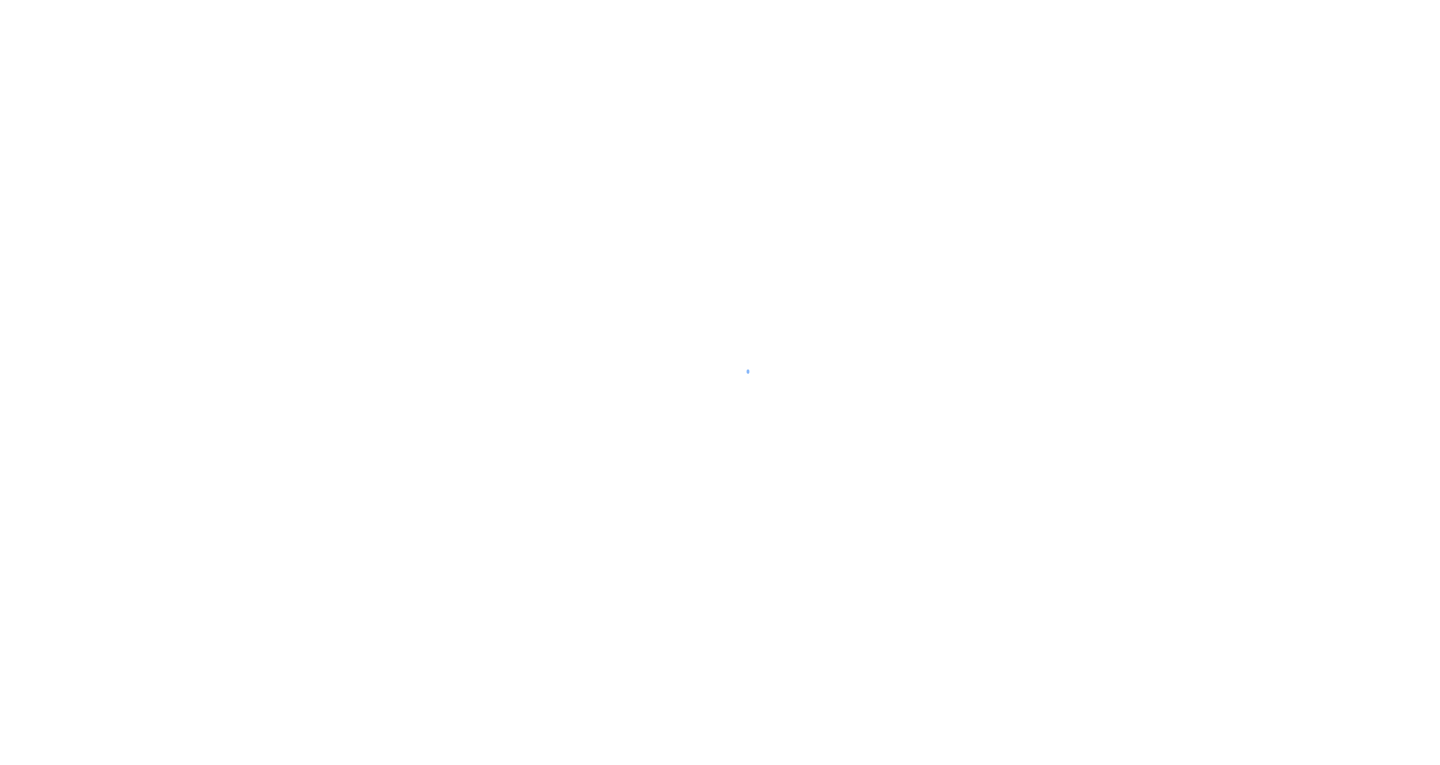 scroll, scrollTop: 0, scrollLeft: 0, axis: both 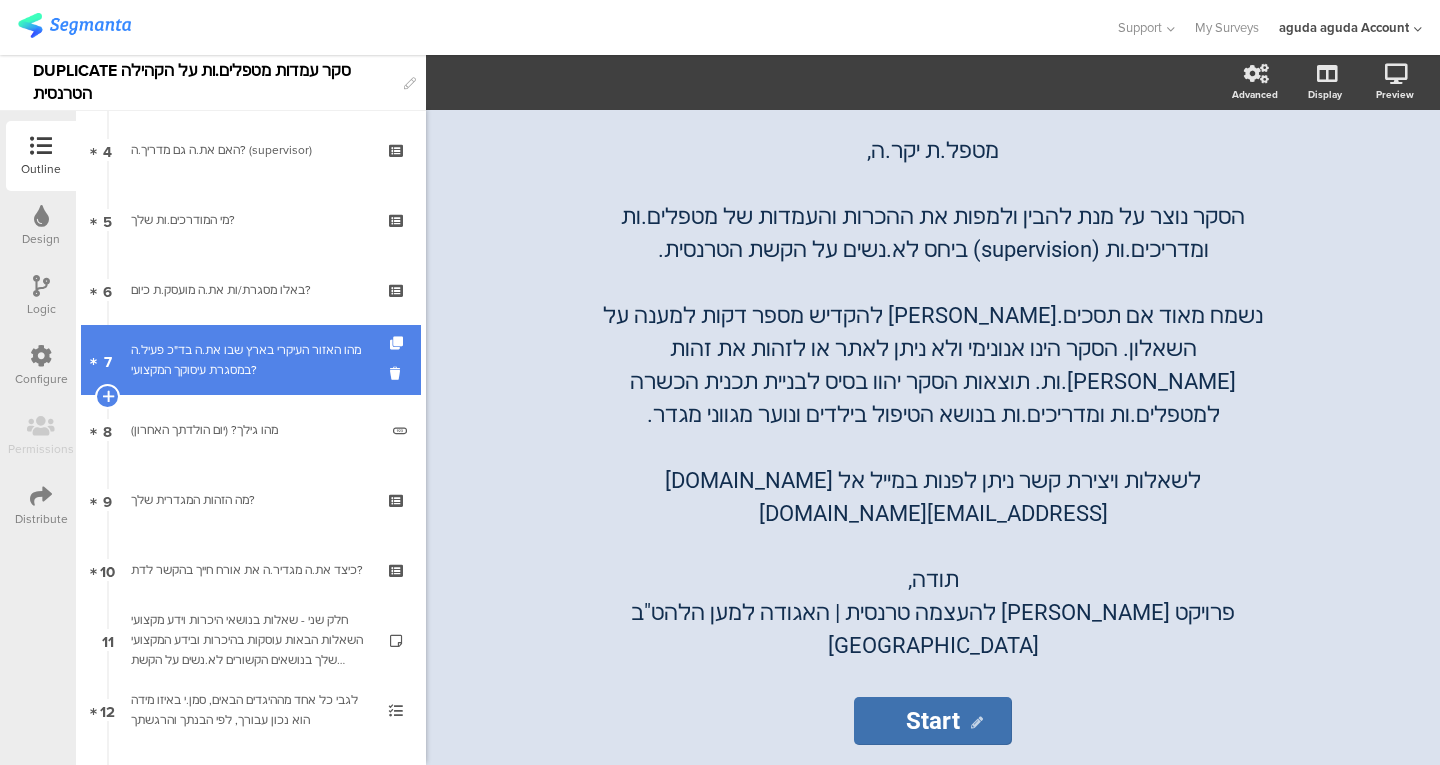 click on "7
מהו האזור העיקרי בארץ שבו את.ה בד"כ פעיל.ה במסגרת עיסוקך המקצועי?" at bounding box center [251, 360] 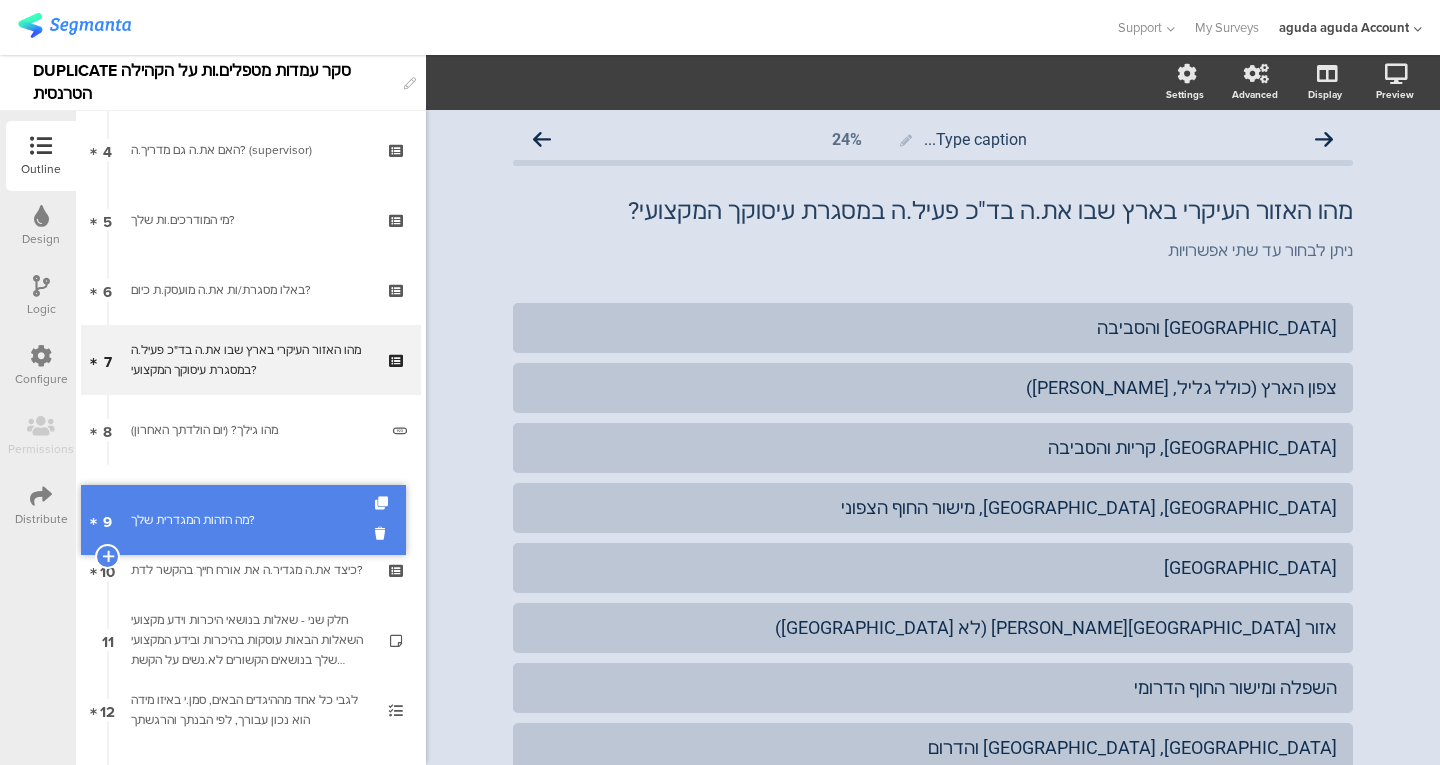 drag, startPoint x: 181, startPoint y: 475, endPoint x: 170, endPoint y: 495, distance: 22.825424 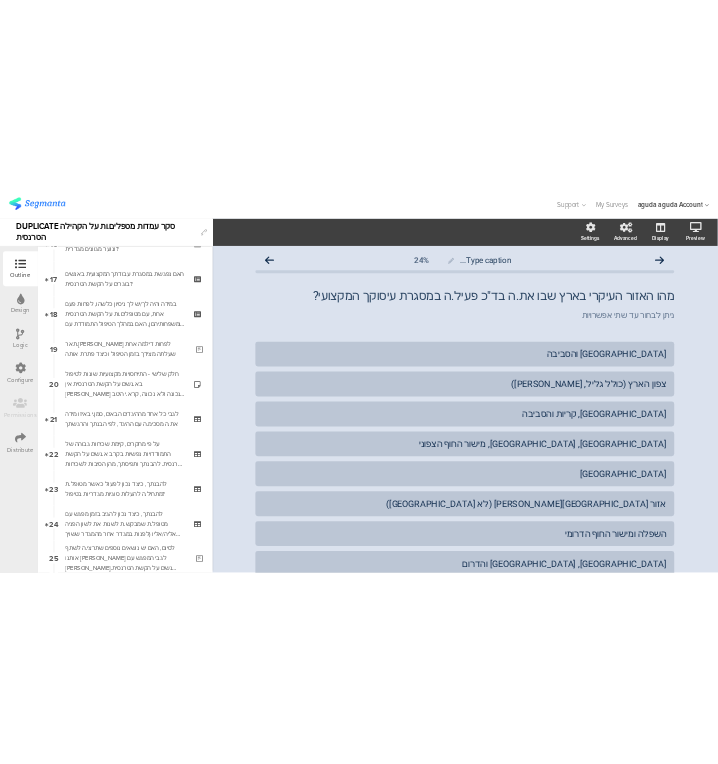 scroll, scrollTop: 1431, scrollLeft: 0, axis: vertical 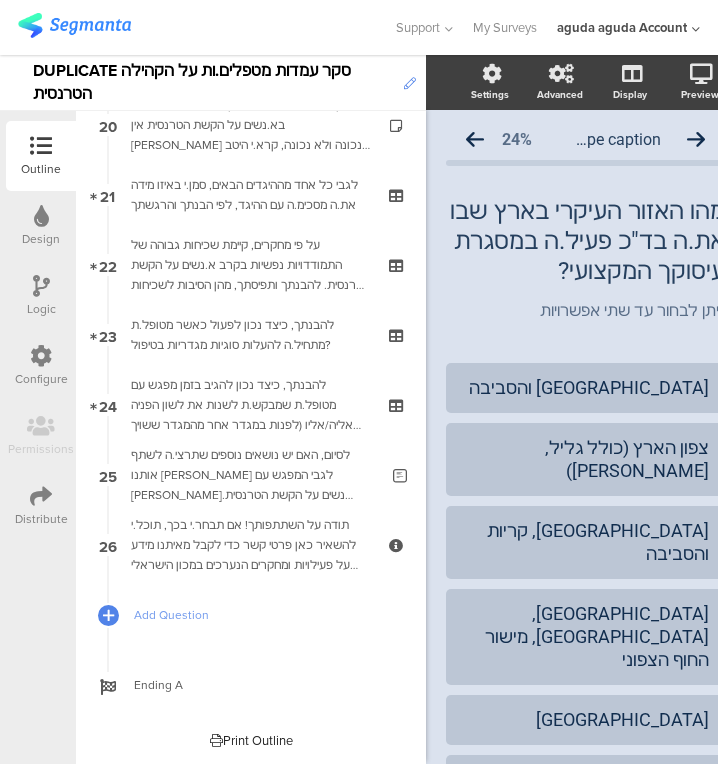 click at bounding box center (410, 84) 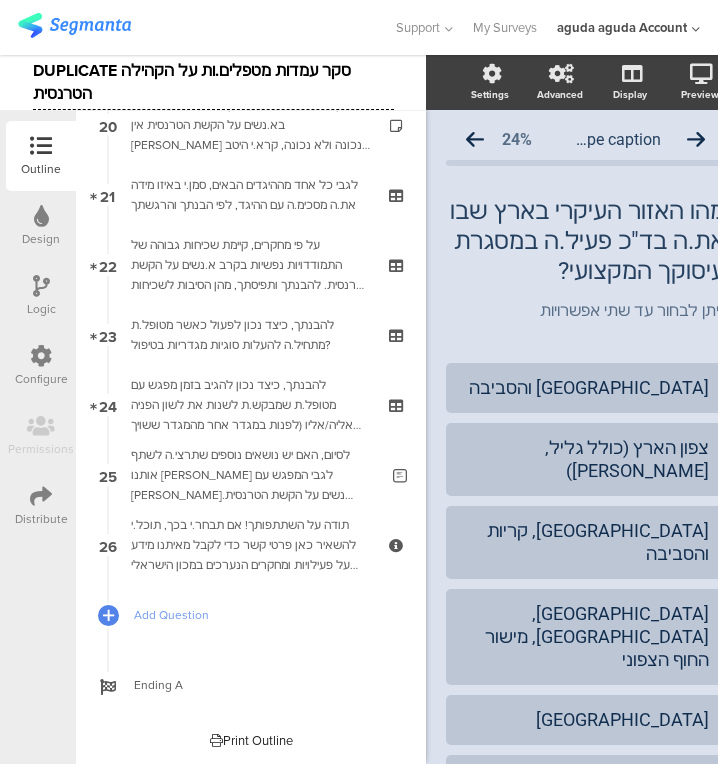 type 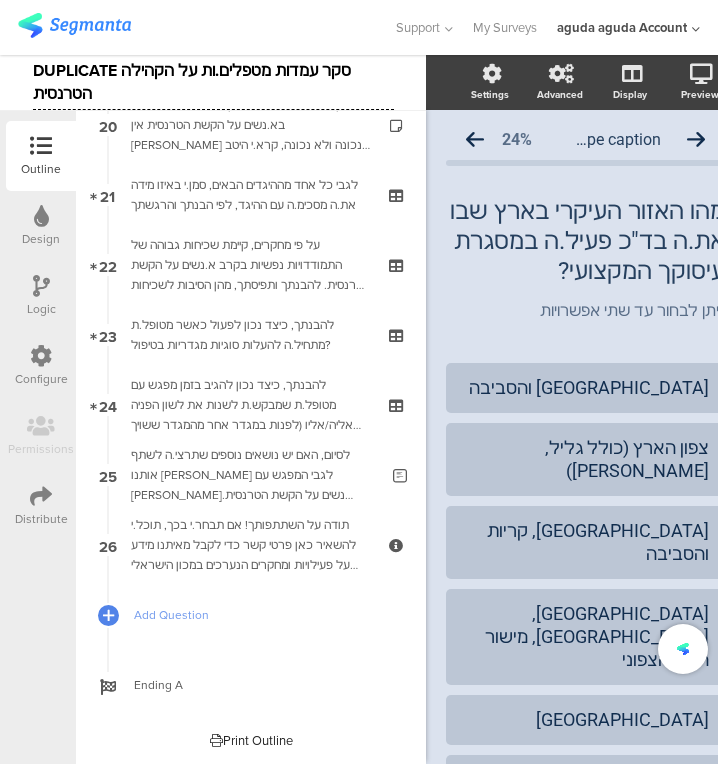 click on "DUPLICATE סקר עמדות מטפלים.ות על הקהילה הטרנסית" at bounding box center [213, 82] 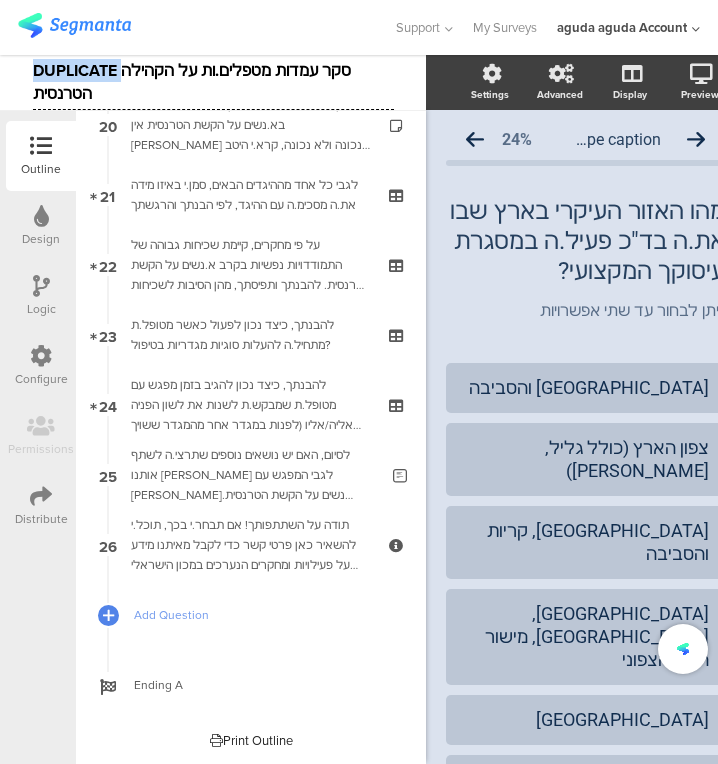 click on "DUPLICATE סקר עמדות מטפלים.ות על הקהילה הטרנסית" at bounding box center [213, 82] 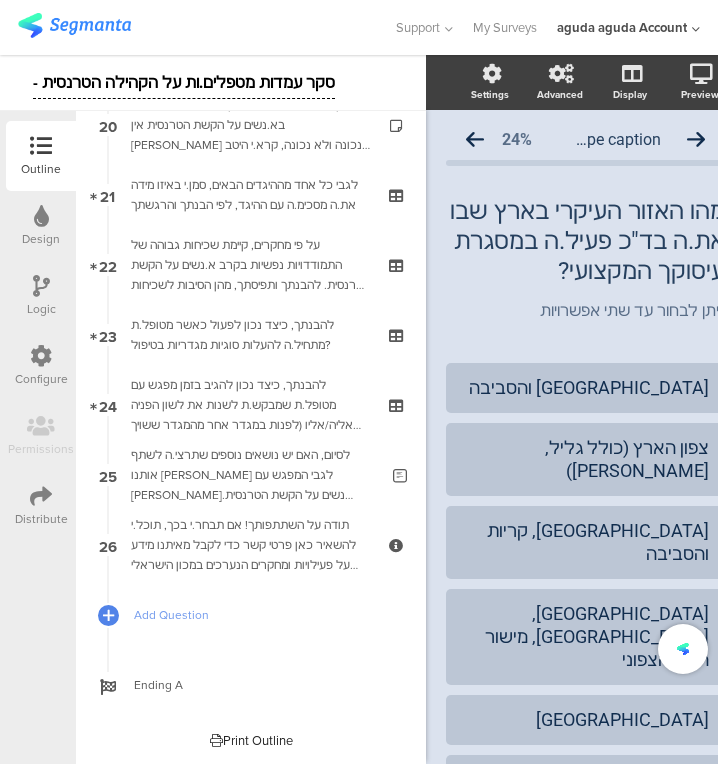 click on "- סקר עמדות מטפלים.ות על הקהילה הטרנסית" at bounding box center (184, 83) 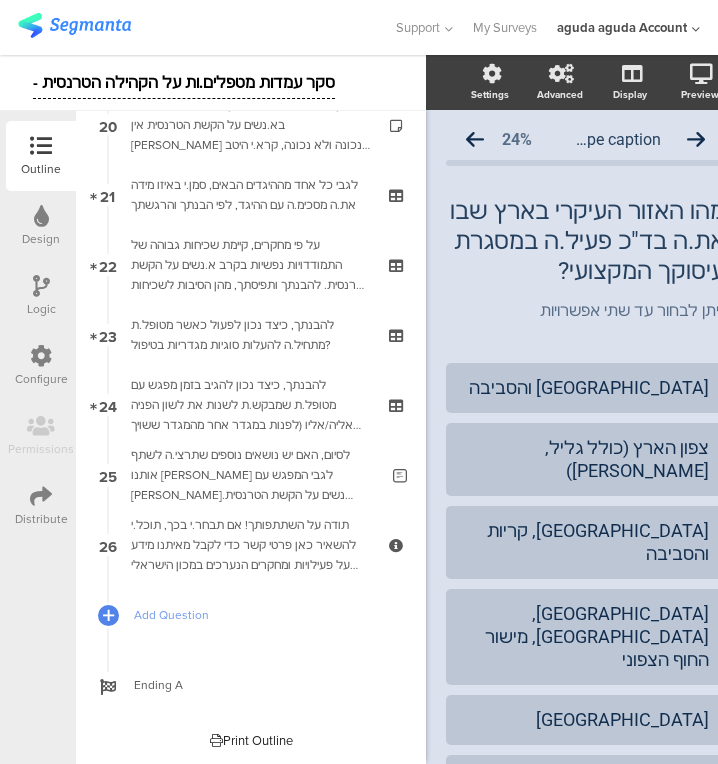 click on "- סקר עמדות מטפלים.ות על הקהילה הטרנסית" at bounding box center [184, 83] 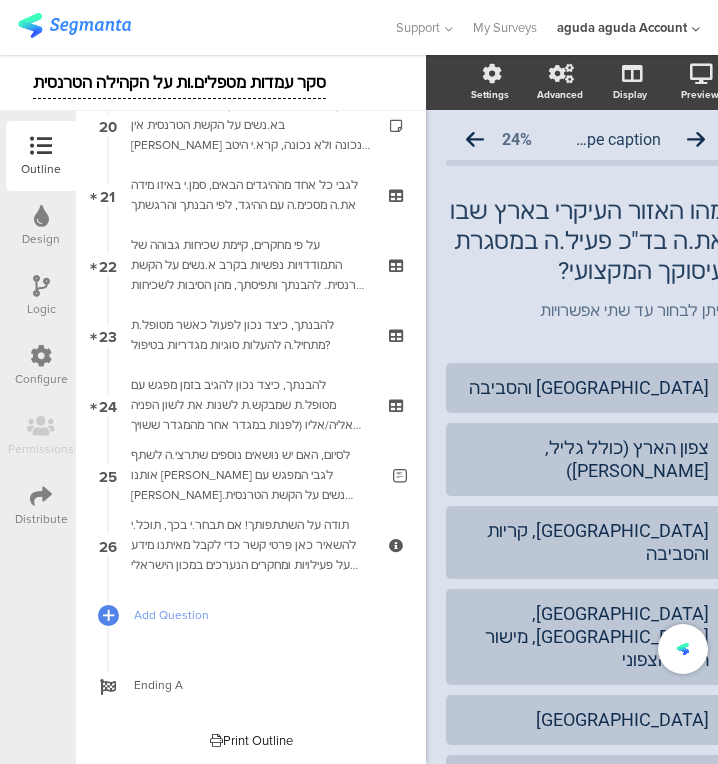 click on "סקר עמדות מטפלים.ות על הקהילה הטרנסית" at bounding box center (179, 83) 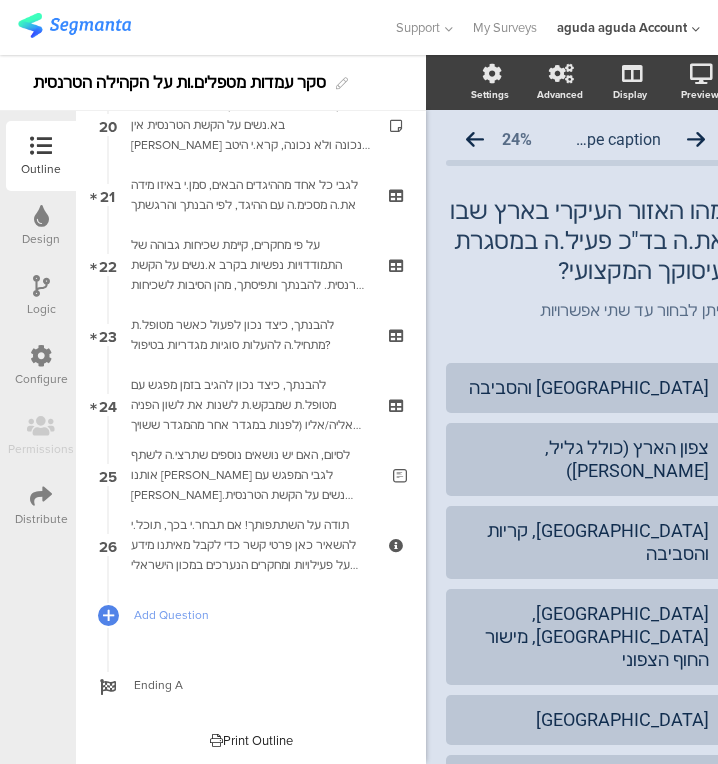 click on "סקר עמדות מטפלים.ות על הקהילה הטרנסית" at bounding box center (213, 83) 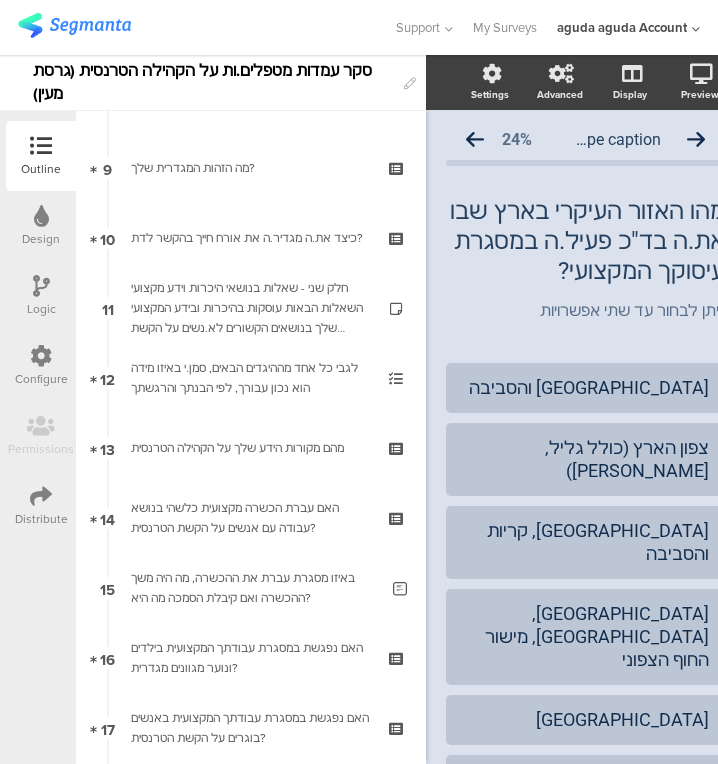 scroll, scrollTop: 619, scrollLeft: 0, axis: vertical 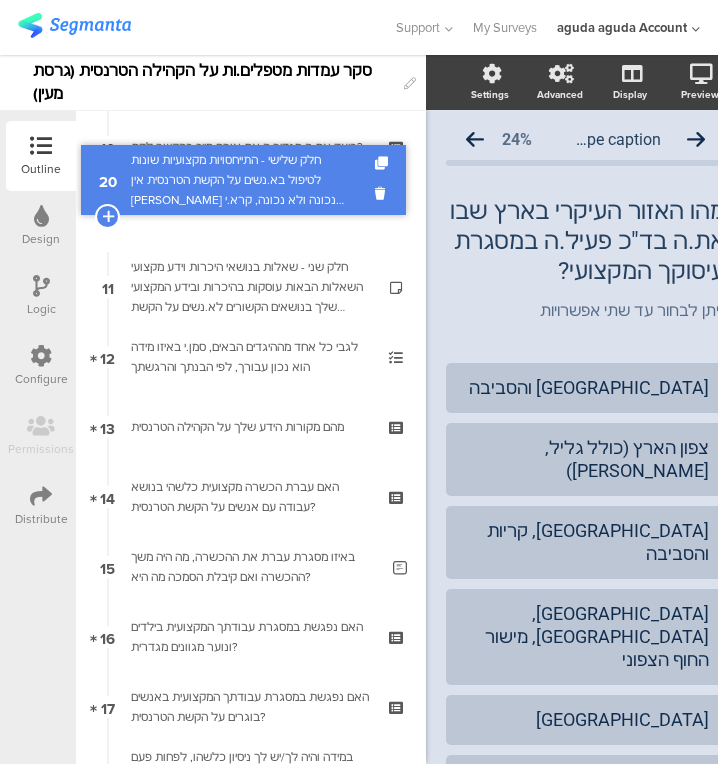 drag, startPoint x: 250, startPoint y: 418, endPoint x: 307, endPoint y: 202, distance: 223.39427 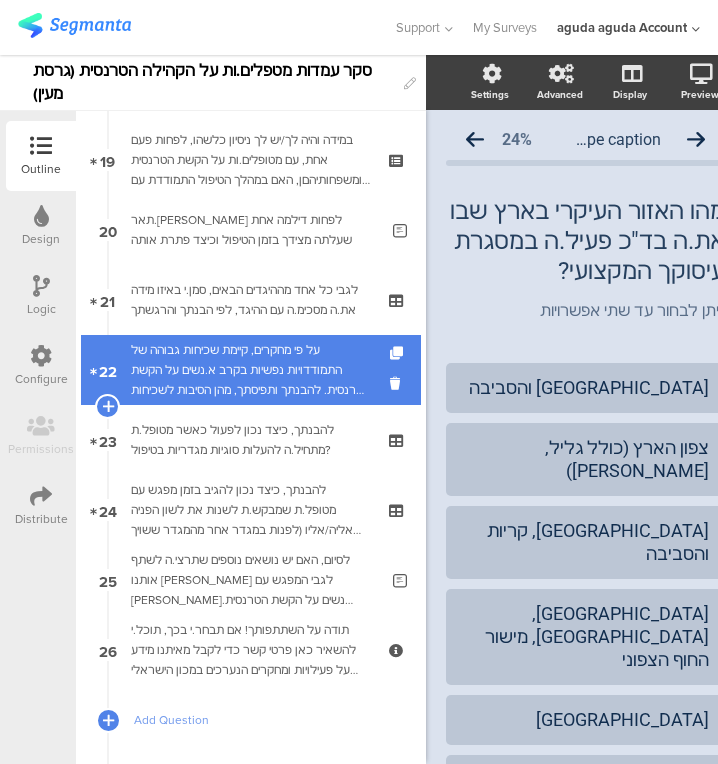 scroll, scrollTop: 1325, scrollLeft: 0, axis: vertical 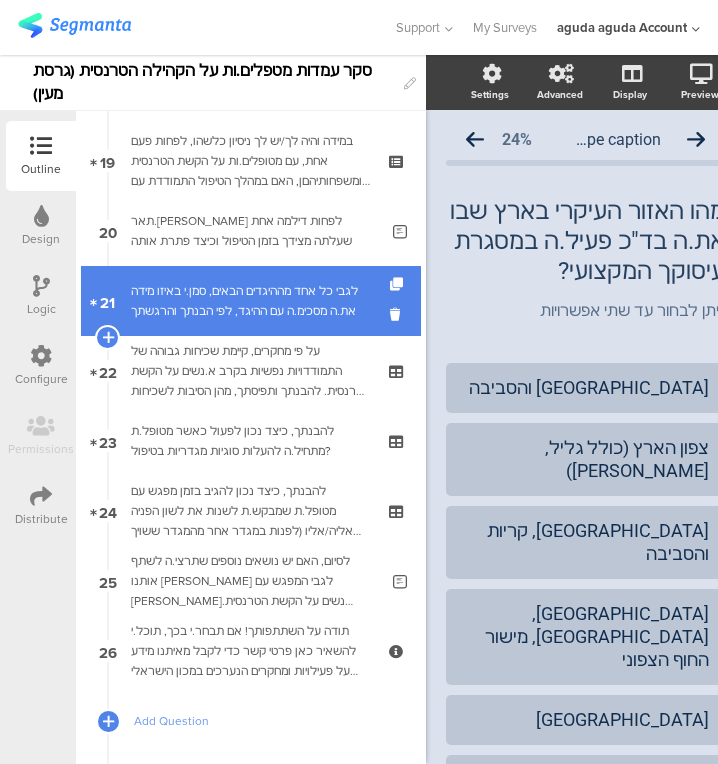 click on "לגבי כל אחד מההיגדים הבאים, סמן.י באיזו מידה את.ה מסכימ.ה עם ההיגד, לפי הבנתך והרגשתך" at bounding box center [250, 301] 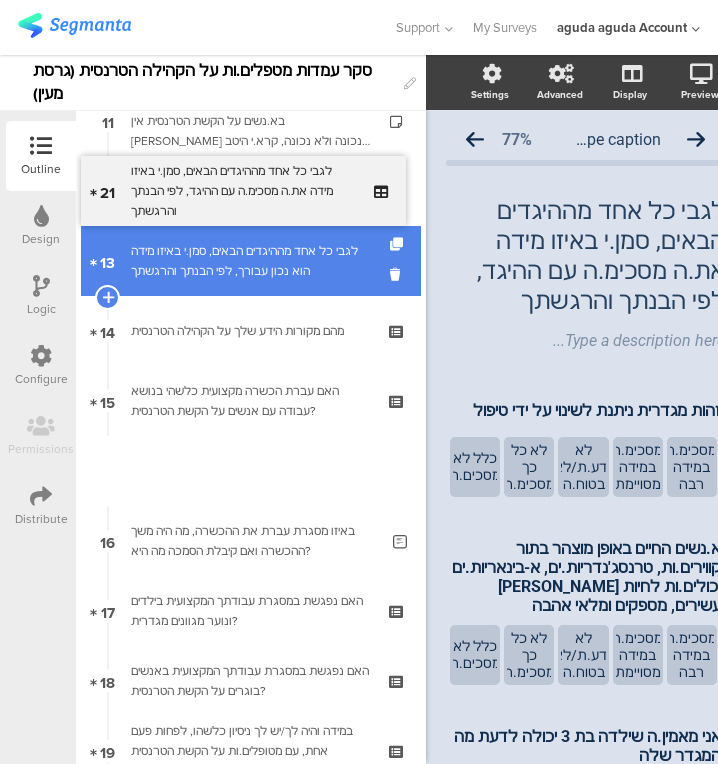scroll, scrollTop: 785, scrollLeft: 0, axis: vertical 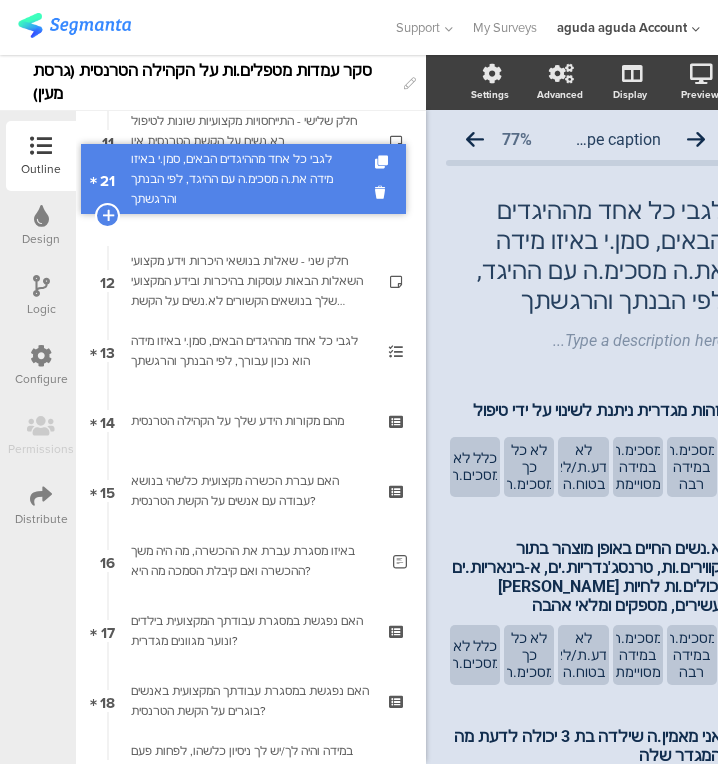 drag, startPoint x: 173, startPoint y: 332, endPoint x: 243, endPoint y: 210, distance: 140.65561 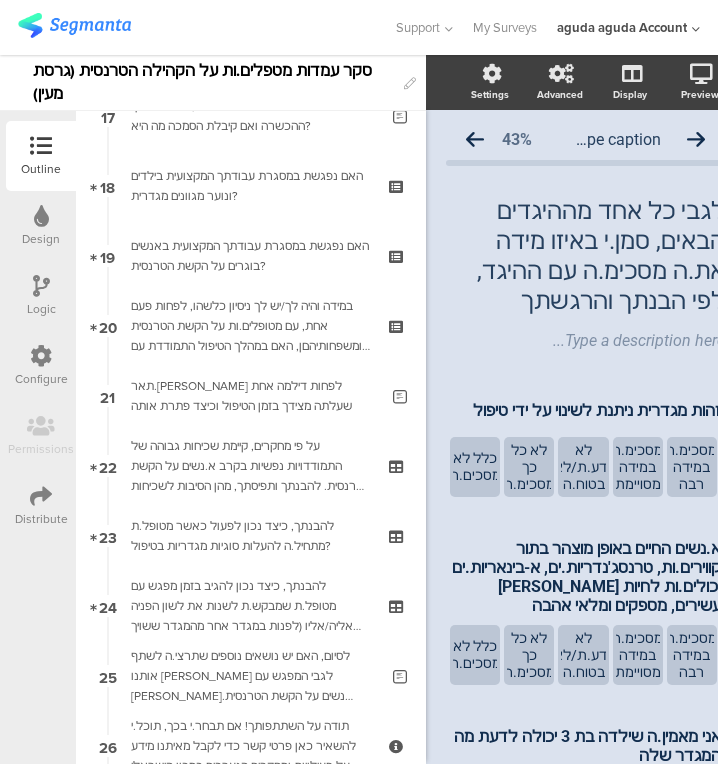 scroll, scrollTop: 1232, scrollLeft: 0, axis: vertical 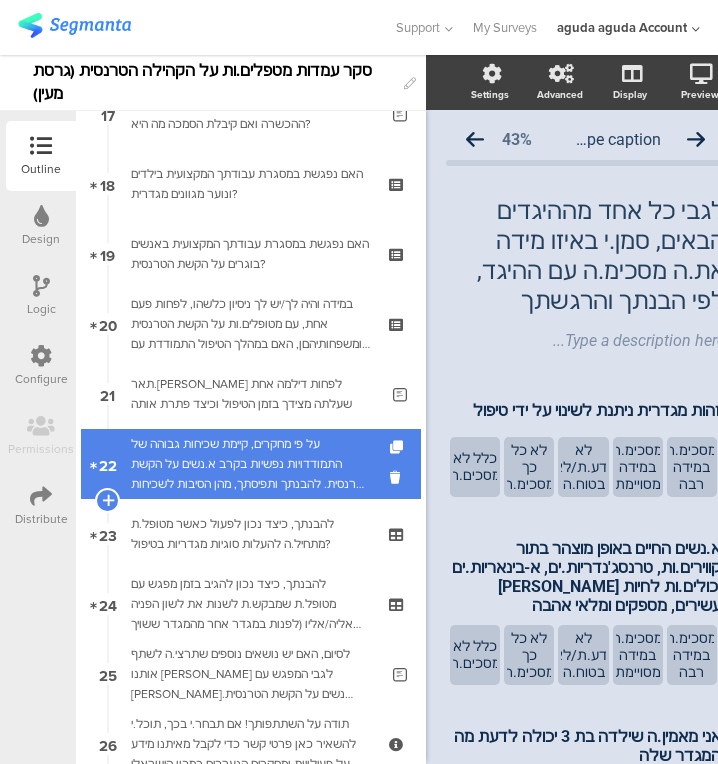 click on "על פי מחקרים, קיימת שכיחות גבוהה של התמודדויות נפשיות בקרב א.נשים על הקשת הטרנסית. להבנתך ותפיסתך, מהן הסיבות לשכיחות גבוהה זו?" at bounding box center [250, 464] 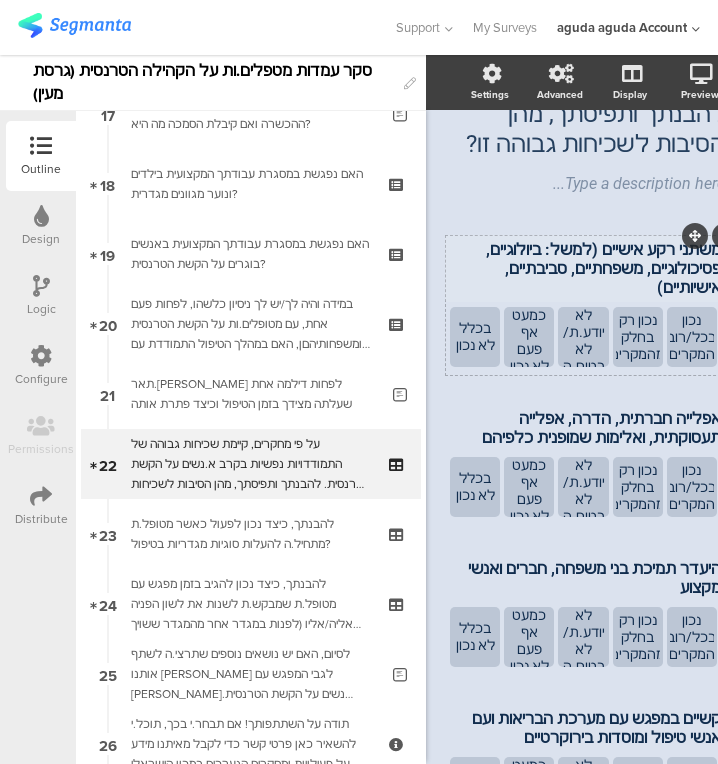 scroll, scrollTop: 218, scrollLeft: 0, axis: vertical 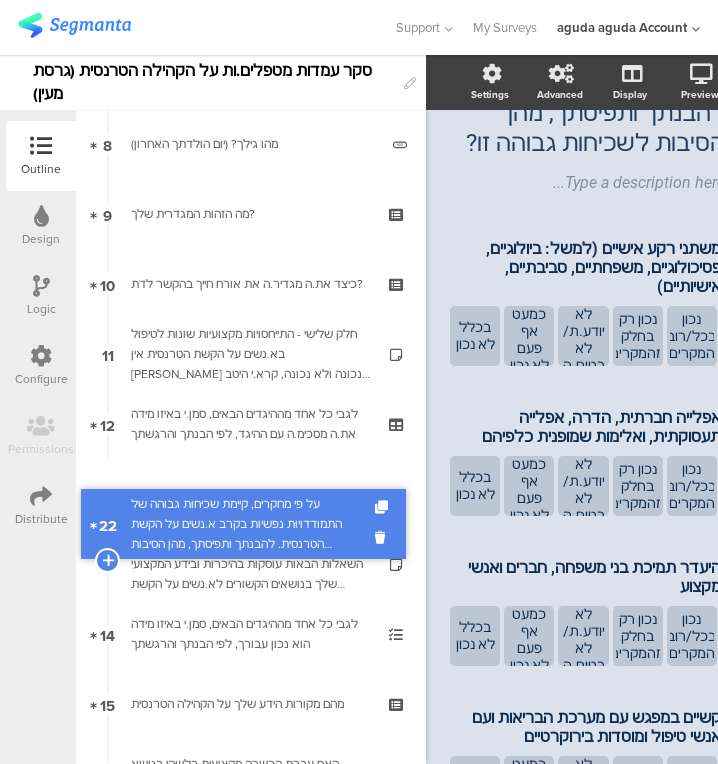 drag, startPoint x: 285, startPoint y: 446, endPoint x: 285, endPoint y: 497, distance: 51 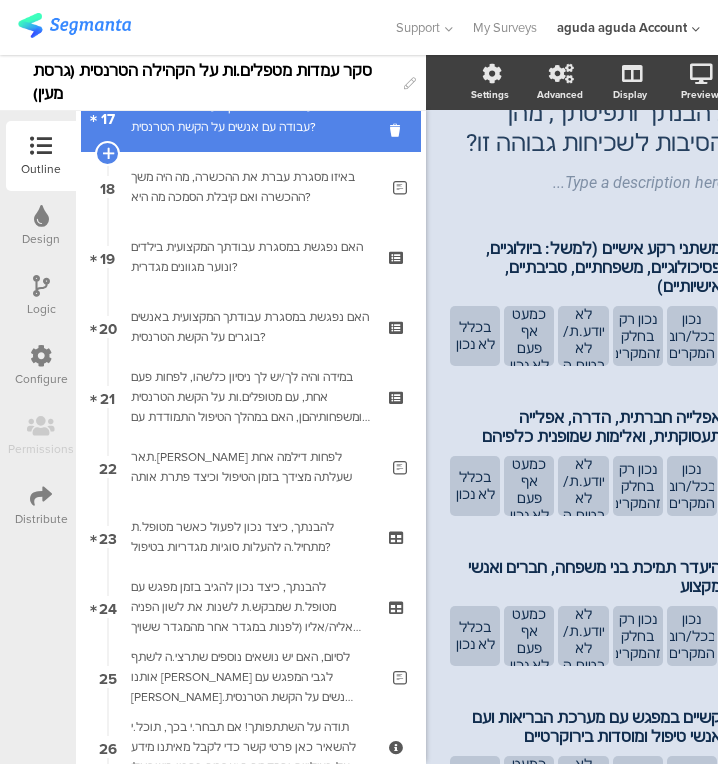 scroll, scrollTop: 1278, scrollLeft: 0, axis: vertical 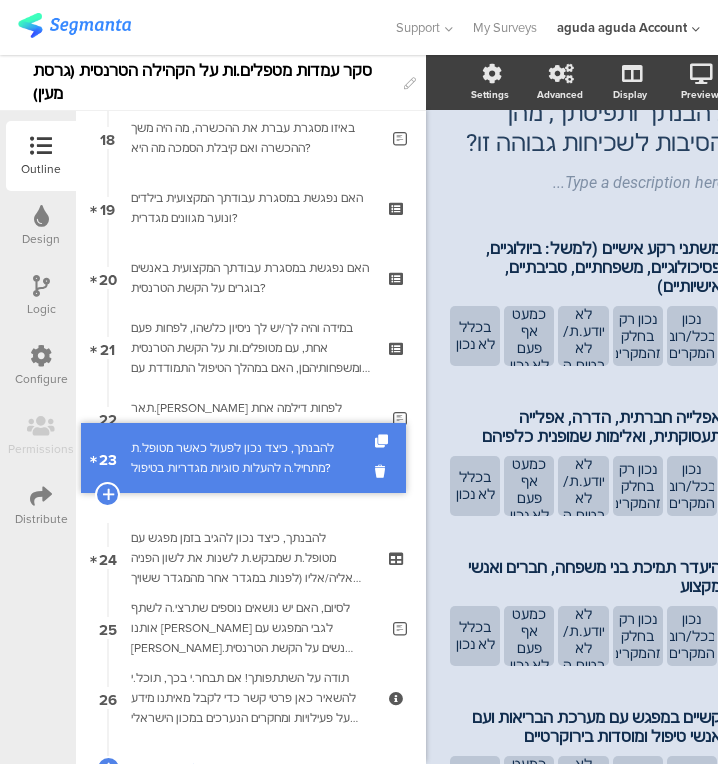 drag, startPoint x: 271, startPoint y: 495, endPoint x: 275, endPoint y: 465, distance: 30.265491 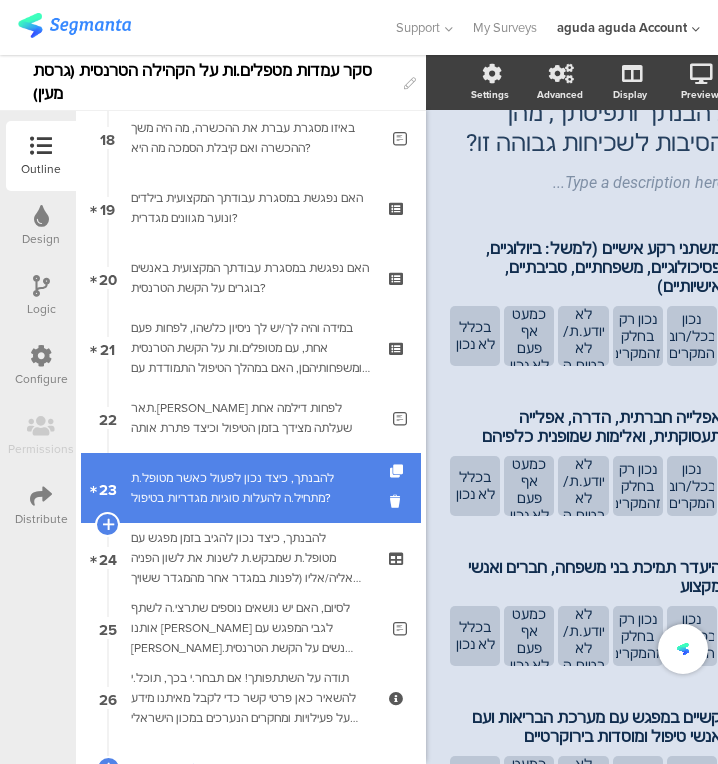 click on "23
להבנתך, כיצד נכון לפעול כאשר מטופל.ת מתחיל.ה להעלות סוגיות מגדריות בטיפול?" at bounding box center (251, 488) 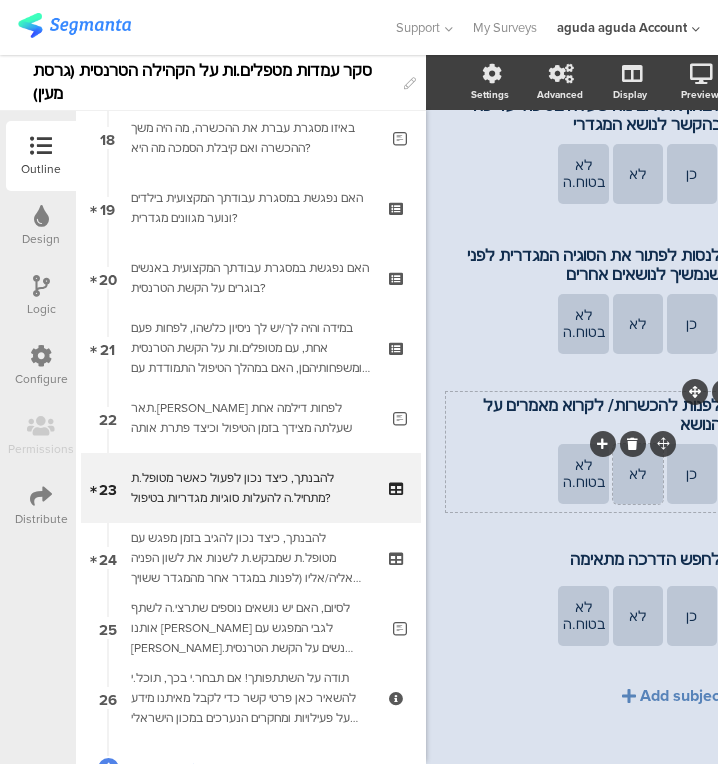 scroll, scrollTop: 467, scrollLeft: 2, axis: both 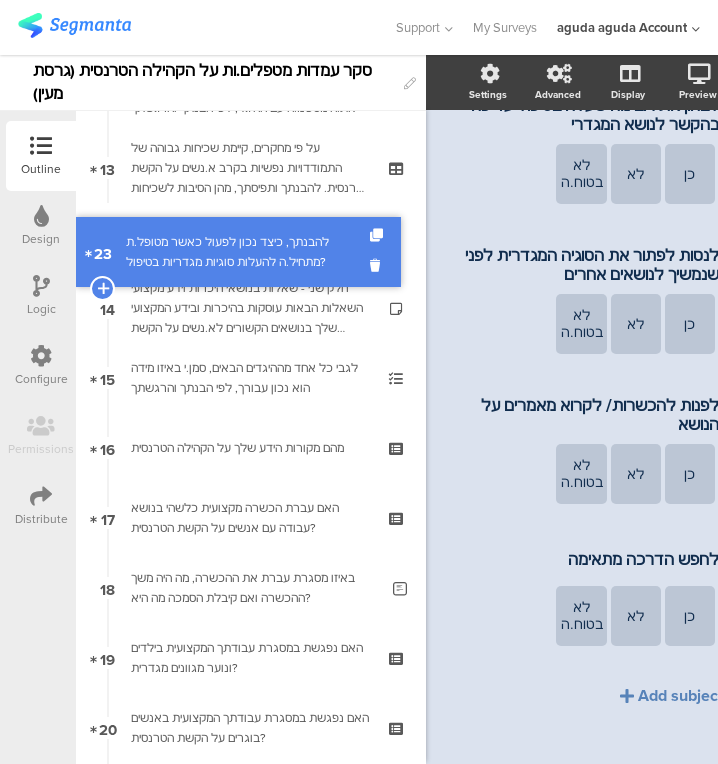 drag, startPoint x: 271, startPoint y: 493, endPoint x: 356, endPoint y: 252, distance: 255.55038 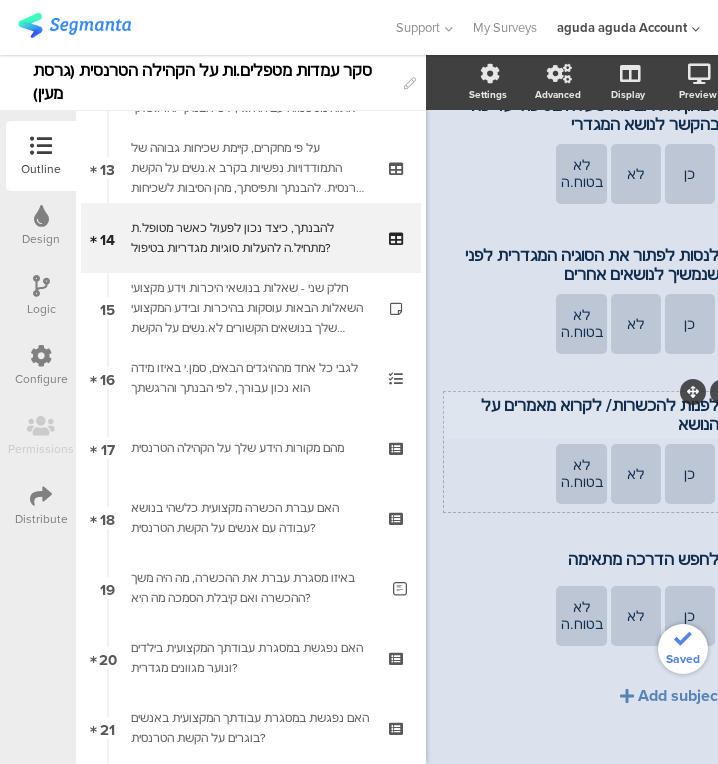 scroll, scrollTop: 467, scrollLeft: 43, axis: both 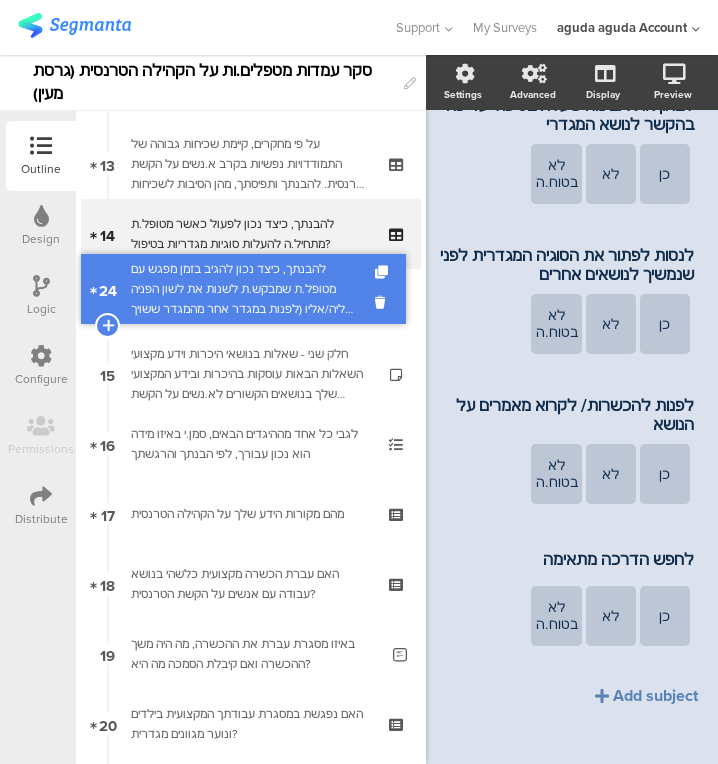 drag, startPoint x: 247, startPoint y: 416, endPoint x: 340, endPoint y: 301, distance: 147.89862 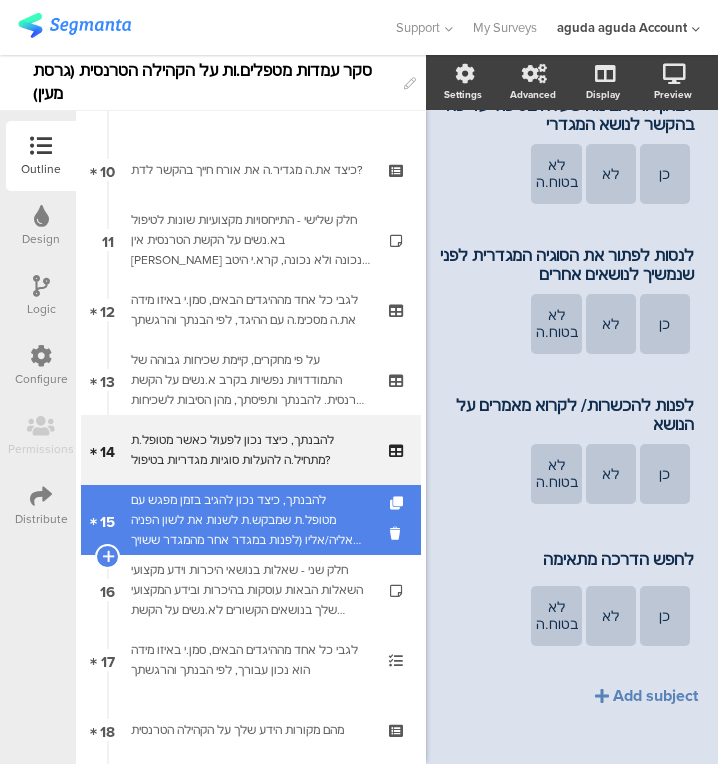 scroll, scrollTop: 689, scrollLeft: 0, axis: vertical 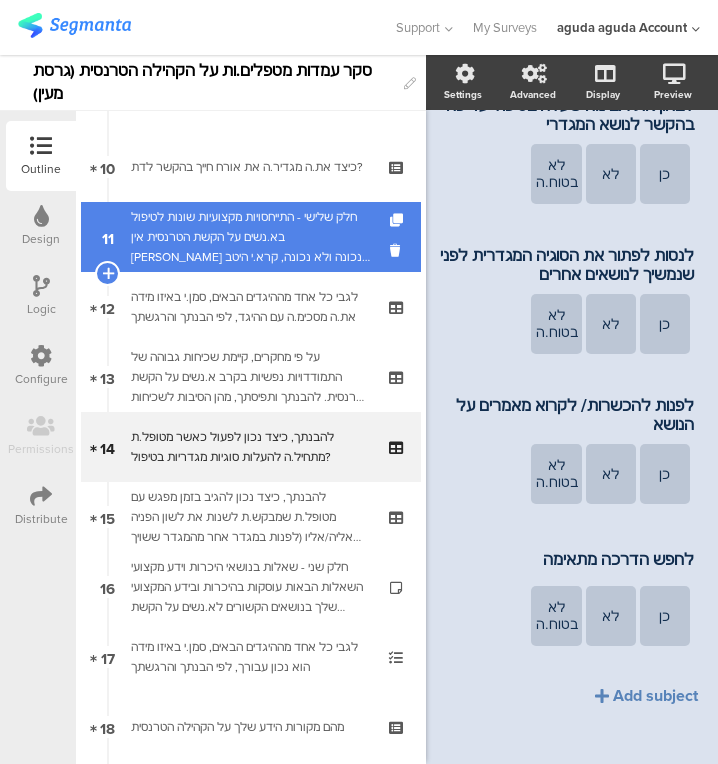 click on "חלק שלישי - התייחסויות מקצועיות שונות לטיפול בא.נשים על הקשת הטרנסית אין [PERSON_NAME] נכונה ולא נכונה, קרא.י היטב את השאלות והשתדל.[PERSON_NAME] להשיב בכנות, באופן שמשקף בצורה הטובה היותר את תפיסתך." at bounding box center [250, 237] 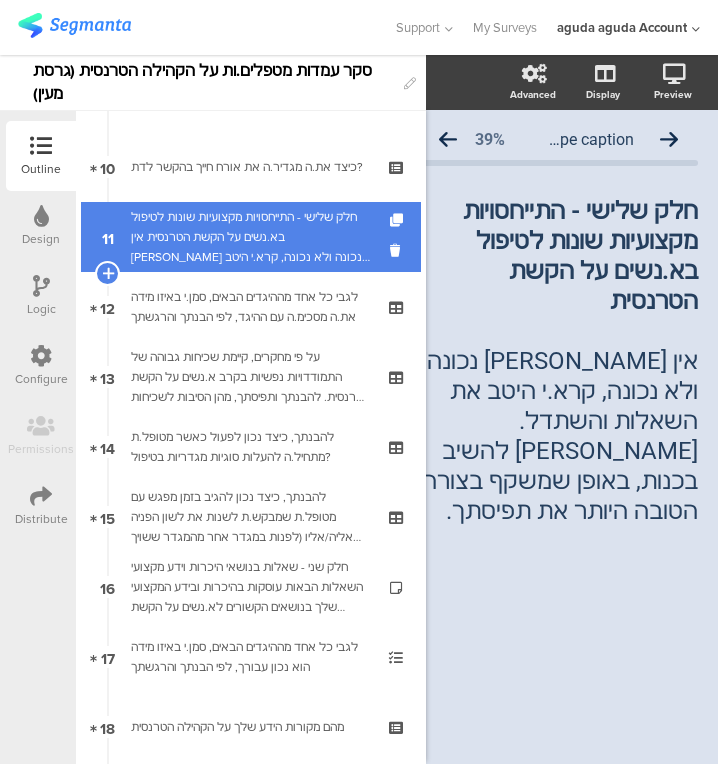 scroll, scrollTop: 0, scrollLeft: 28, axis: horizontal 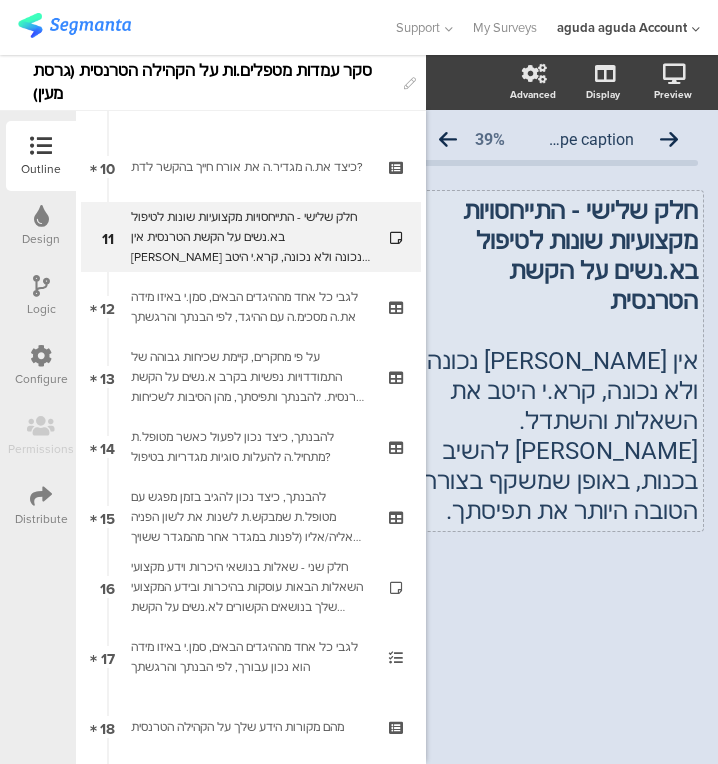click on "חלק שלישי - התייחסויות מקצועיות שונות לטיפול בא.נשים על הקשת הטרנסית אין [PERSON_NAME] נכונה ולא נכונה, קרא.י היטב את השאלות והשתדל.[PERSON_NAME] להשיב בכנות, באופן שמשקף בצורה הטובה היותר את תפיסתך.
חלק שלישי - התייחסויות מקצועיות שונות לטיפול בא.נשים על הקשת הטרנסית אין [PERSON_NAME] נכונה ולא נכונה, קרא.י היטב את השאלות והשתדל.[PERSON_NAME] להשיב בכנות, באופן שמשקף בצורה הטובה היותר את תפיסתך." 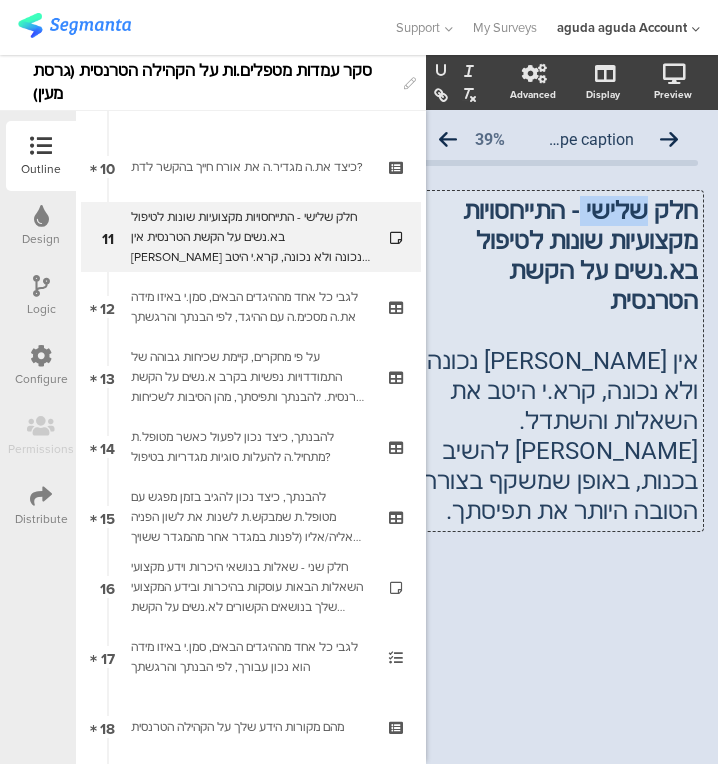 click on "חלק שלישי - התייחסויות מקצועיות שונות לטיפול בא.נשים על הקשת הטרנסית" 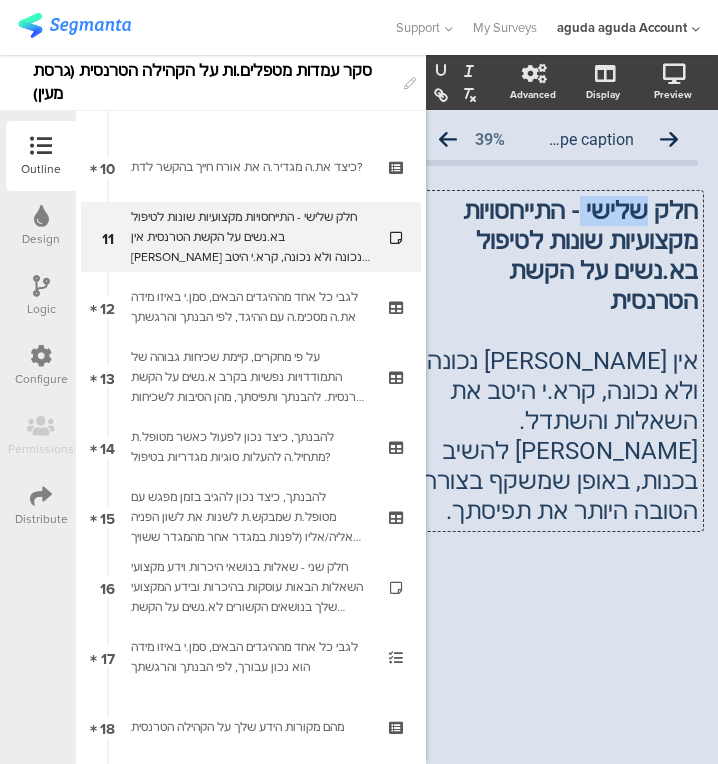 type 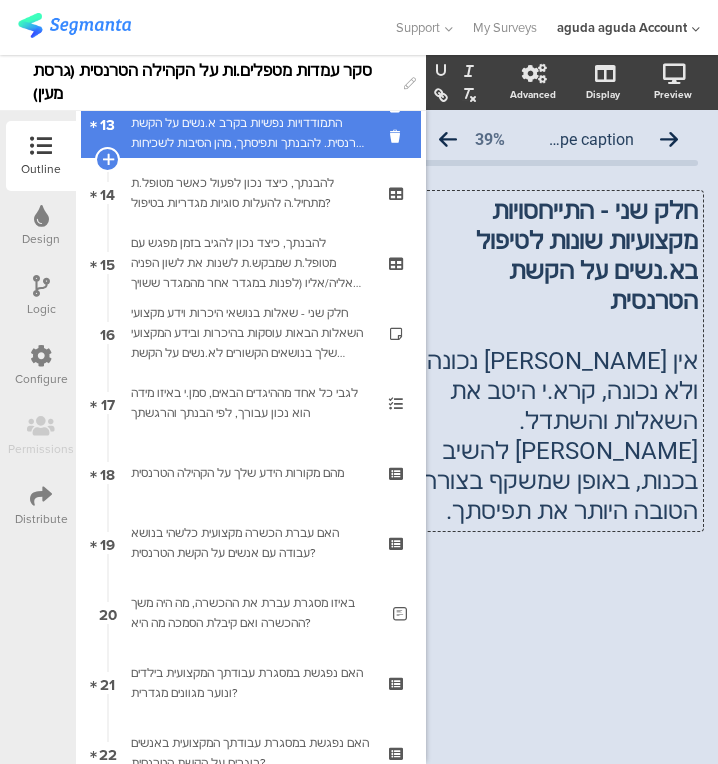 scroll, scrollTop: 944, scrollLeft: 0, axis: vertical 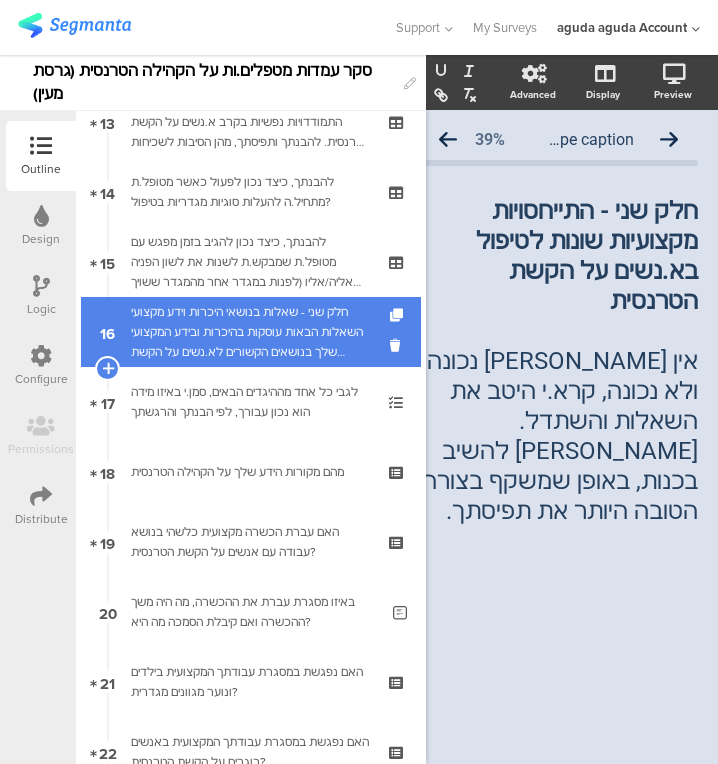 click on "חלק שני - שאלות בנושאי היכרות וידע מקצועי  השאלות הבאות עוסקות בהיכרות ובידע המקצועי שלך בנושאים הקשורים לא.נשים על הקשת הטרנסית. אין תשובות נכונות ולא נכונות, קראו היטב את השאלות והשתדלו לענות לפי מיטב הבנתכם.ן" at bounding box center (250, 332) 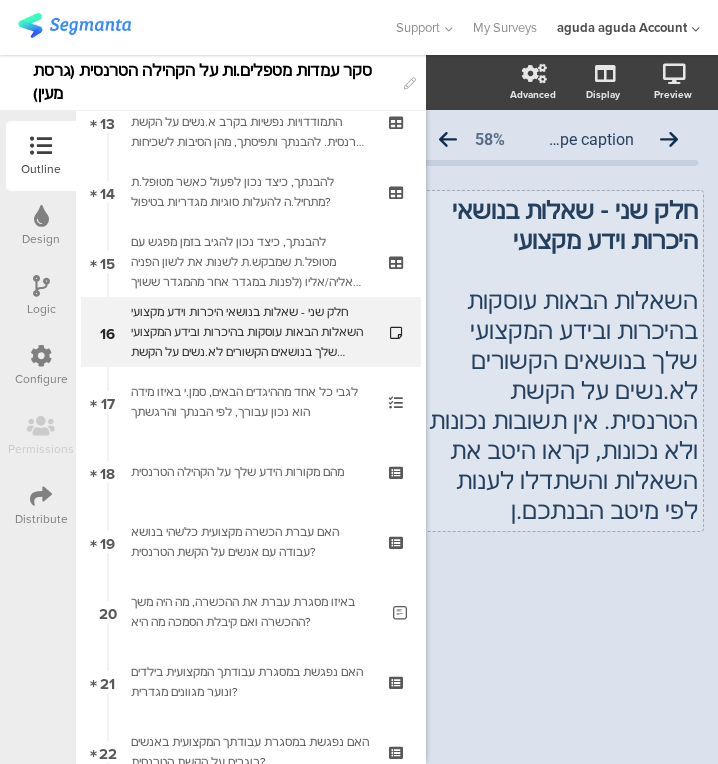 click on "חלק שני - שאלות בנושאי היכרות וידע מקצועי" 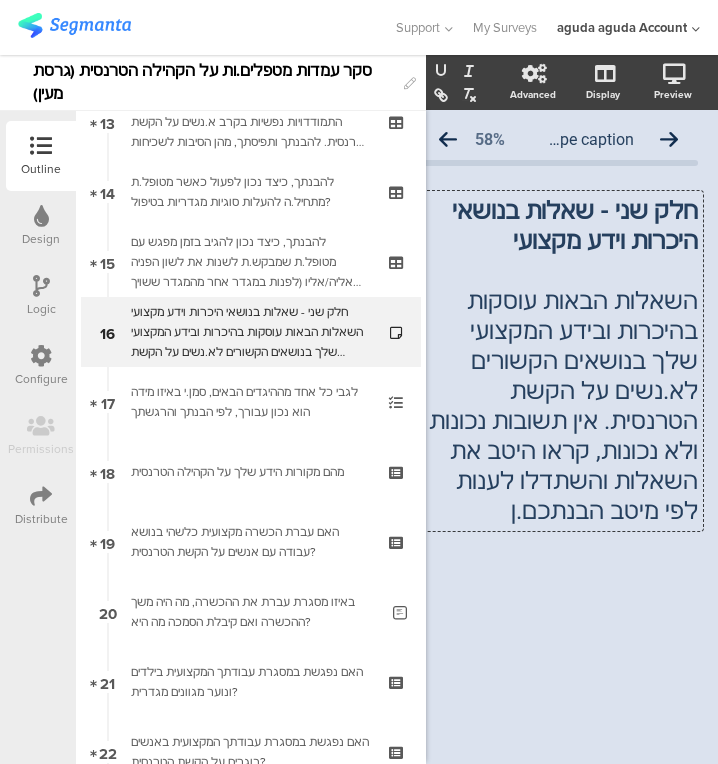 type 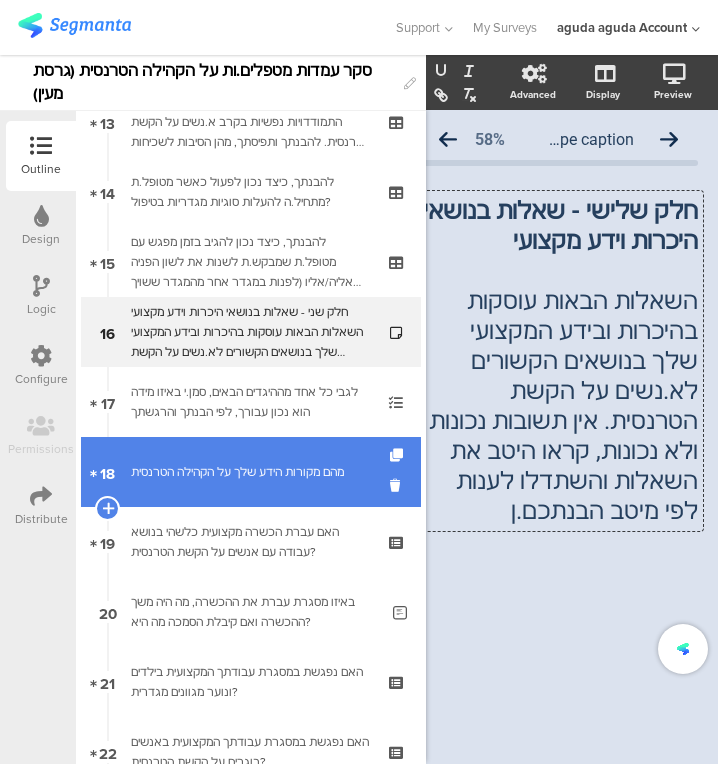 click on "18
מהם מקורות הידע שלך על הקהילה הטרנסית" at bounding box center [251, 472] 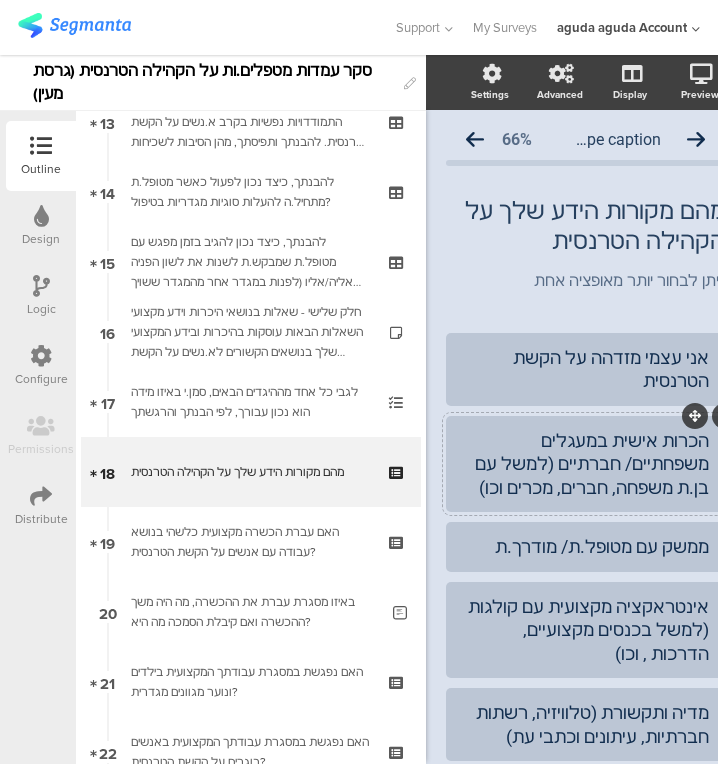 scroll, scrollTop: 558, scrollLeft: 0, axis: vertical 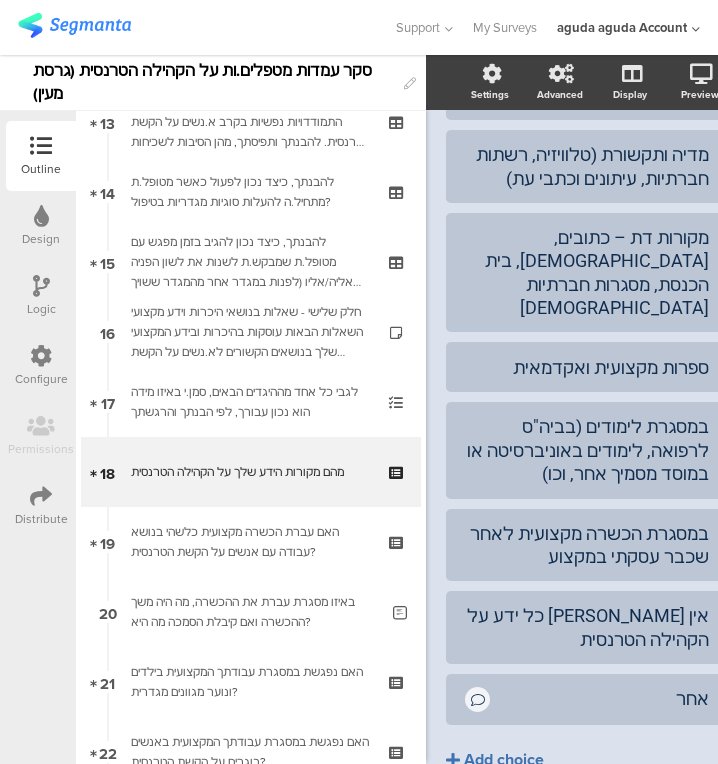 click on "Add choice" 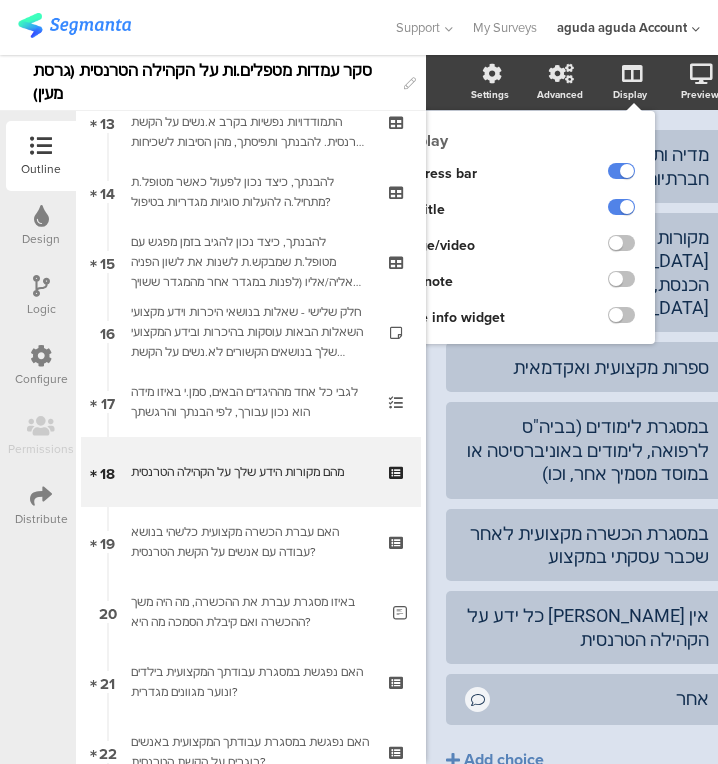 scroll, scrollTop: 558, scrollLeft: 0, axis: vertical 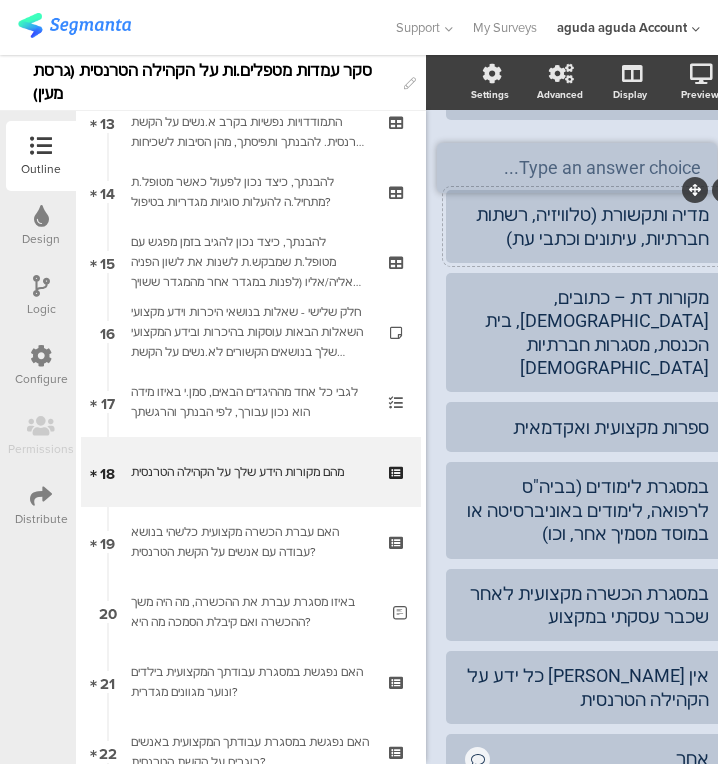 drag, startPoint x: 694, startPoint y: 617, endPoint x: 685, endPoint y: 140, distance: 477.0849 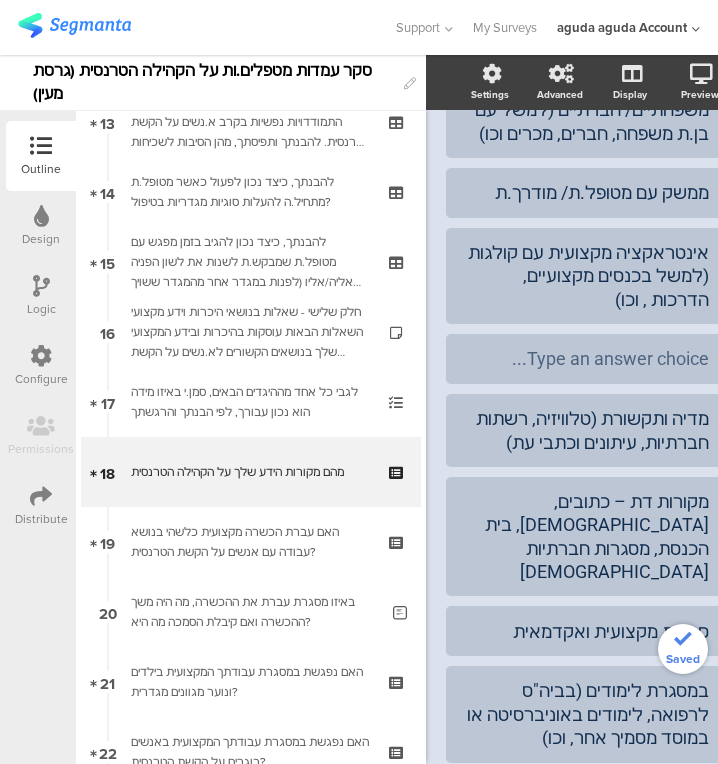 scroll, scrollTop: 354, scrollLeft: 43, axis: both 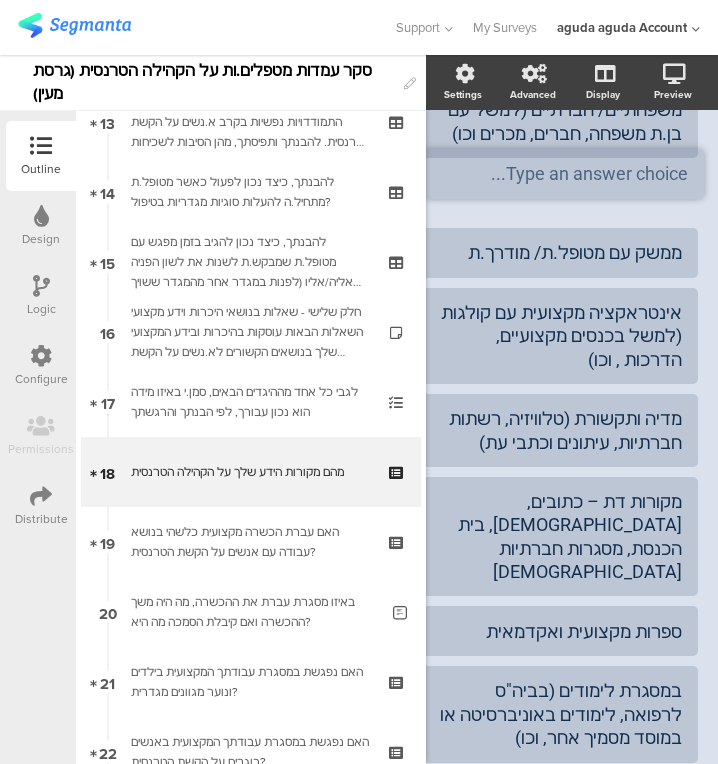drag, startPoint x: 648, startPoint y: 285, endPoint x: 653, endPoint y: 150, distance: 135.09256 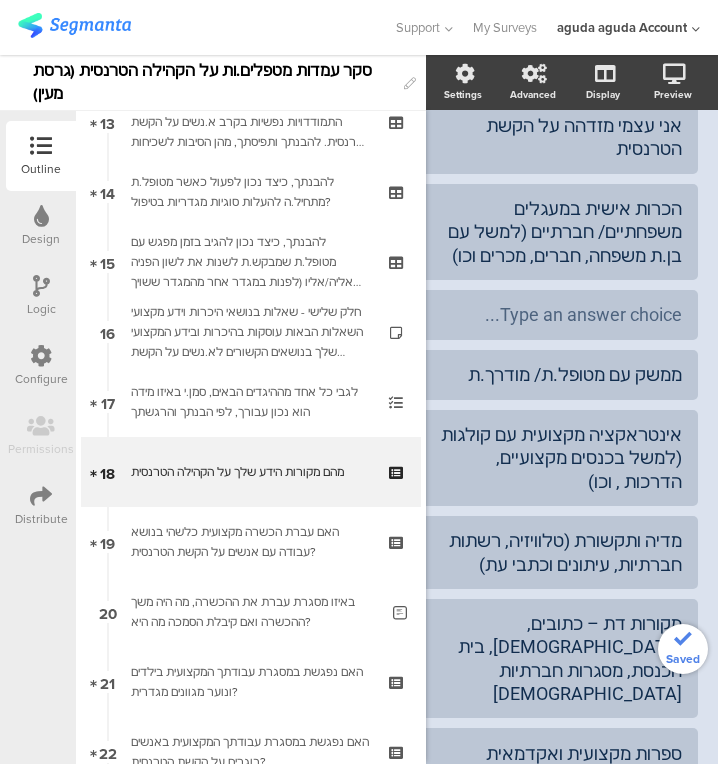 scroll, scrollTop: 230, scrollLeft: 43, axis: both 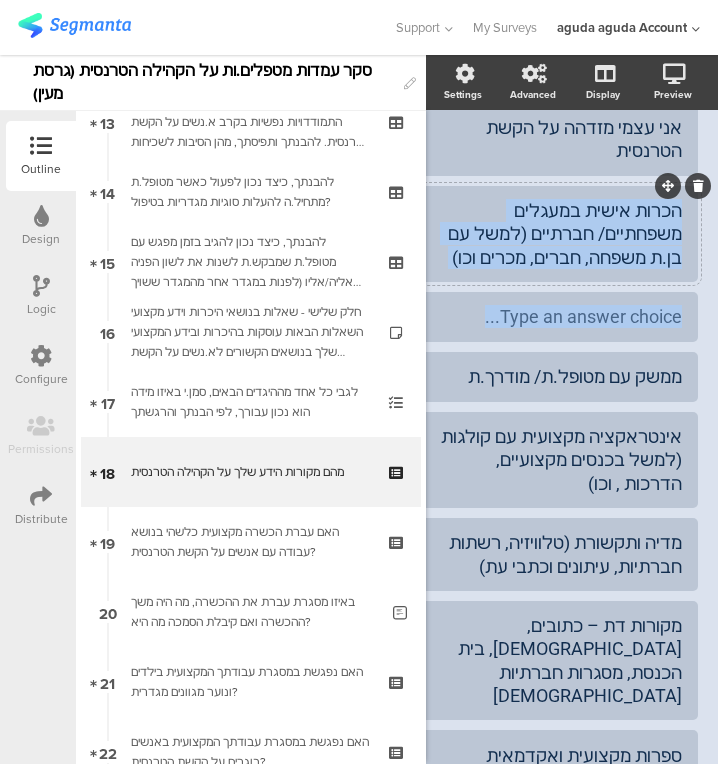 drag, startPoint x: 651, startPoint y: 261, endPoint x: 653, endPoint y: 205, distance: 56.0357 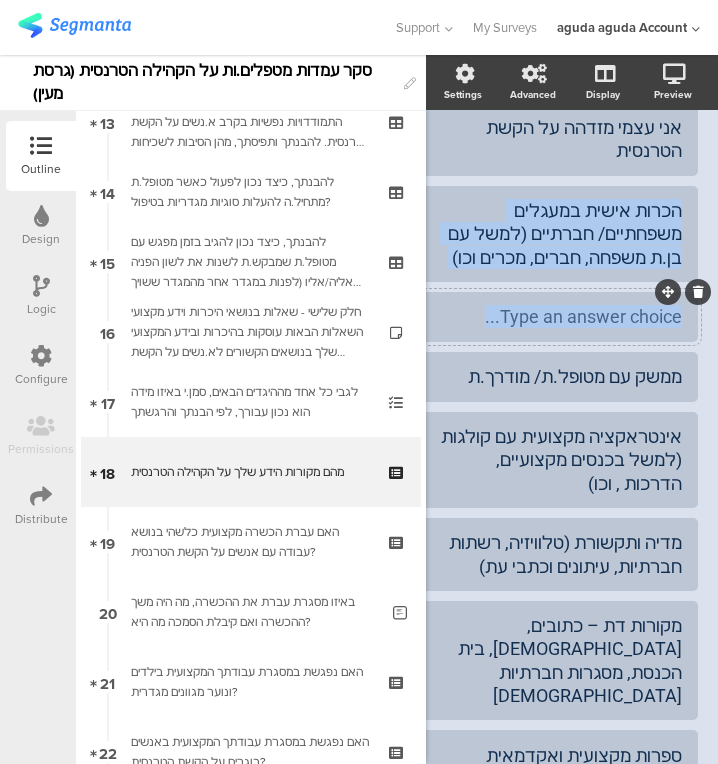 click 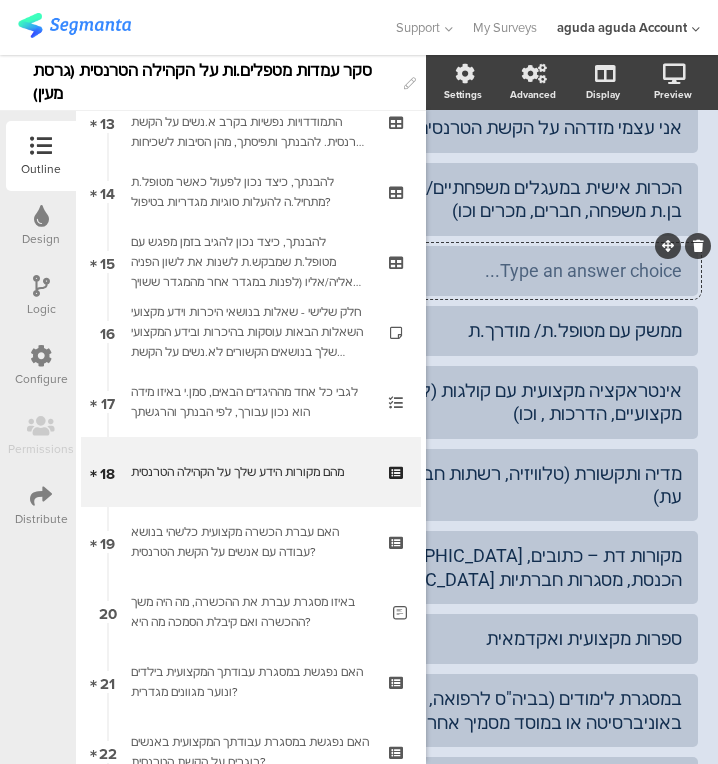 scroll, scrollTop: 200, scrollLeft: 206, axis: both 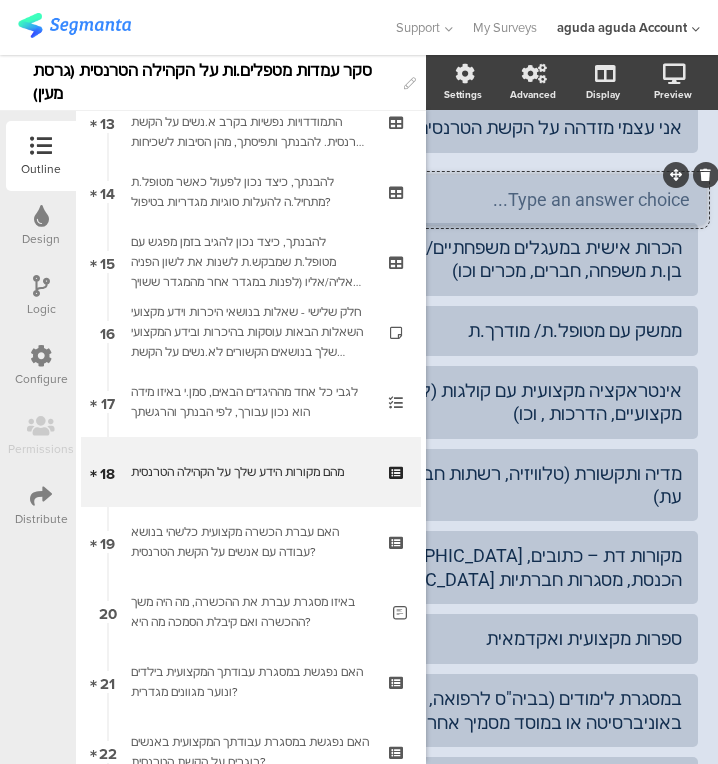 drag, startPoint x: 653, startPoint y: 245, endPoint x: 662, endPoint y: 173, distance: 72.56032 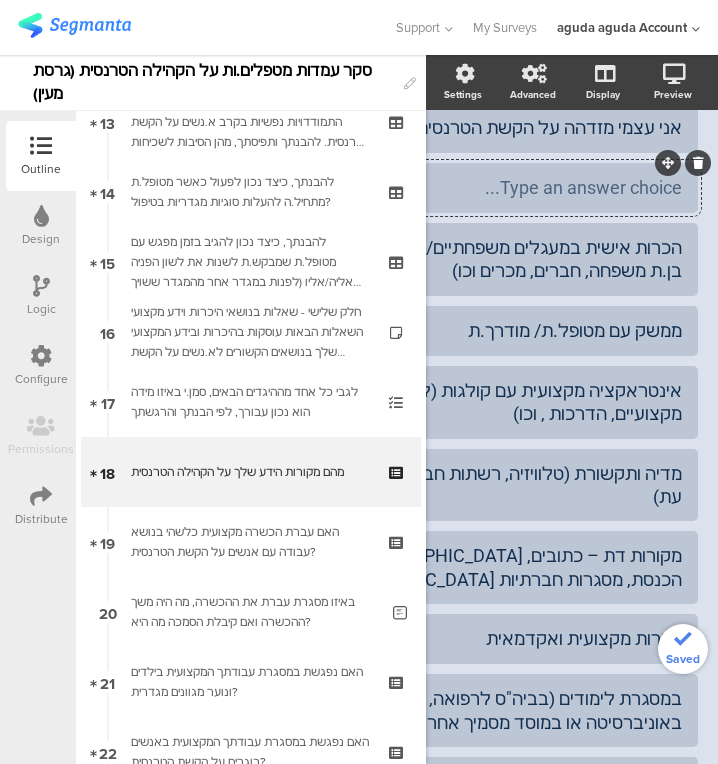 type 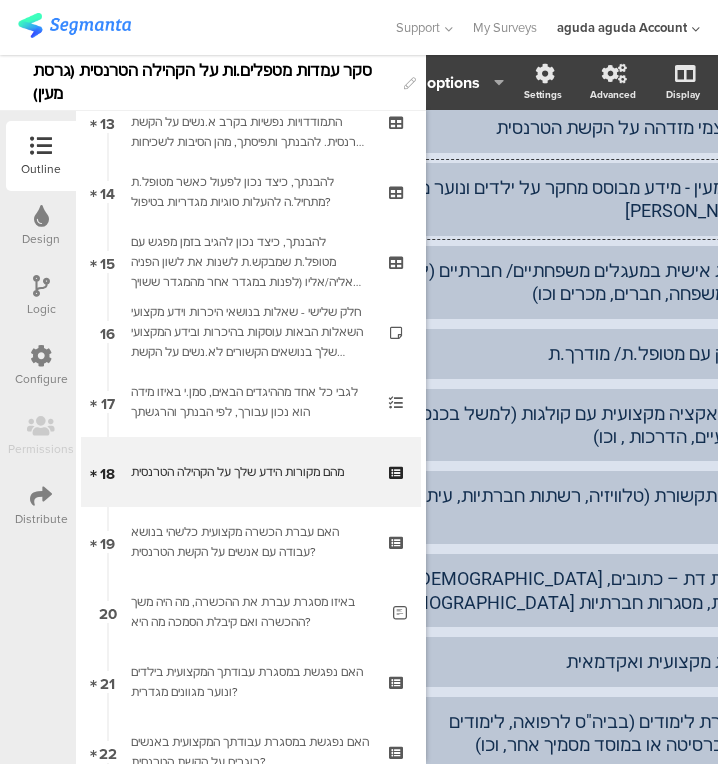 scroll, scrollTop: 200, scrollLeft: 94, axis: both 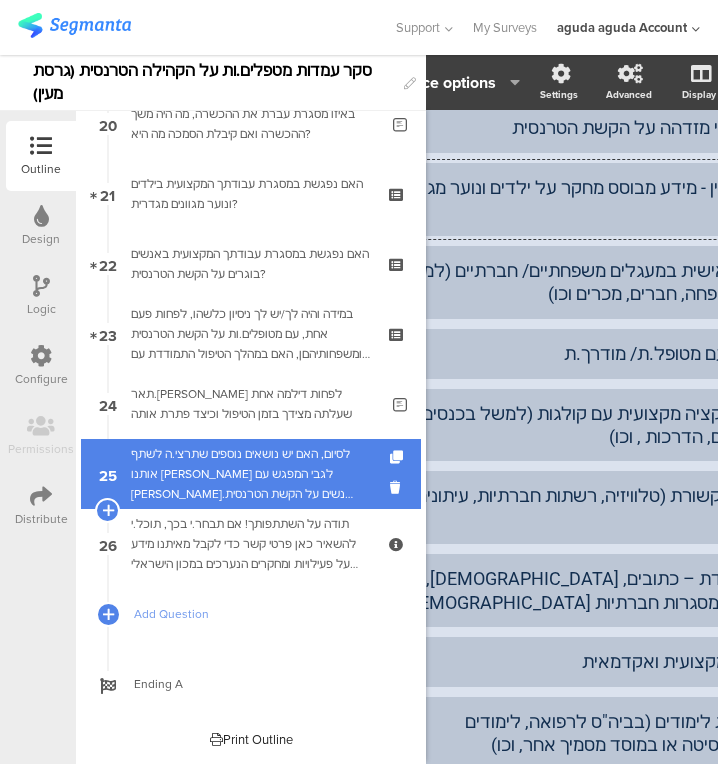 click on "לסיום, האם יש נושאים נוספים שתרצי.ה לשתף אותנו [PERSON_NAME] לגבי המפגש עם [PERSON_NAME].נשים על הקשת הטרנסית בהקשר לעבודתך המקצועית? (למשל חוויות או תובנות הרלוונטיות לנושא, אתגרים חשובים בעיניך, או כל נושא אחר)." at bounding box center (254, 474) 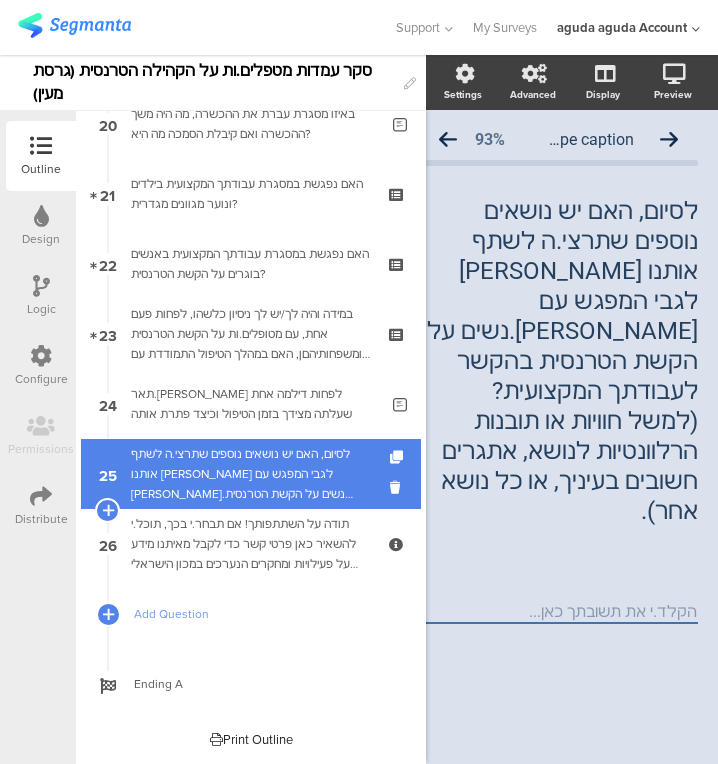 scroll, scrollTop: 0, scrollLeft: 28, axis: horizontal 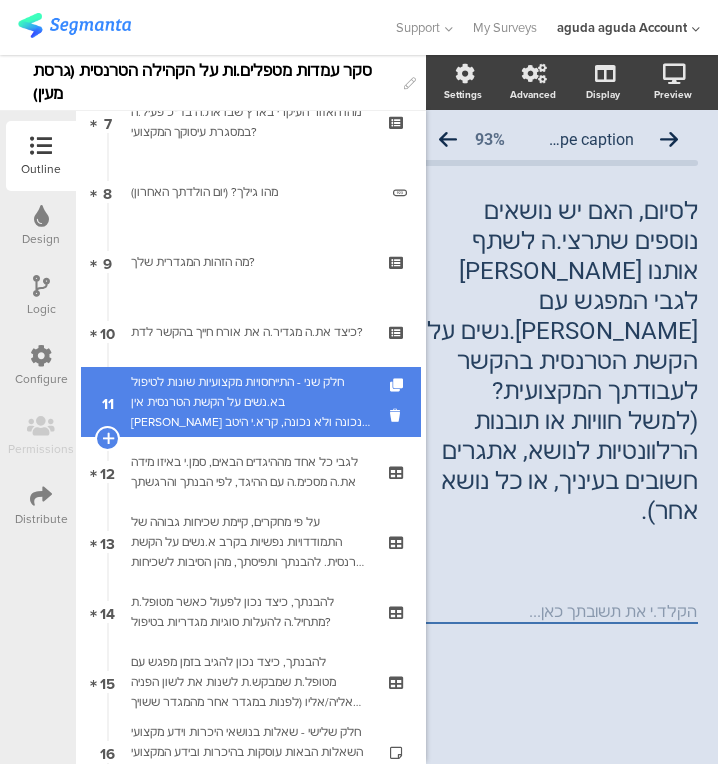 click on "חלק שני - התייחסויות מקצועיות שונות לטיפול בא.נשים על הקשת הטרנסית אין [PERSON_NAME] נכונה ולא נכונה, קרא.י היטב את השאלות והשתדל.[PERSON_NAME] להשיב בכנות, באופן שמשקף בצורה הטובה היותר את תפיסתך." at bounding box center [250, 402] 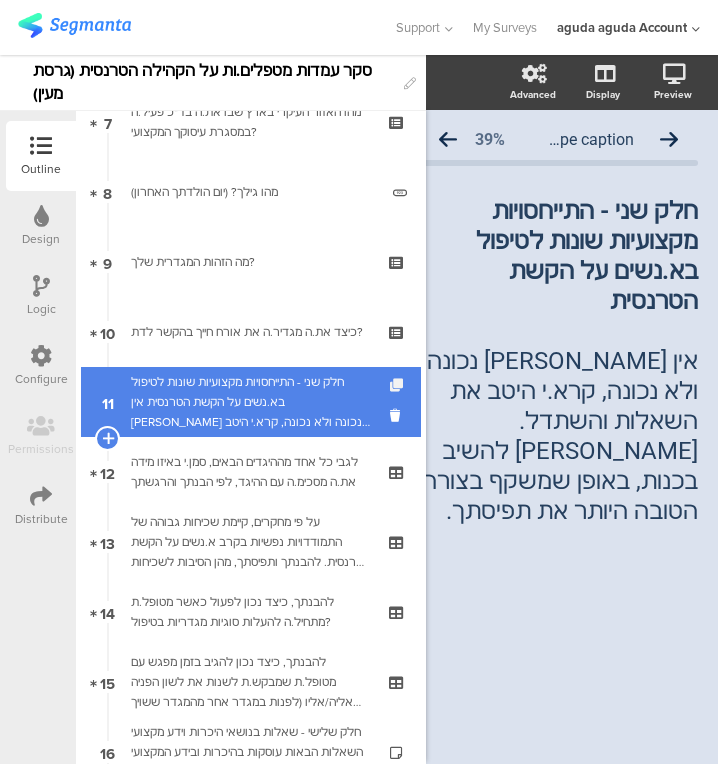 click at bounding box center [398, 385] 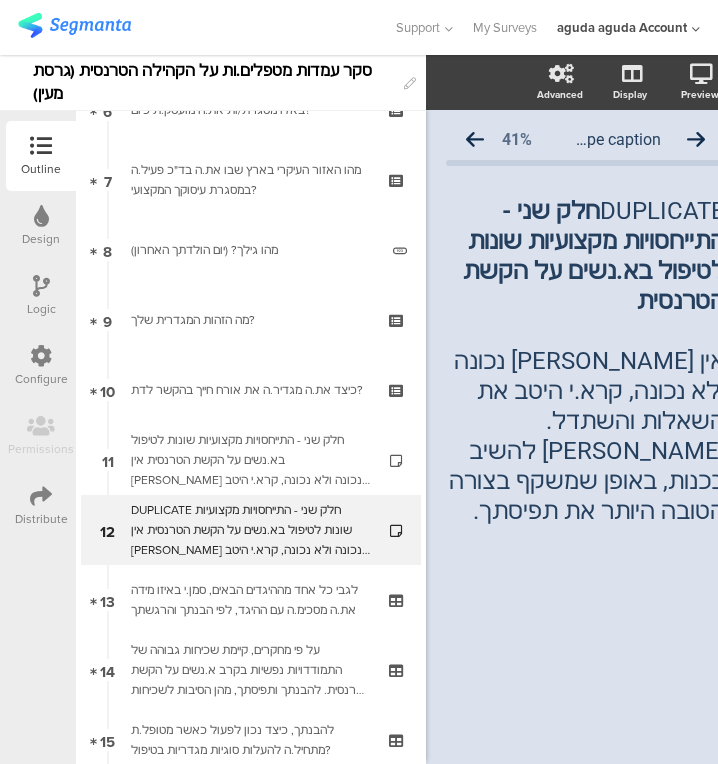 scroll, scrollTop: 558, scrollLeft: 0, axis: vertical 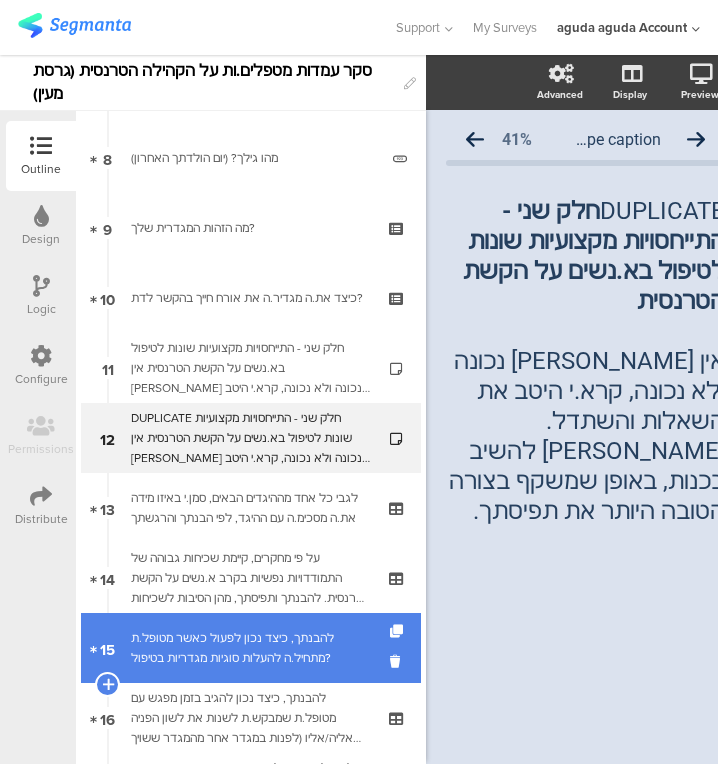 drag, startPoint x: 291, startPoint y: 471, endPoint x: 174, endPoint y: 682, distance: 241.26749 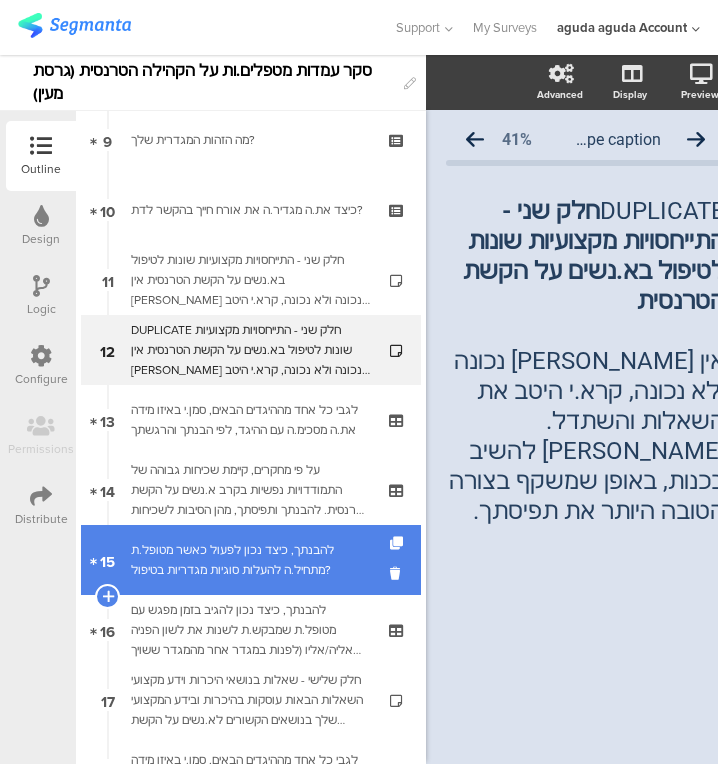 scroll, scrollTop: 645, scrollLeft: 0, axis: vertical 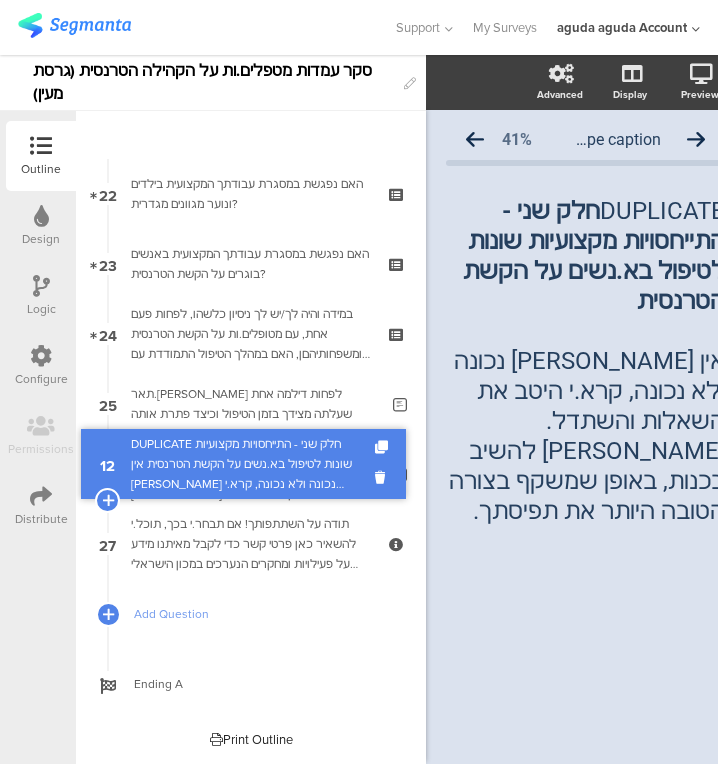 drag, startPoint x: 288, startPoint y: 344, endPoint x: 207, endPoint y: 433, distance: 120.34118 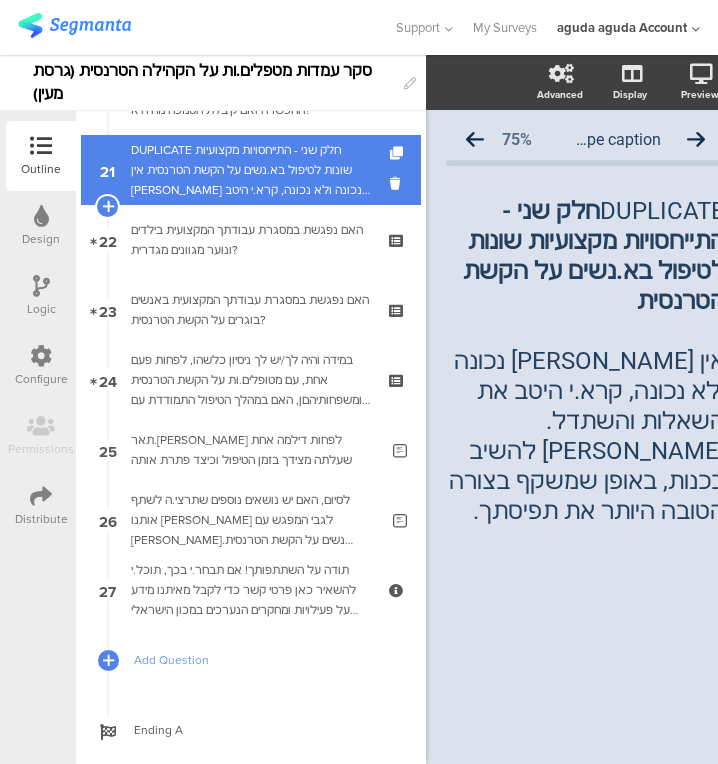 scroll, scrollTop: 1432, scrollLeft: 0, axis: vertical 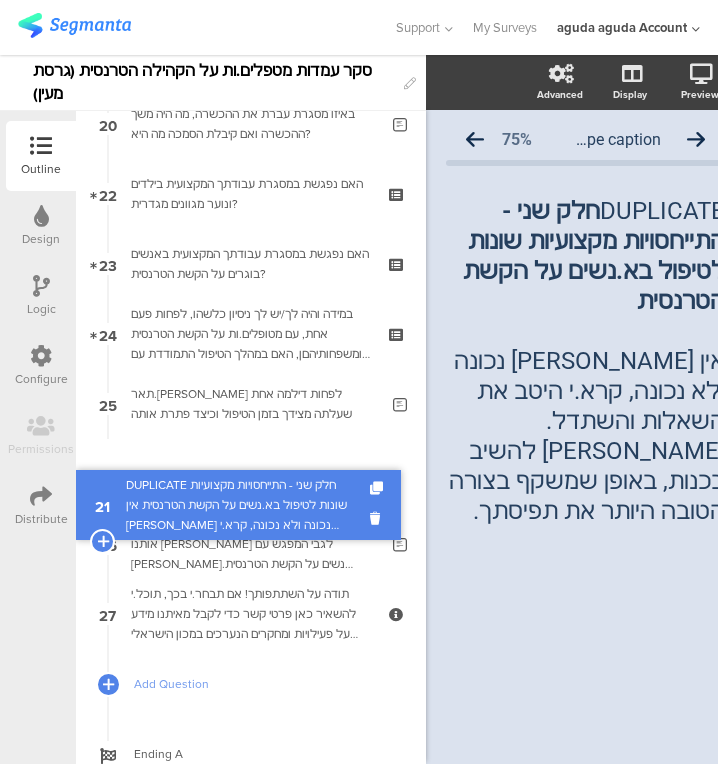 drag, startPoint x: 254, startPoint y: 159, endPoint x: 244, endPoint y: 479, distance: 320.15622 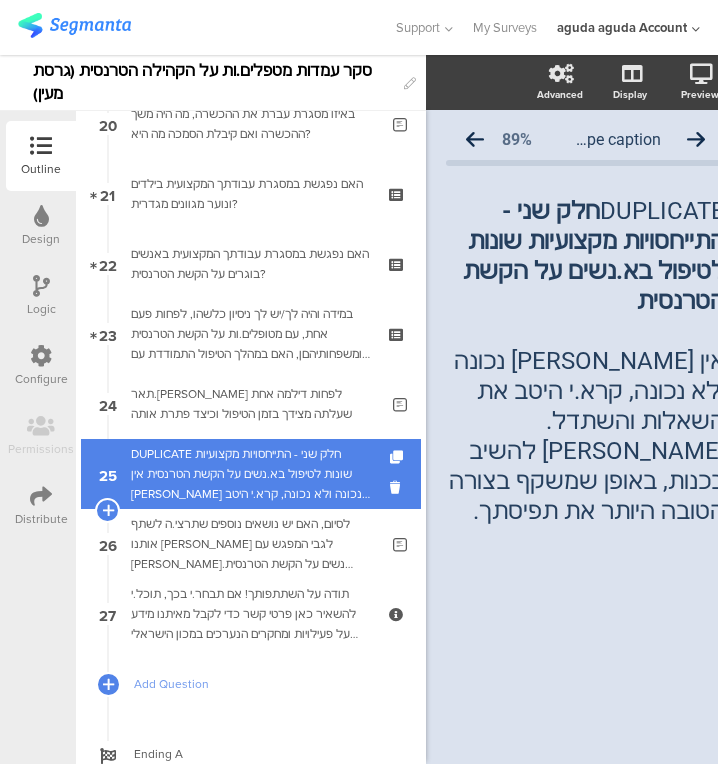 click on "DUPLICATE חלק שני - התייחסויות מקצועיות שונות לטיפול בא.נשים על הקשת הטרנסית אין [PERSON_NAME] נכונה ולא נכונה, קרא.י היטב את השאלות והשתדל.[PERSON_NAME] להשיב בכנות, באופן שמשקף בצורה הטובה היותר את תפיסתך." at bounding box center (250, 474) 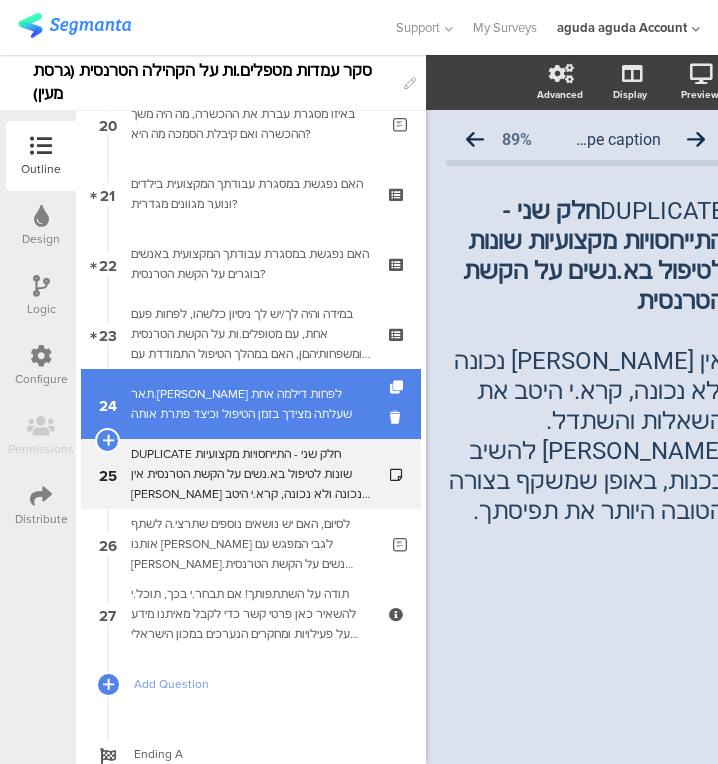 click on "תאר.[PERSON_NAME] לפחות דילמה אחת שעלתה מצידך בזמן הטיפול וכיצד פתרת אותה" at bounding box center [254, 404] 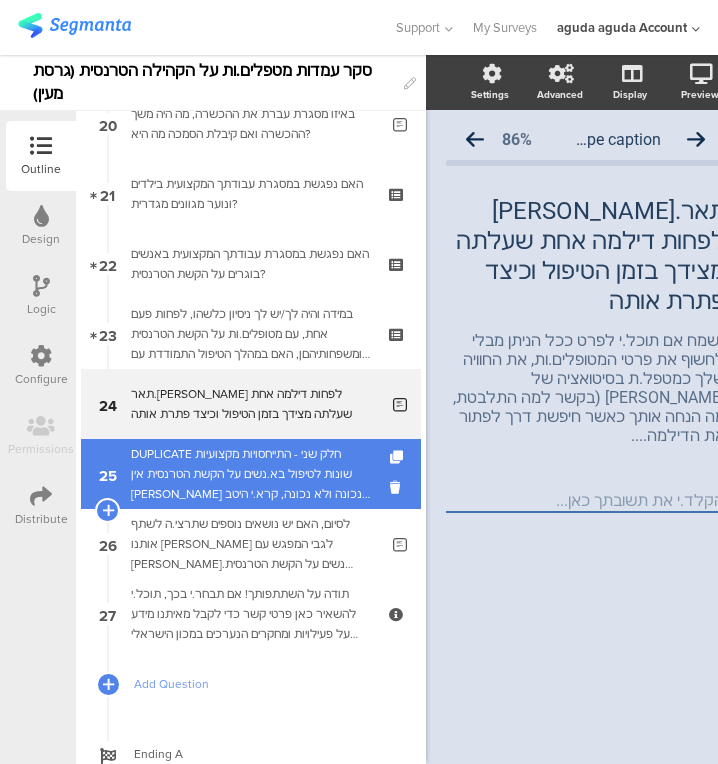 click on "DUPLICATE חלק שני - התייחסויות מקצועיות שונות לטיפול בא.נשים על הקשת הטרנסית אין [PERSON_NAME] נכונה ולא נכונה, קרא.י היטב את השאלות והשתדל.[PERSON_NAME] להשיב בכנות, באופן שמשקף בצורה הטובה היותר את תפיסתך." at bounding box center [250, 474] 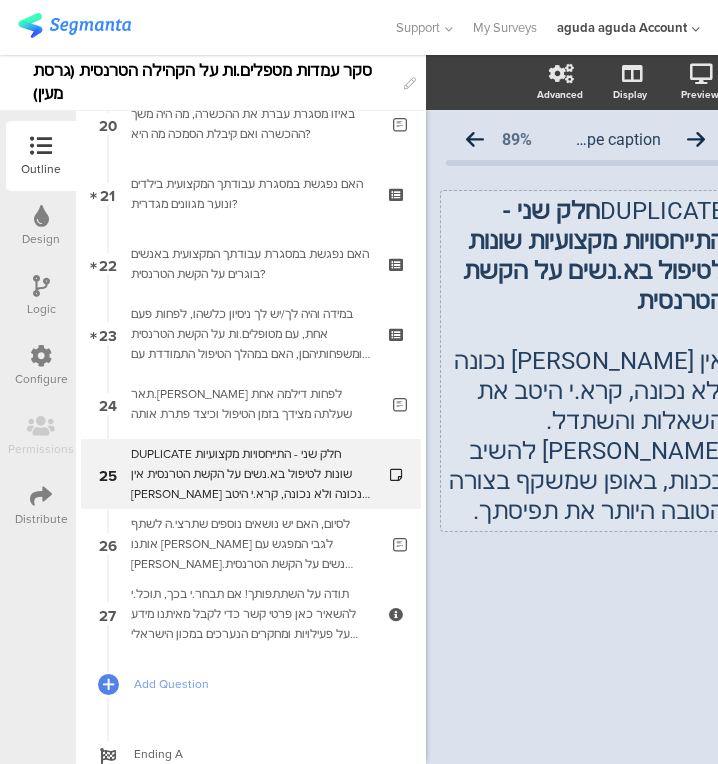 scroll, scrollTop: 0, scrollLeft: 28, axis: horizontal 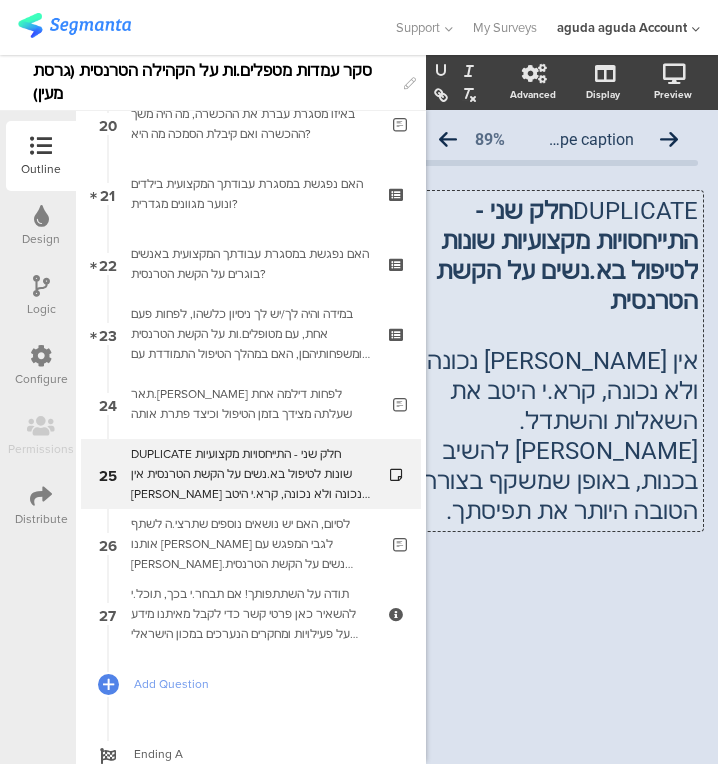 click on "DUPLICATE  חלק שני - התייחסויות מקצועיות שונות לטיפול בא.נשים על הקשת הטרנסית אין [PERSON_NAME] נכונה ולא נכונה, קרא.י היטב את השאלות והשתדל.[PERSON_NAME] להשיב בכנות, באופן שמשקף בצורה הטובה היותר את תפיסתך.
DUPLICATE  חלק שני - התייחסויות מקצועיות שונות לטיפול בא.נשים על הקשת הטרנסית אין [PERSON_NAME] נכונה ולא נכונה, קרא.י היטב את השאלות והשתדל.[PERSON_NAME] להשיב בכנות, באופן שמשקף בצורה הטובה היותר את תפיסתך.
DUPLICATE  חלק שני - התייחסויות מקצועיות שונות לטיפול בא.נשים על הקשת הטרנסית אין [PERSON_NAME] נכונה ולא נכונה, קרא.י היטב את השאלות והשתדל.[PERSON_NAME] להשיב בכנות, באופן שמשקף בצורה הטובה היותר את תפיסתך." 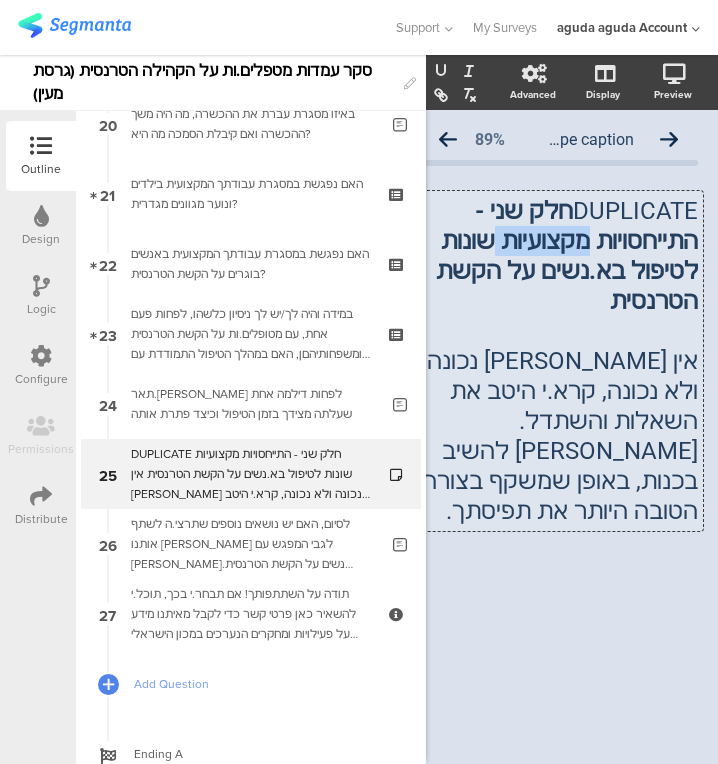 click on "חלק שני - התייחסויות מקצועיות שונות לטיפול בא.נשים על הקשת הטרנסית" 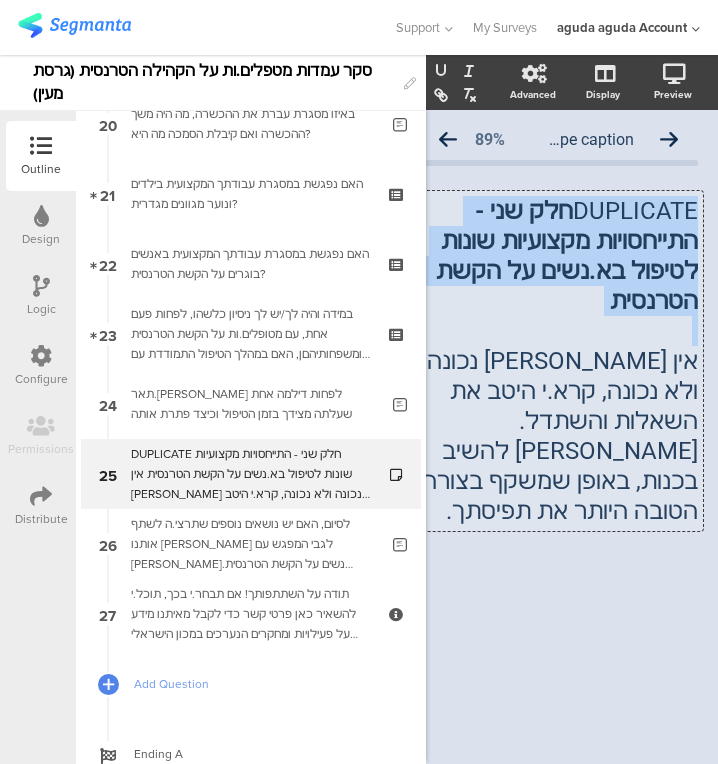 click on "חלק שני - התייחסויות מקצועיות שונות לטיפול בא.נשים על הקשת הטרנסית" 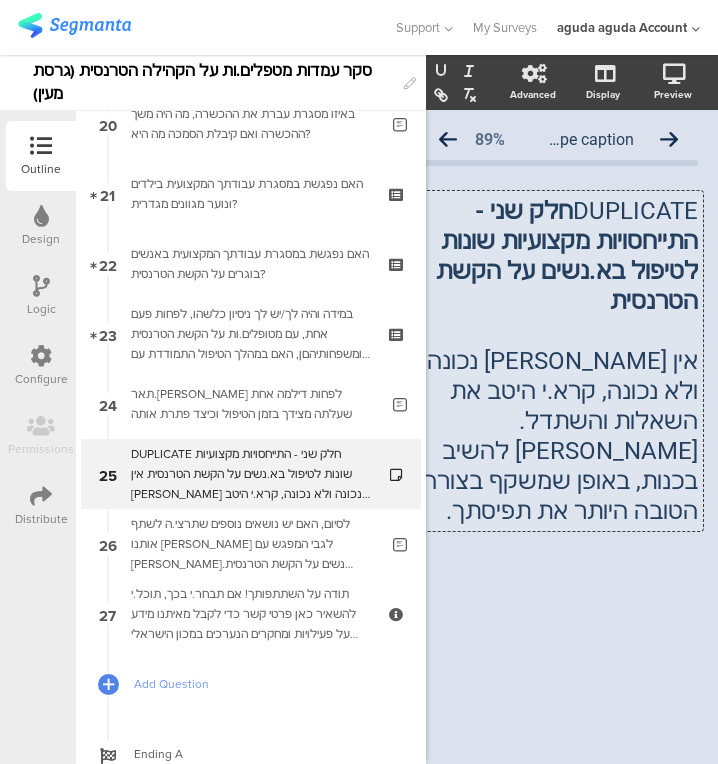 click on "חלק שני - התייחסויות מקצועיות שונות לטיפול בא.נשים על הקשת הטרנסית" 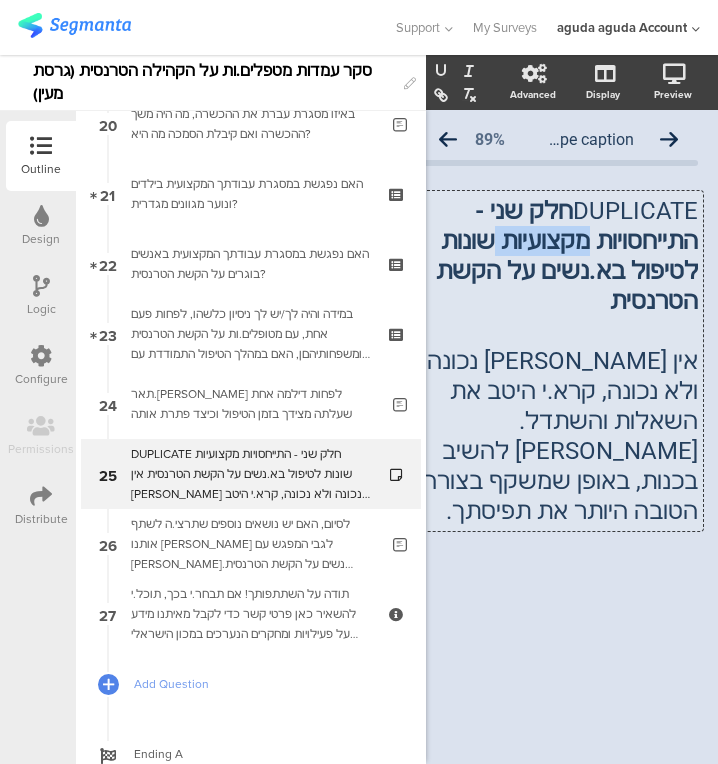 click on "חלק שני - התייחסויות מקצועיות שונות לטיפול בא.נשים על הקשת הטרנסית" 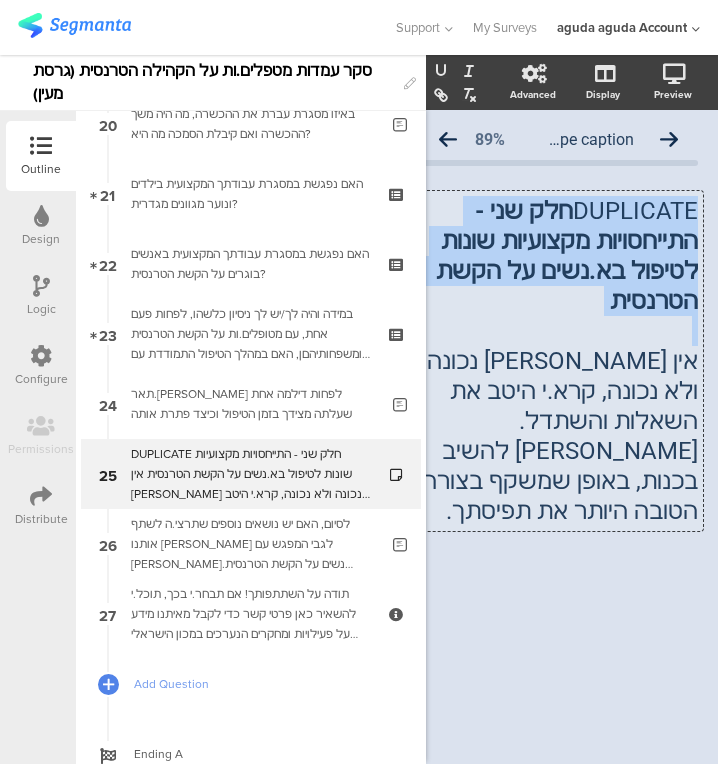 click on "חלק שני - התייחסויות מקצועיות שונות לטיפול בא.נשים על הקשת הטרנסית" 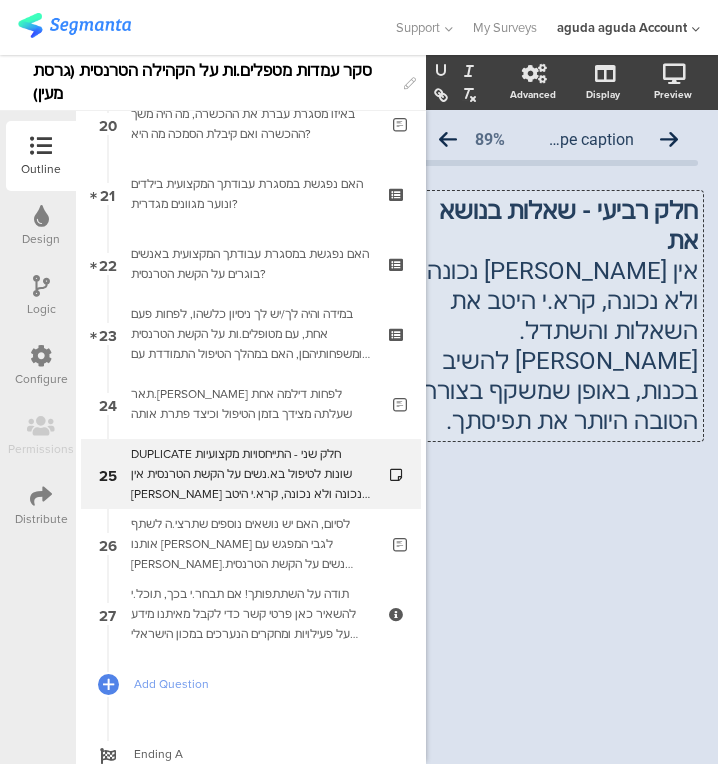 scroll, scrollTop: 0, scrollLeft: 20, axis: horizontal 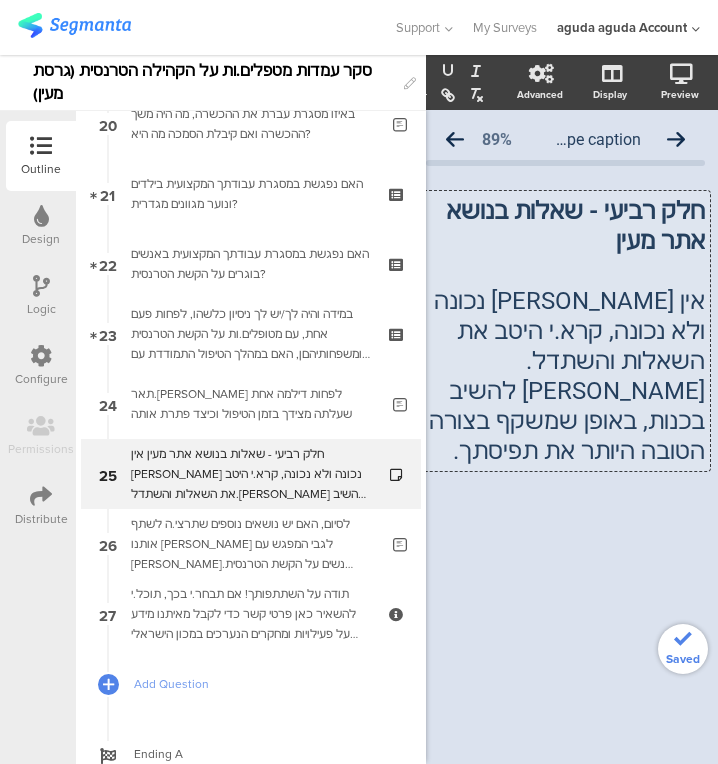 click on "אין [PERSON_NAME] נכונה ולא נכונה, קרא.י היטב את השאלות והשתדל.[PERSON_NAME] להשיב בכנות, באופן שמשקף בצורה הטובה היותר את תפיסתך." 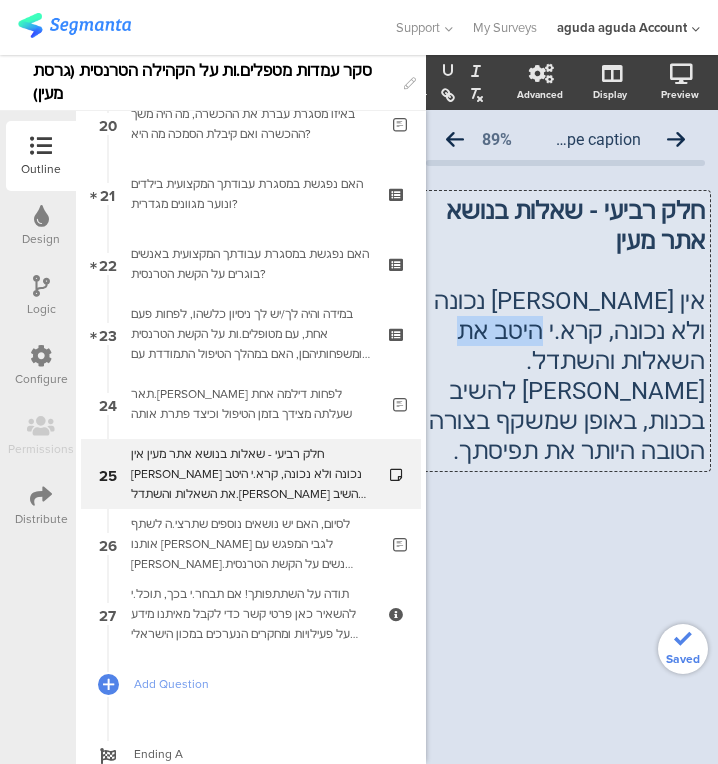 click on "אין [PERSON_NAME] נכונה ולא נכונה, קרא.י היטב את השאלות והשתדל.[PERSON_NAME] להשיב בכנות, באופן שמשקף בצורה הטובה היותר את תפיסתך." 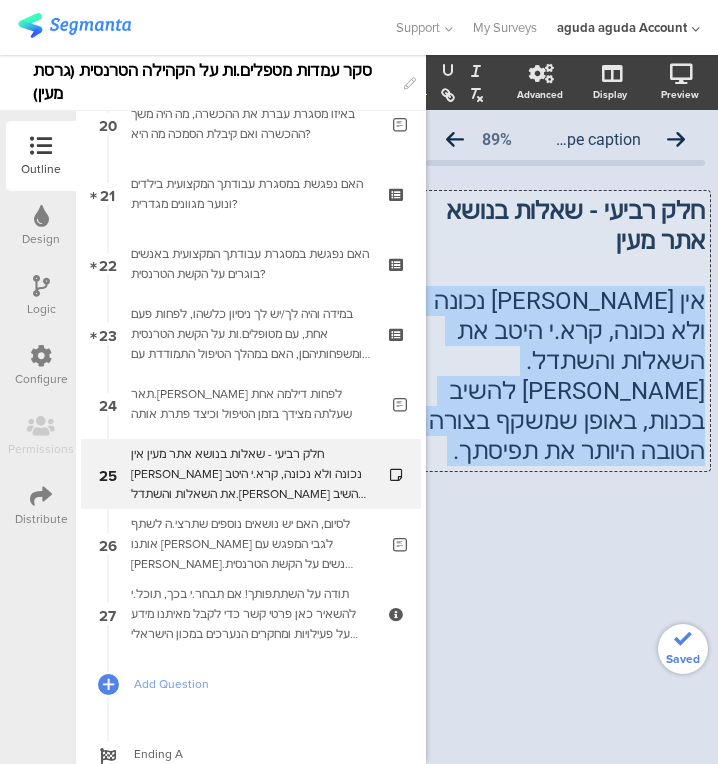 click on "אין [PERSON_NAME] נכונה ולא נכונה, קרא.י היטב את השאלות והשתדל.[PERSON_NAME] להשיב בכנות, באופן שמשקף בצורה הטובה היותר את תפיסתך." 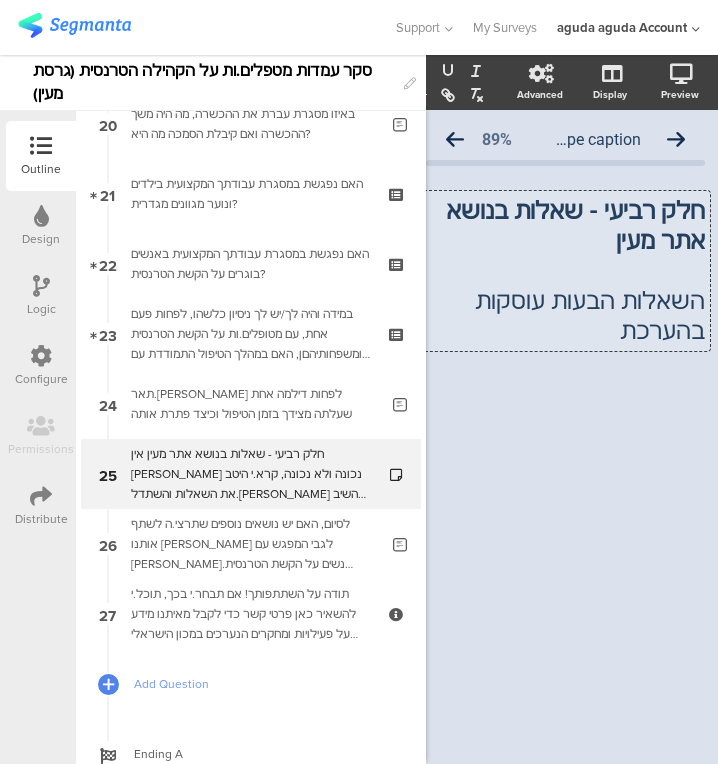 scroll, scrollTop: 0, scrollLeft: 20, axis: horizontal 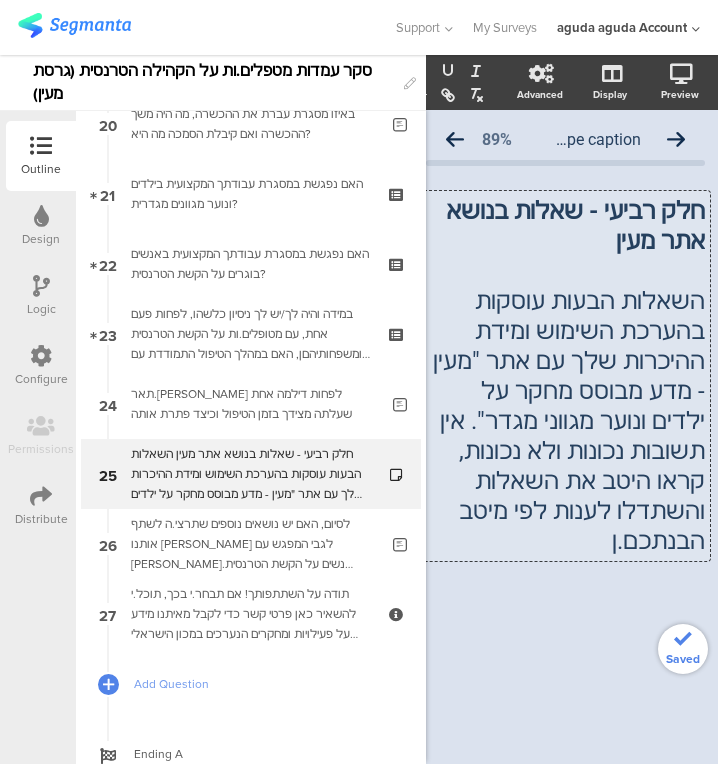click on "השאלות הבעות עוסקות בהערכת השימוש ומידת ההיכרות שלך עם אתר "מעין - מדע מבוסס מחקר על ילדים ונוער מגווני מגדר". אין תשובות נכונות ולא נכונות, קראו היטב את השאלות והשתדלו לענות לפי מיטב הבנתכם.ן" 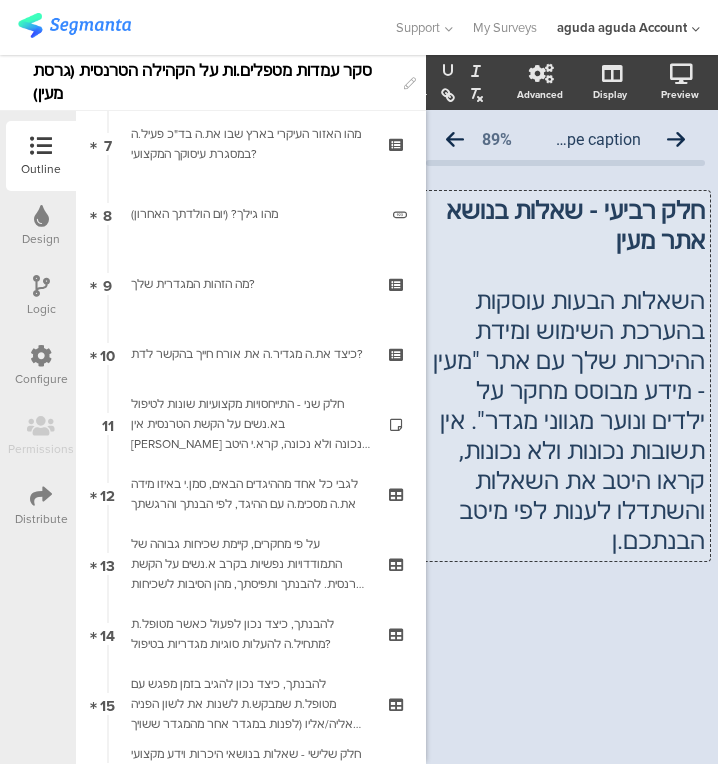 scroll, scrollTop: 455, scrollLeft: 0, axis: vertical 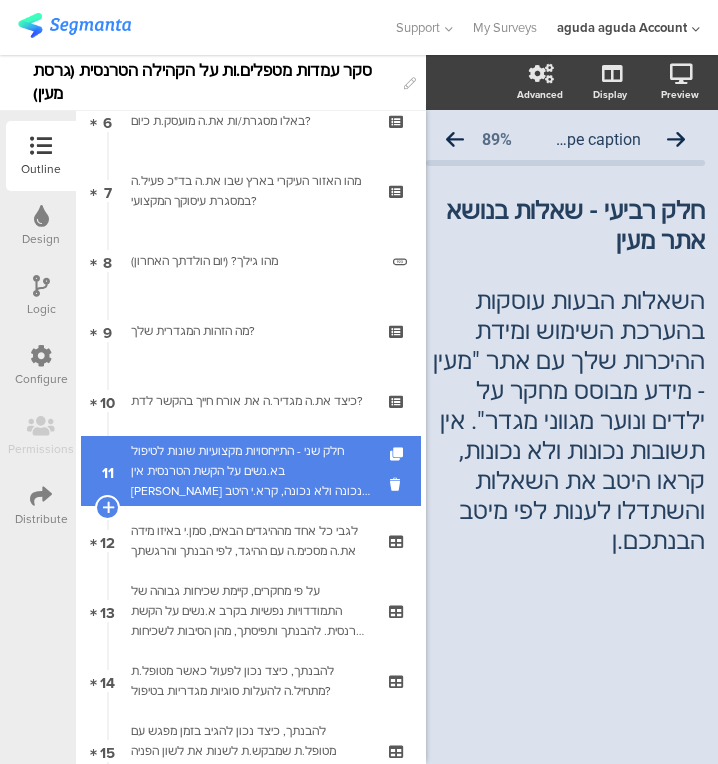 click on "חלק שני - התייחסויות מקצועיות שונות לטיפול בא.נשים על הקשת הטרנסית אין [PERSON_NAME] נכונה ולא נכונה, קרא.י היטב את השאלות והשתדל.[PERSON_NAME] להשיב בכנות, באופן שמשקף בצורה הטובה היותר את תפיסתך." at bounding box center [250, 471] 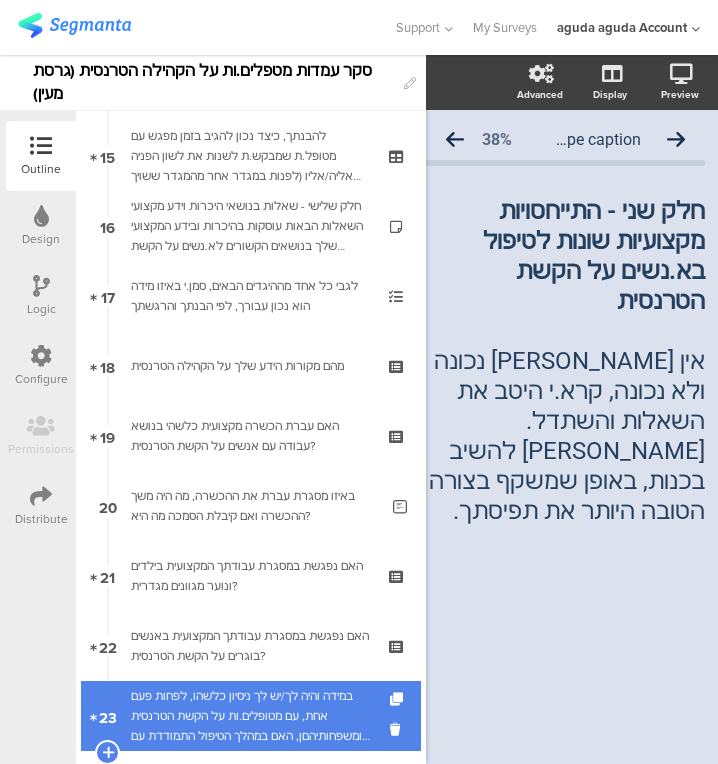 scroll, scrollTop: 1016, scrollLeft: 0, axis: vertical 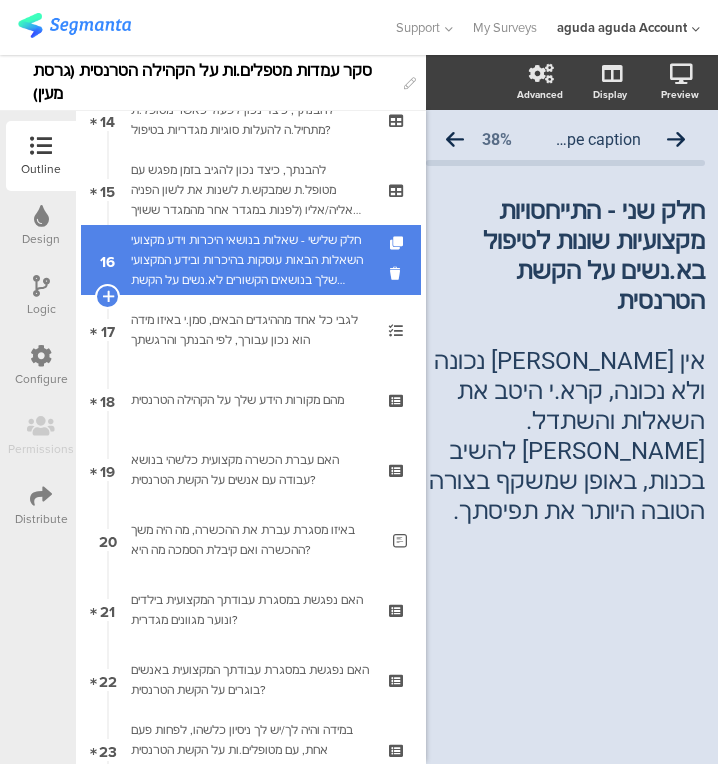 click on "חלק שלישי - שאלות בנושאי היכרות וידע מקצועי  השאלות הבאות עוסקות בהיכרות ובידע המקצועי שלך בנושאים הקשורים לא.נשים על הקשת הטרנסית. אין תשובות נכונות ולא נכונות, קראו היטב את השאלות והשתדלו לענות לפי מיטב הבנתכם.ן" at bounding box center [250, 260] 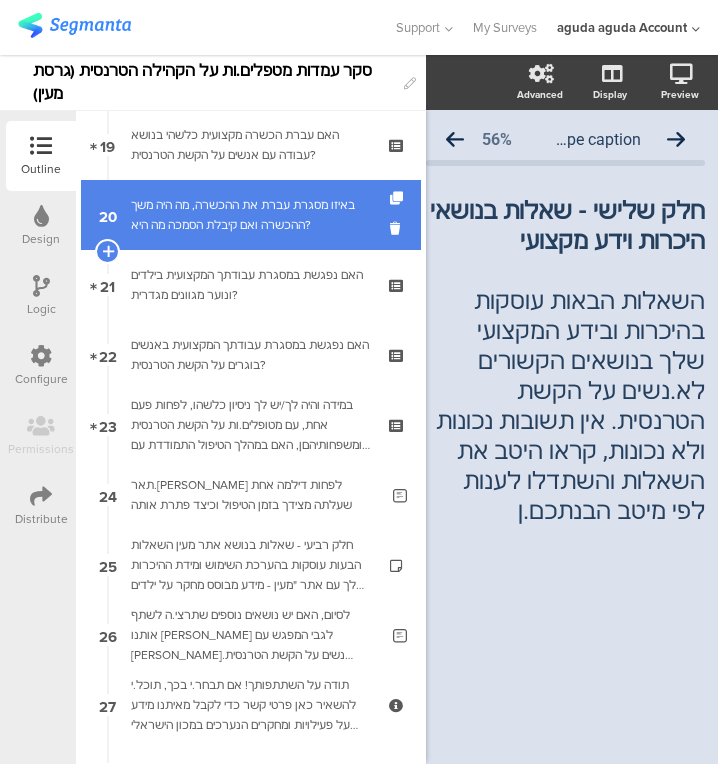 scroll, scrollTop: 1502, scrollLeft: 0, axis: vertical 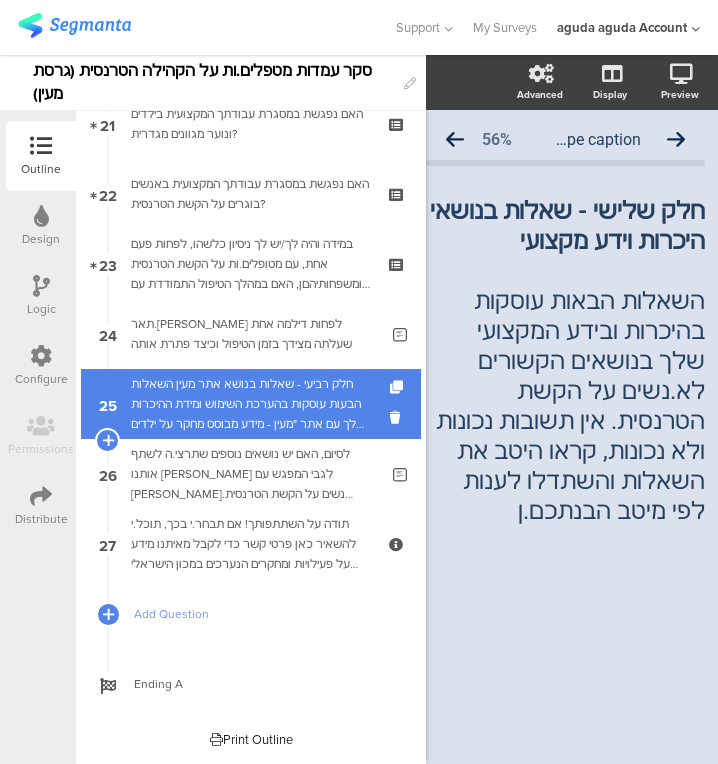 click on "חלק רביעי - שאלות בנושא אתר מעין השאלות הבעות עוסקות בהערכת השימוש ומידת ההיכרות שלך עם אתר "מעין - מידע מבוסס מחקר על ילדים ונוער מגווני מגדר". אין תשובות נכונות ולא נכונות, קראו היטב את השאלות והשתדלו לענות לפי מיטב הבנתכם.ן" at bounding box center [250, 404] 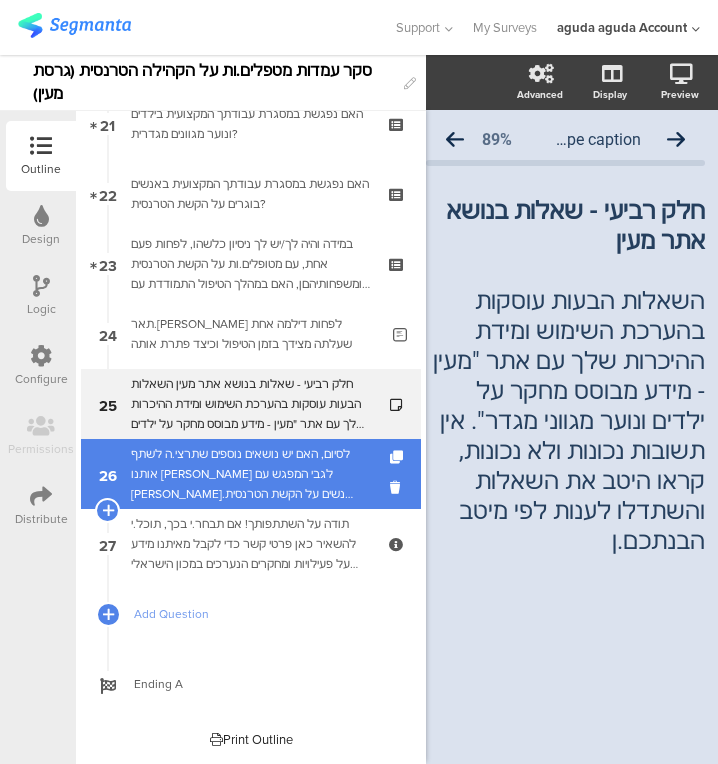 click on "לסיום, האם יש נושאים נוספים שתרצי.ה לשתף אותנו [PERSON_NAME] לגבי המפגש עם [PERSON_NAME].נשים על הקשת הטרנסית בהקשר לעבודתך המקצועית? (למשל חוויות או תובנות הרלוונטיות לנושא, אתגרים חשובים בעיניך, או כל נושא אחר)." at bounding box center [254, 474] 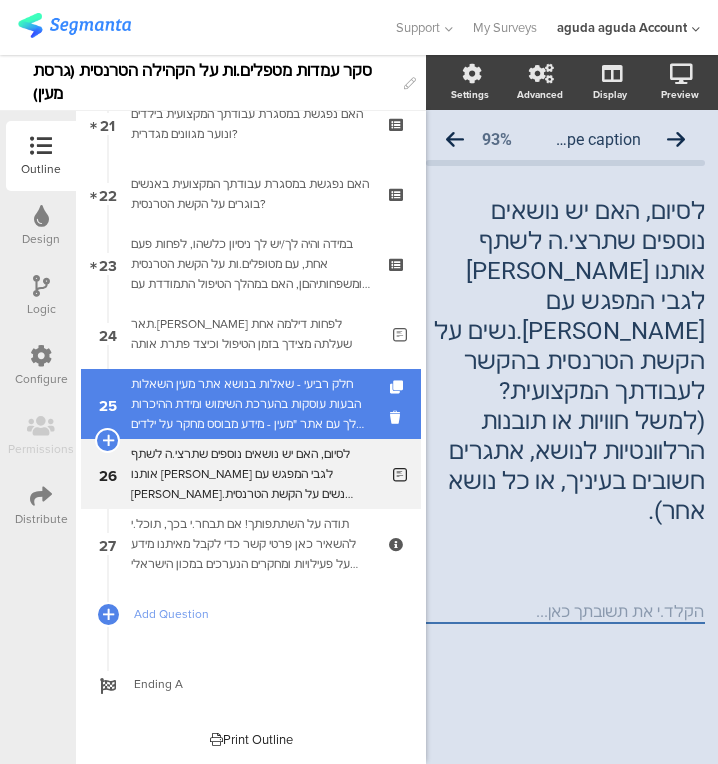 click on "חלק רביעי - שאלות בנושא אתר מעין השאלות הבעות עוסקות בהערכת השימוש ומידת ההיכרות שלך עם אתר "מעין - מידע מבוסס מחקר על ילדים ונוער מגווני מגדר". אין תשובות נכונות ולא נכונות, קראו היטב את השאלות והשתדלו לענות לפי מיטב הבנתכם.ן" at bounding box center [250, 404] 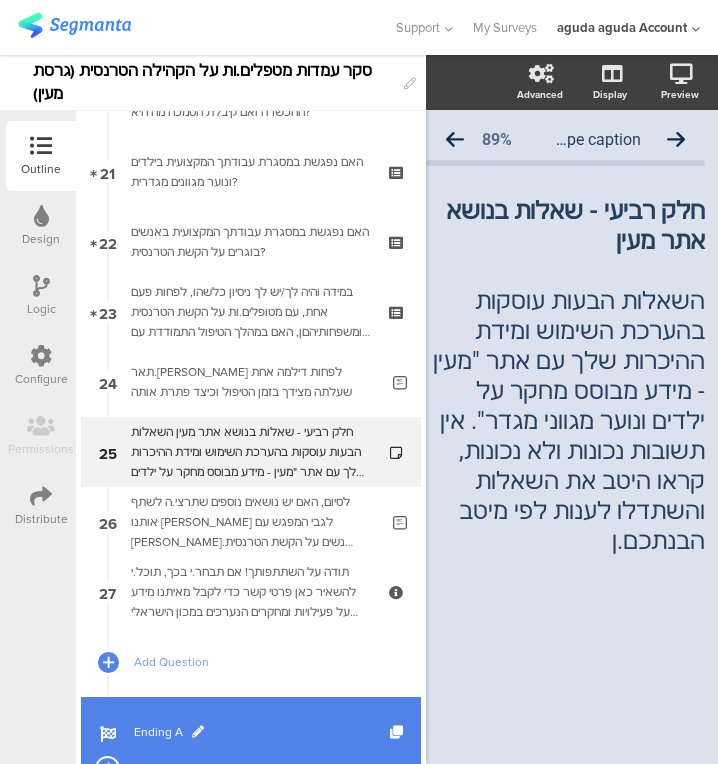scroll, scrollTop: 1455, scrollLeft: 0, axis: vertical 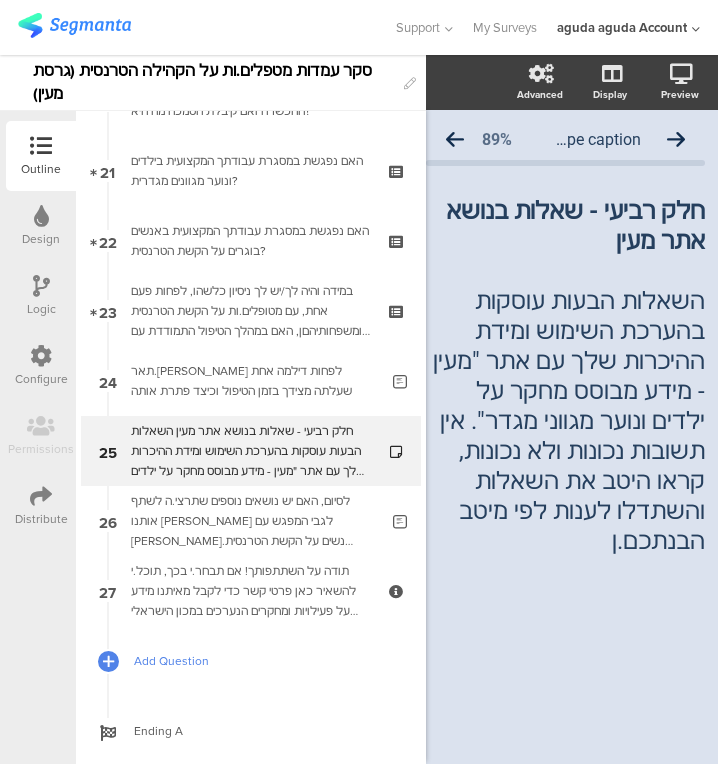 click on "Add Question" at bounding box center [262, 661] 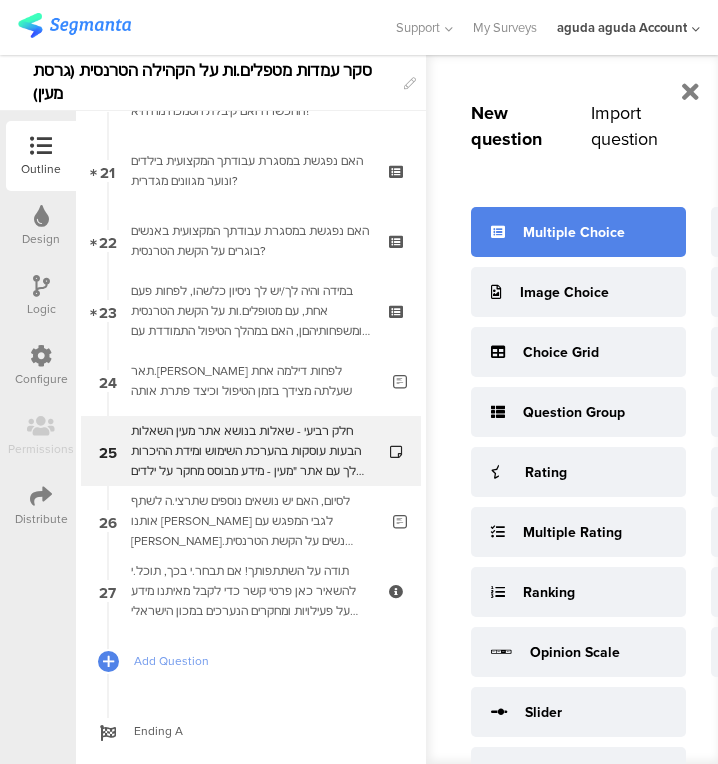 click on "Multiple Choice" at bounding box center [578, 232] 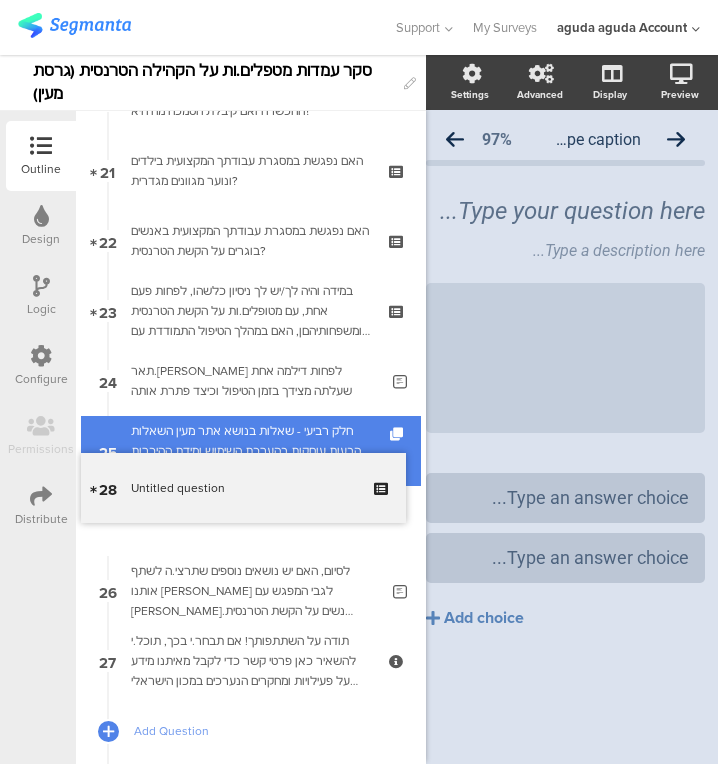 drag, startPoint x: 255, startPoint y: 654, endPoint x: 286, endPoint y: 484, distance: 172.80336 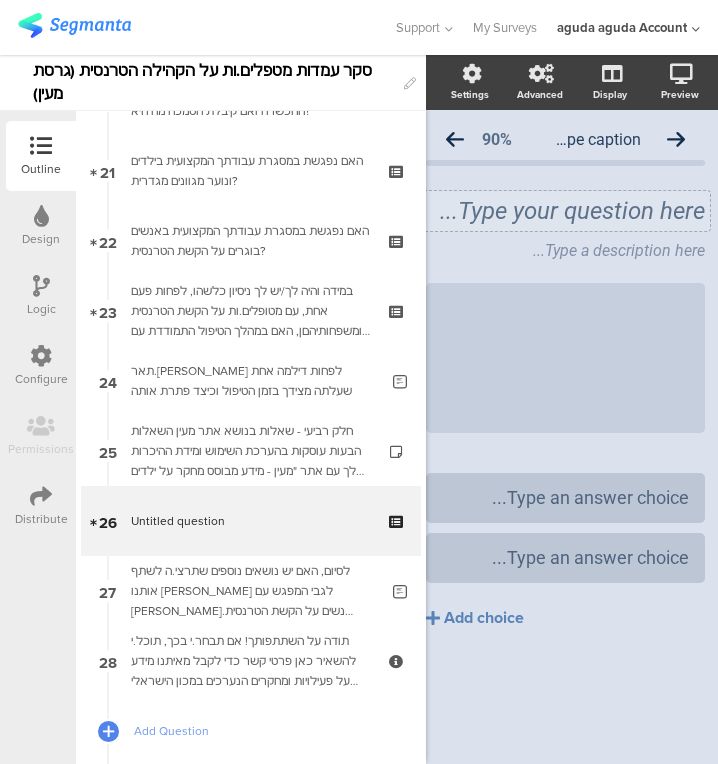 scroll, scrollTop: 0, scrollLeft: 31, axis: horizontal 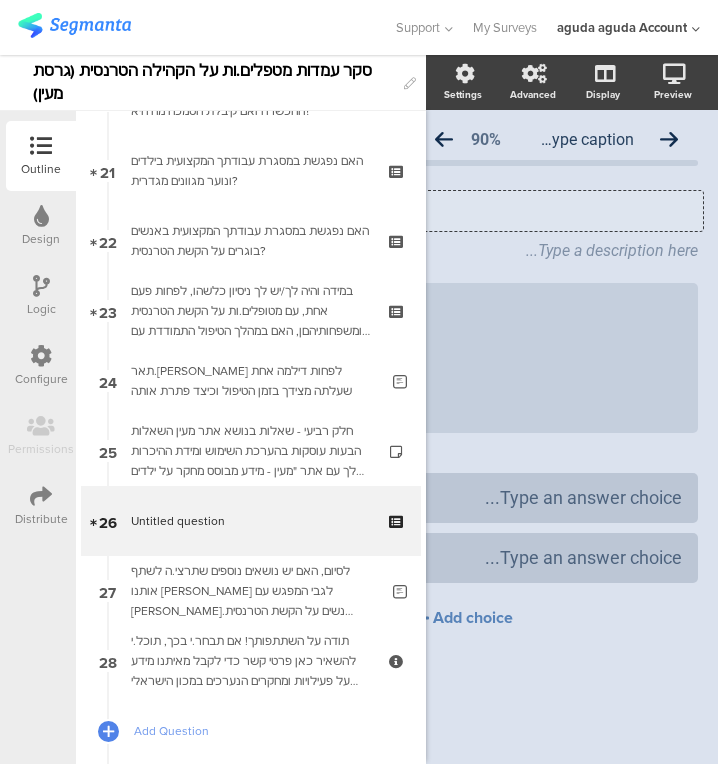 click on "Type your question here..." 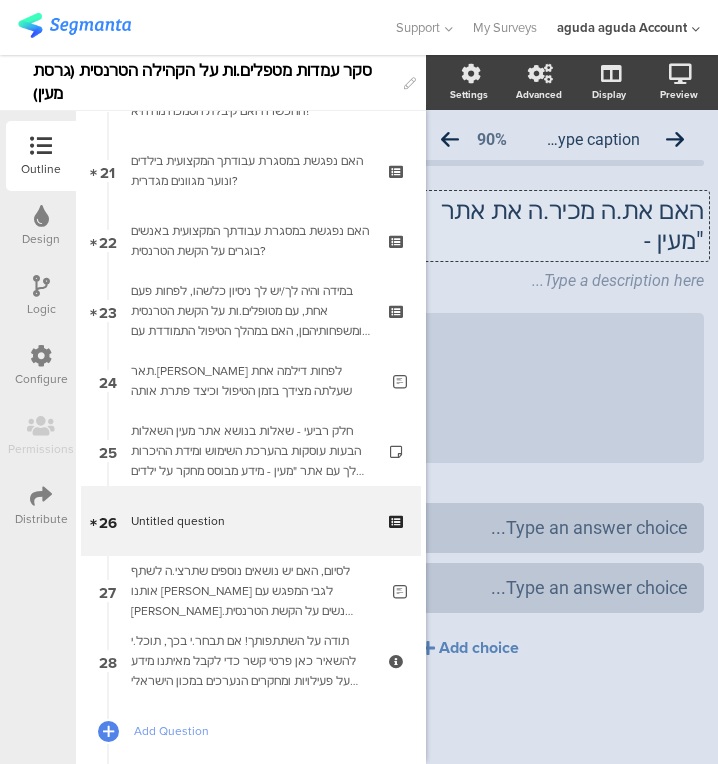 scroll, scrollTop: 0, scrollLeft: 20, axis: horizontal 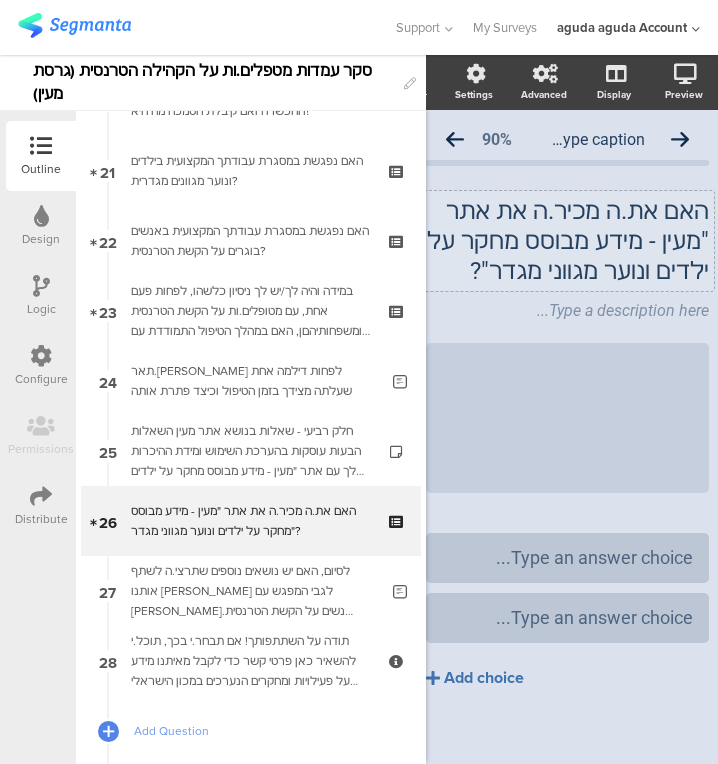 click on "Add choice" 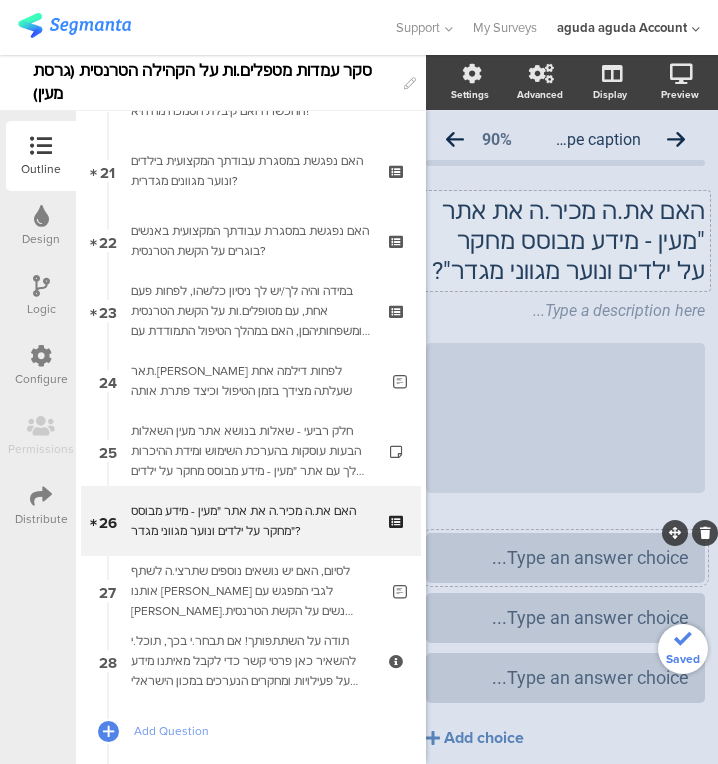 type 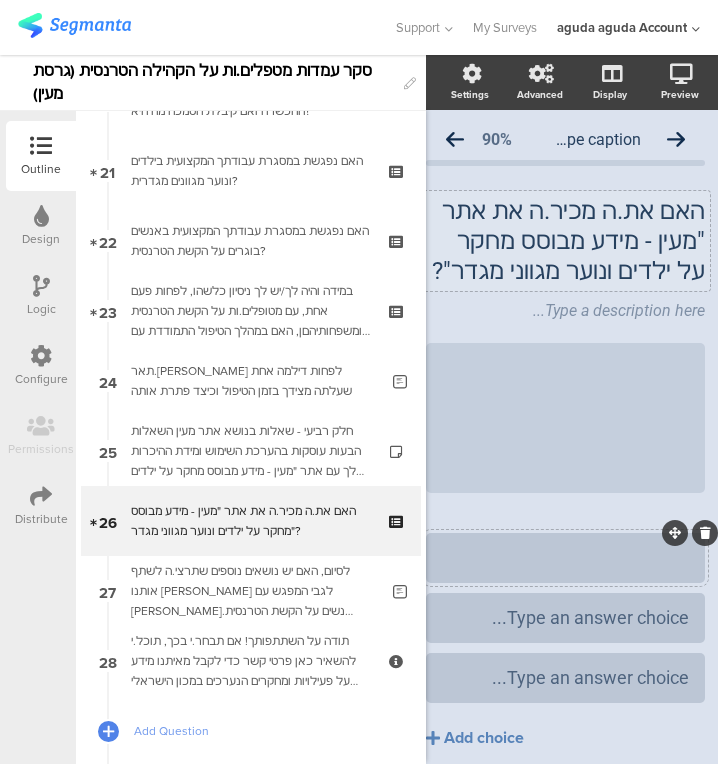 click 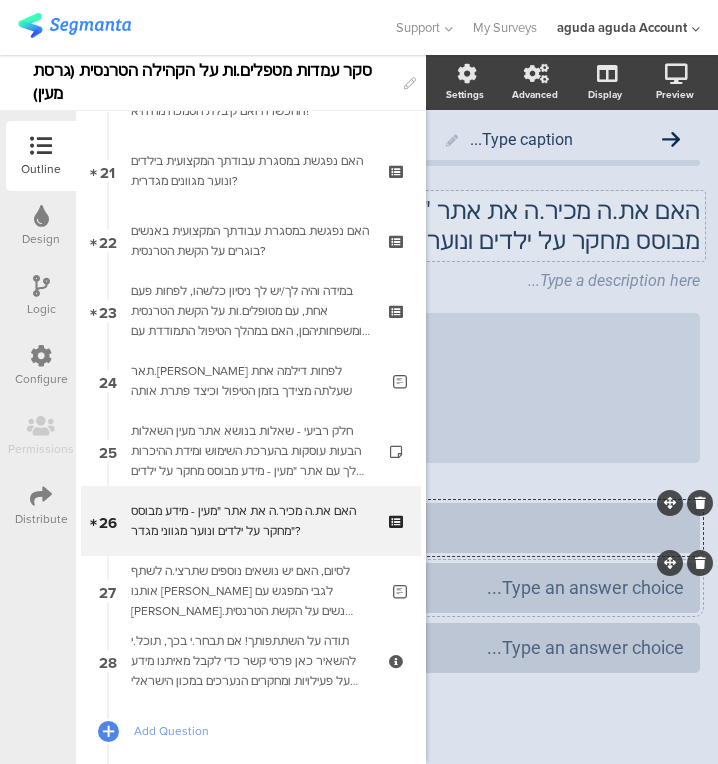 scroll, scrollTop: 0, scrollLeft: 189, axis: horizontal 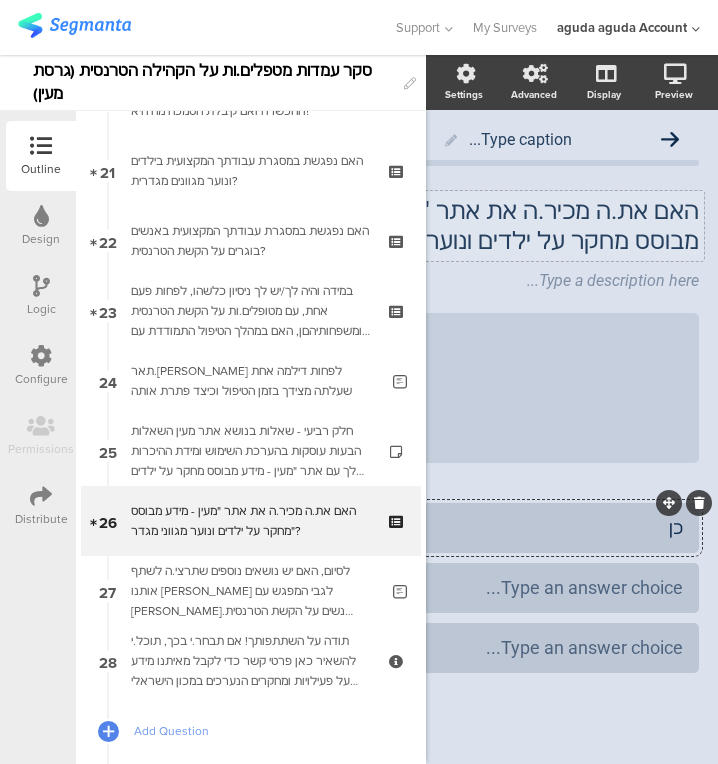 type 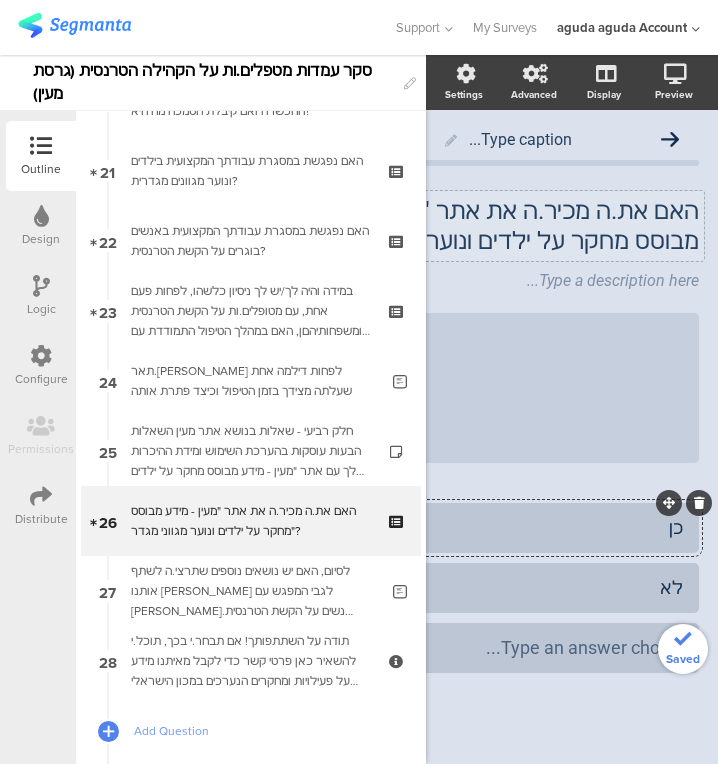 type 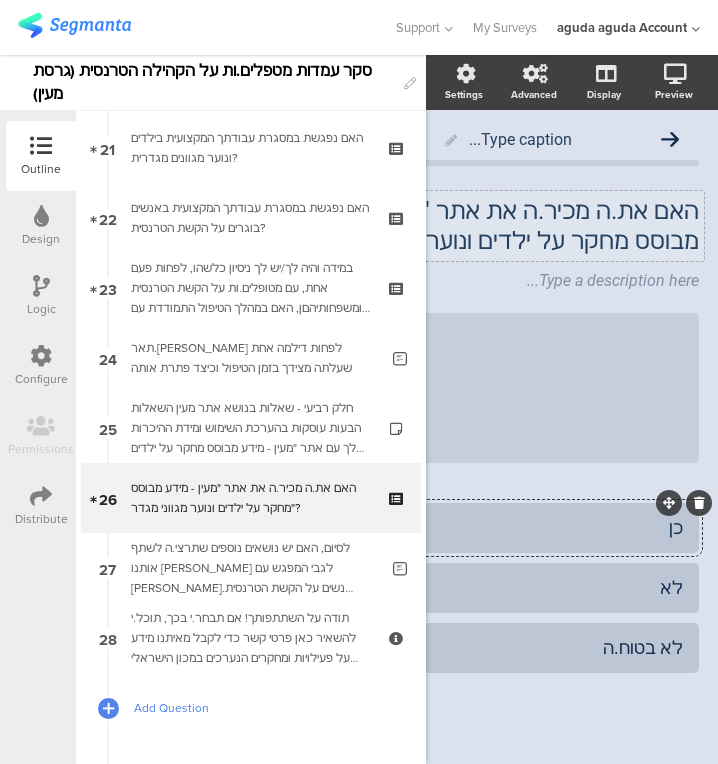 scroll, scrollTop: 1479, scrollLeft: 0, axis: vertical 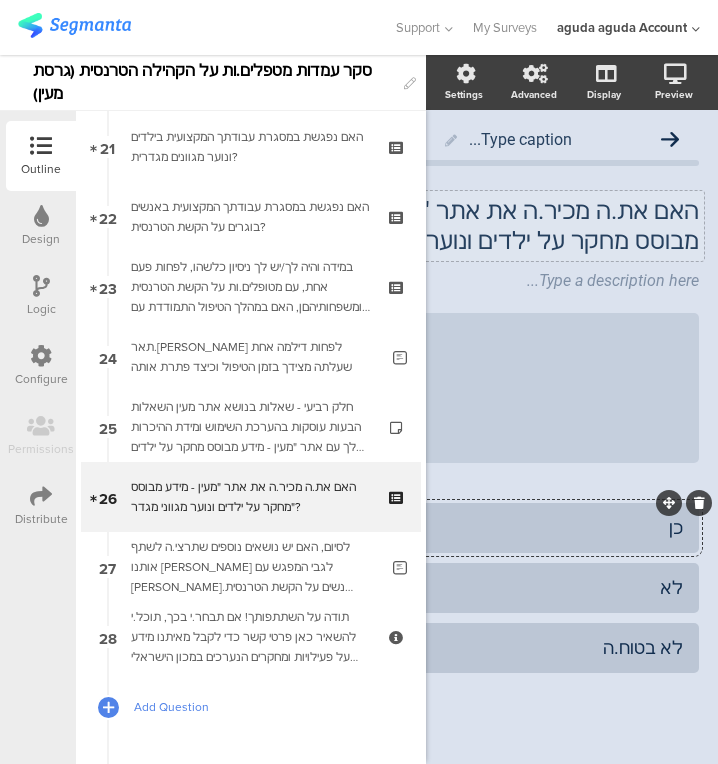 click on "Add Question" at bounding box center (262, 707) 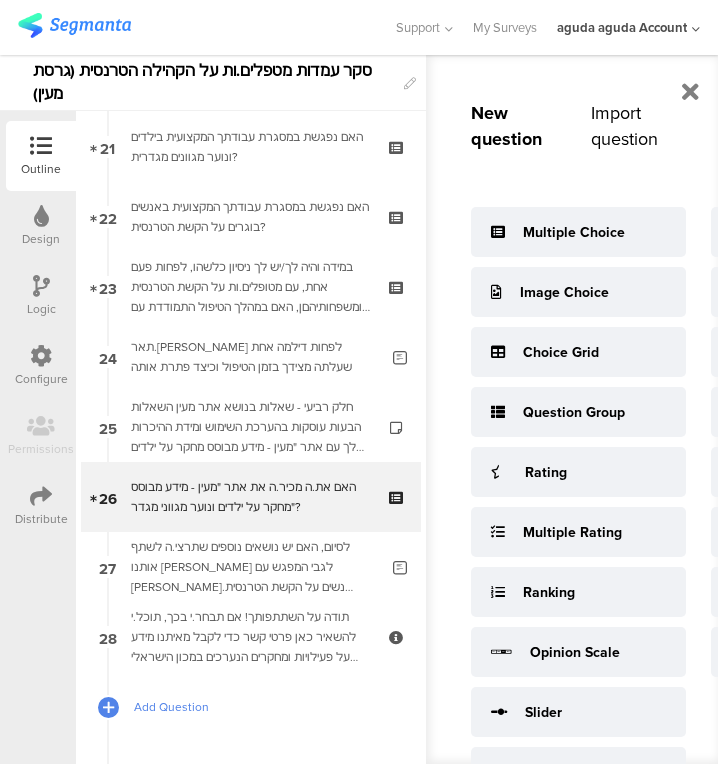 scroll, scrollTop: 0, scrollLeft: 58, axis: horizontal 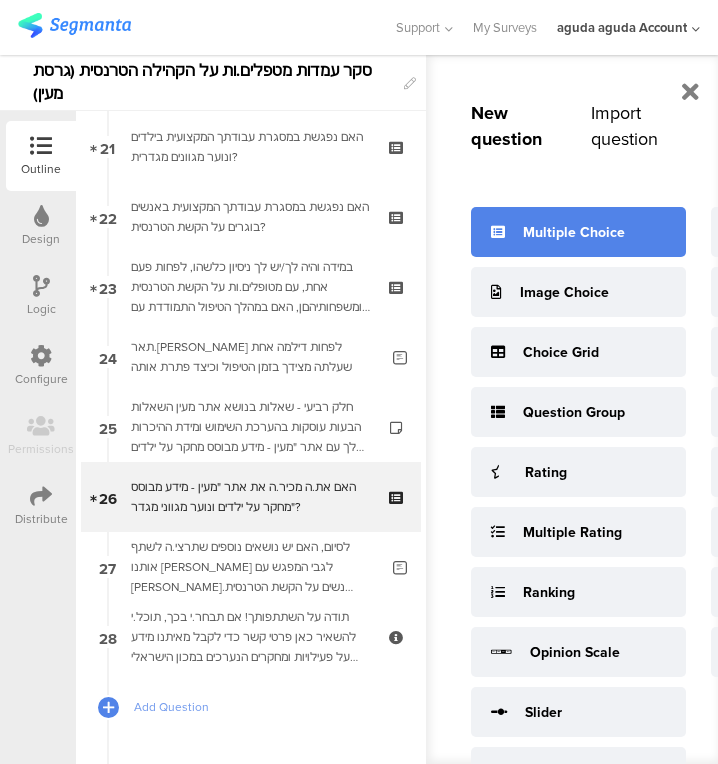 click on "Multiple Choice" at bounding box center [574, 232] 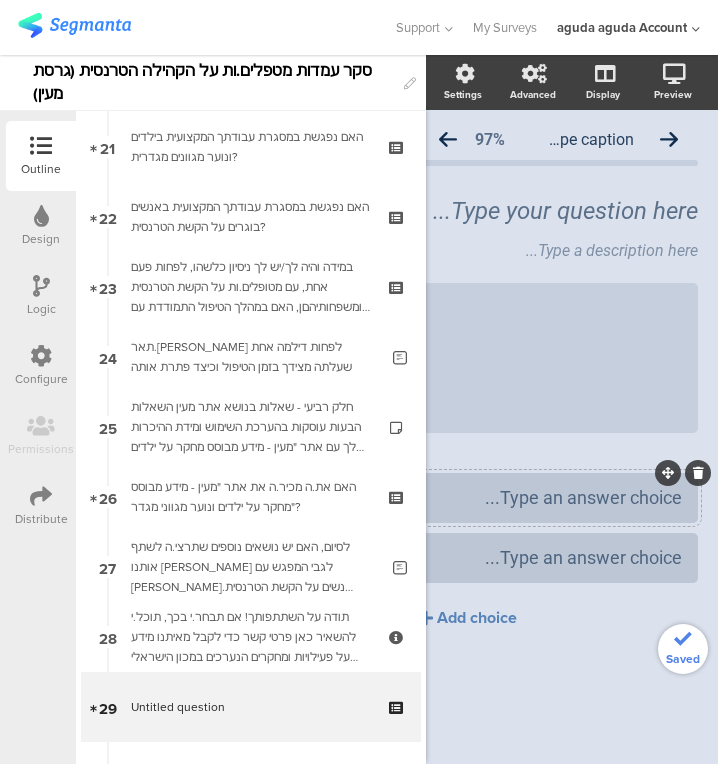 scroll, scrollTop: 0, scrollLeft: 28, axis: horizontal 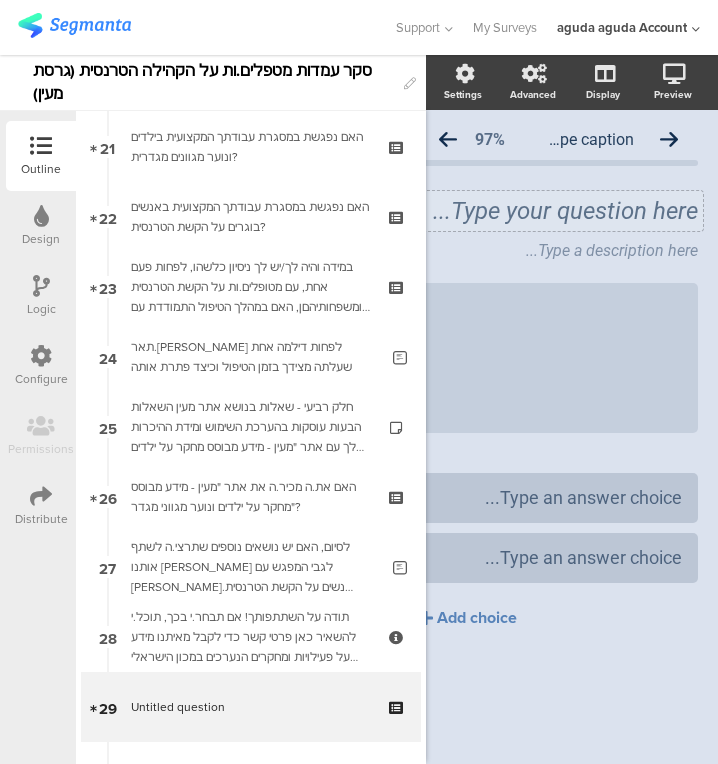 click on "Type your question here..." 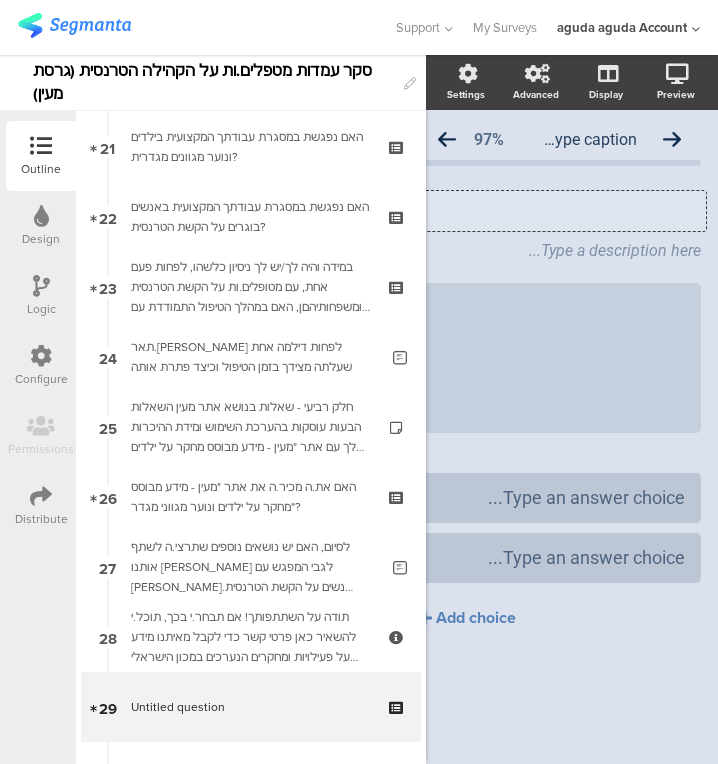 type 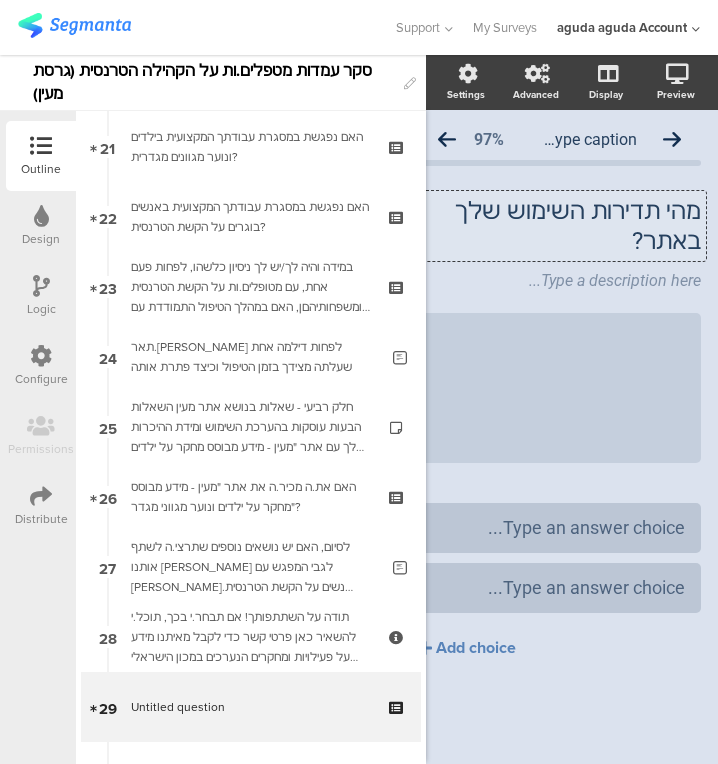 scroll, scrollTop: 0, scrollLeft: 26, axis: horizontal 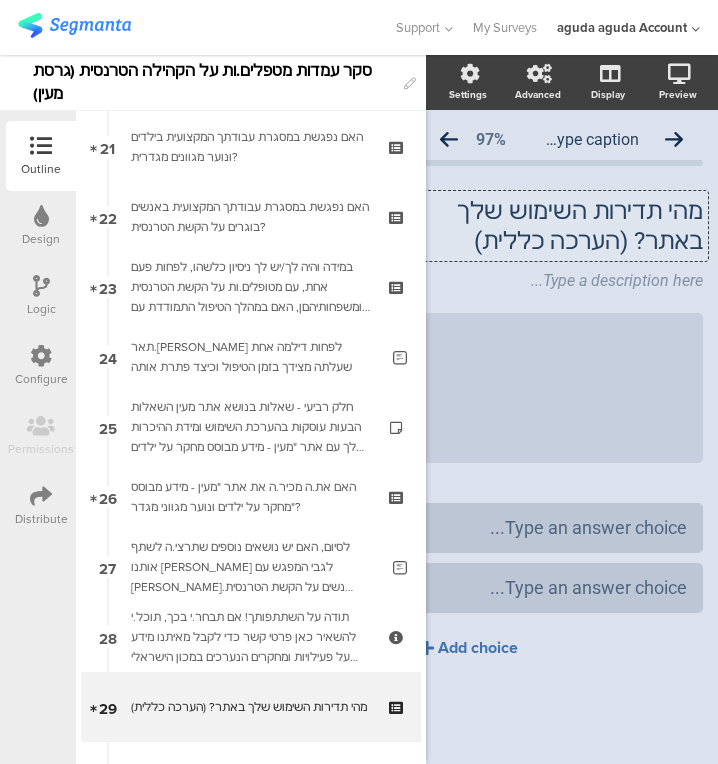 click on "Add choice" 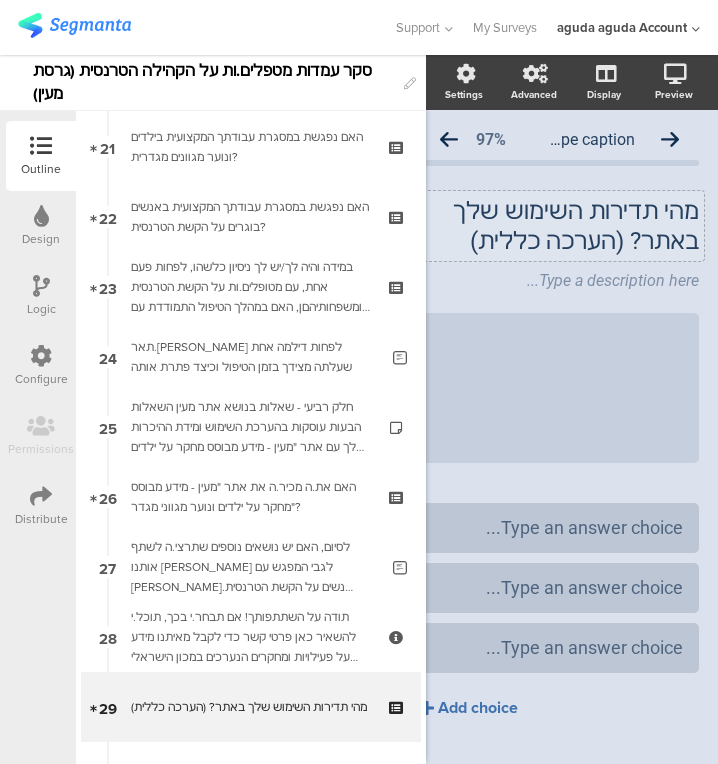click on "Add choice" 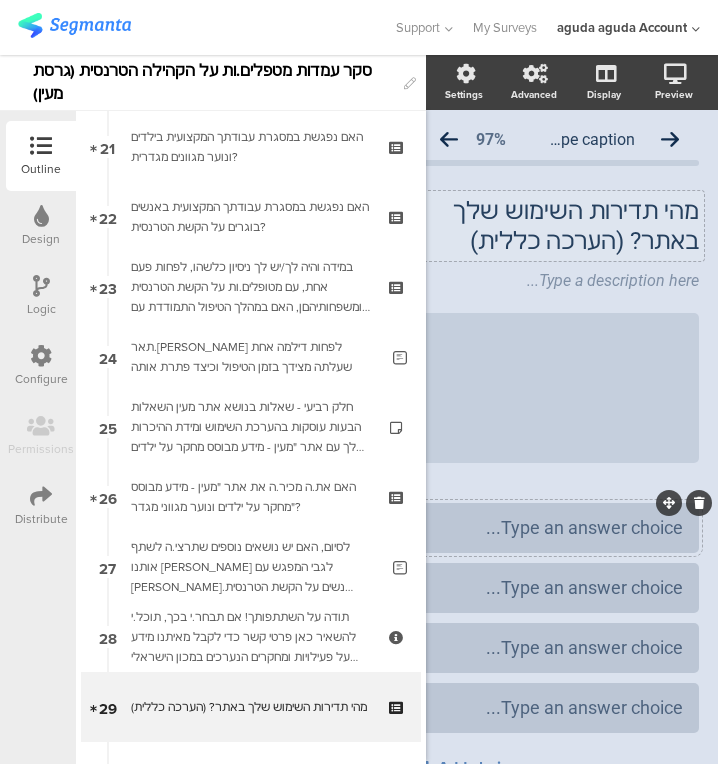 type 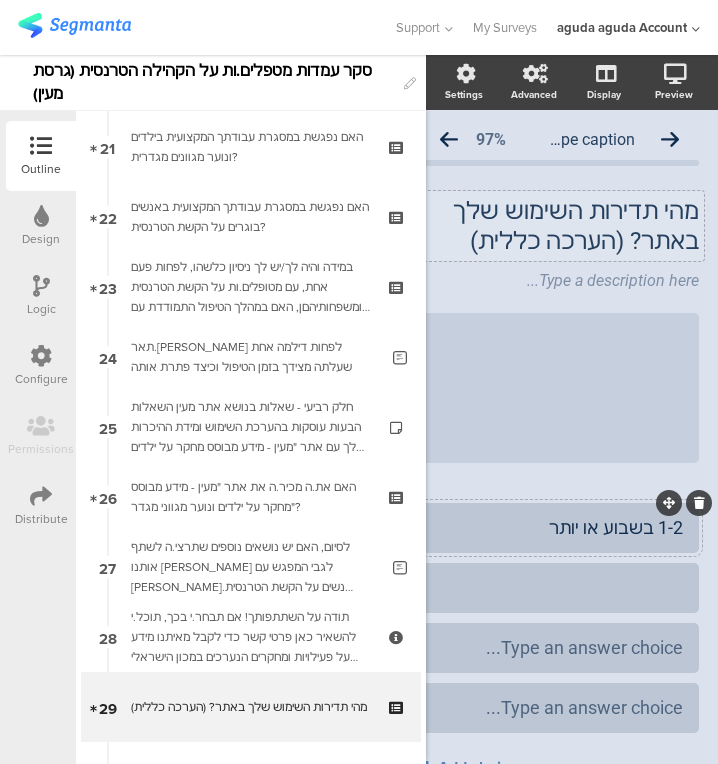 type 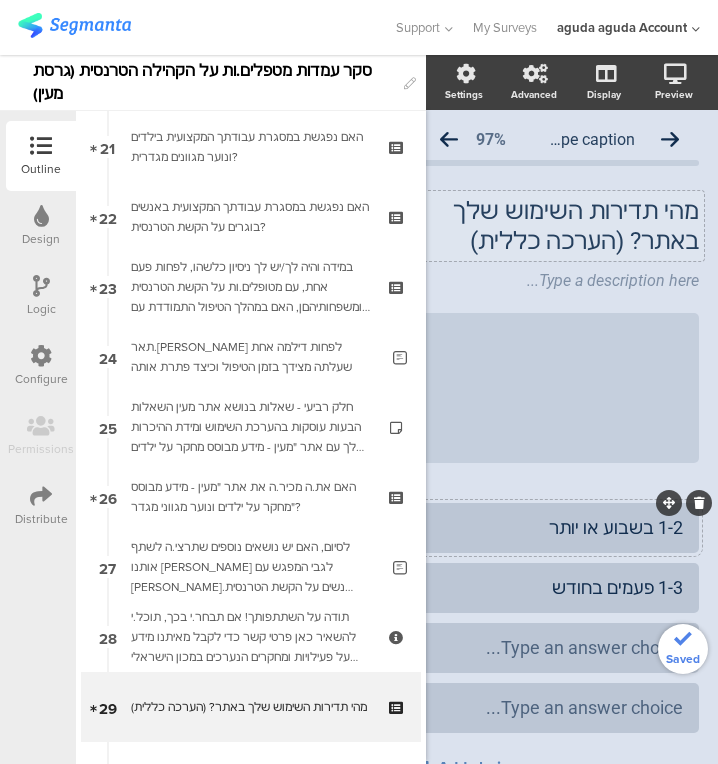 type 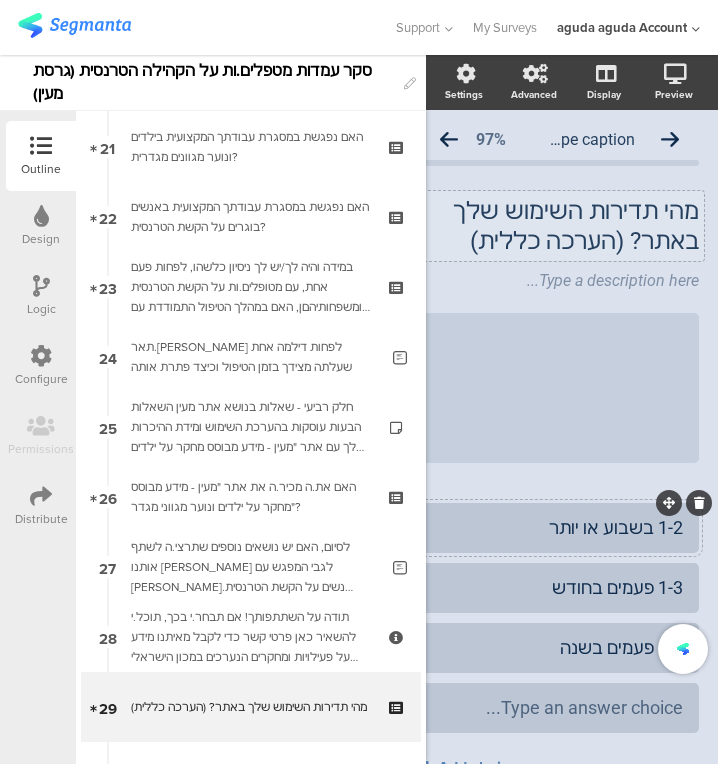 type 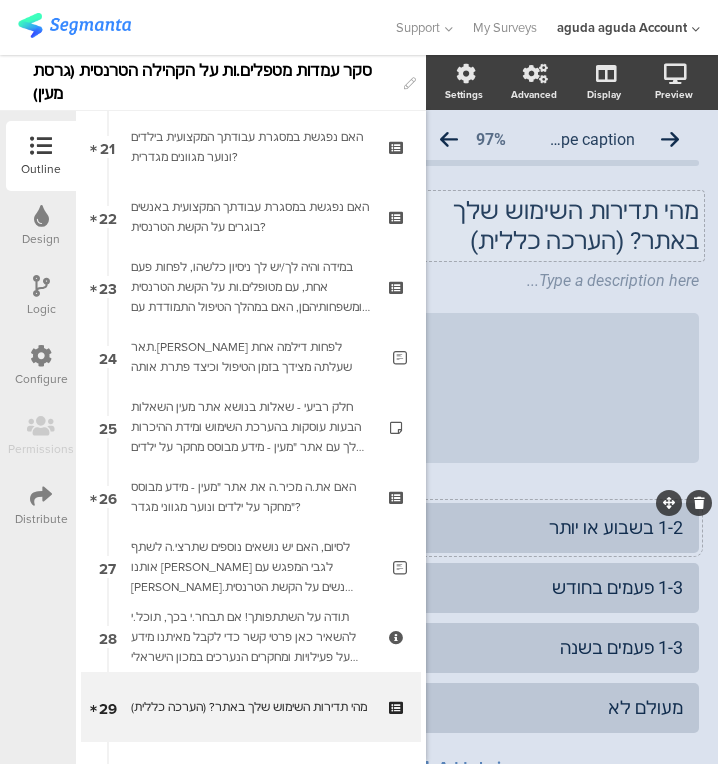 click on "Logic" at bounding box center (41, 309) 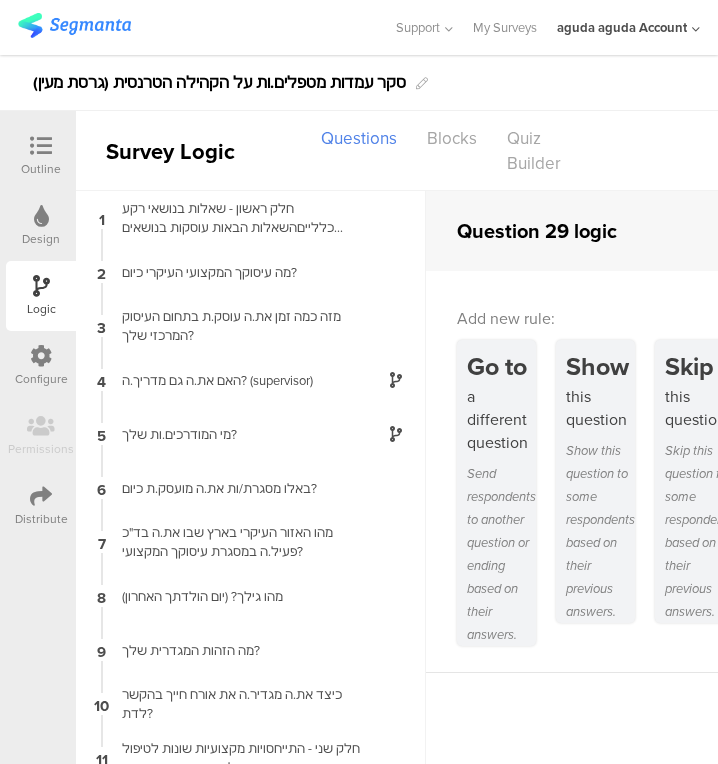 scroll, scrollTop: 63, scrollLeft: 0, axis: vertical 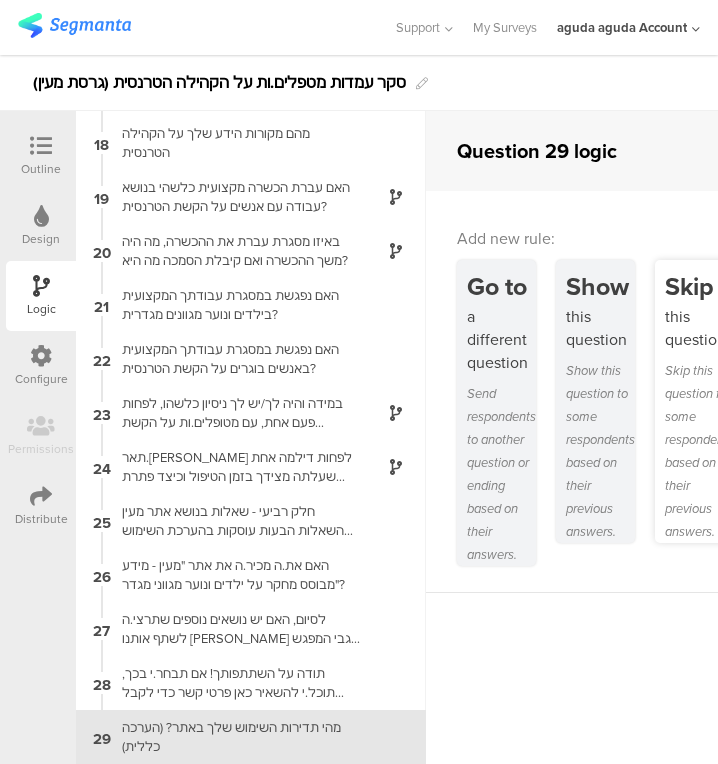 click on "Skip this question for some respondents based on their previous answers." at bounding box center [699, 451] 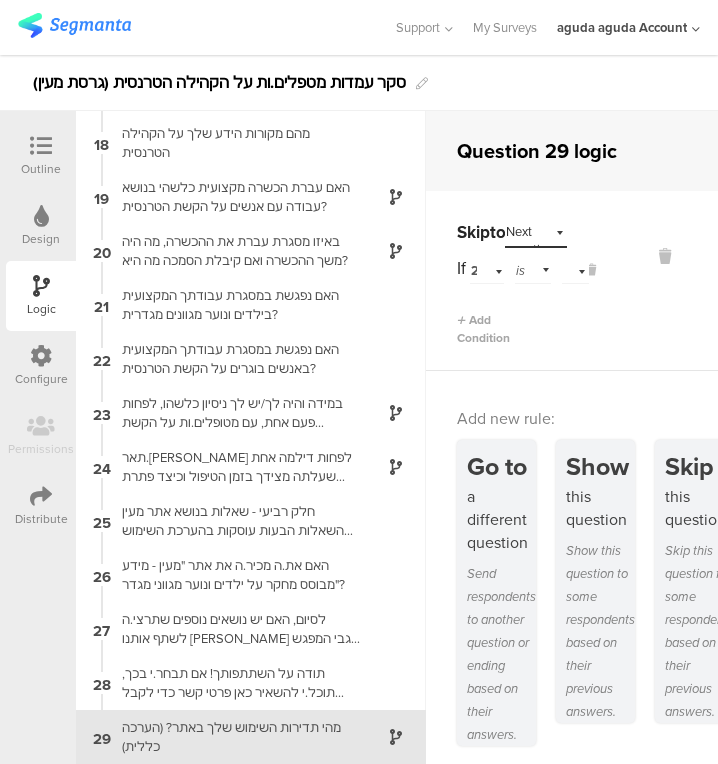 click on "Skip  to Select destination...   Next question
If   2  מה עיסוקך המקצועי העיקרי כיום?
is Select answer...
Add Condition" at bounding box center (508, 282) 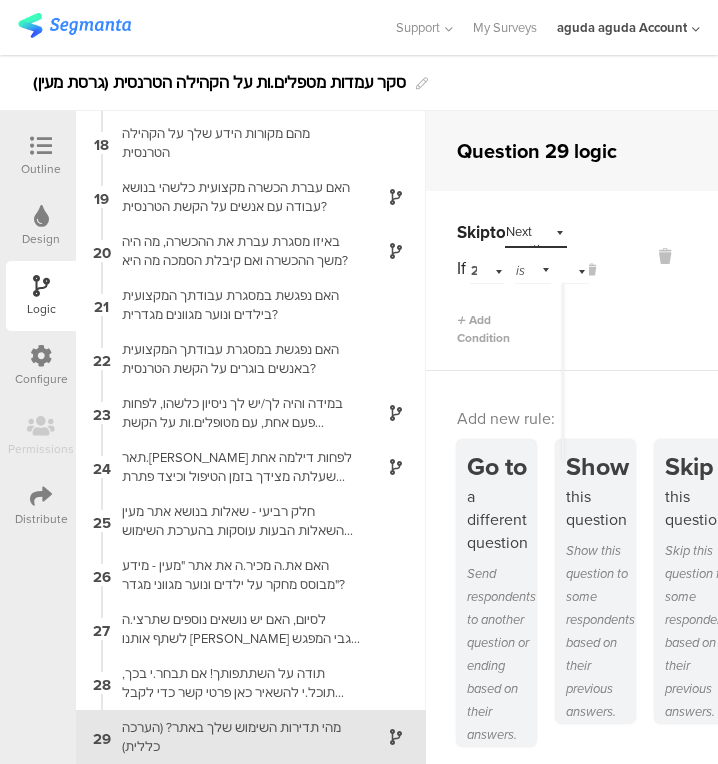click on "is" at bounding box center [533, 268] 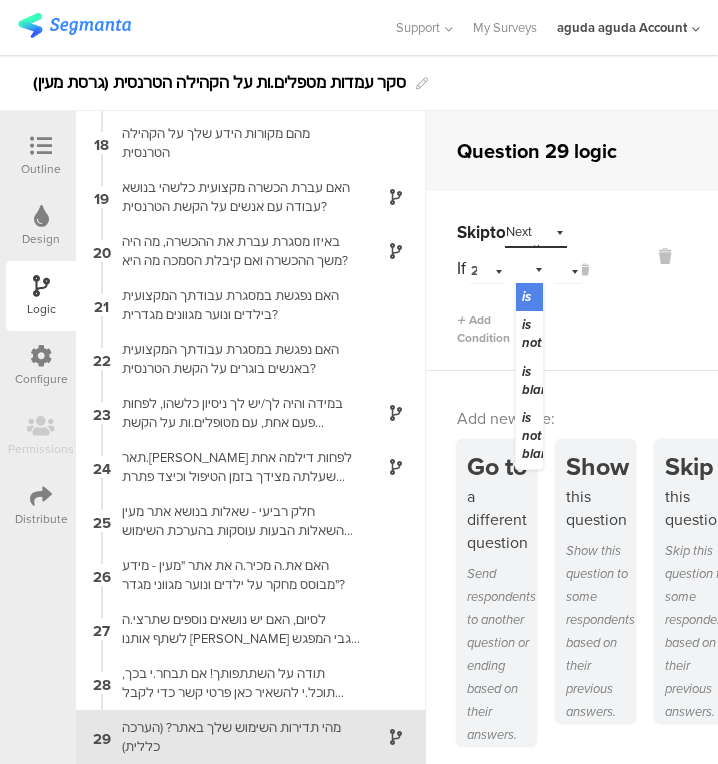click on "2  מה עיסוקך המקצועי העיקרי כיום?" at bounding box center [487, 268] 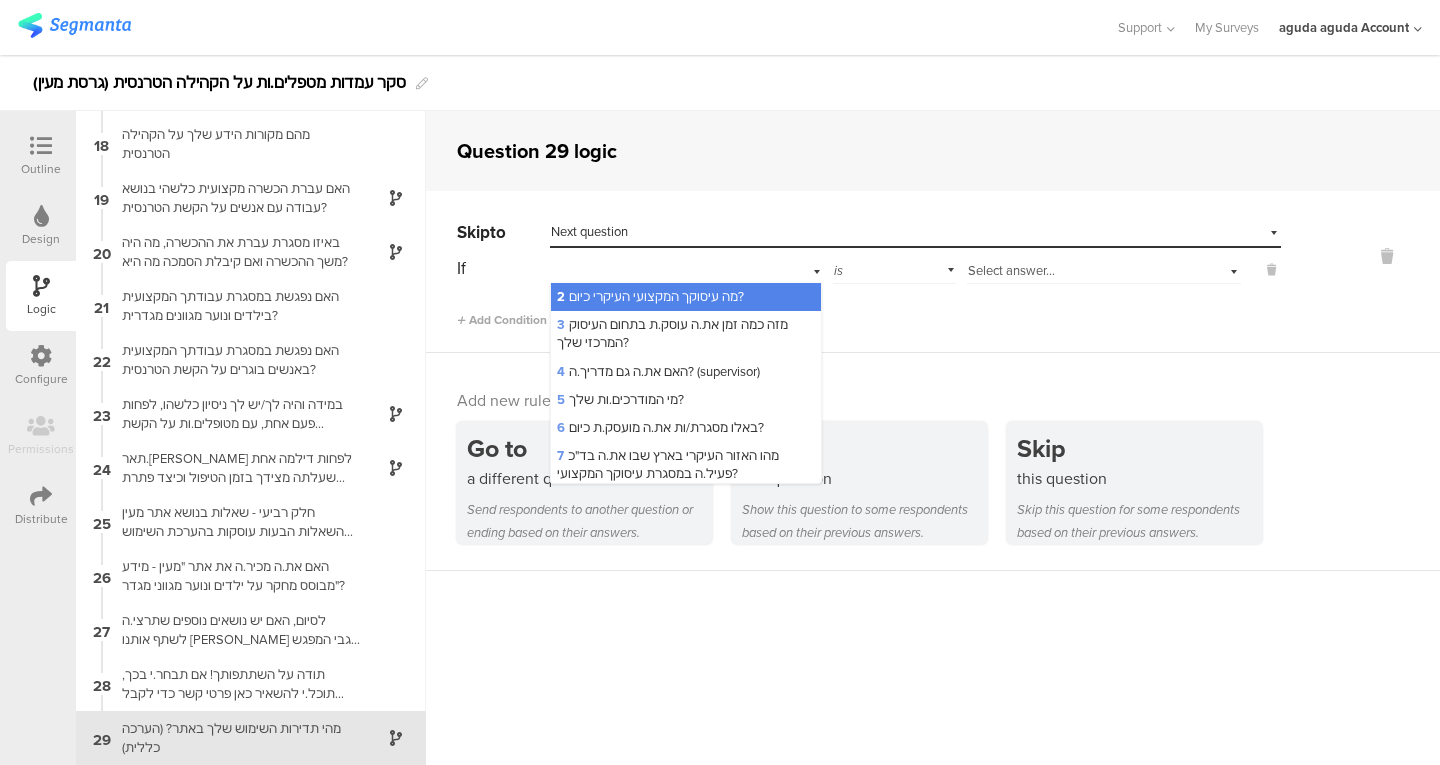 scroll, scrollTop: 912, scrollLeft: 0, axis: vertical 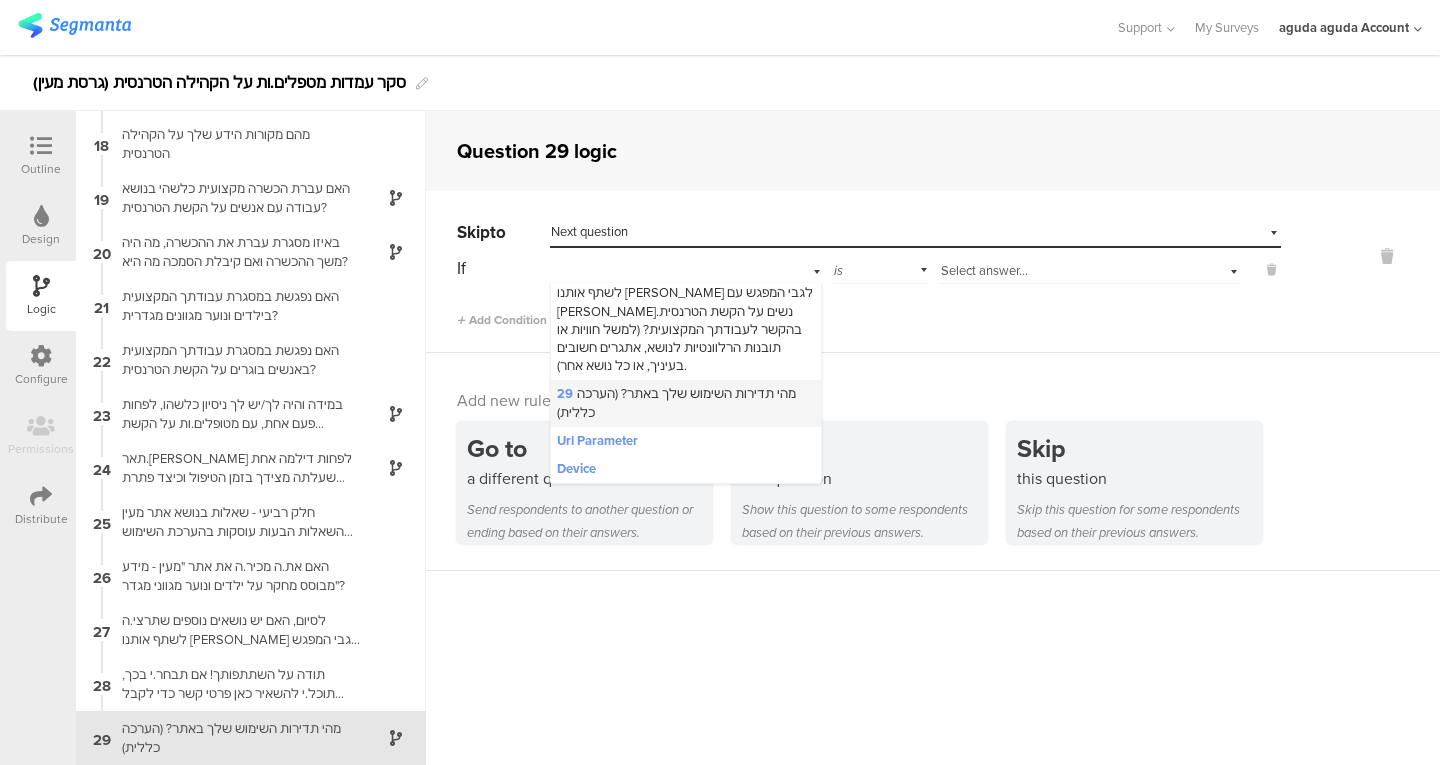 click on "29  מהי תדירות השימוש שלך באתר? (הערכה כללית)" at bounding box center [686, 403] 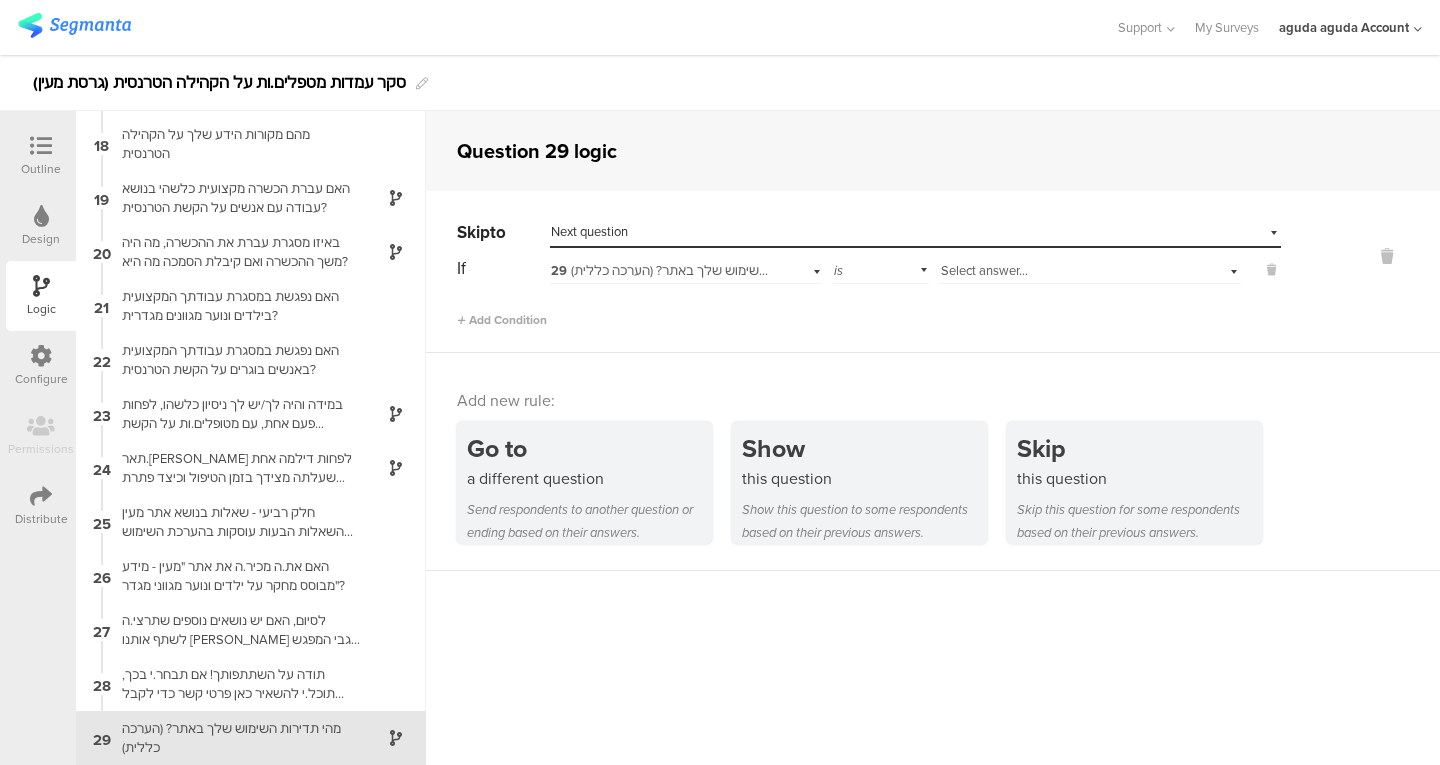 scroll, scrollTop: 0, scrollLeft: 0, axis: both 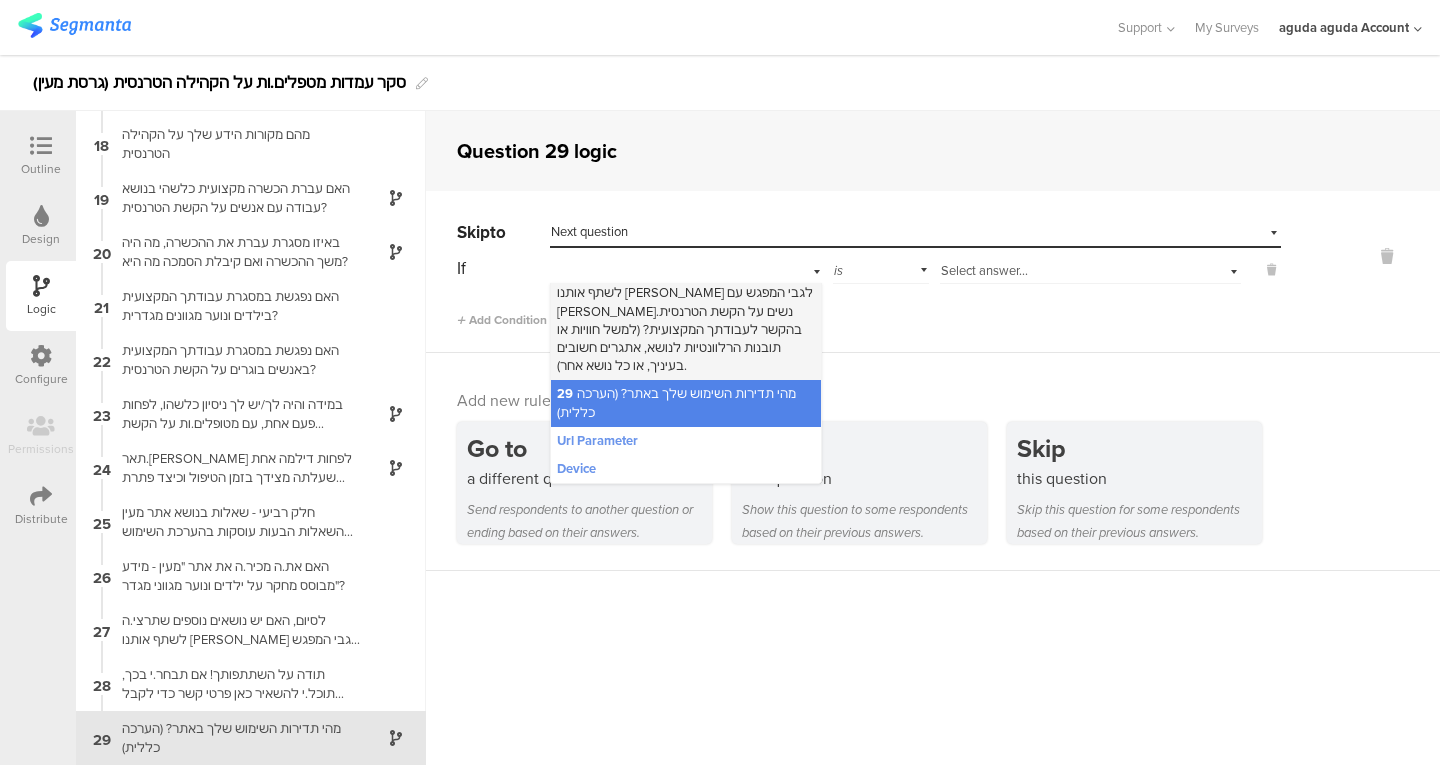 click on "27  לסיום, האם יש נושאים נוספים שתרצי.ה לשתף אותנו [PERSON_NAME] לגבי המפגש עם [PERSON_NAME].נשים על הקשת הטרנסית בהקשר לעבודתך המקצועית? (למשל חוויות או תובנות הרלוונטיות לנושא, אתגרים חשובים בעיניך, או כל נושא אחר)." at bounding box center [685, 320] 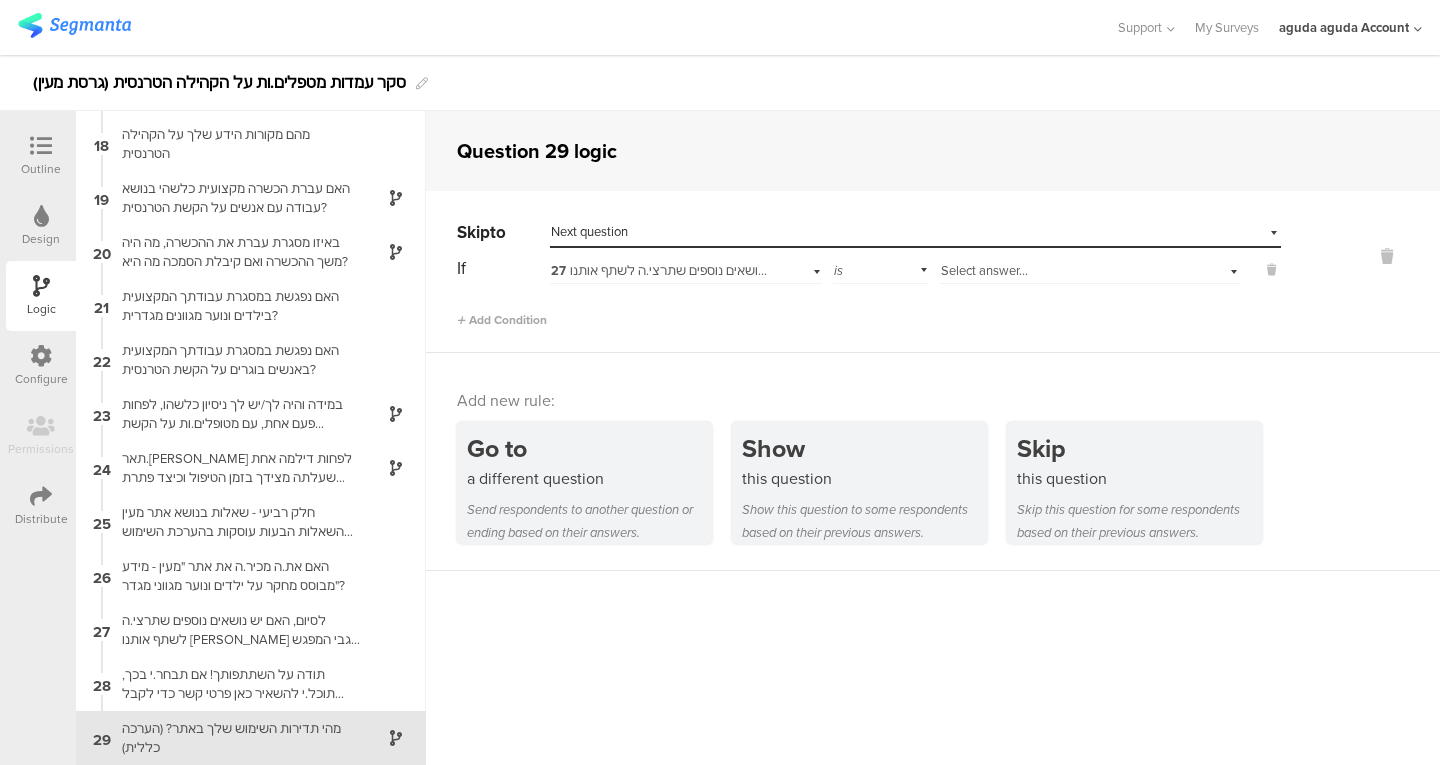 click on "27  לסיום, האם יש נושאים נוספים שתרצי.ה לשתף אותנו [PERSON_NAME] לגבי המפגש עם [PERSON_NAME].נשים על הקשת הטרנסית בהקשר לעבודתך המקצועית? (למשל חוויות או תובנות הרלוונטיות לנושא, אתגרים חשובים בעיניך, או כל נושא אחר)." at bounding box center (1215, 270) 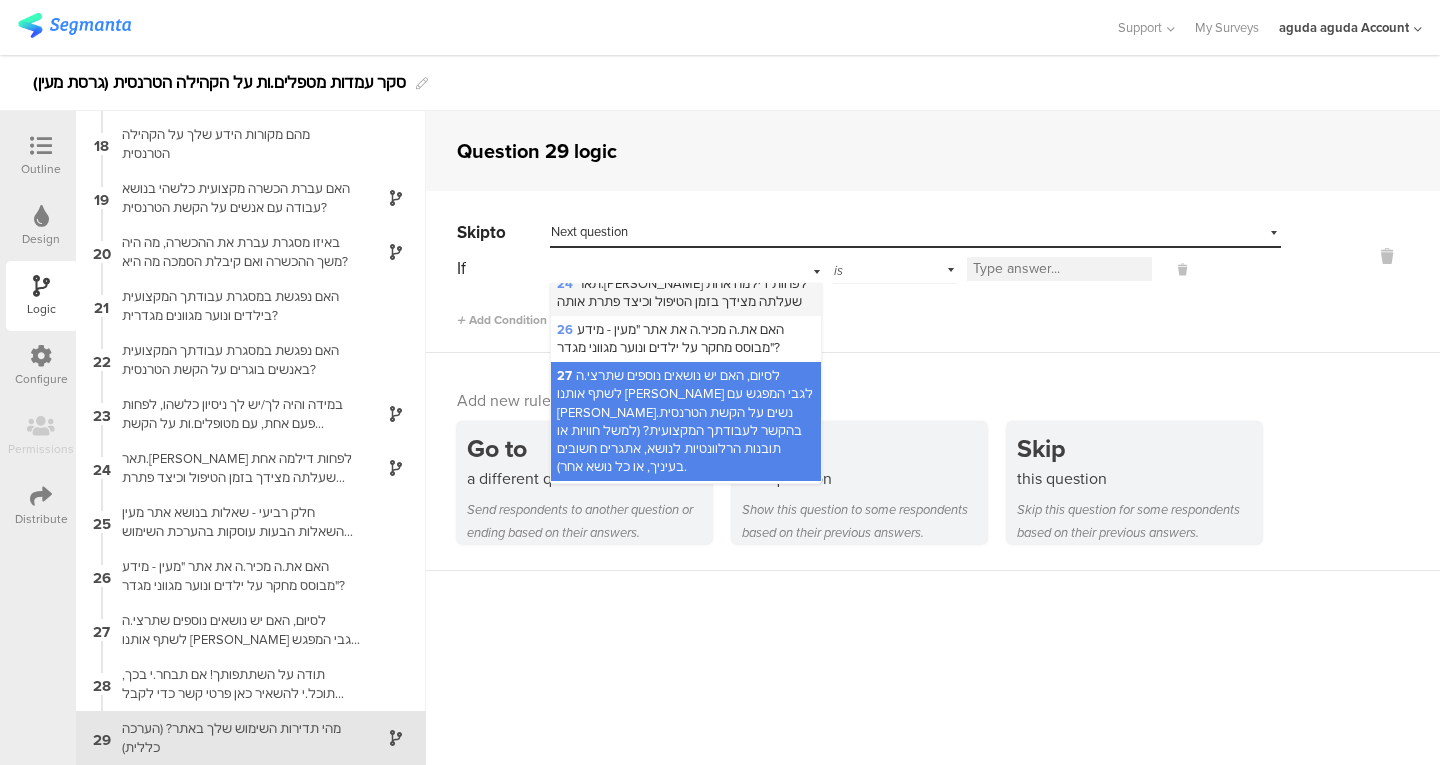 scroll, scrollTop: 1055, scrollLeft: 0, axis: vertical 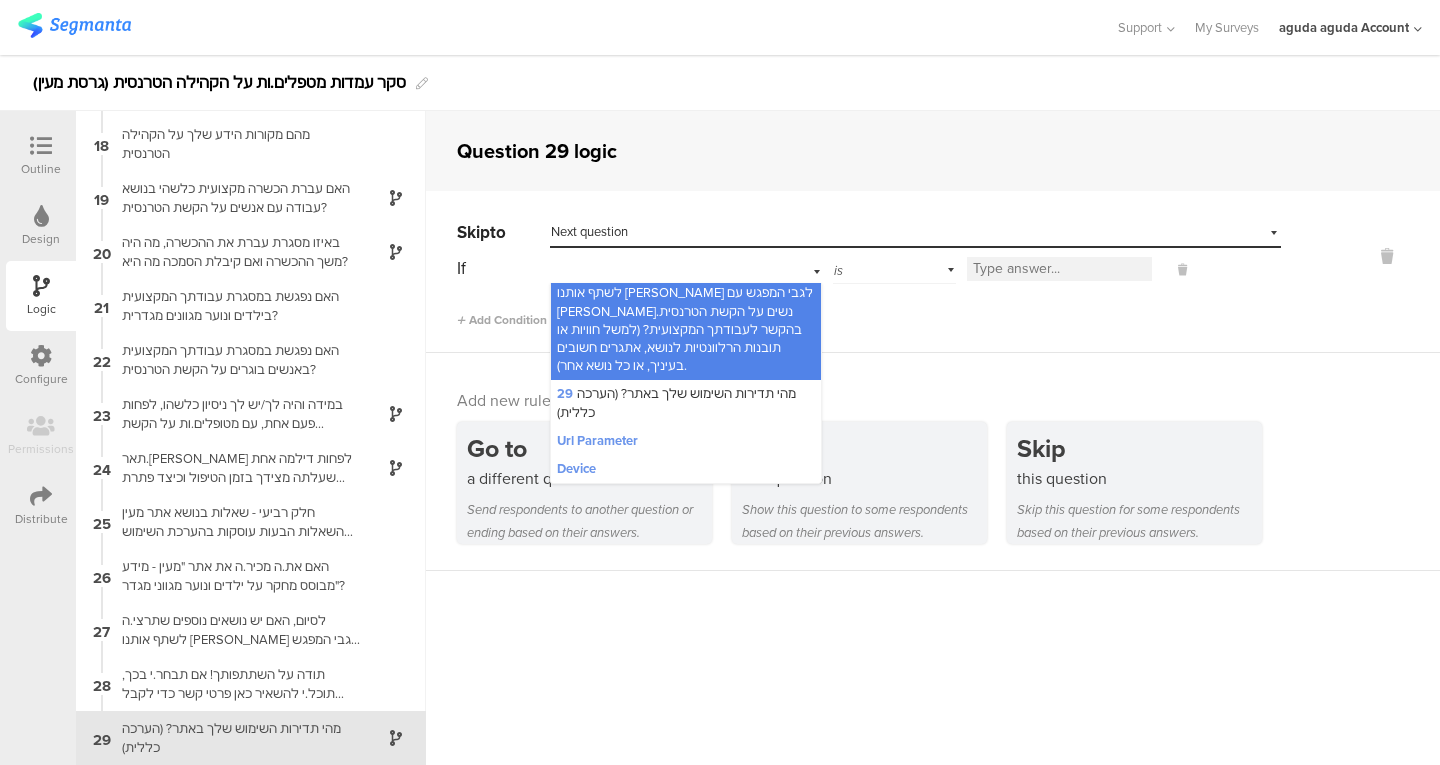 click at bounding box center [1360, 273] 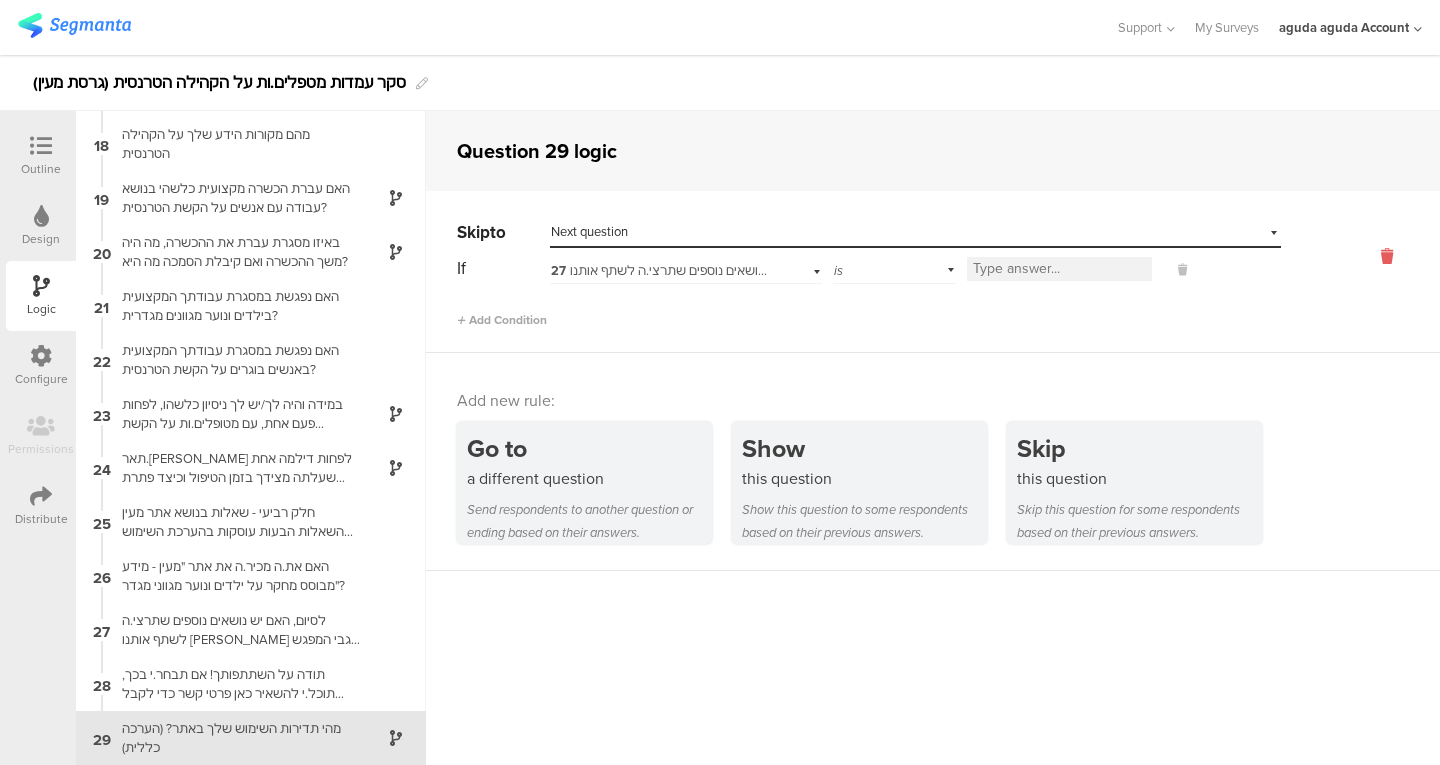 click at bounding box center [1387, 256] 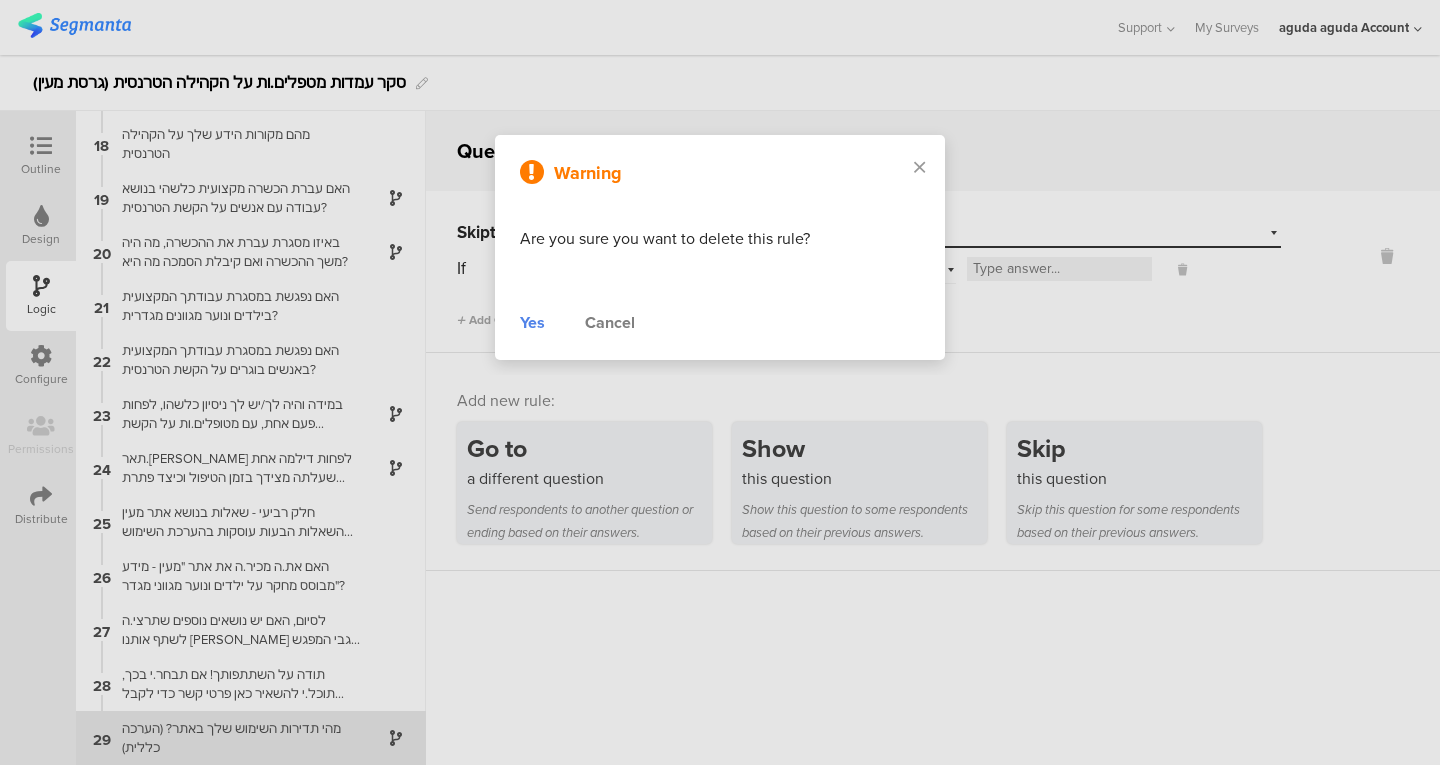 click on "Yes" at bounding box center [532, 323] 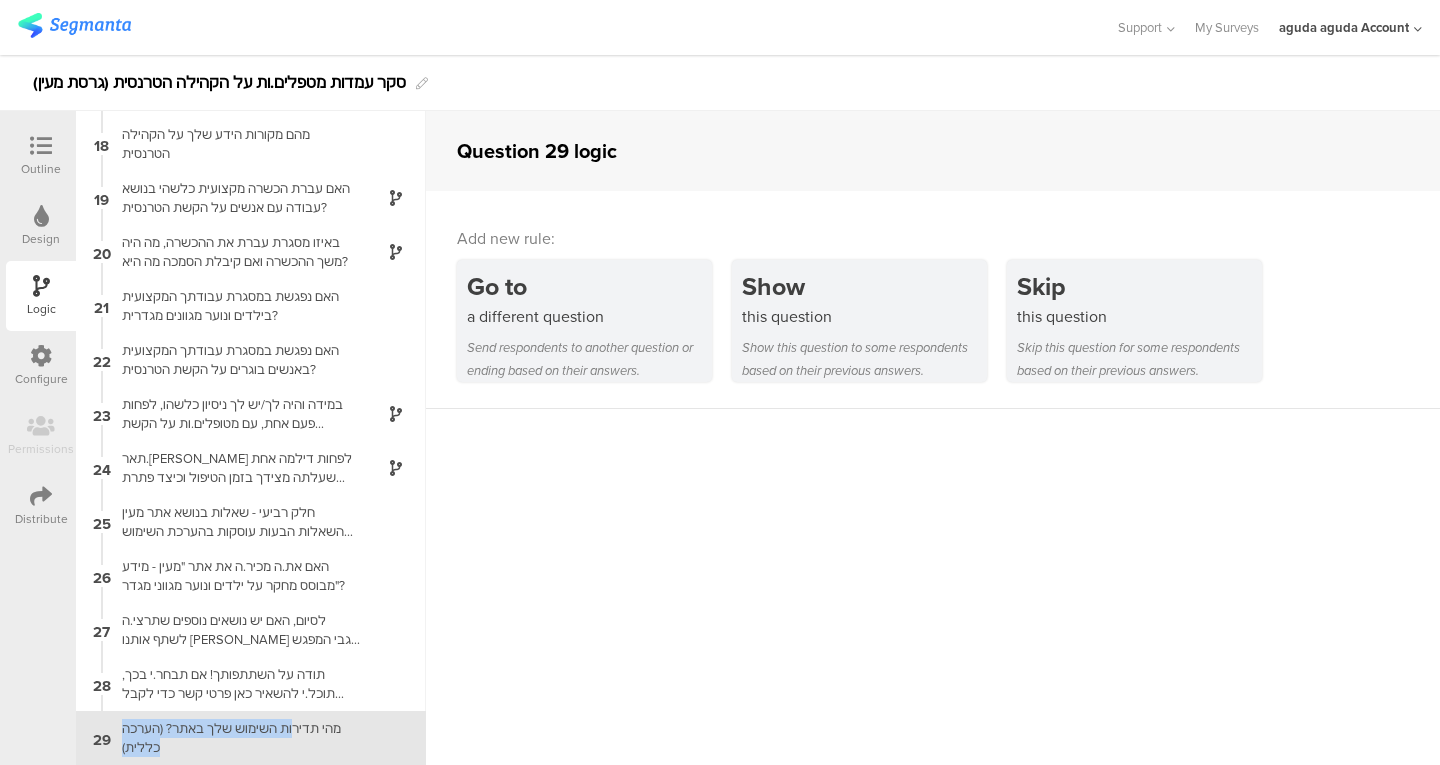 drag, startPoint x: 275, startPoint y: 753, endPoint x: 281, endPoint y: 723, distance: 30.594116 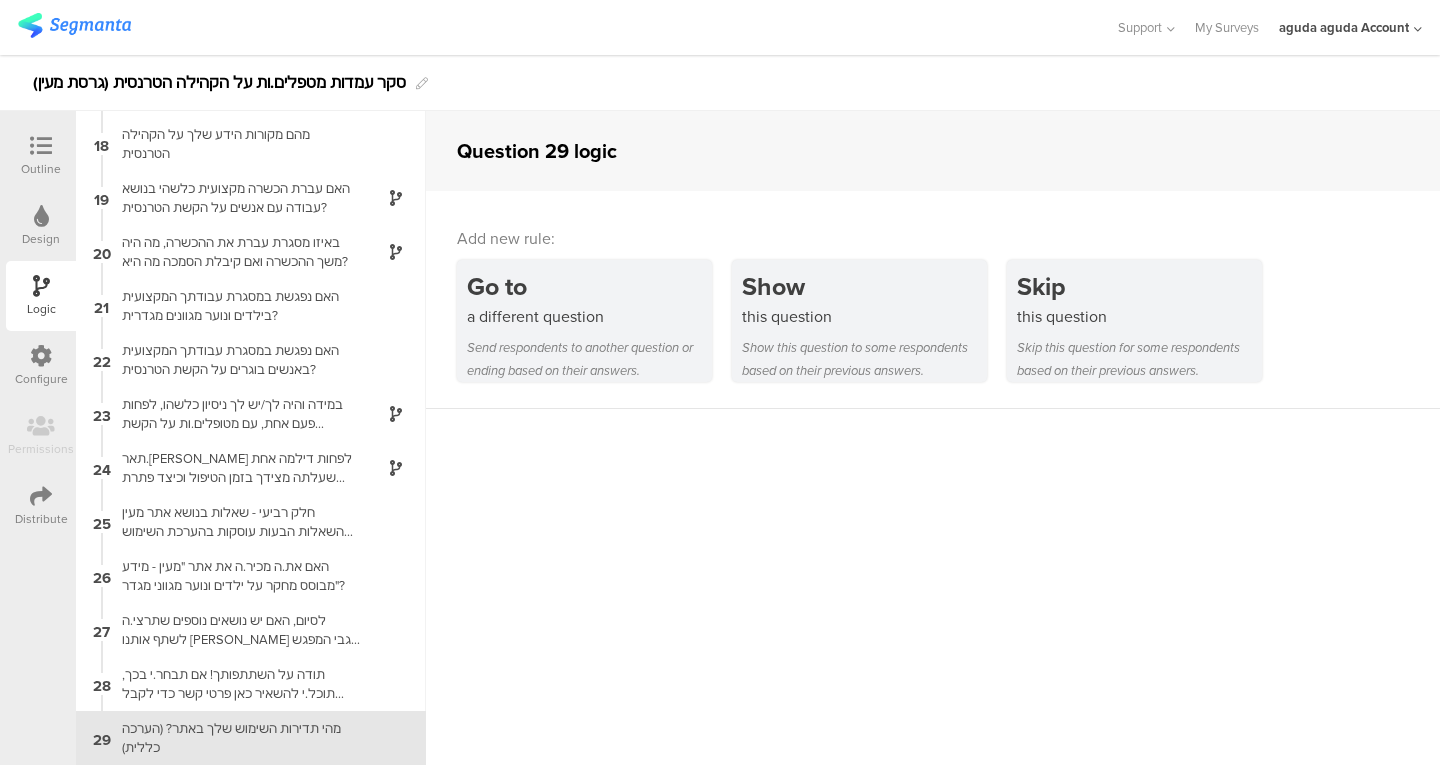 click on "Outline" at bounding box center (41, 169) 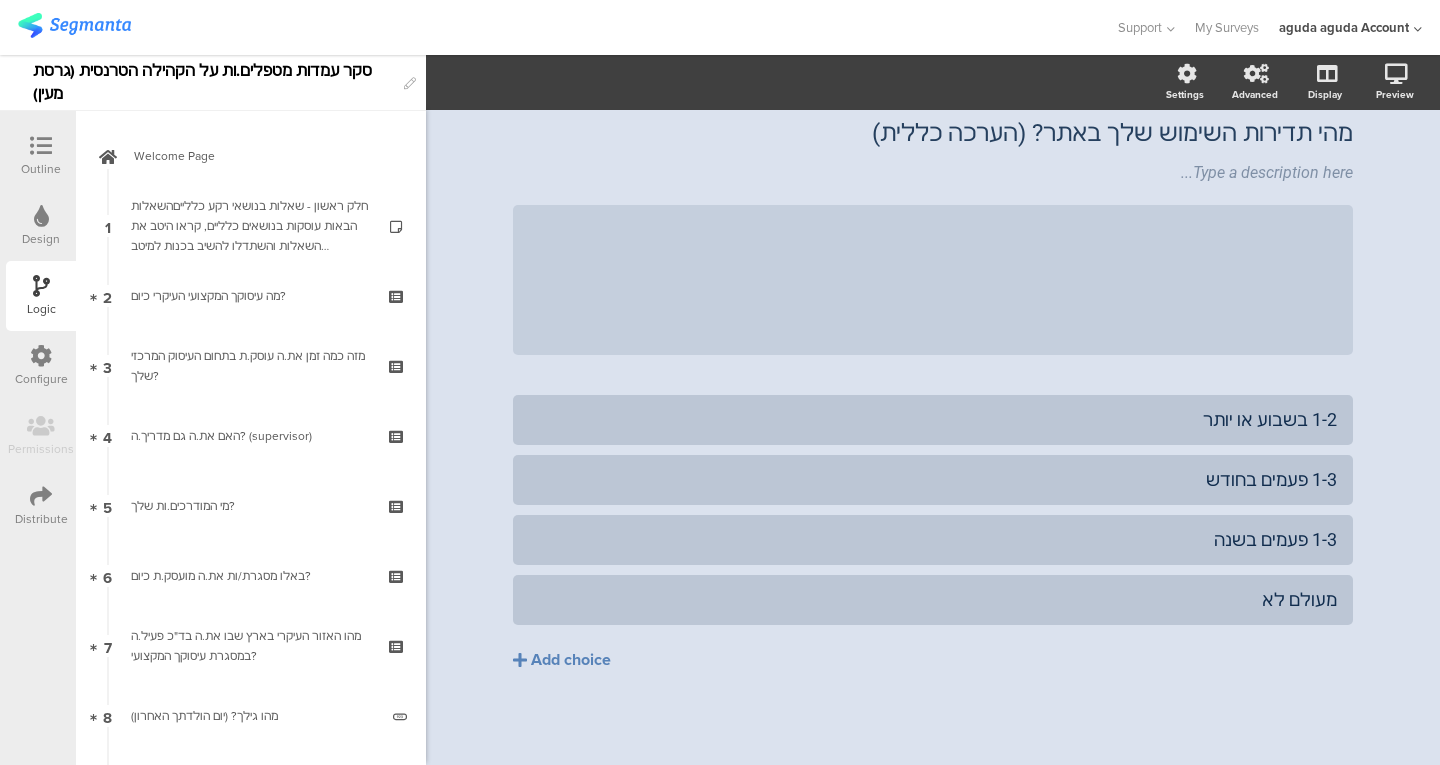 scroll, scrollTop: 78, scrollLeft: 0, axis: vertical 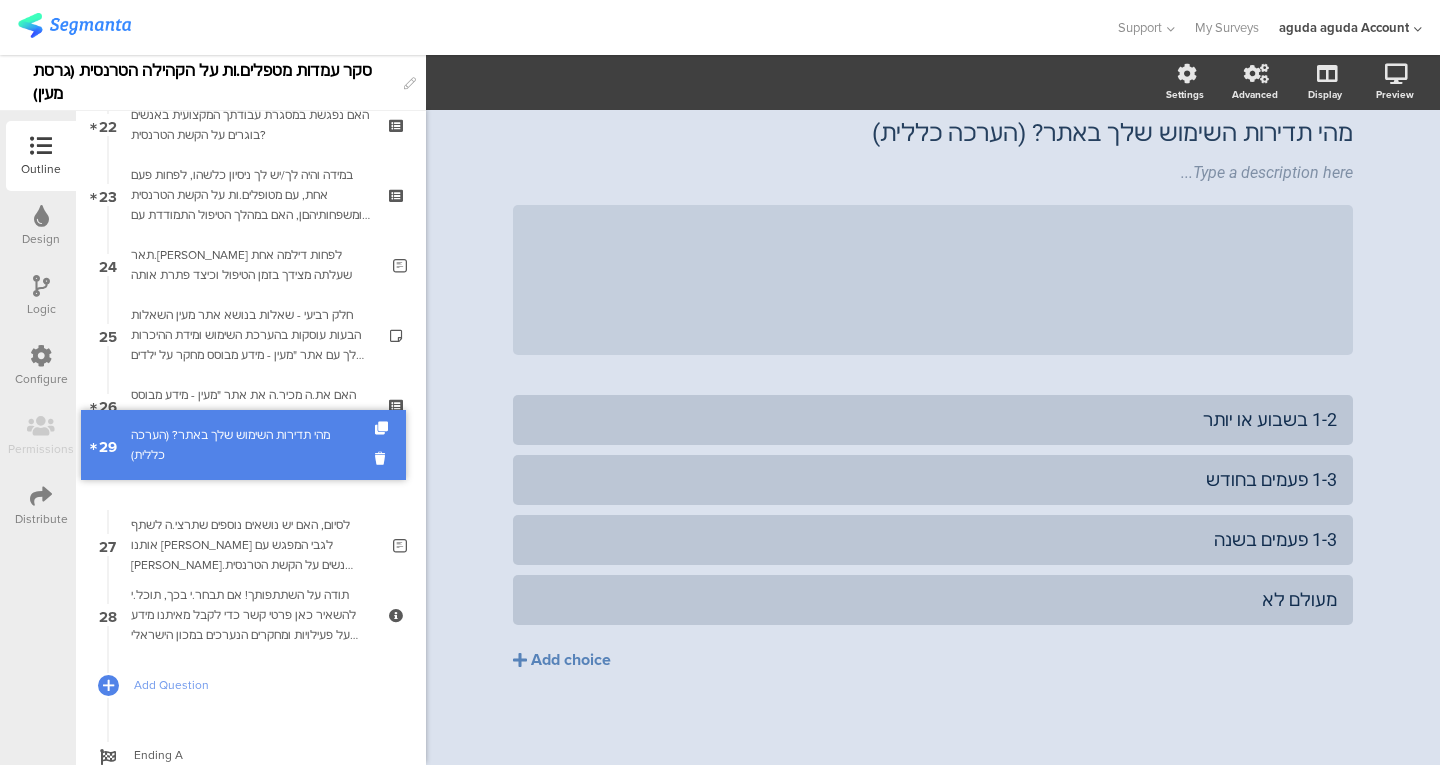 drag, startPoint x: 195, startPoint y: 549, endPoint x: 257, endPoint y: 456, distance: 111.77209 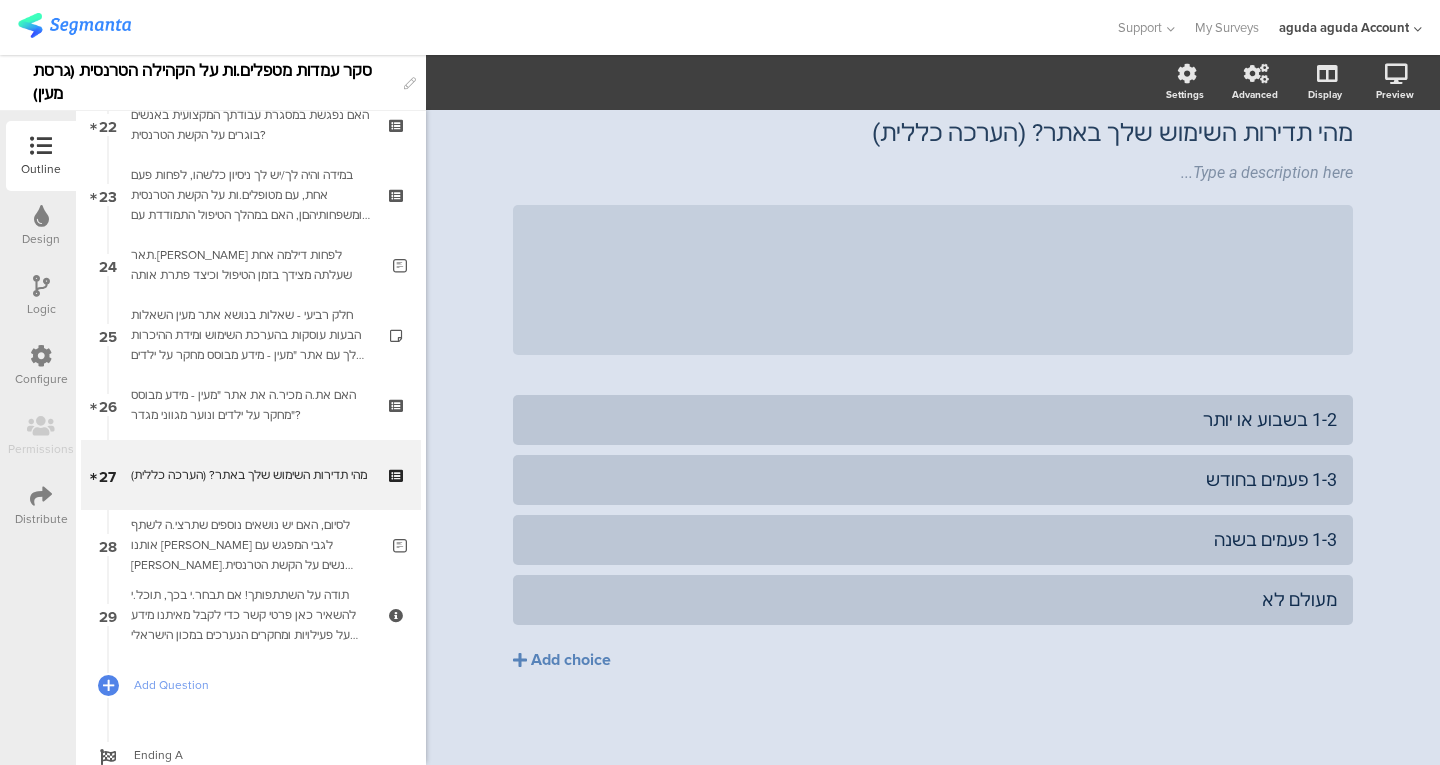 click at bounding box center (41, 286) 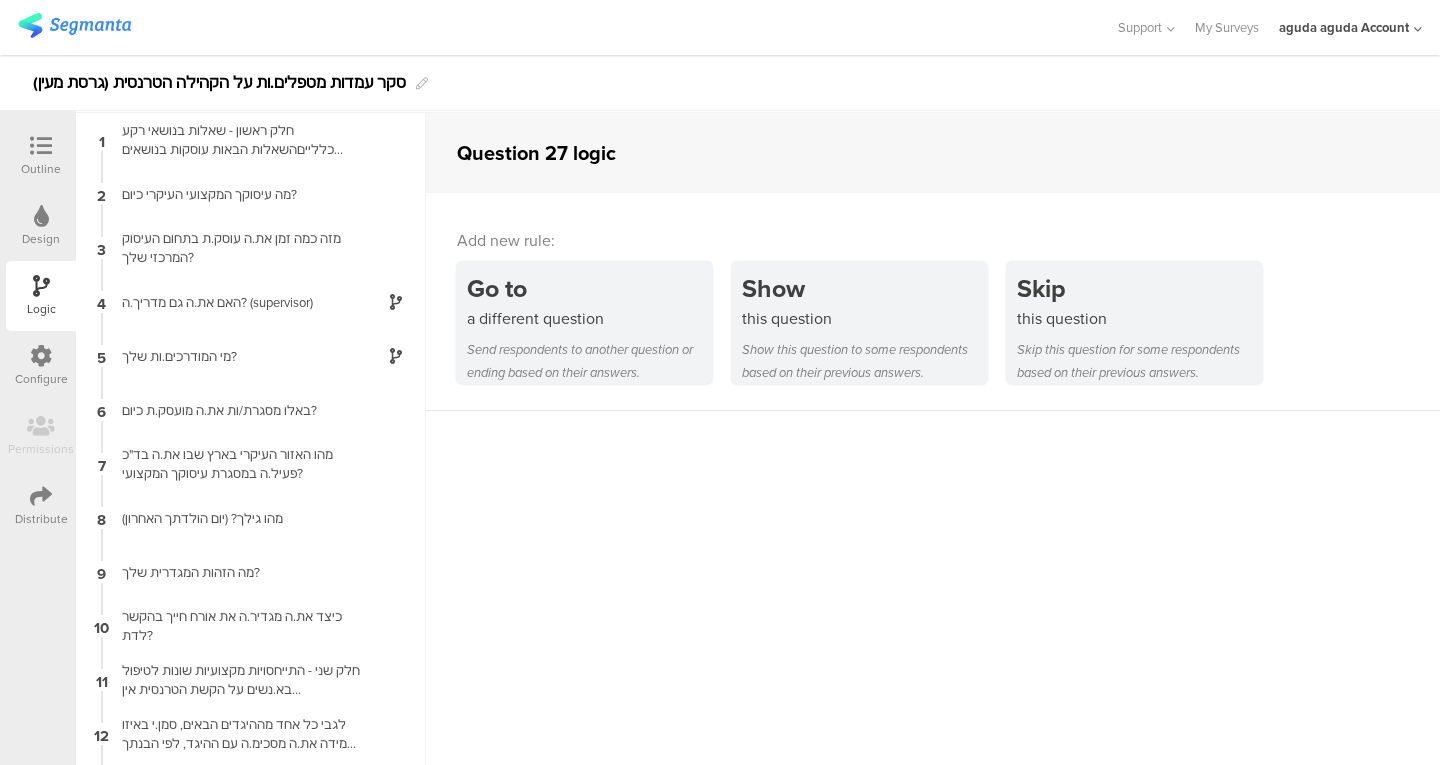 scroll, scrollTop: 80, scrollLeft: 0, axis: vertical 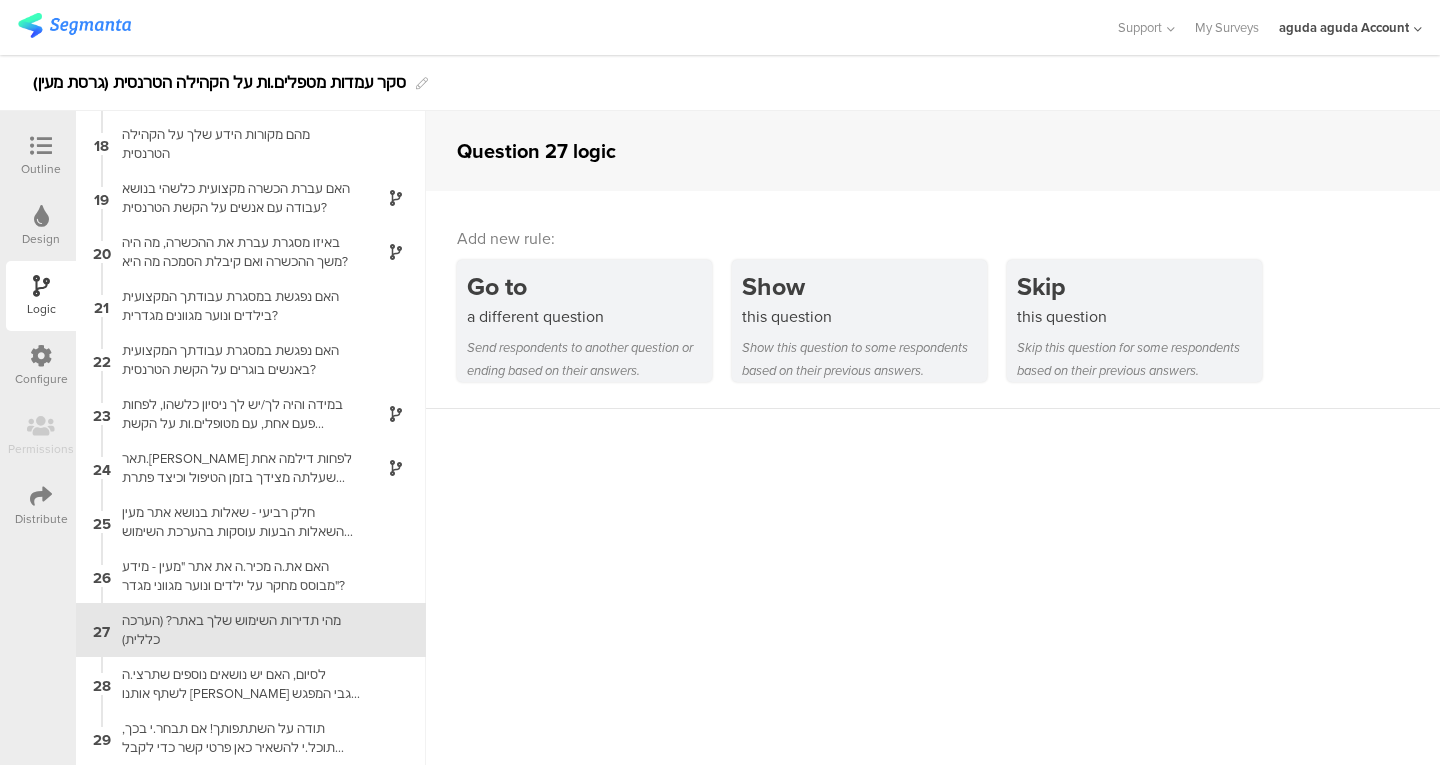click at bounding box center (41, 146) 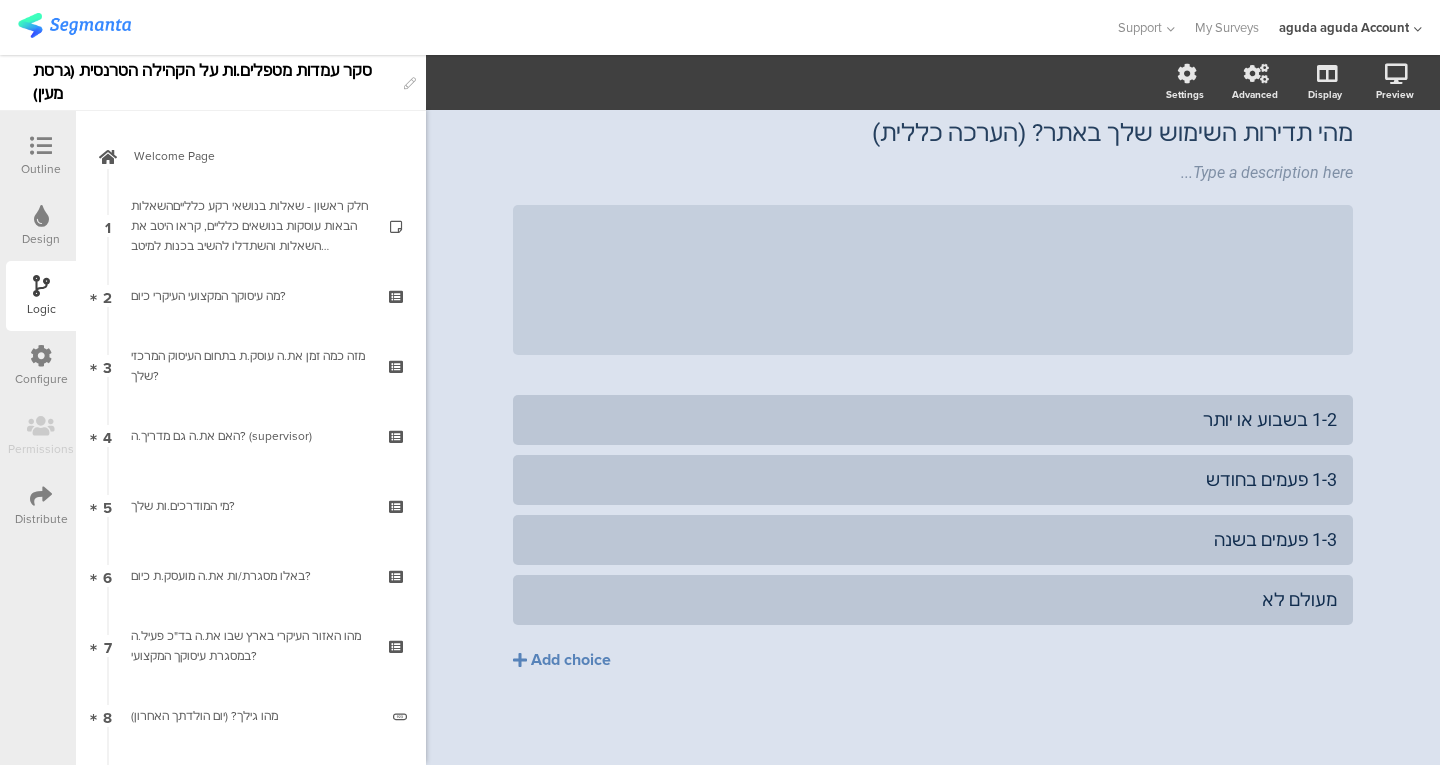 scroll, scrollTop: 78, scrollLeft: 0, axis: vertical 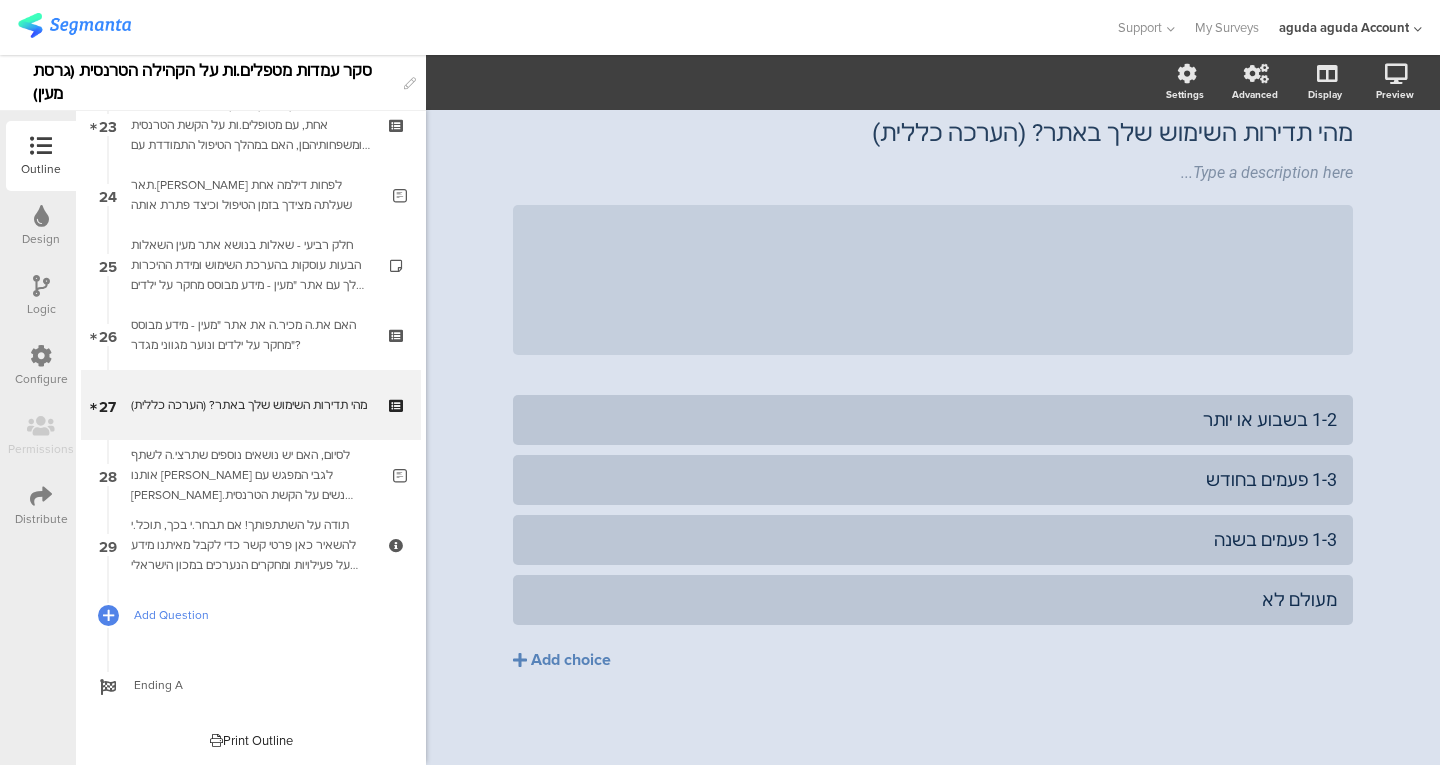 click on "Add Question" at bounding box center [262, 615] 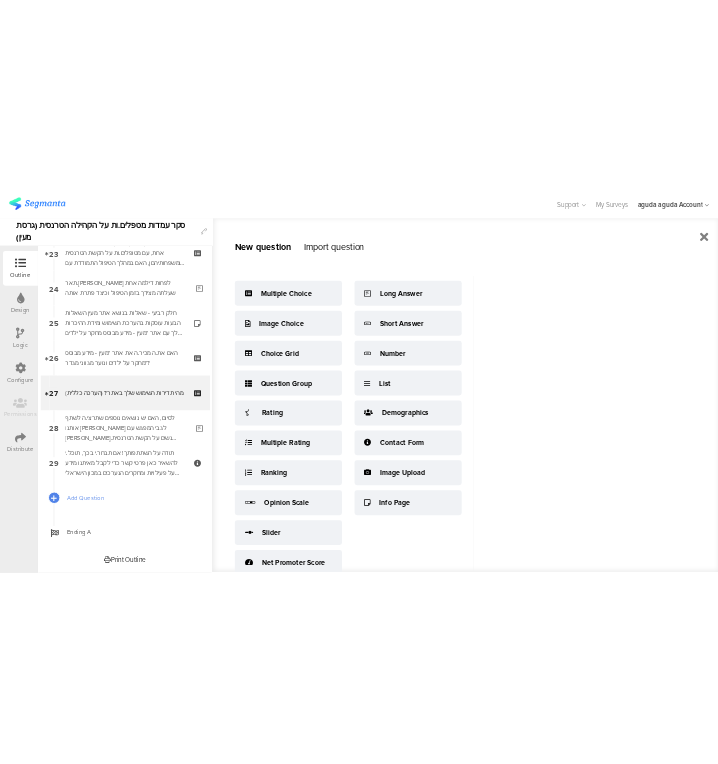 scroll, scrollTop: 80, scrollLeft: 0, axis: vertical 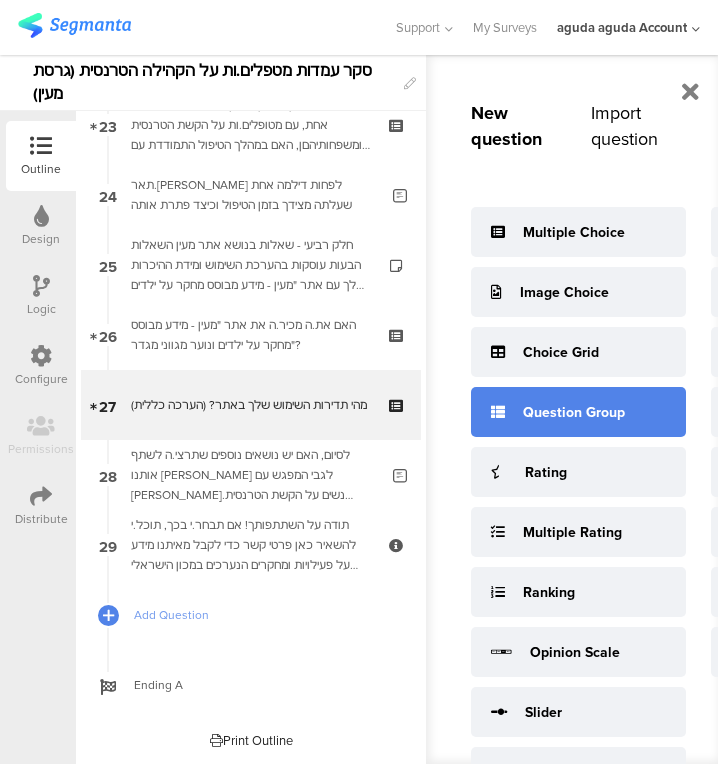 click on "Question Group" at bounding box center [578, 412] 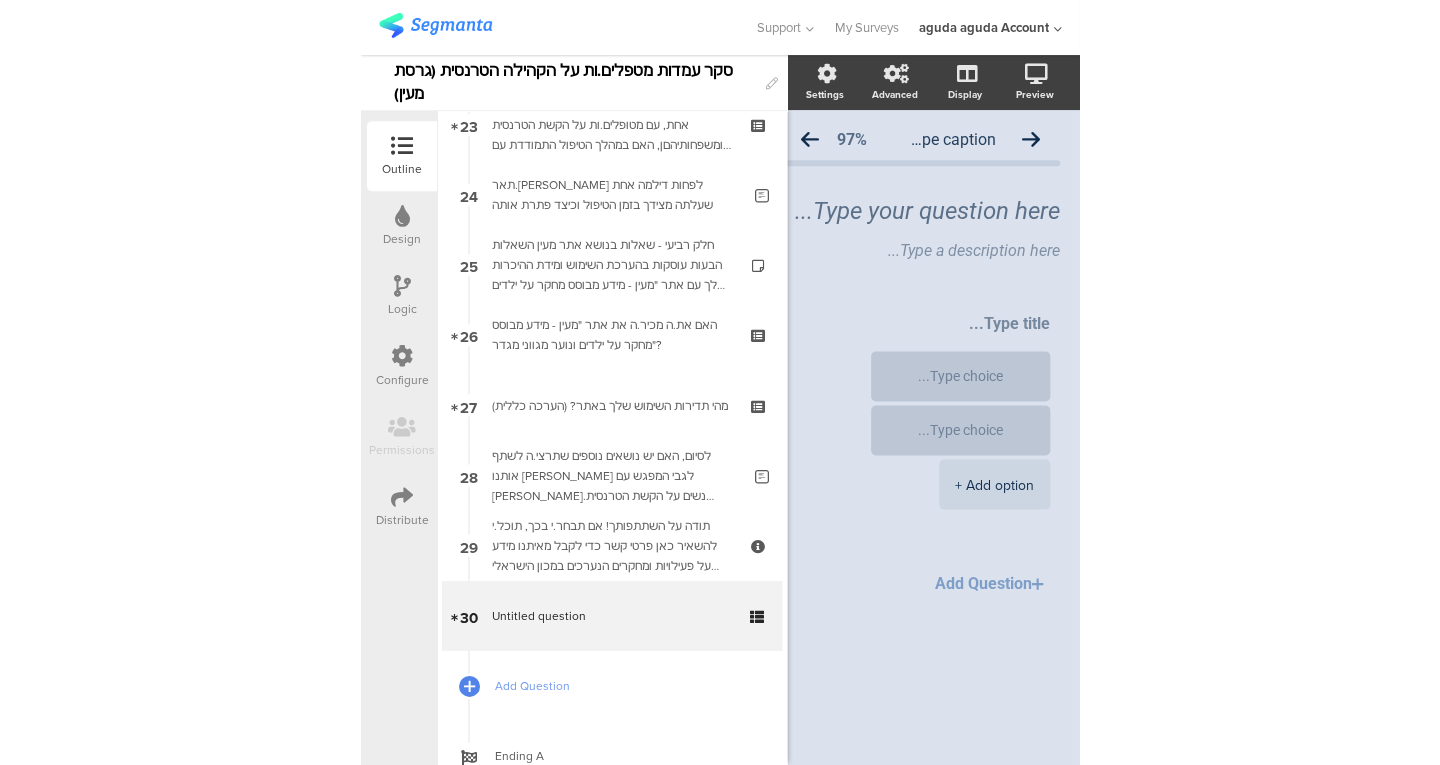 scroll, scrollTop: 0, scrollLeft: 0, axis: both 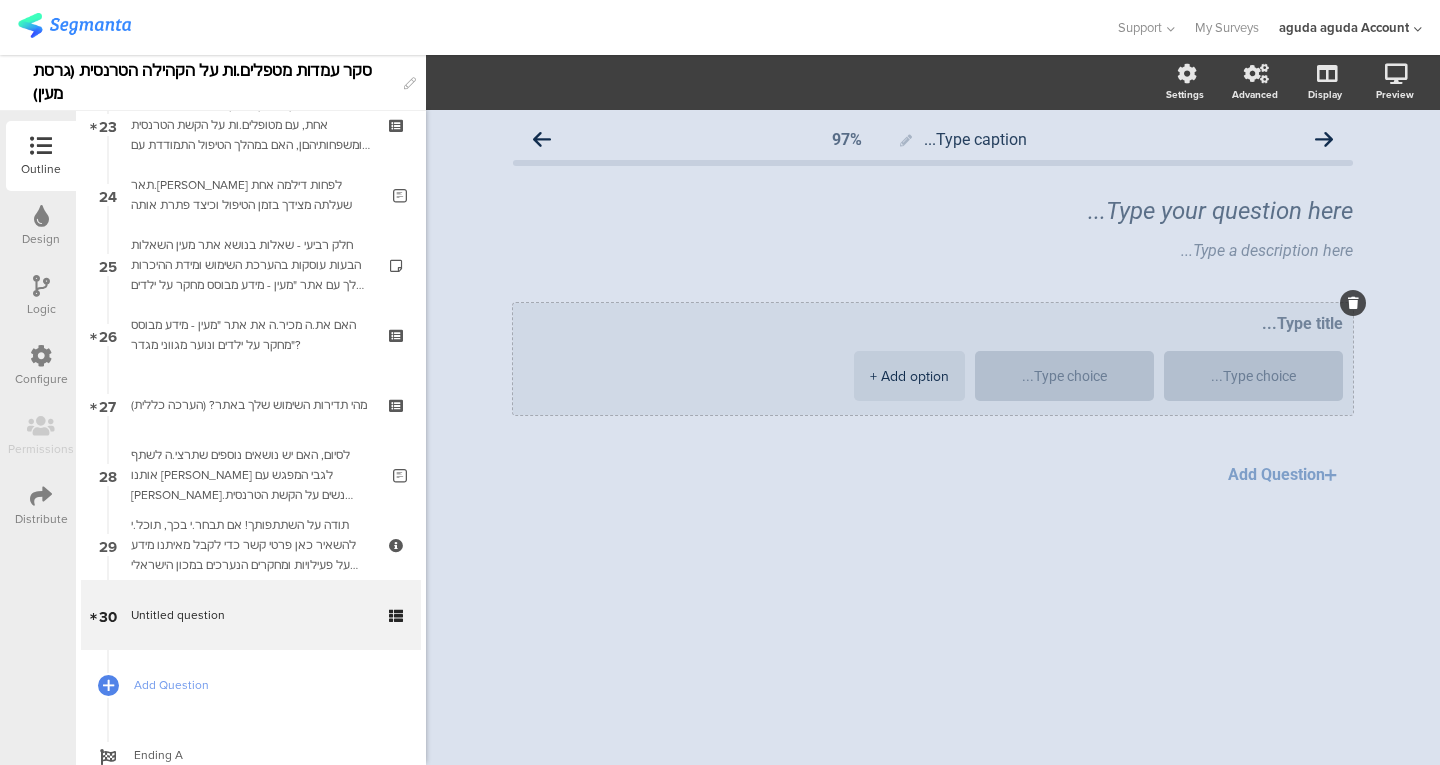 click at bounding box center (1353, 303) 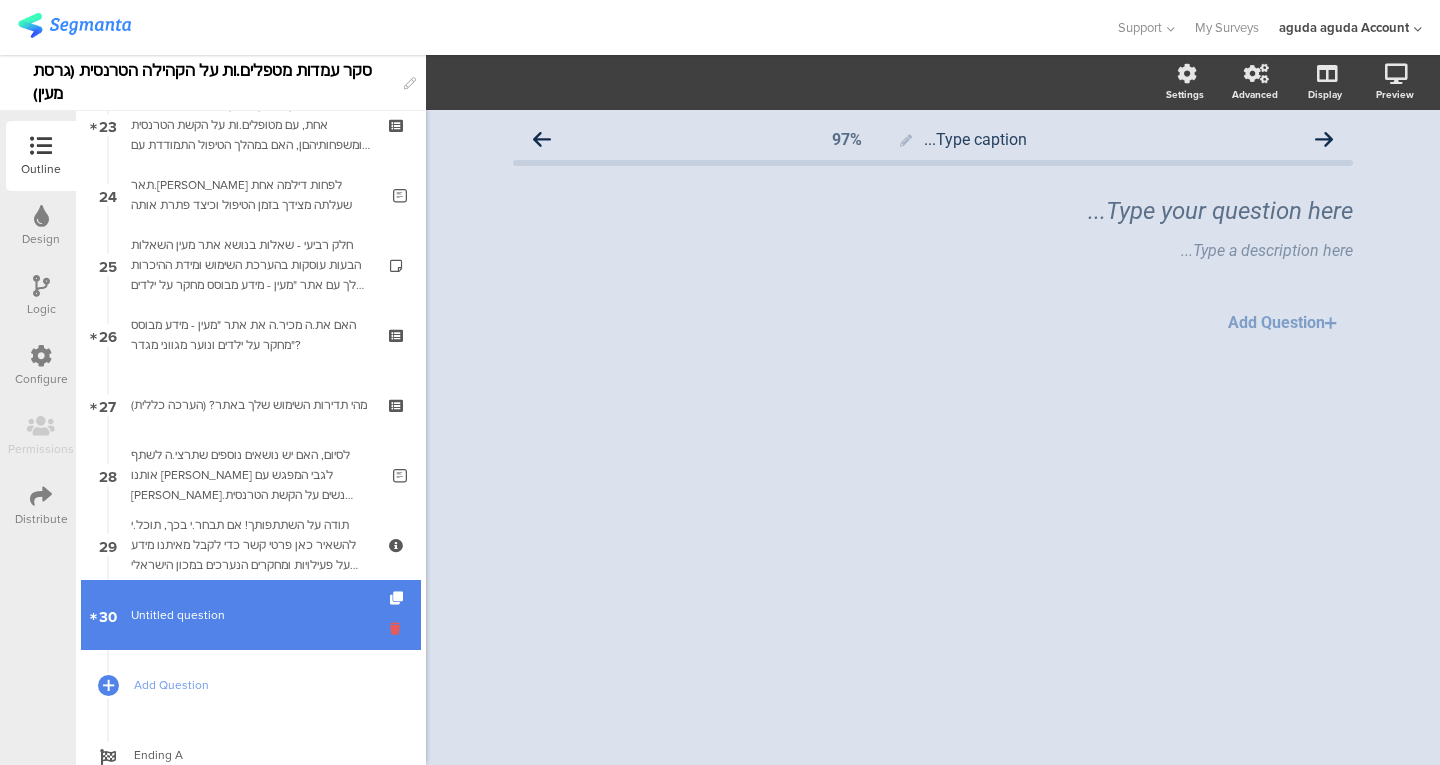 click at bounding box center [398, 628] 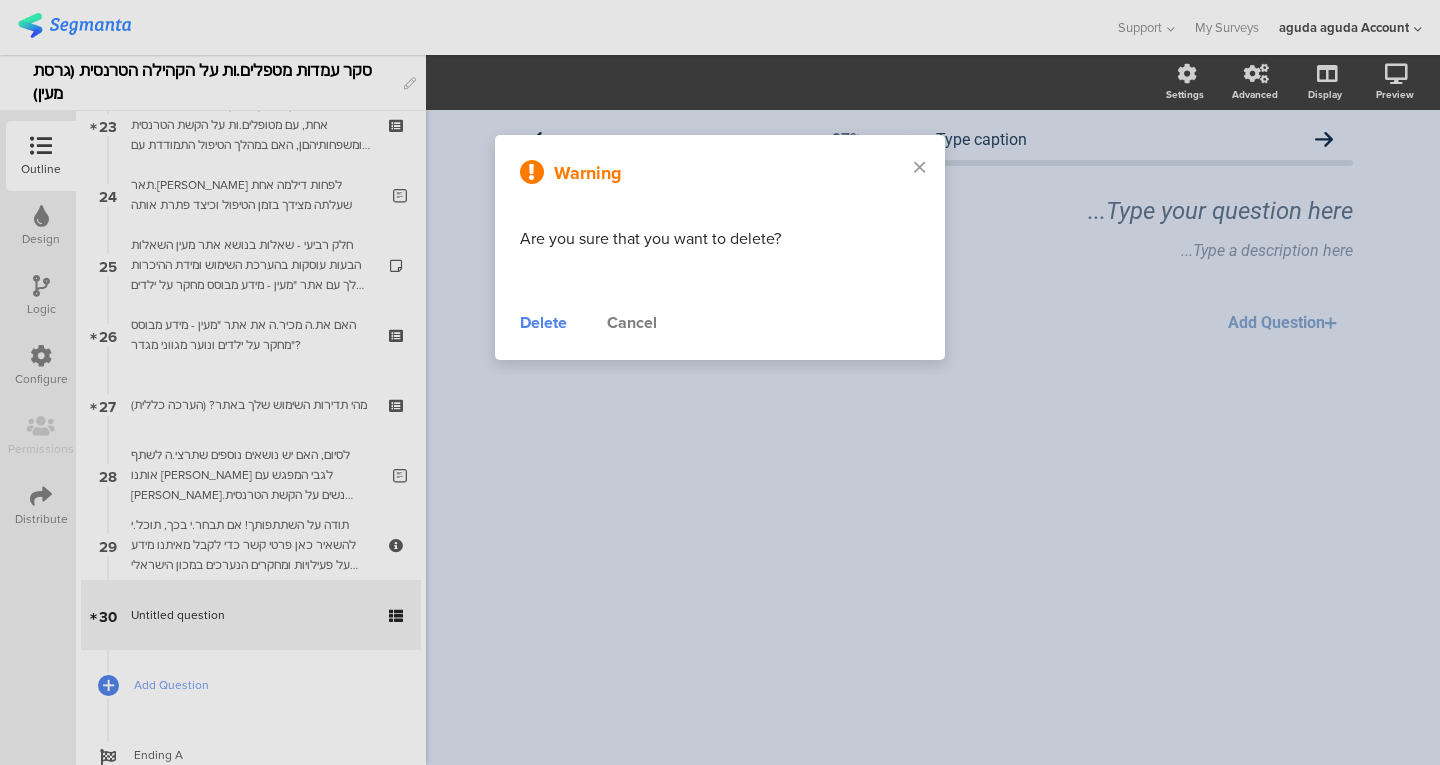 click on "Delete" at bounding box center (543, 323) 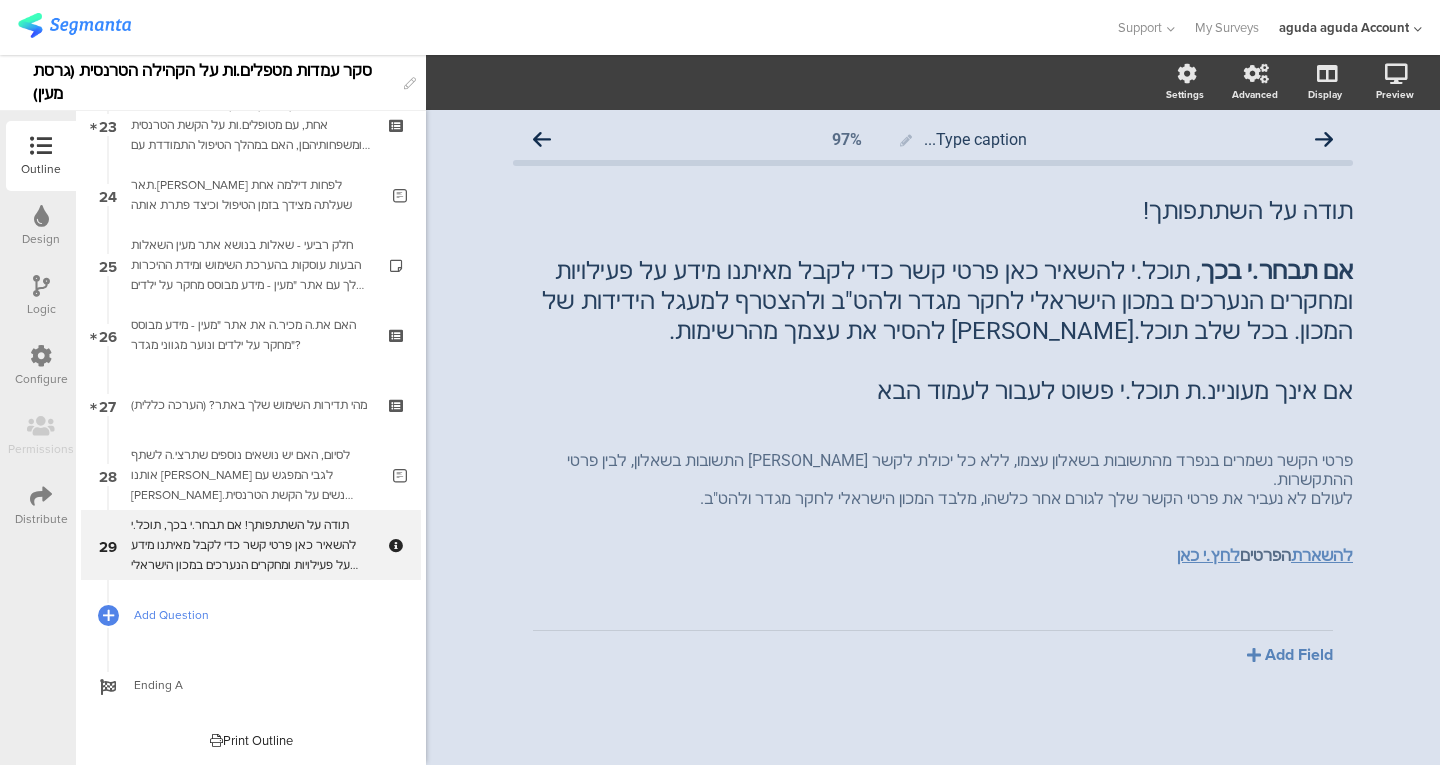 click on "Add Question" at bounding box center [262, 615] 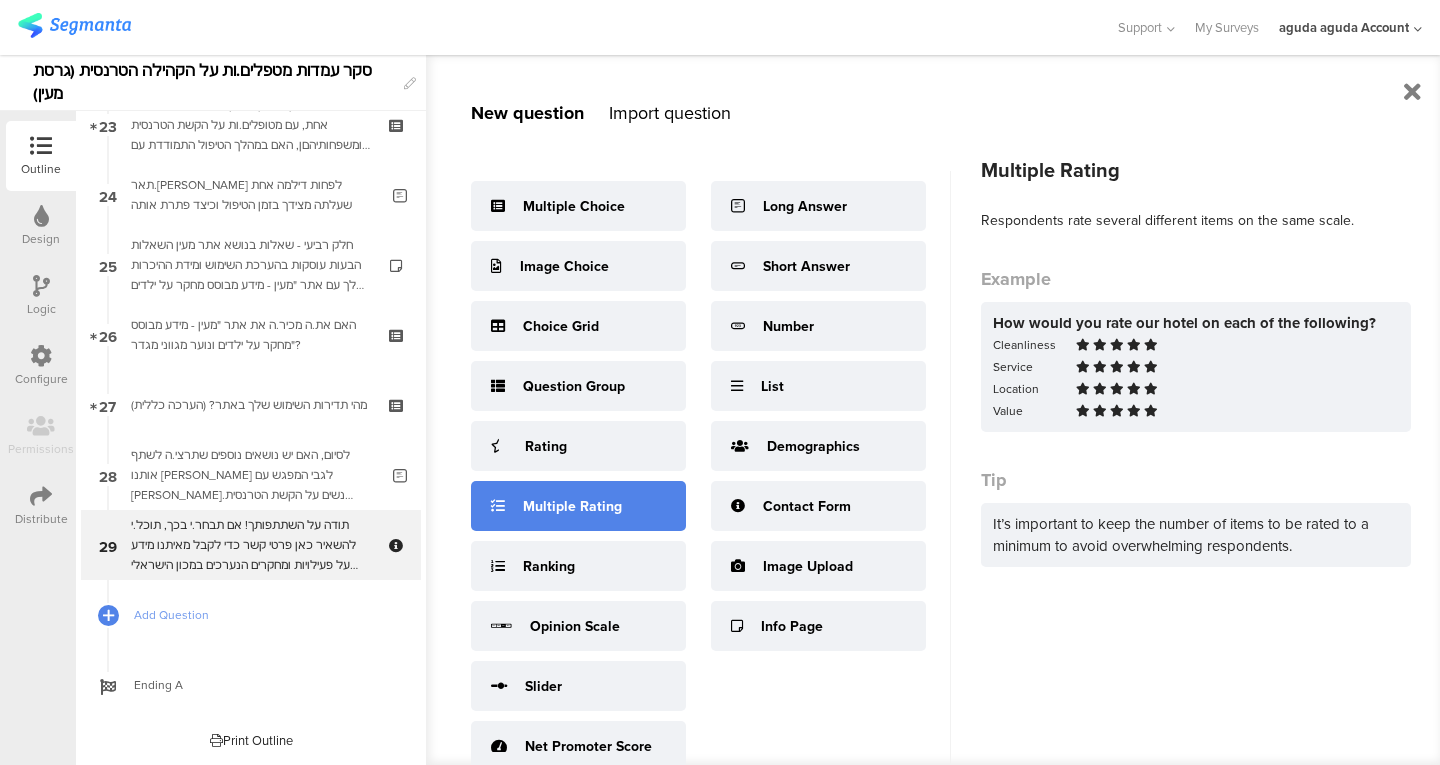 scroll, scrollTop: 26, scrollLeft: 0, axis: vertical 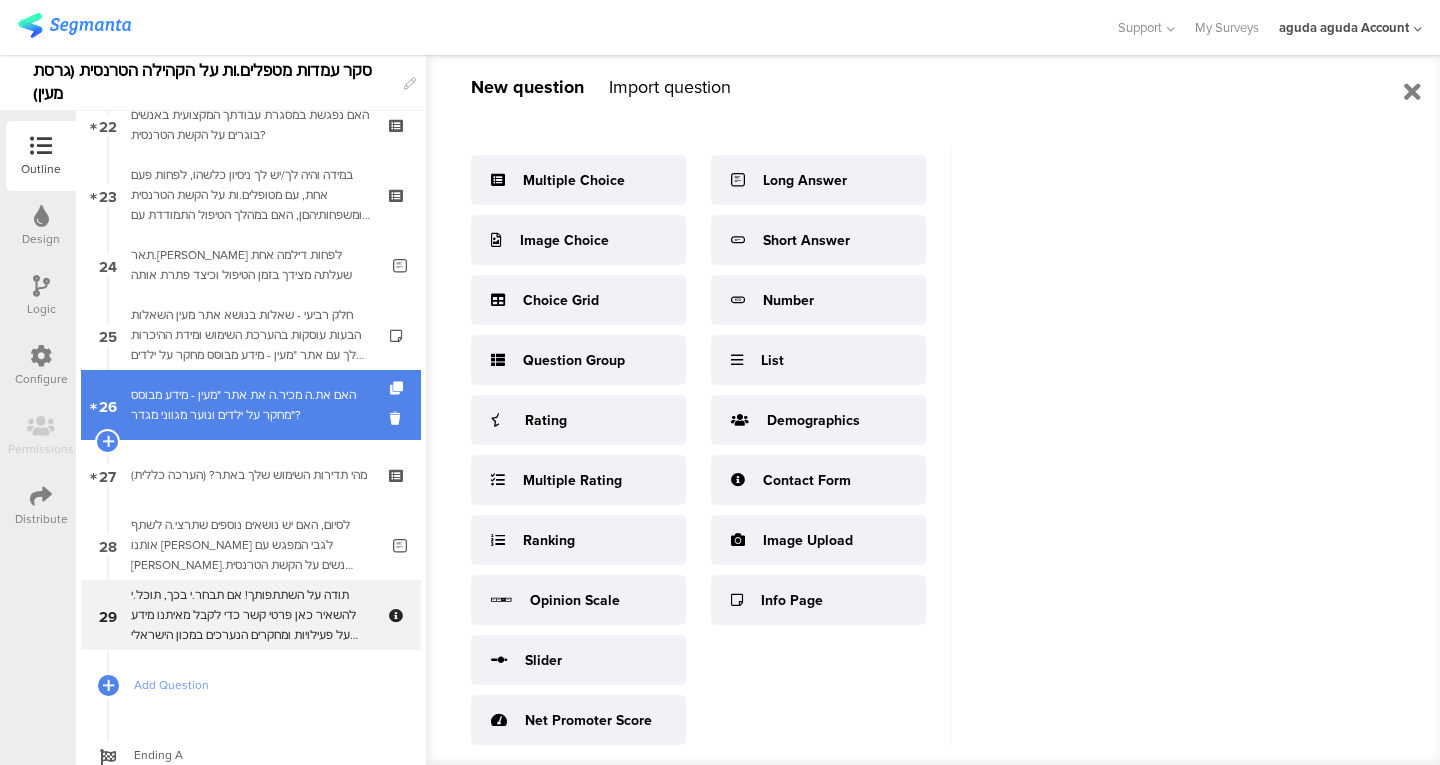 click on "האם את.ה מכיר.ה את אתר "מעין - מידע מבוסס מחקר על ילדים ונוער מגווני מגדר"?" at bounding box center (250, 405) 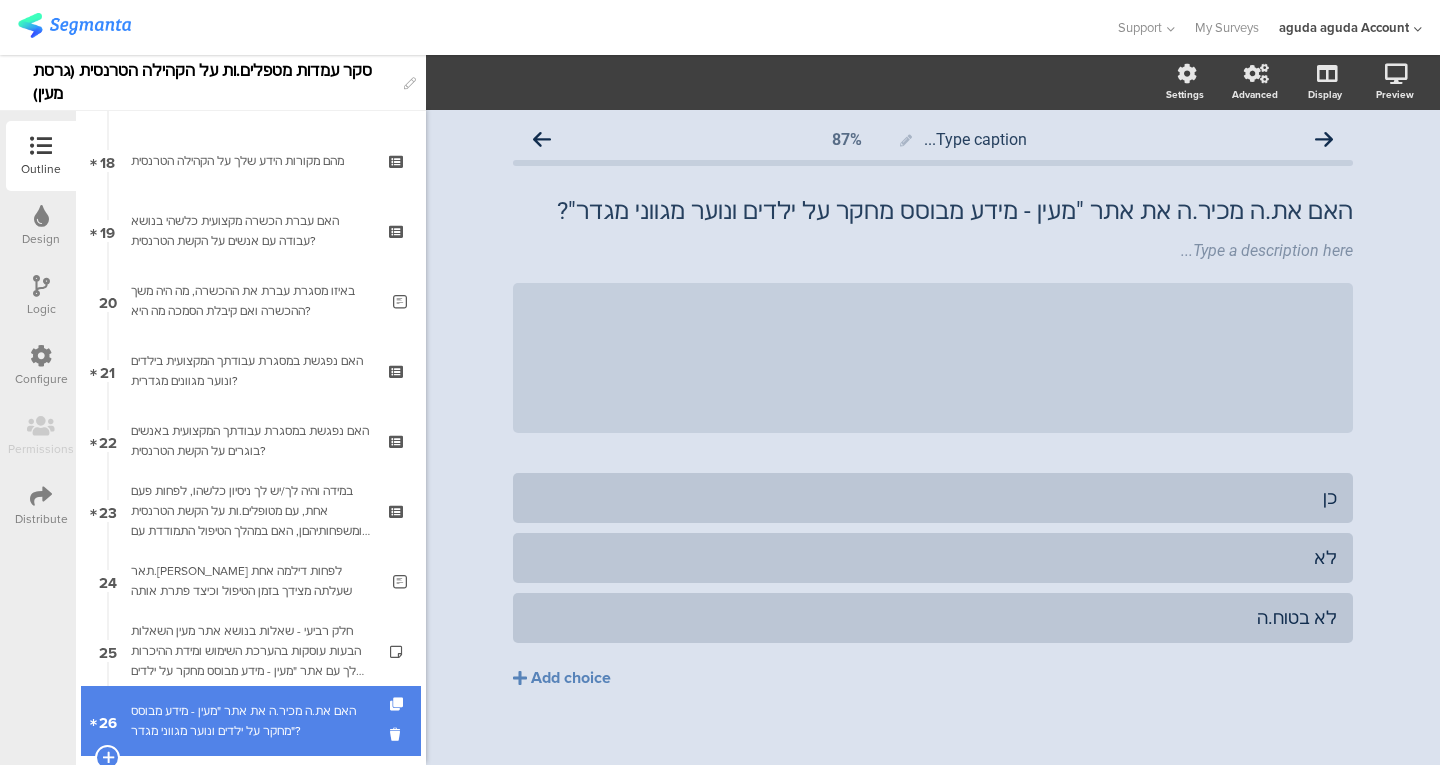 scroll, scrollTop: 1252, scrollLeft: 0, axis: vertical 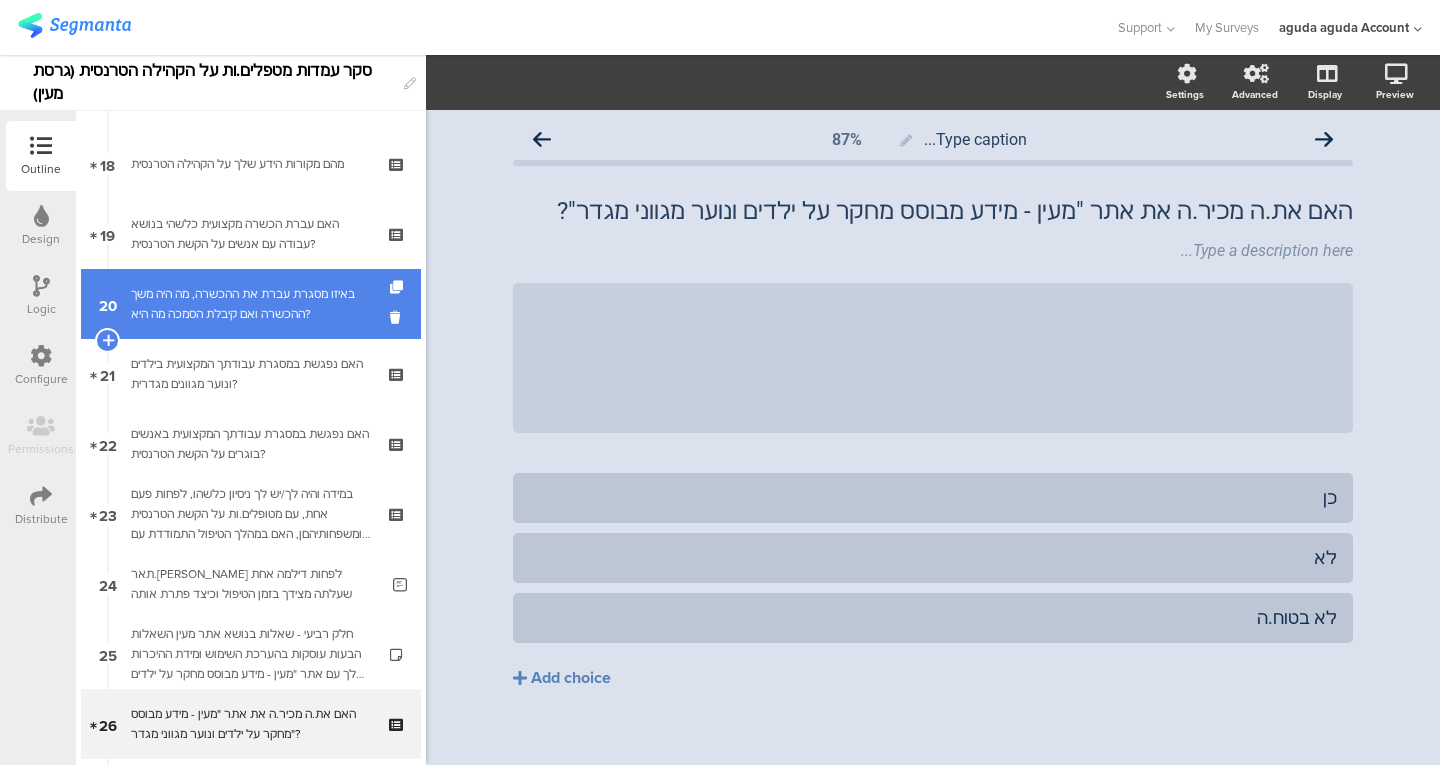 click on "20
[PERSON_NAME] מסגרת עברת את ההכשרה, מה היה משך ההכשרה ואם קיבלת הסמכה מה היא?" at bounding box center (251, 304) 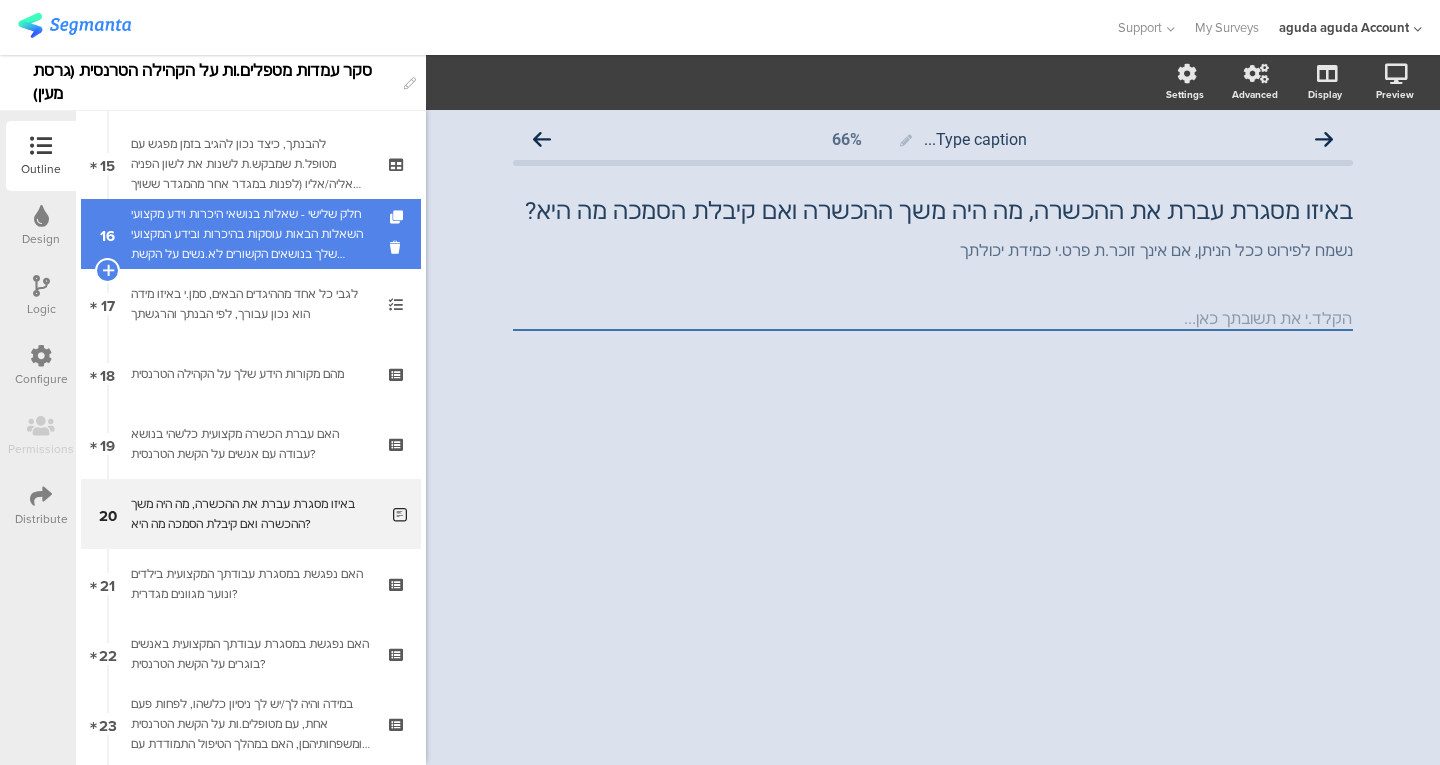 click on "חלק שלישי - שאלות בנושאי היכרות וידע מקצועי  השאלות הבאות עוסקות בהיכרות ובידע המקצועי שלך בנושאים הקשורים לא.נשים על הקשת הטרנסית. אין תשובות נכונות ולא נכונות, קראו היטב את השאלות והשתדלו לענות לפי מיטב הבנתכם.ן" at bounding box center [250, 234] 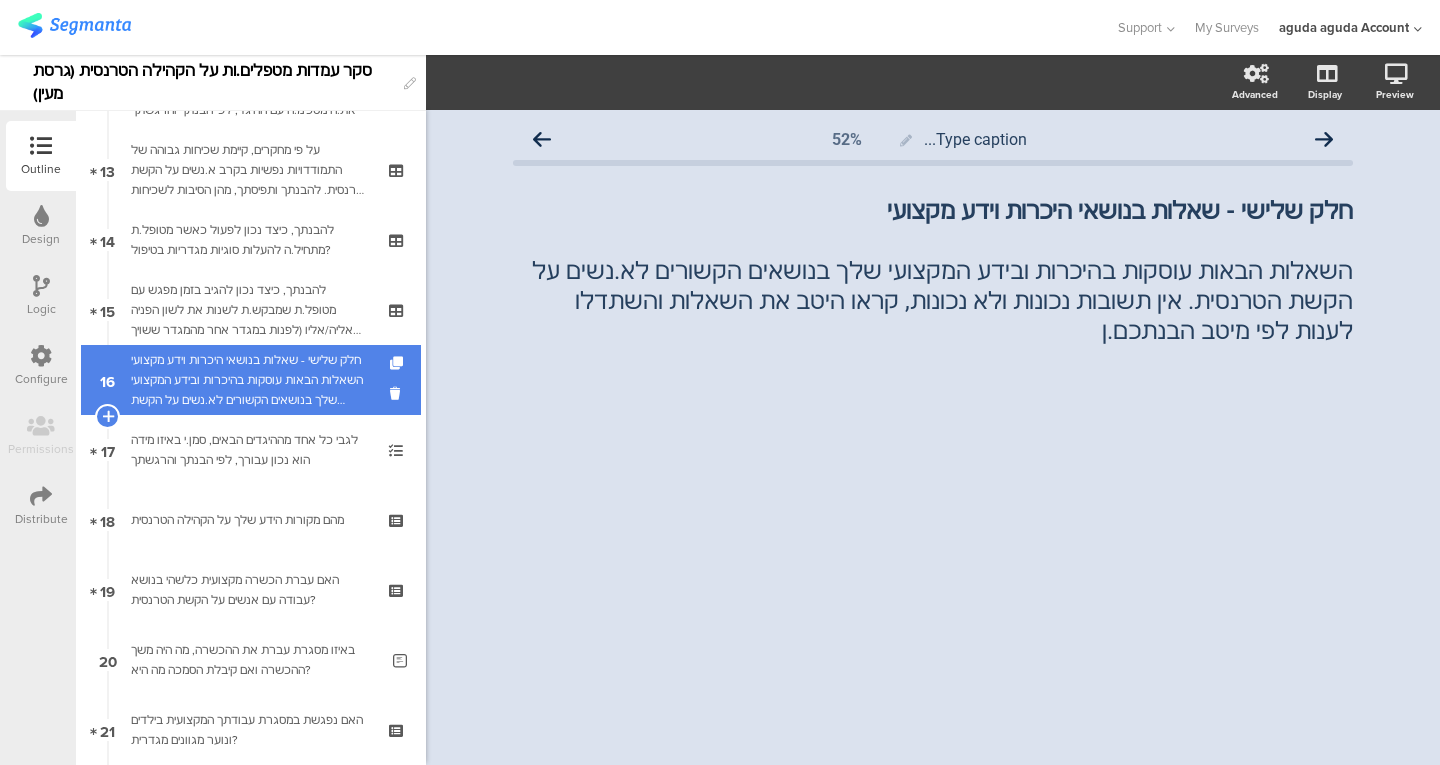 scroll, scrollTop: 895, scrollLeft: 0, axis: vertical 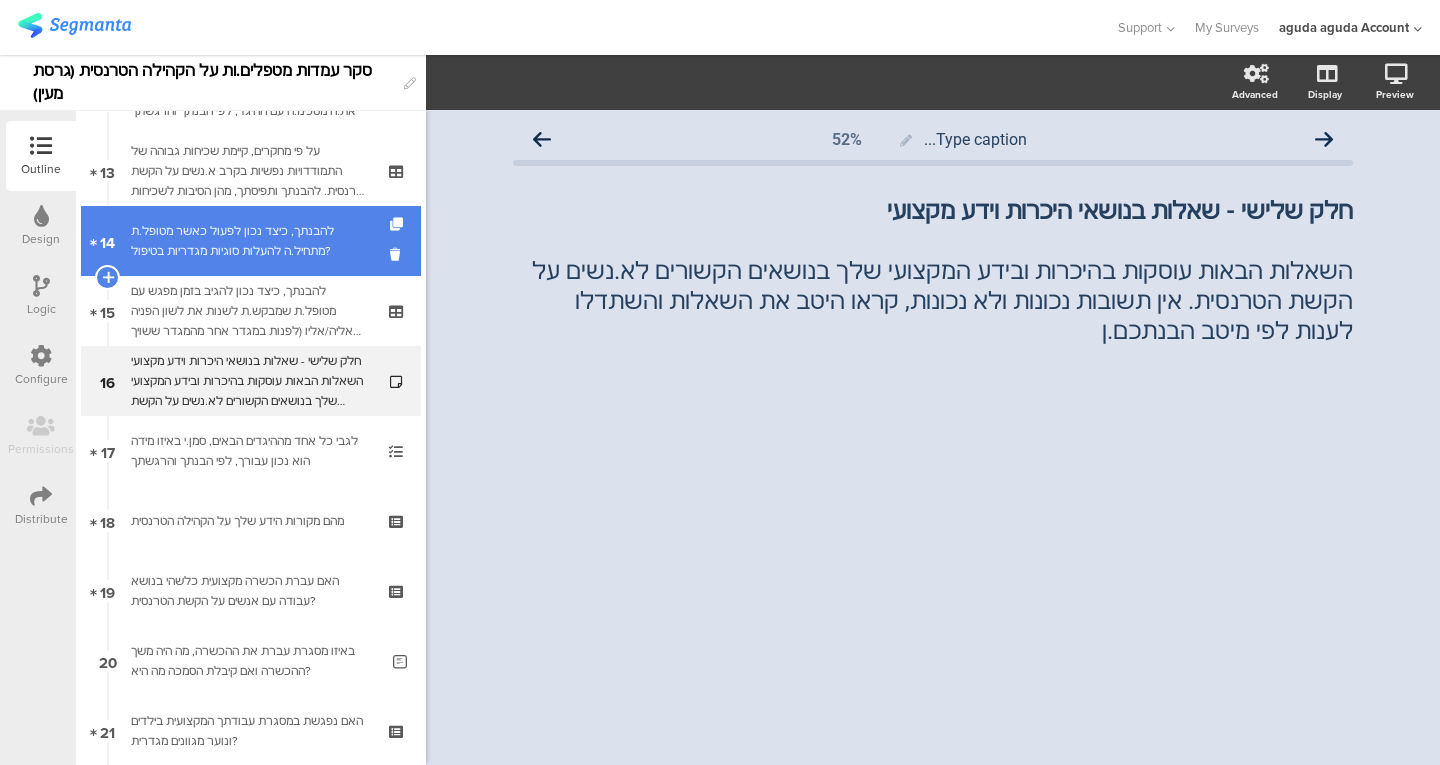 click on "14
להבנתך, כיצד נכון לפעול כאשר מטופל.ת מתחיל.ה להעלות סוגיות מגדריות בטיפול?" at bounding box center [251, 241] 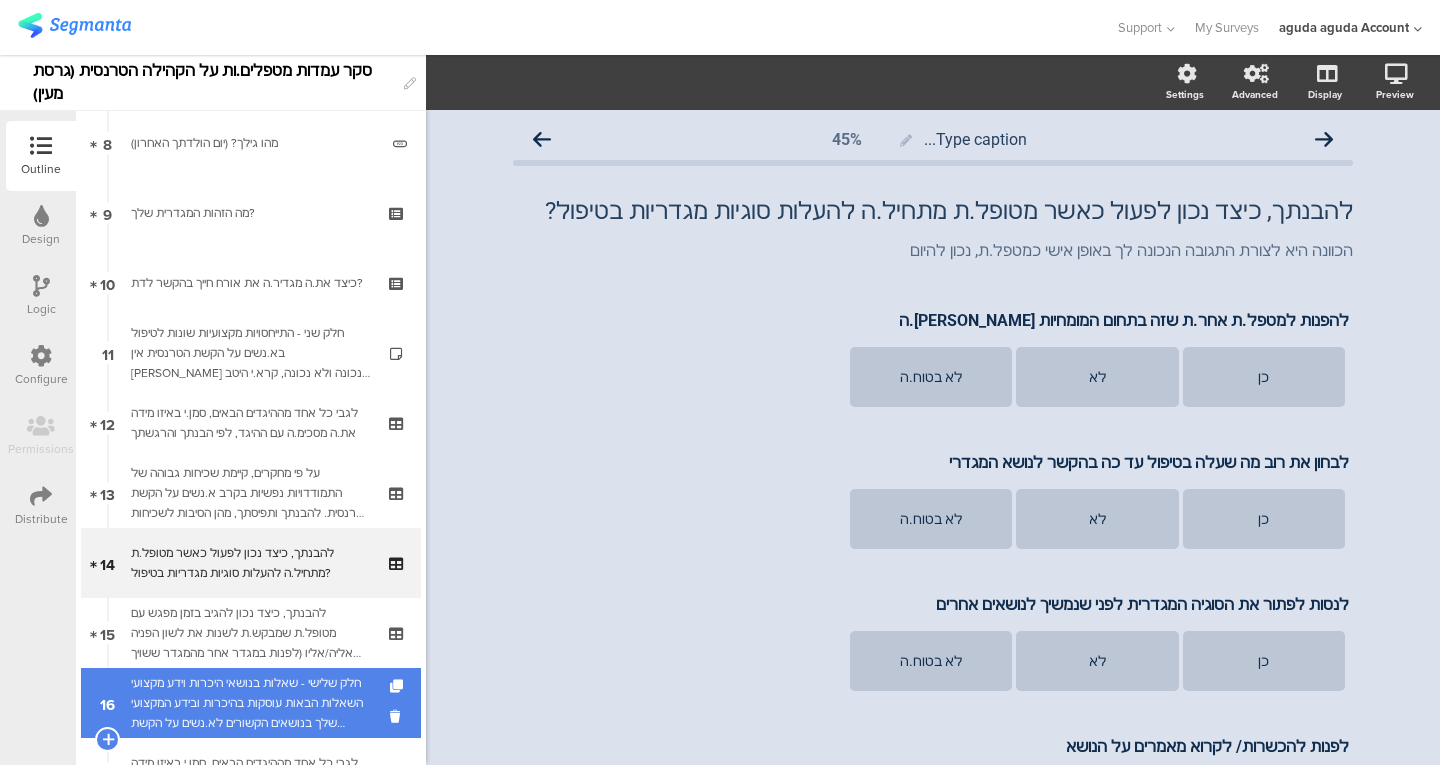scroll, scrollTop: 572, scrollLeft: 0, axis: vertical 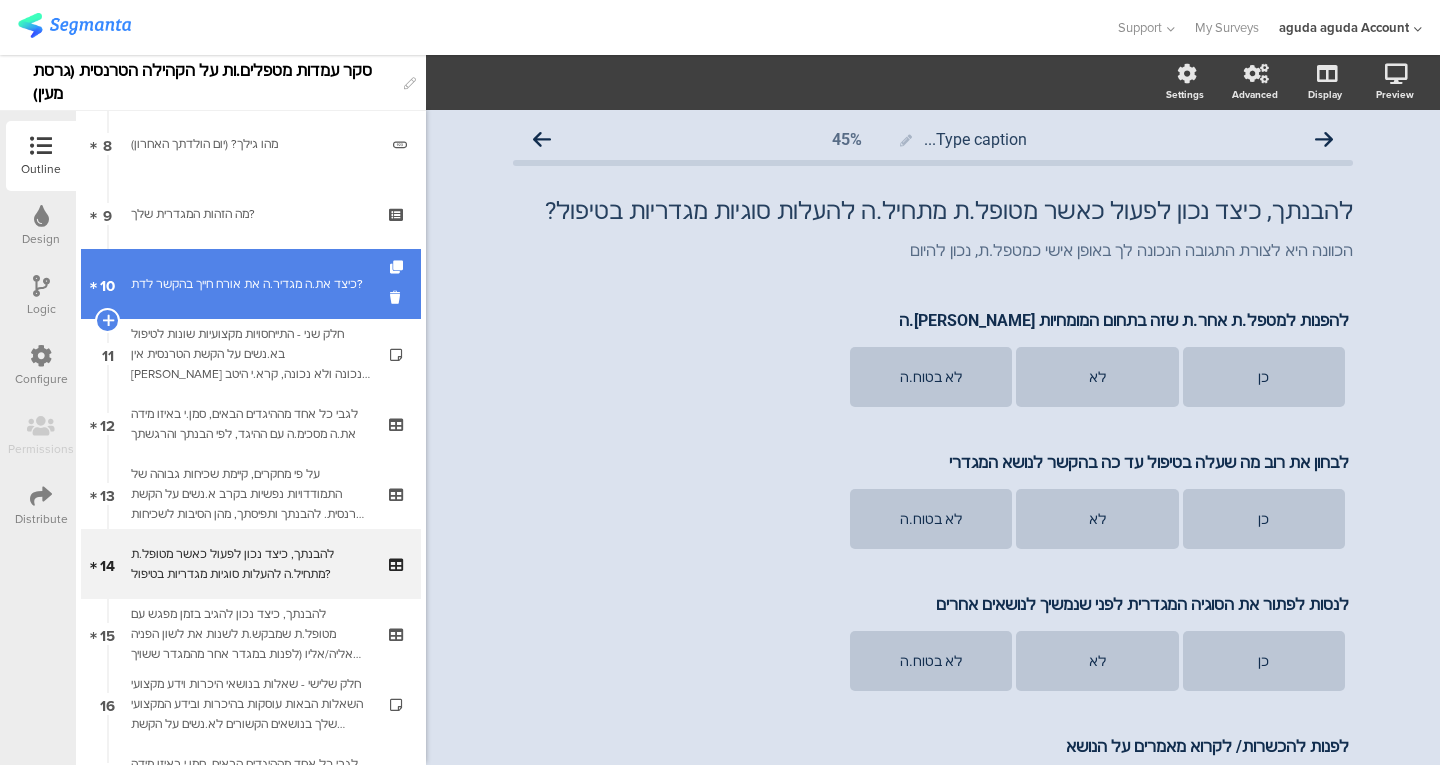 click on "10
כיצד את.ה מגדיר.ה את אורח חייך בהקשר לדת?" at bounding box center (251, 284) 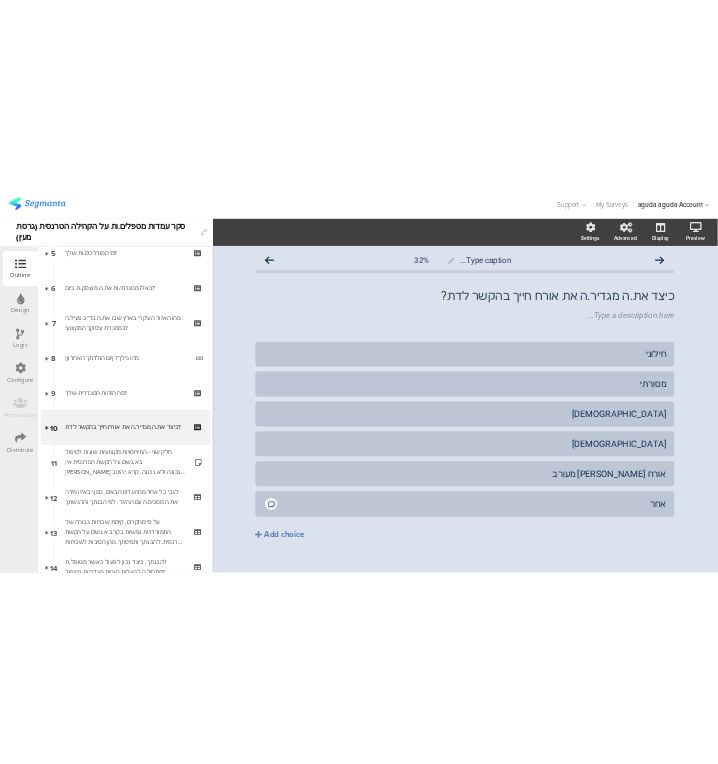 scroll, scrollTop: 396, scrollLeft: 0, axis: vertical 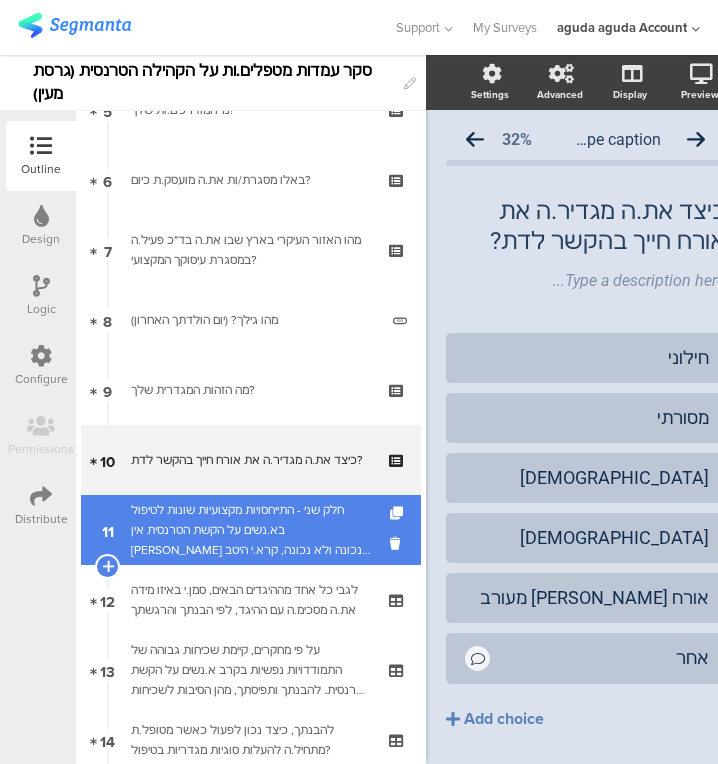 click on "חלק שני - התייחסויות מקצועיות שונות לטיפול בא.נשים על הקשת הטרנסית אין [PERSON_NAME] נכונה ולא נכונה, קרא.י היטב את השאלות והשתדל.[PERSON_NAME] להשיב בכנות, באופן שמשקף בצורה הטובה היותר את תפיסתך." at bounding box center [250, 530] 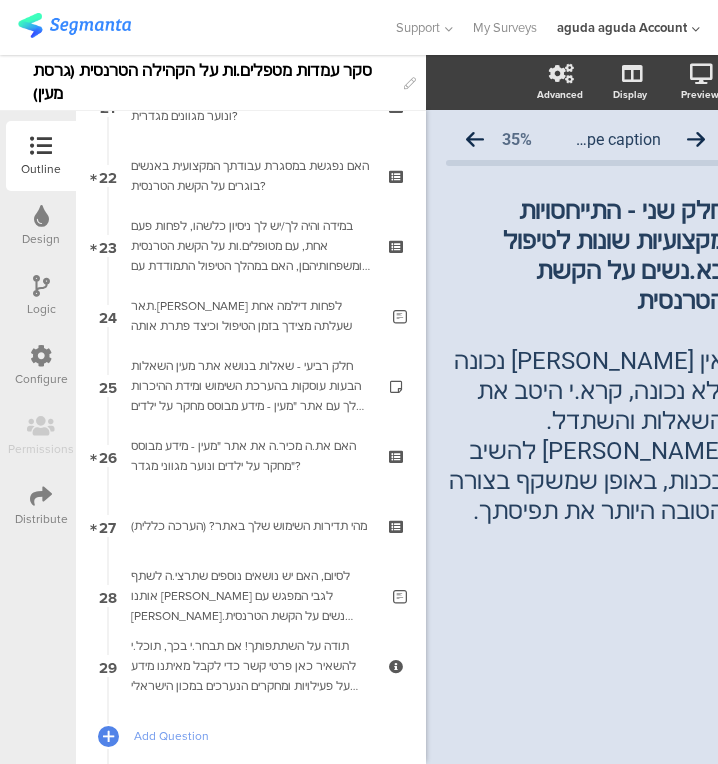 scroll, scrollTop: 1642, scrollLeft: 0, axis: vertical 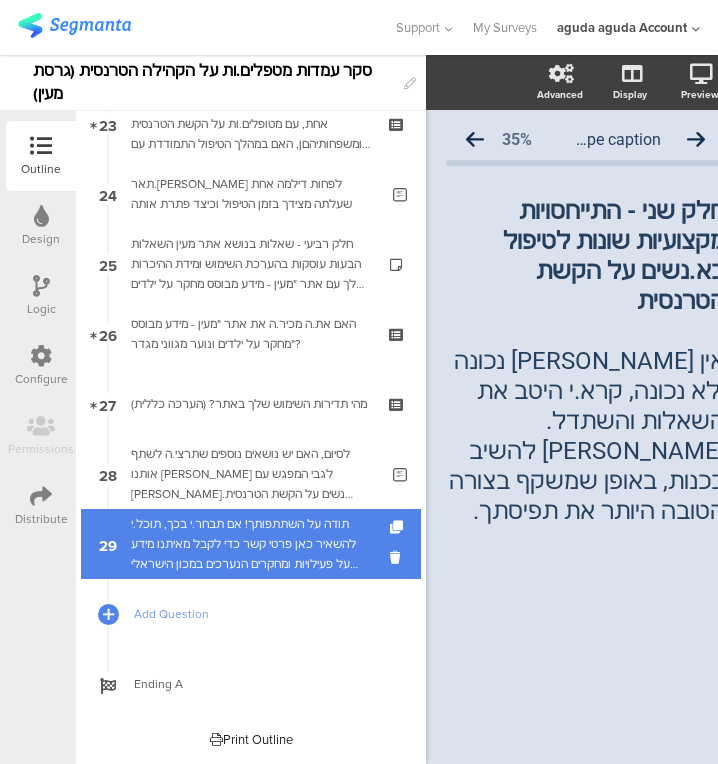 click on "תודה על השתתפותך! אם תבחר.י בכך, תוכל.י להשאיר כאן פרטי קשר כדי לקבל מאיתנו מידע על פעילויות ומחקרים הנערכים במכון הישראלי לחקר מגדר ולהט"ב ולהצטרף למעגל הידידות של המכון. בכל שלב תוכל.[PERSON_NAME] להסיר את עצמך מהרשימות. אם אינך מעוניינ.ת תוכל.י פשוט לעבור לעמוד הבא" at bounding box center (250, 544) 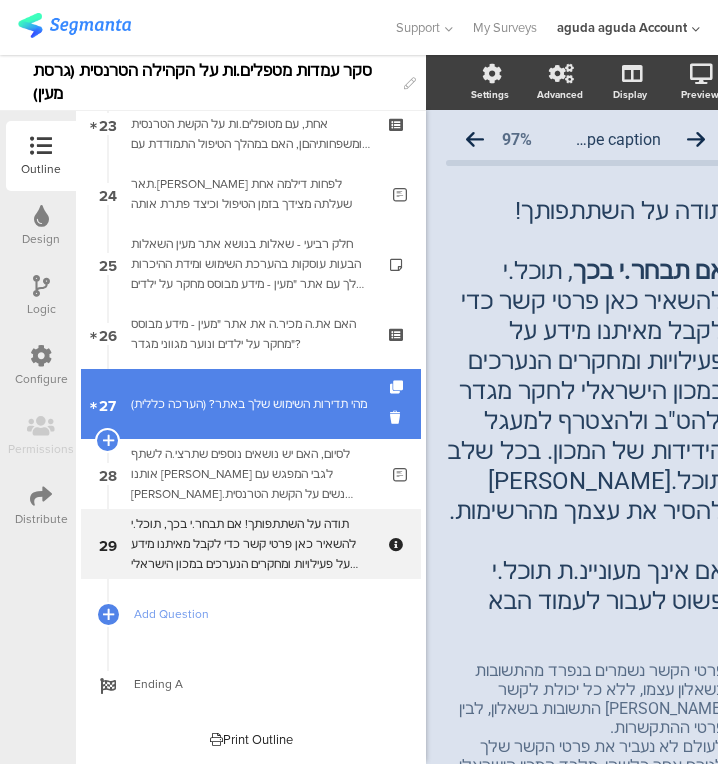 click on "מהי תדירות השימוש שלך באתר? (הערכה כללית)" at bounding box center [250, 404] 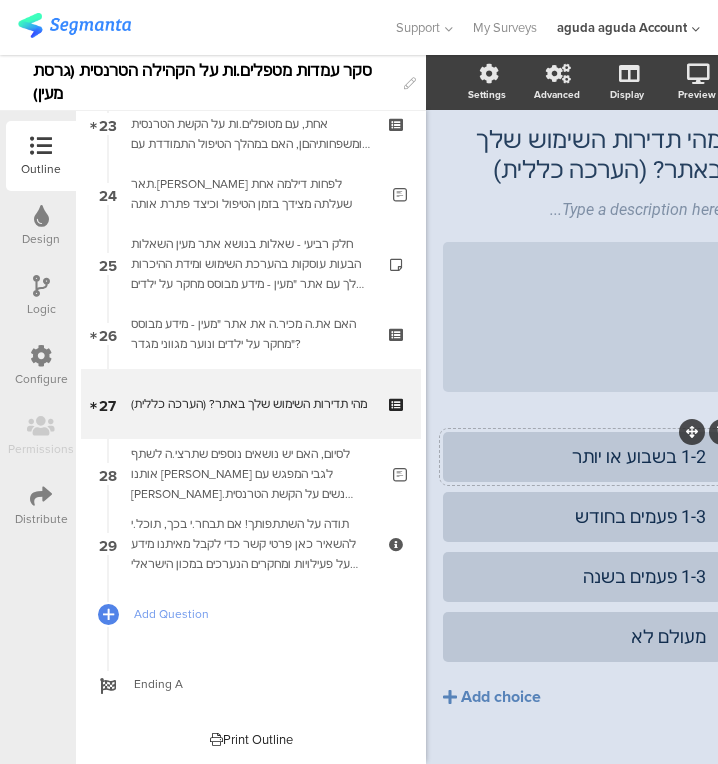 scroll, scrollTop: 74, scrollLeft: 4, axis: both 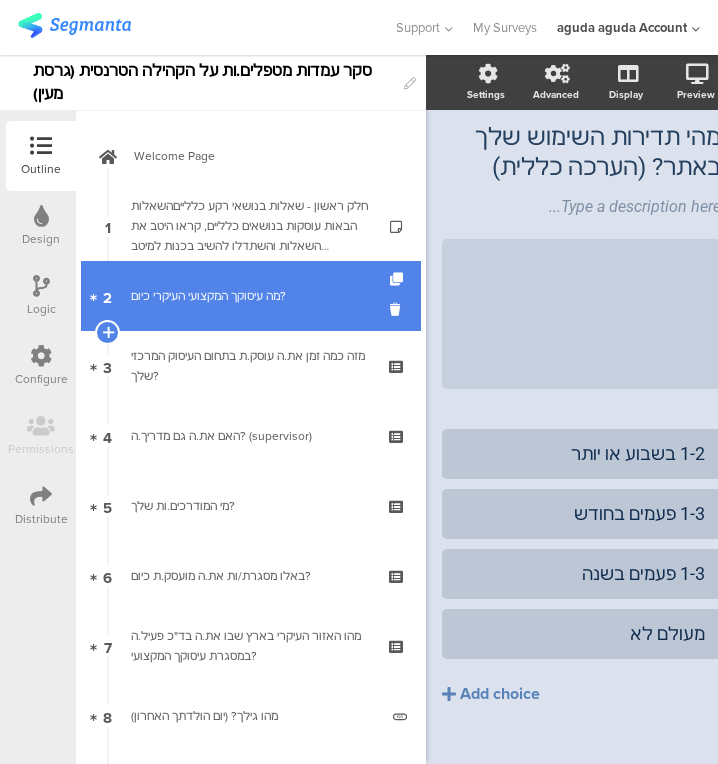 click on "2
מה עיסוקך המקצועי העיקרי כיום?" at bounding box center [251, 296] 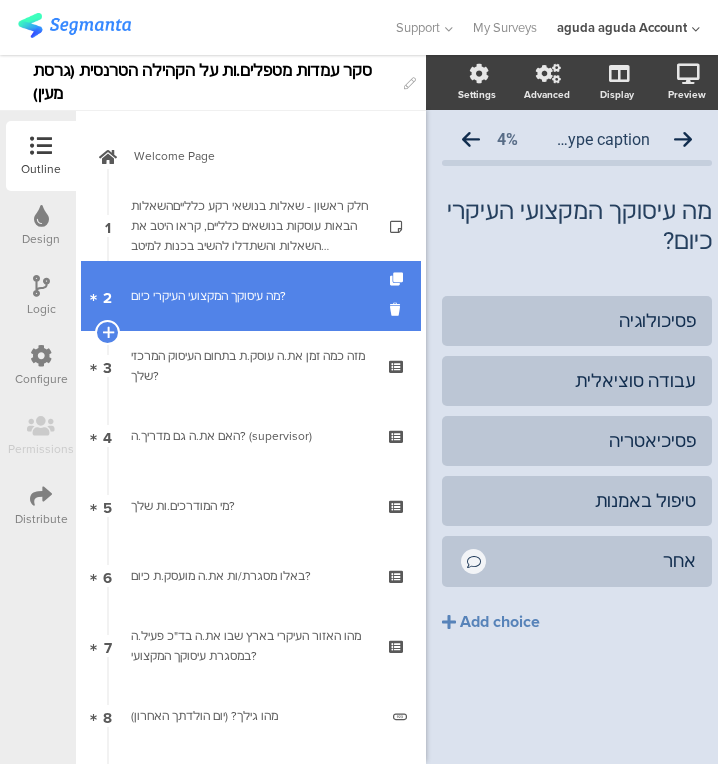 scroll, scrollTop: 0, scrollLeft: 4, axis: horizontal 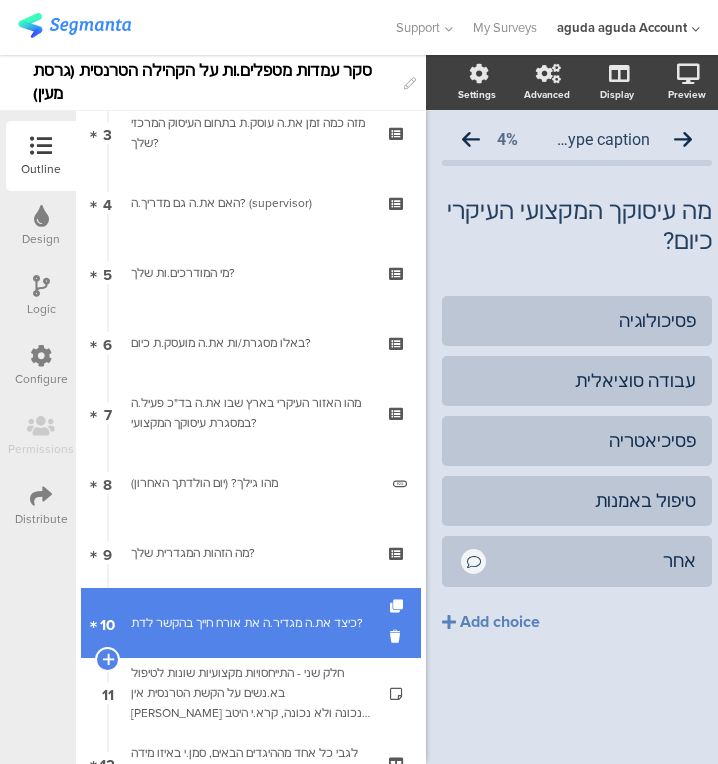 click on "כיצד את.ה מגדיר.ה את אורח חייך בהקשר לדת?" at bounding box center (250, 623) 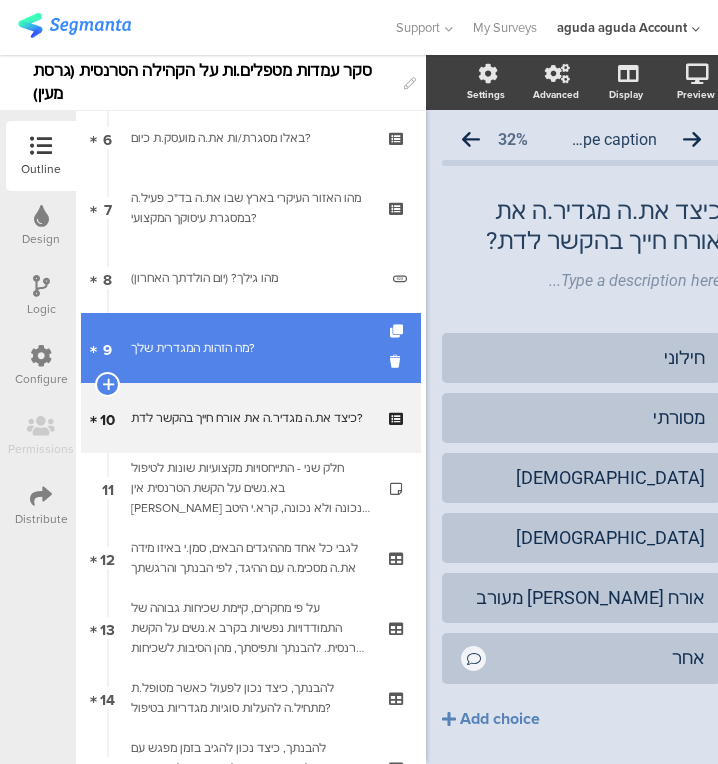 scroll, scrollTop: 465, scrollLeft: 0, axis: vertical 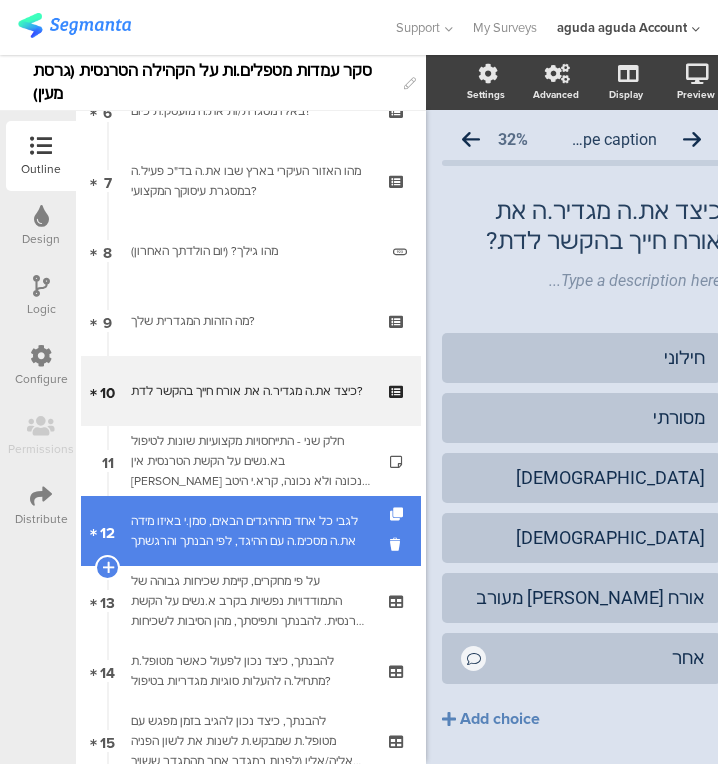 click on "לגבי כל אחד מההיגדים הבאים, סמן.י באיזו מידה את.ה מסכימ.ה עם ההיגד, לפי הבנתך והרגשתך" at bounding box center [250, 531] 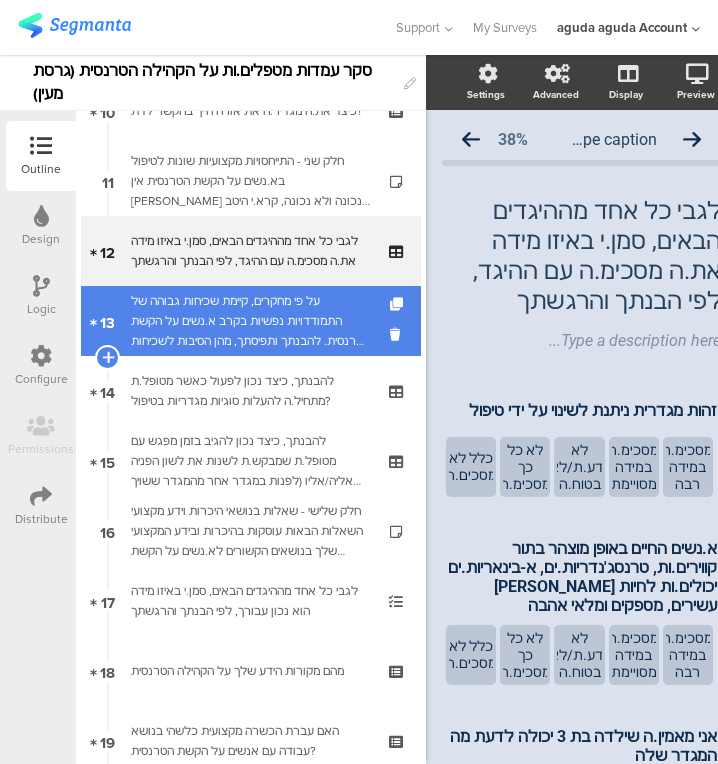 scroll, scrollTop: 746, scrollLeft: 0, axis: vertical 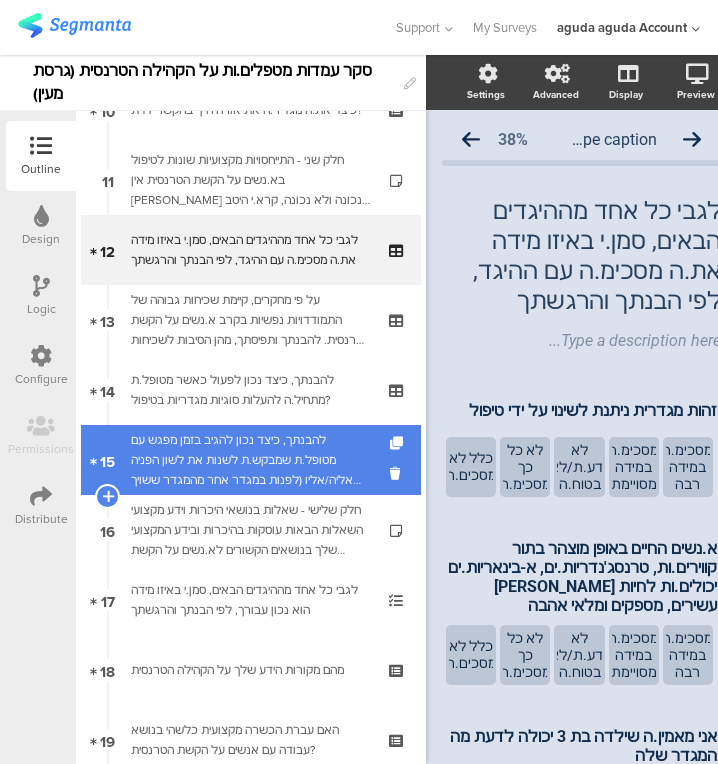 click on "15
להבנתך, כיצד נכון להגיב בזמן מפגש עם מטופל.ת שמבקש.ת לשנות את לשון הפניה אליה/אליו (לפנות במגדר אחר מהמגדר ששויך בלידה)." at bounding box center (251, 460) 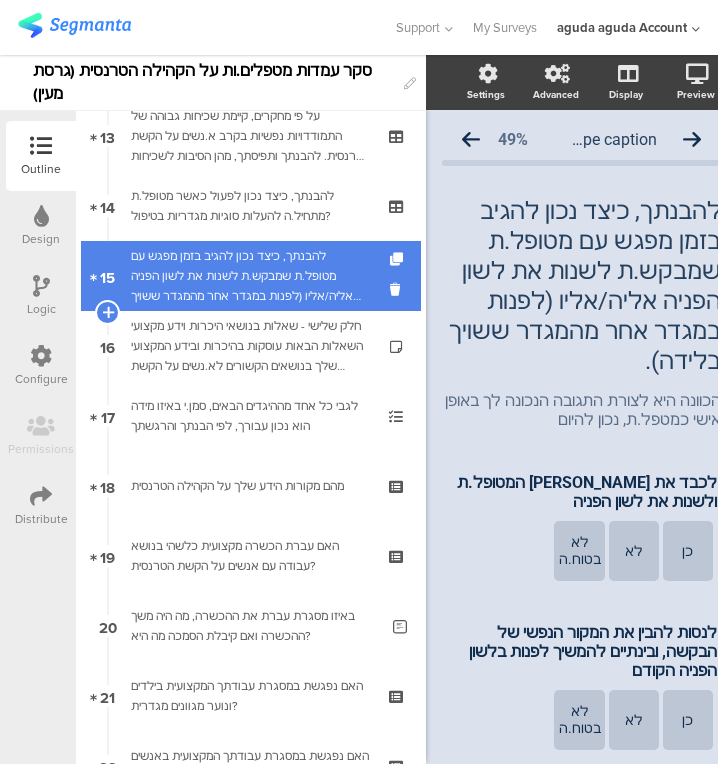 scroll, scrollTop: 932, scrollLeft: 0, axis: vertical 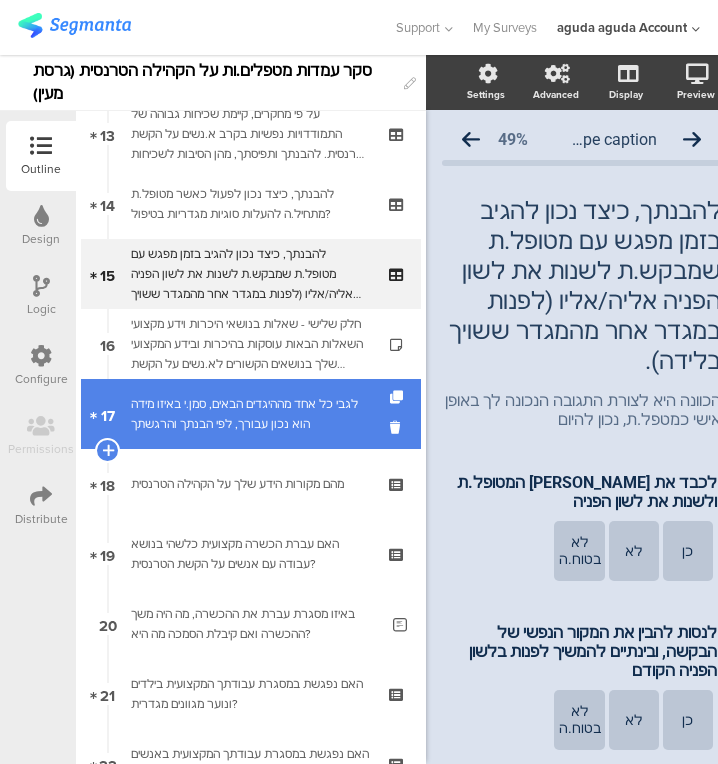 click on "לגבי כל אחד מההיגדים הבאים, סמן.י באיזו מידה הוא נכון עבורך, לפי הבנתך והרגשתך" at bounding box center (250, 414) 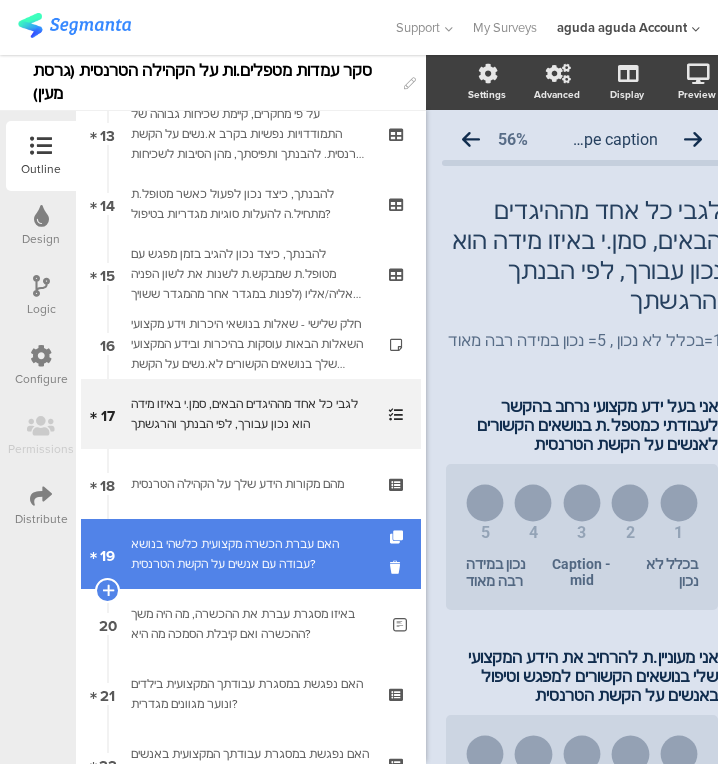 scroll, scrollTop: 1642, scrollLeft: 0, axis: vertical 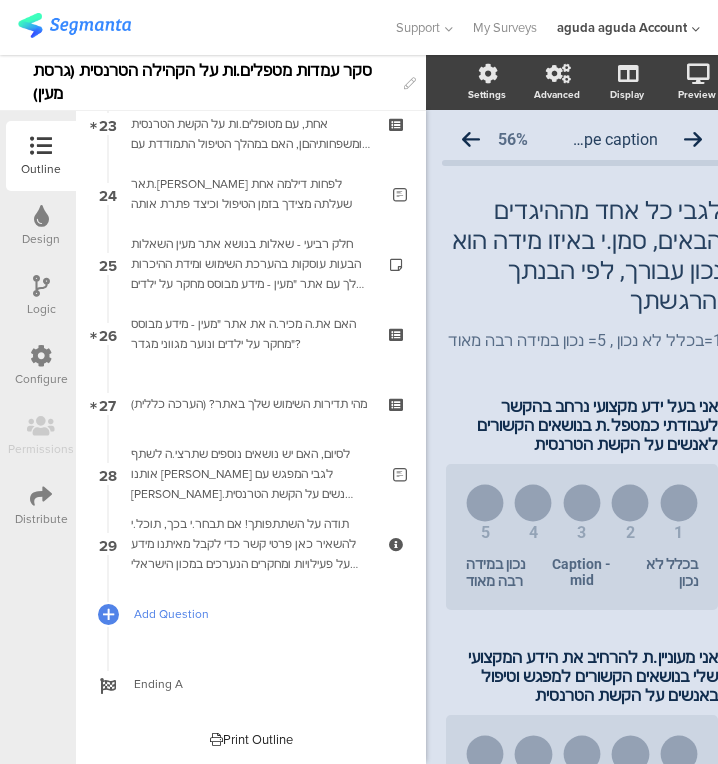 click on "Add Question" at bounding box center [251, 614] 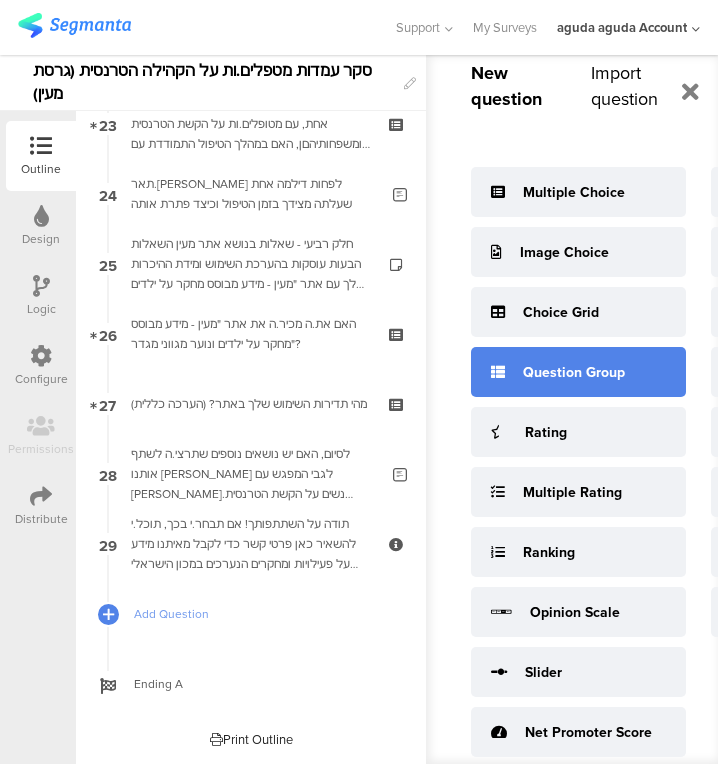 scroll, scrollTop: 43, scrollLeft: 0, axis: vertical 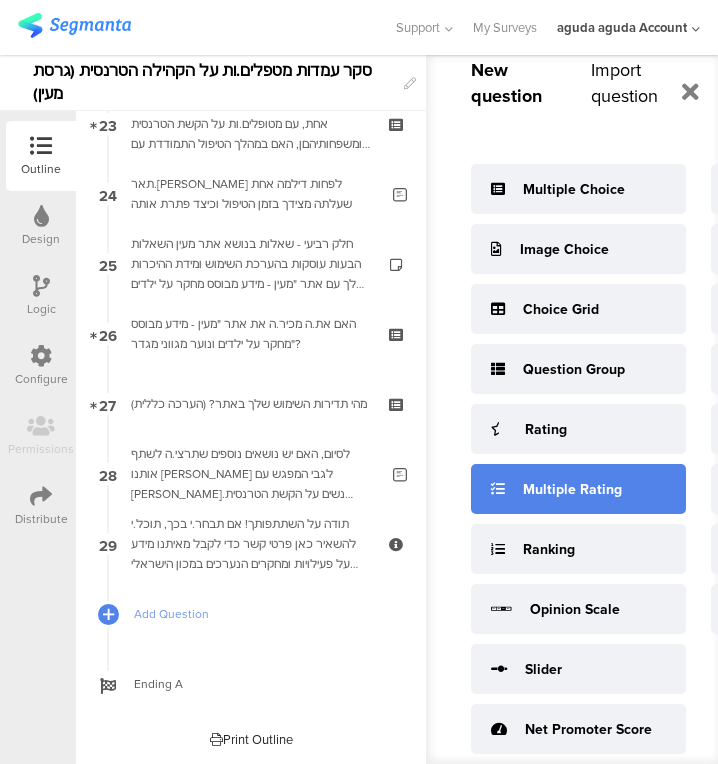 click on "Multiple Rating" at bounding box center [572, 489] 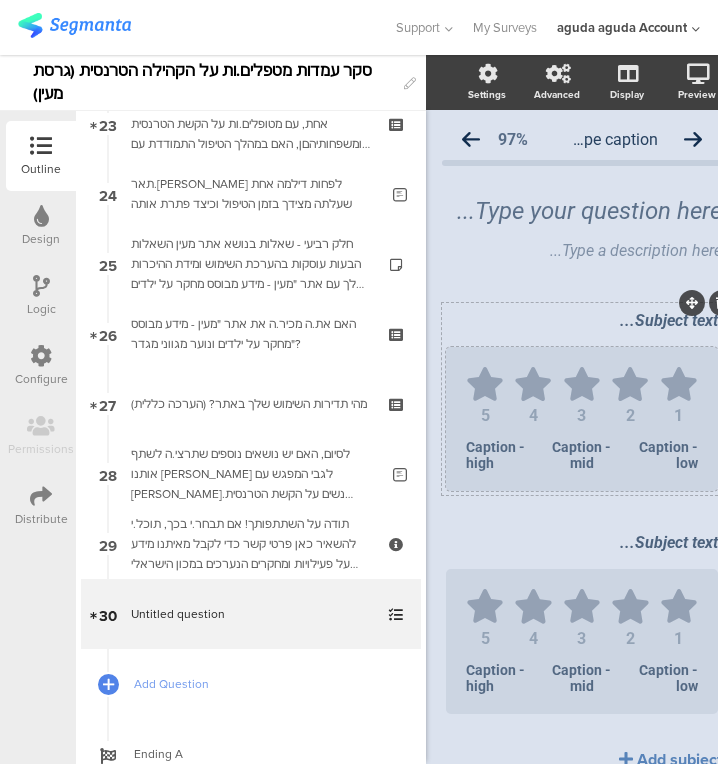 scroll, scrollTop: 0, scrollLeft: 43, axis: horizontal 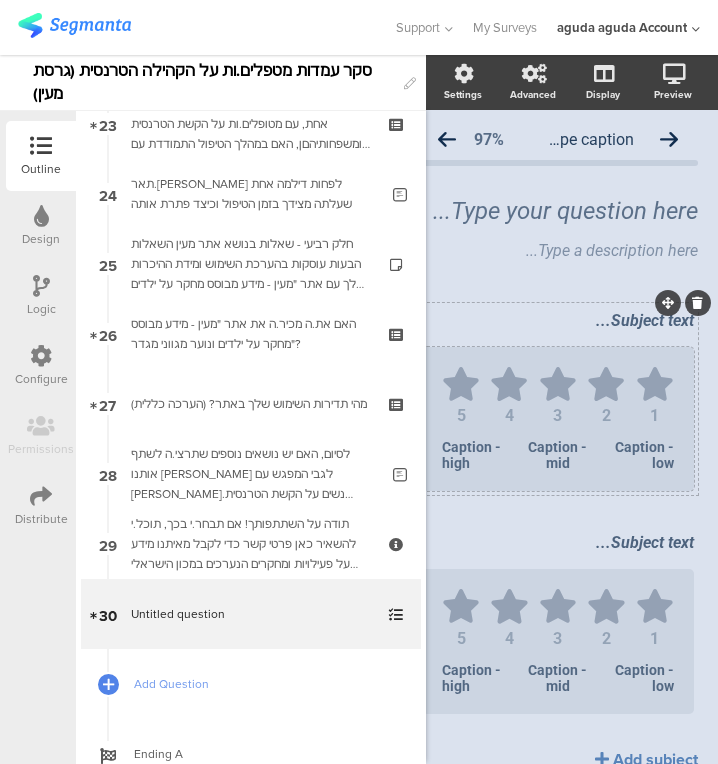 click on "1
2
3
4
5
Caption - low
Caption - mid
Caption - high" at bounding box center [558, 419] 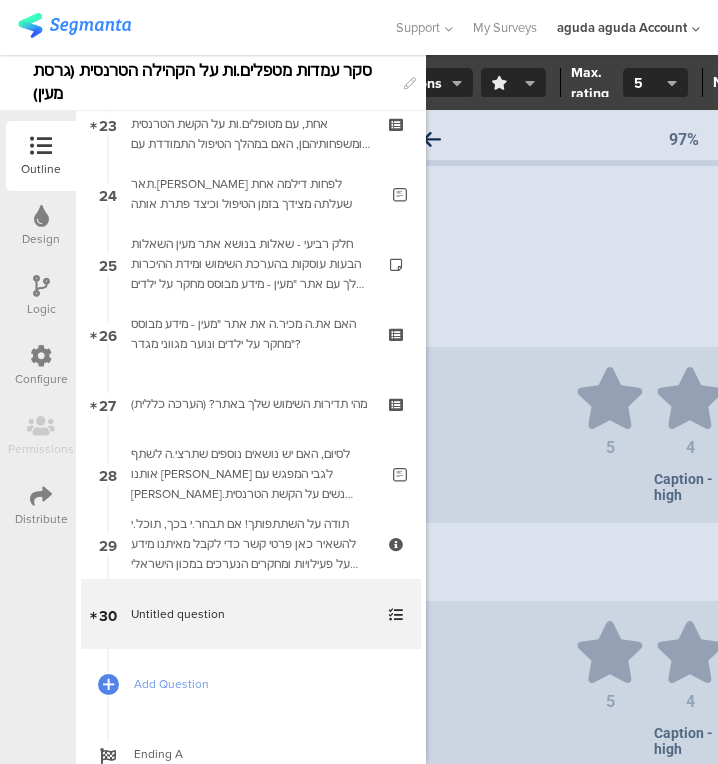 click 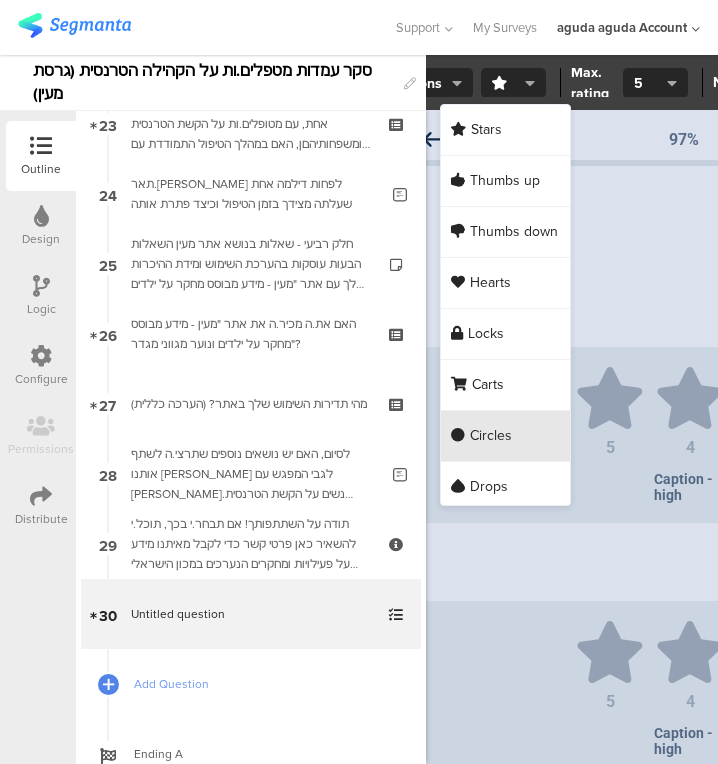 click on "Circles" at bounding box center (491, 436) 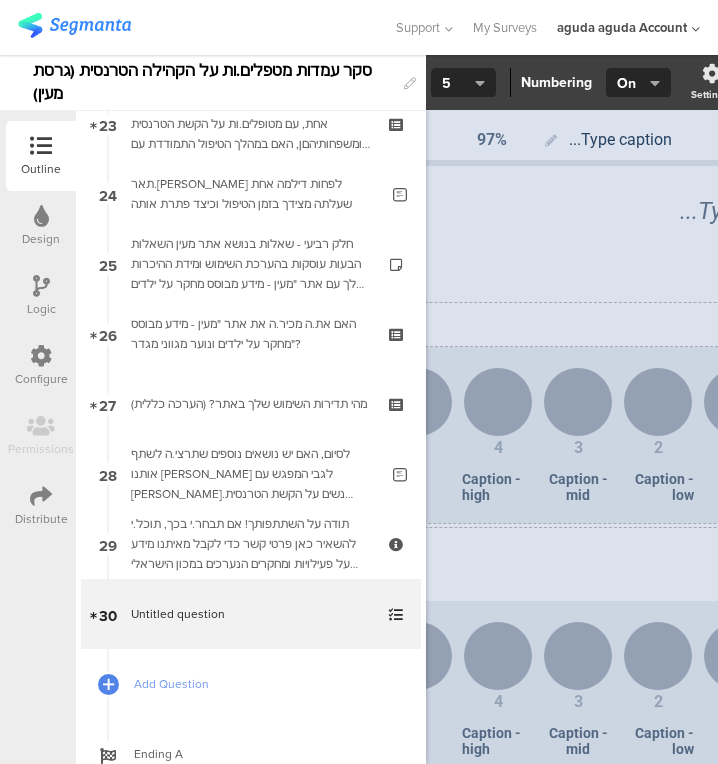 scroll, scrollTop: 0, scrollLeft: 234, axis: horizontal 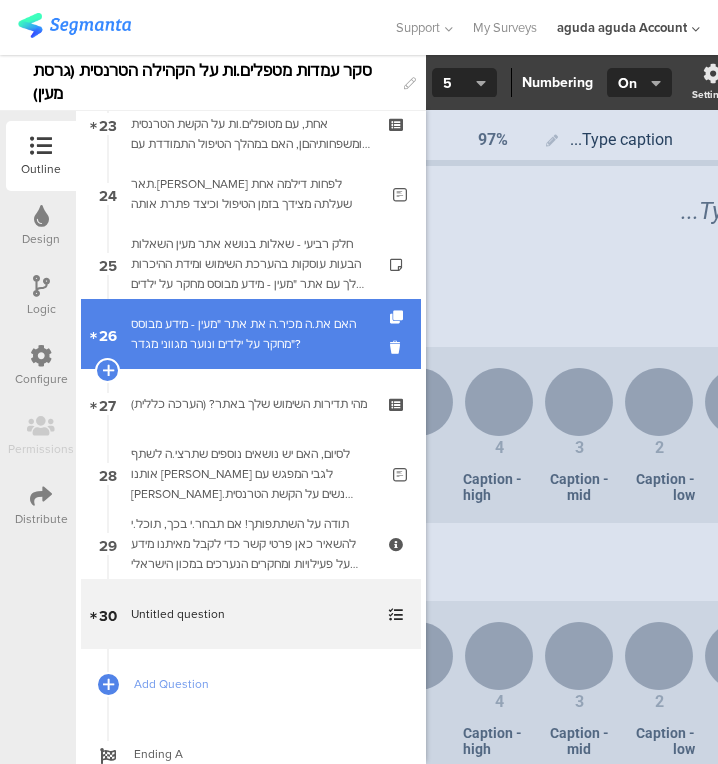 click on "26
האם את.ה מכיר.ה את אתר "מעין - מידע מבוסס מחקר על ילדים ונוער מגווני מגדר"?" at bounding box center [251, 334] 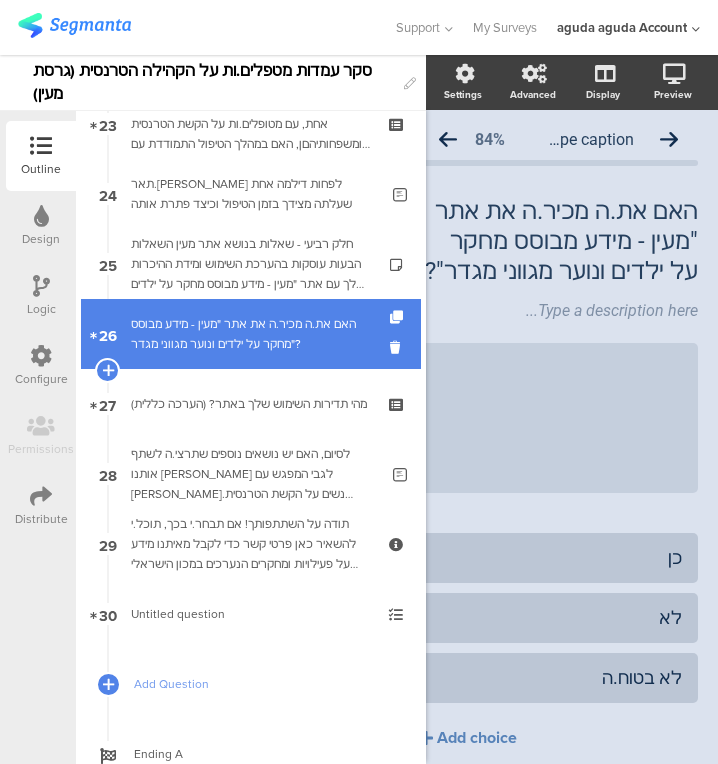 scroll, scrollTop: 0, scrollLeft: 43, axis: horizontal 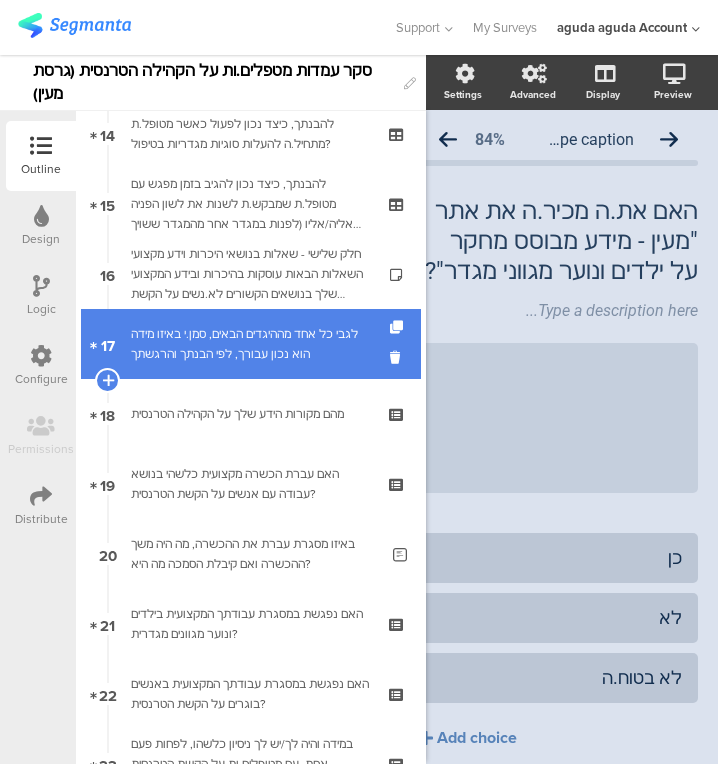 click on "17
לגבי כל אחד מההיגדים הבאים, סמן.י באיזו מידה הוא נכון עבורך, לפי הבנתך והרגשתך" at bounding box center [251, 344] 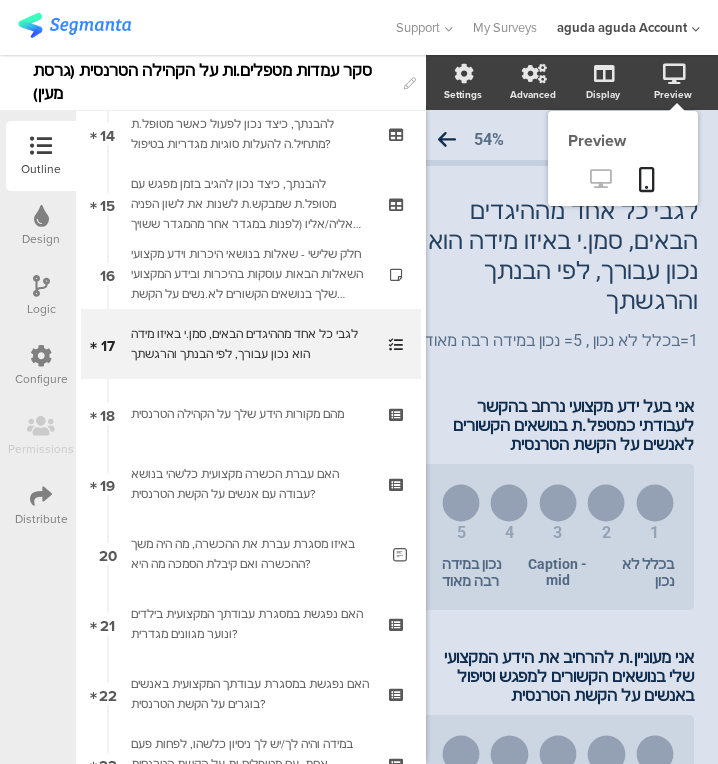 click 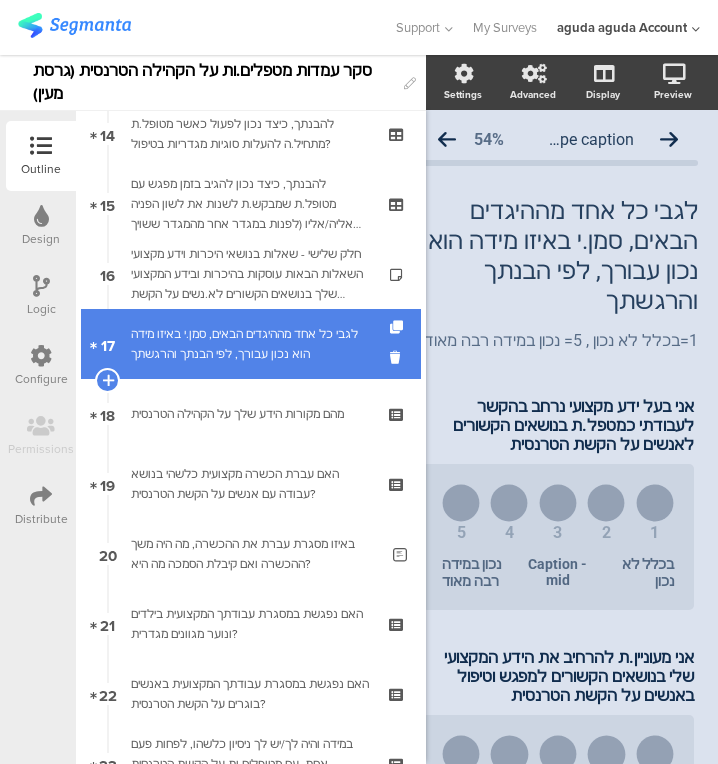 scroll, scrollTop: 1712, scrollLeft: 0, axis: vertical 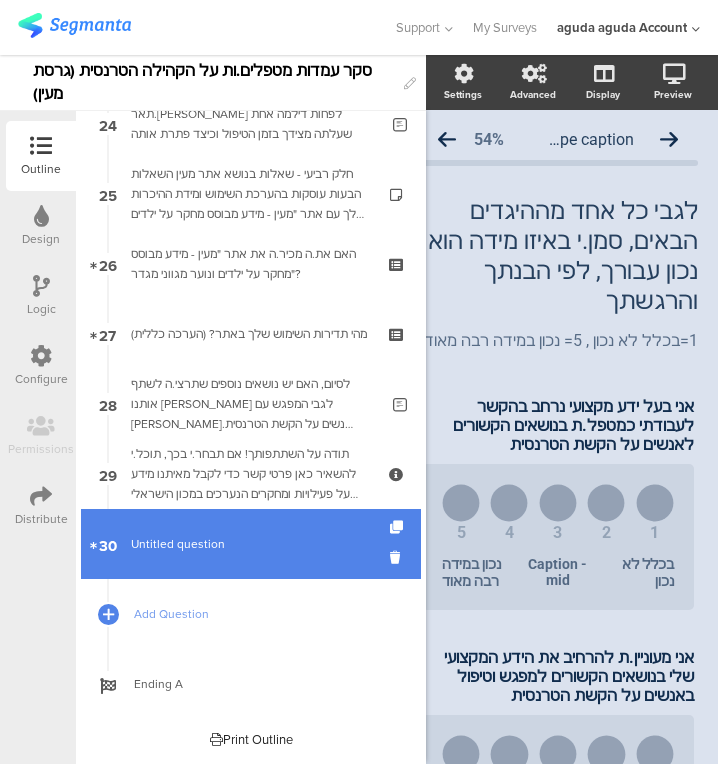 click on "30
[PERSON_NAME] question" at bounding box center [251, 544] 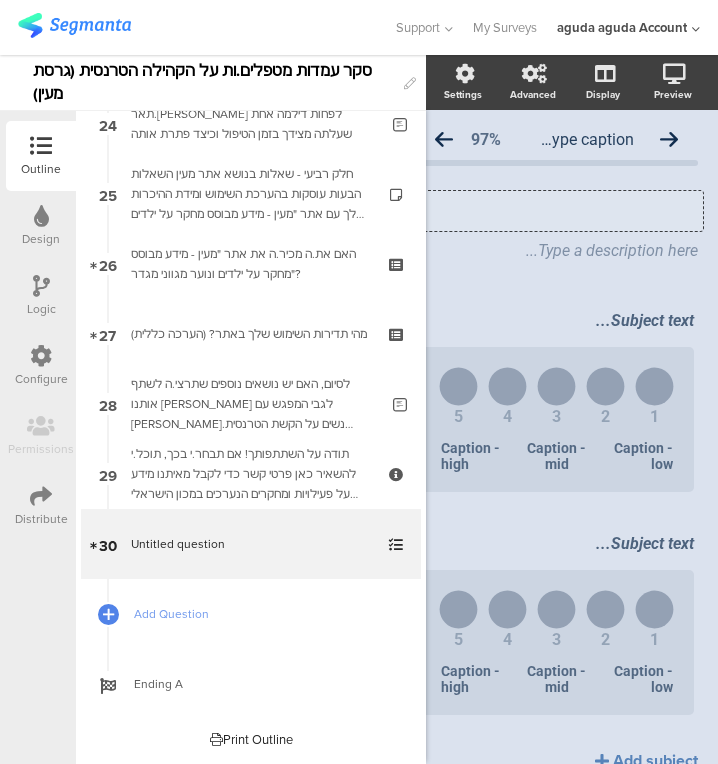 click on "Type your question here..." 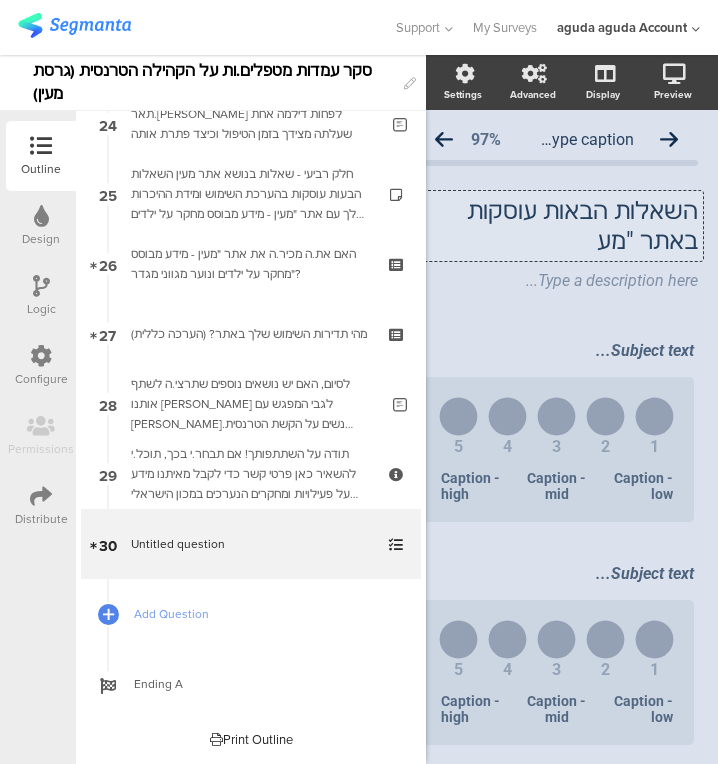 scroll, scrollTop: 0, scrollLeft: 24, axis: horizontal 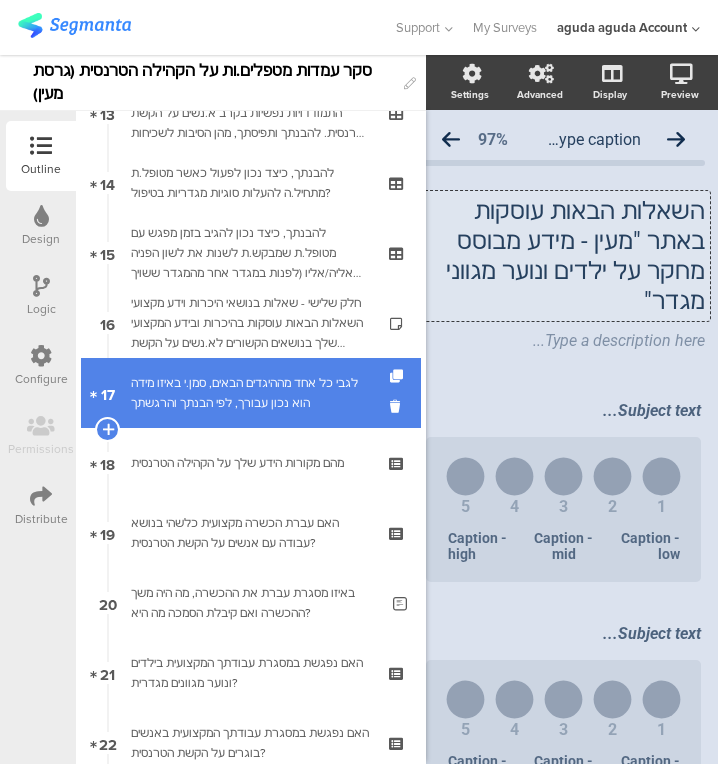 click on "17
לגבי כל אחד מההיגדים הבאים, סמן.י באיזו מידה הוא נכון עבורך, לפי הבנתך והרגשתך" at bounding box center (251, 393) 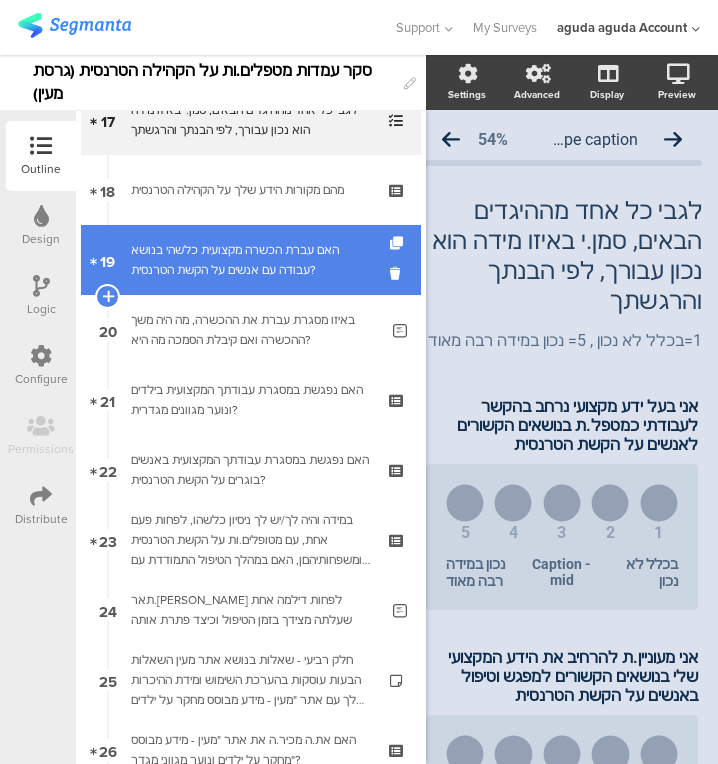 scroll, scrollTop: 1712, scrollLeft: 0, axis: vertical 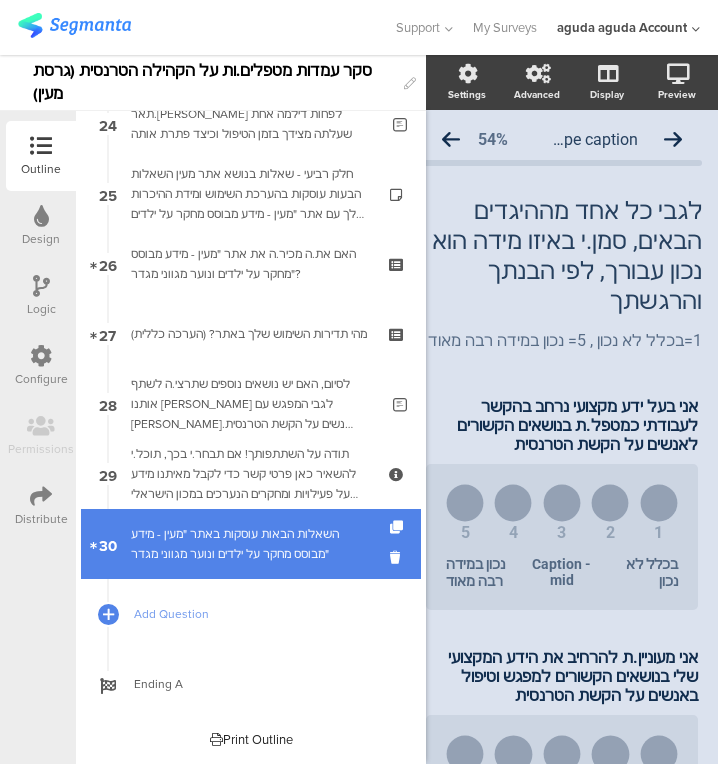 click on "השאלות הבאות עוסקות באתר "מעין - מידע מבוסס מחקר על ילדים ונוער מגווני מגדר"" at bounding box center [250, 544] 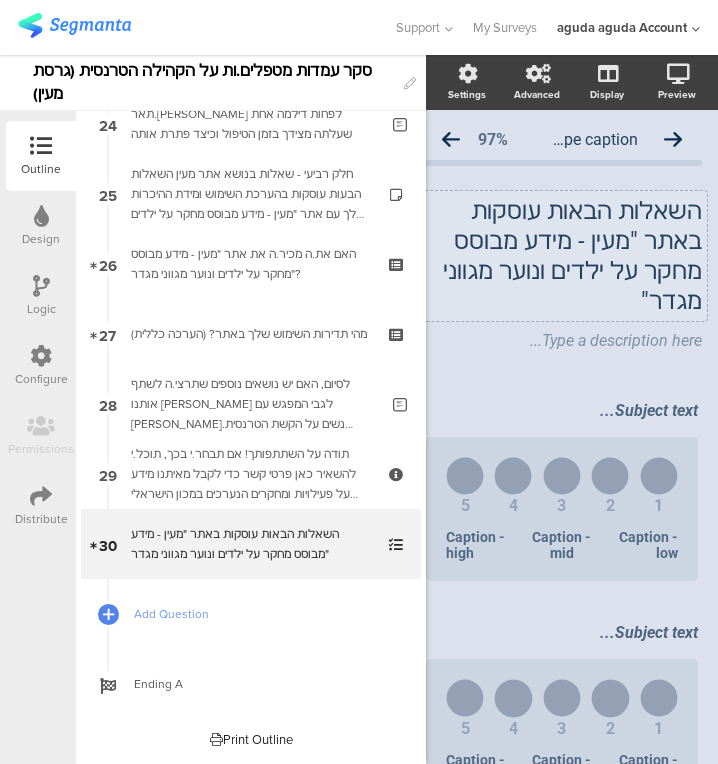 click on "השאלות הבאות עוסקות באתר "מעין - מידע מבוסס מחקר על ילדים ונוער מגווני מגדר"
השאלות הבאות עוסקות באתר "מעין - מידע מבוסס מחקר על ילדים ונוער מגווני מגדר"" 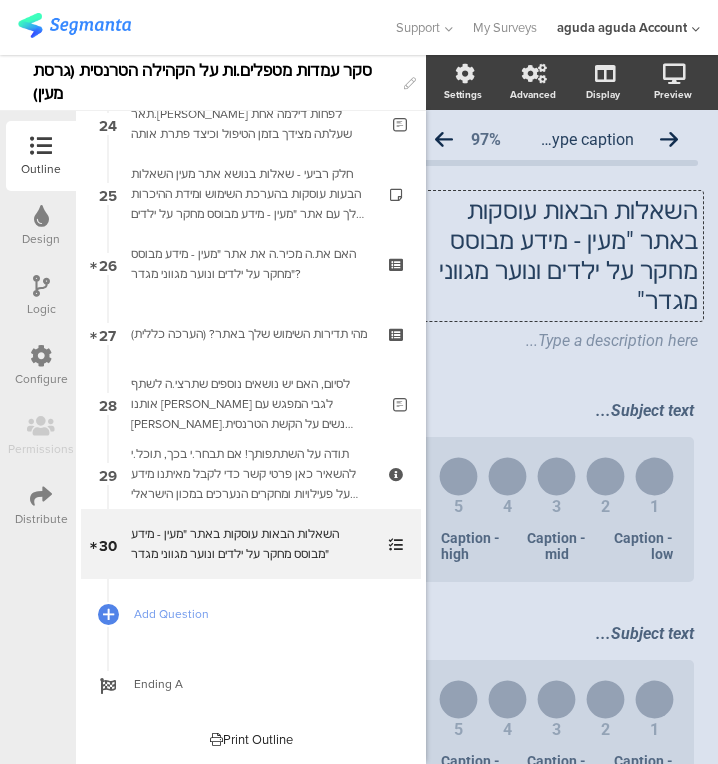 type 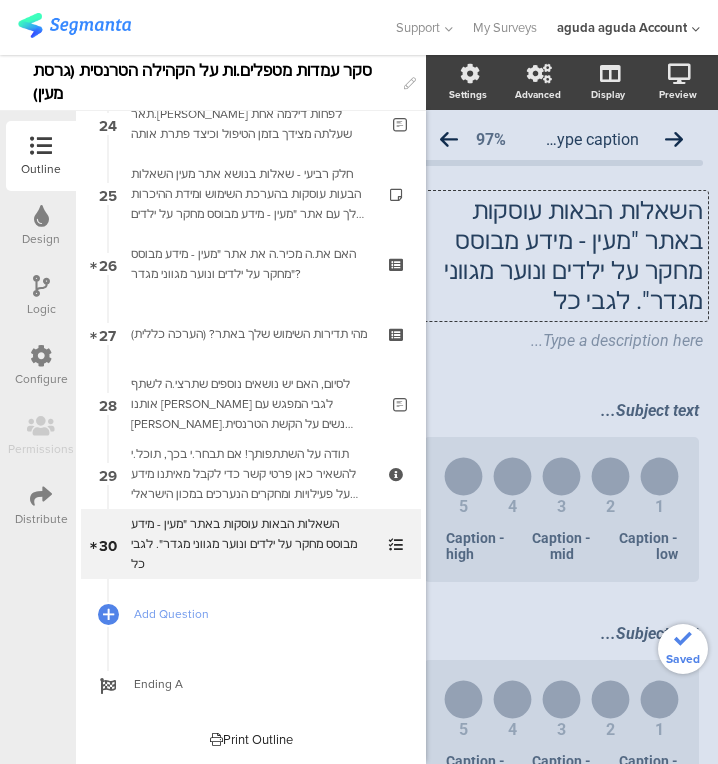 scroll, scrollTop: 0, scrollLeft: 20, axis: horizontal 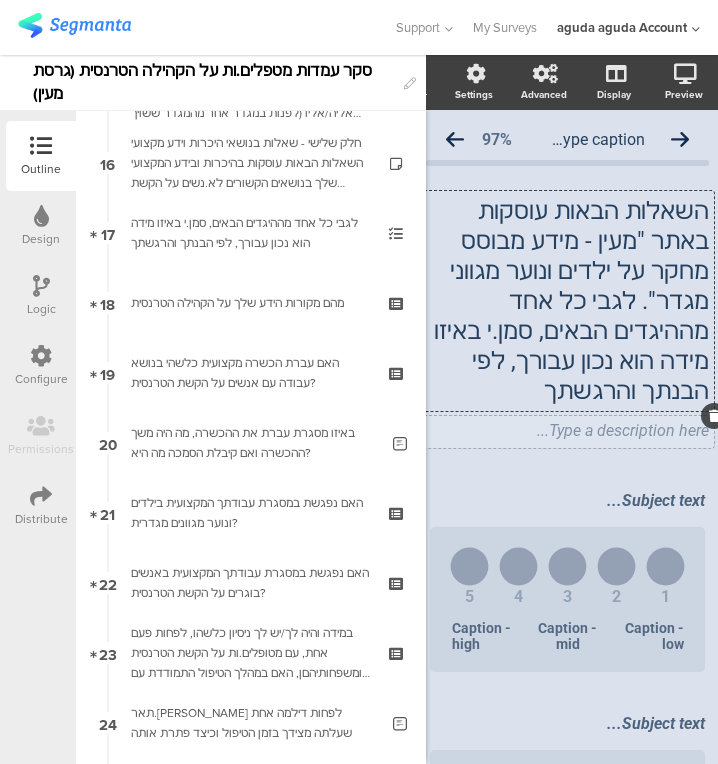 click on "Type a description here..." 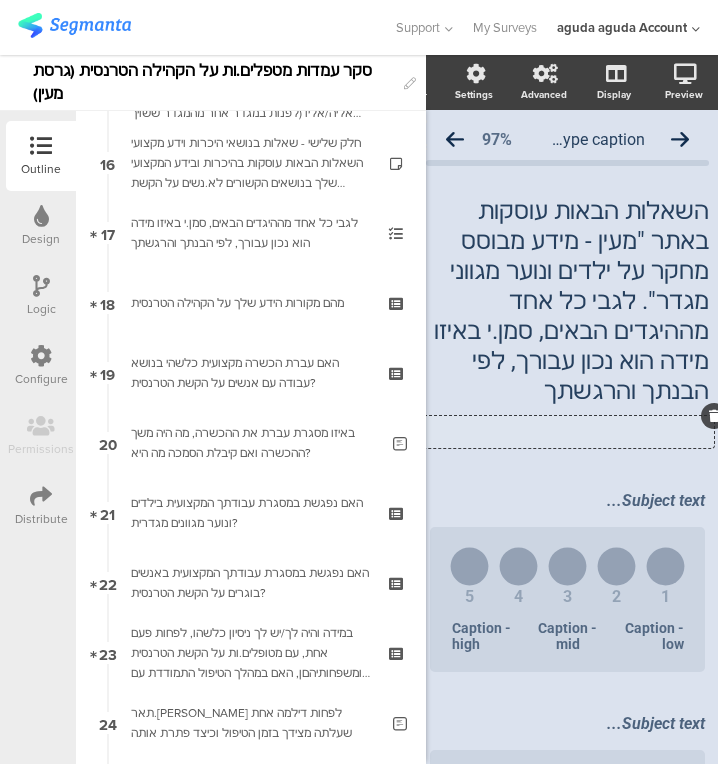 scroll, scrollTop: 0, scrollLeft: 46, axis: horizontal 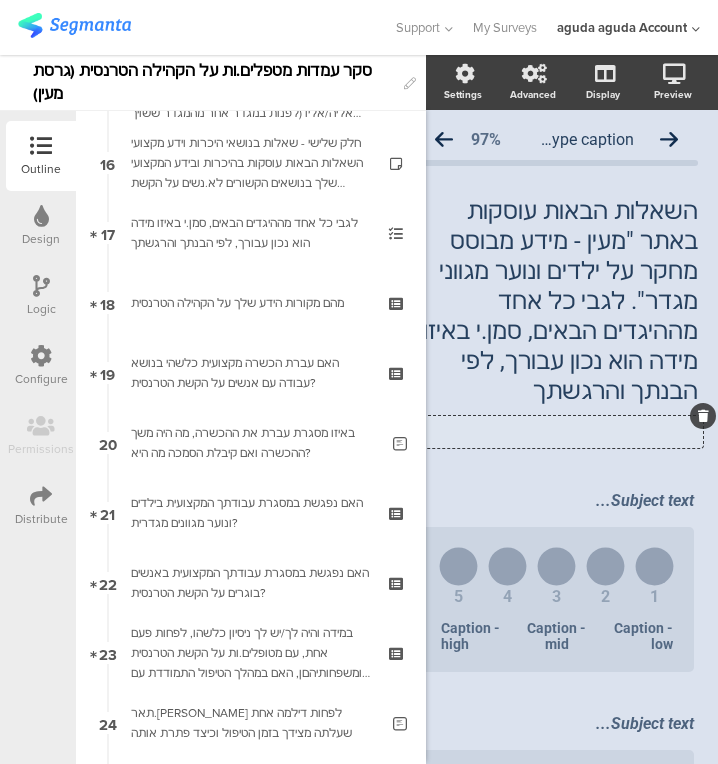 type 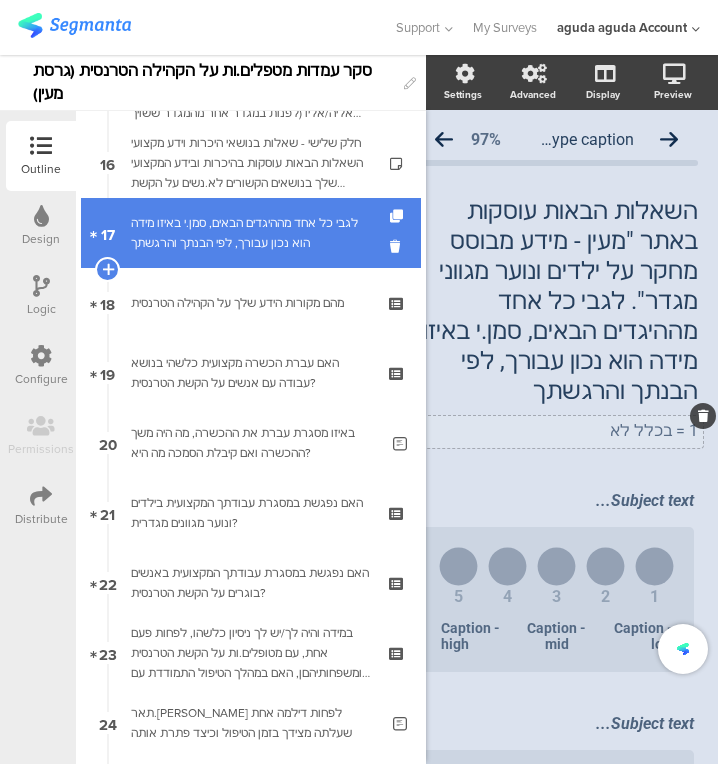 click on "לגבי כל אחד מההיגדים הבאים, סמן.י באיזו מידה הוא נכון עבורך, לפי הבנתך והרגשתך" at bounding box center [250, 233] 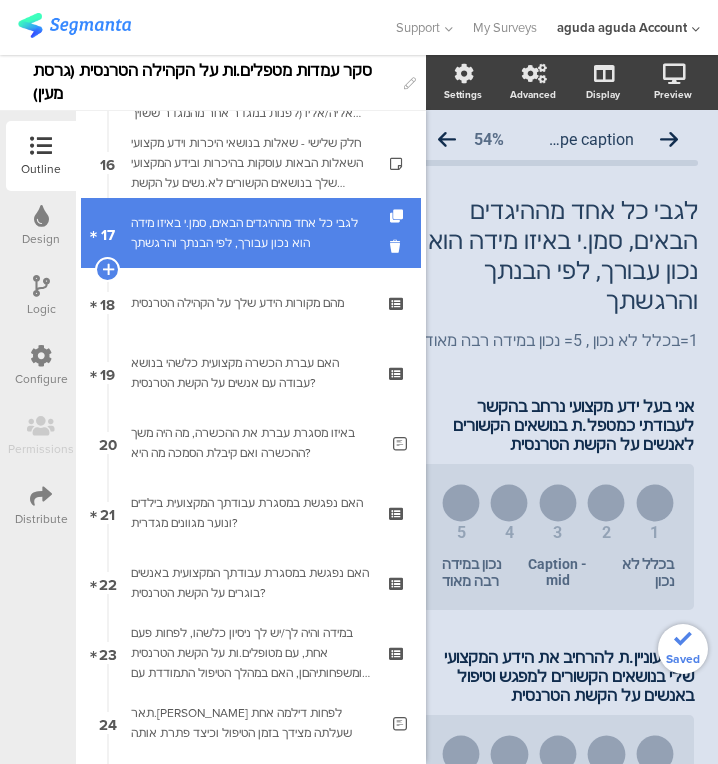 scroll, scrollTop: 0, scrollLeft: 43, axis: horizontal 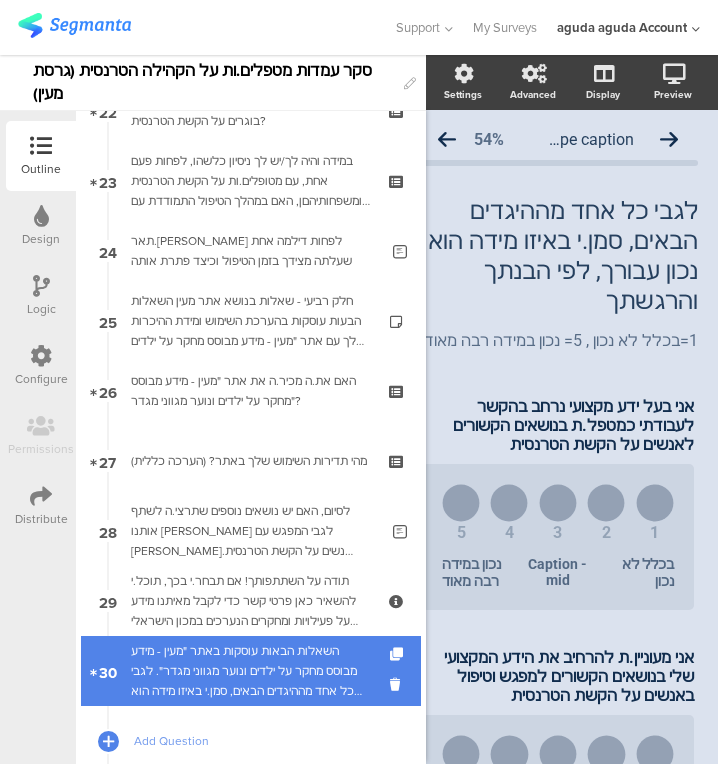 click on "השאלות הבאות עוסקות באתר "מעין - מידע מבוסס מחקר על ילדים ונוער מגווני מגדר". לגבי כל אחד מההיגדים הבאים, סמן.י באיזו מידה הוא נכון עבורך, לפי הבנתך והרגשתך" at bounding box center (250, 671) 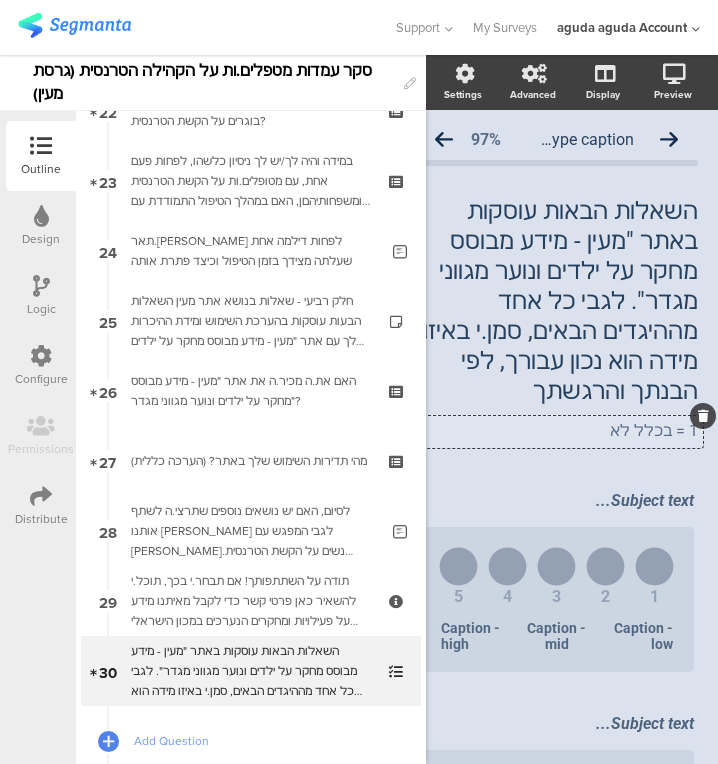 click on "1 = בכלל לא
1 = בכלל לא
1 = בכלל לא" 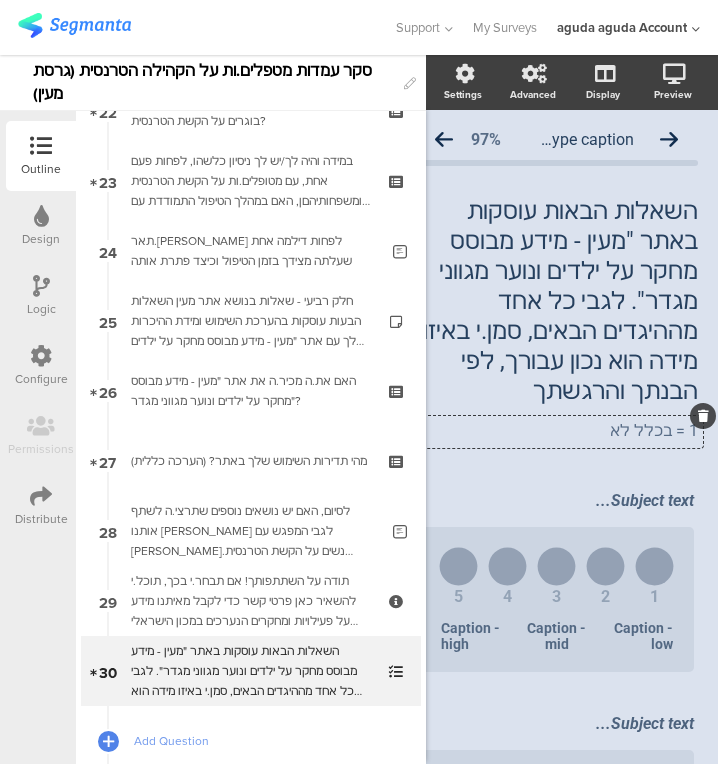 type 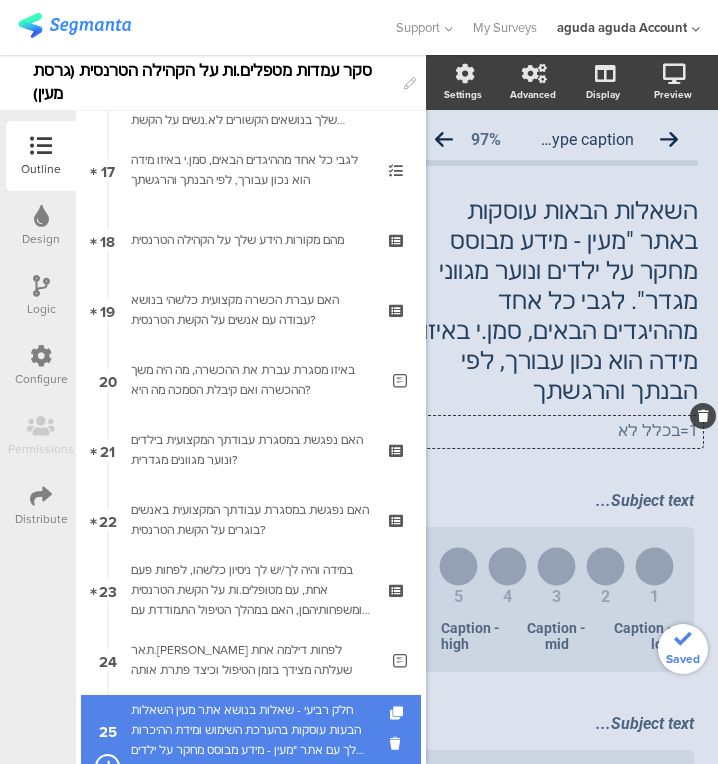scroll, scrollTop: 1176, scrollLeft: 0, axis: vertical 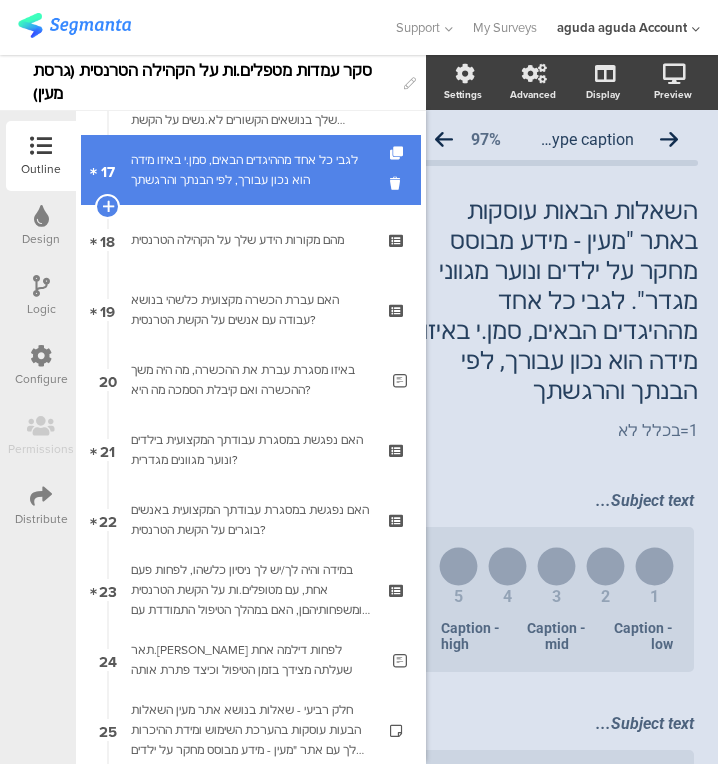 click on "17
לגבי כל אחד מההיגדים הבאים, סמן.י באיזו מידה הוא נכון עבורך, לפי הבנתך והרגשתך" at bounding box center [251, 170] 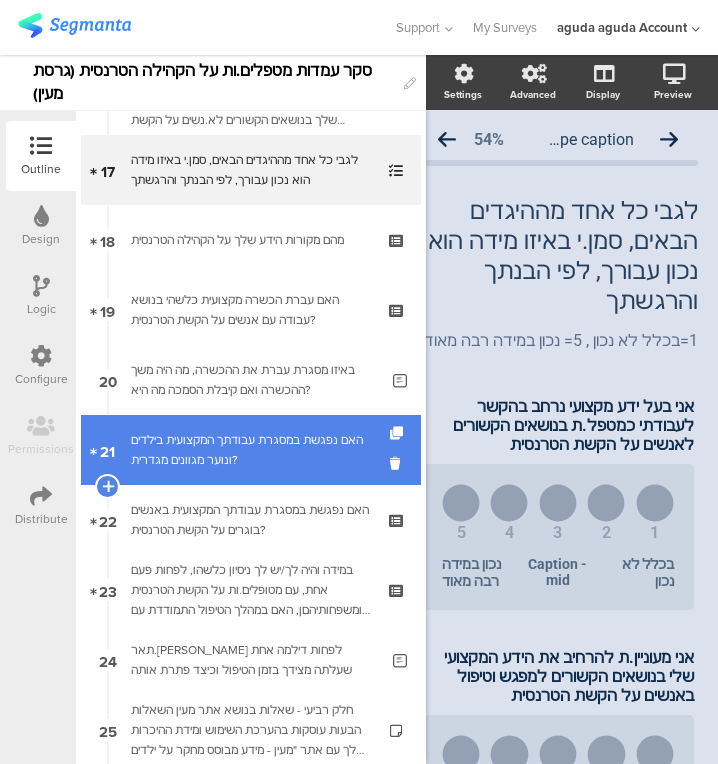 scroll, scrollTop: 1712, scrollLeft: 0, axis: vertical 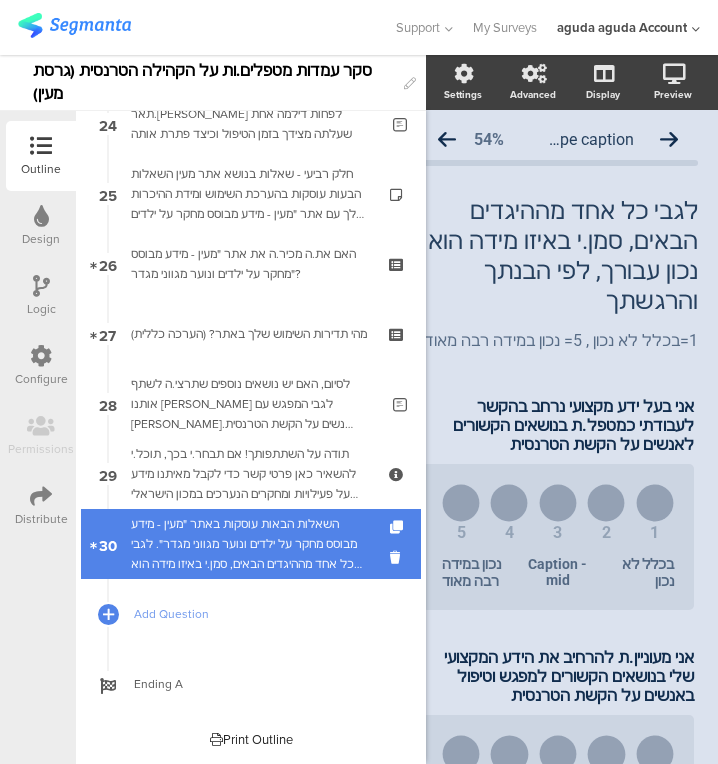 click on "השאלות הבאות עוסקות באתר "מעין - מידע מבוסס מחקר על ילדים ונוער מגווני מגדר". לגבי כל אחד מההיגדים הבאים, סמן.י באיזו מידה הוא נכון עבורך, לפי הבנתך והרגשתך" at bounding box center (250, 544) 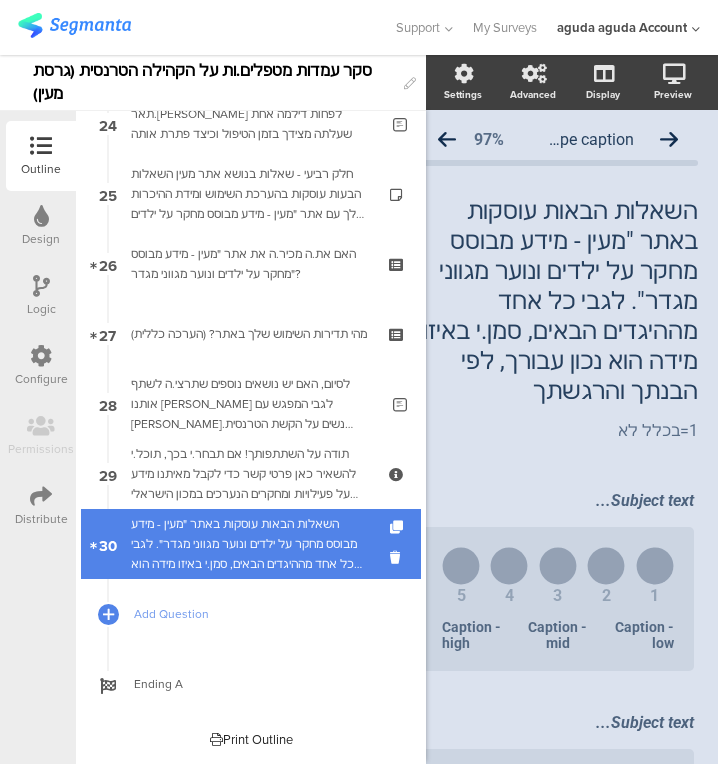 click on "השאלות הבאות עוסקות באתר "מעין - מידע מבוסס מחקר על ילדים ונוער מגווני מגדר". לגבי כל אחד מההיגדים הבאים, סמן.י באיזו מידה הוא נכון עבורך, לפי הבנתך והרגשתך" at bounding box center [250, 544] 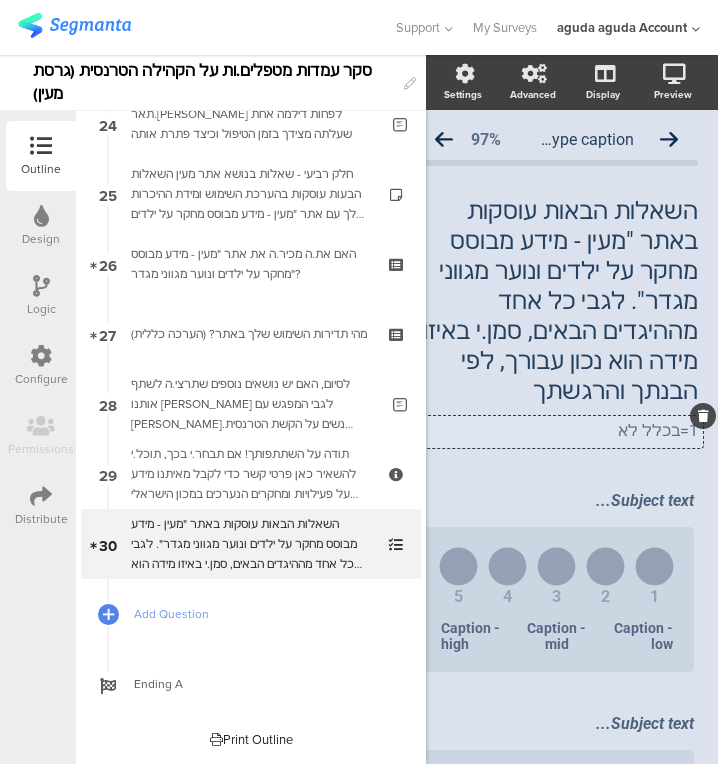 click on "1=בכלל לא
1=בכלל לא
1=בכלל לא" 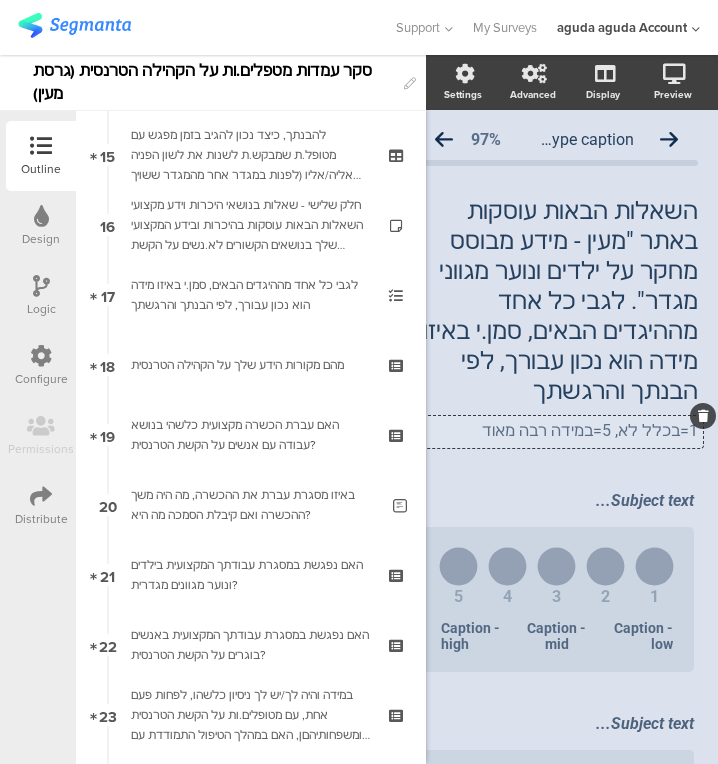 scroll, scrollTop: 1050, scrollLeft: 0, axis: vertical 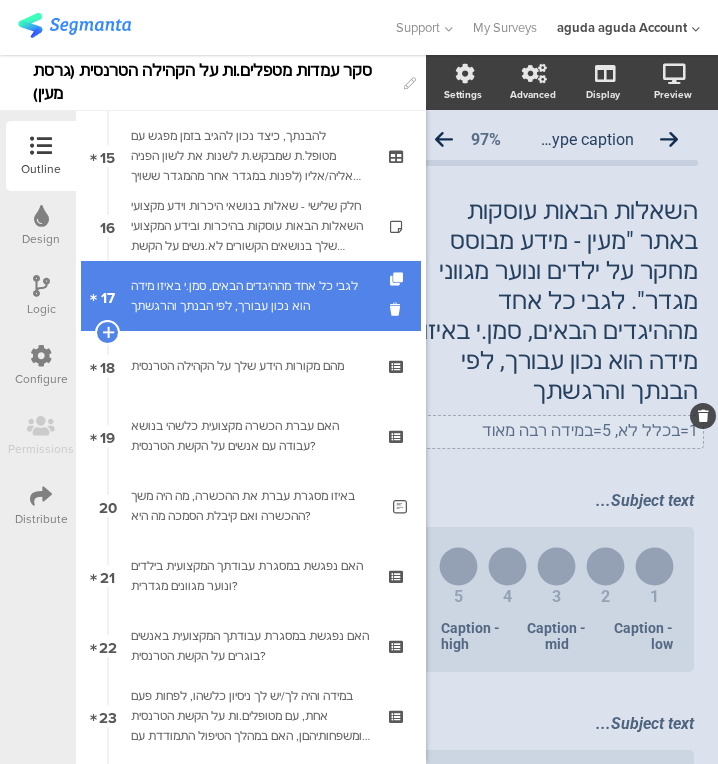 click on "לגבי כל אחד מההיגדים הבאים, סמן.י באיזו מידה הוא נכון עבורך, לפי הבנתך והרגשתך" at bounding box center [250, 296] 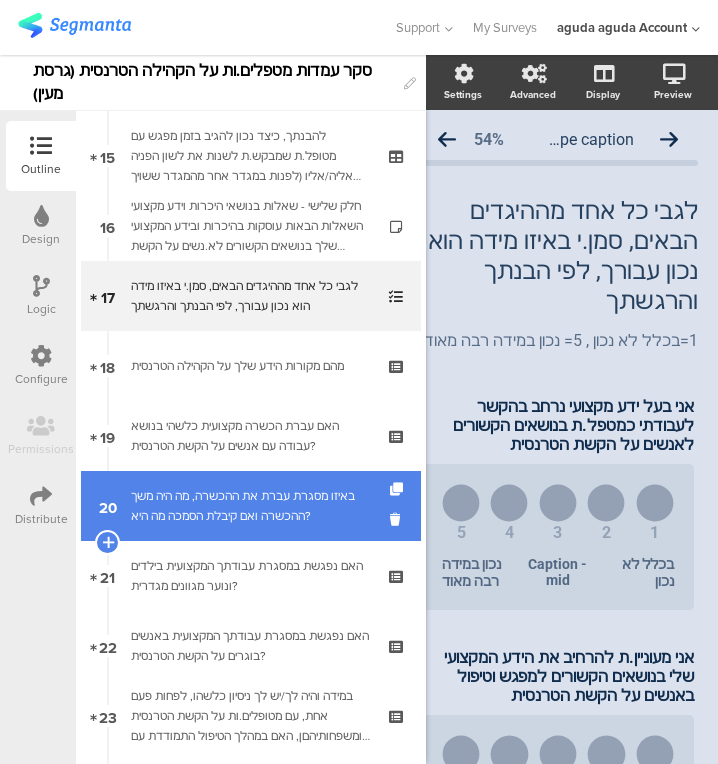 scroll, scrollTop: 1712, scrollLeft: 0, axis: vertical 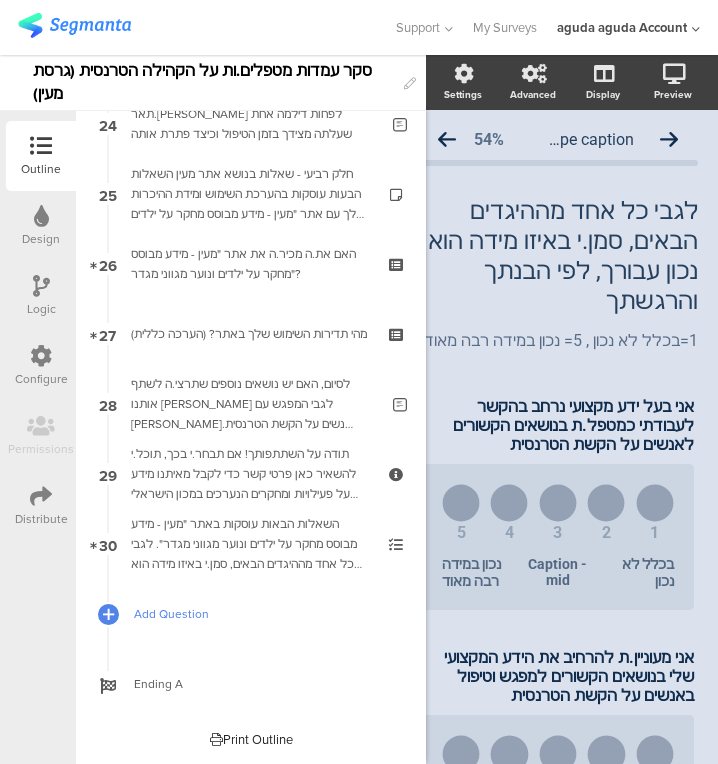 click on "Add Question" at bounding box center (251, 614) 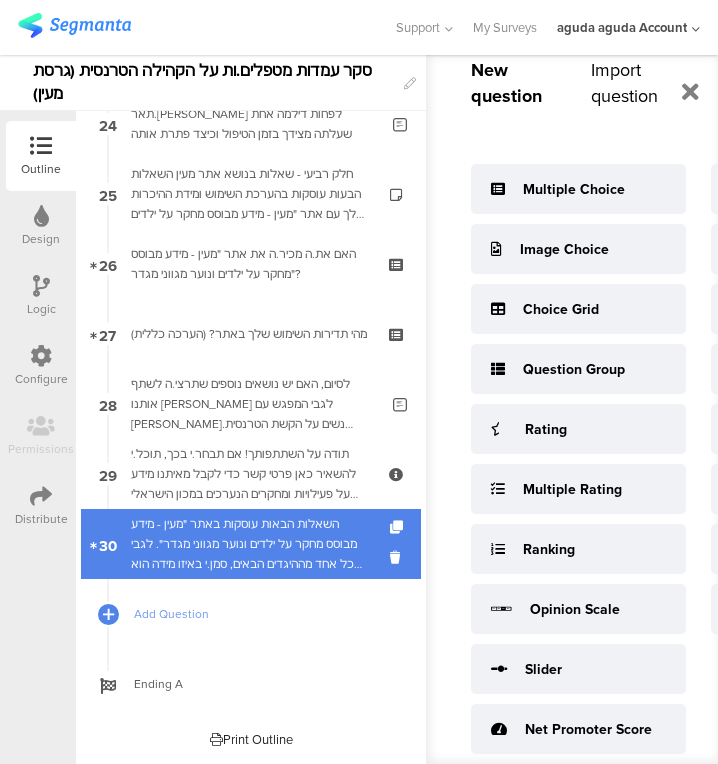 click on "השאלות הבאות עוסקות באתר "מעין - מידע מבוסס מחקר על ילדים ונוער מגווני מגדר". לגבי כל אחד מההיגדים הבאים, סמן.י באיזו מידה הוא נכון עבורך, לפי הבנתך והרגשתך" at bounding box center (250, 544) 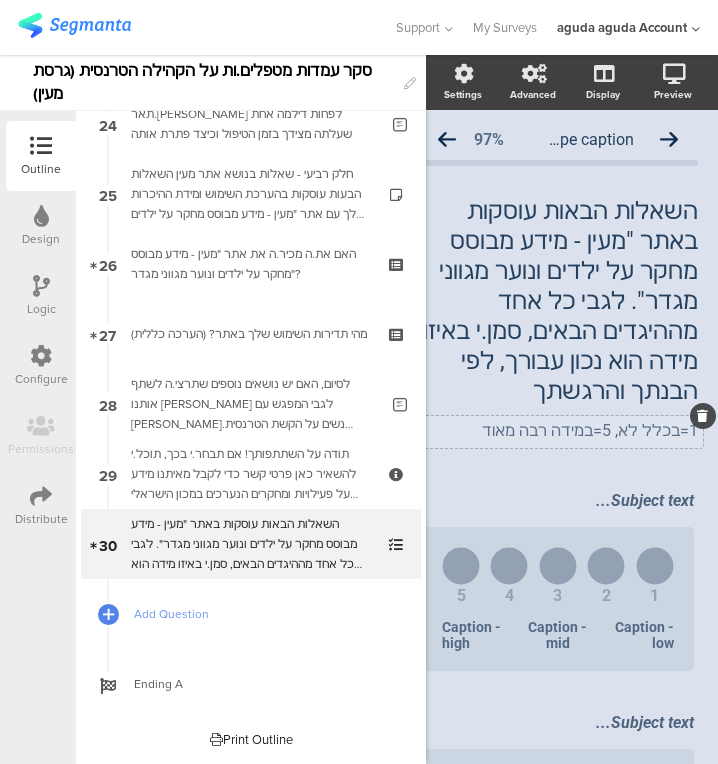 click on "1=בכלל לא, 5=במידה רבה מאוד
1=בכלל לא, 5=במידה רבה מאוד" 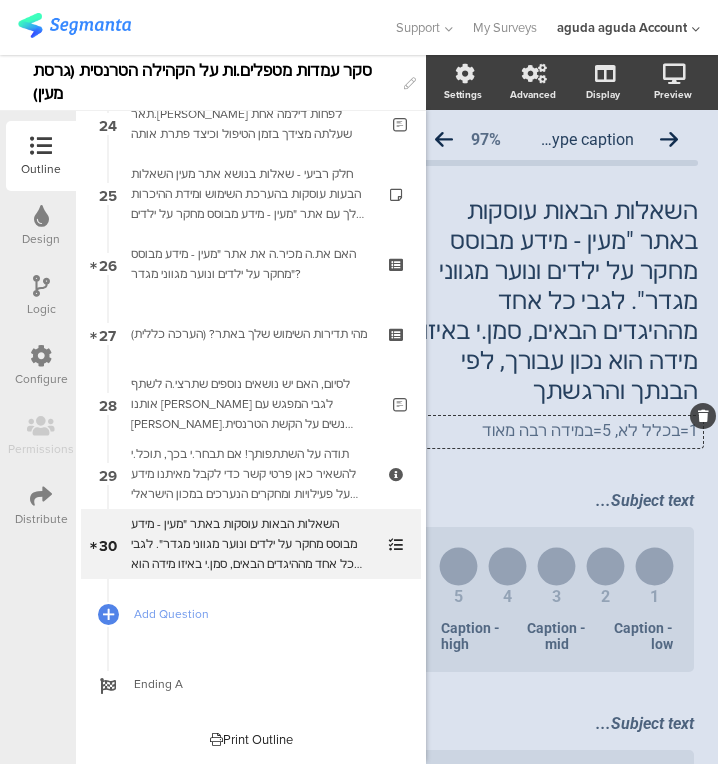 type 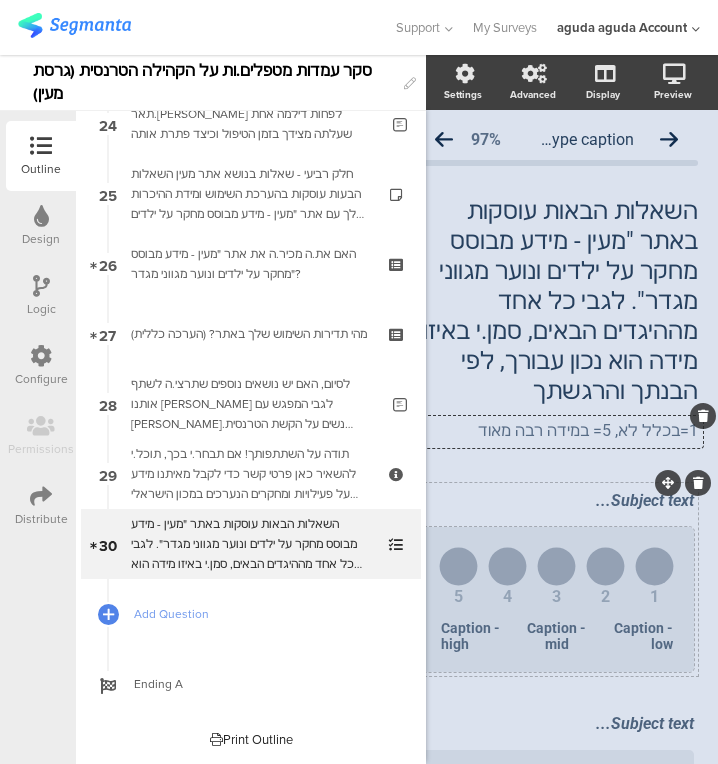 type 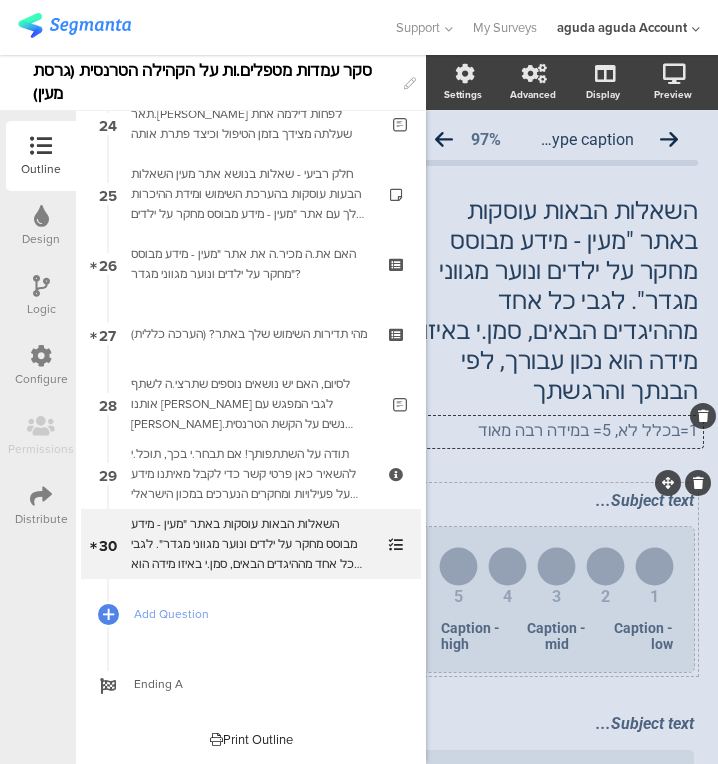 click on "Caption - low" at bounding box center (634, 636) 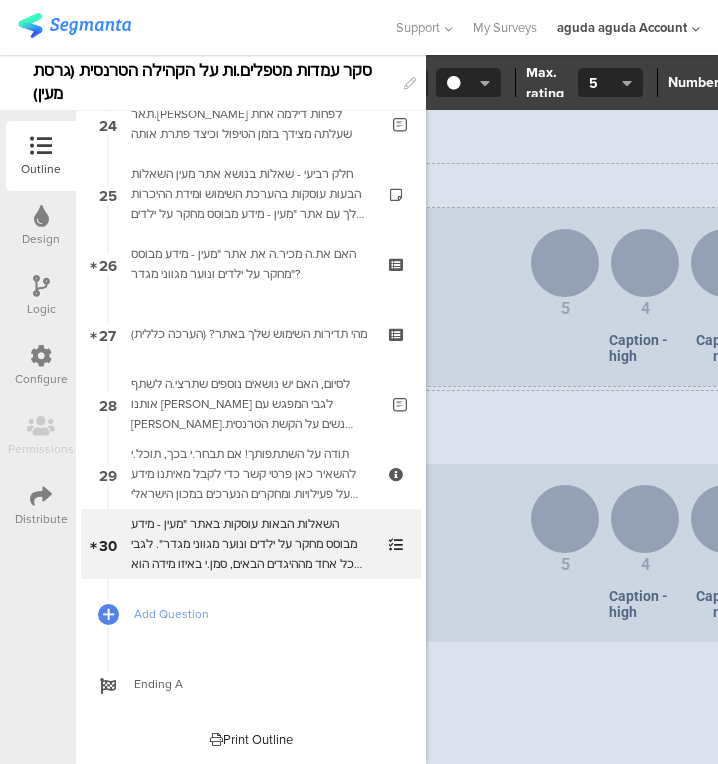 scroll, scrollTop: 199, scrollLeft: 81, axis: both 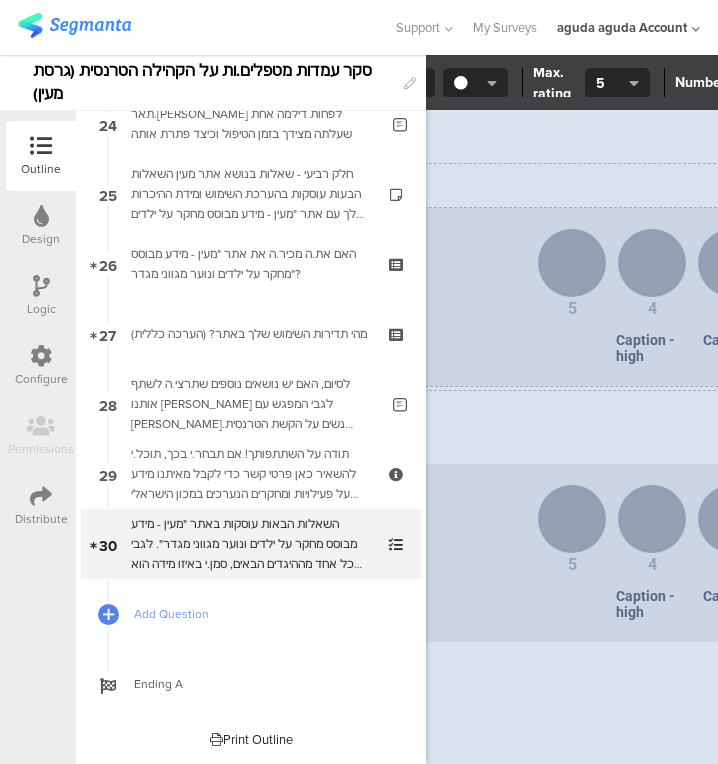 type 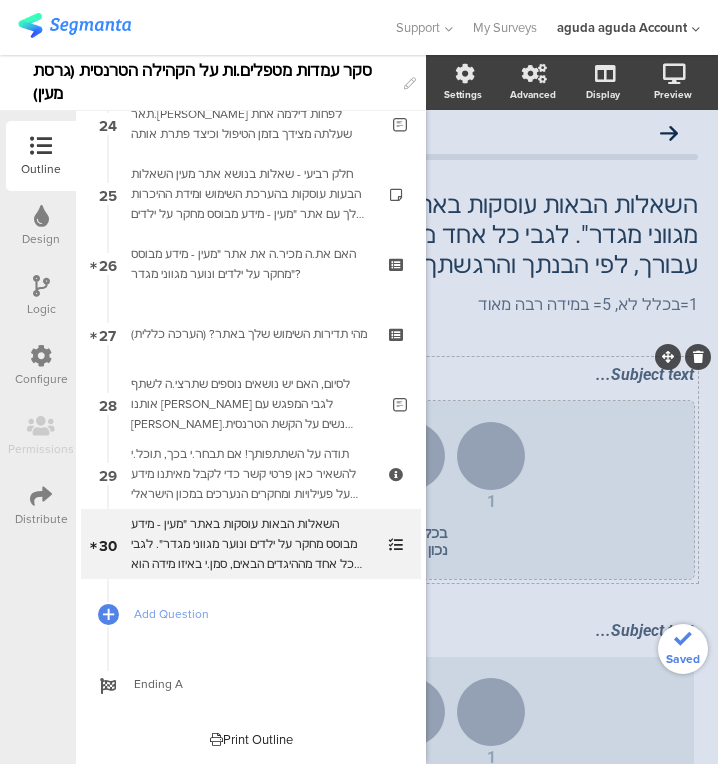 scroll, scrollTop: 5, scrollLeft: 496, axis: both 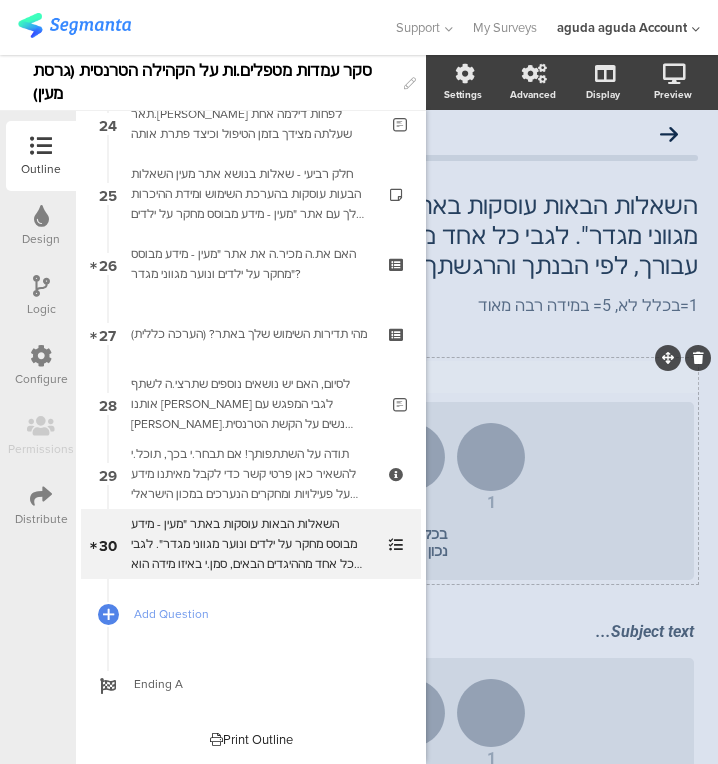 click on "Subject text..." at bounding box center [331, 377] 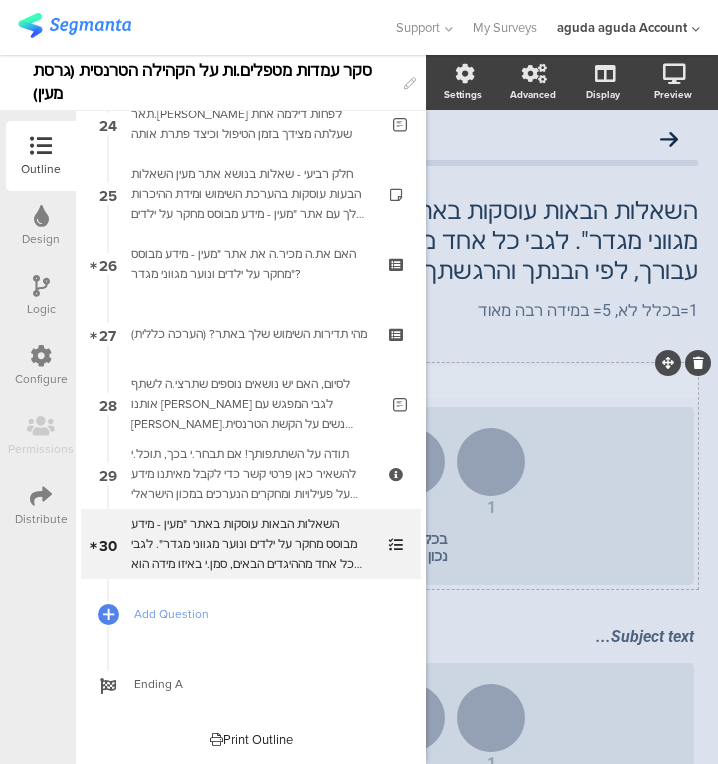 scroll, scrollTop: 0, scrollLeft: 46, axis: horizontal 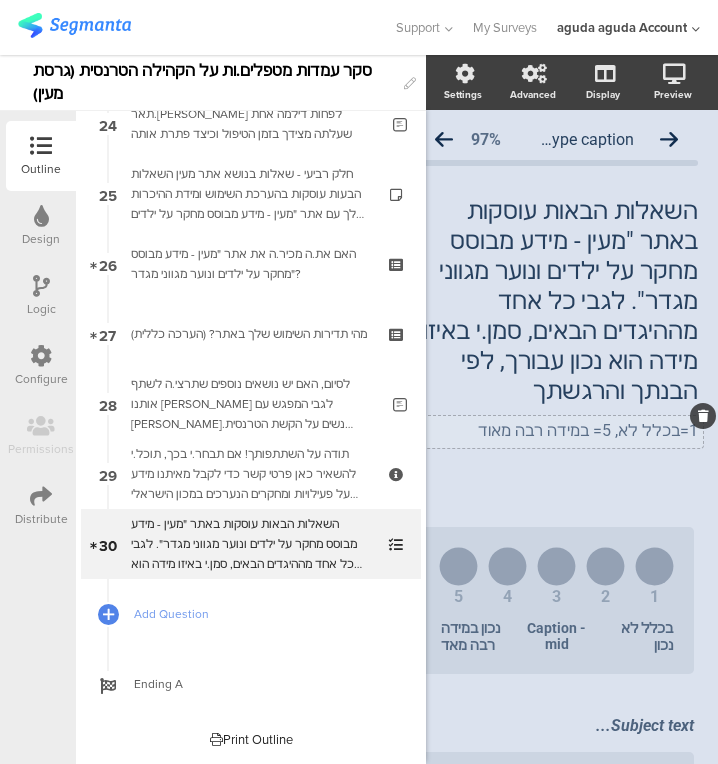 type 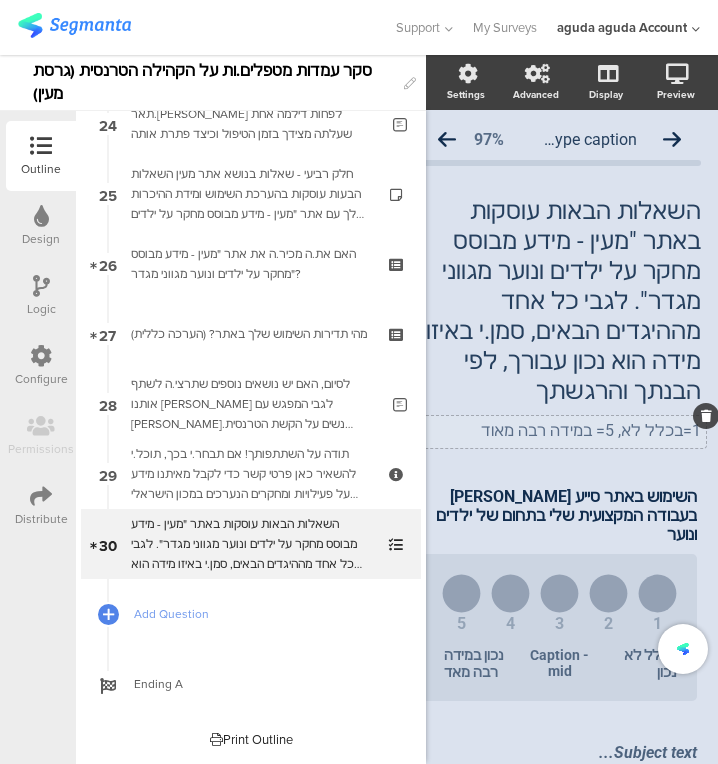 scroll, scrollTop: 178, scrollLeft: 28, axis: both 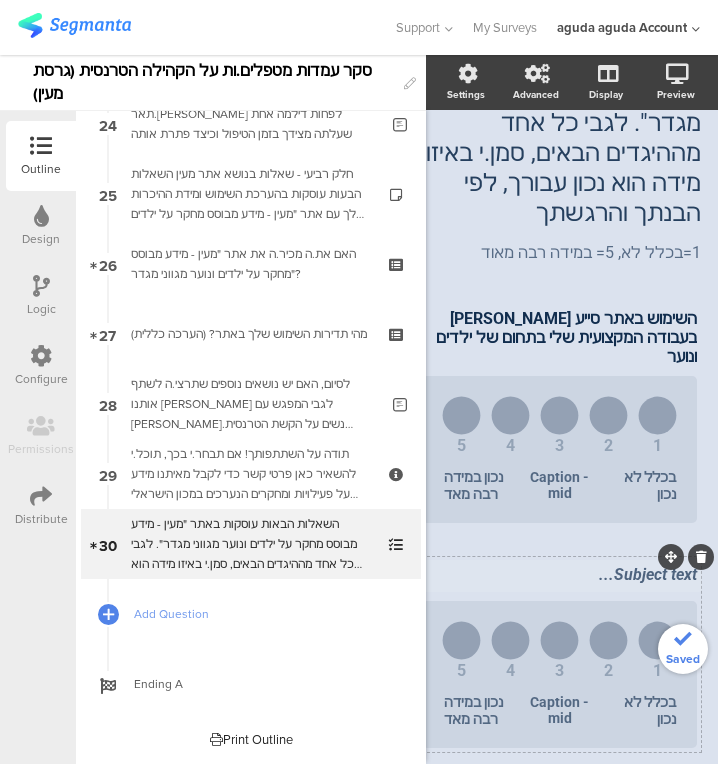 click on "Subject text..." at bounding box center (559, 574) 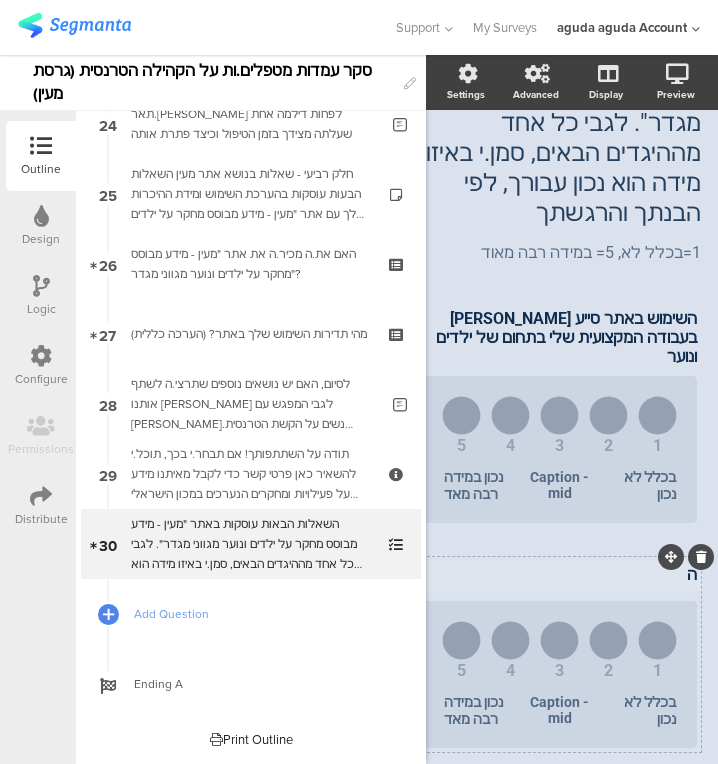 type 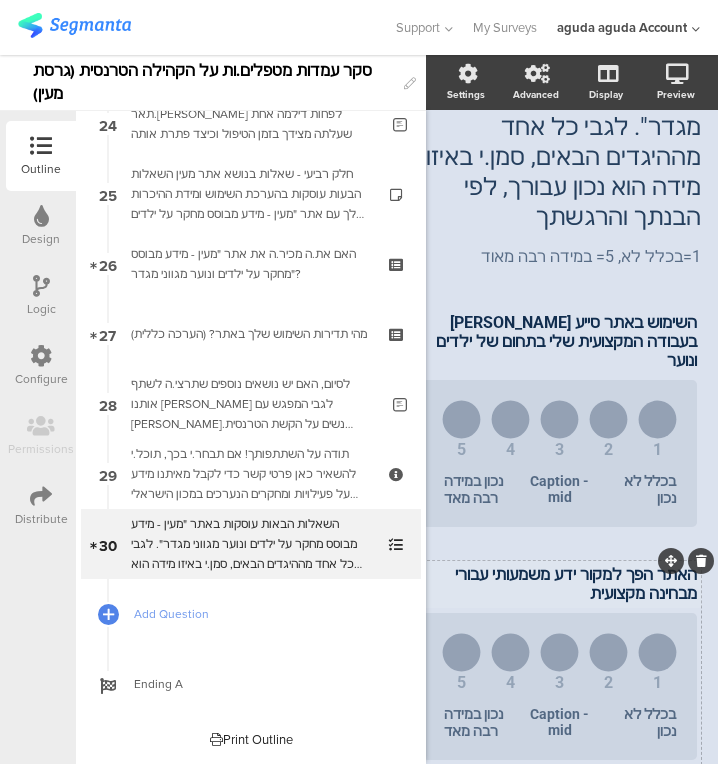 scroll, scrollTop: 273, scrollLeft: 28, axis: both 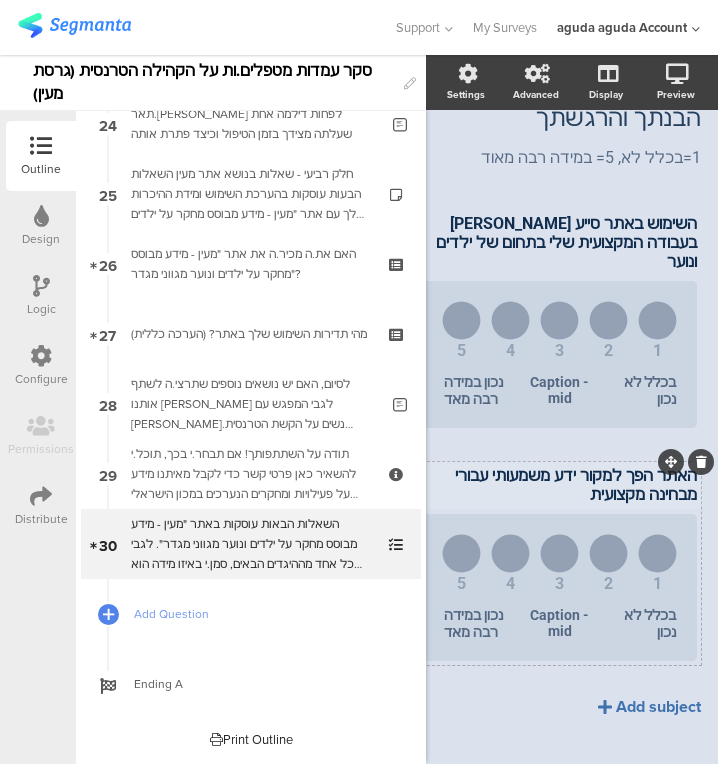 click on "Add subject" 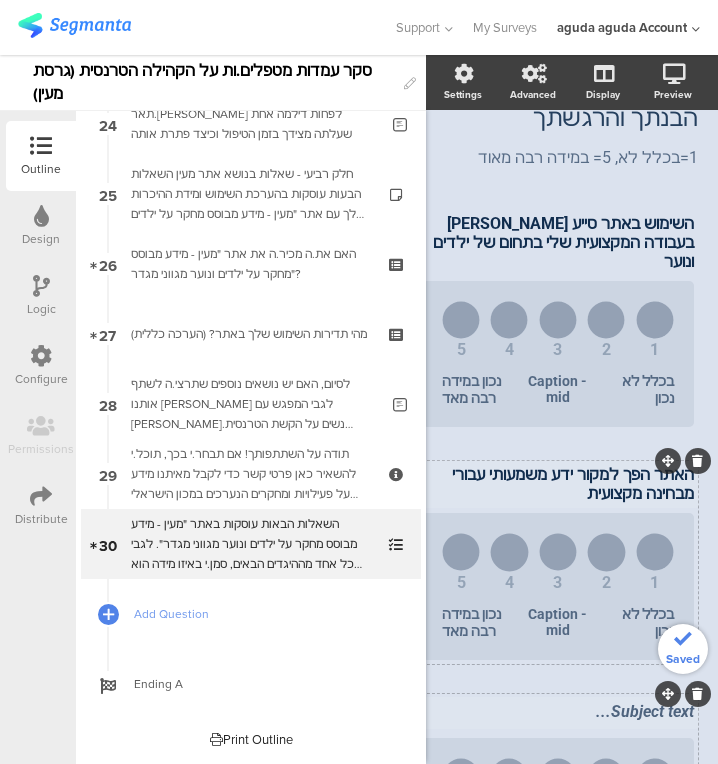 click on "Subject text..." at bounding box center (558, 711) 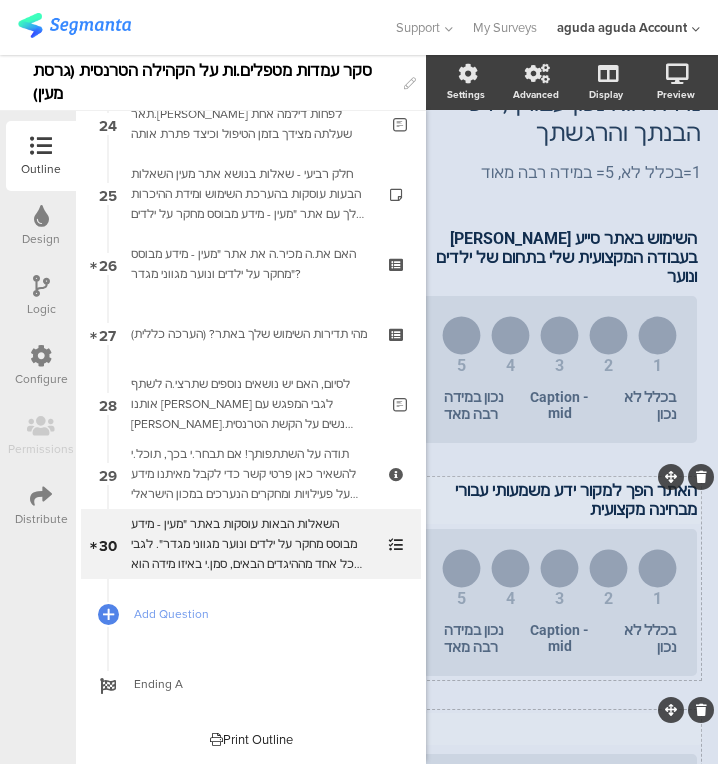 type 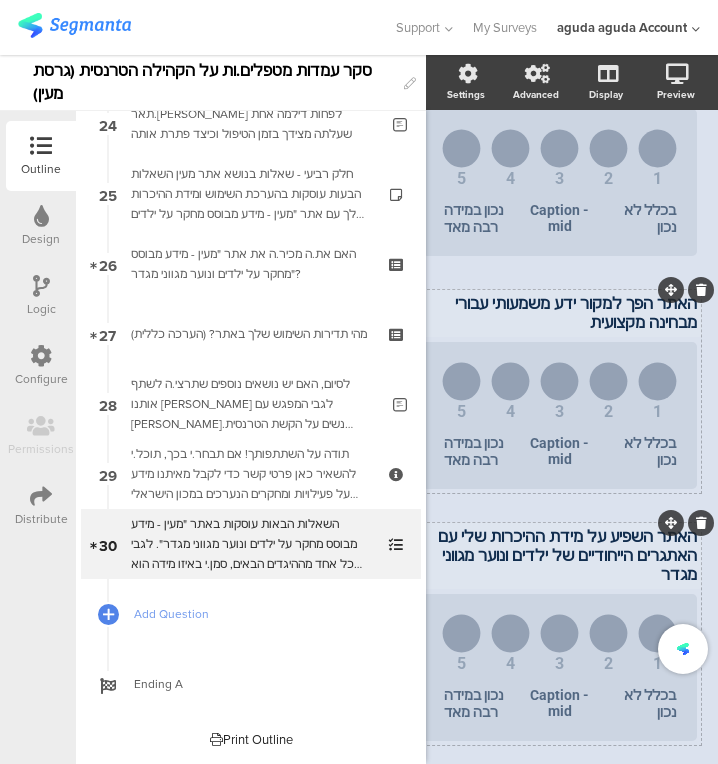 scroll, scrollTop: 525, scrollLeft: 28, axis: both 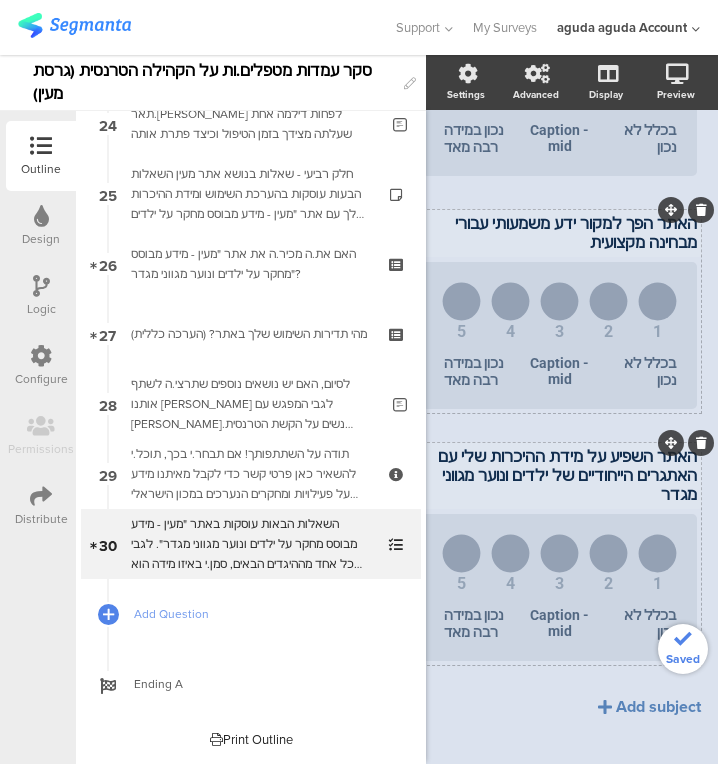 click on "השימוש באתר סייע [PERSON_NAME] בעבודה המקצועית שלי בתחום של ילדים ונוער
השימוש באתר סייע [PERSON_NAME] בעבודה המקצועית שלי בתחום של ילדים ונוער
1
2
3
4
5
בכלל לא נכון
Caption - mid
נכון במידה רבה מאד
האתר הפך למקור ידע משמעותי עבורי מבחינה מקצועית" 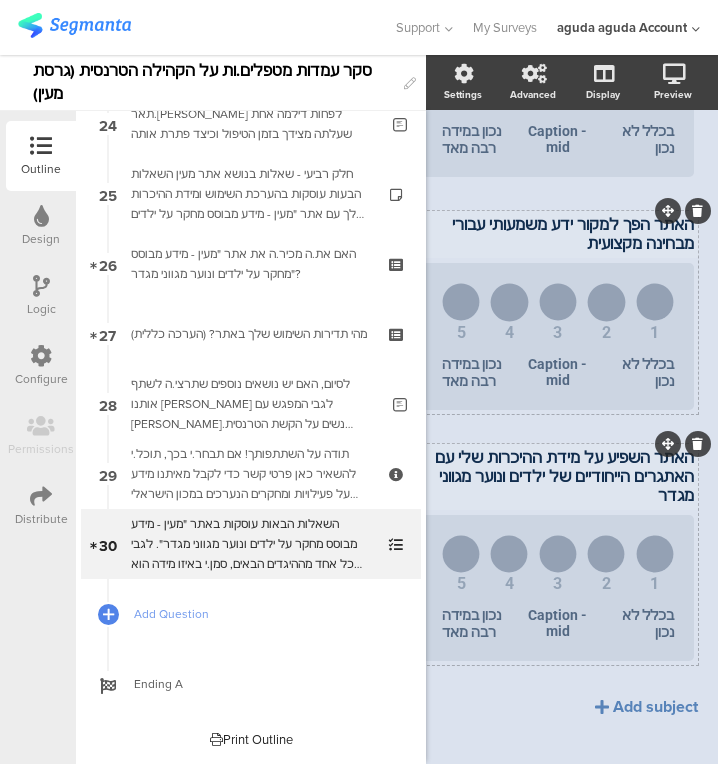 click on "השימוש באתר סייע [PERSON_NAME] בעבודה המקצועית שלי בתחום של ילדים ונוער
השימוש באתר סייע [PERSON_NAME] בעבודה המקצועית שלי בתחום של ילדים ונוער
1
2
3
4
5
בכלל לא נכון
Caption - mid
נכון במידה רבה מאד
האתר הפך למקור ידע משמעותי עבורי מבחינה מקצועית" 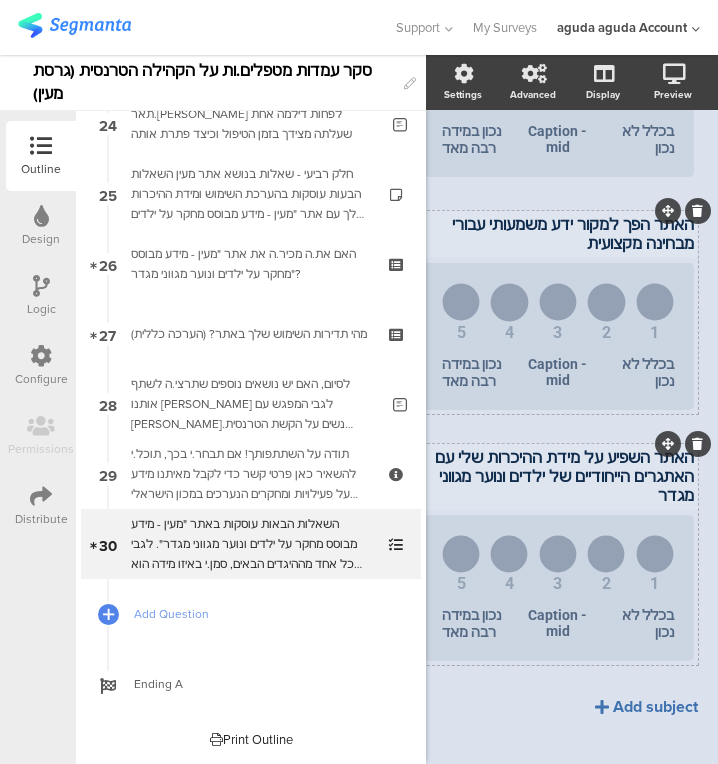 click on "Add subject" 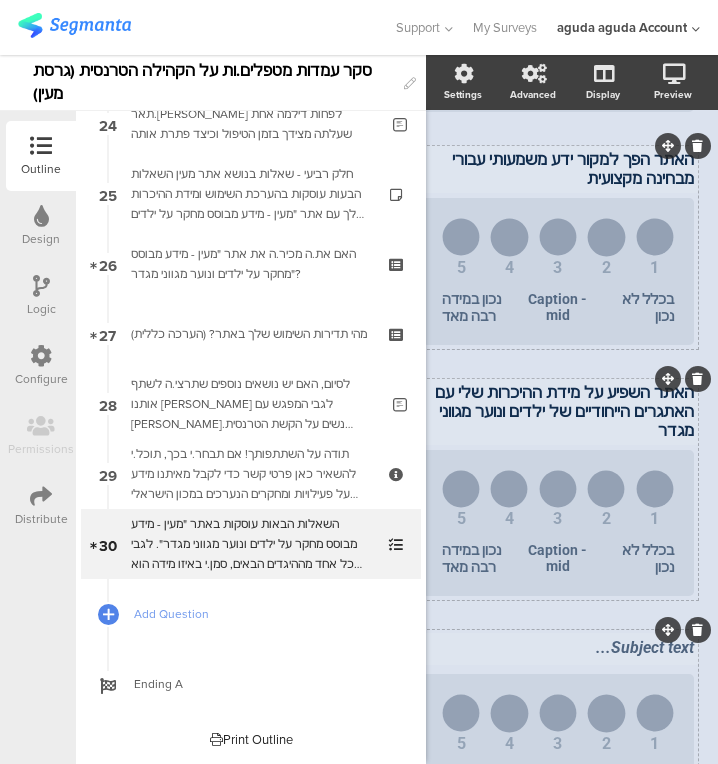 scroll, scrollTop: 573, scrollLeft: 28, axis: both 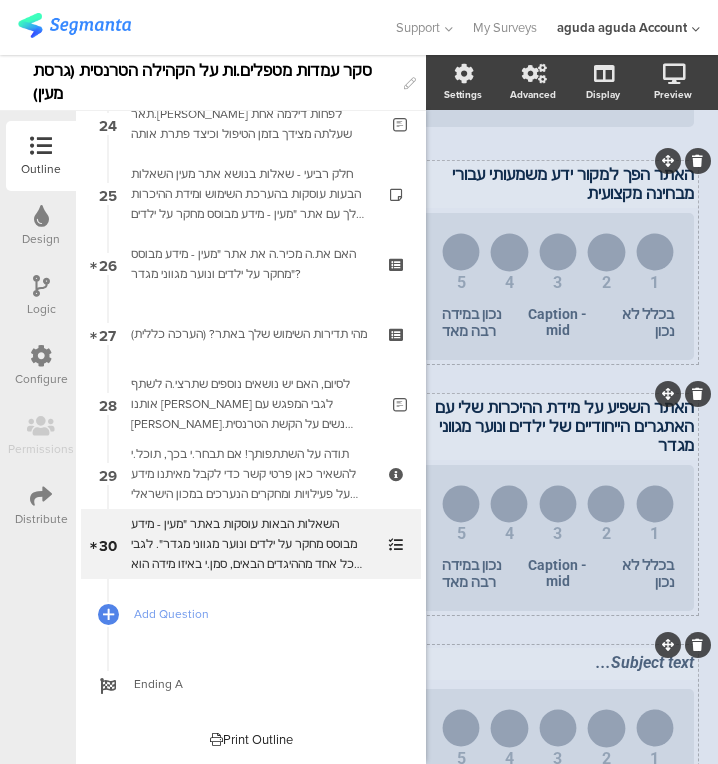 click on "השימוש באתר סייע [PERSON_NAME] בעבודה המקצועית שלי בתחום של ילדים ונוער
השימוש באתר סייע [PERSON_NAME] בעבודה המקצועית שלי בתחום של ילדים ונוער
1
2
3
4
5
בכלל לא נכון
Caption - mid
נכון במידה רבה מאד
האתר הפך למקור ידע משמעותי עבורי מבחינה מקצועית
האתר הפך למקור ידע משמעותי עבורי מבחינה מקצועית
1" 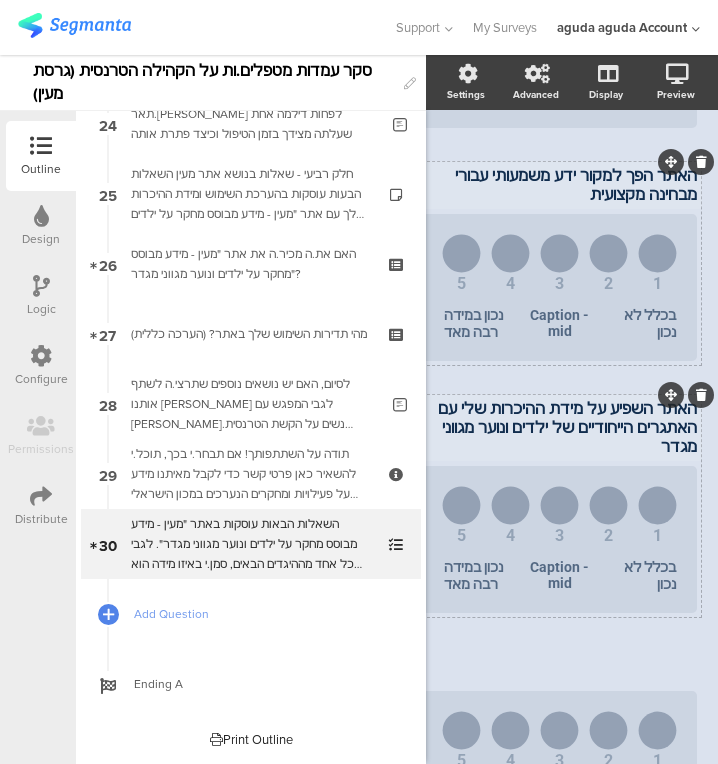 type 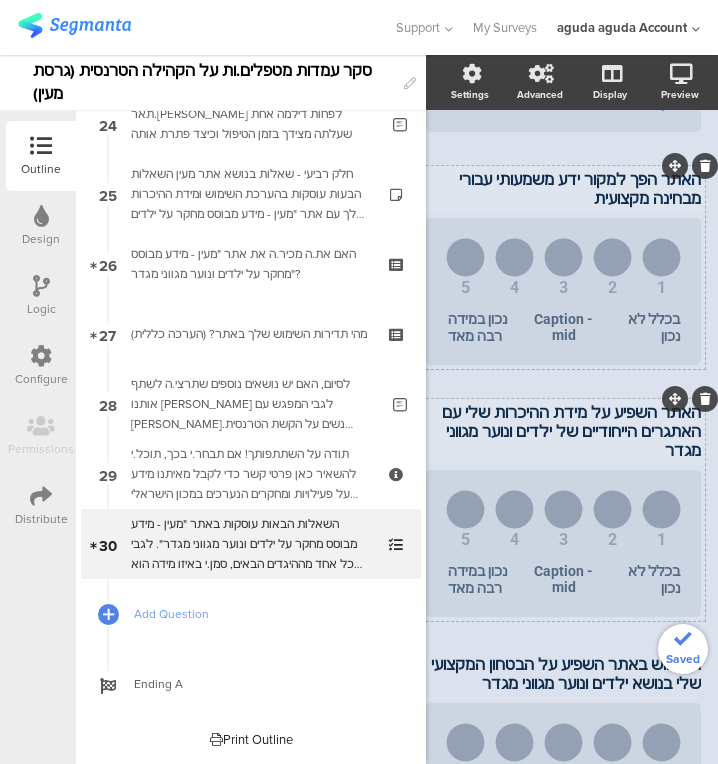 scroll, scrollTop: 758, scrollLeft: 24, axis: both 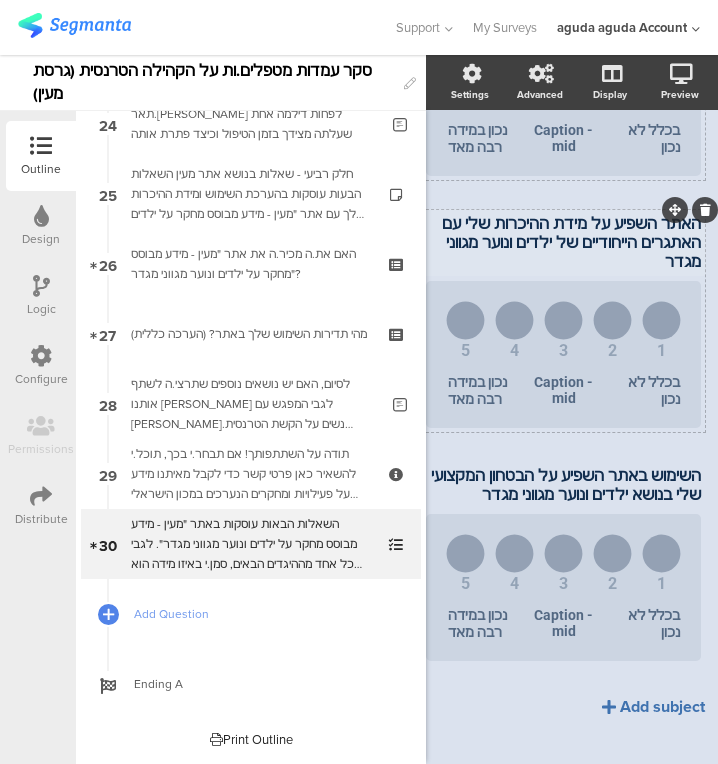click on "Add subject" 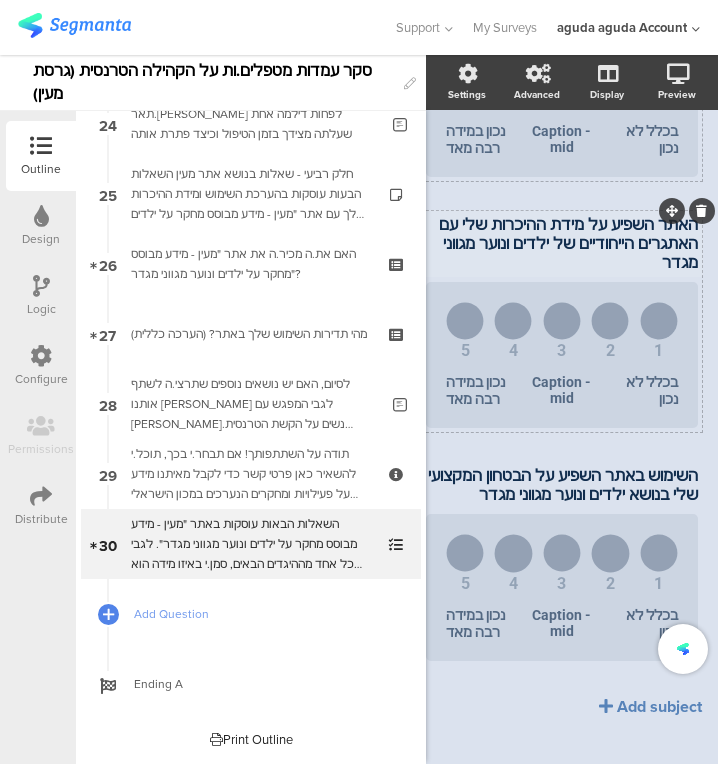 scroll, scrollTop: 757, scrollLeft: 24, axis: both 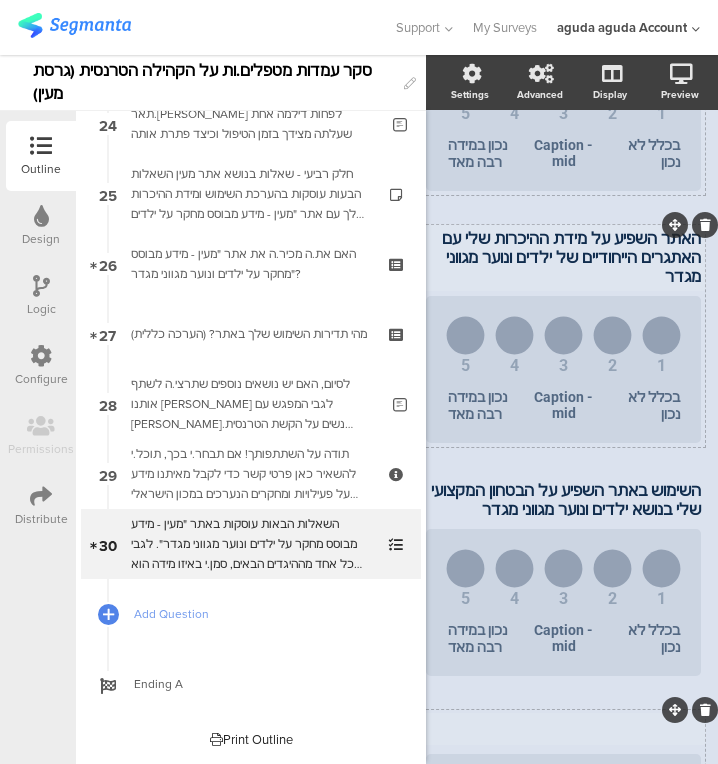 click on "Subject text..." at bounding box center (563, 729) 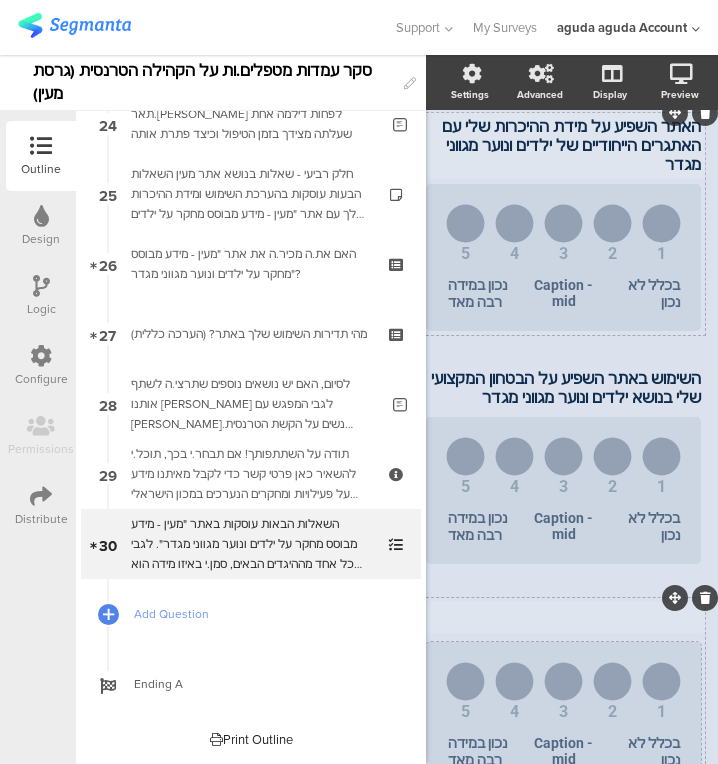 scroll, scrollTop: 855, scrollLeft: 46, axis: both 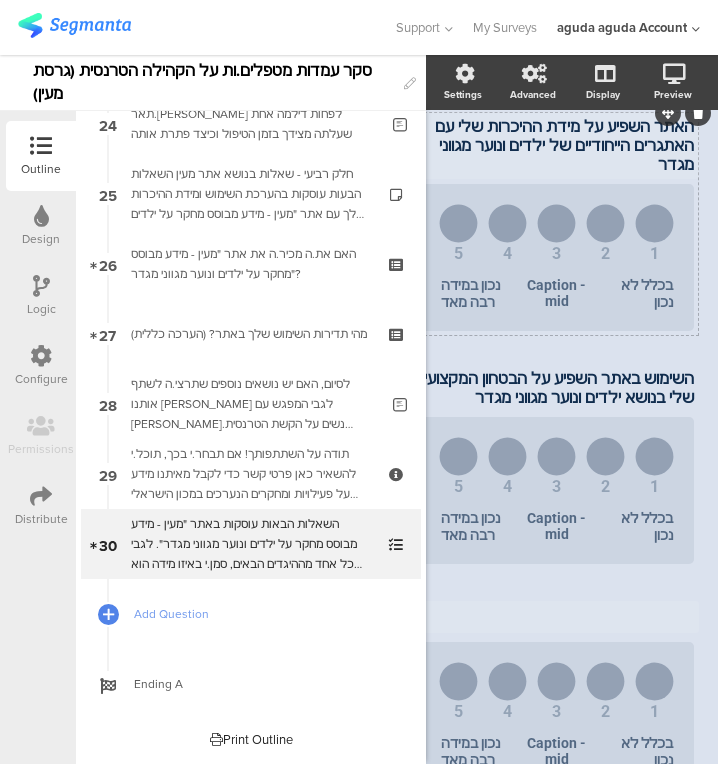 type 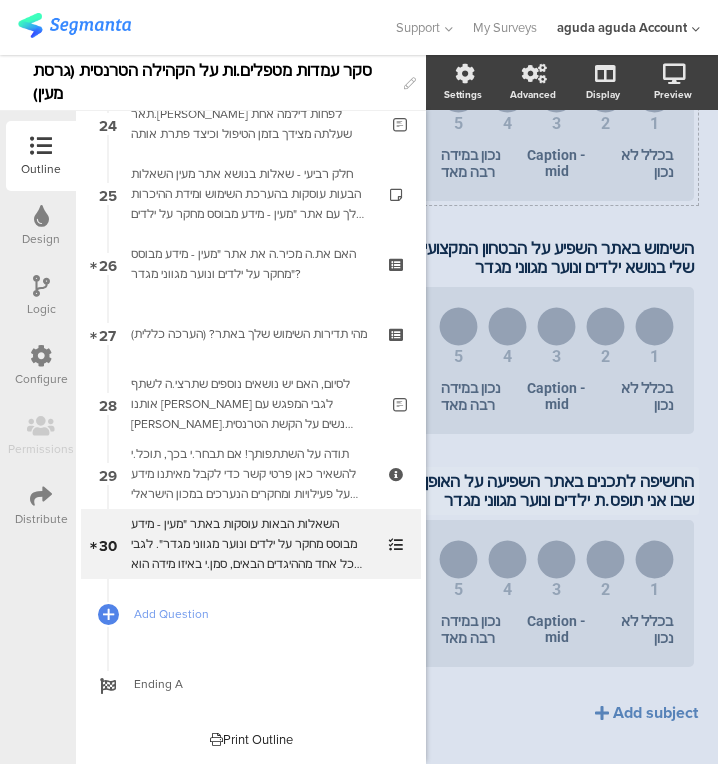 scroll, scrollTop: 990, scrollLeft: 46, axis: both 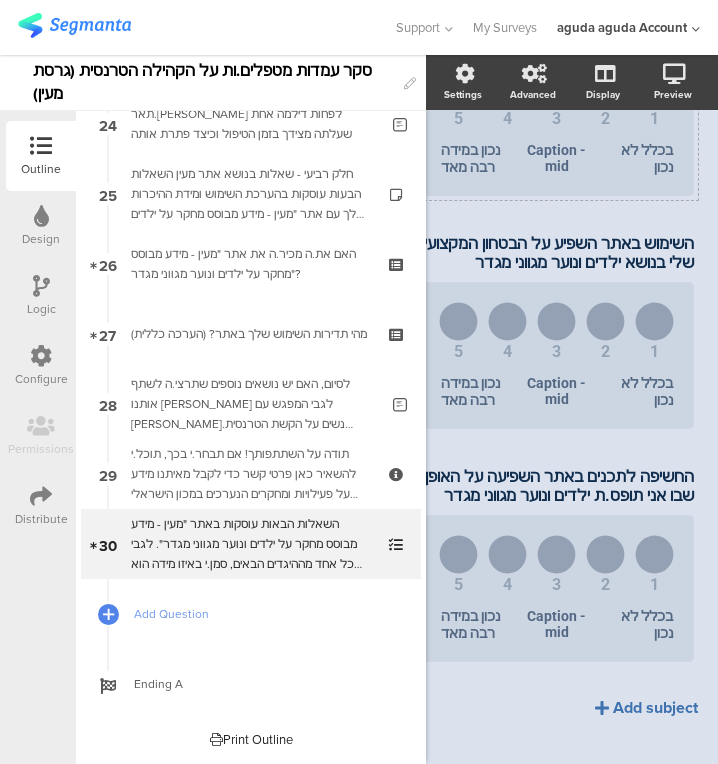 click on "Add subject" 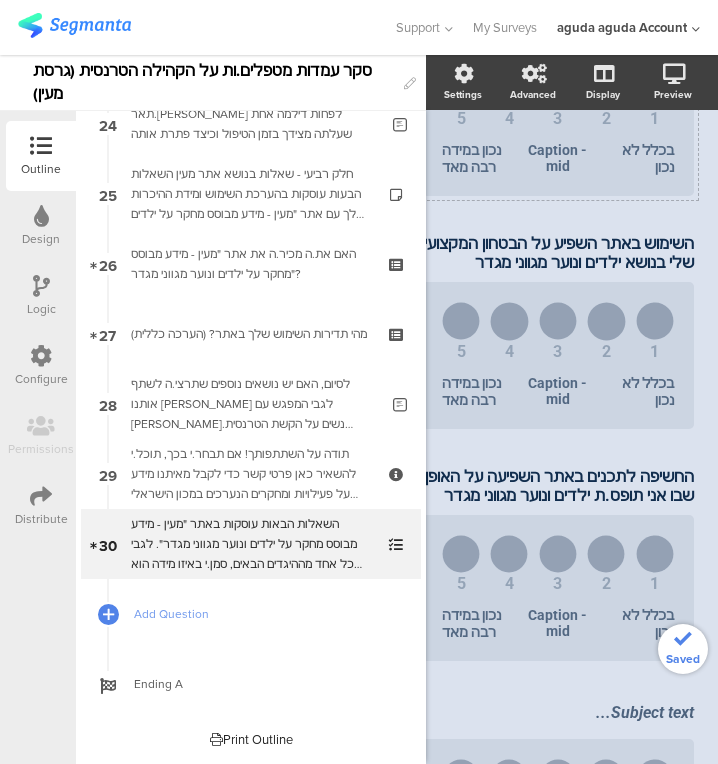 scroll, scrollTop: 989, scrollLeft: 43, axis: both 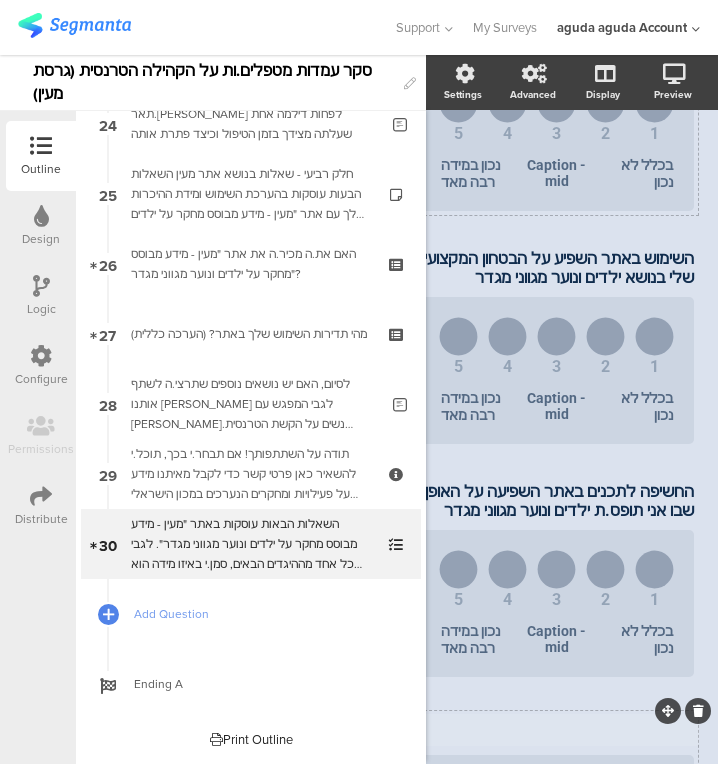 click on "השימוש באתר סייע [PERSON_NAME] בעבודה המקצועית שלי בתחום של ילדים ונוער
השימוש באתר סייע [PERSON_NAME] בעבודה המקצועית שלי בתחום של ילדים ונוער
1
2
3
4
5
בכלל לא נכון
Caption - mid
נכון במידה רבה מאד
האתר הפך למקור ידע משמעותי עבורי מבחינה מקצועית
האתר הפך למקור ידע משמעותי עבורי מבחינה מקצועית
1" 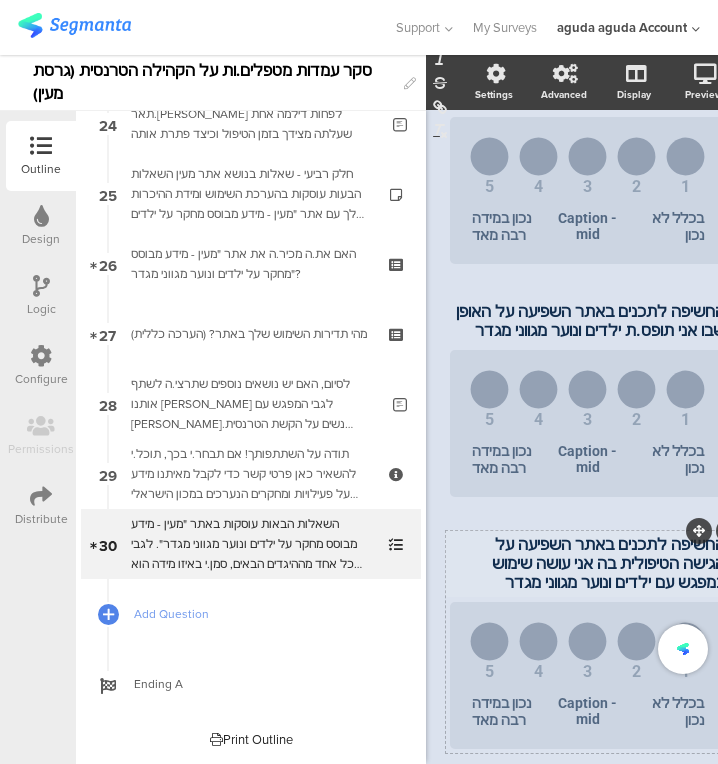 scroll, scrollTop: 1156, scrollLeft: 0, axis: vertical 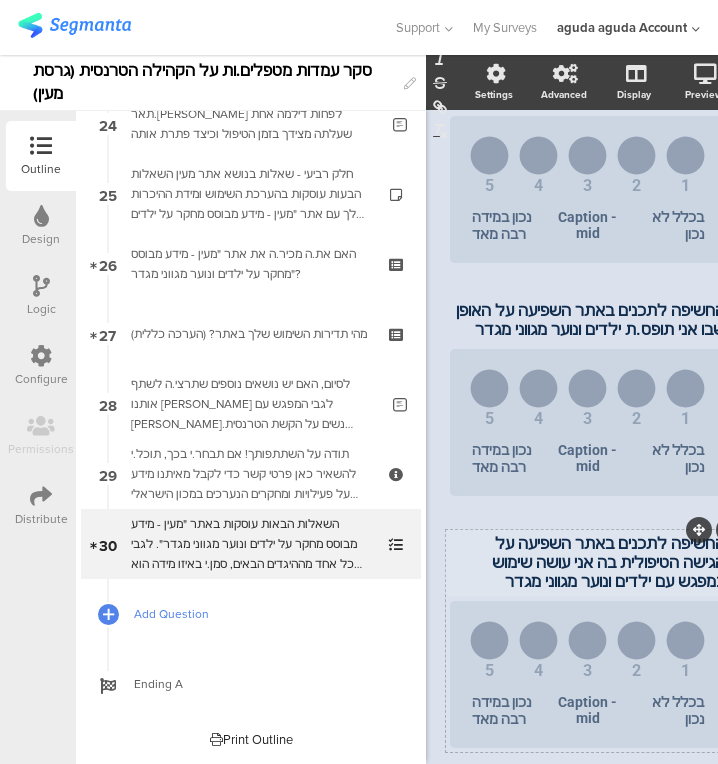 click on "Add Question" at bounding box center (262, 614) 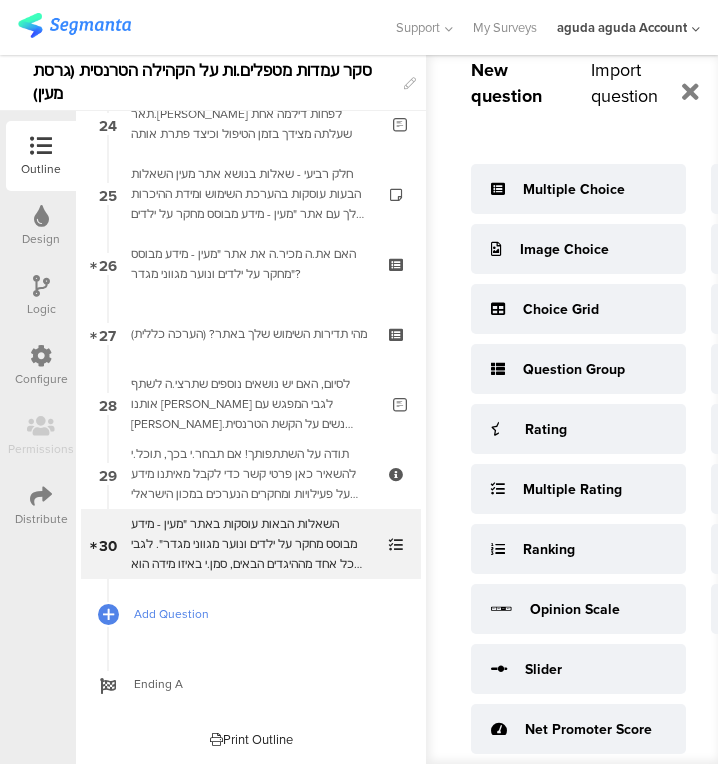 scroll, scrollTop: 1154, scrollLeft: 0, axis: vertical 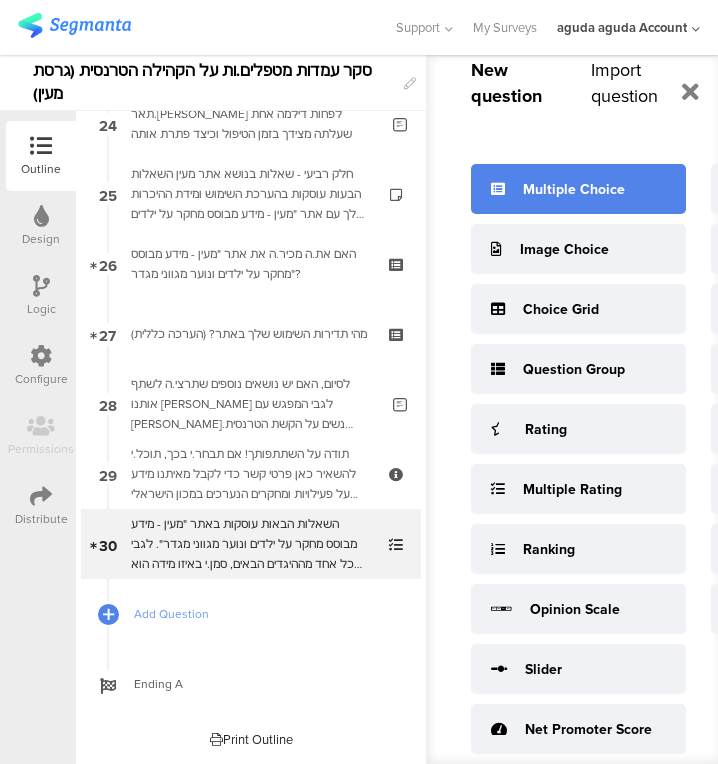 click on "Multiple Choice" at bounding box center [578, 189] 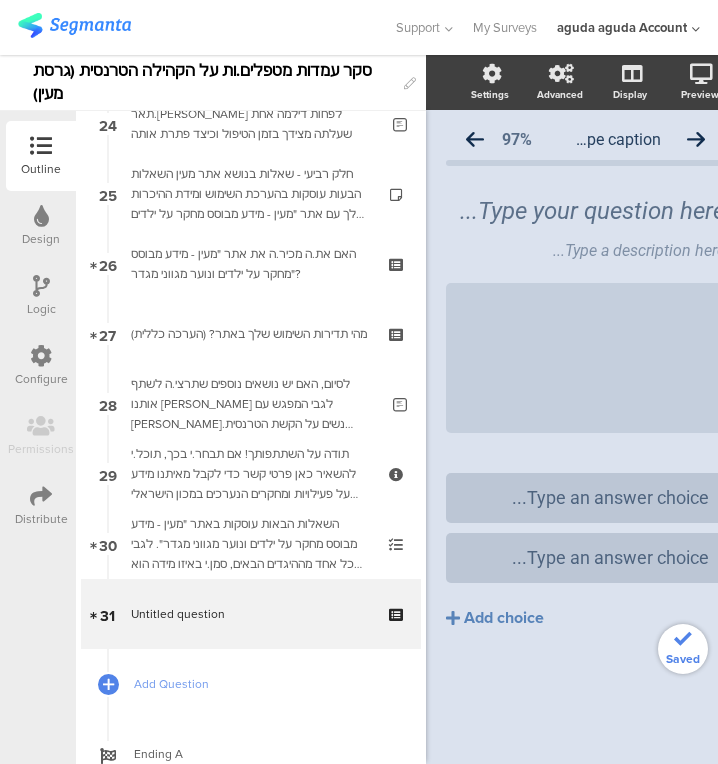 scroll, scrollTop: 0, scrollLeft: 0, axis: both 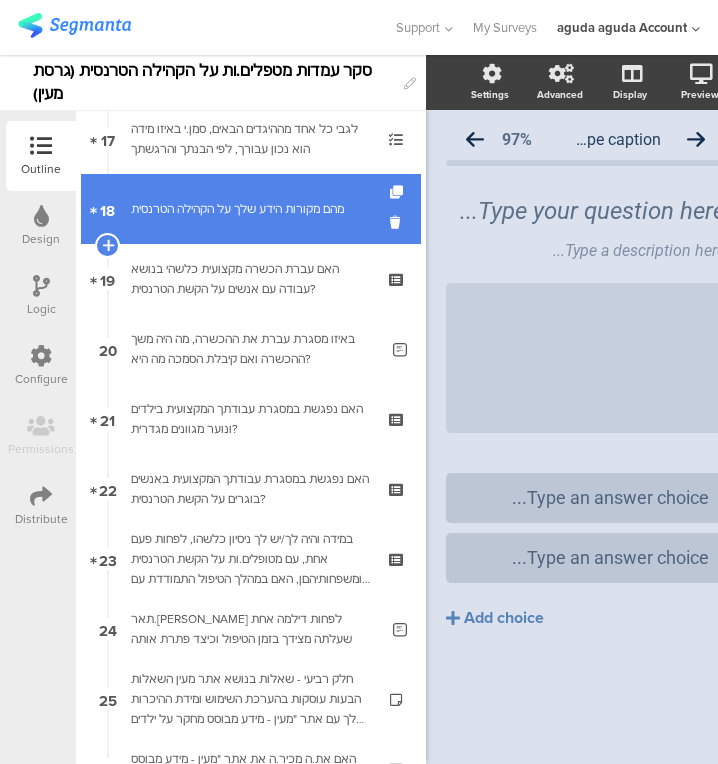 click on "מהם מקורות הידע שלך על הקהילה הטרנסית" at bounding box center [250, 209] 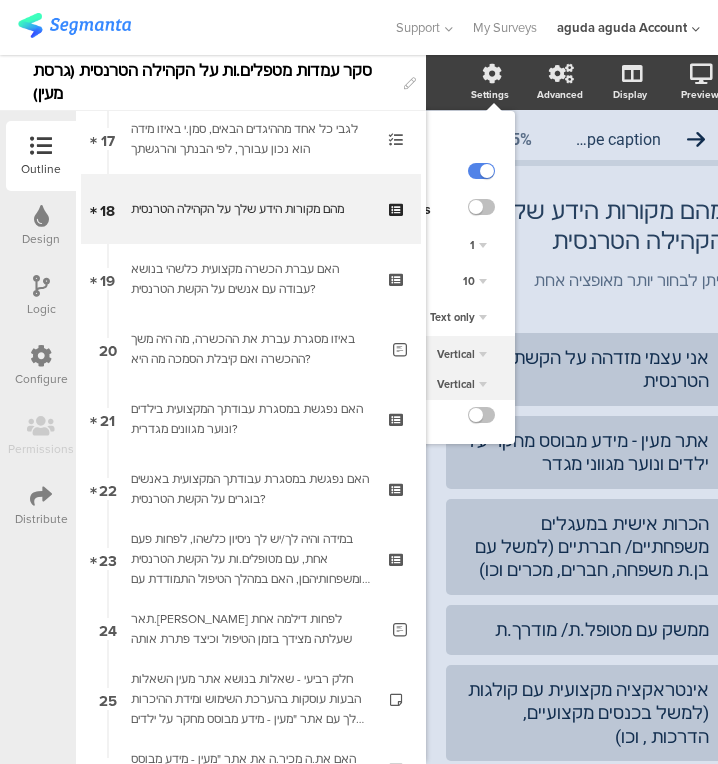 click on "Settings" 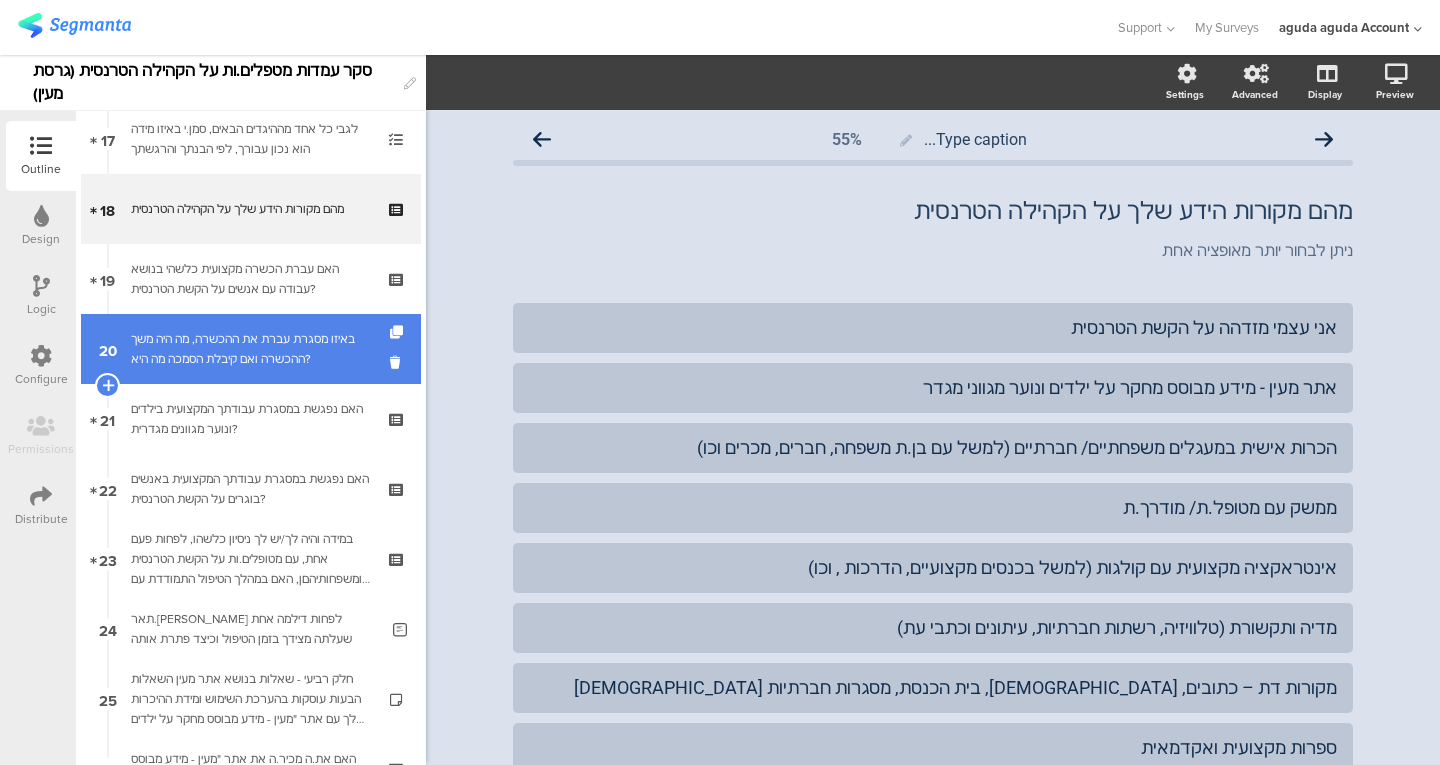 scroll, scrollTop: 1781, scrollLeft: 0, axis: vertical 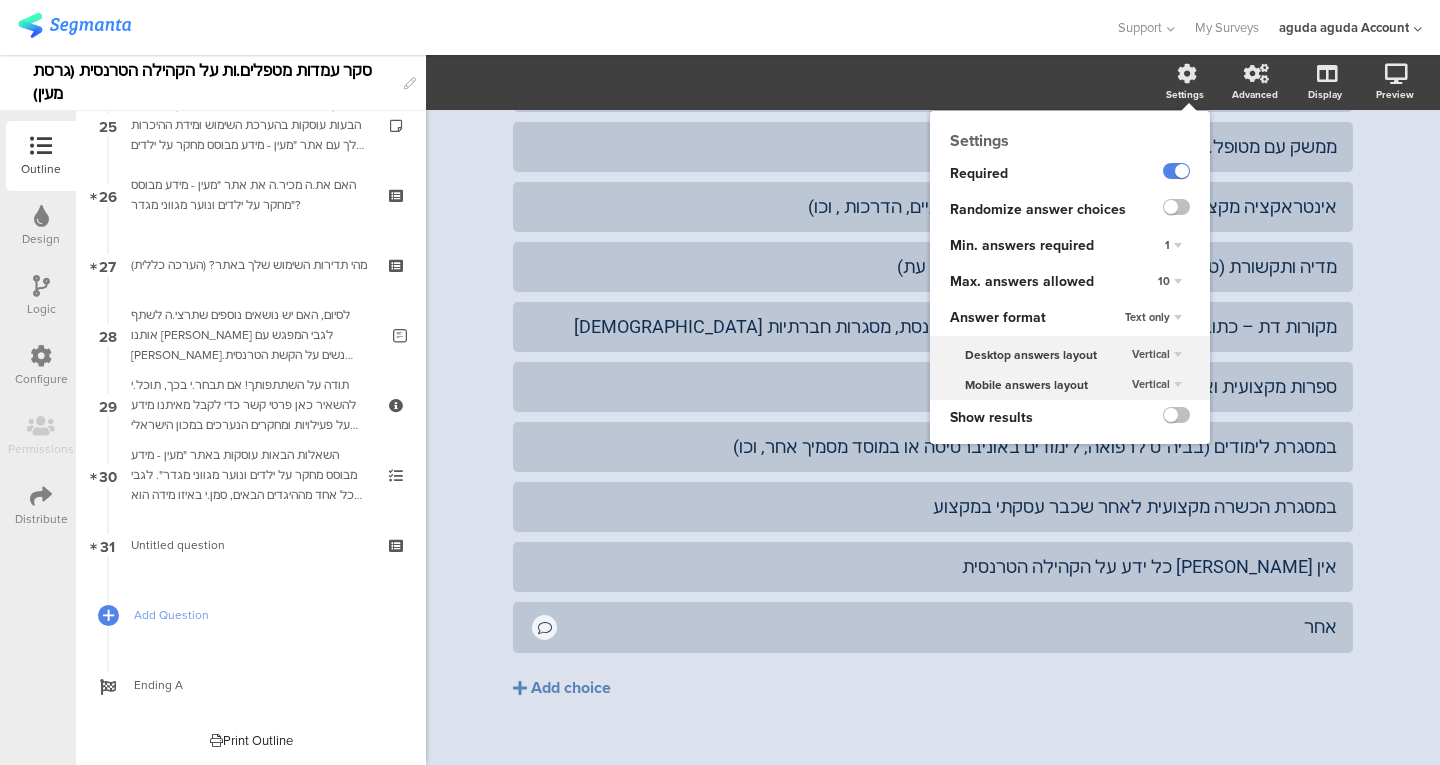 click on "10" 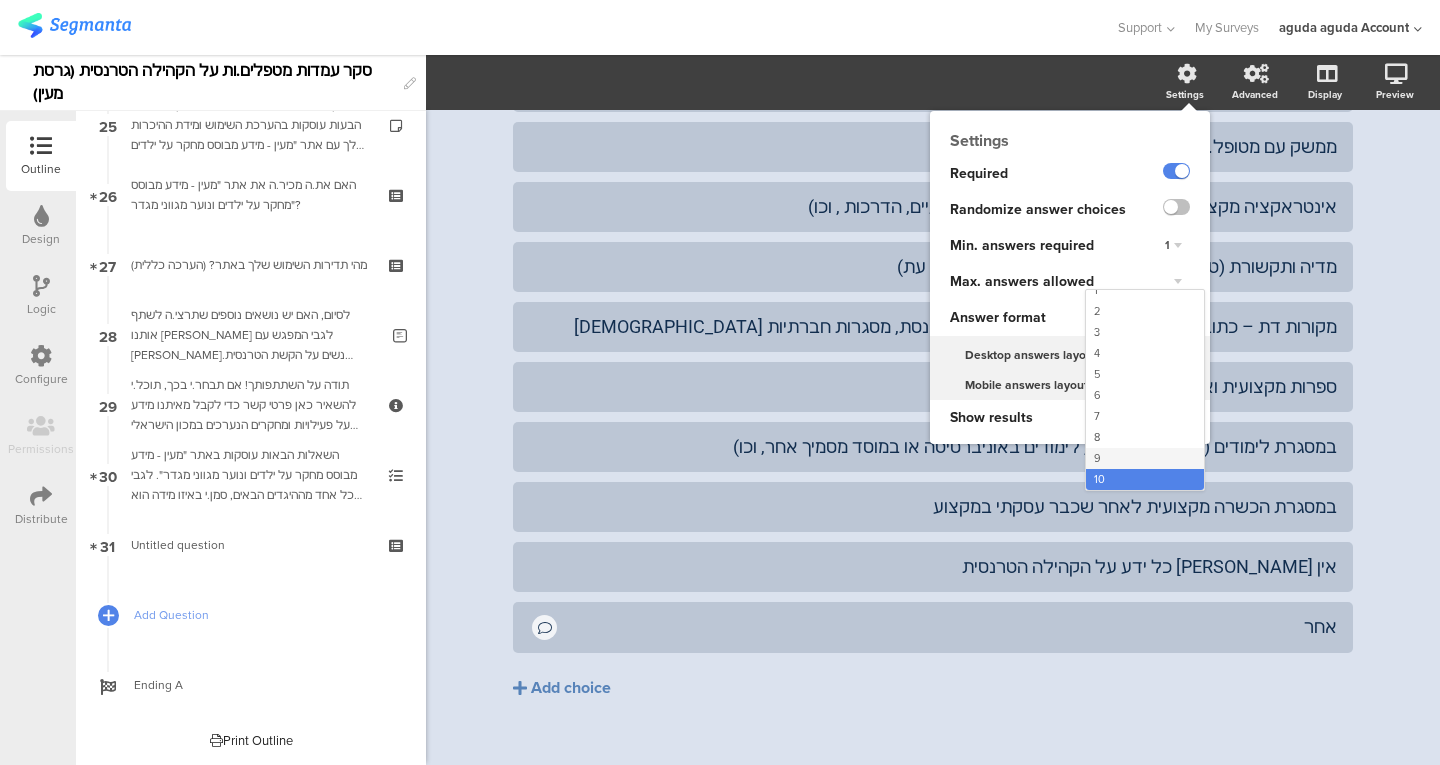 scroll, scrollTop: 0, scrollLeft: 0, axis: both 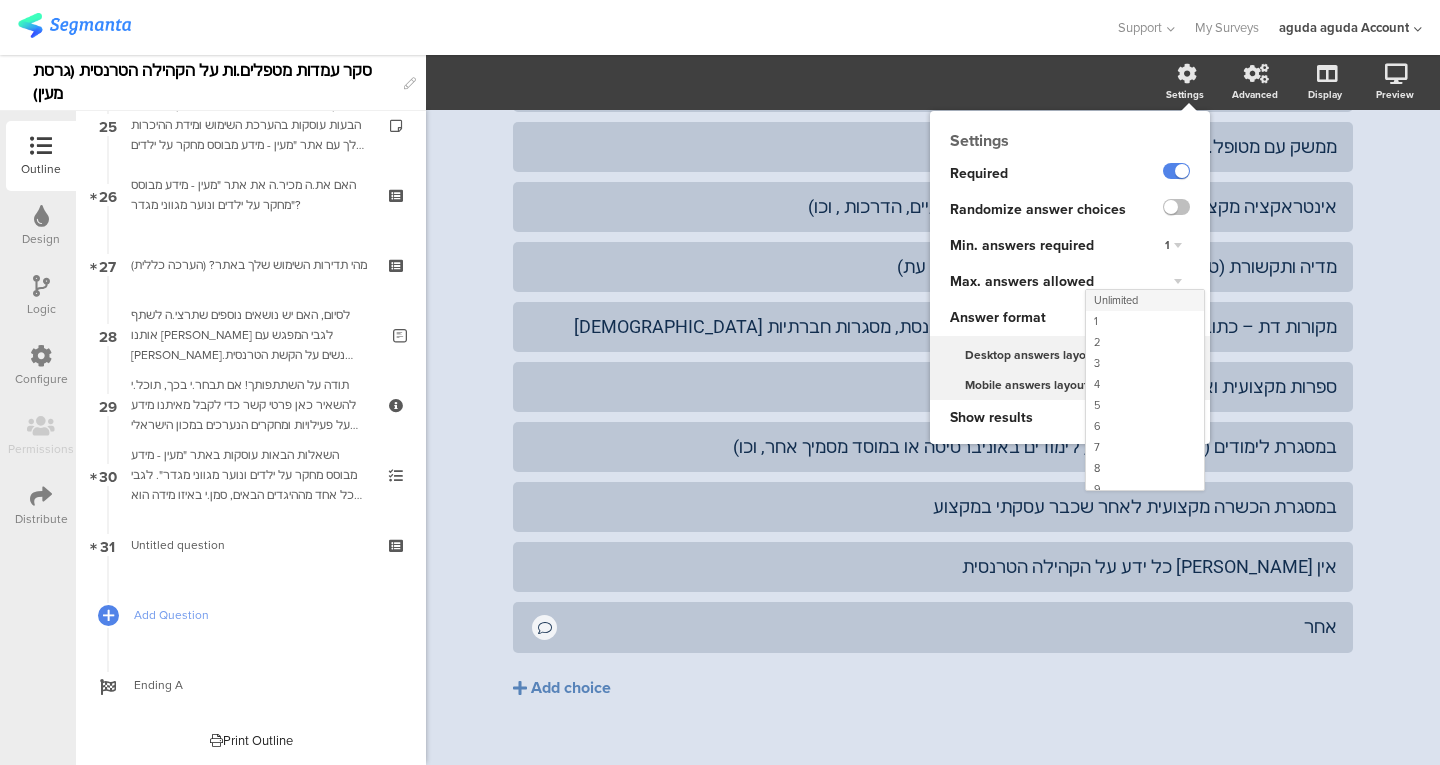 click on "Unlimited" 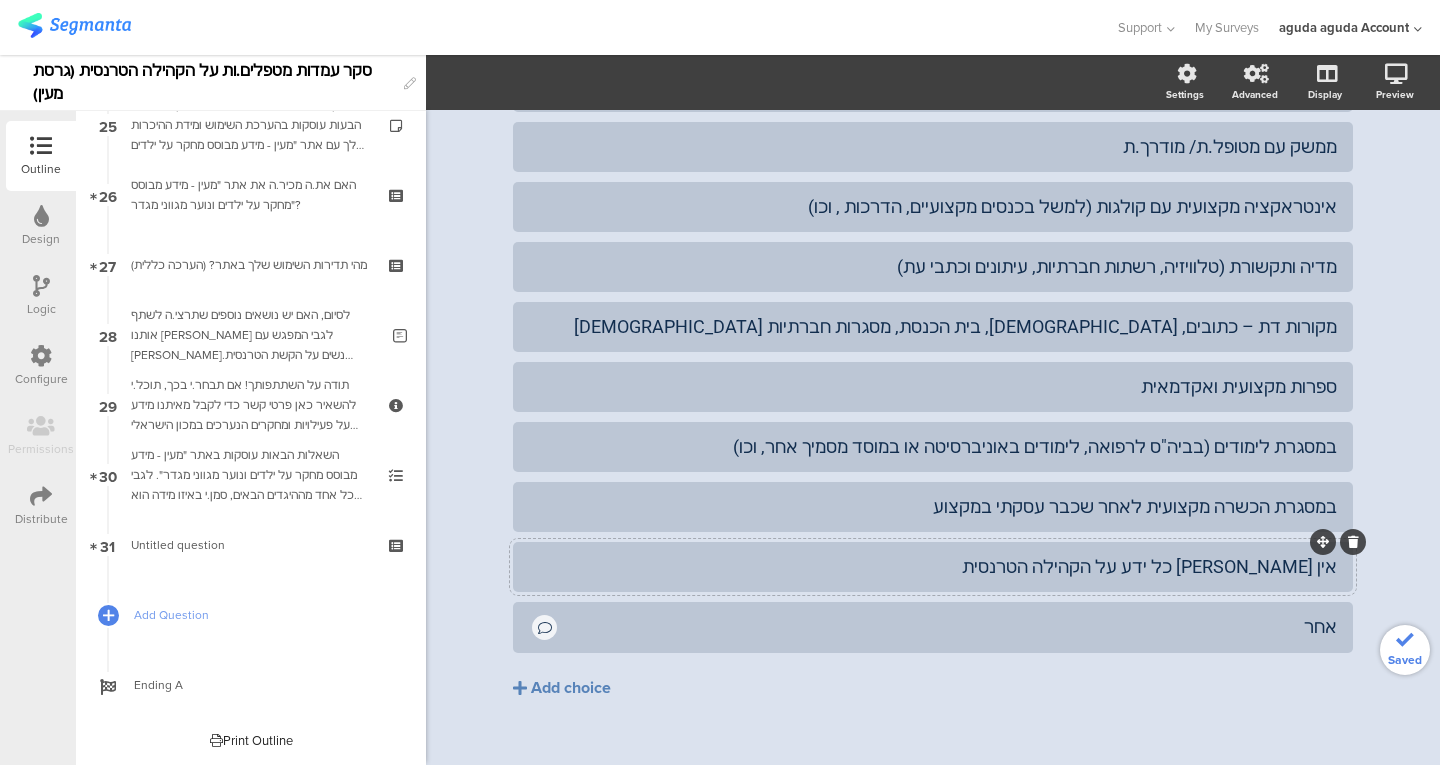 click 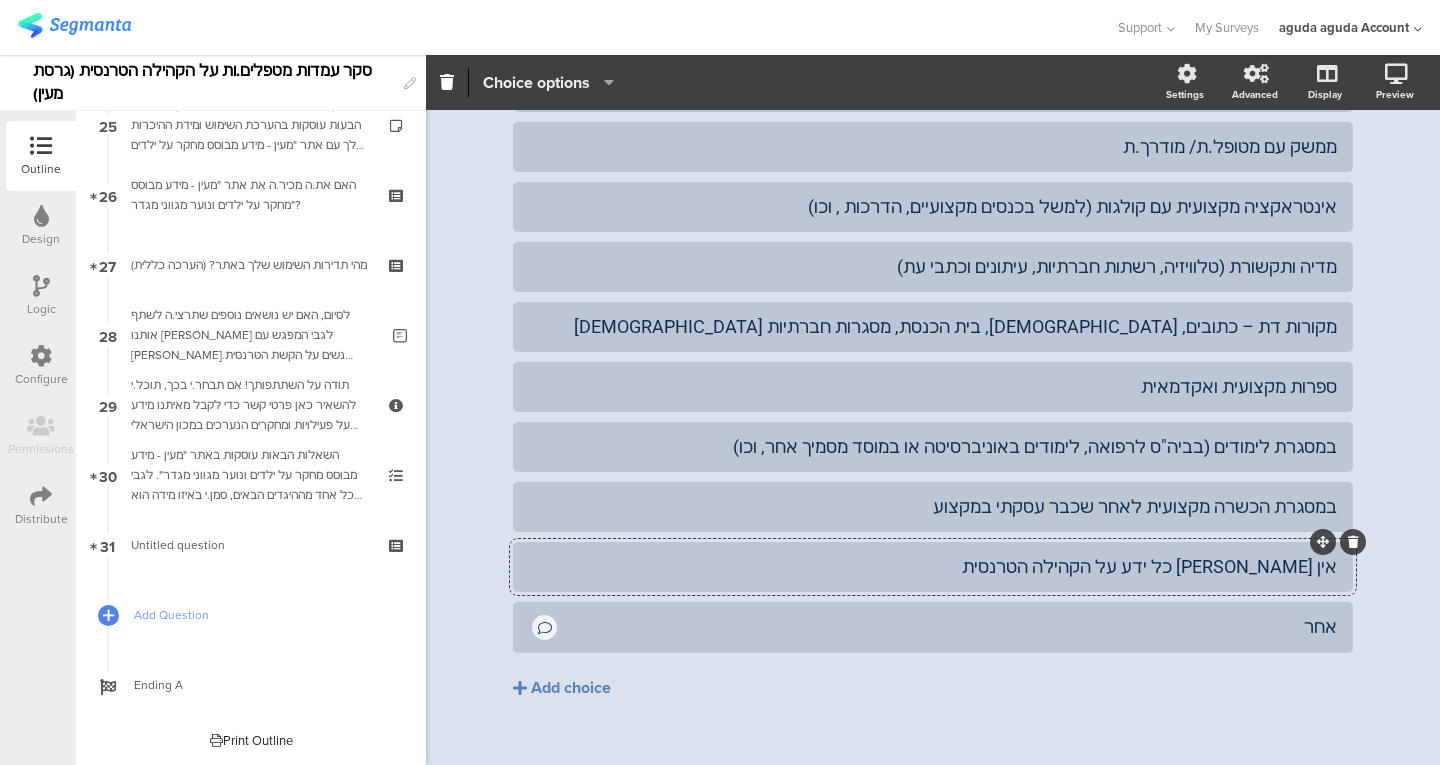 click on "Choice options" 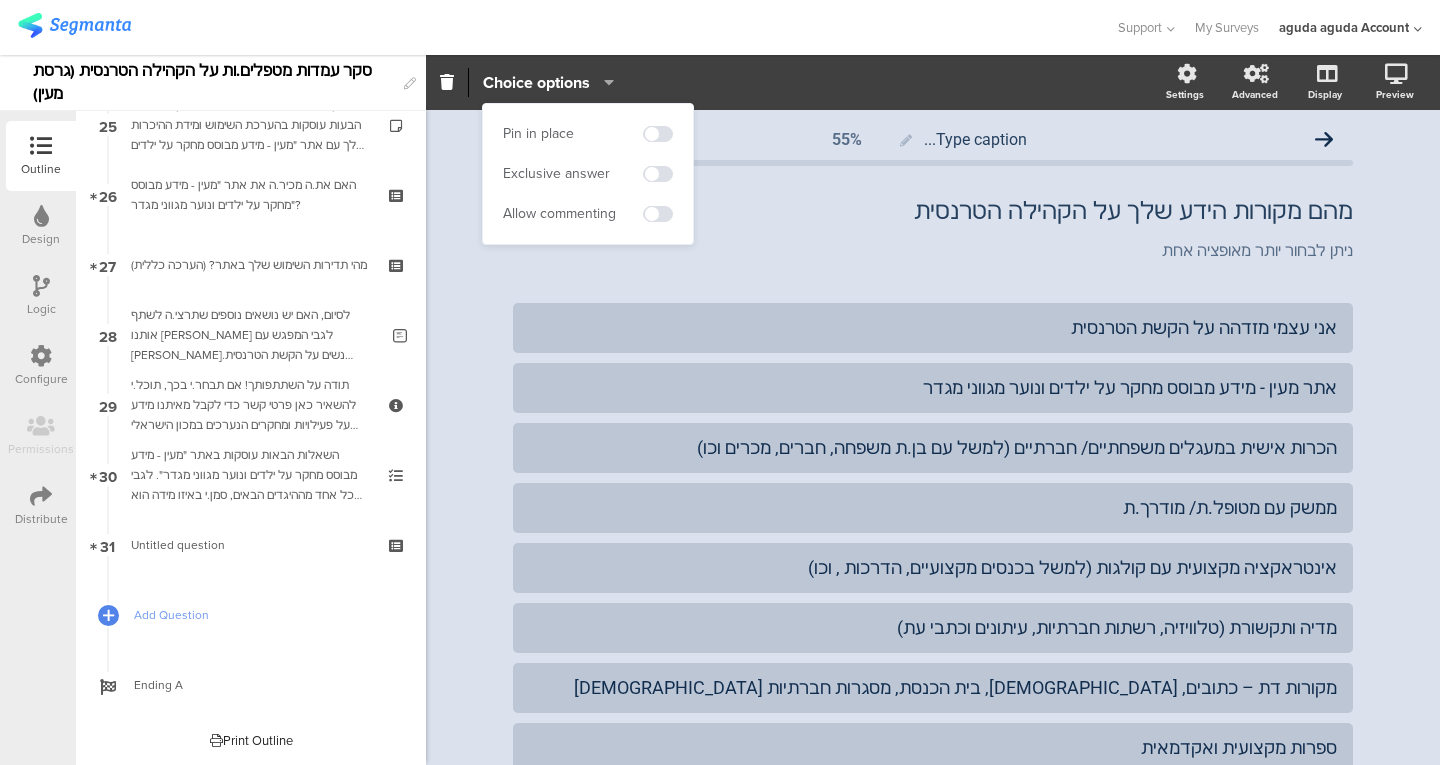 scroll, scrollTop: 389, scrollLeft: 0, axis: vertical 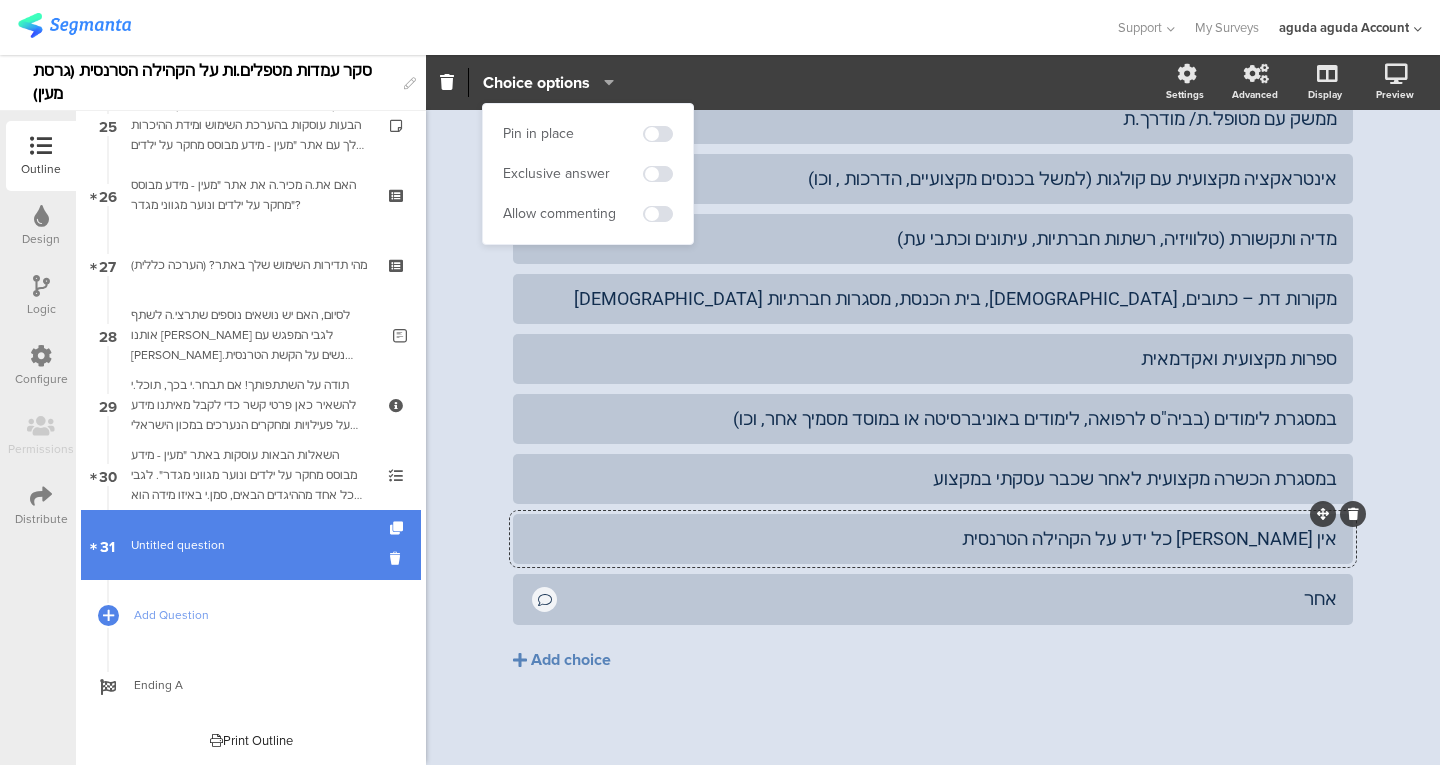 click on "31
[PERSON_NAME] question" at bounding box center (251, 545) 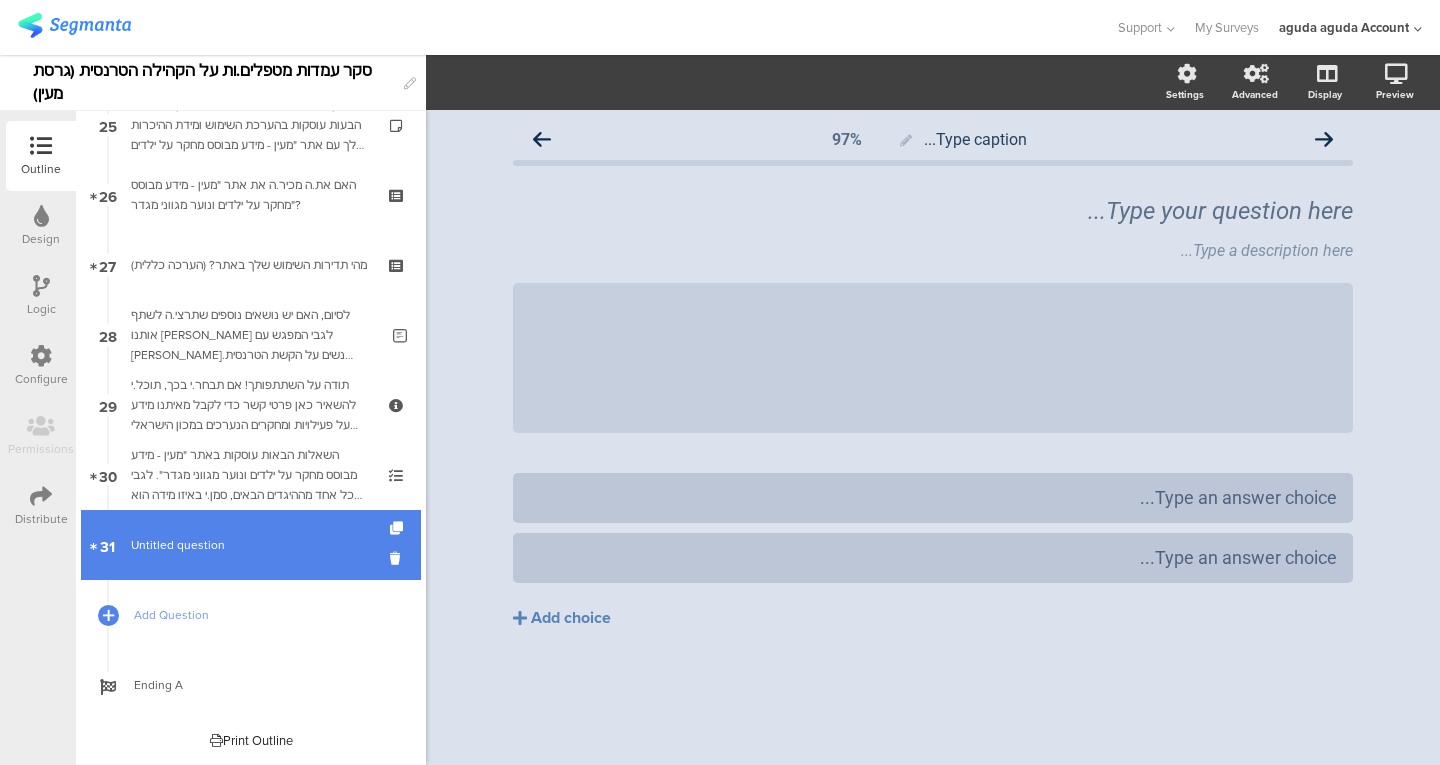 scroll, scrollTop: 0, scrollLeft: 0, axis: both 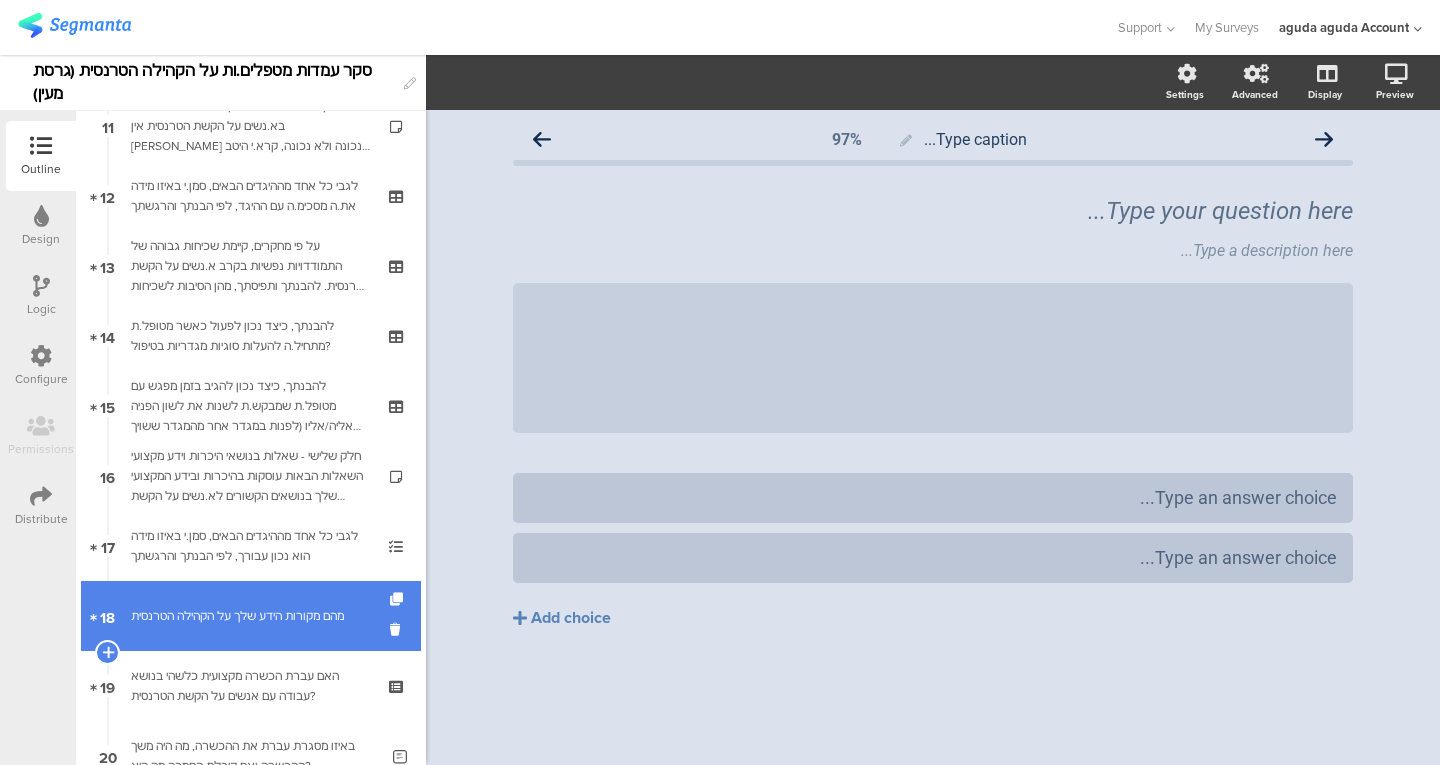 click on "18
מהם מקורות הידע שלך על הקהילה הטרנסית" at bounding box center [251, 616] 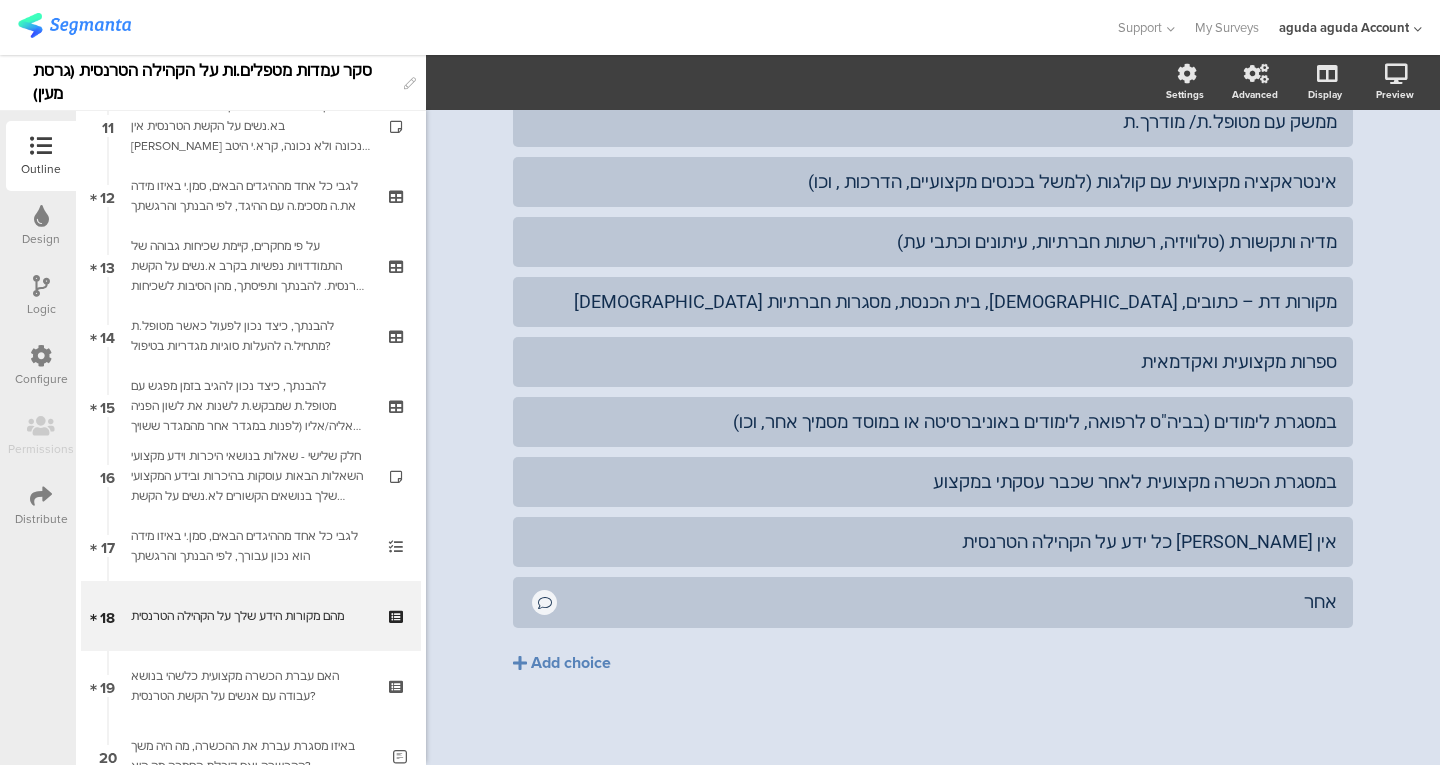 scroll, scrollTop: 389, scrollLeft: 0, axis: vertical 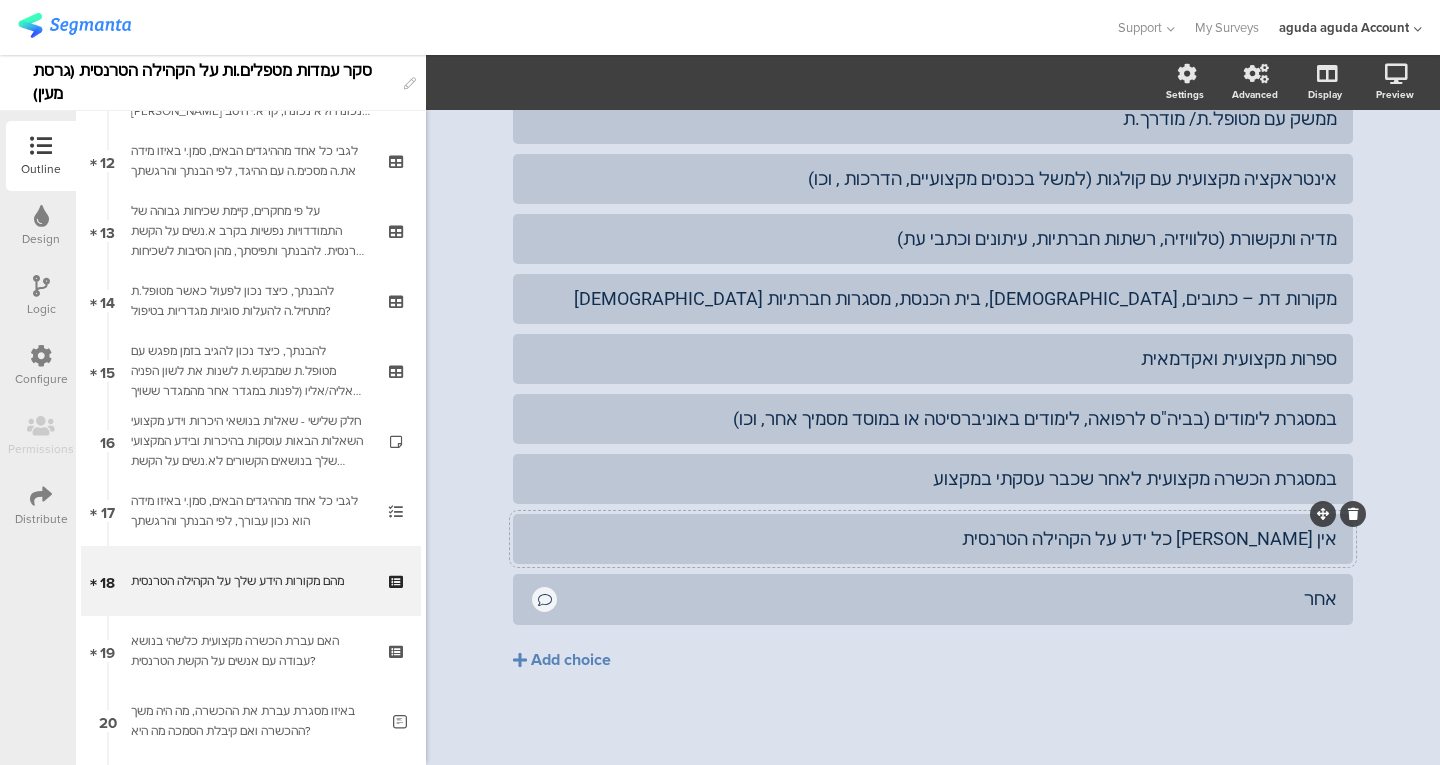 click on "אין [PERSON_NAME] כל ידע על הקהילה הטרנסית" 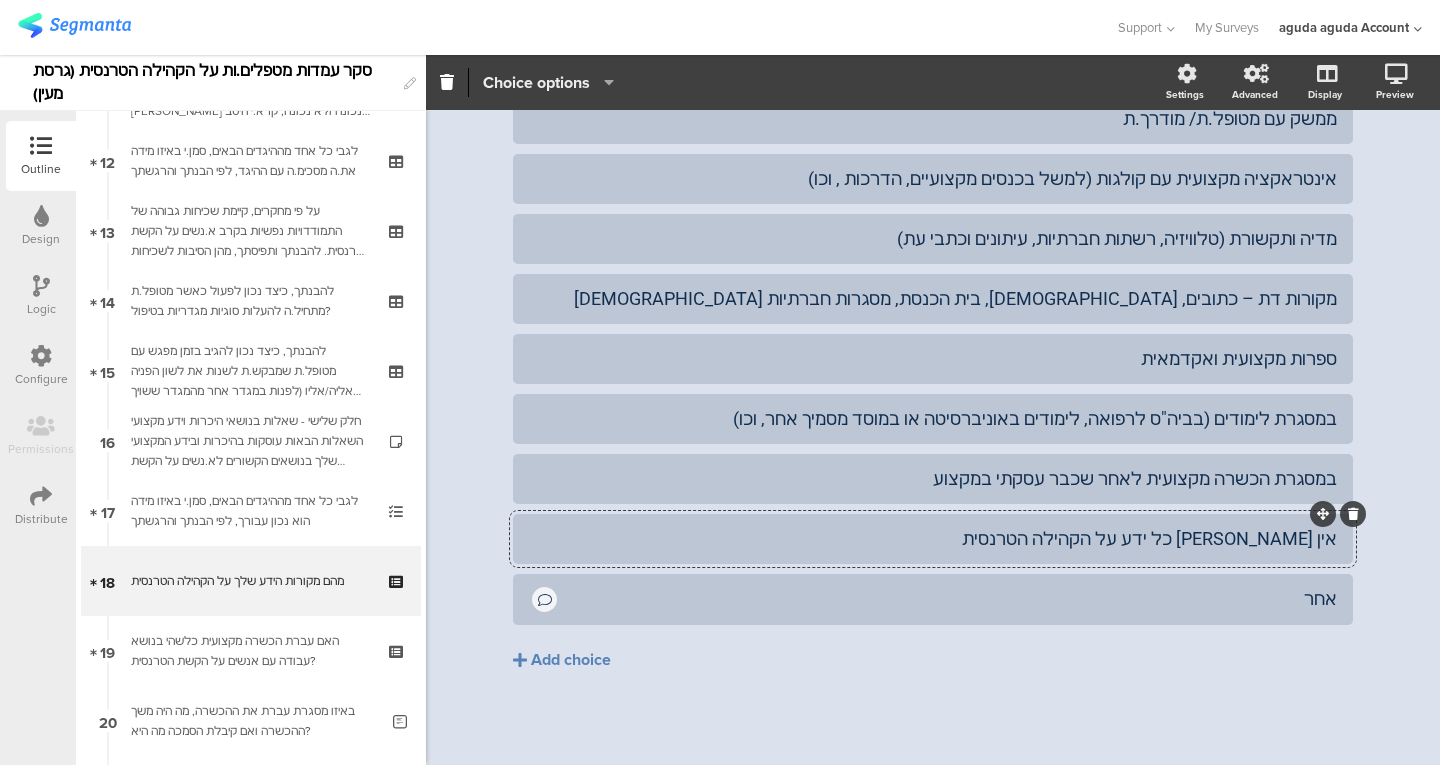 click on "Choice options" 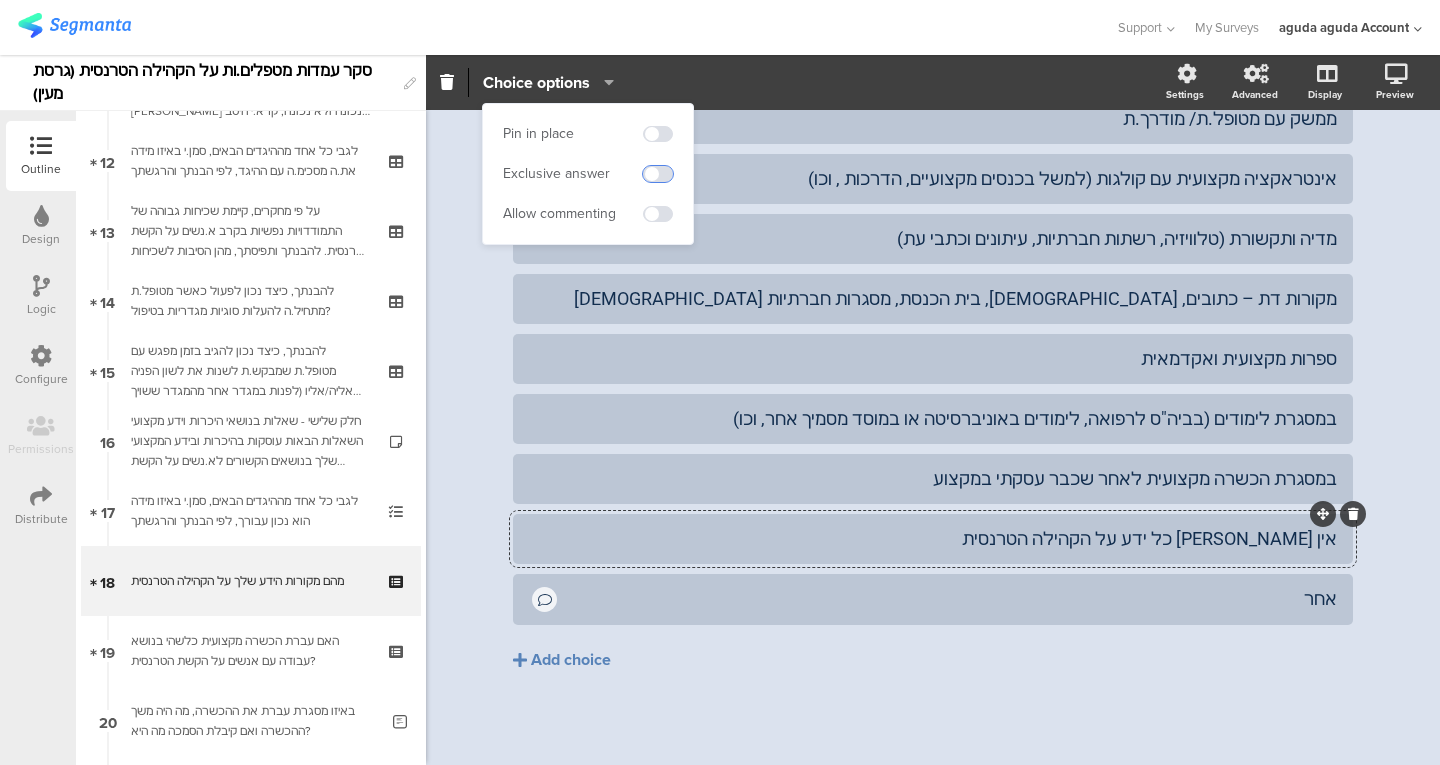 click at bounding box center (658, 174) 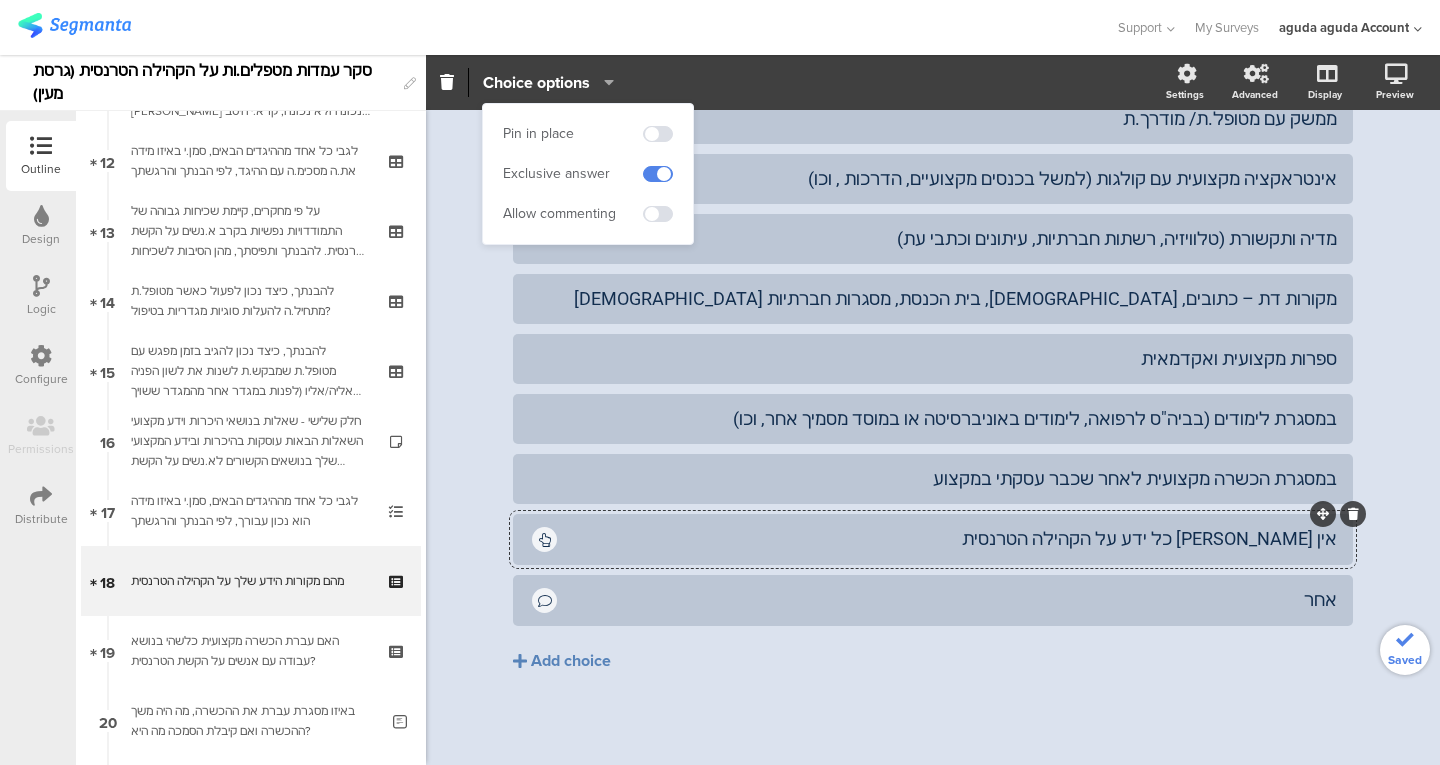 click on "Type caption...
55%
מהם מקורות הידע שלך על הקהילה הטרנסית
מהם מקורות הידע שלך על הקהילה הטרנסית
ניתן לבחור יותר מאופציה אחת
ניתן לבחור יותר מאופציה אחת" 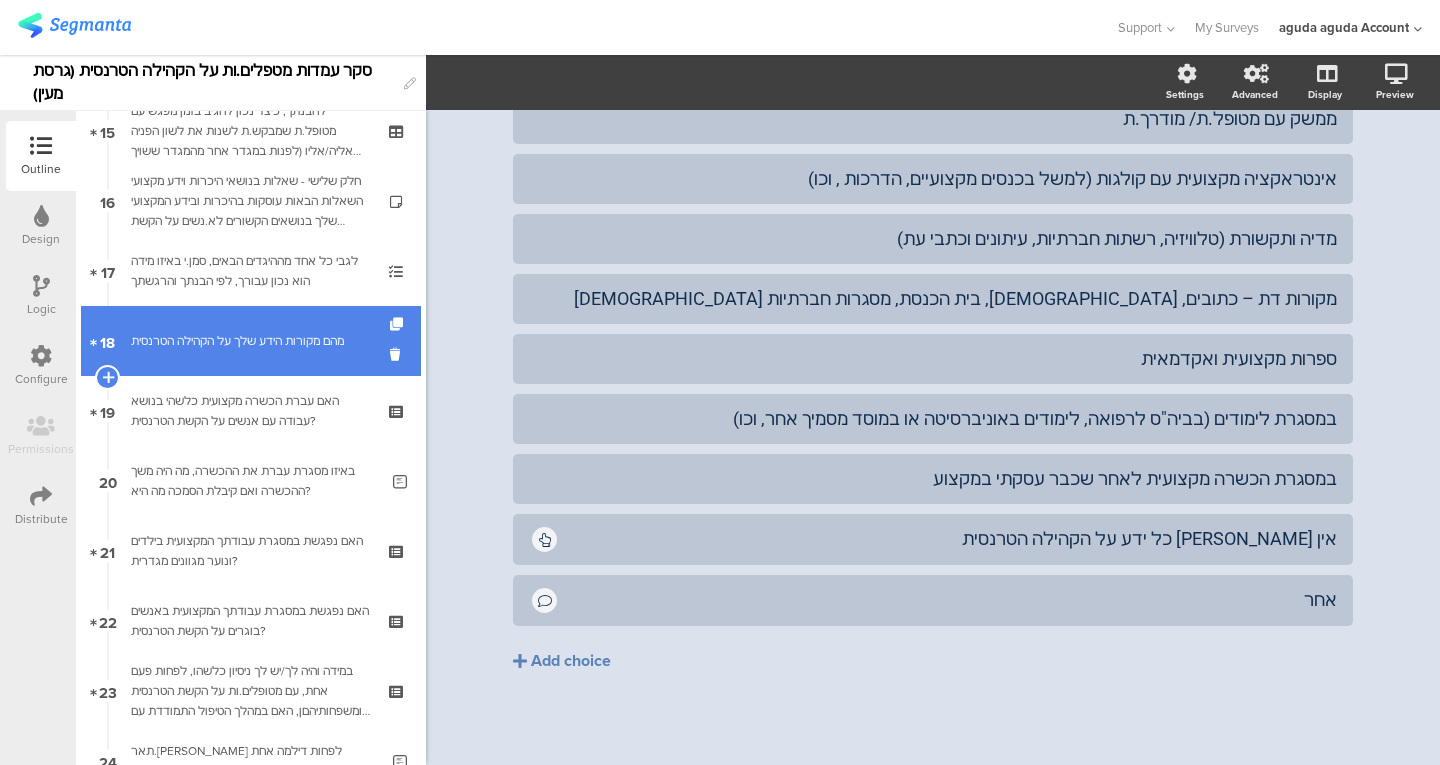 scroll, scrollTop: 1418, scrollLeft: 0, axis: vertical 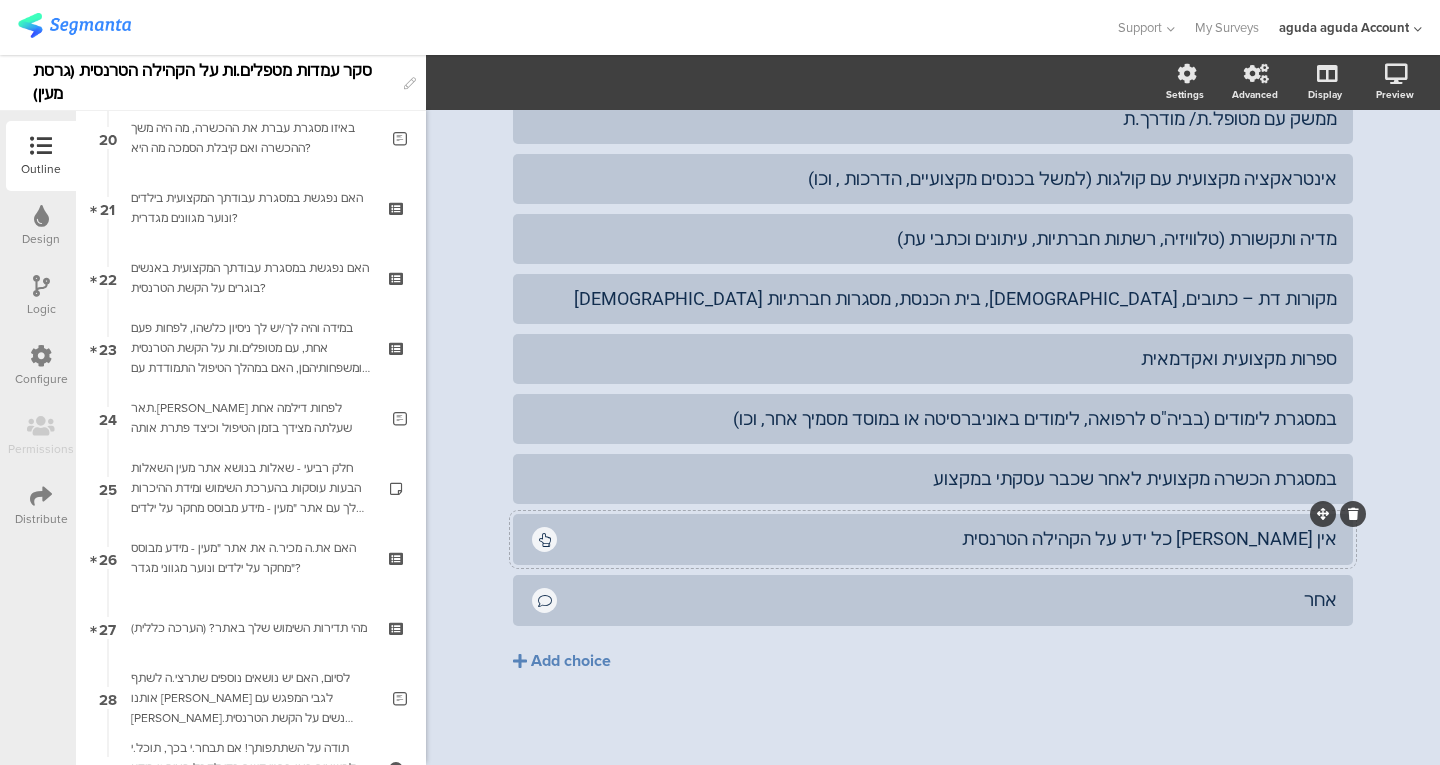 click on "אין [PERSON_NAME] כל ידע על הקהילה הטרנסית" 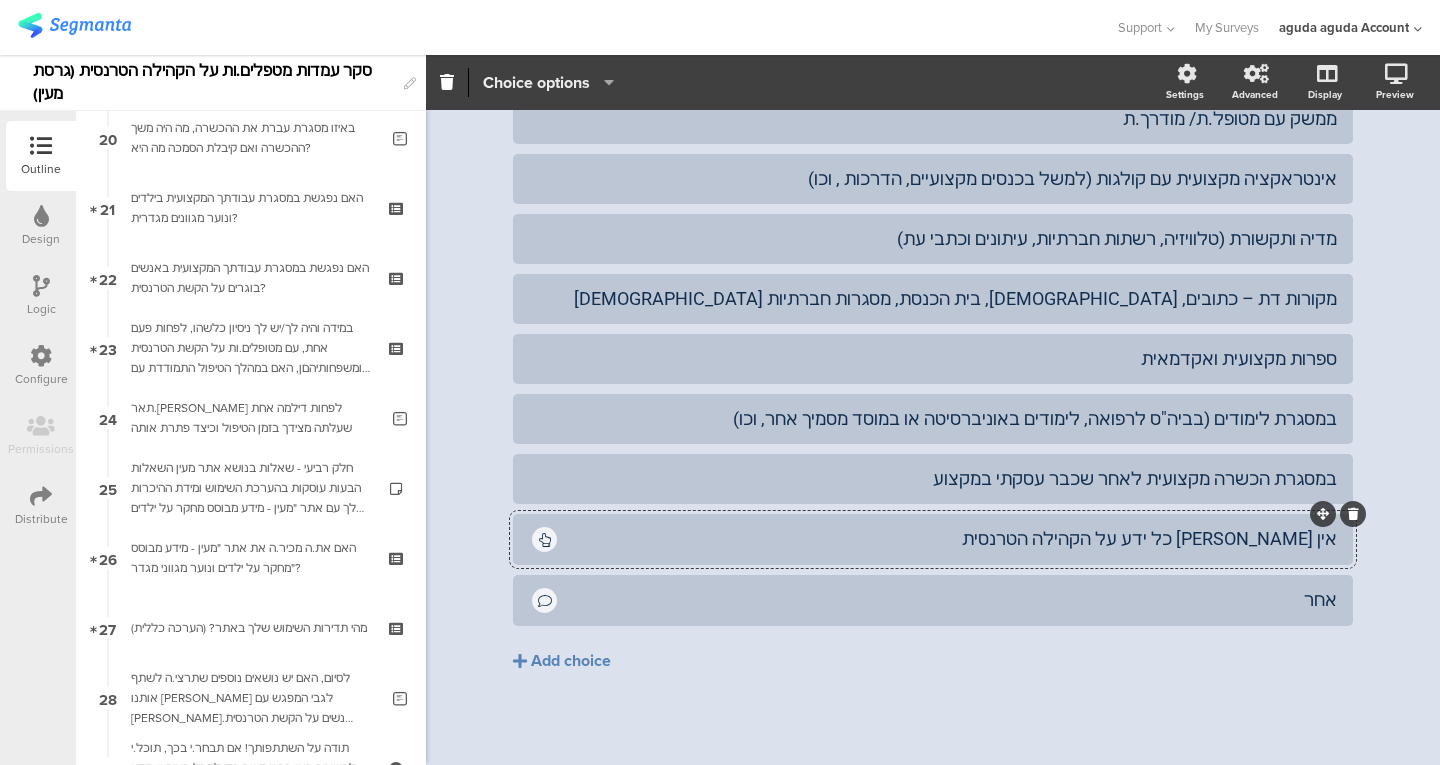 click on "Choice options" 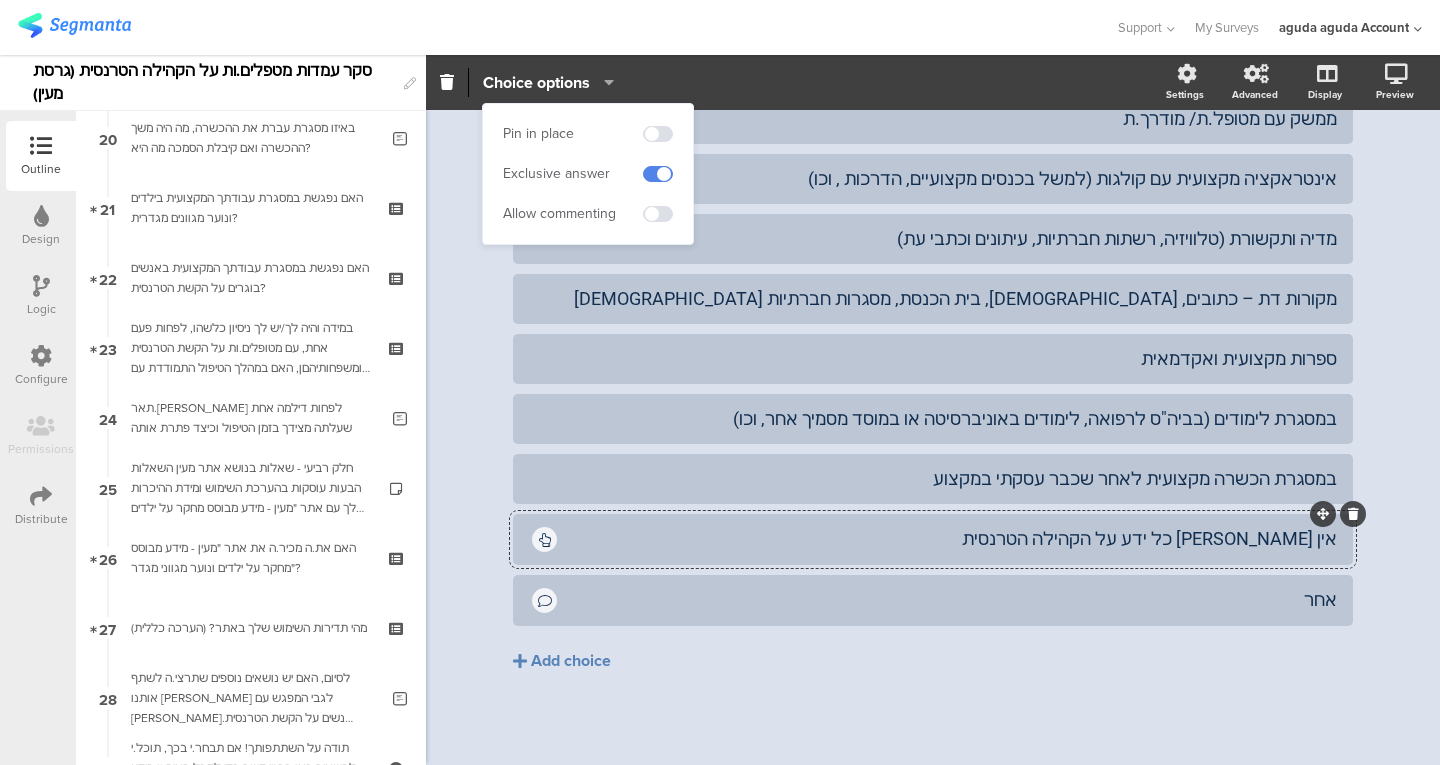 click on "Exclusive answer" at bounding box center (588, 174) 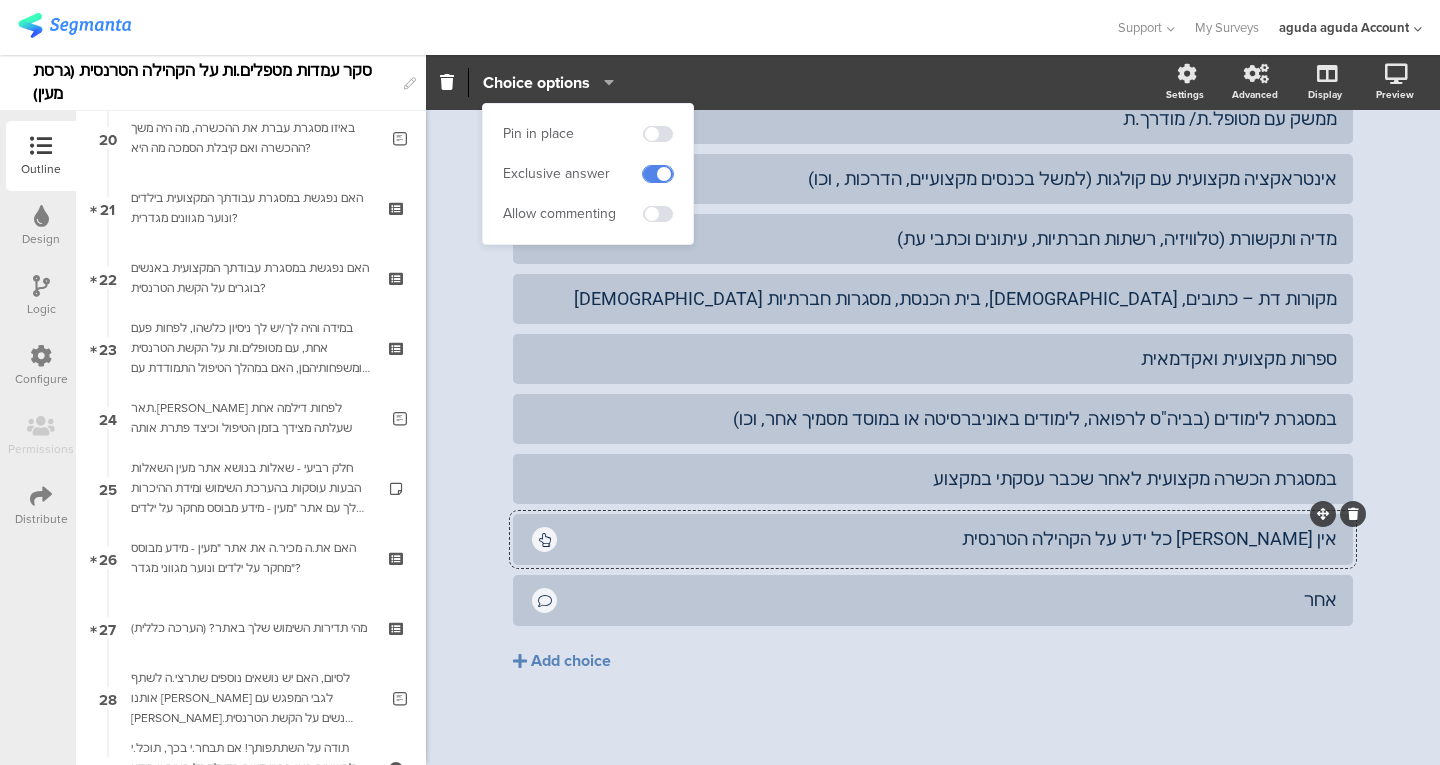 click at bounding box center (658, 174) 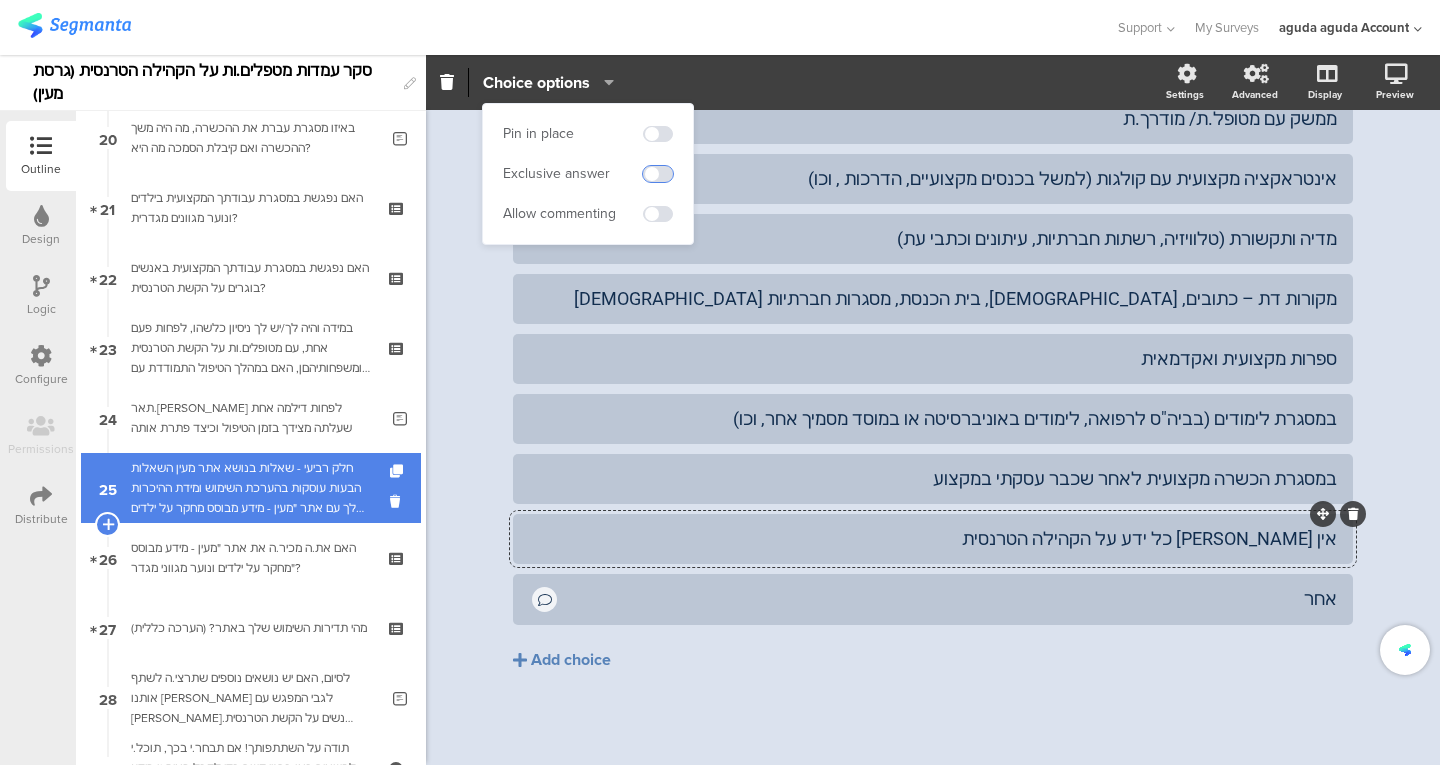 scroll, scrollTop: 1781, scrollLeft: 0, axis: vertical 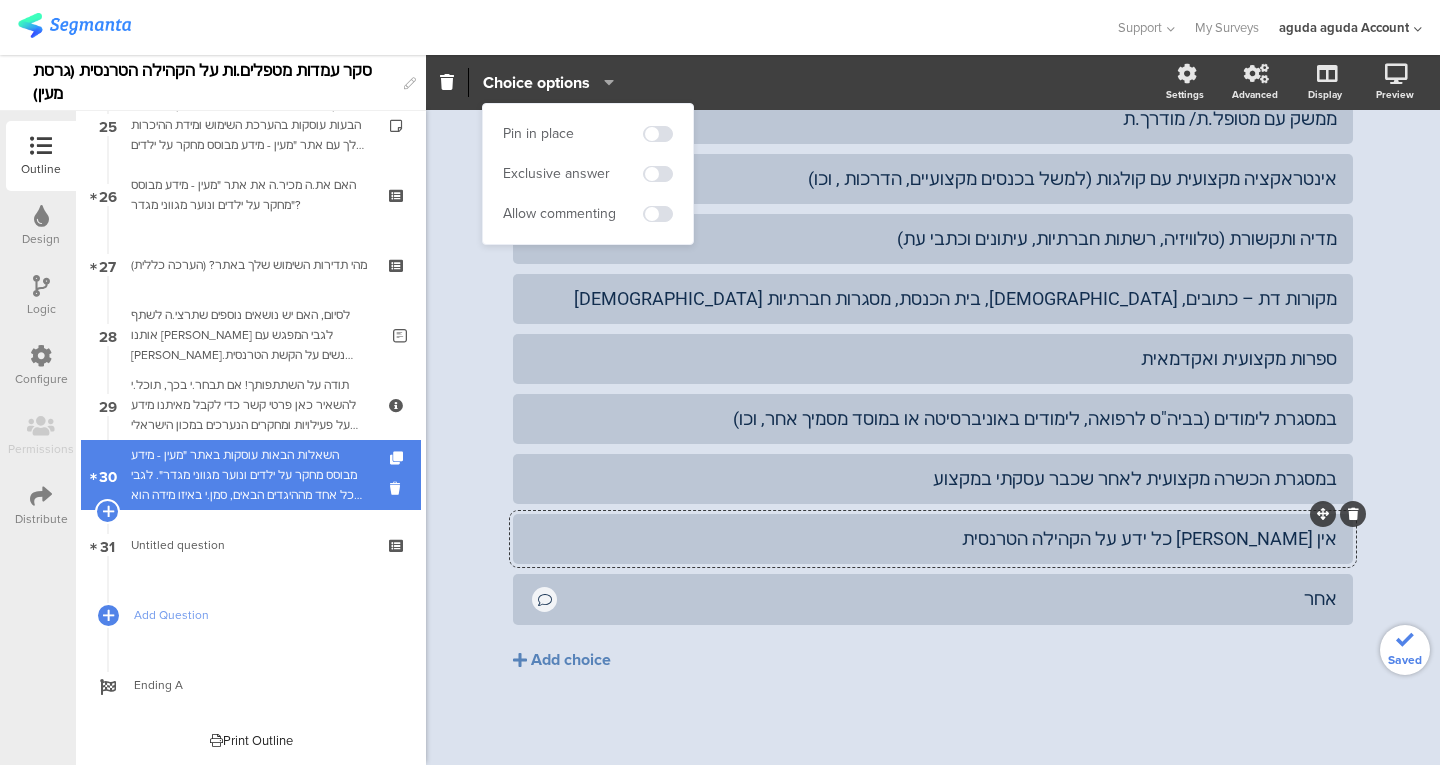 click on "השאלות הבאות עוסקות באתר "מעין - מידע מבוסס מחקר על ילדים ונוער מגווני מגדר". לגבי כל אחד מההיגדים הבאים, סמן.י באיזו מידה הוא נכון עבורך, לפי הבנתך והרגשתך" at bounding box center [250, 475] 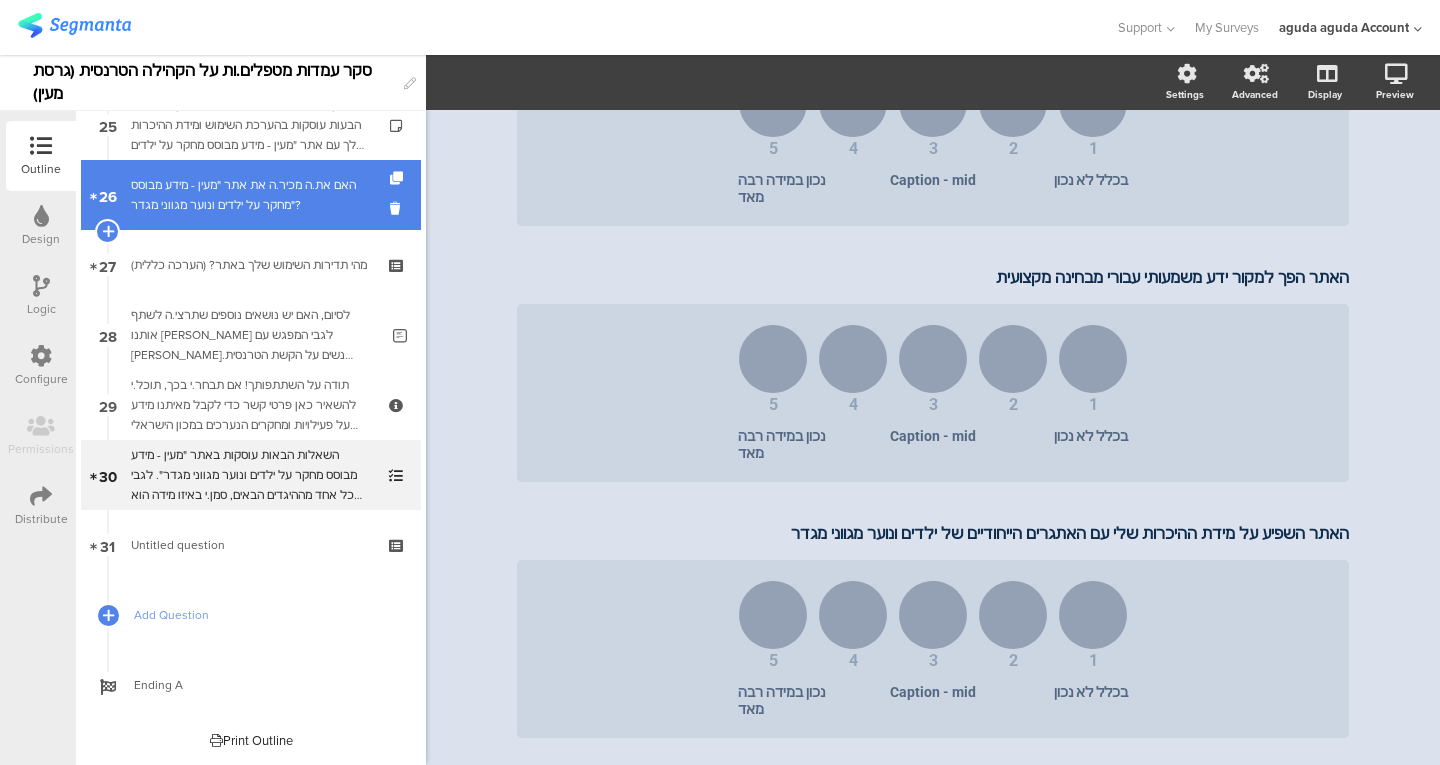 click on "26
האם את.ה מכיר.ה את אתר "מעין - מידע מבוסס מחקר על ילדים ונוער מגווני מגדר"?" at bounding box center [251, 195] 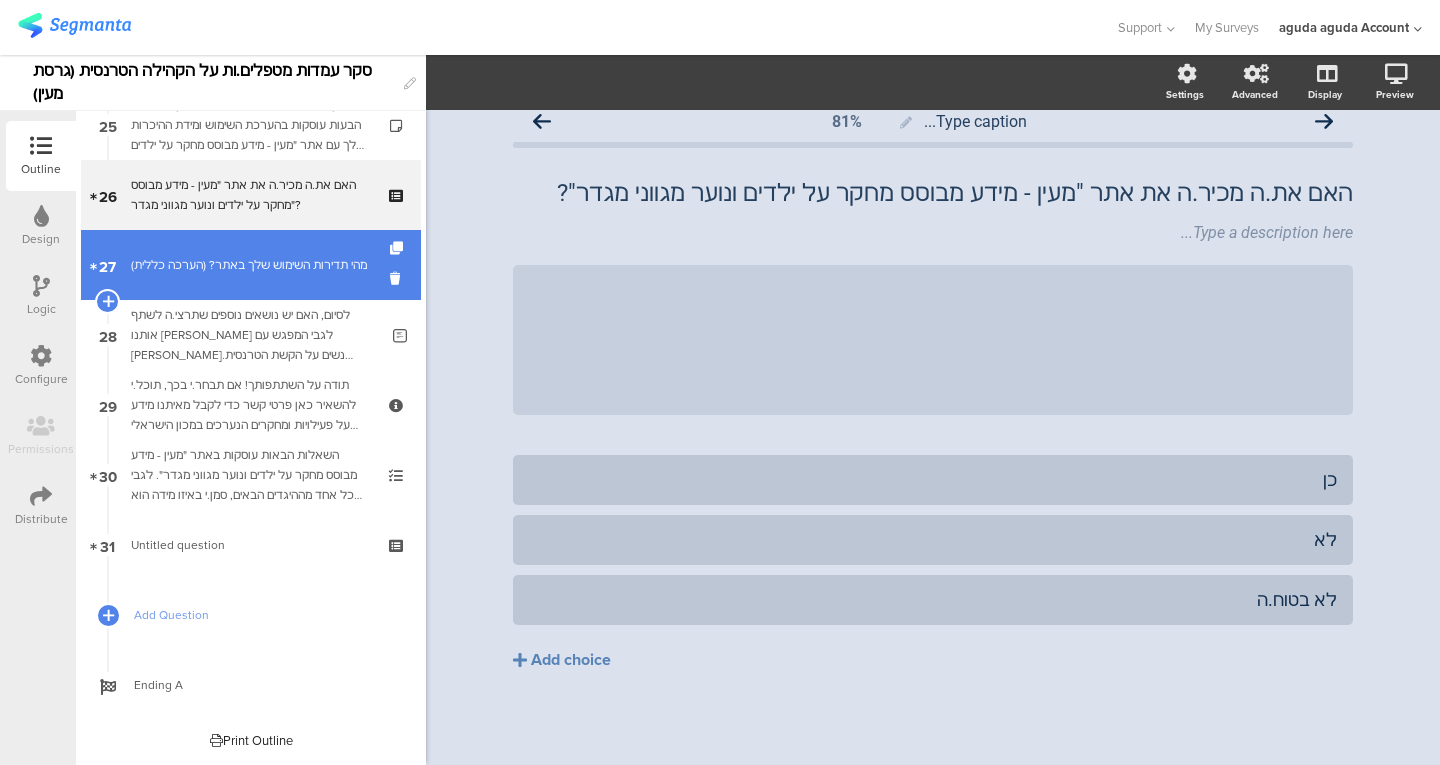 click on "מהי תדירות השימוש שלך באתר? (הערכה כללית)" at bounding box center [250, 265] 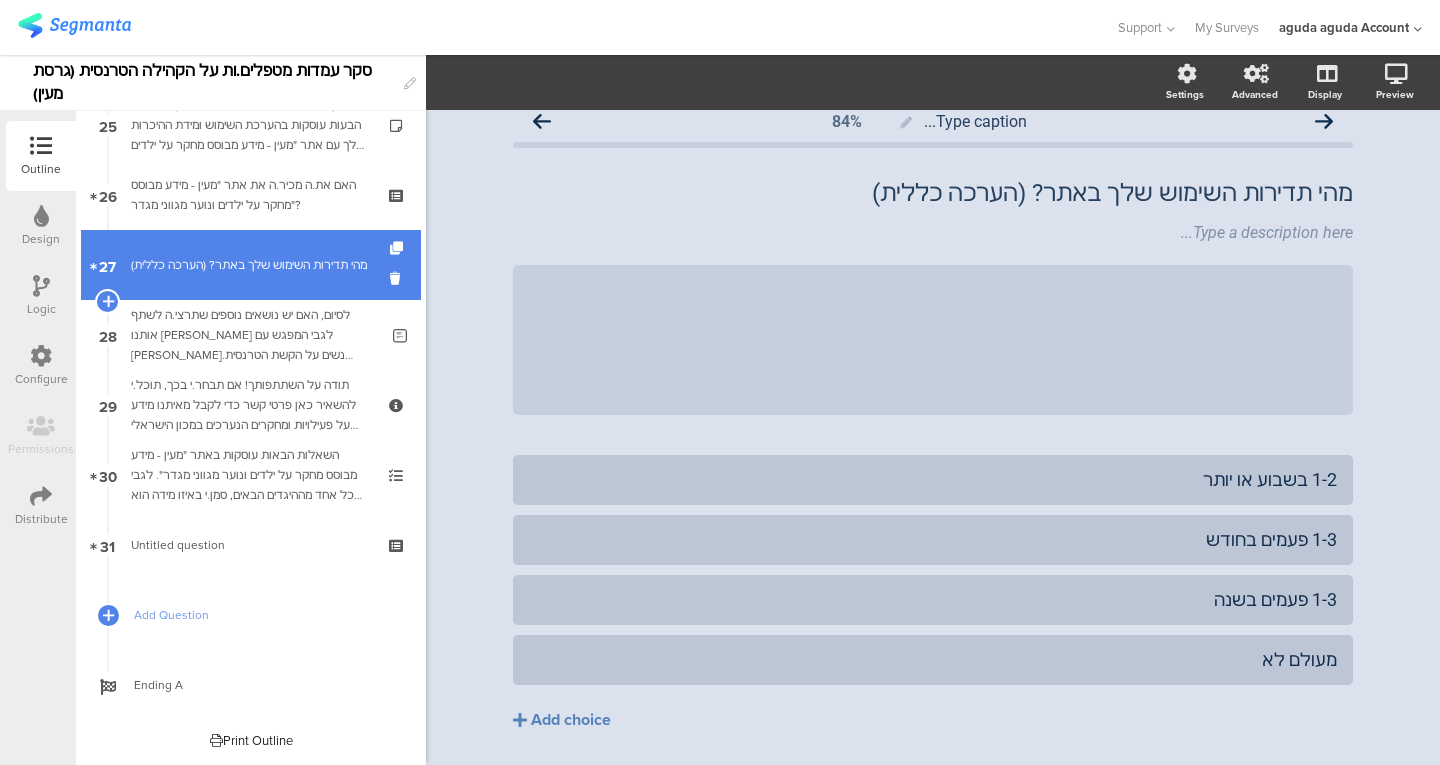 scroll, scrollTop: 48, scrollLeft: 0, axis: vertical 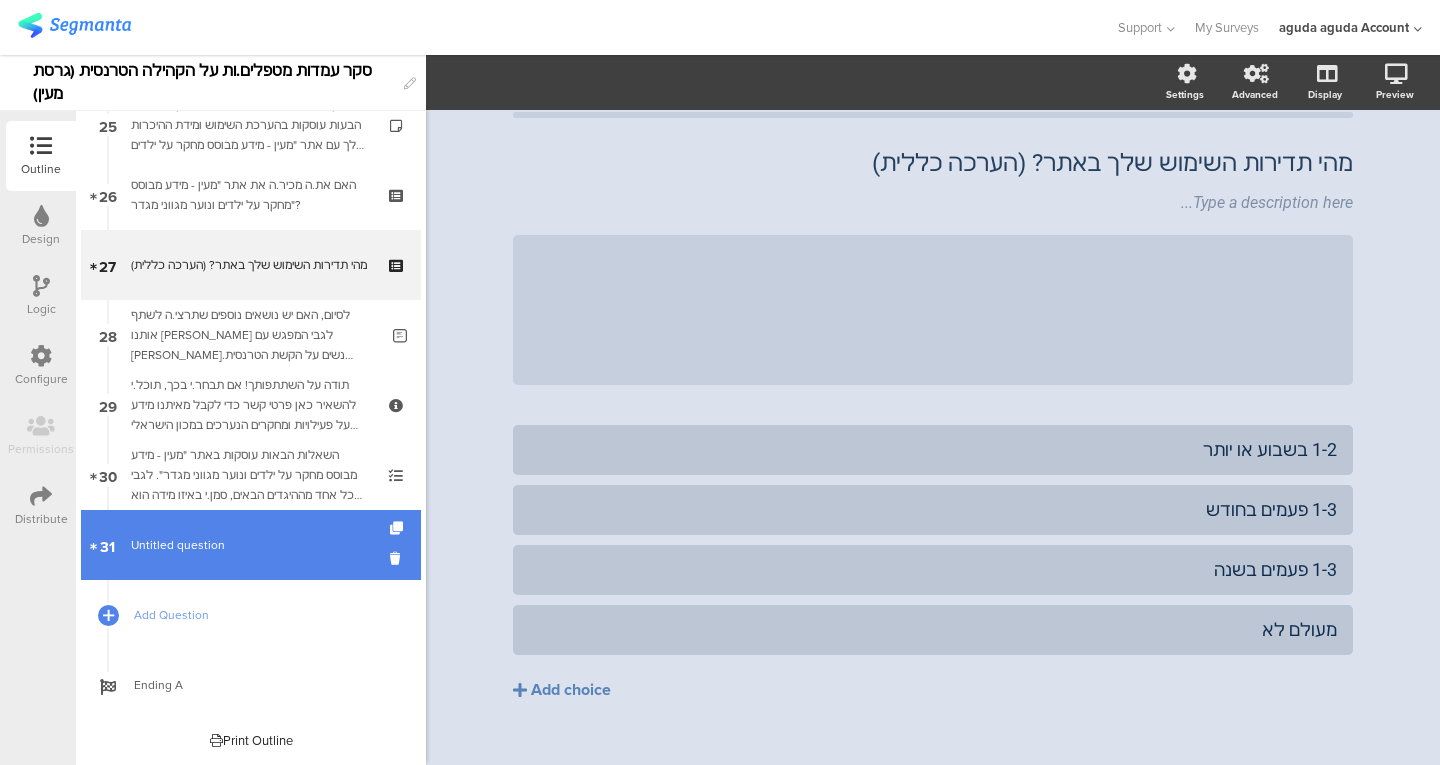 click on "31
[PERSON_NAME] question" at bounding box center (251, 545) 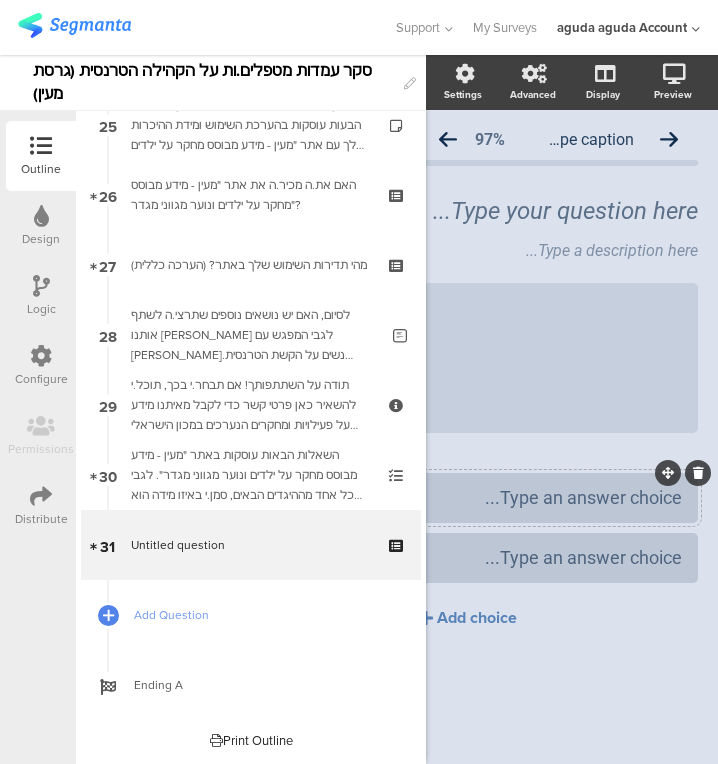 scroll, scrollTop: 0, scrollLeft: 28, axis: horizontal 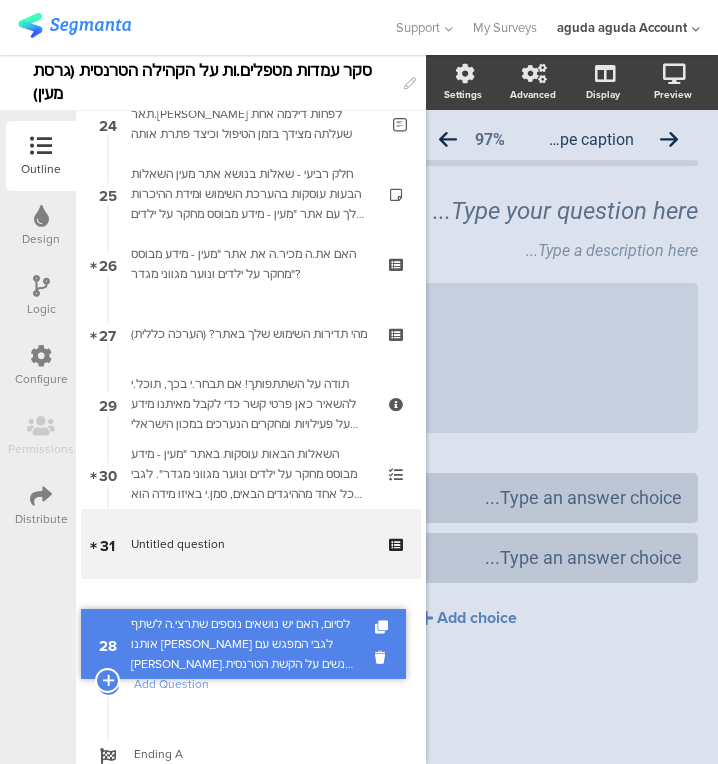 drag, startPoint x: 231, startPoint y: 330, endPoint x: 258, endPoint y: 640, distance: 311.17358 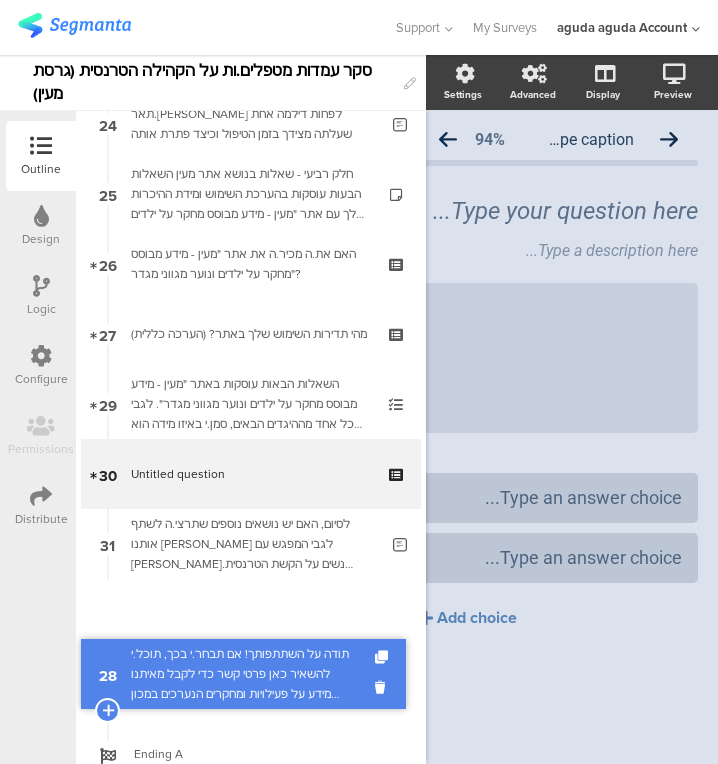 drag, startPoint x: 254, startPoint y: 394, endPoint x: 265, endPoint y: 657, distance: 263.22995 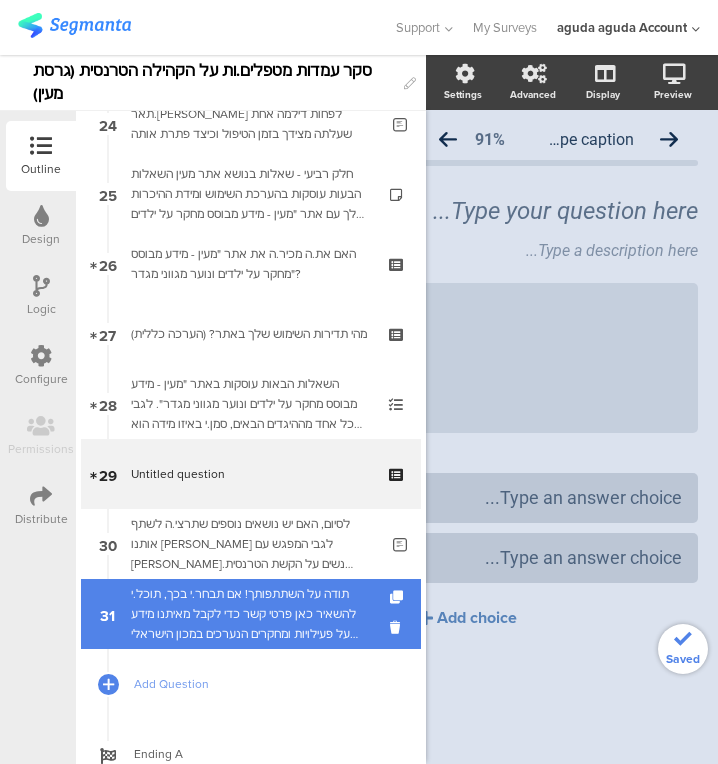 click on "תודה על השתתפותך! אם תבחר.י בכך, תוכל.י להשאיר כאן פרטי קשר כדי לקבל מאיתנו מידע על פעילויות ומחקרים הנערכים במכון הישראלי לחקר מגדר ולהט"ב ולהצטרף למעגל הידידות של המכון. בכל שלב תוכל.[PERSON_NAME] להסיר את עצמך מהרשימות. אם אינך מעוניינ.ת תוכל.י פשוט לעבור לעמוד הבא" at bounding box center (250, 614) 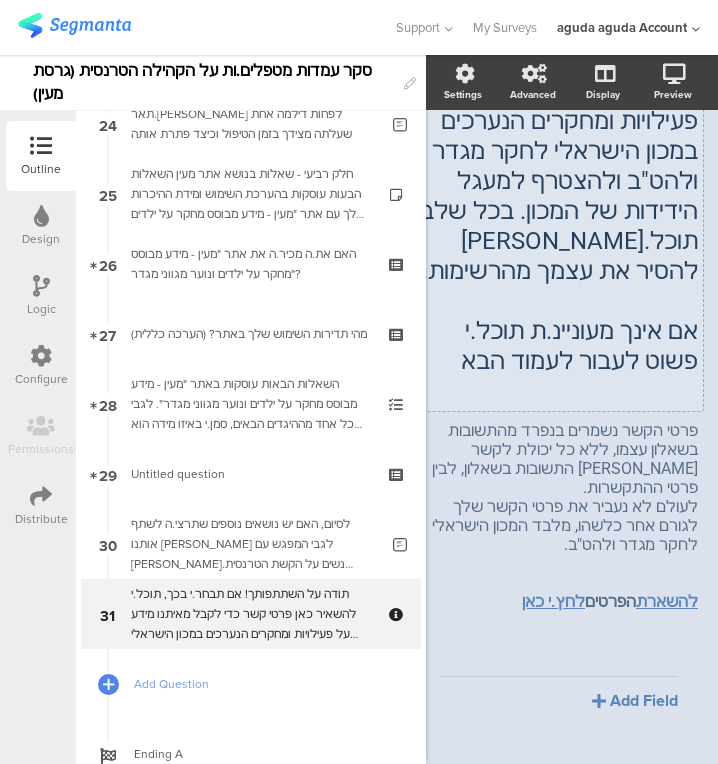 scroll, scrollTop: 240, scrollLeft: 43, axis: both 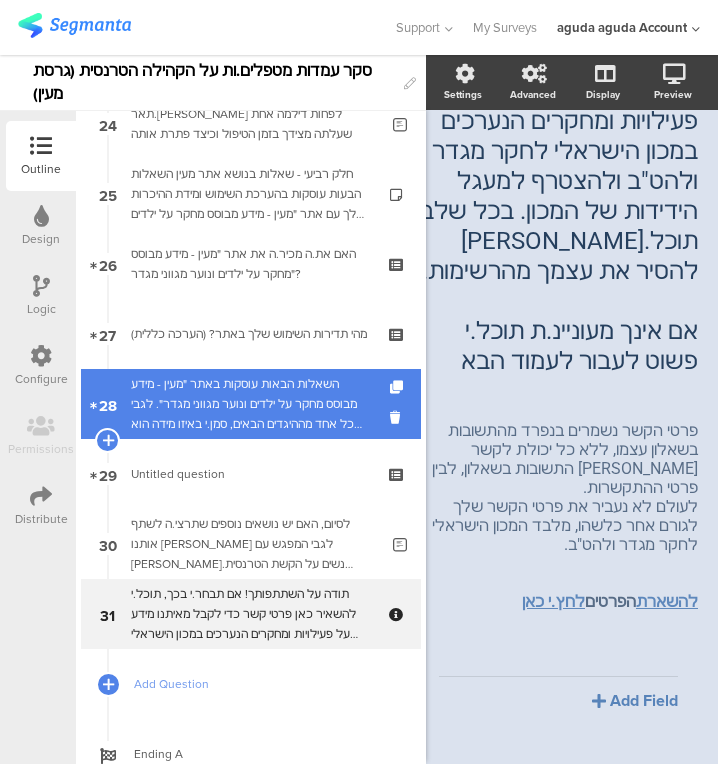click on "השאלות הבאות עוסקות באתר "מעין - מידע מבוסס מחקר על ילדים ונוער מגווני מגדר". לגבי כל אחד מההיגדים הבאים, סמן.י באיזו מידה הוא נכון עבורך, לפי הבנתך והרגשתך" at bounding box center (250, 404) 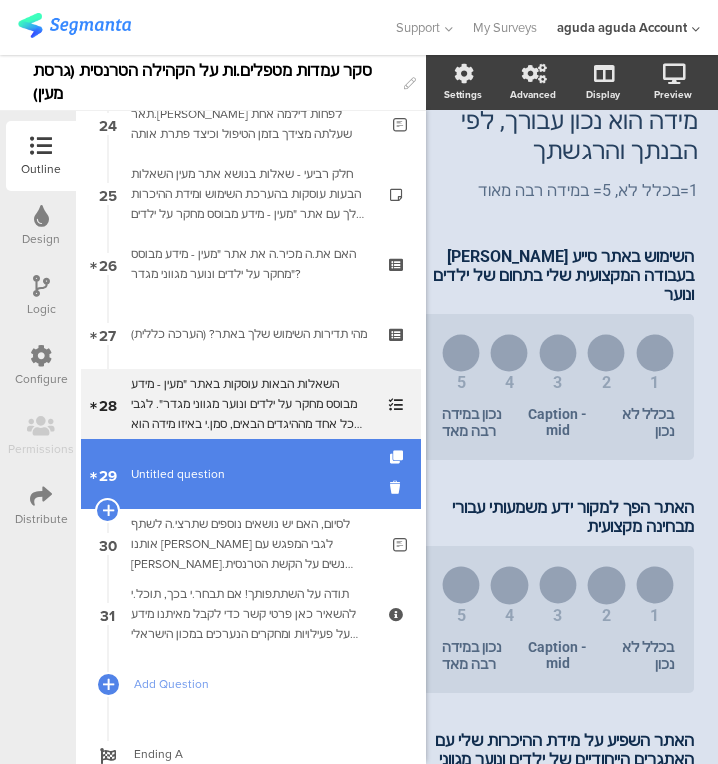click on "Untitled question" at bounding box center (250, 474) 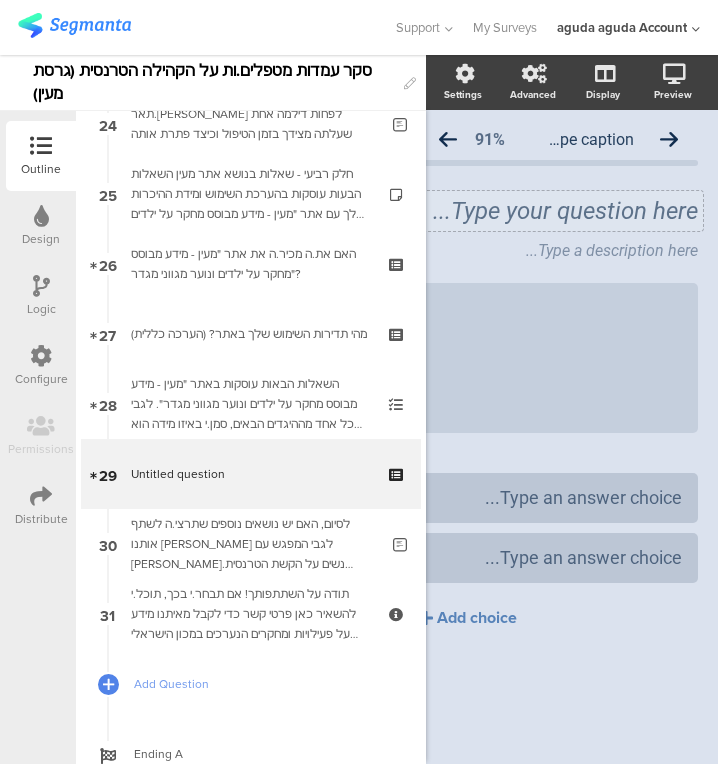 click on "Type your question here..." 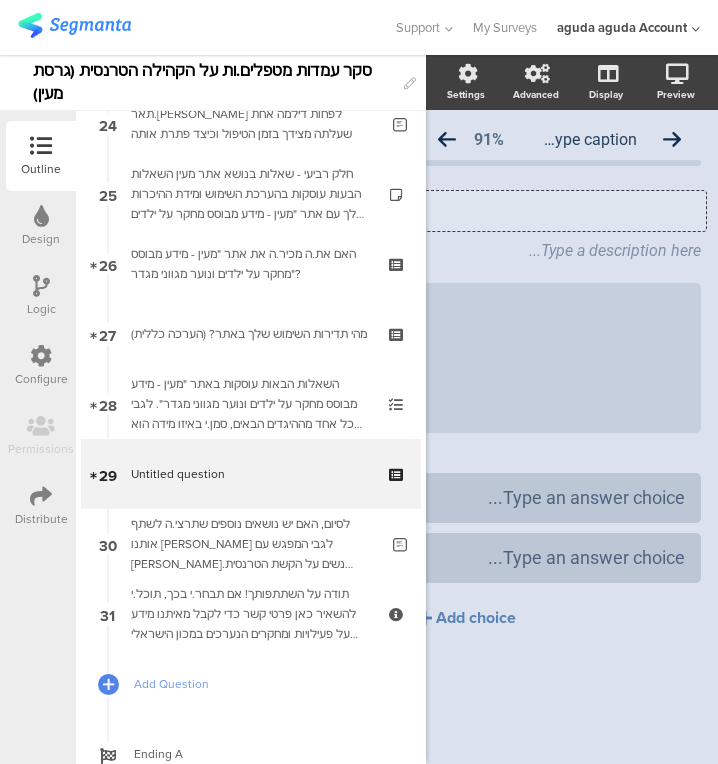 type 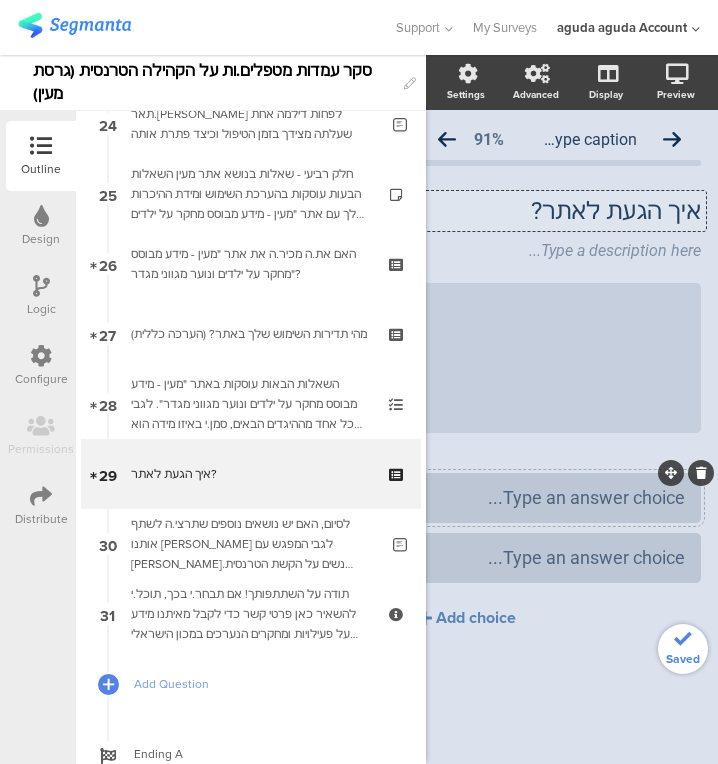 type 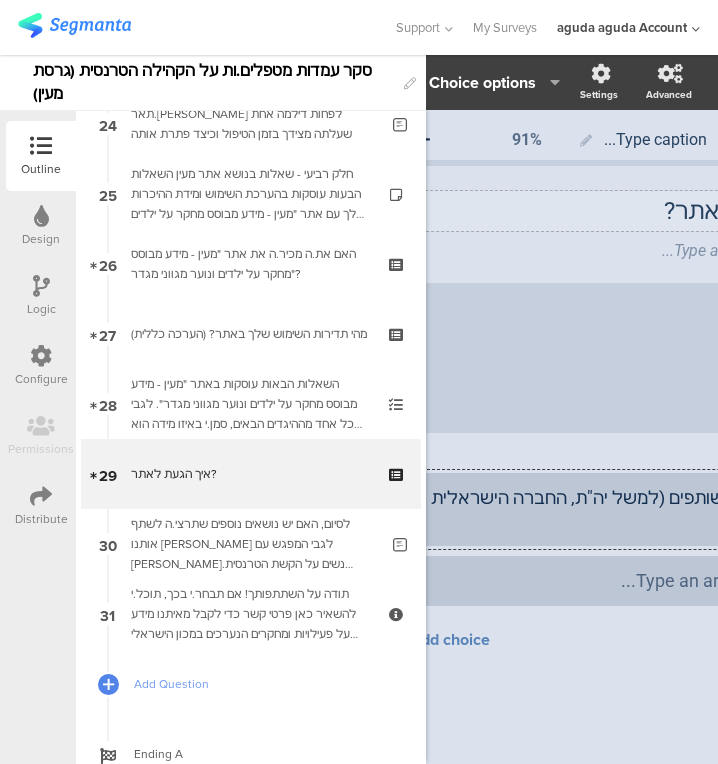 scroll, scrollTop: 0, scrollLeft: 113, axis: horizontal 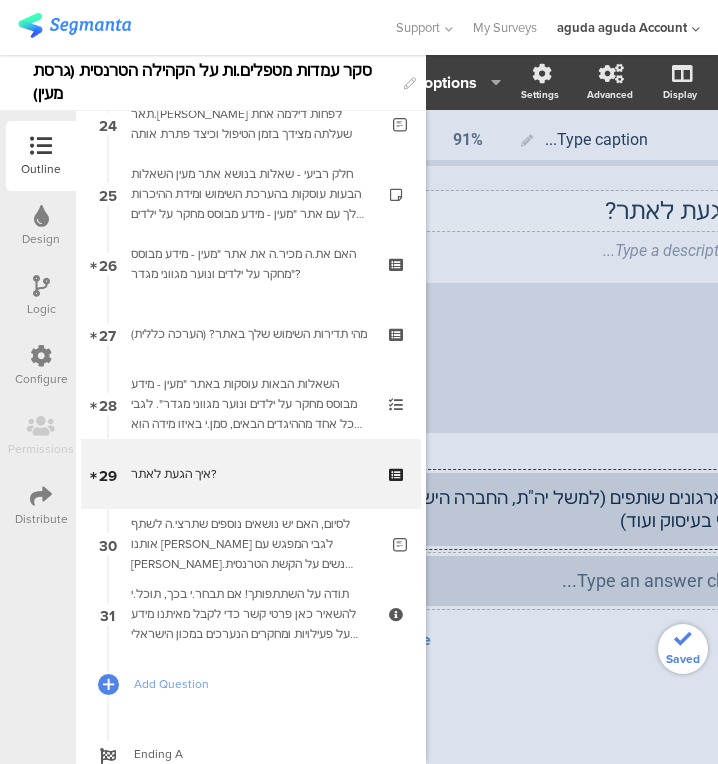 type 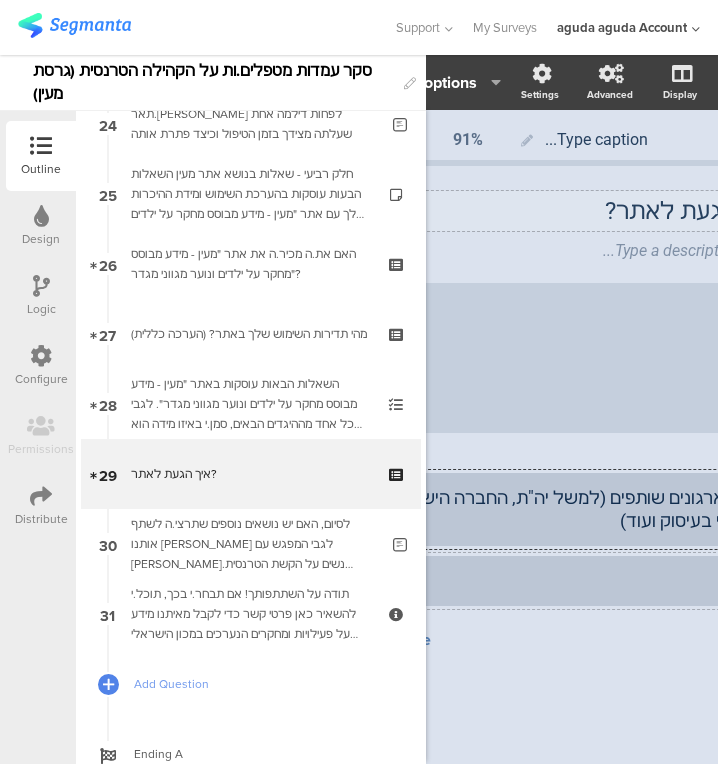 click 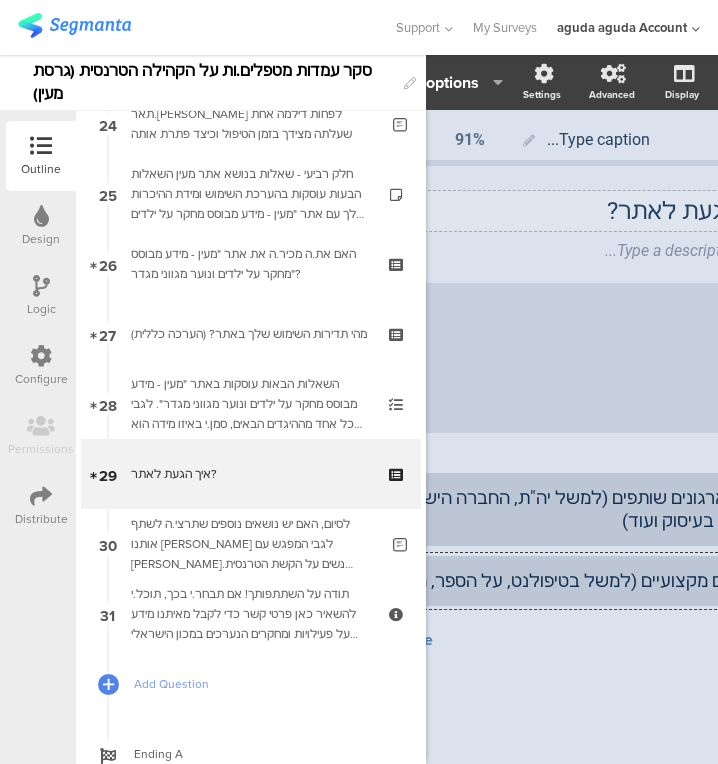 scroll, scrollTop: 0, scrollLeft: 105, axis: horizontal 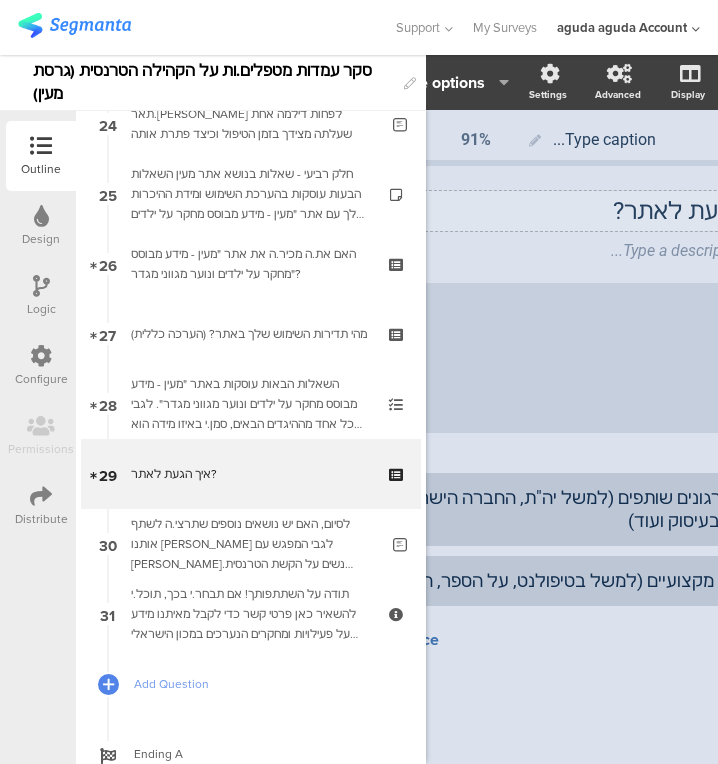 click on "Add choice" 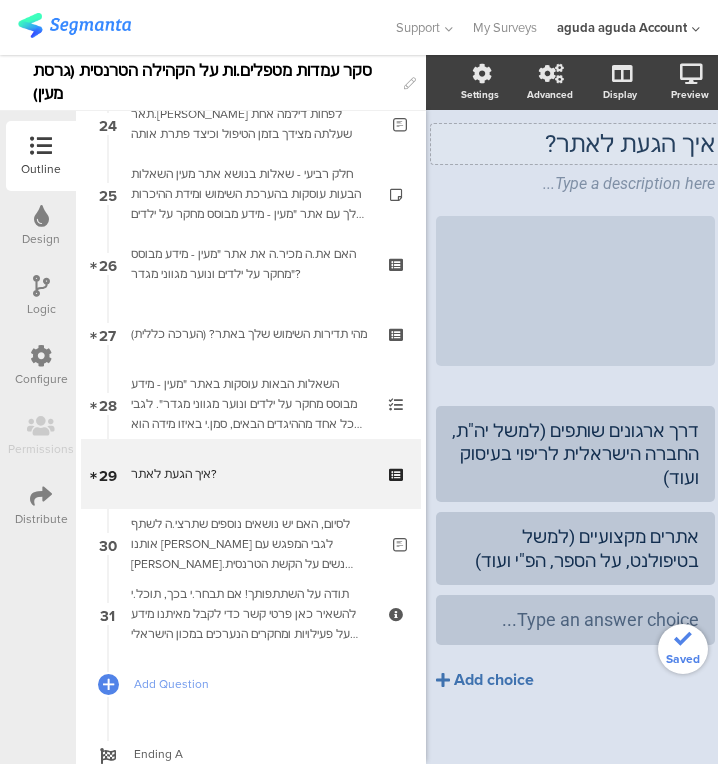 scroll, scrollTop: 68, scrollLeft: 10, axis: both 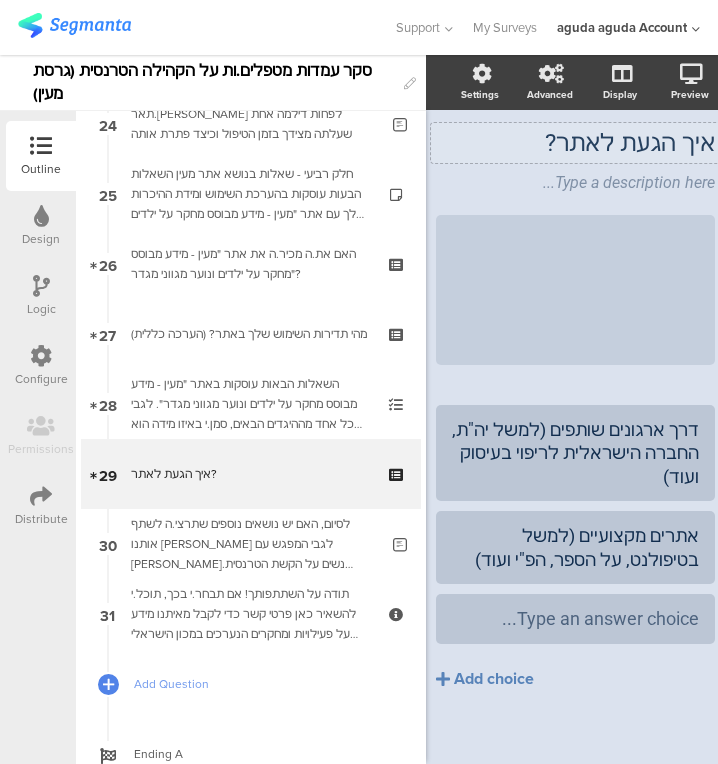 click on "דרך ארגונים שותפים (למשל יה"ת, החברה הישראלית לריפוי בעיסוק ועוד)
אתרים מקצועיים (למשל בטיפולנט, על הספר, הפ"י ועוד)
Type an answer choice..." 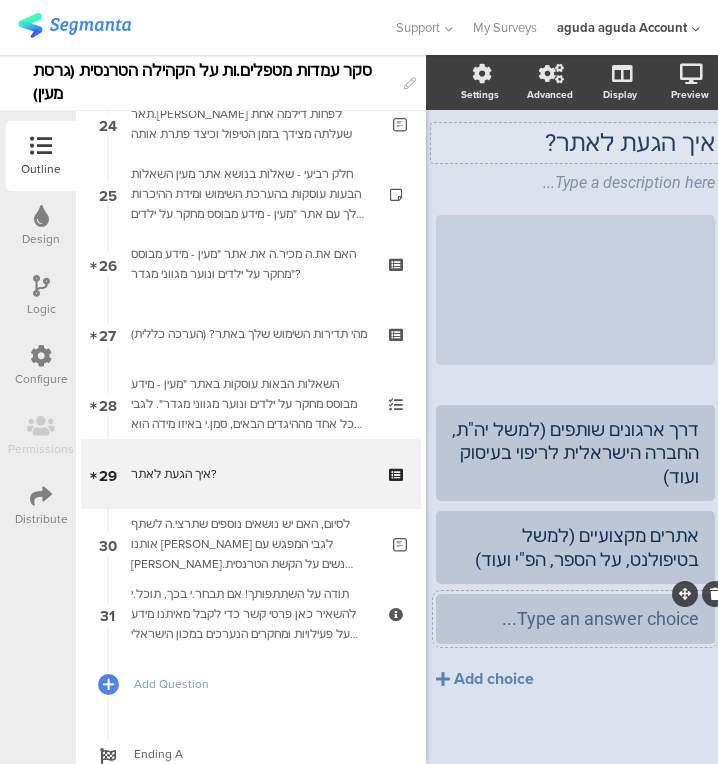 type 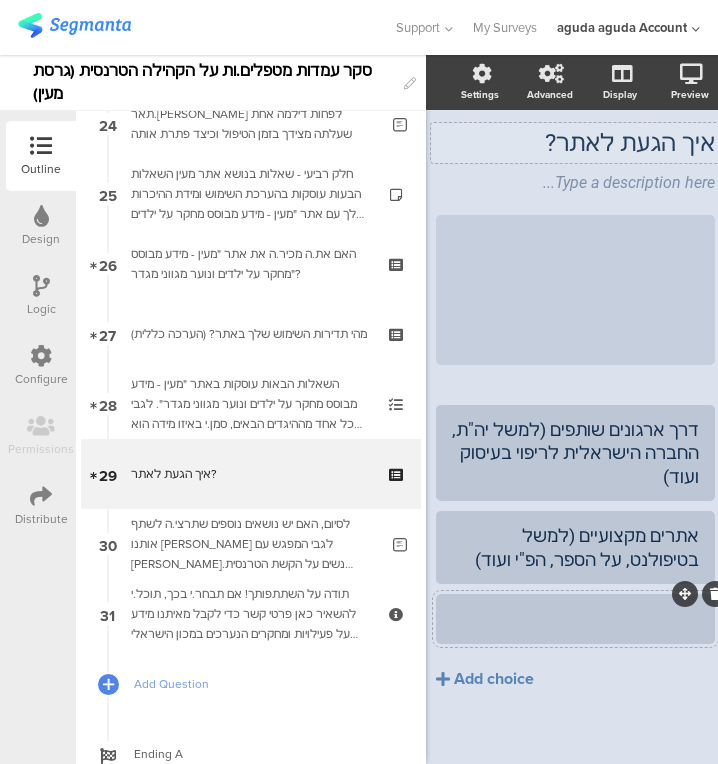 click 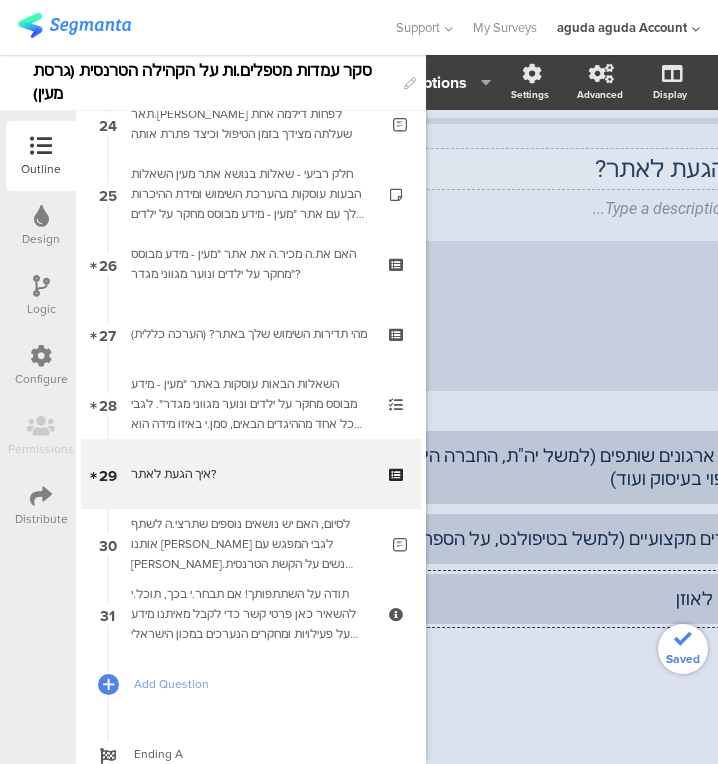 scroll, scrollTop: 57, scrollLeft: 0, axis: vertical 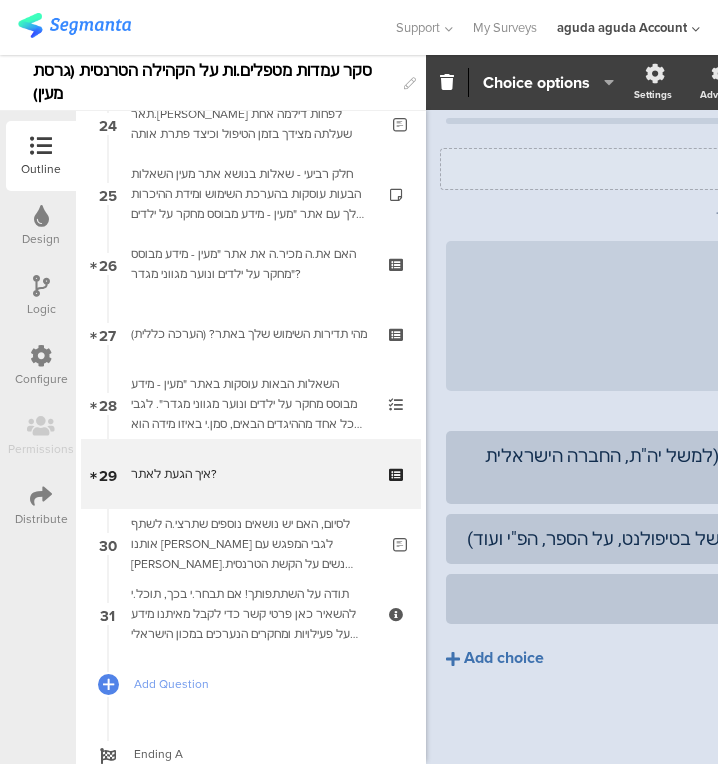 click 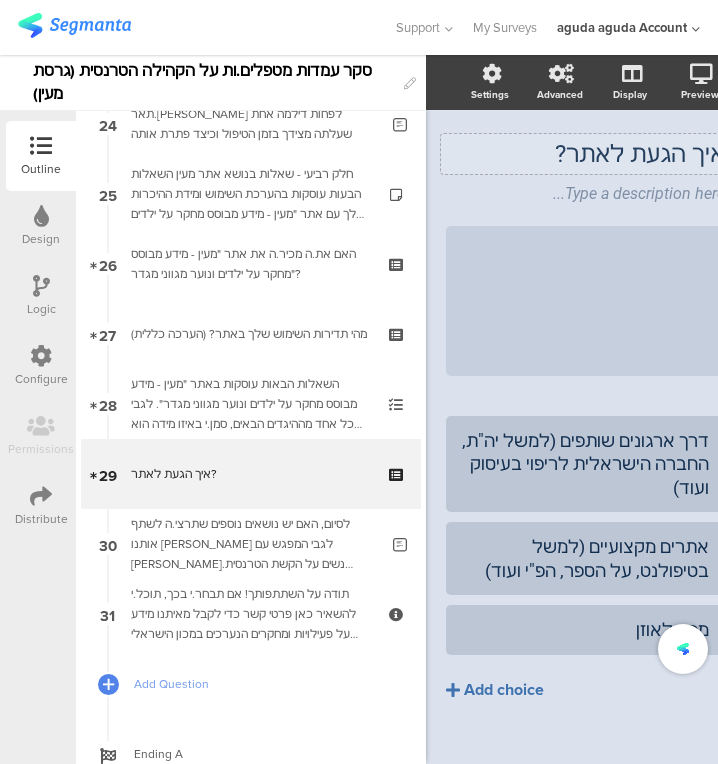 scroll, scrollTop: 57, scrollLeft: 43, axis: both 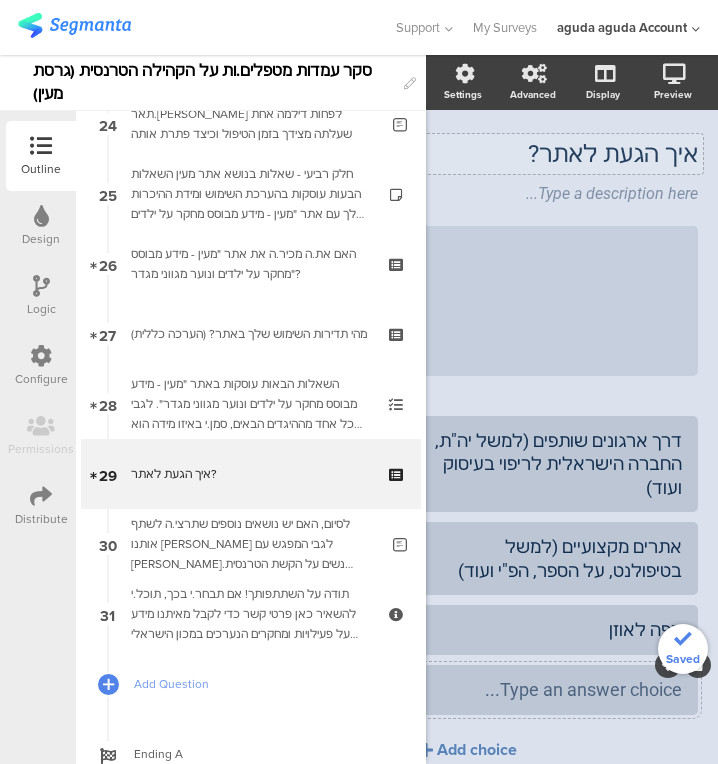 type 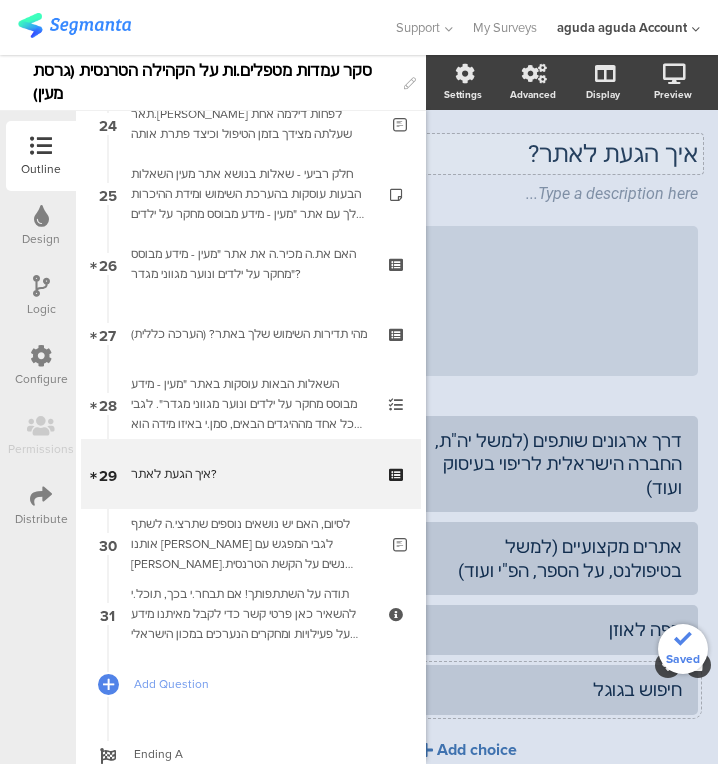 click on "Add choice" 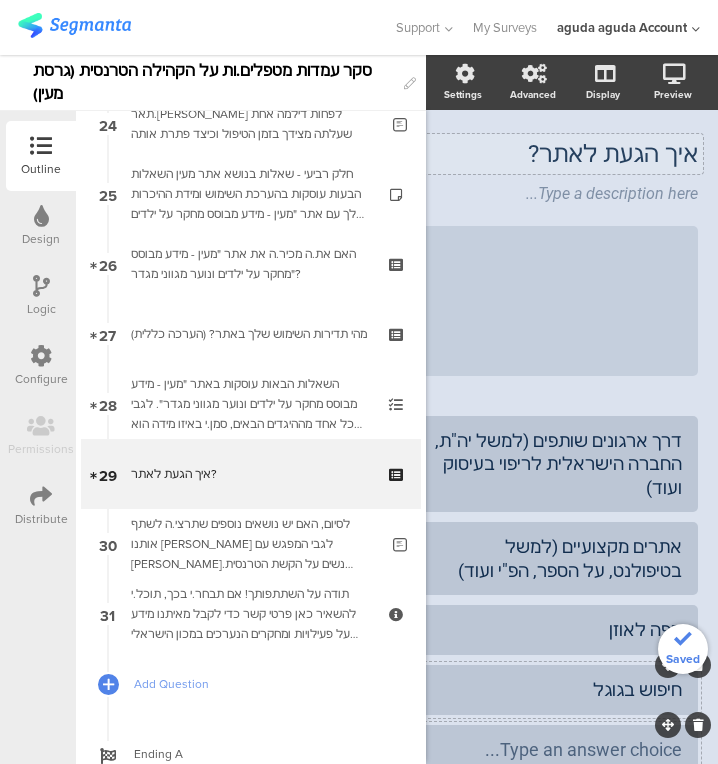 type 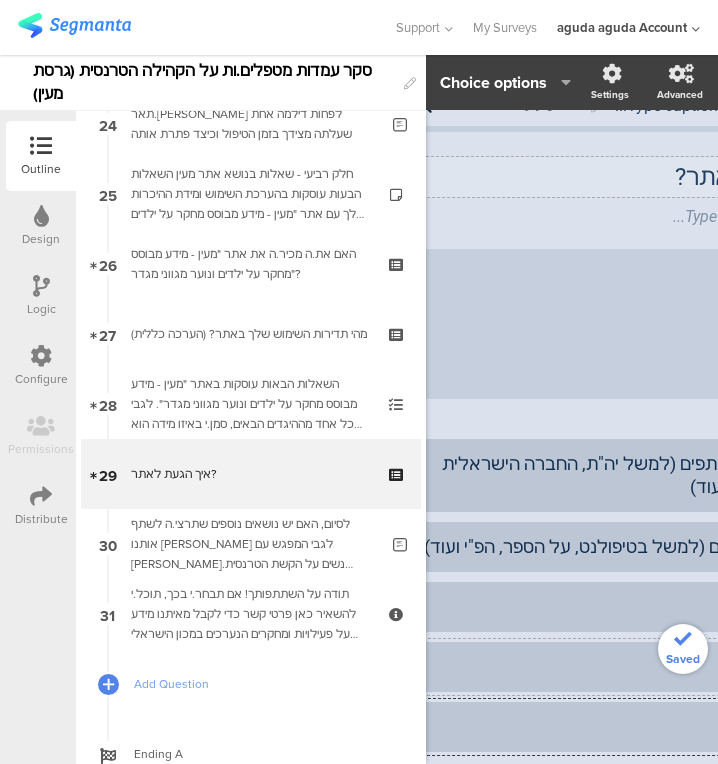 scroll, scrollTop: 34, scrollLeft: 163, axis: both 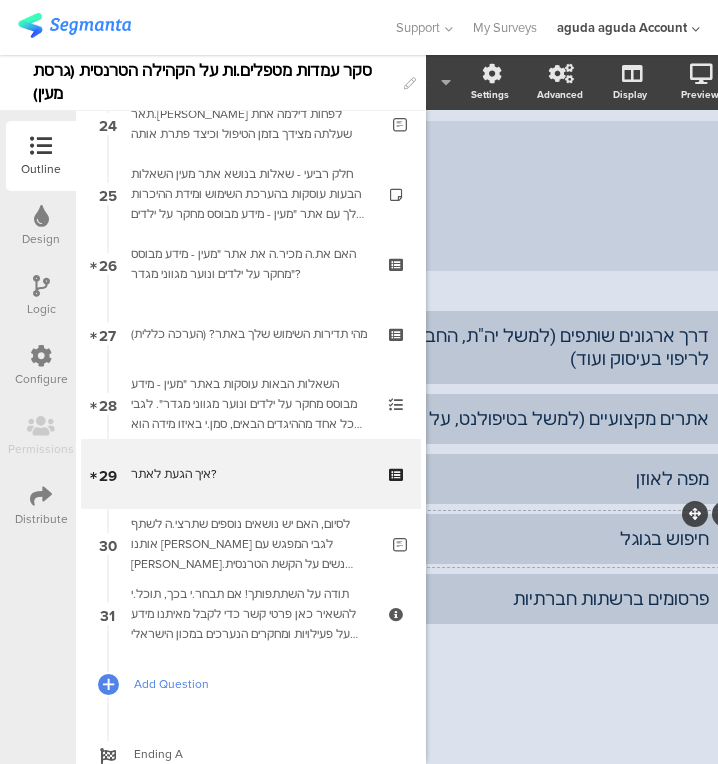 click on "Add Question" at bounding box center [262, 684] 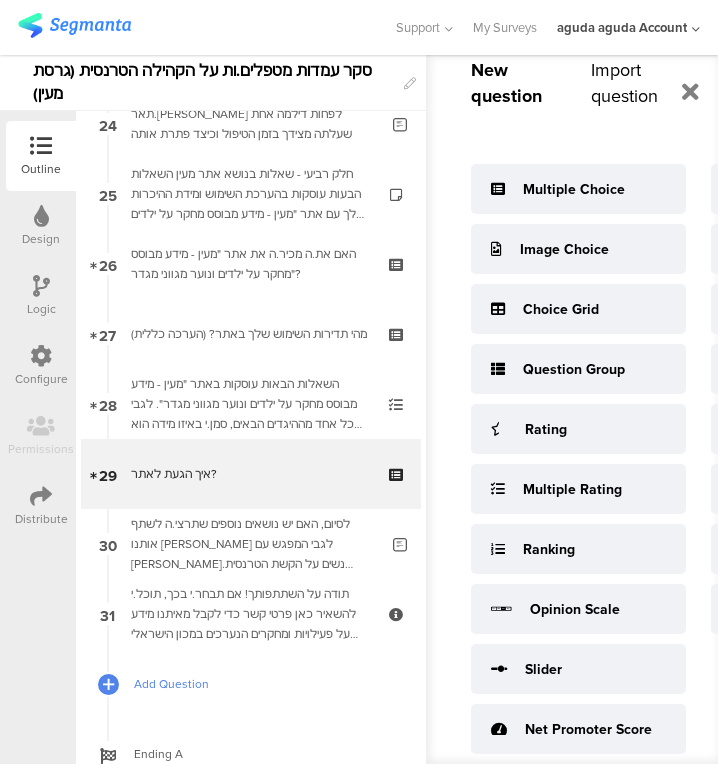 scroll, scrollTop: 177, scrollLeft: 58, axis: both 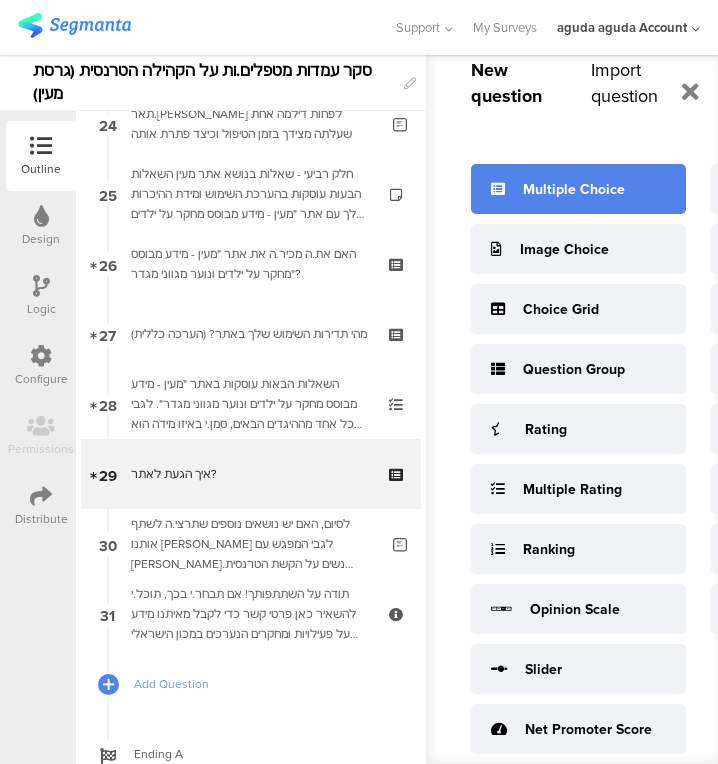 click on "Multiple Choice" at bounding box center (574, 189) 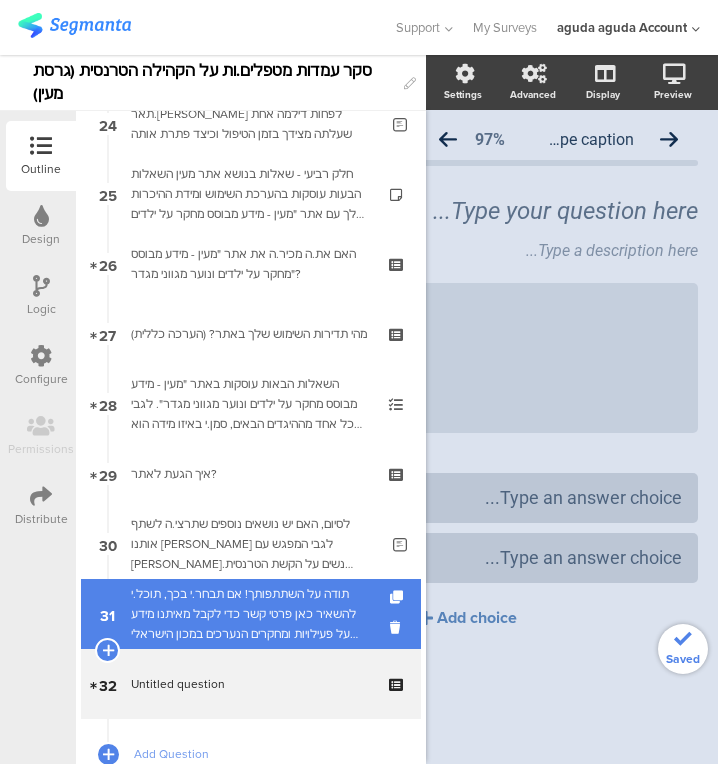 scroll, scrollTop: 0, scrollLeft: 28, axis: horizontal 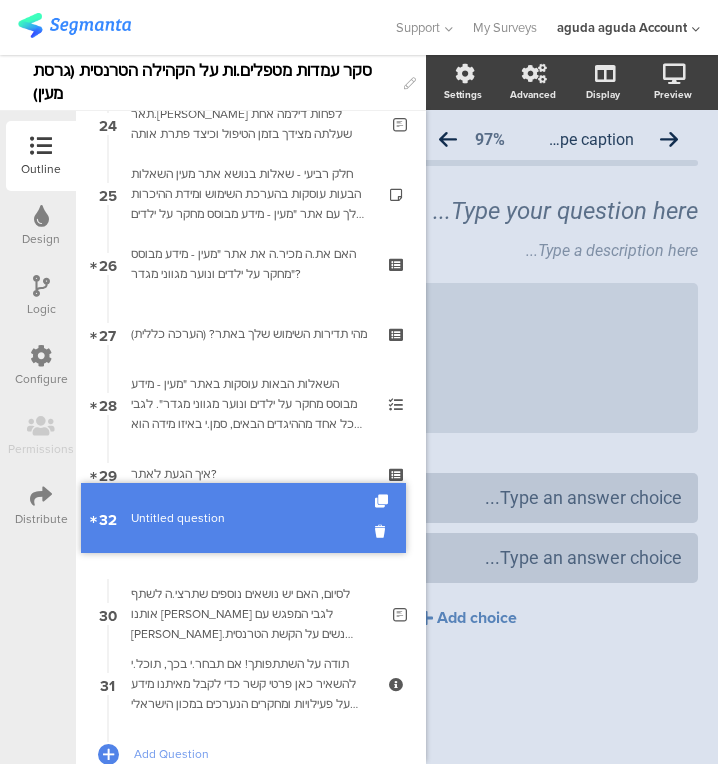 drag, startPoint x: 261, startPoint y: 702, endPoint x: 306, endPoint y: 537, distance: 171.0263 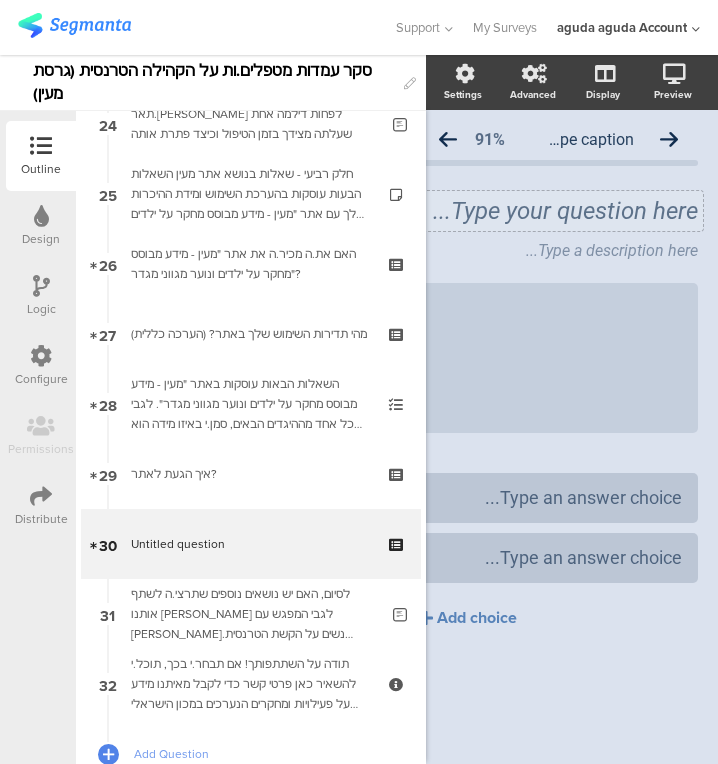 click on "Type your question here..." 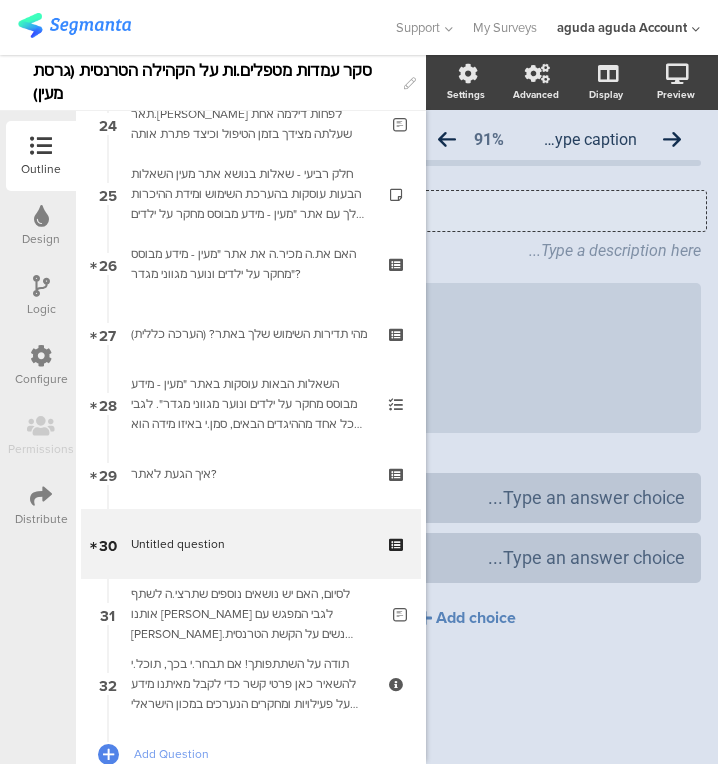 type 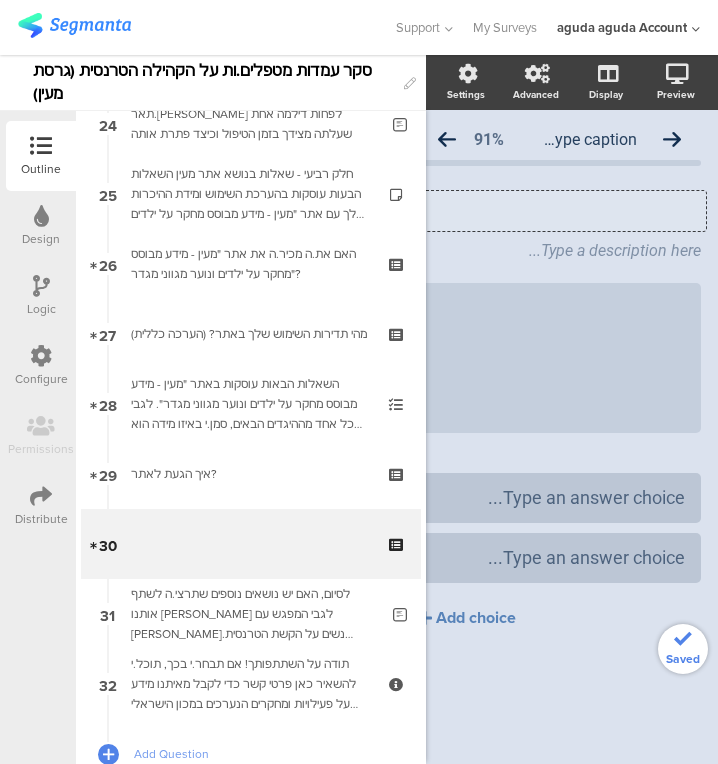 click on "Type your question here...
Type a description here...
/" 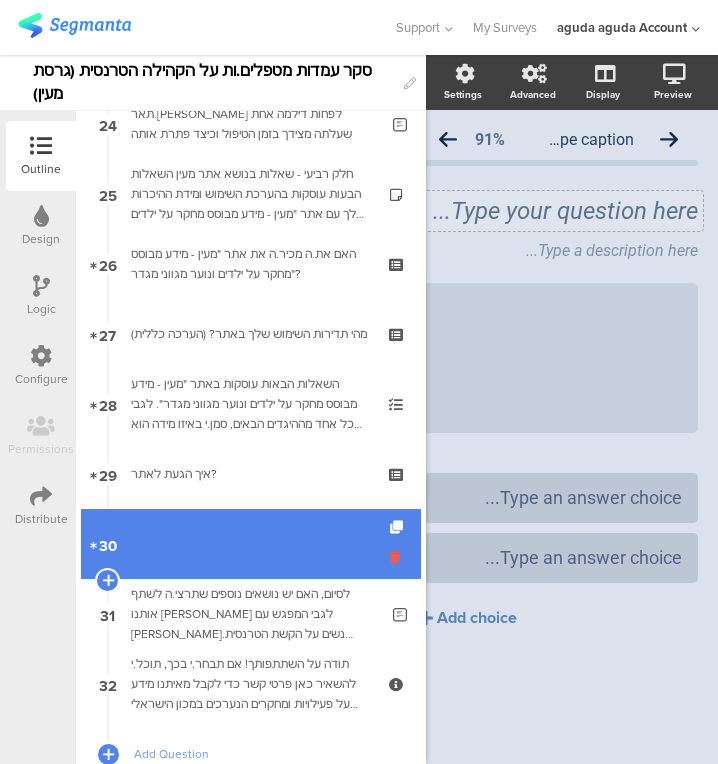click at bounding box center (398, 557) 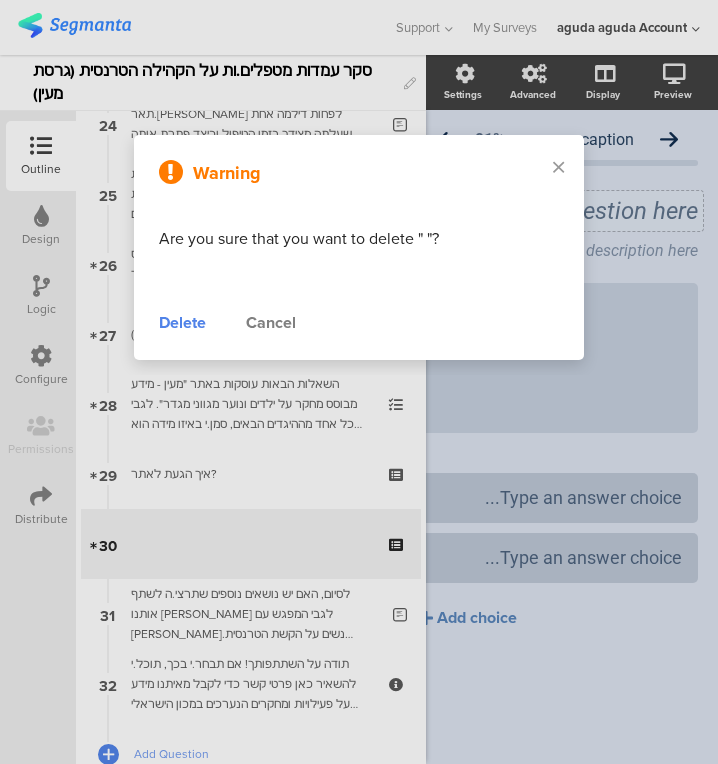 click on "Delete" at bounding box center (182, 323) 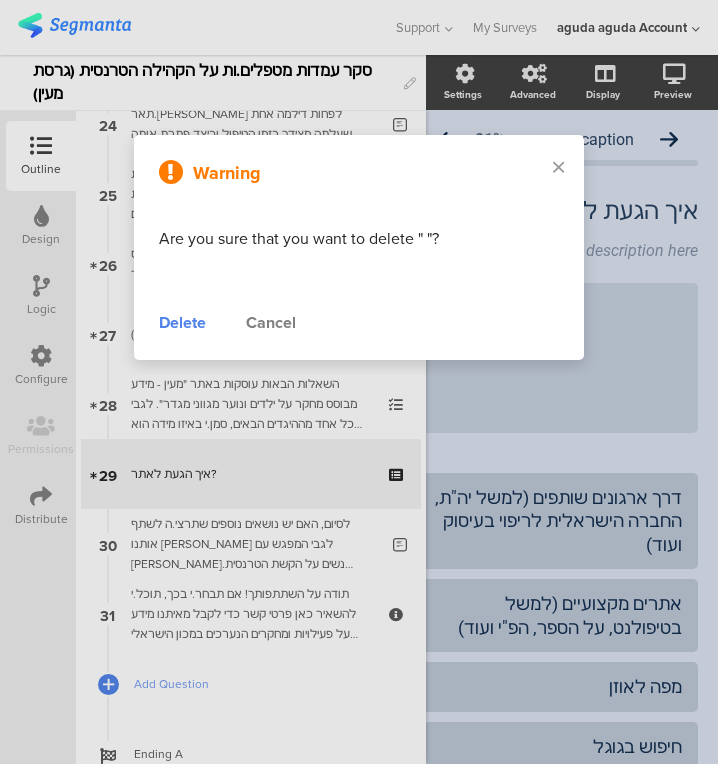 scroll, scrollTop: 0, scrollLeft: 25, axis: horizontal 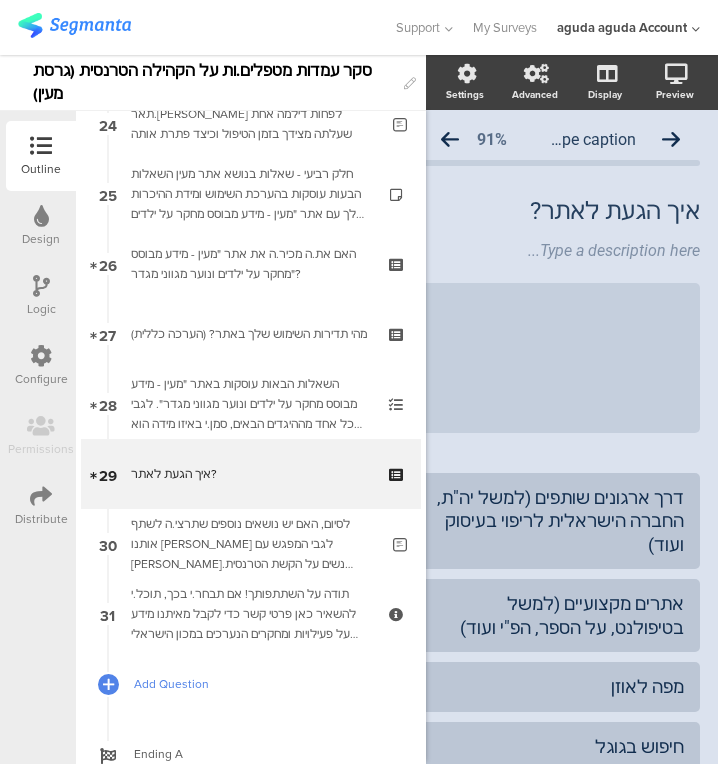click on "Add Question" at bounding box center [262, 684] 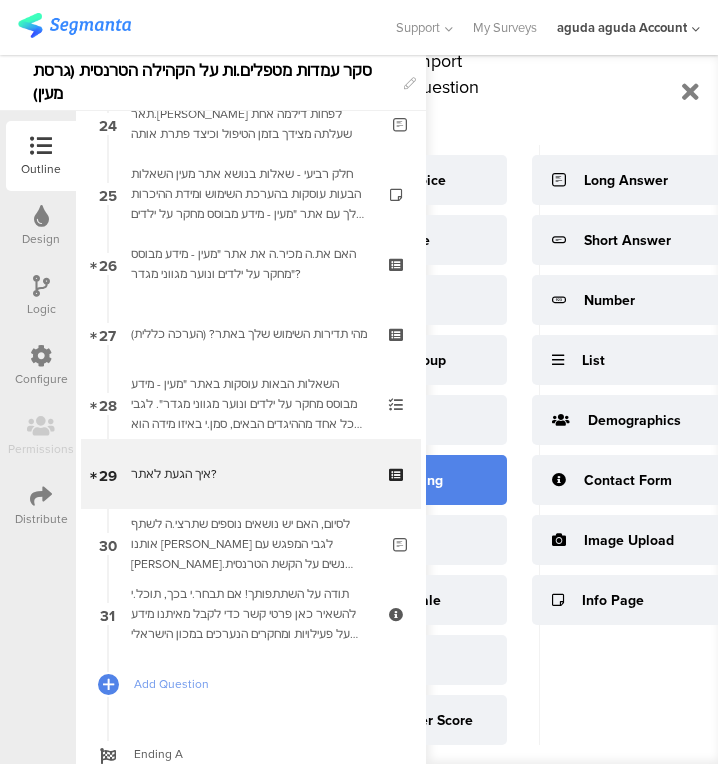 scroll, scrollTop: 52, scrollLeft: 0, axis: vertical 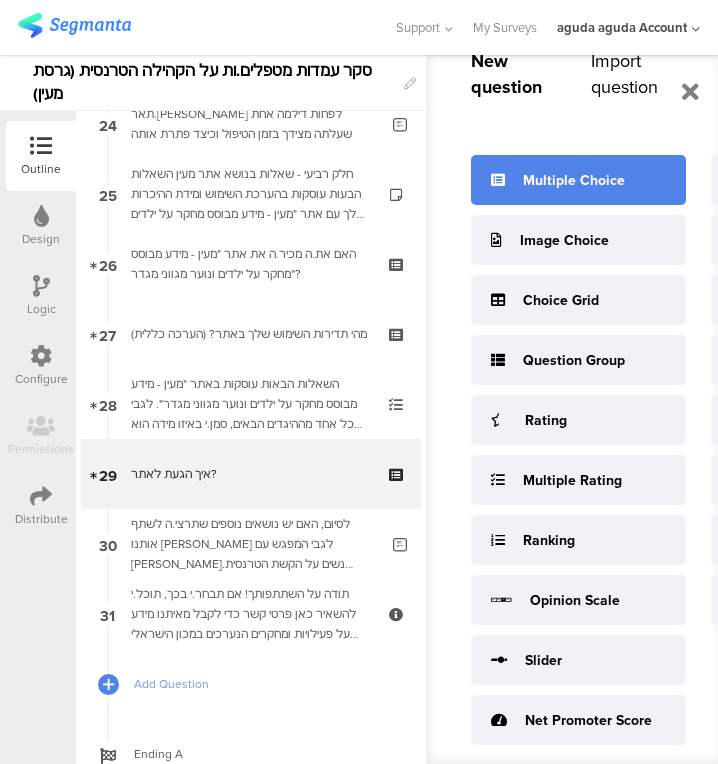 click on "Multiple Choice" at bounding box center (578, 180) 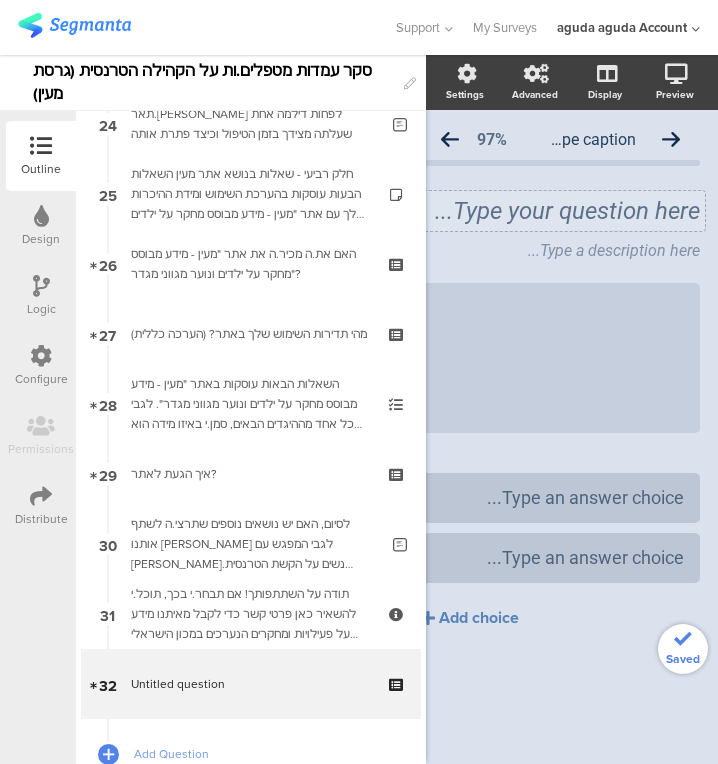 click on "Type your question here..." 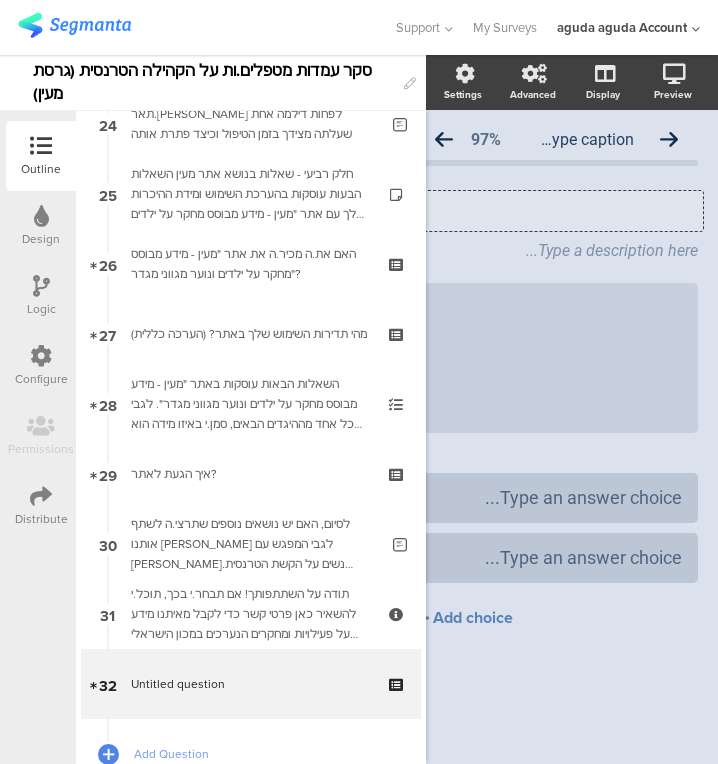 type 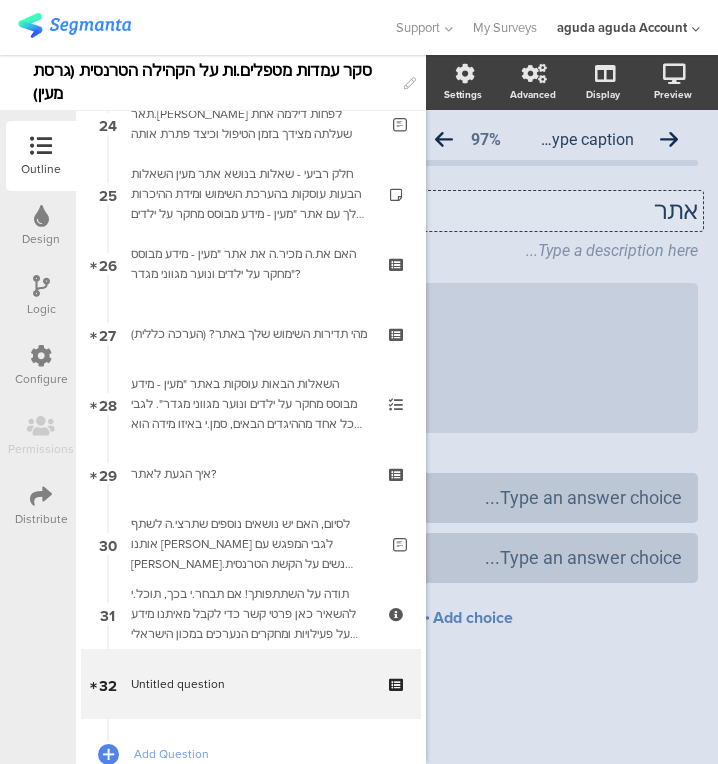 drag, startPoint x: 525, startPoint y: 210, endPoint x: 510, endPoint y: 217, distance: 16.552946 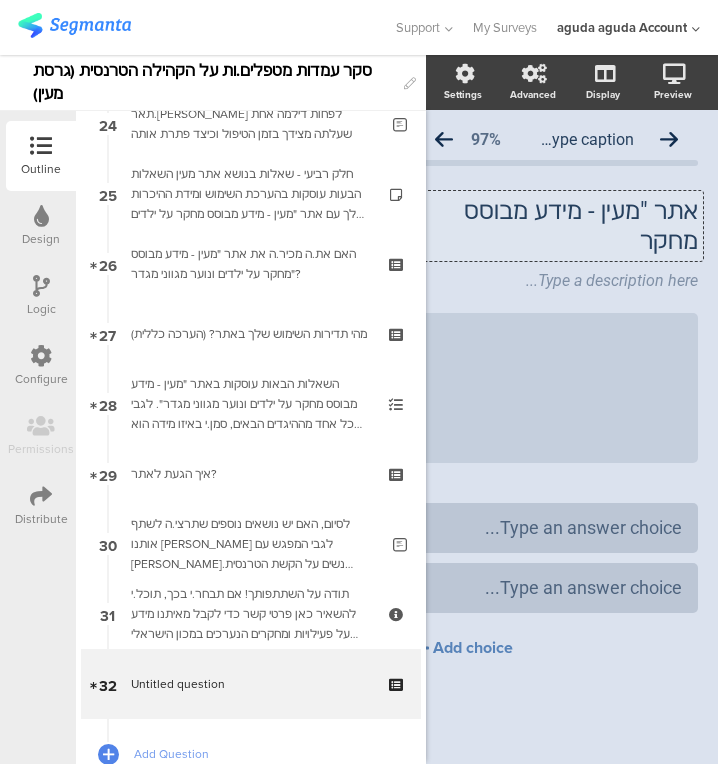 scroll, scrollTop: 0, scrollLeft: 20, axis: horizontal 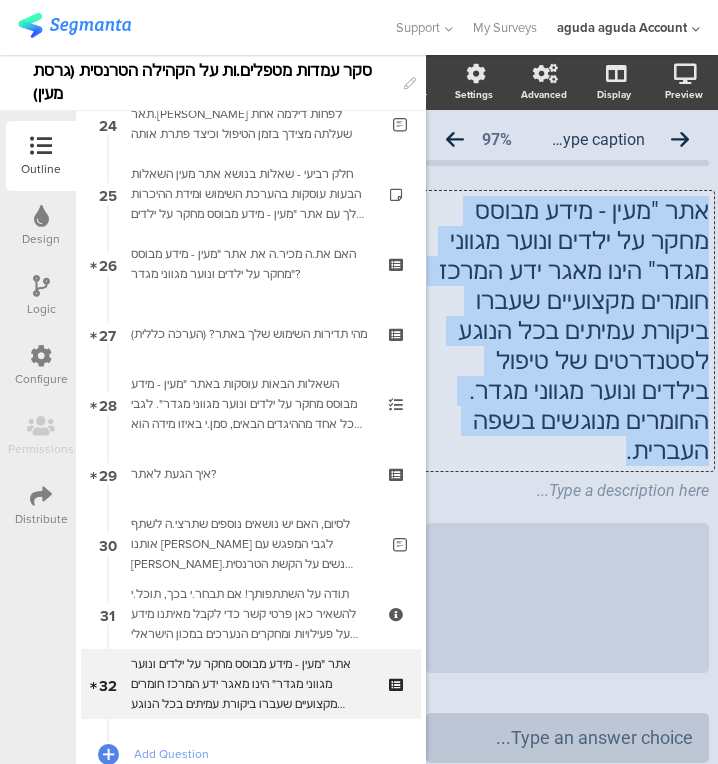copy on "אתר "מעין - מידע מבוסס מחקר על ילדים ונוער מגווני מגדר" הינו מאגר ידע המרכז חומרים מקצועיים שעברו ביקורת עמיתים בכל הנוגע לסטנדרטים של טיפול בילדים ונוער מגווני מגדר. החומרים מנוגשים בשפה העברית." 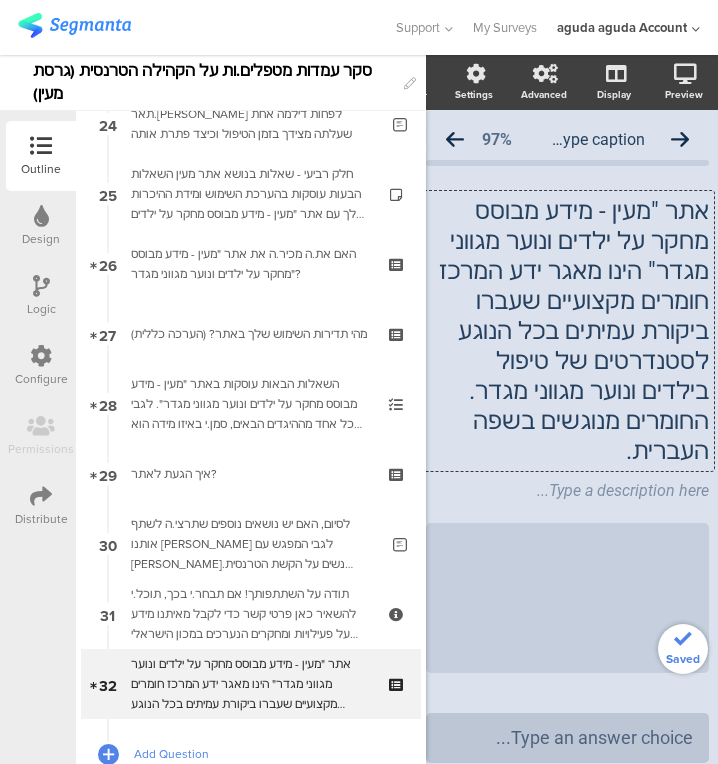click on "Add Question" at bounding box center (262, 754) 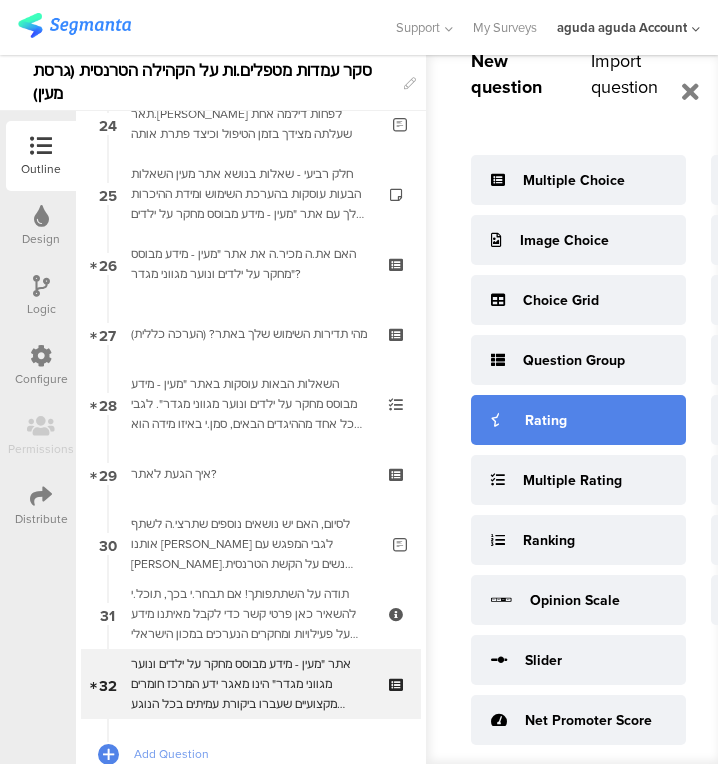 scroll, scrollTop: 52, scrollLeft: 222, axis: both 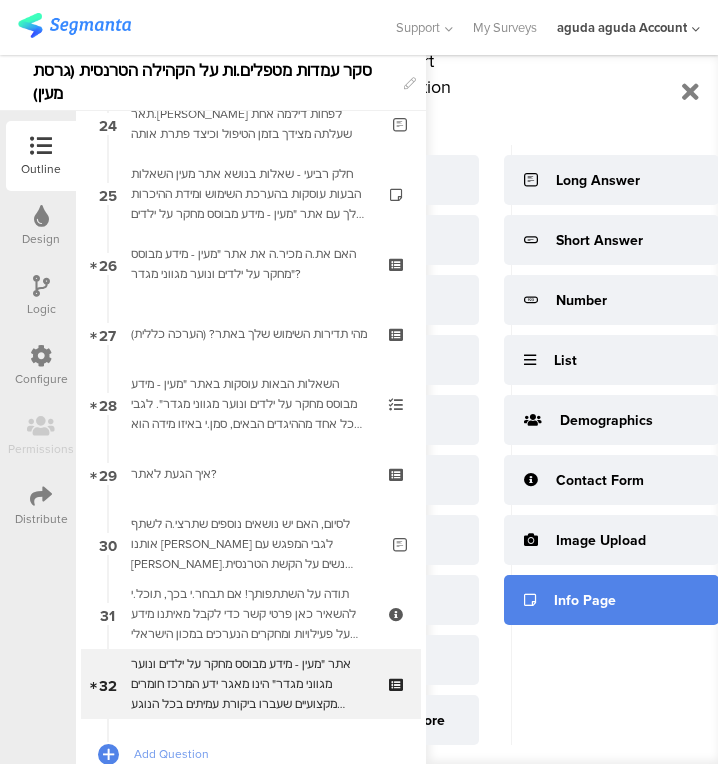 click on "Info Page" at bounding box center (585, 600) 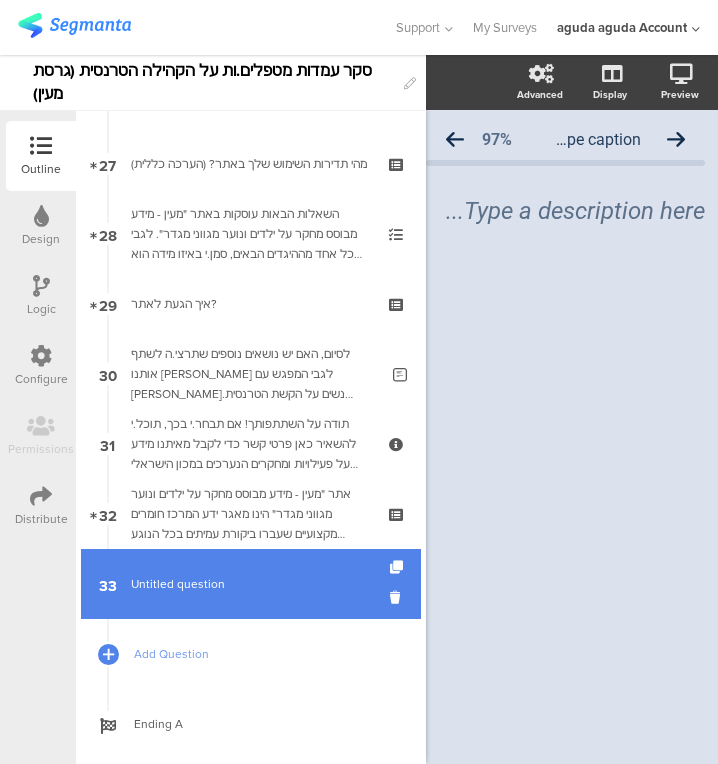 scroll, scrollTop: 1852, scrollLeft: 0, axis: vertical 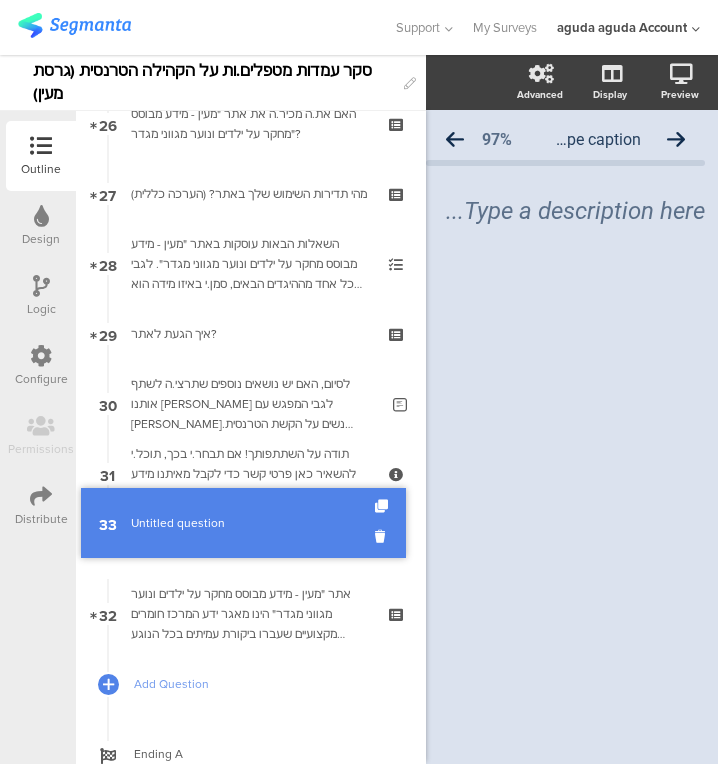 drag, startPoint x: 264, startPoint y: 592, endPoint x: 282, endPoint y: 543, distance: 52.201534 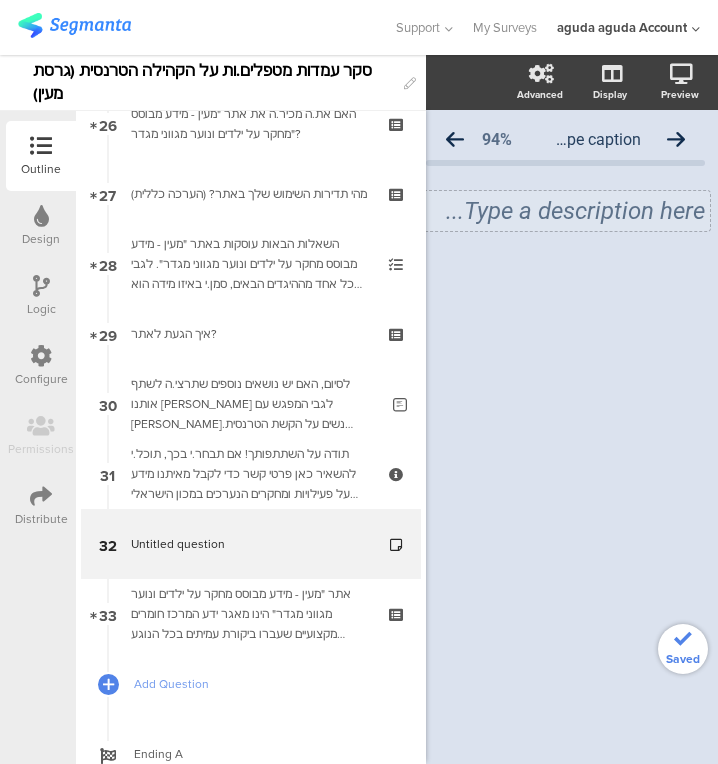 click on "Type a description here..." 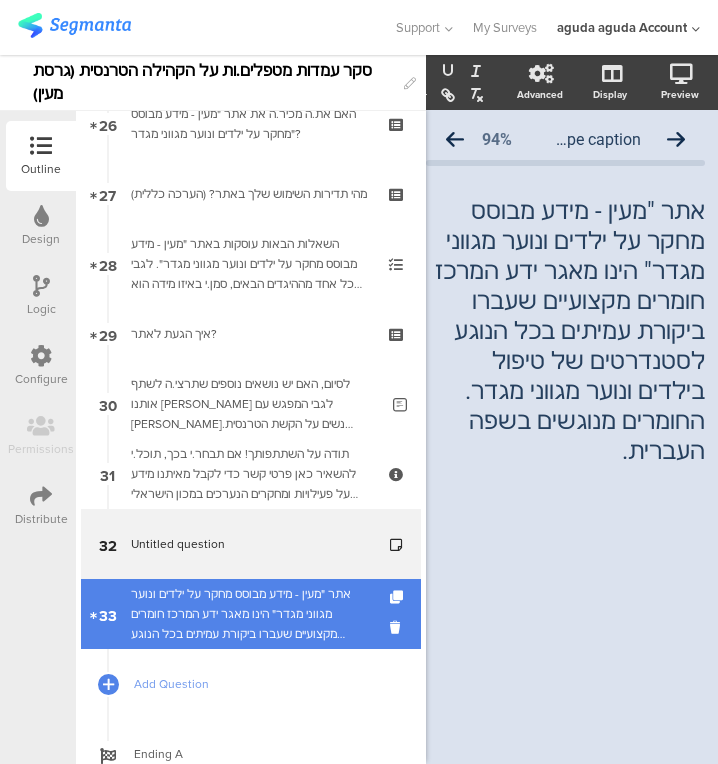 click on "אתר "מעין - מידע מבוסס מחקר על ילדים ונוער מגווני מגדר" הינו מאגר ידע המרכז חומרים מקצועיים שעברו ביקורת עמיתים בכל הנוגע לסטנדרטים של טיפול בילדים ונוער מגווני מגדר. החומרים מנוגשים בשפה העברית." at bounding box center [250, 614] 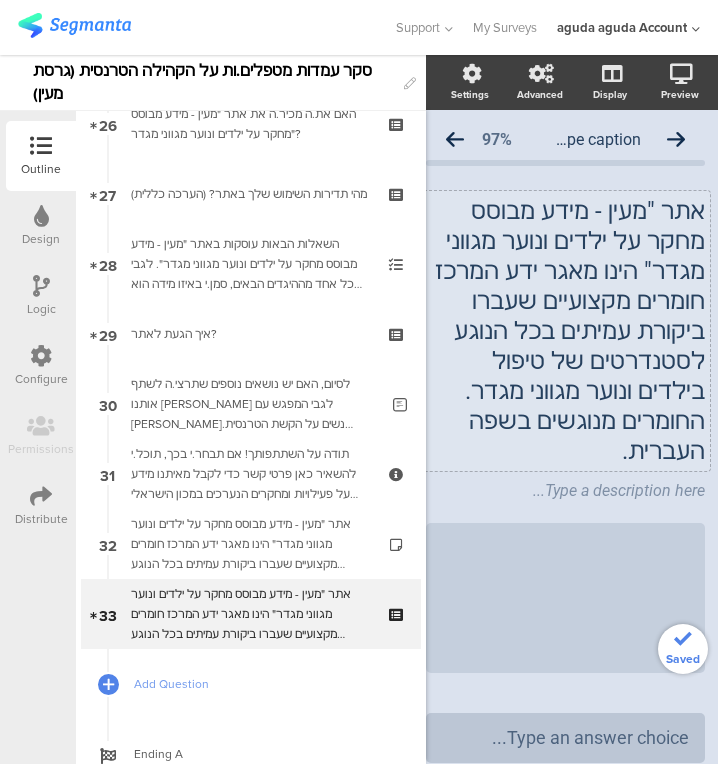 click on "אתר "מעין - מידע מבוסס מחקר על ילדים ונוער מגווני מגדר" הינו מאגר ידע המרכז חומרים מקצועיים שעברו ביקורת עמיתים בכל הנוגע לסטנדרטים של טיפול בילדים ונוער מגווני מגדר. החומרים מנוגשים בשפה העברית." 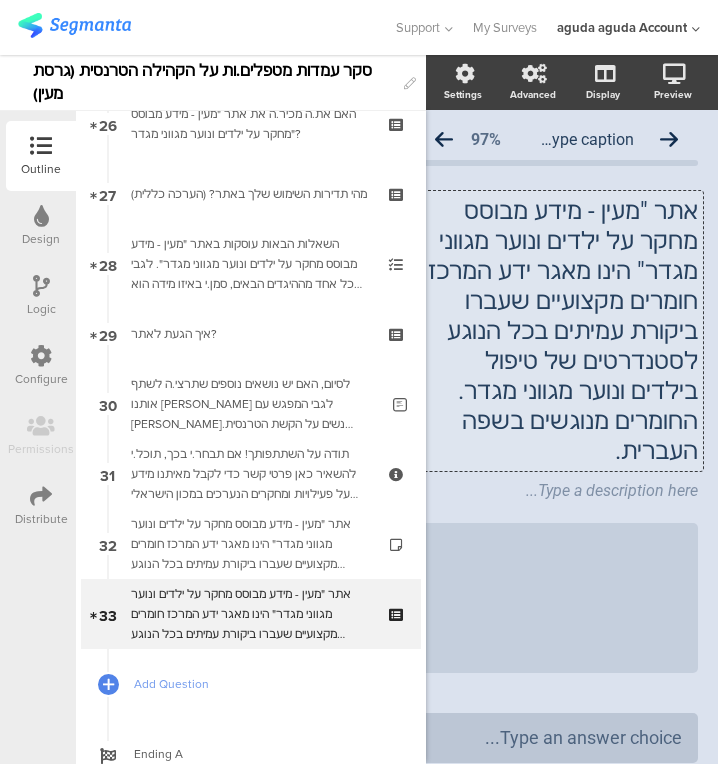 scroll, scrollTop: 0, scrollLeft: 31, axis: horizontal 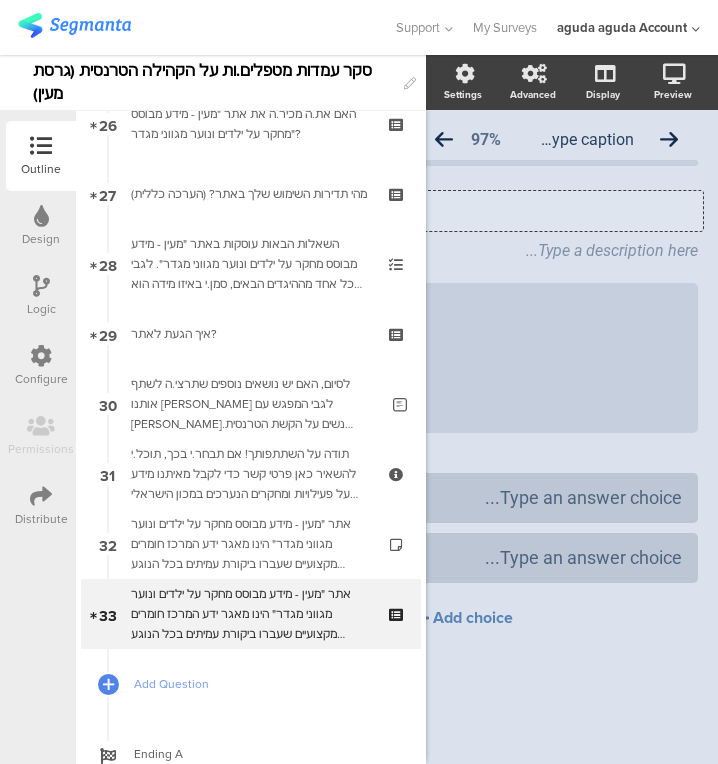 type 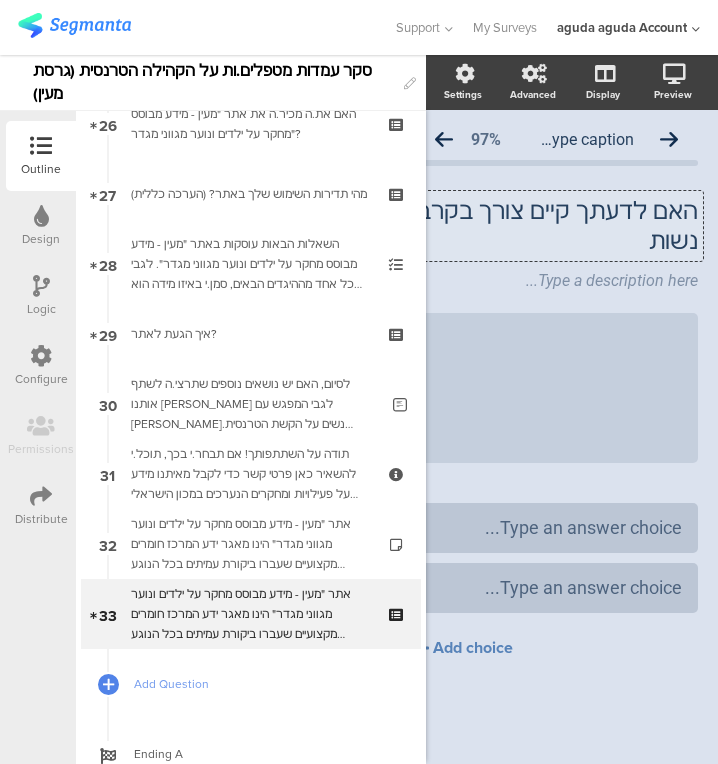 scroll, scrollTop: 0, scrollLeft: 20, axis: horizontal 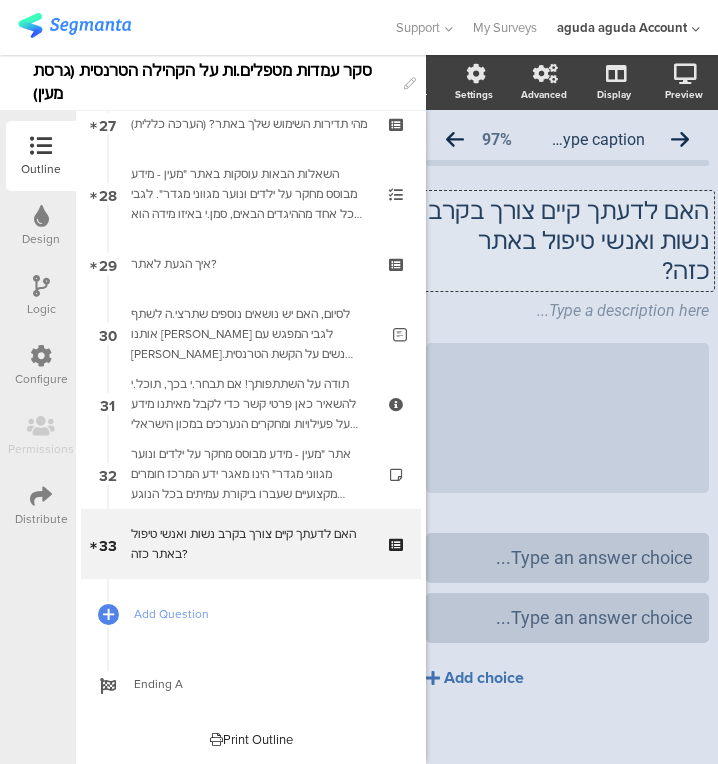 click on "Add choice" 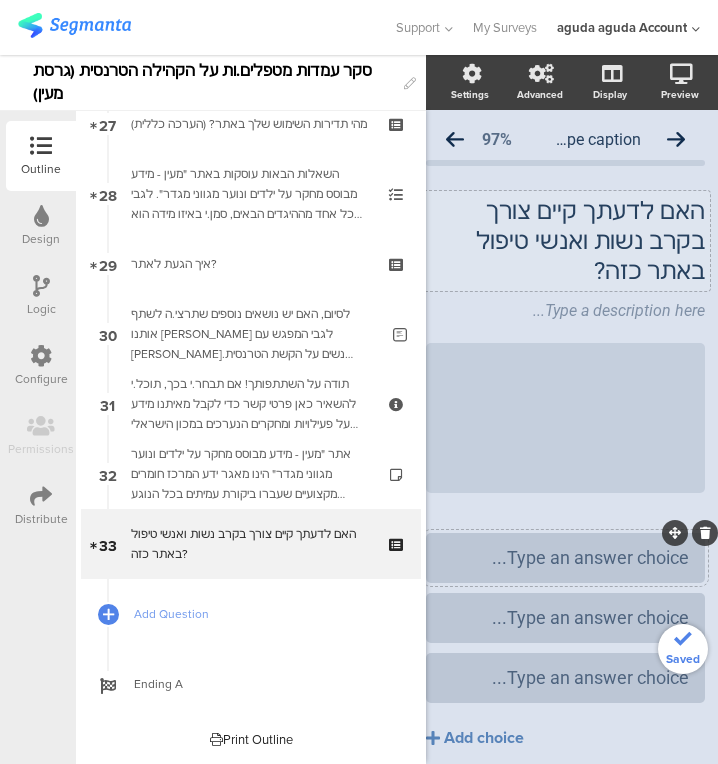 type 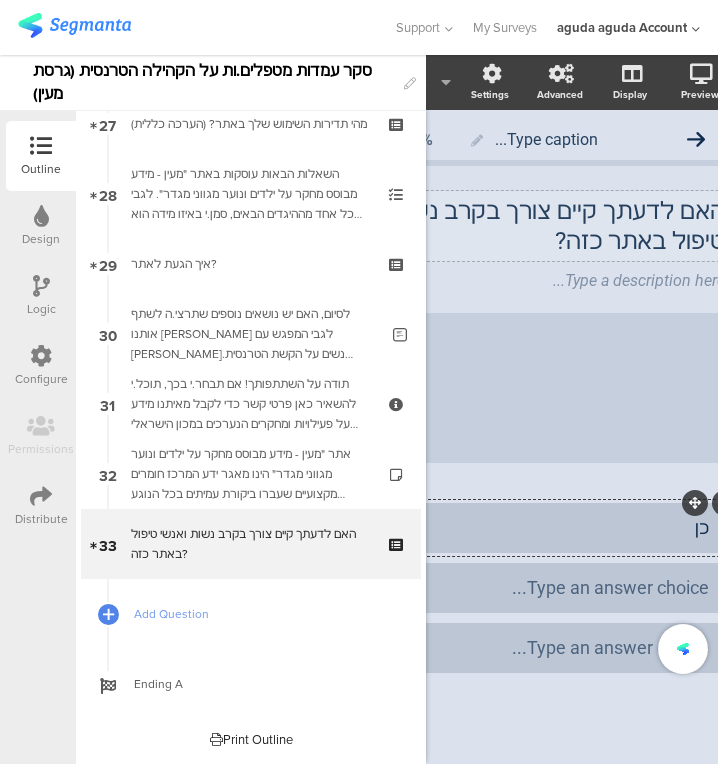 type 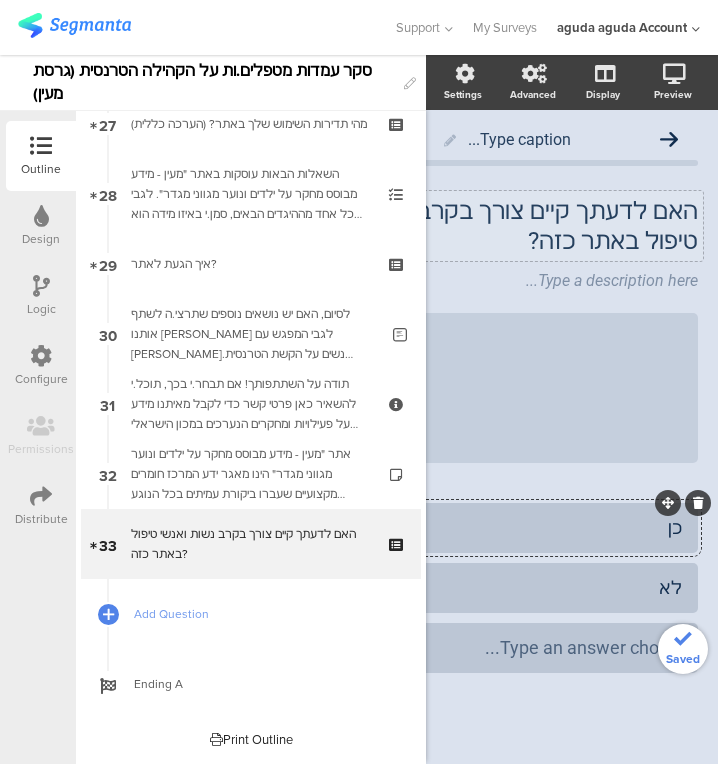 type 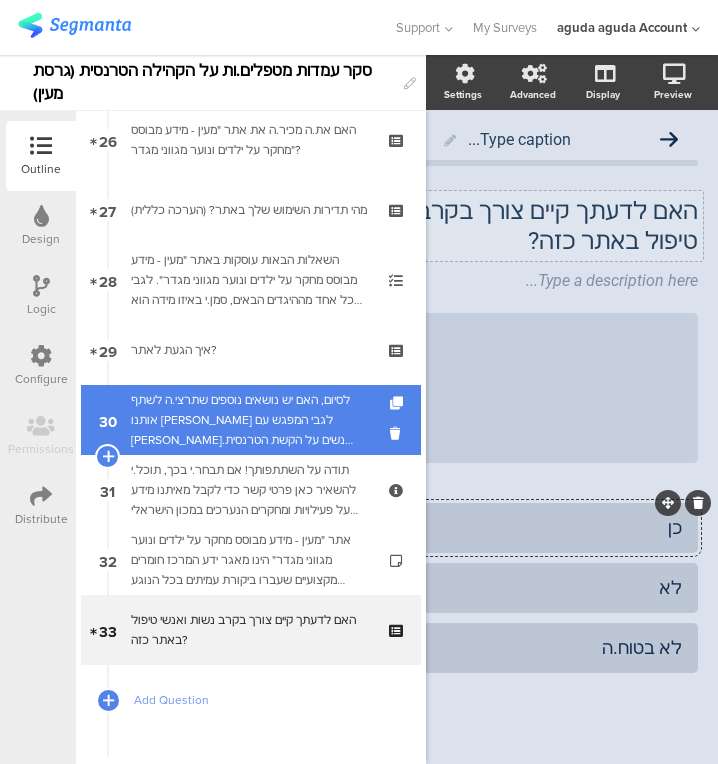 scroll, scrollTop: 1832, scrollLeft: 0, axis: vertical 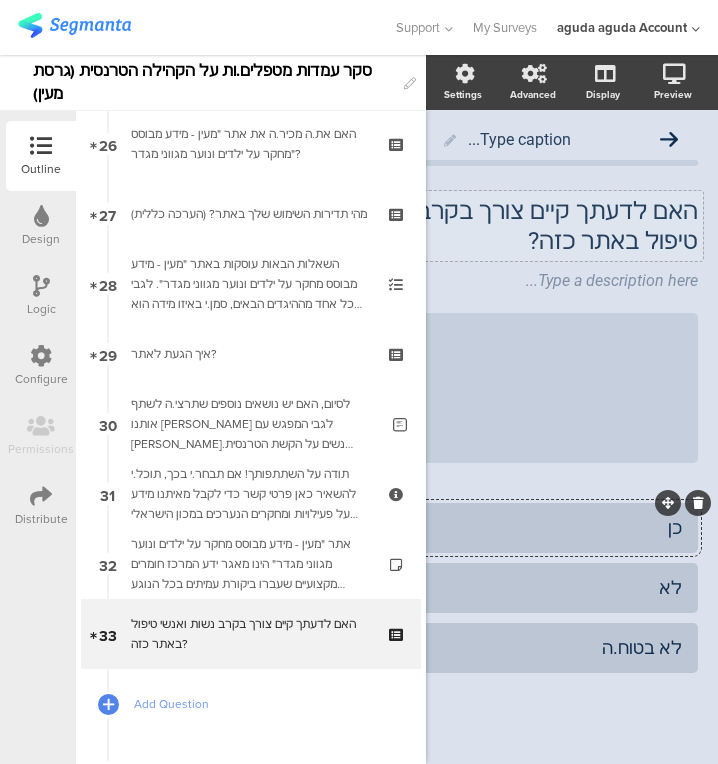 click 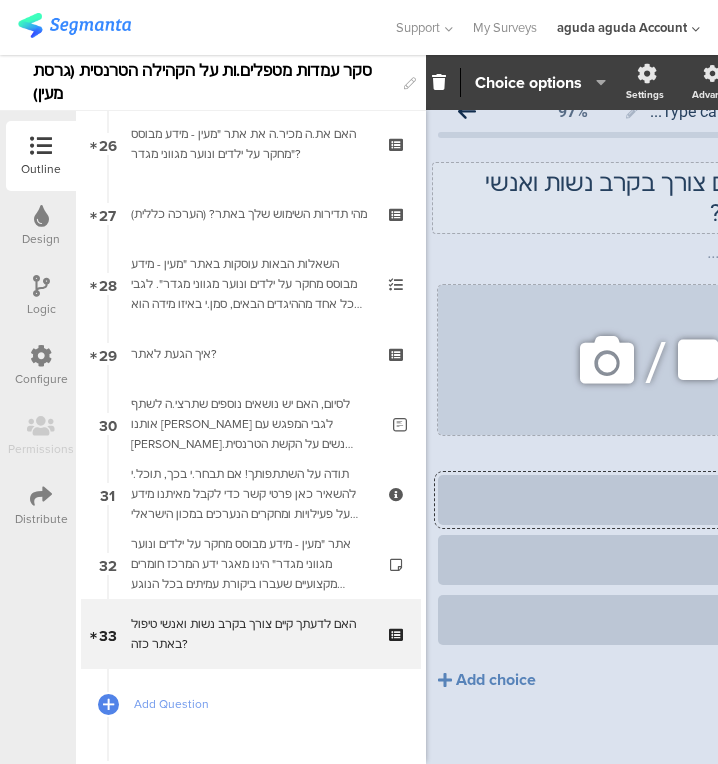 scroll, scrollTop: 33, scrollLeft: 0, axis: vertical 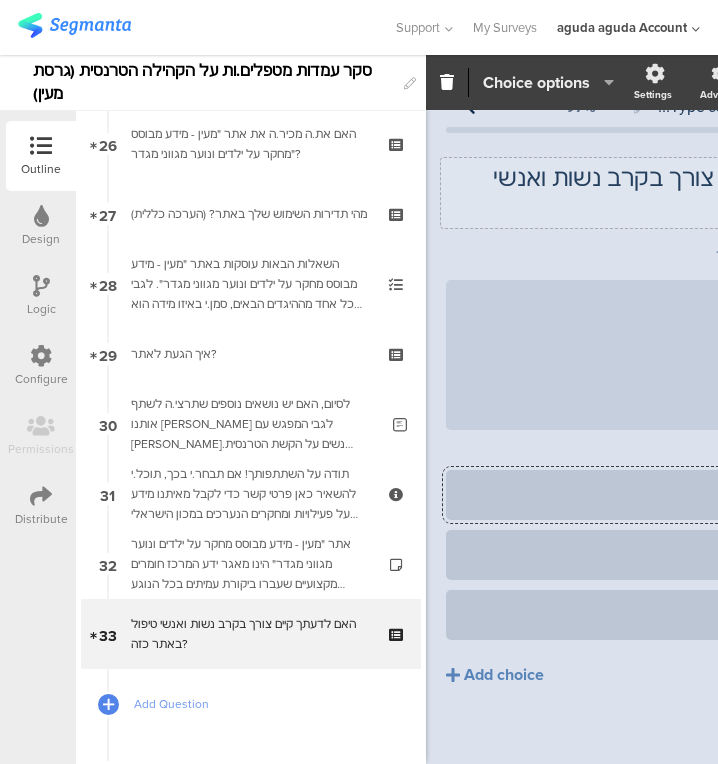 click on "Choice options" 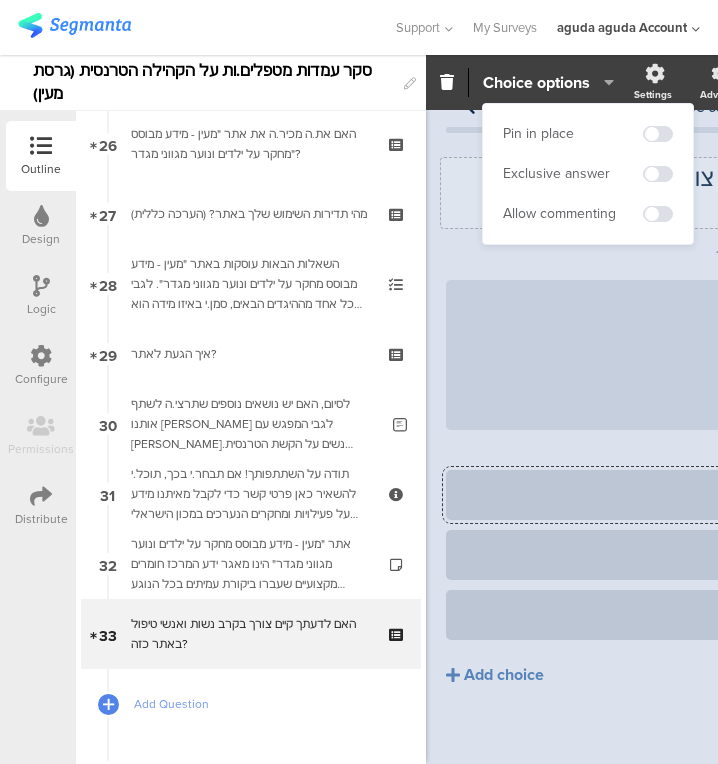click on "Allow commenting" at bounding box center (588, 214) 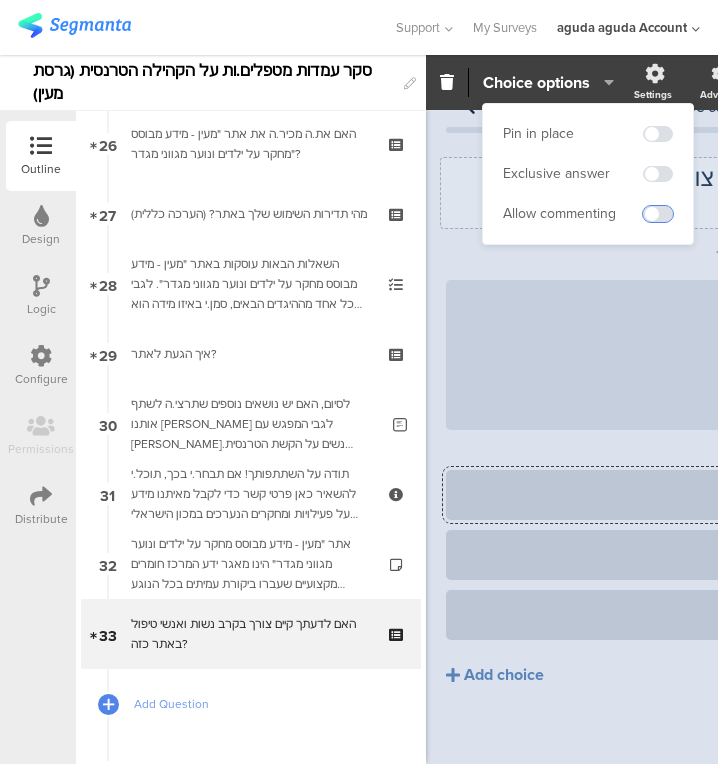click at bounding box center (658, 214) 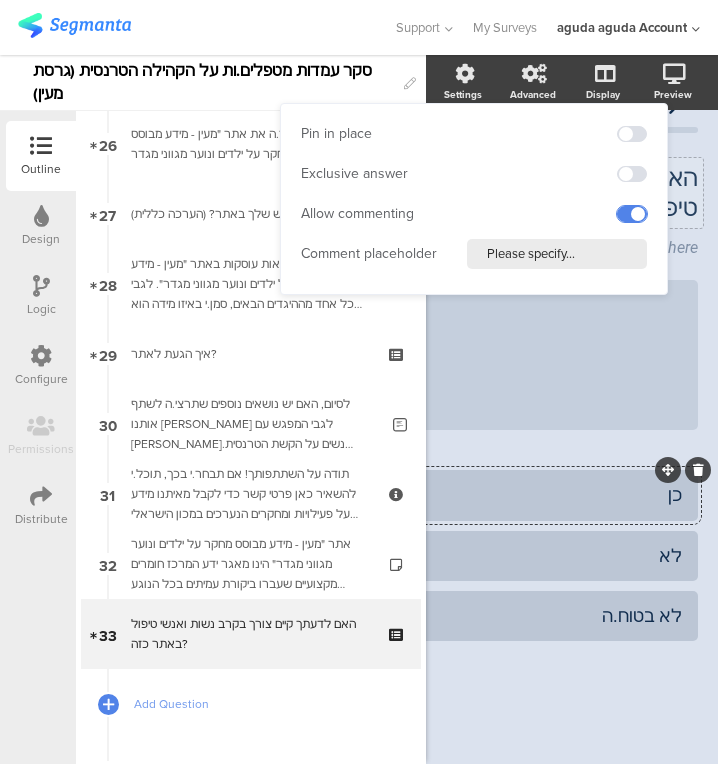 scroll, scrollTop: 33, scrollLeft: 203, axis: both 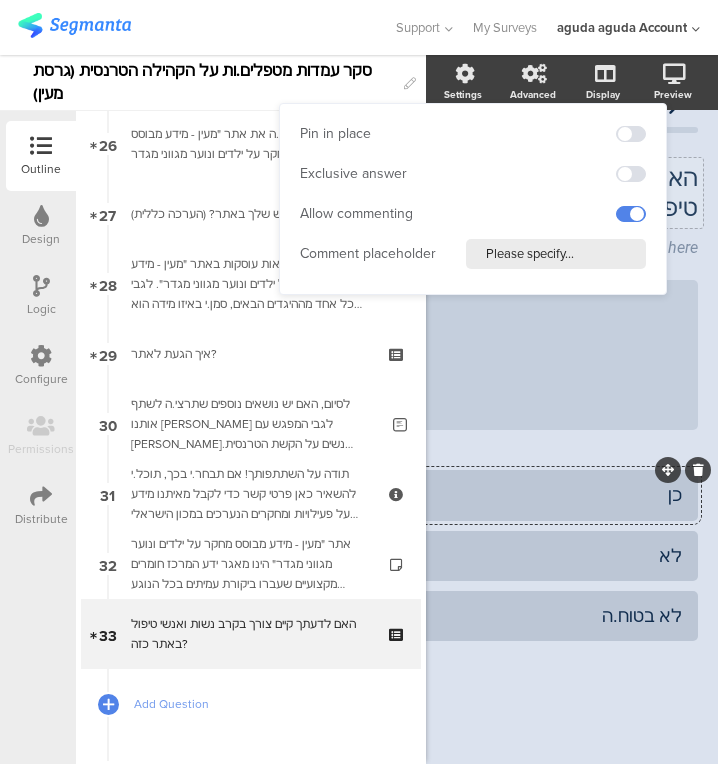 click on "Please specify..." at bounding box center (556, 254) 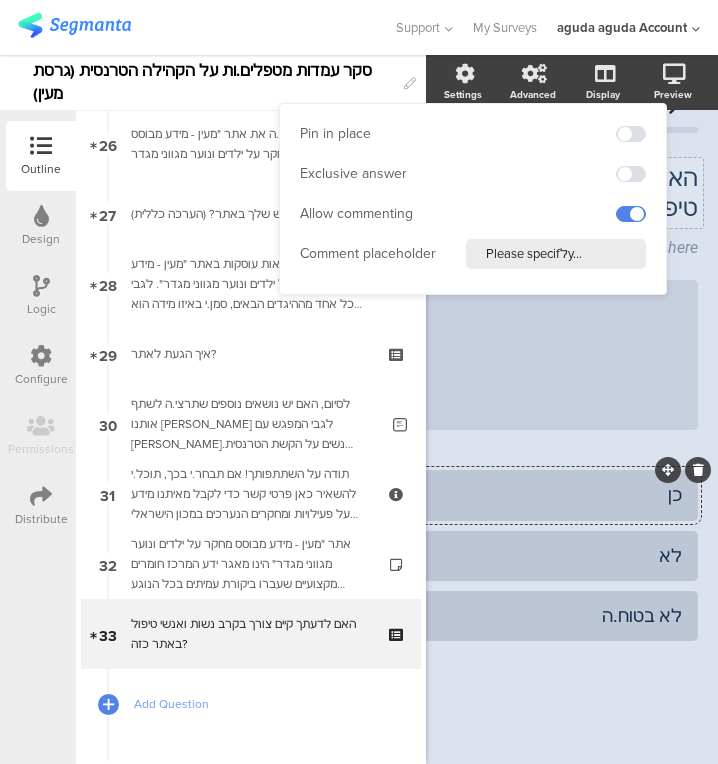 type on "Please specify..." 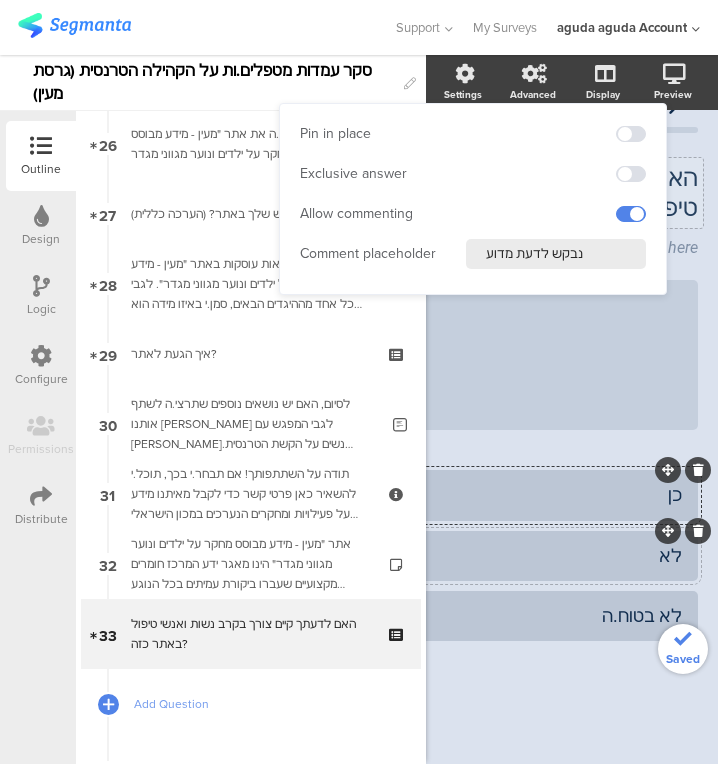 type on "נבקש לדעת מדוע" 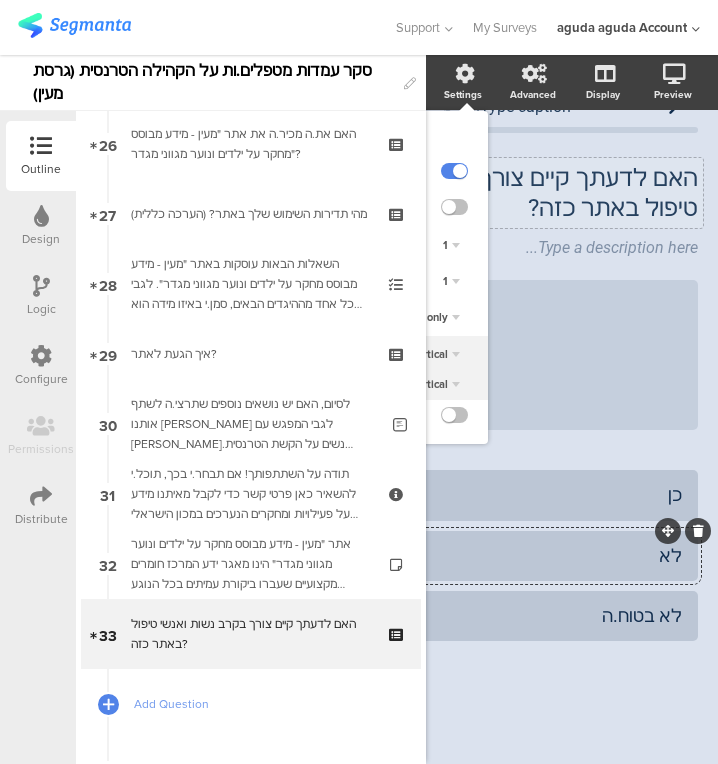click on "Settings" 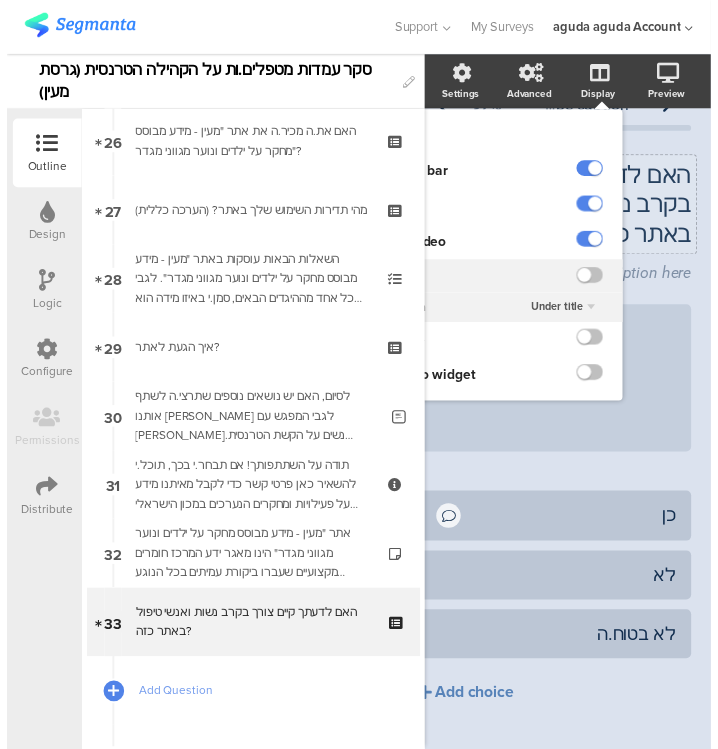 scroll, scrollTop: 33, scrollLeft: 0, axis: vertical 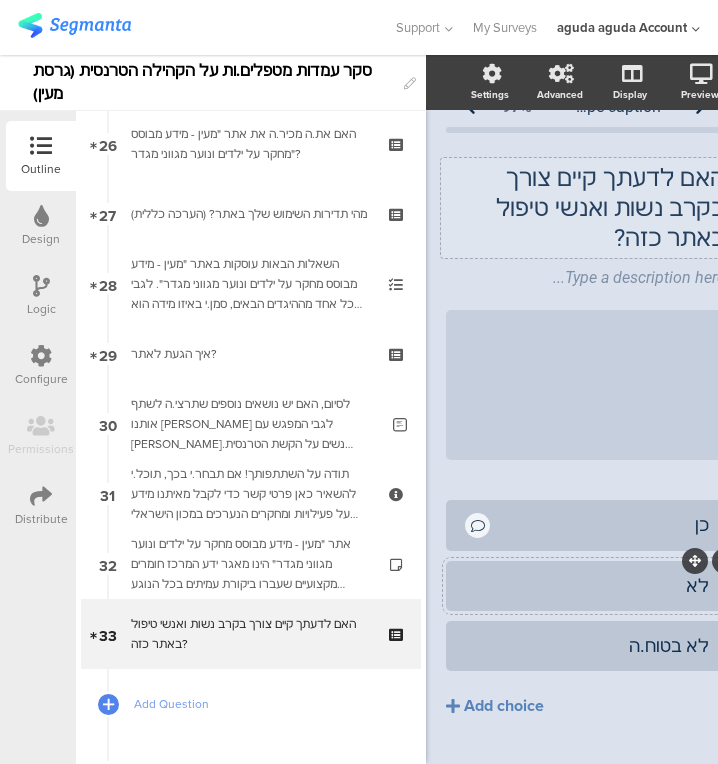 click on "לא" 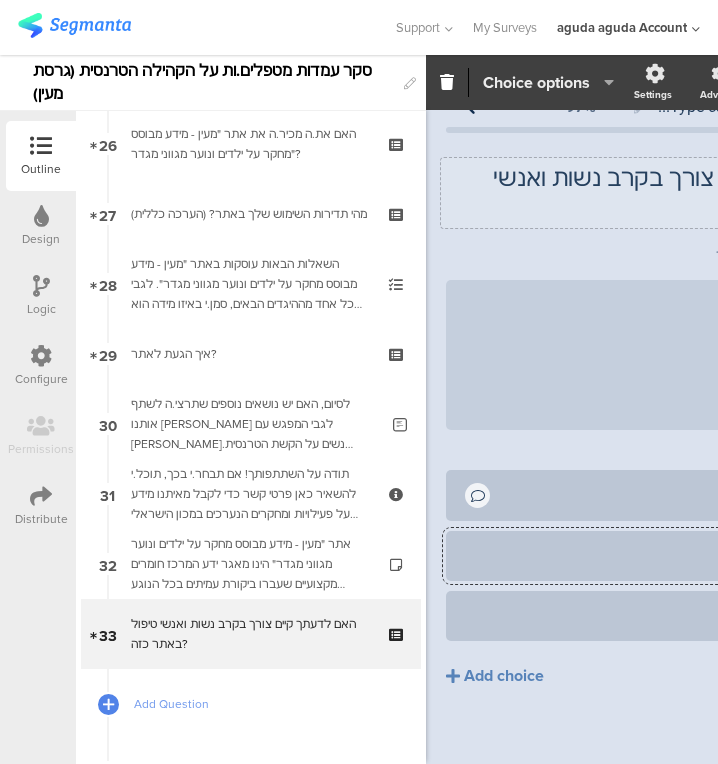 click on "Choice options" 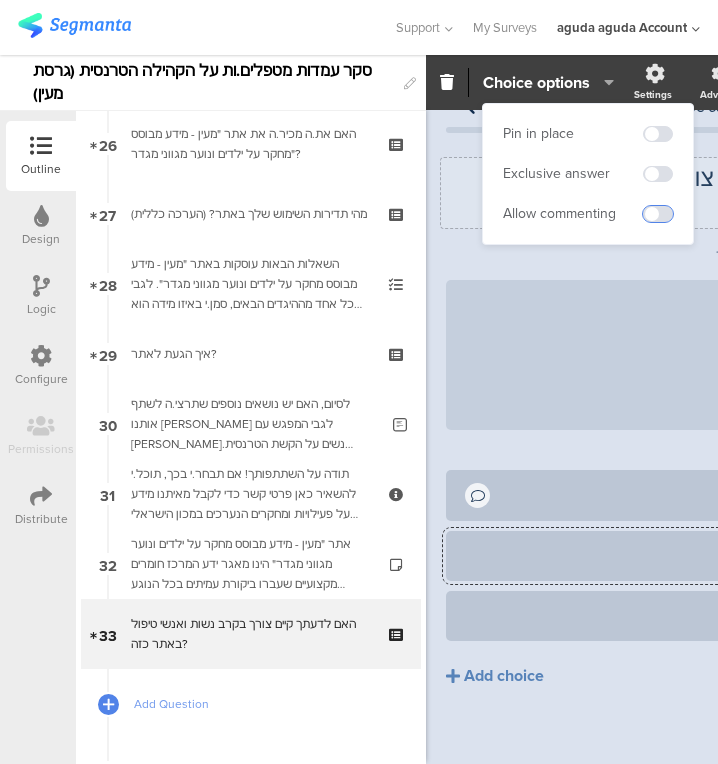 click at bounding box center [658, 214] 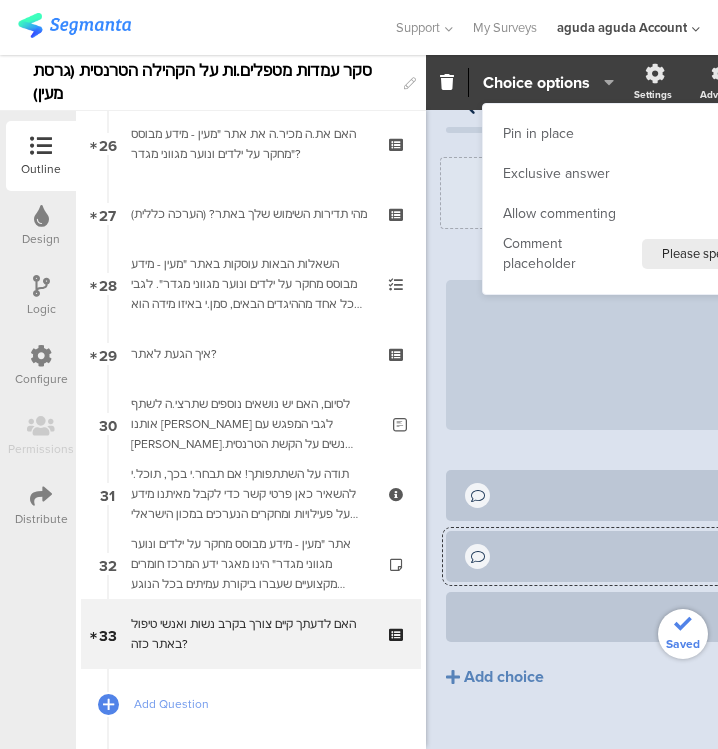 click on "Please specify..." at bounding box center [714, 254] 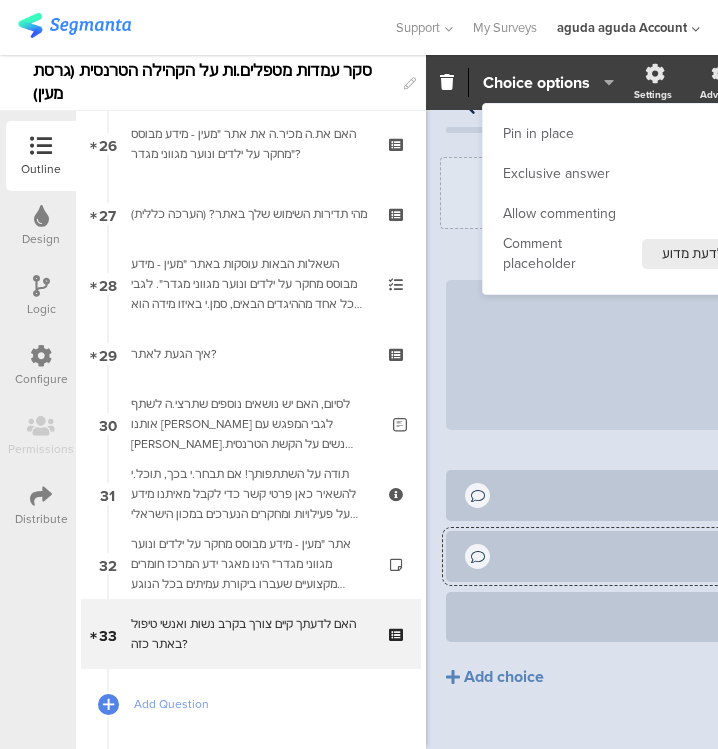 scroll, scrollTop: 0, scrollLeft: 31, axis: horizontal 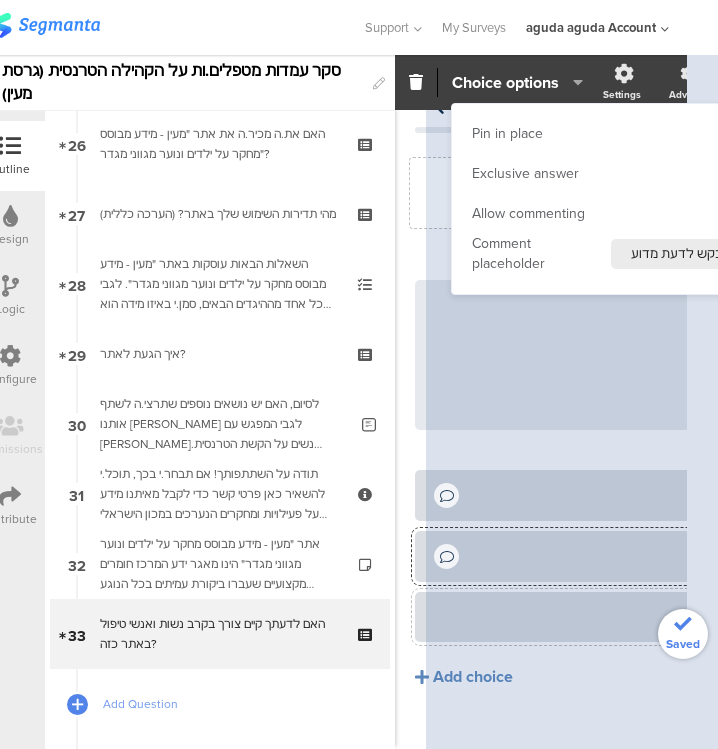 type on "נבקש לדעת מדוע" 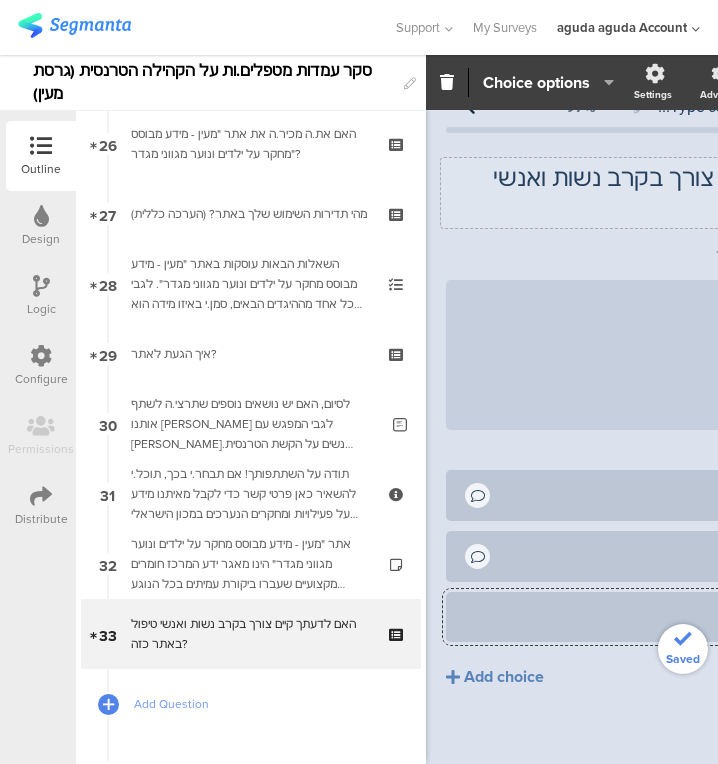 click on "Choice options" 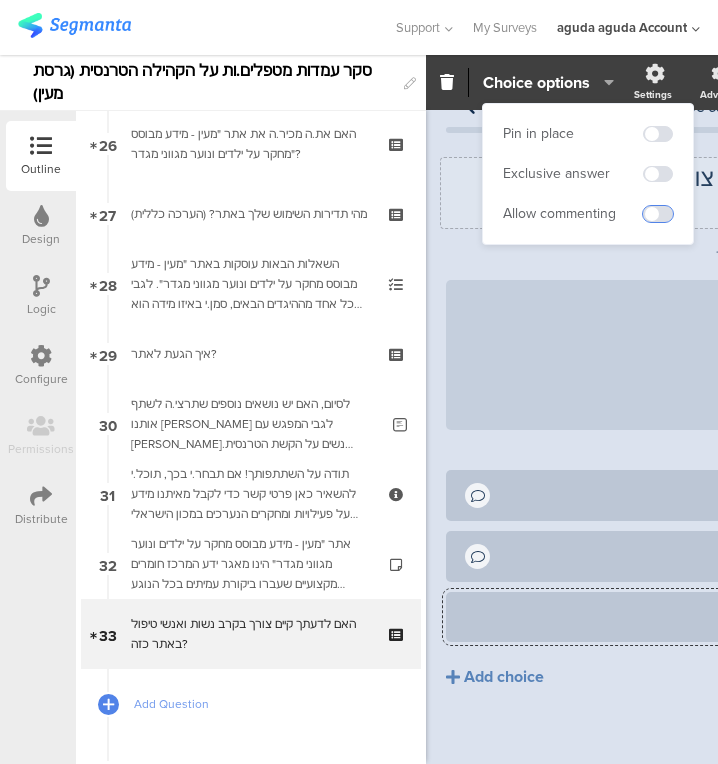 click at bounding box center (658, 214) 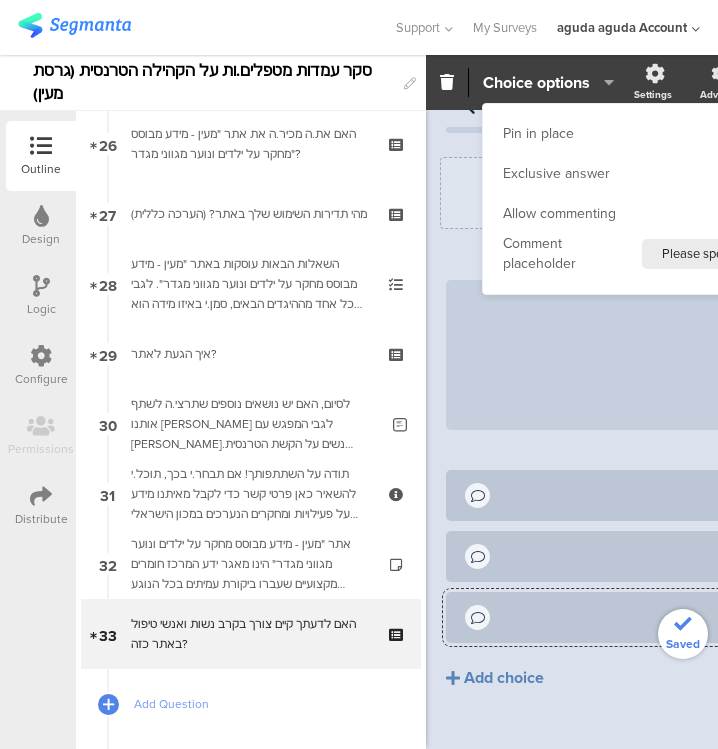 click on "Please specify..." at bounding box center (714, 254) 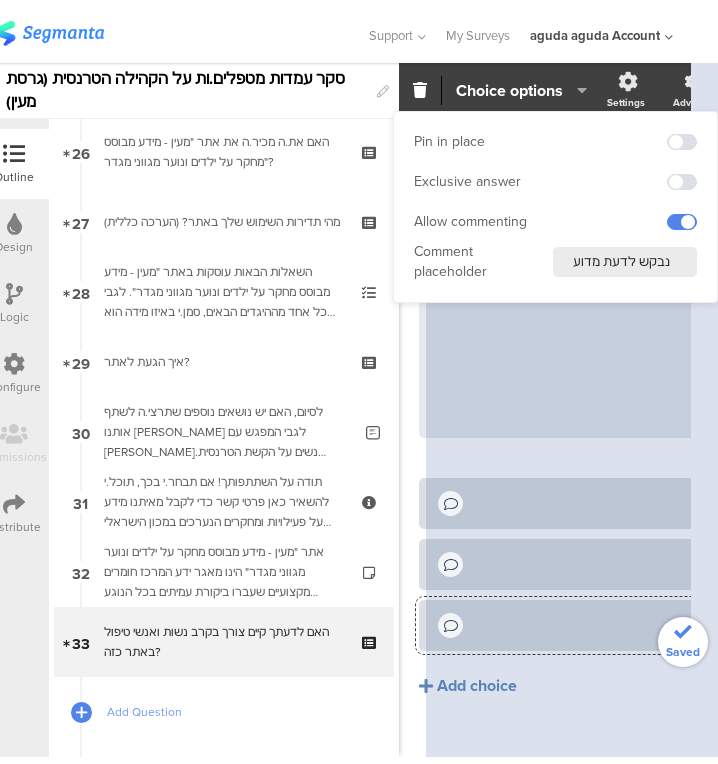 scroll, scrollTop: 0, scrollLeft: 0, axis: both 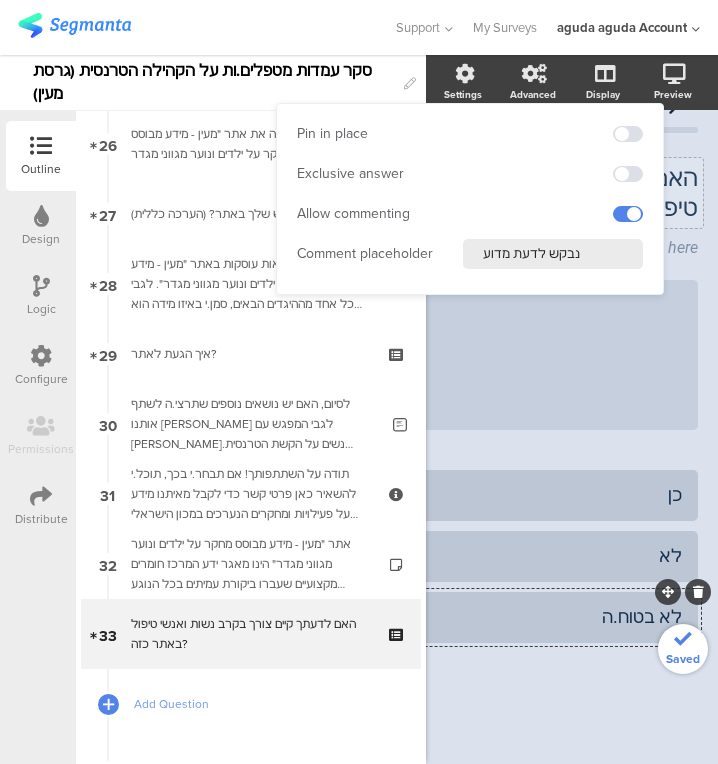 click on "Add choice" 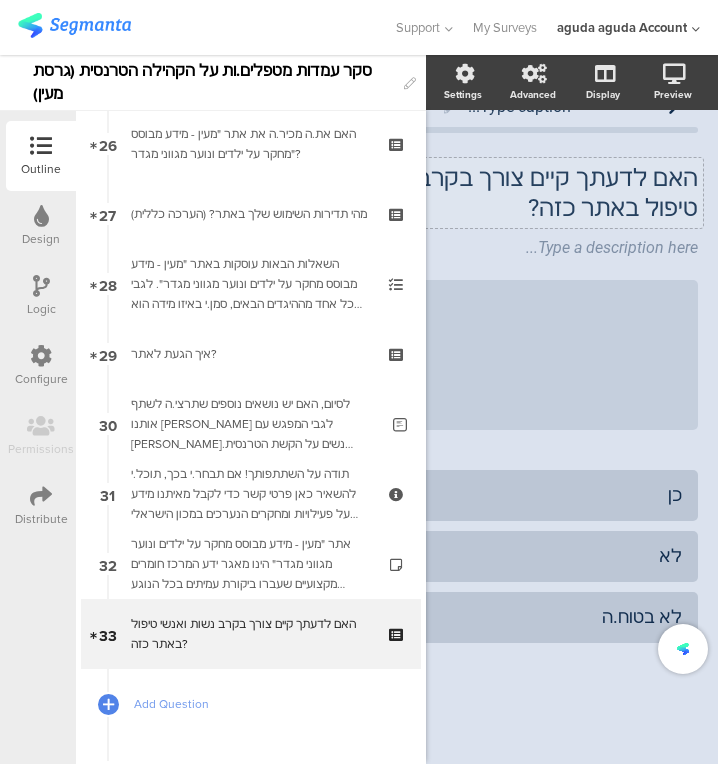 scroll, scrollTop: 33, scrollLeft: 43, axis: both 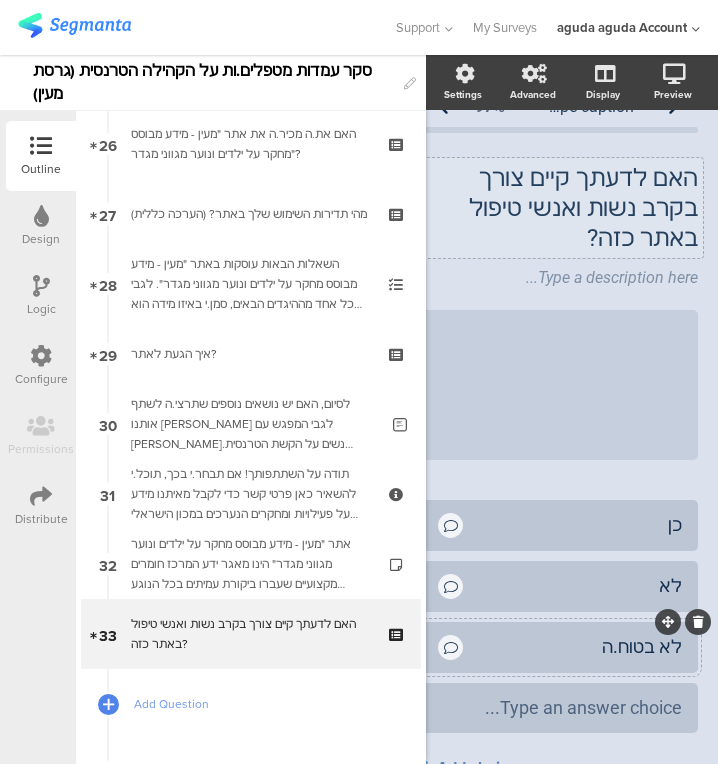 click 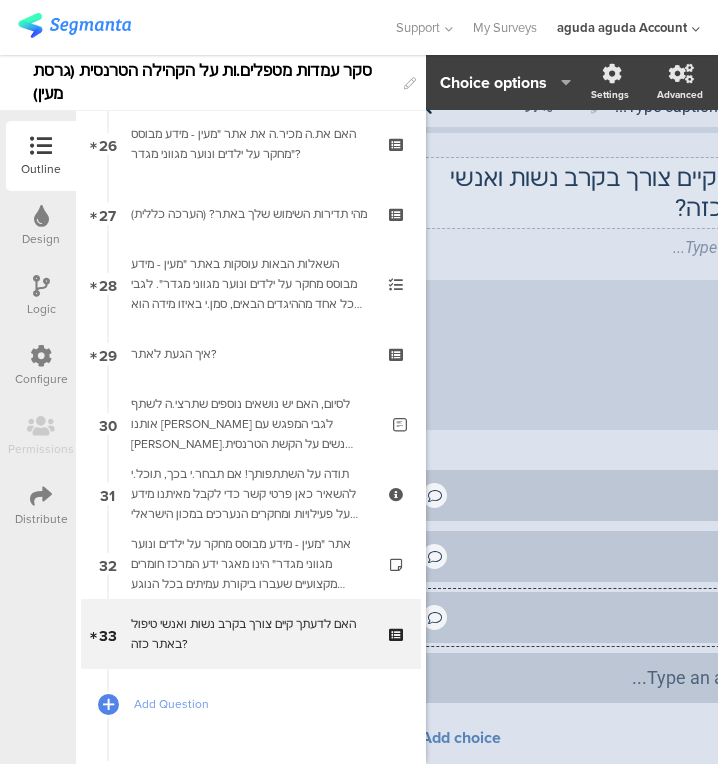 scroll, scrollTop: 33, scrollLeft: 0, axis: vertical 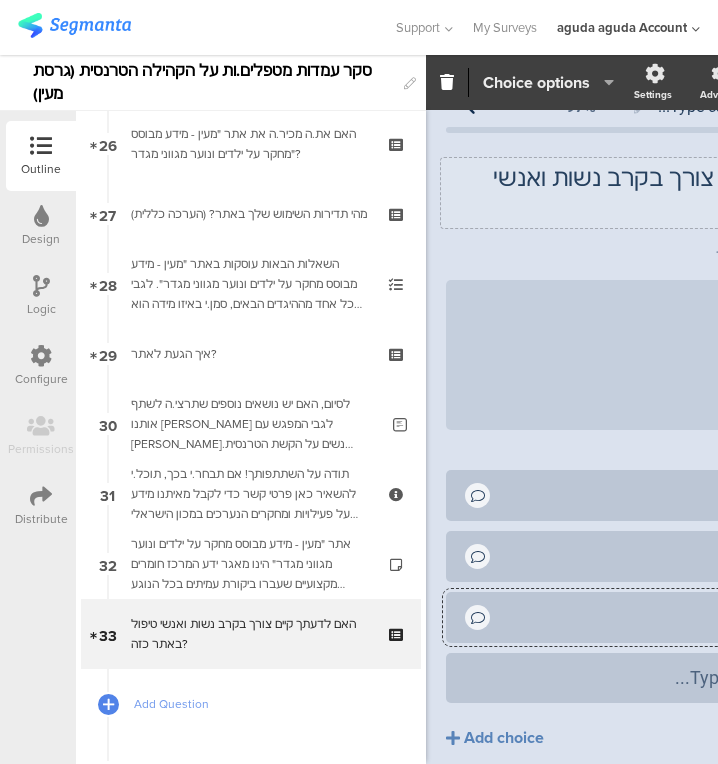click on "Choice options" 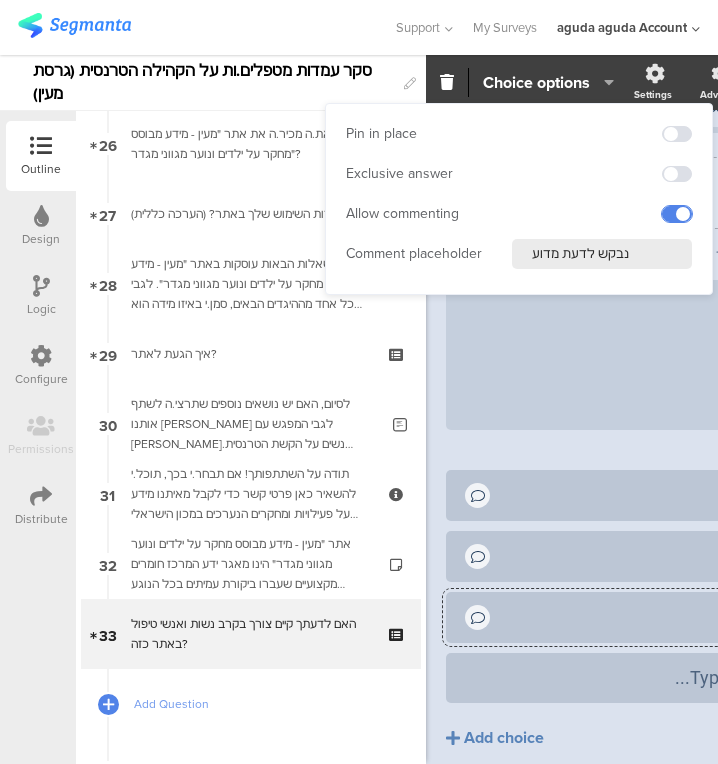 click at bounding box center [677, 214] 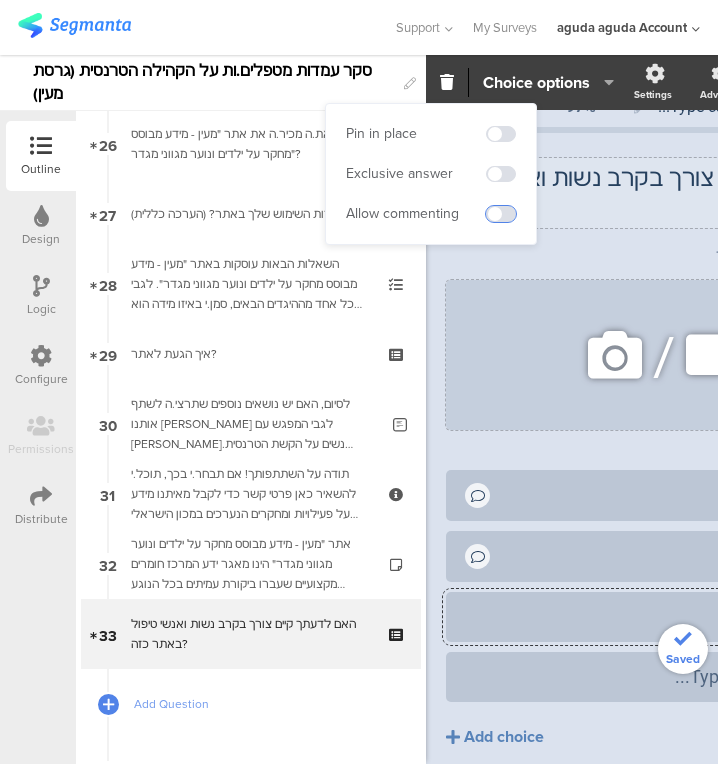 scroll, scrollTop: 33, scrollLeft: 206, axis: both 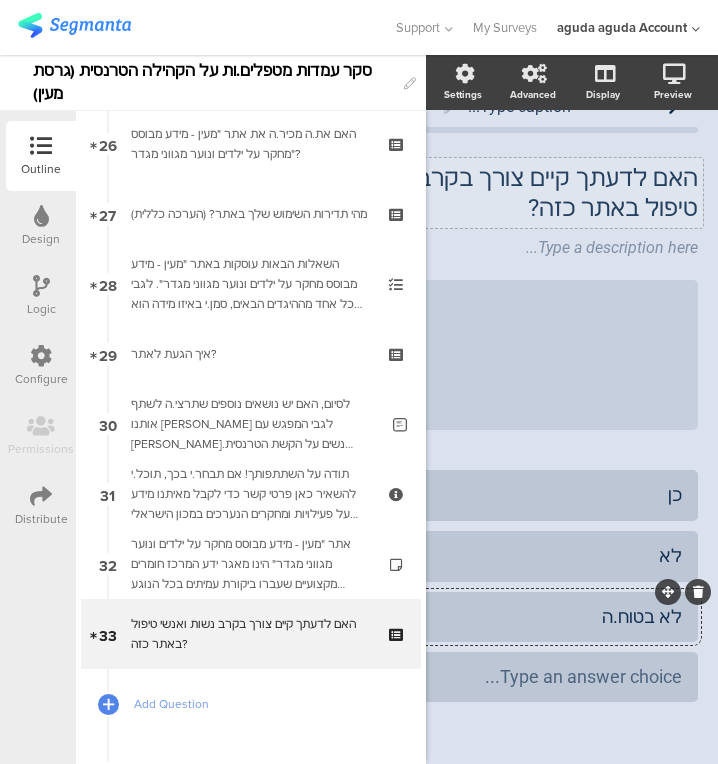 click on "Add choice" 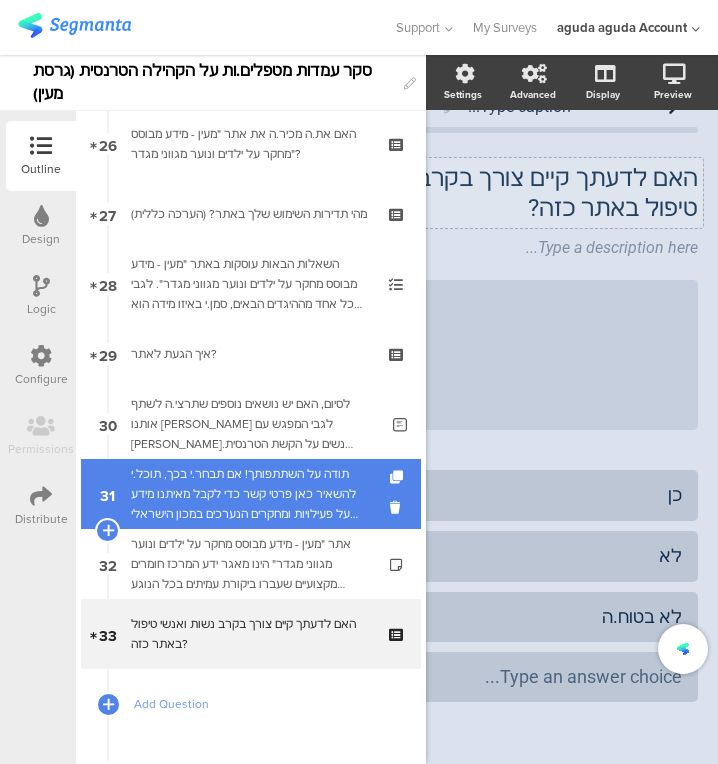 scroll, scrollTop: 33, scrollLeft: 43, axis: both 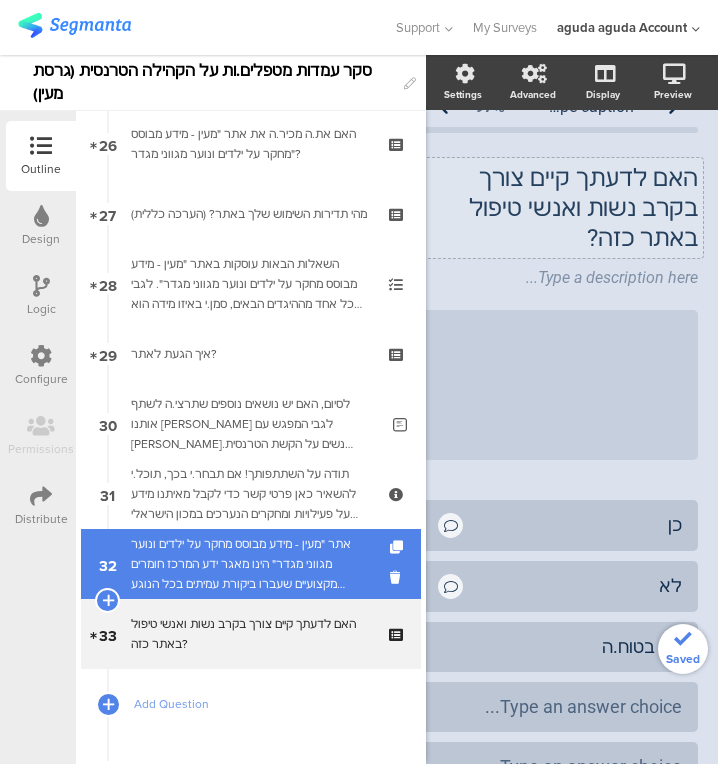 click on "אתר "מעין - מידע מבוסס מחקר על ילדים ונוער מגווני מגדר" הינו מאגר ידע המרכז חומרים מקצועיים שעברו ביקורת עמיתים בכל הנוגע לסטנדרטים של טיפול בילדים ונוער מגווני מגדר. החומרים מנוגשים בשפה העברית." at bounding box center (250, 564) 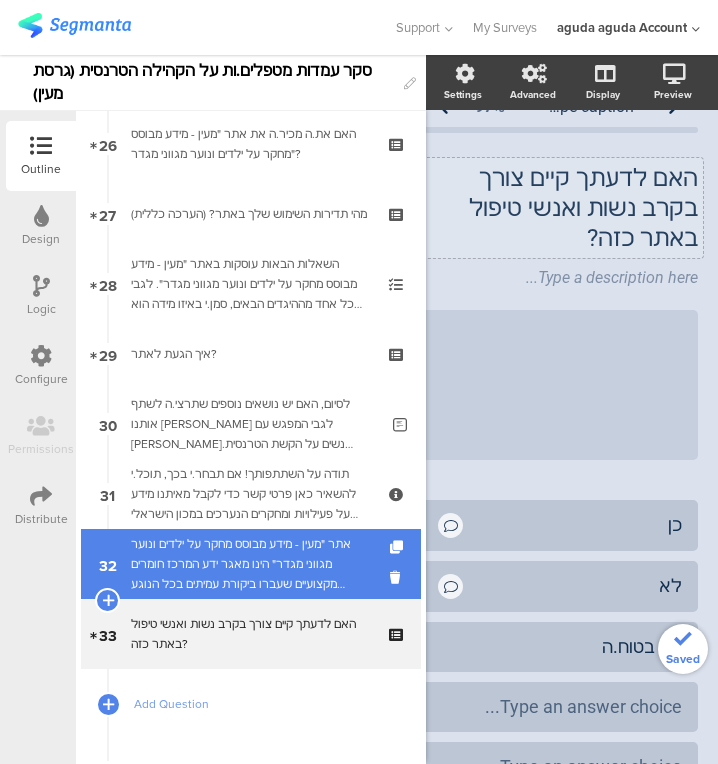scroll, scrollTop: 0, scrollLeft: 28, axis: horizontal 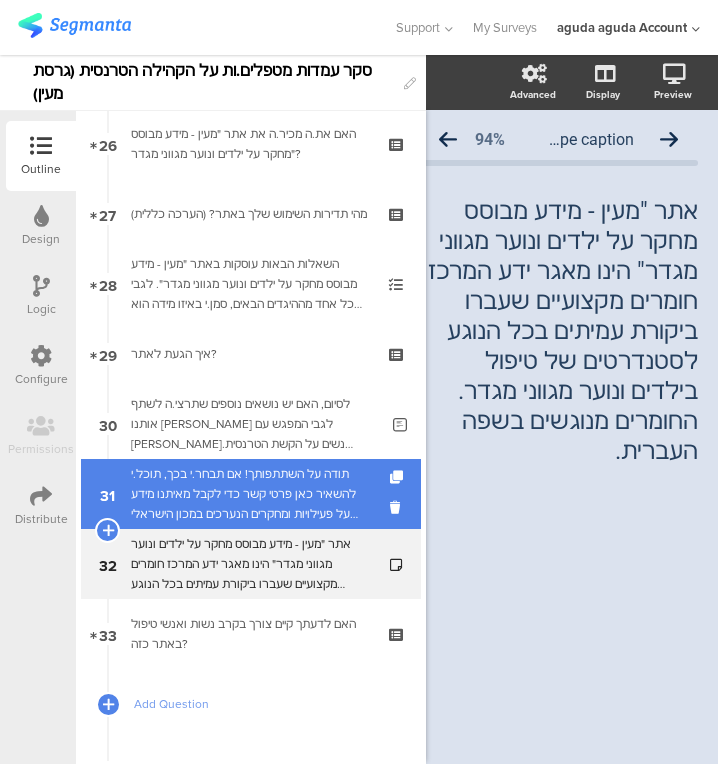 click on "תודה על השתתפותך! אם תבחר.י בכך, תוכל.י להשאיר כאן פרטי קשר כדי לקבל מאיתנו מידע על פעילויות ומחקרים הנערכים במכון הישראלי לחקר מגדר ולהט"ב ולהצטרף למעגל הידידות של המכון. בכל שלב תוכל.[PERSON_NAME] להסיר את עצמך מהרשימות. אם אינך מעוניינ.ת תוכל.י פשוט לעבור לעמוד הבא" at bounding box center (250, 494) 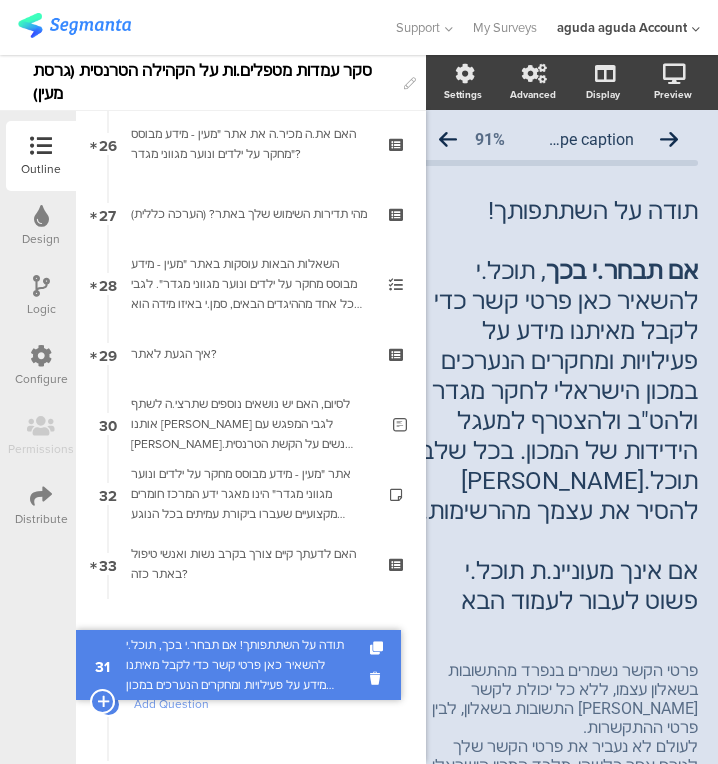 drag, startPoint x: 265, startPoint y: 504, endPoint x: 252, endPoint y: 672, distance: 168.50223 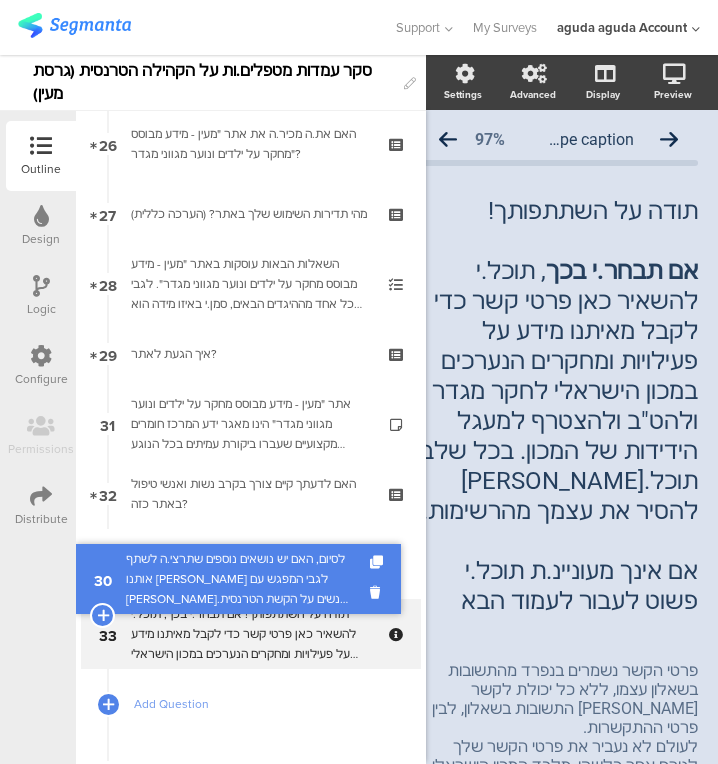 drag, startPoint x: 290, startPoint y: 405, endPoint x: 278, endPoint y: 560, distance: 155.46382 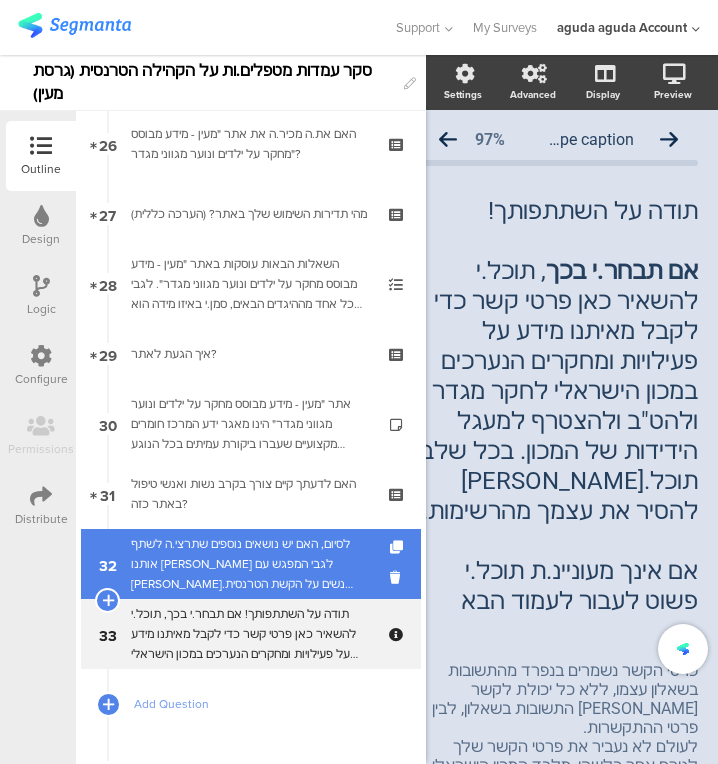 click on "לסיום, האם יש נושאים נוספים שתרצי.ה לשתף אותנו [PERSON_NAME] לגבי המפגש עם [PERSON_NAME].נשים על הקשת הטרנסית בהקשר לעבודתך המקצועית? (למשל חוויות או תובנות הרלוונטיות לנושא, אתגרים חשובים בעיניך, או כל נושא אחר)." at bounding box center (254, 564) 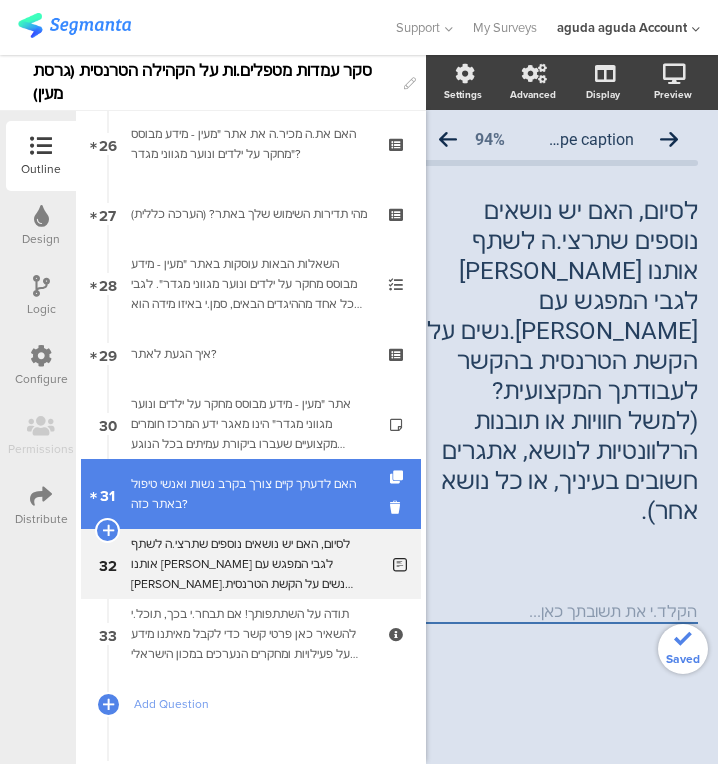 click on "האם לדעתך קיים צורך בקרב נשות ואנשי טיפול באתר כזה?" at bounding box center [250, 494] 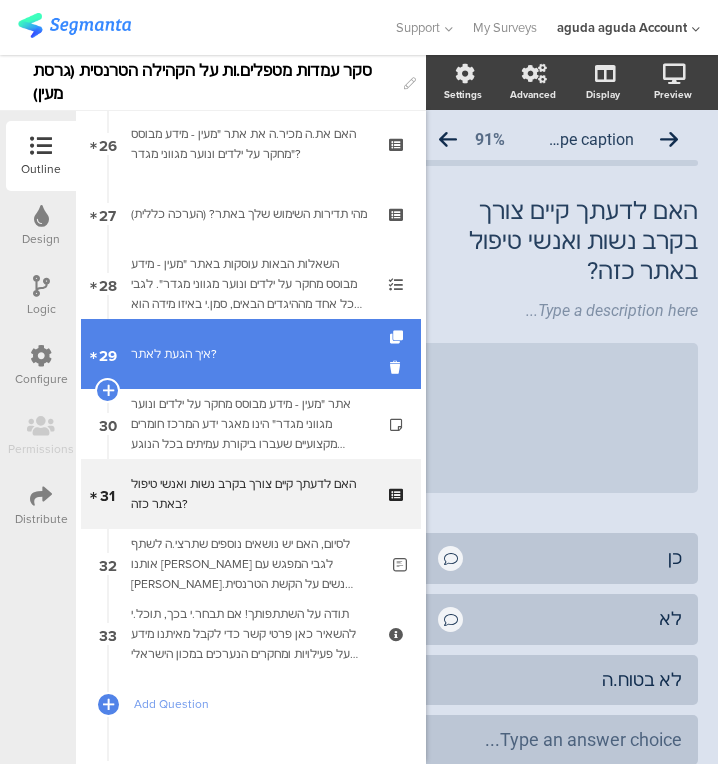 click on "איך הגעת לאתר?" at bounding box center (250, 354) 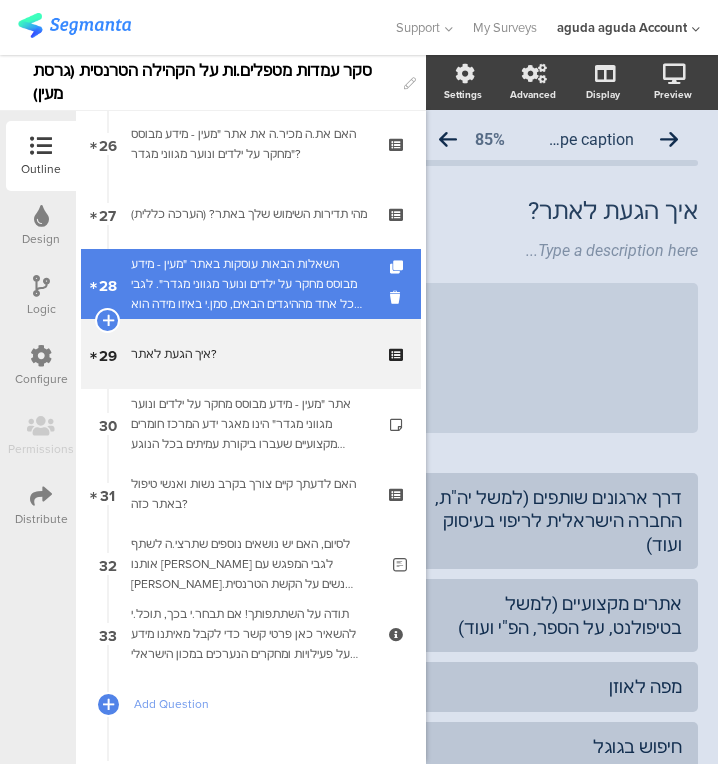 click on "השאלות הבאות עוסקות באתר "מעין - מידע מבוסס מחקר על ילדים ונוער מגווני מגדר". לגבי כל אחד מההיגדים הבאים, סמן.י באיזו מידה הוא נכון עבורך, לפי הבנתך והרגשתך" at bounding box center [250, 284] 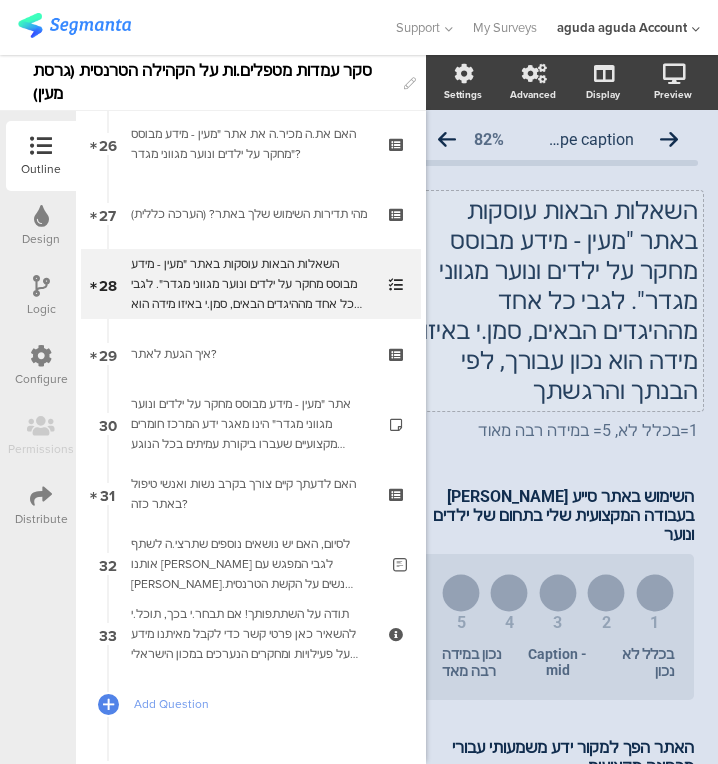 click on "השאלות הבאות עוסקות באתר "מעין - מידע מבוסס מחקר על ילדים ונוער מגווני מגדר". לגבי כל אחד מההיגדים הבאים, סמן.י באיזו מידה הוא נכון עבורך, לפי הבנתך והרגשתך
השאלות הבאות עוסקות באתר "מעין - מידע מבוסס מחקר על ילדים ונוער מגווני מגדר". לגבי כל אחד מההיגדים הבאים, סמן.י באיזו מידה הוא נכון עבורך, לפי הבנתך והרגשתך" 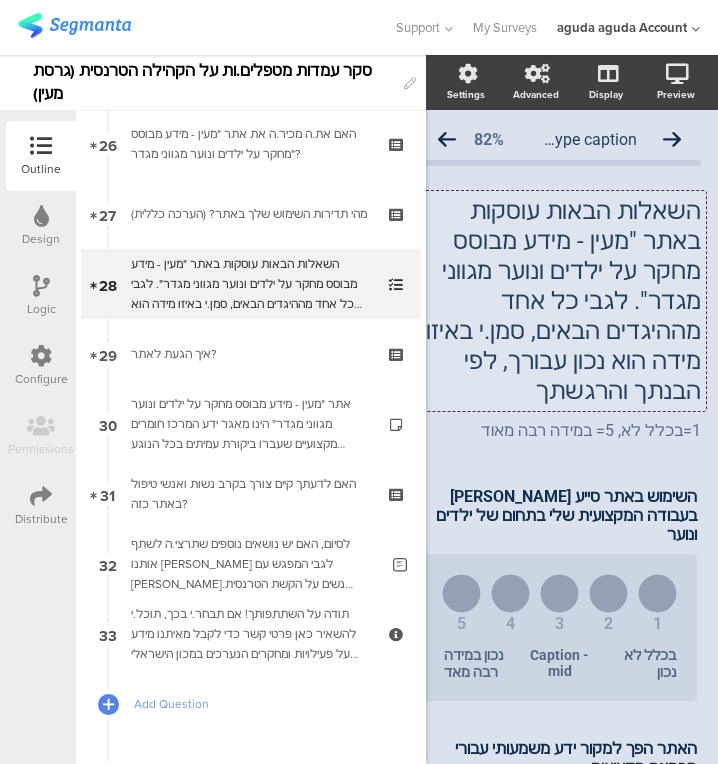 click on "השאלות הבאות עוסקות באתר "מעין - מידע מבוסס מחקר על ילדים ונוער מגווני מגדר". לגבי כל אחד מההיגדים הבאים, סמן.י באיזו מידה הוא נכון עבורך, לפי הבנתך והרגשתך" 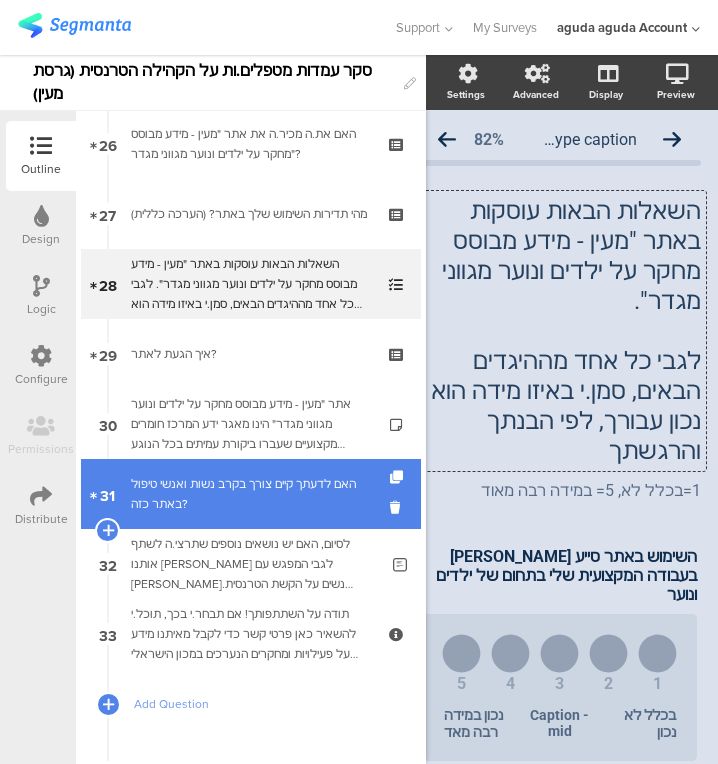 click on "האם לדעתך קיים צורך בקרב נשות ואנשי טיפול באתר כזה?" at bounding box center [250, 494] 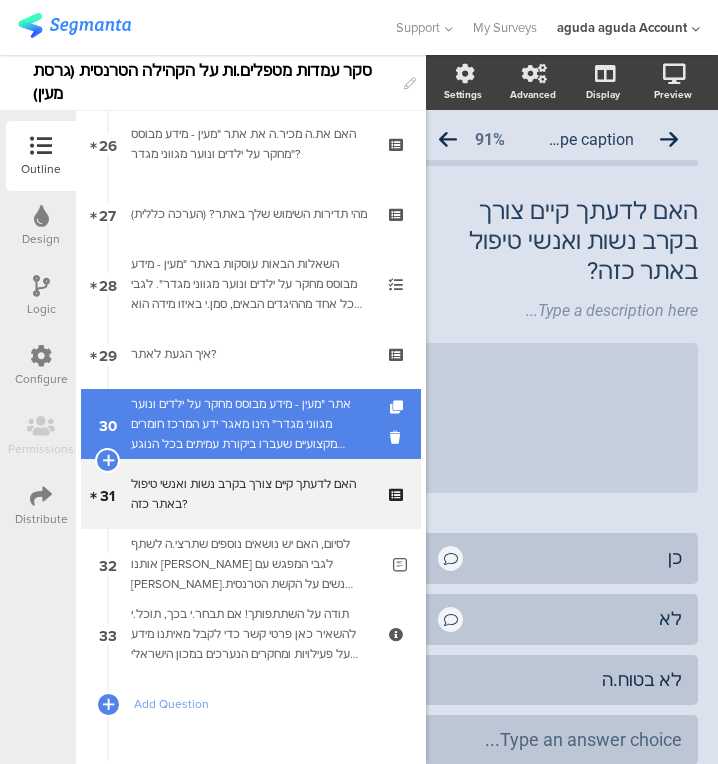 click on "אתר "מעין - מידע מבוסס מחקר על ילדים ונוער מגווני מגדר" הינו מאגר ידע המרכז חומרים מקצועיים שעברו ביקורת עמיתים בכל הנוגע לסטנדרטים של טיפול בילדים ונוער מגווני מגדר. החומרים מנוגשים בשפה העברית." at bounding box center [250, 424] 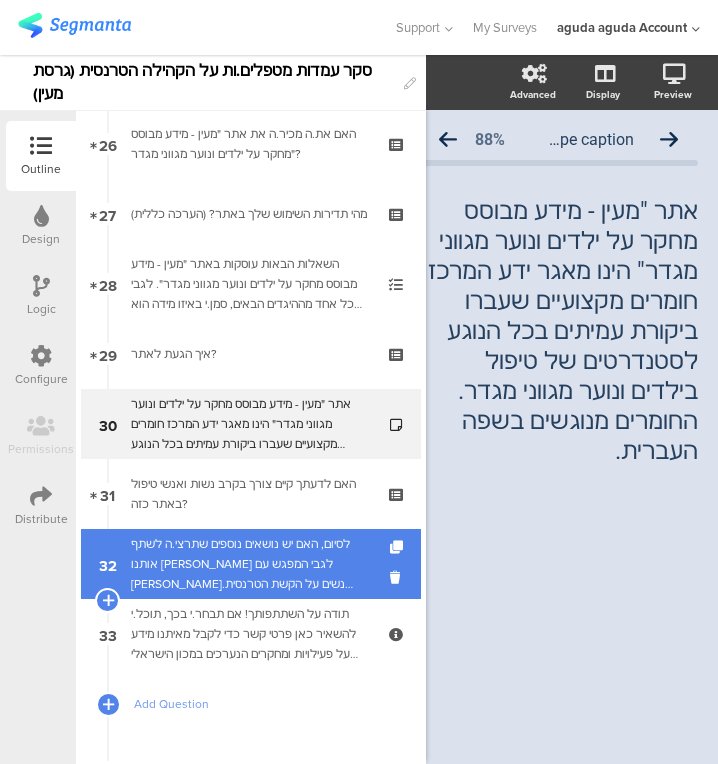click on "לסיום, האם יש נושאים נוספים שתרצי.ה לשתף אותנו [PERSON_NAME] לגבי המפגש עם [PERSON_NAME].נשים על הקשת הטרנסית בהקשר לעבודתך המקצועית? (למשל חוויות או תובנות הרלוונטיות לנושא, אתגרים חשובים בעיניך, או כל נושא אחר)." at bounding box center [254, 564] 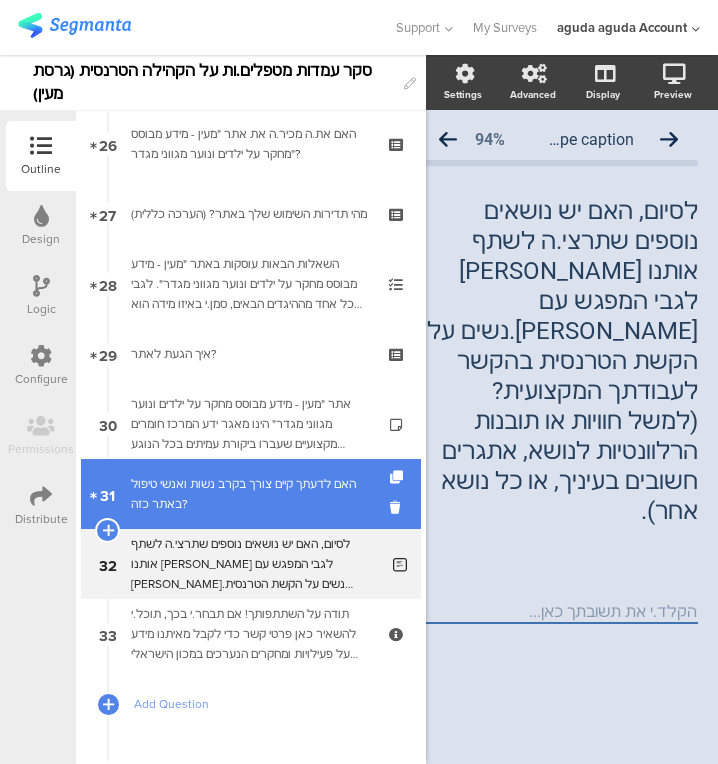 click on "האם לדעתך קיים צורך בקרב נשות ואנשי טיפול באתר כזה?" at bounding box center [250, 494] 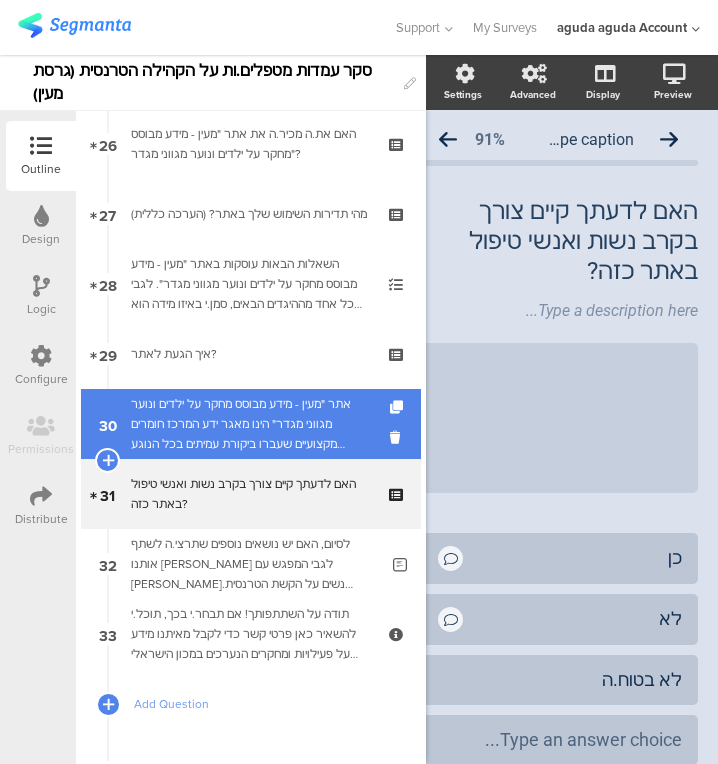 click on "אתר "מעין - מידע מבוסס מחקר על ילדים ונוער מגווני מגדר" הינו מאגר ידע המרכז חומרים מקצועיים שעברו ביקורת עמיתים בכל הנוגע לסטנדרטים של טיפול בילדים ונוער מגווני מגדר. החומרים מנוגשים בשפה העברית." at bounding box center (250, 424) 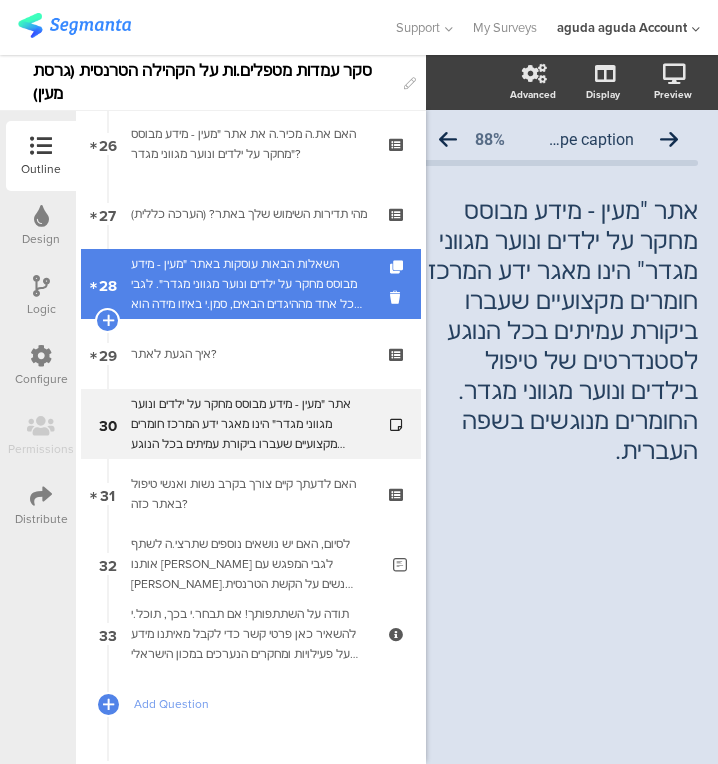 click on "28
השאלות הבאות עוסקות באתר "מעין - מידע מבוסס מחקר על ילדים ונוער מגווני מגדר".  לגבי כל אחד מההיגדים הבאים, סמן.י באיזו מידה הוא נכון עבורך, לפי הבנתך והרגשתך" at bounding box center (251, 284) 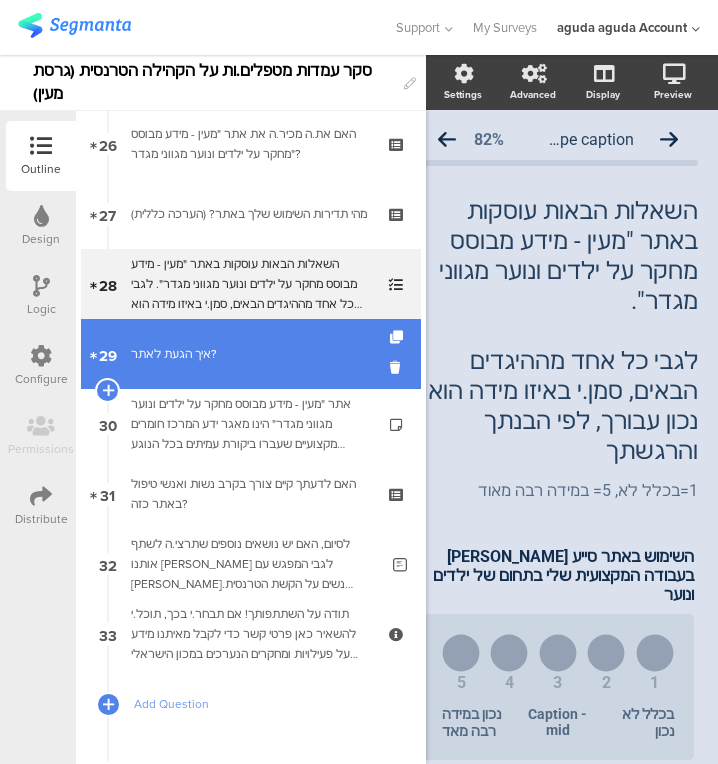 click on "29
איך הגעת לאתר?" at bounding box center (251, 354) 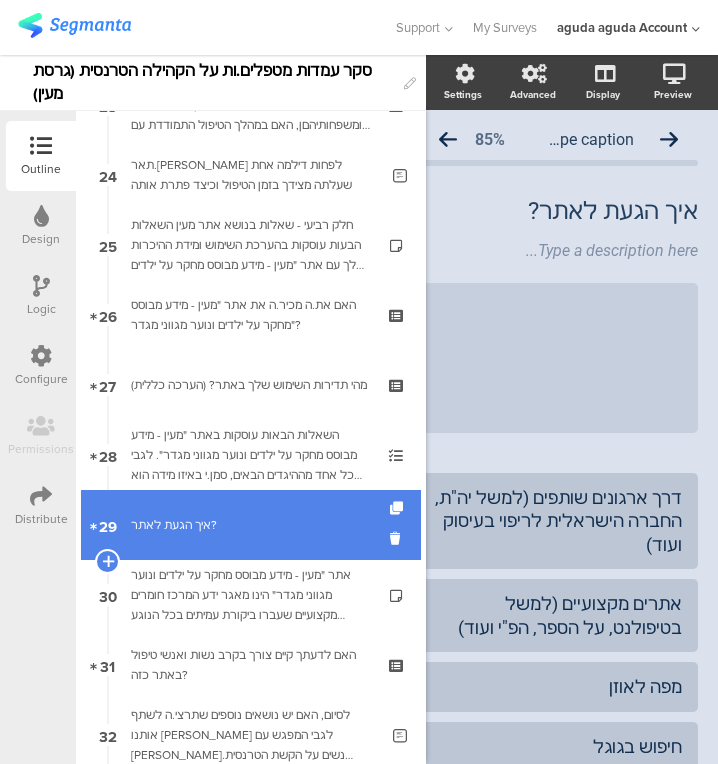 scroll, scrollTop: 1637, scrollLeft: 0, axis: vertical 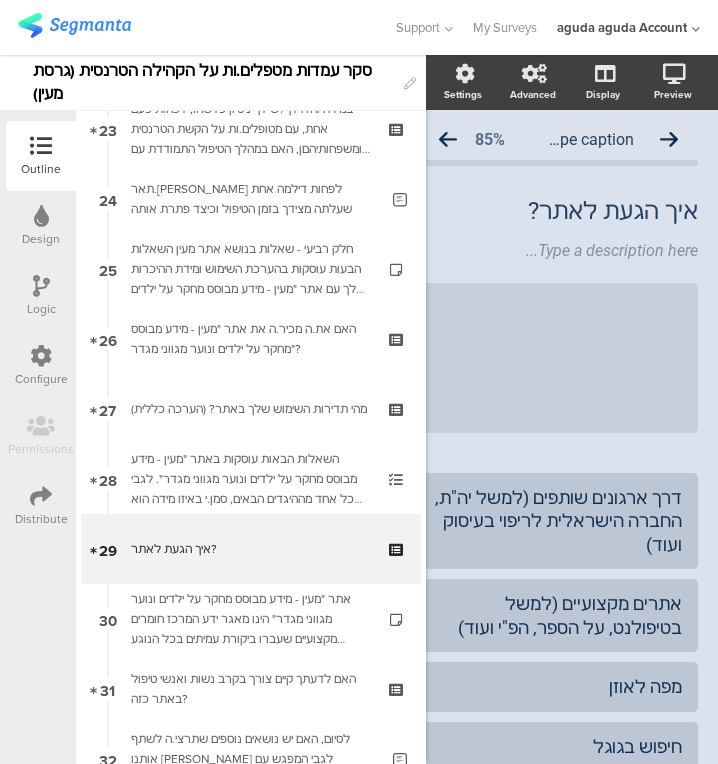 click at bounding box center (41, 286) 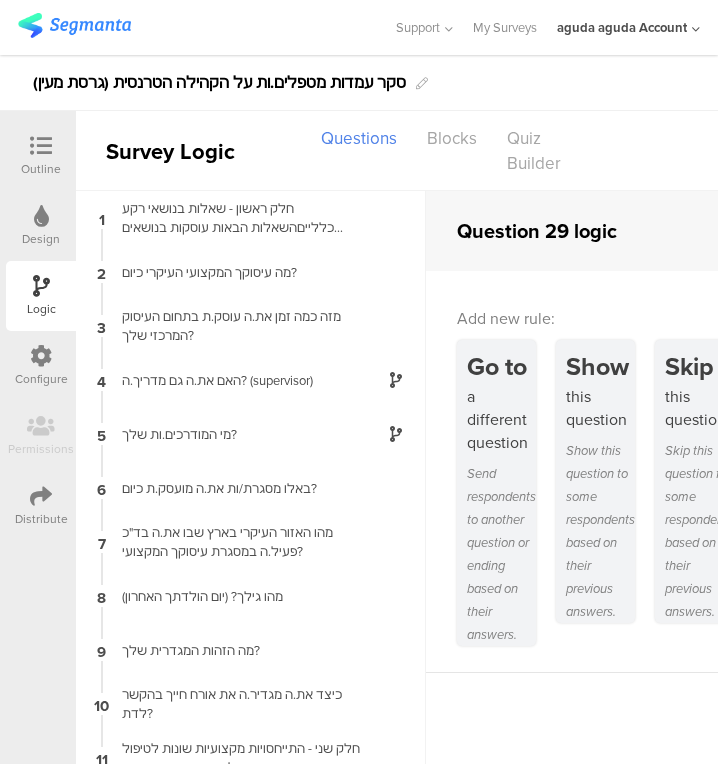 scroll, scrollTop: 57, scrollLeft: 0, axis: vertical 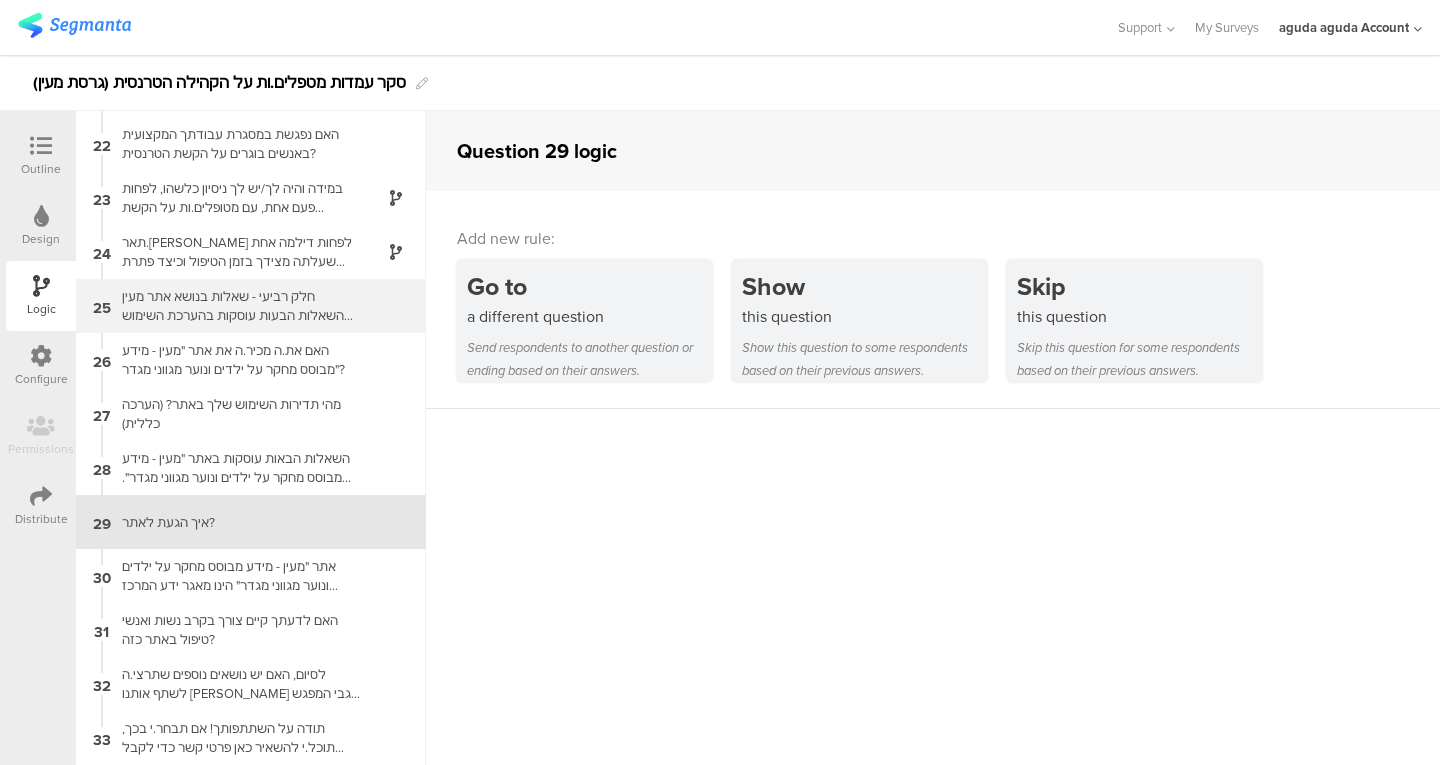 click on "חלק רביעי - שאלות בנושא אתר מעין השאלות הבעות עוסקות בהערכת השימוש ומידת ההיכרות שלך עם אתר "מעין - מידע מבוסס מחקר על ילדים ונוער מגווני מגדר". אין תשובות נכונות ולא נכונות, קראו היטב את השאלות והשתדלו לענות לפי מיטב הבנתכם.ן" at bounding box center [235, 306] 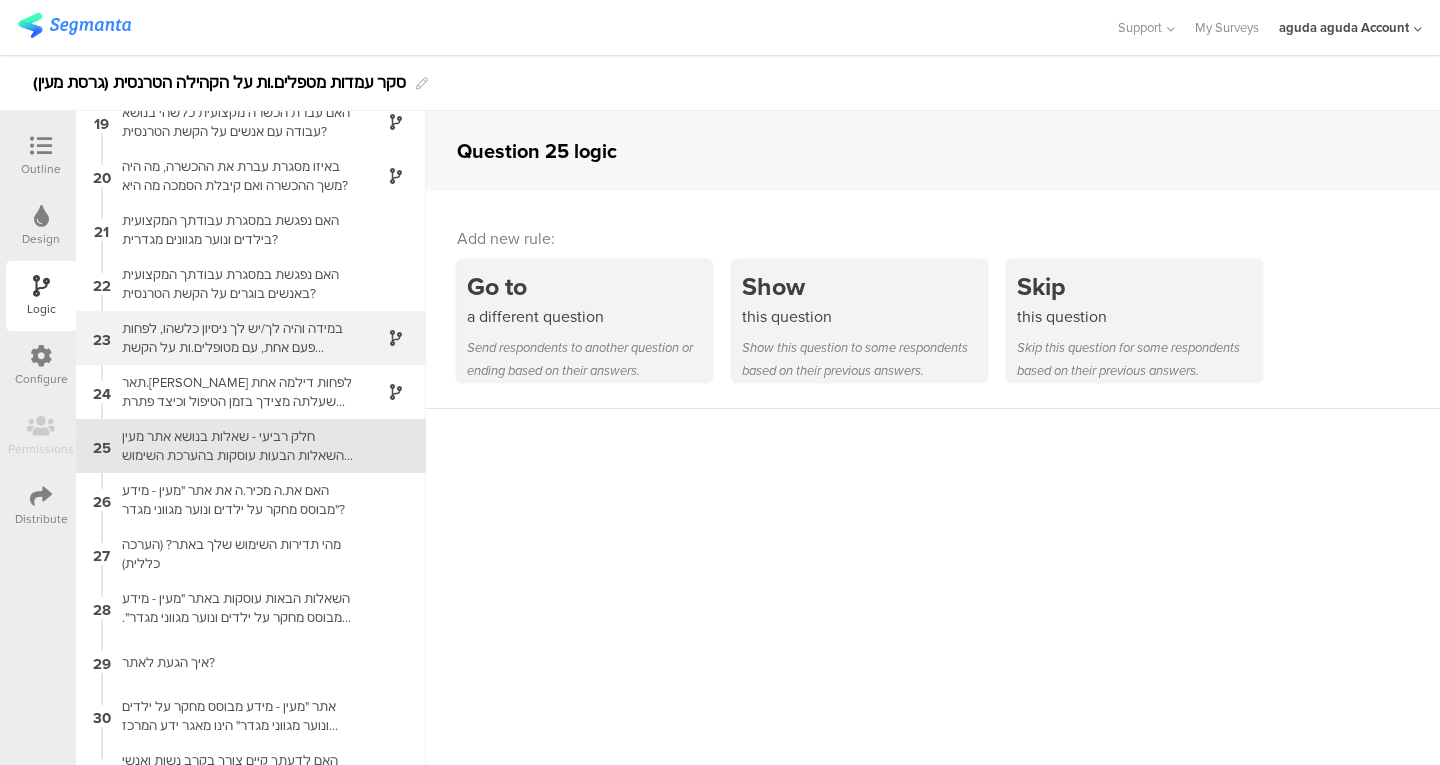 scroll, scrollTop: 996, scrollLeft: 0, axis: vertical 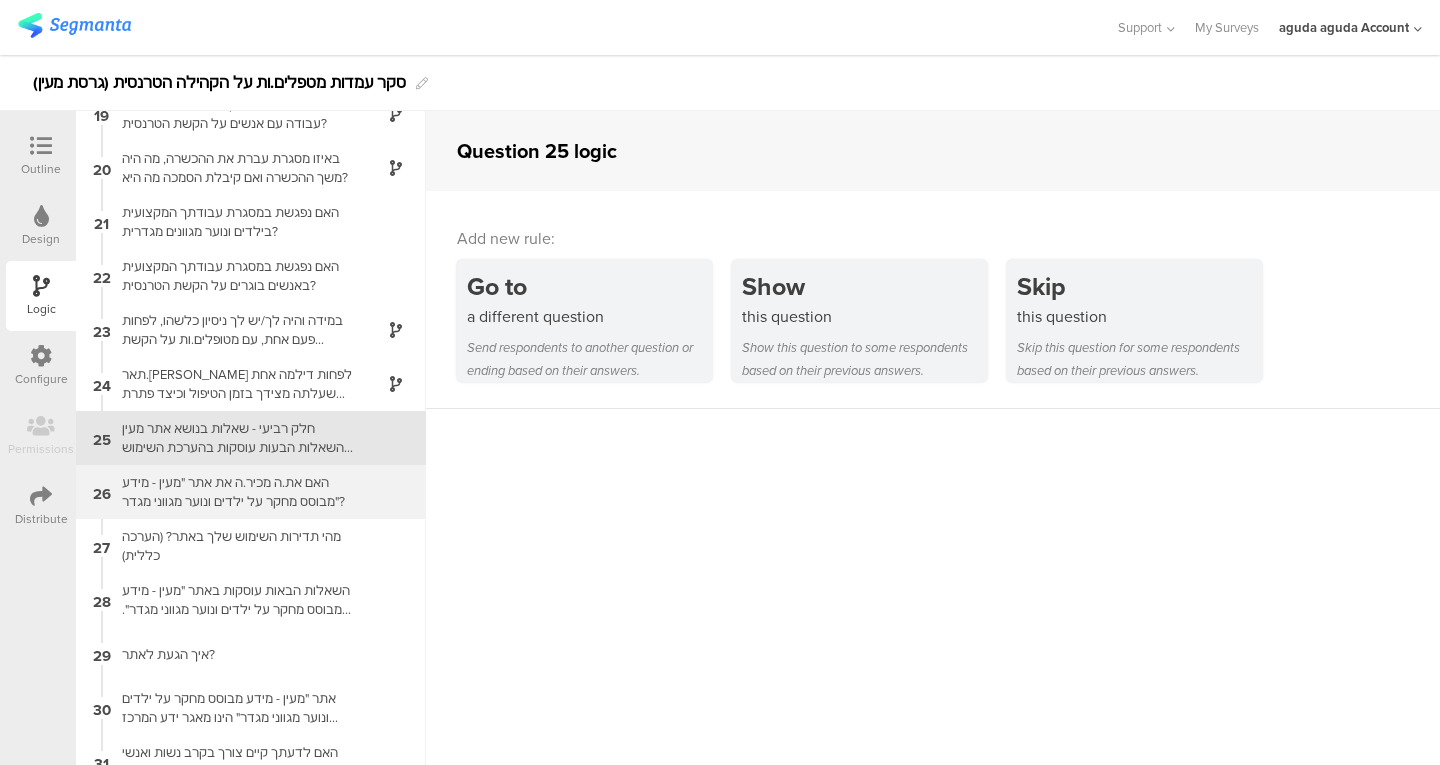 click on "האם את.ה מכיר.ה את אתר "מעין - מידע מבוסס מחקר על ילדים ונוער מגווני מגדר"?" at bounding box center (235, 492) 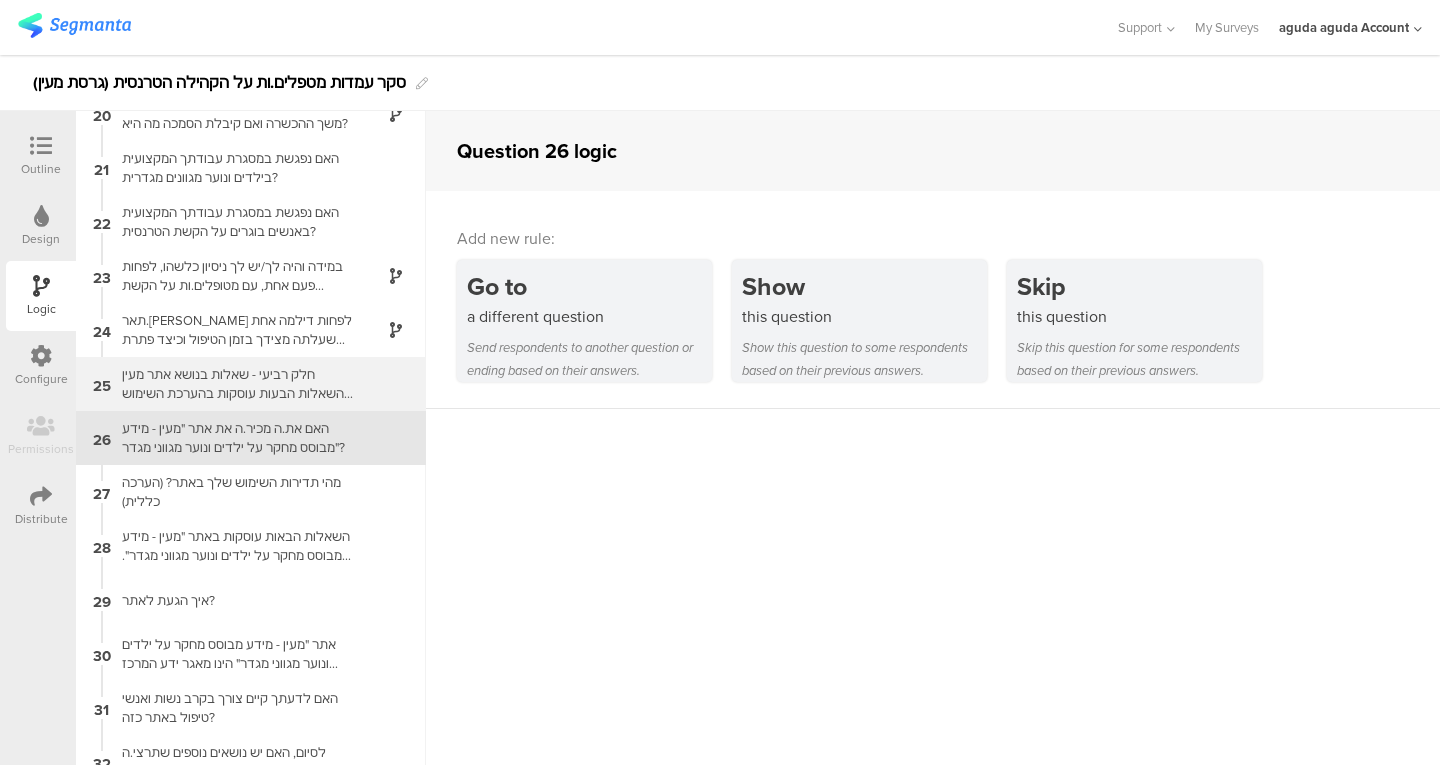 scroll, scrollTop: 1128, scrollLeft: 0, axis: vertical 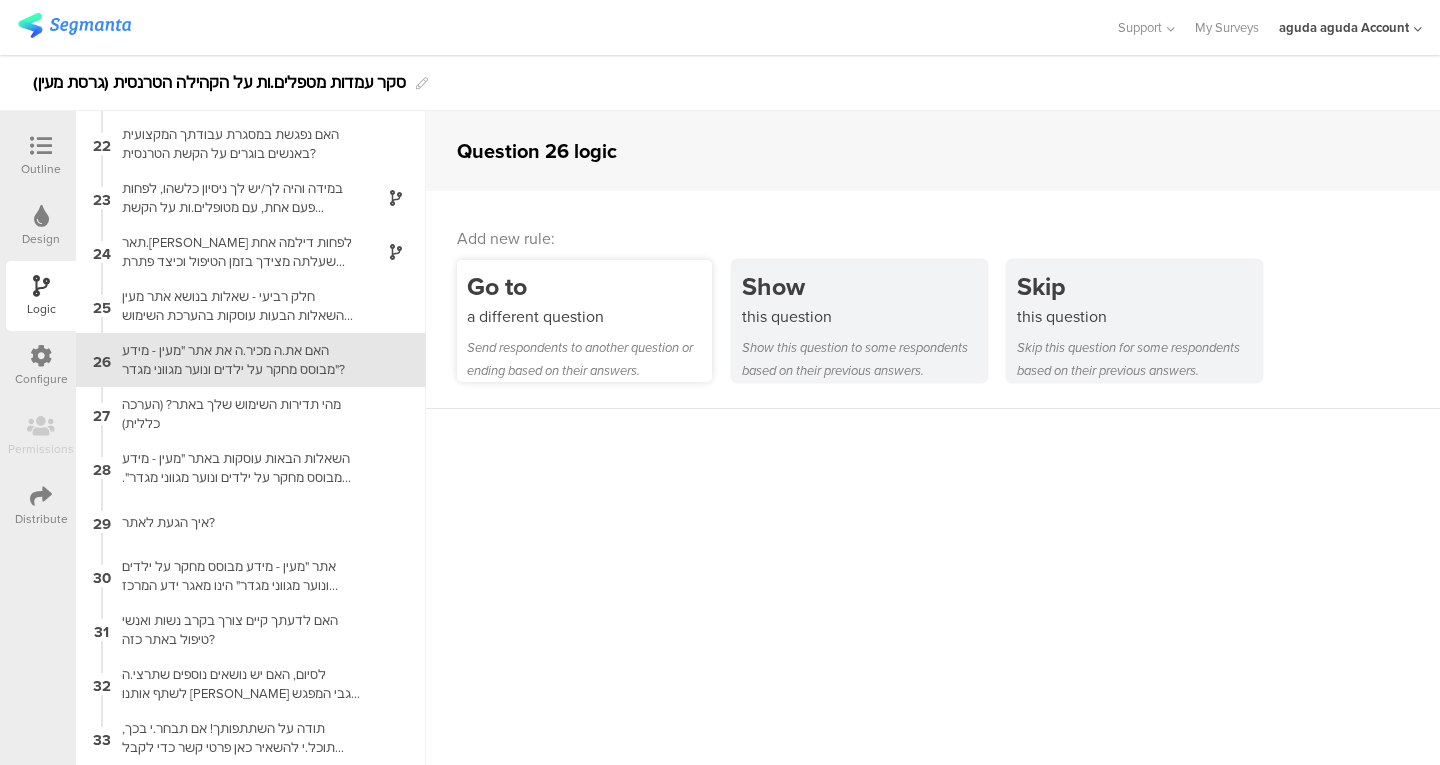 click on "a different question" at bounding box center (589, 316) 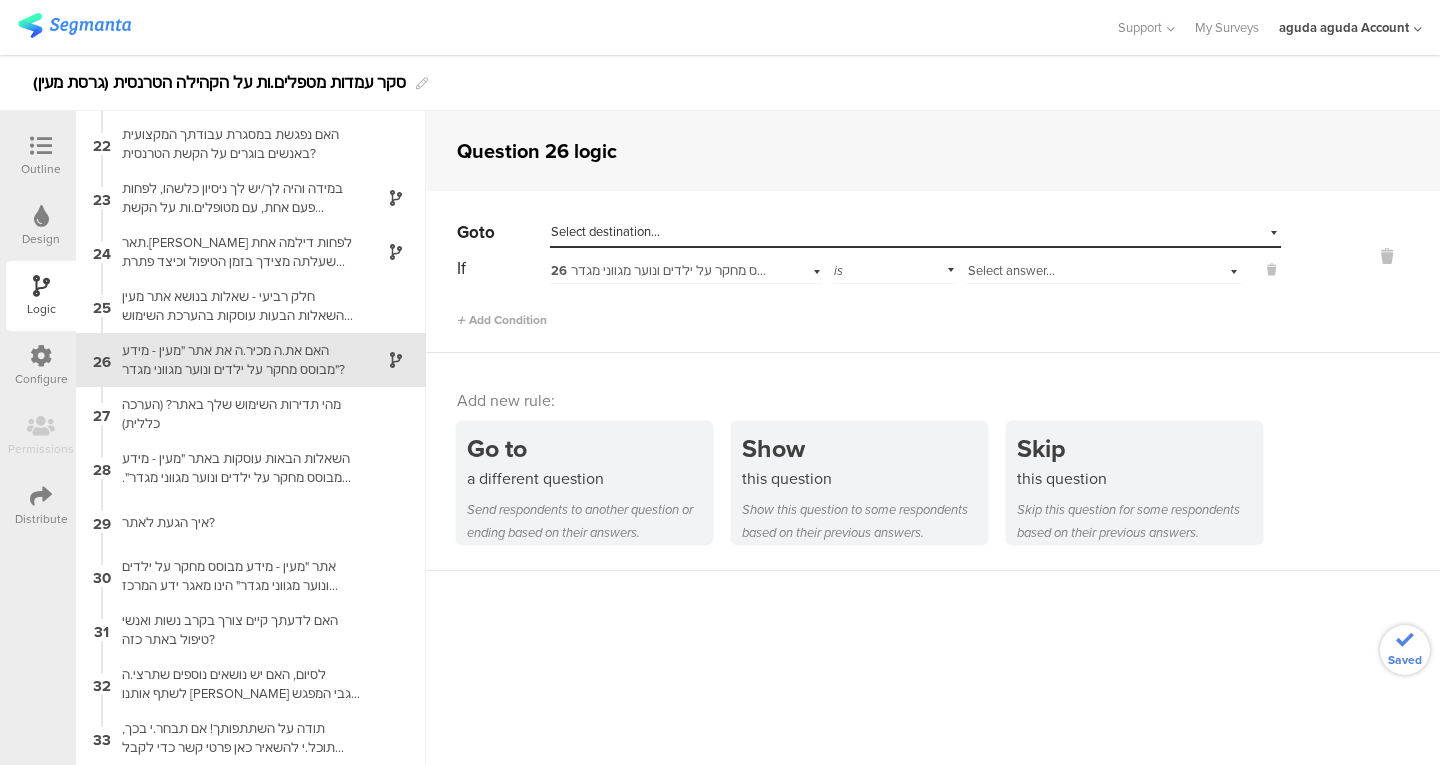 click on "Select destination..." at bounding box center [915, 232] 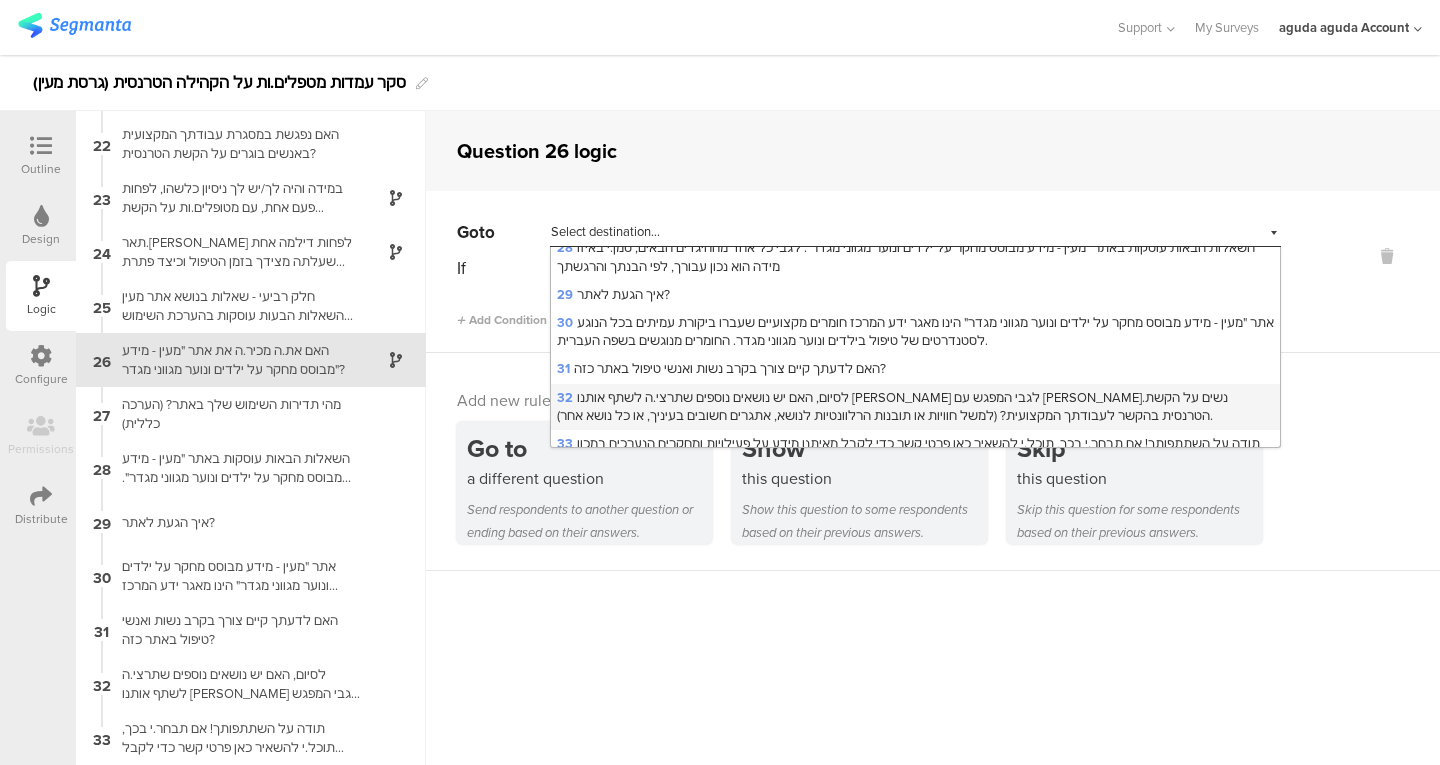 scroll, scrollTop: 900, scrollLeft: 0, axis: vertical 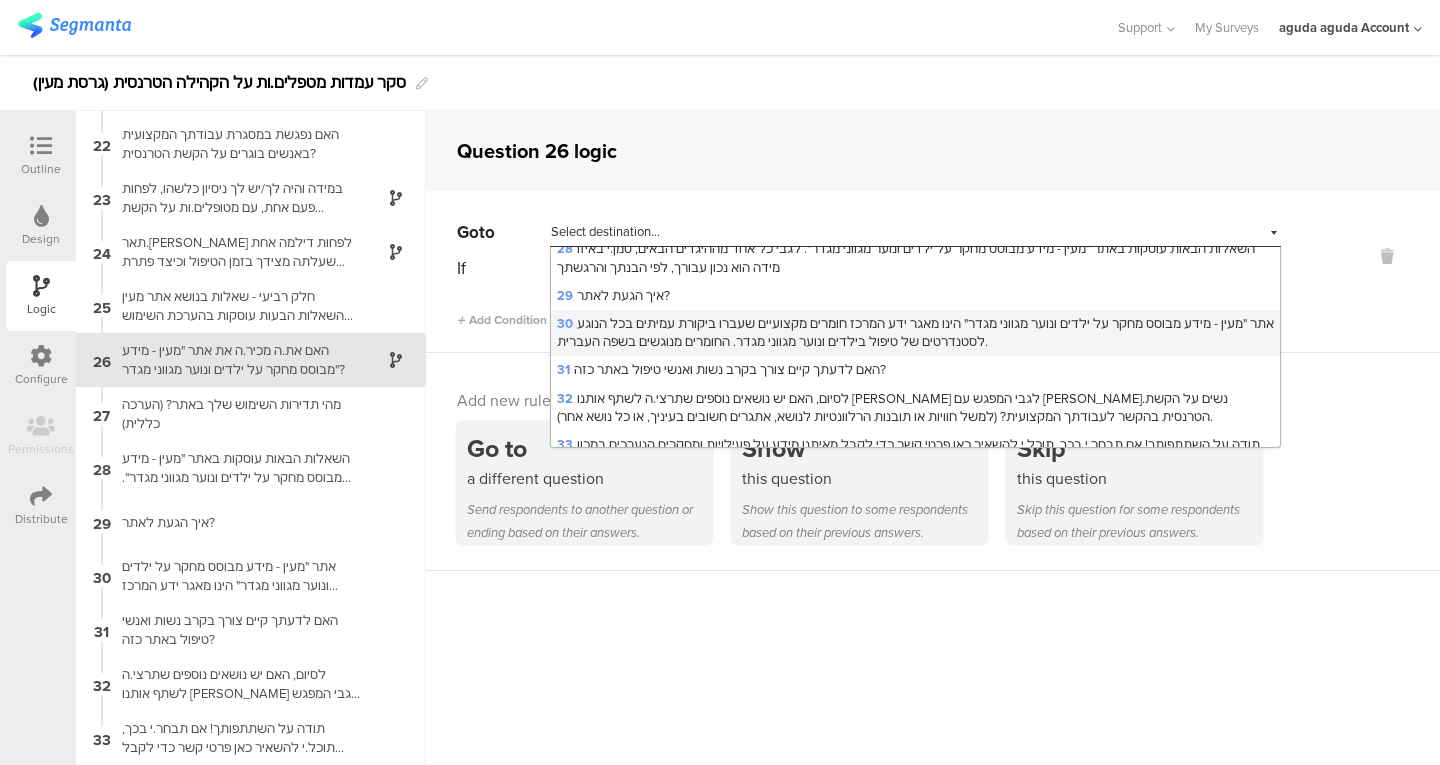 click on "30  אתר "מעין - מידע מבוסס מחקר על ילדים ונוער מגווני מגדר" הינו מאגר ידע המרכז חומרים מקצועיים שעברו ביקורת עמיתים בכל הנוגע לסטנדרטים של טיפול בילדים ונוער מגווני מגדר. החומרים מנוגשים בשפה העברית." at bounding box center [915, 332] 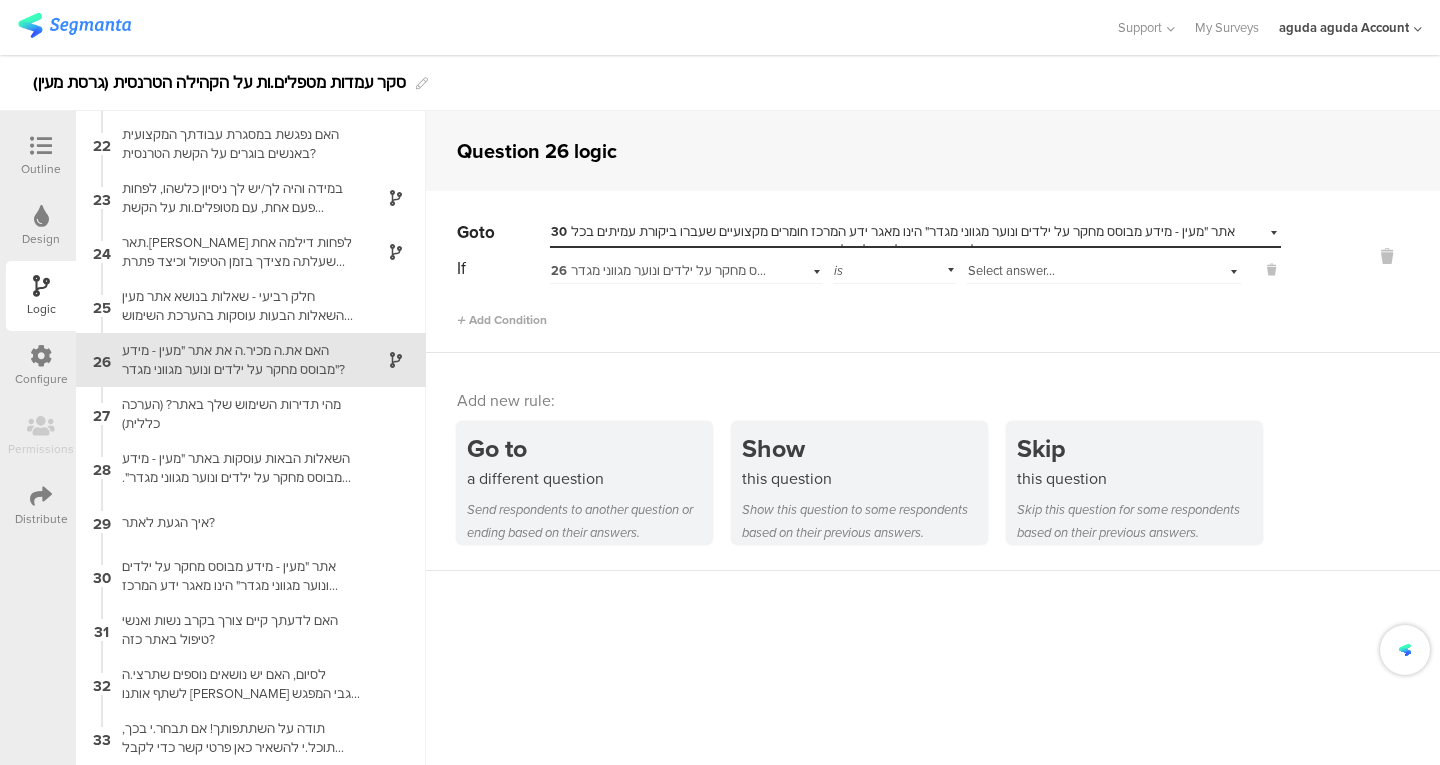 click on "is" at bounding box center [895, 268] 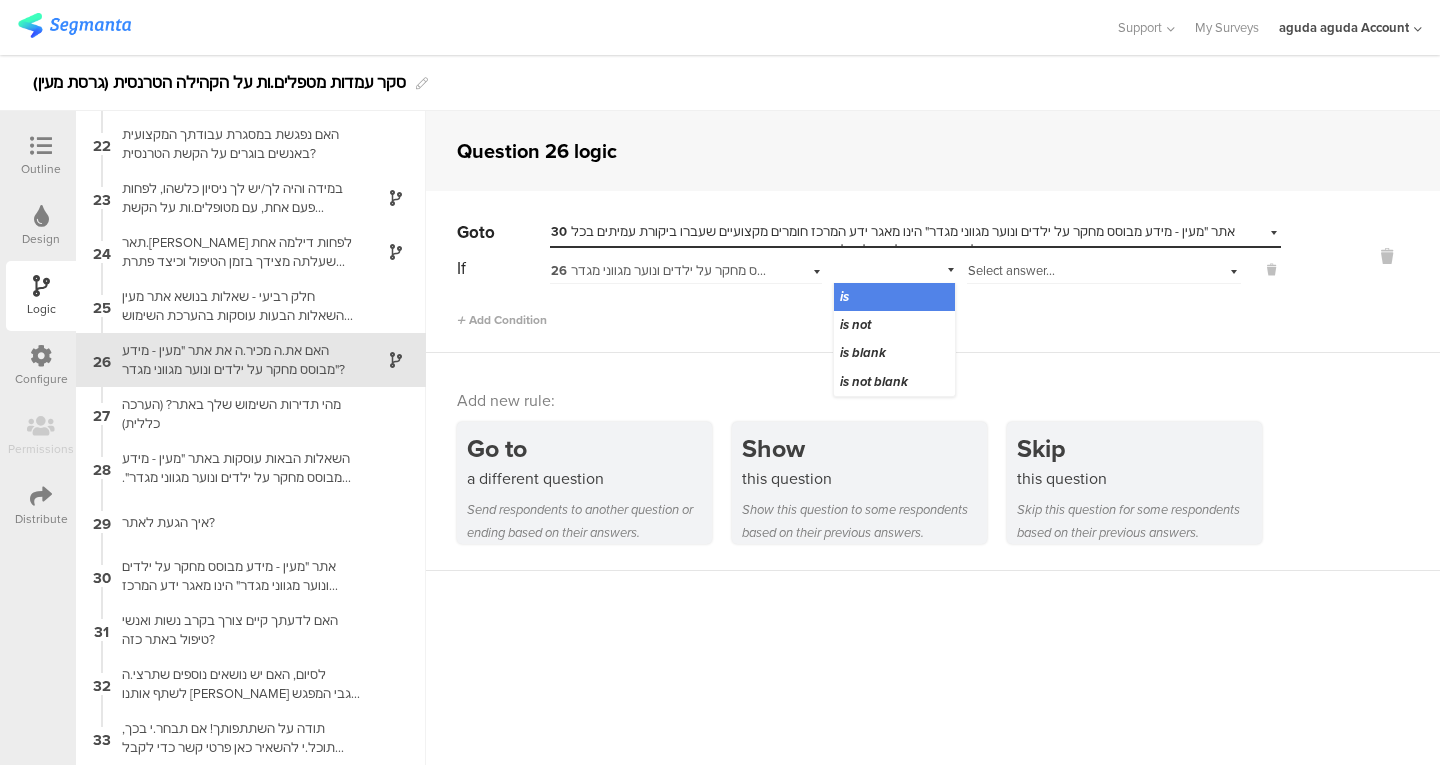 click on "26  האם את.ה מכיר.ה את אתר "מעין - מידע מבוסס מחקר על ילדים ונוער מגווני מגדר"?" at bounding box center (777, 270) 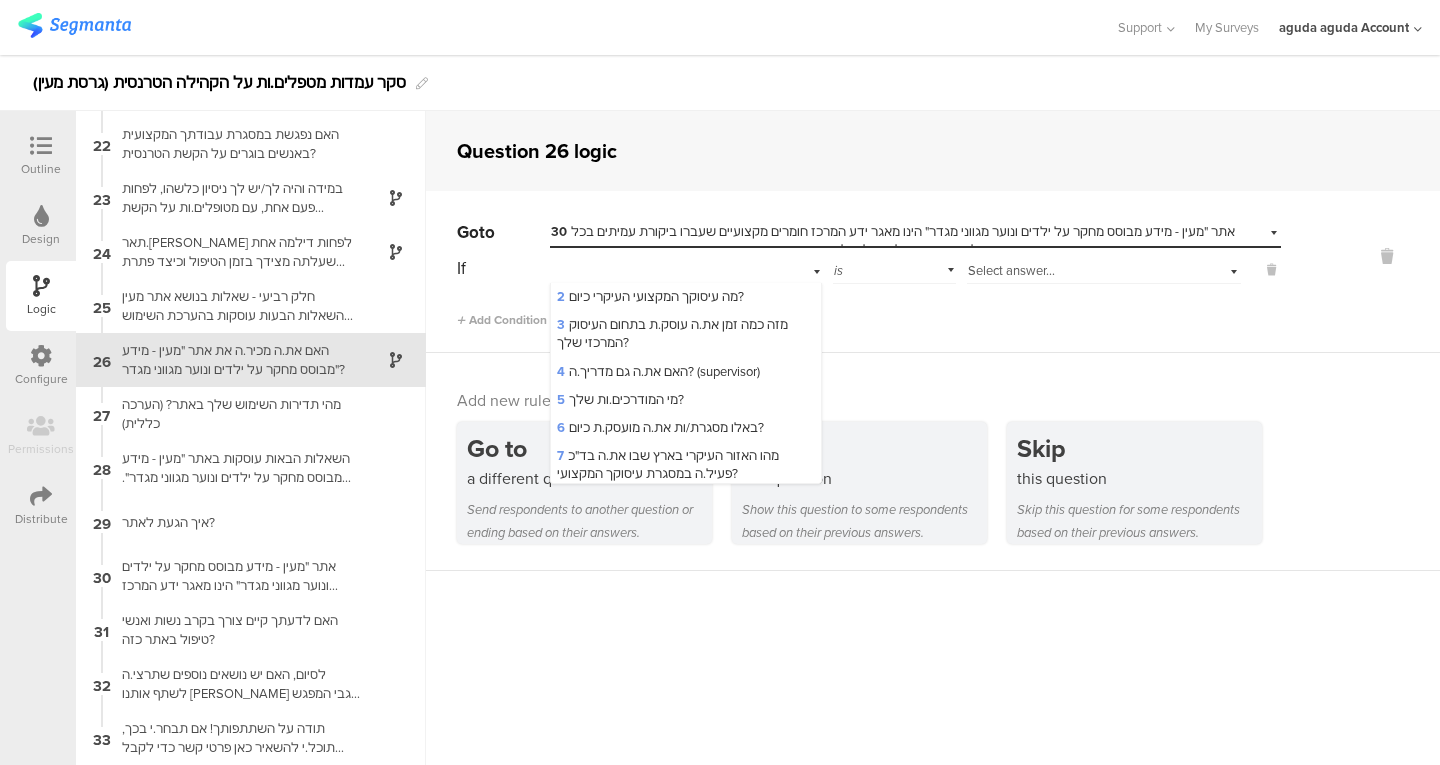click on "Select answer..." at bounding box center (1011, 270) 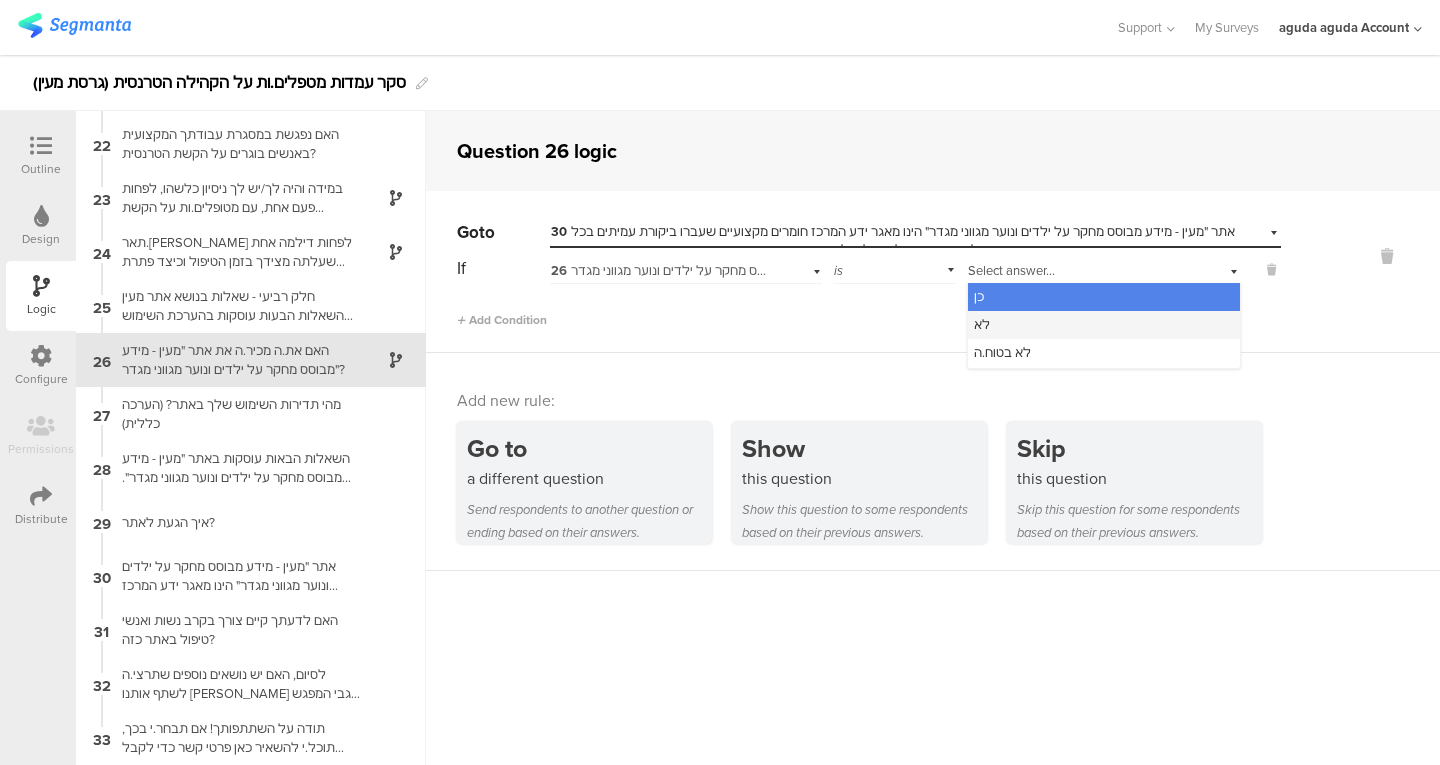 click on "לא" at bounding box center (1104, 325) 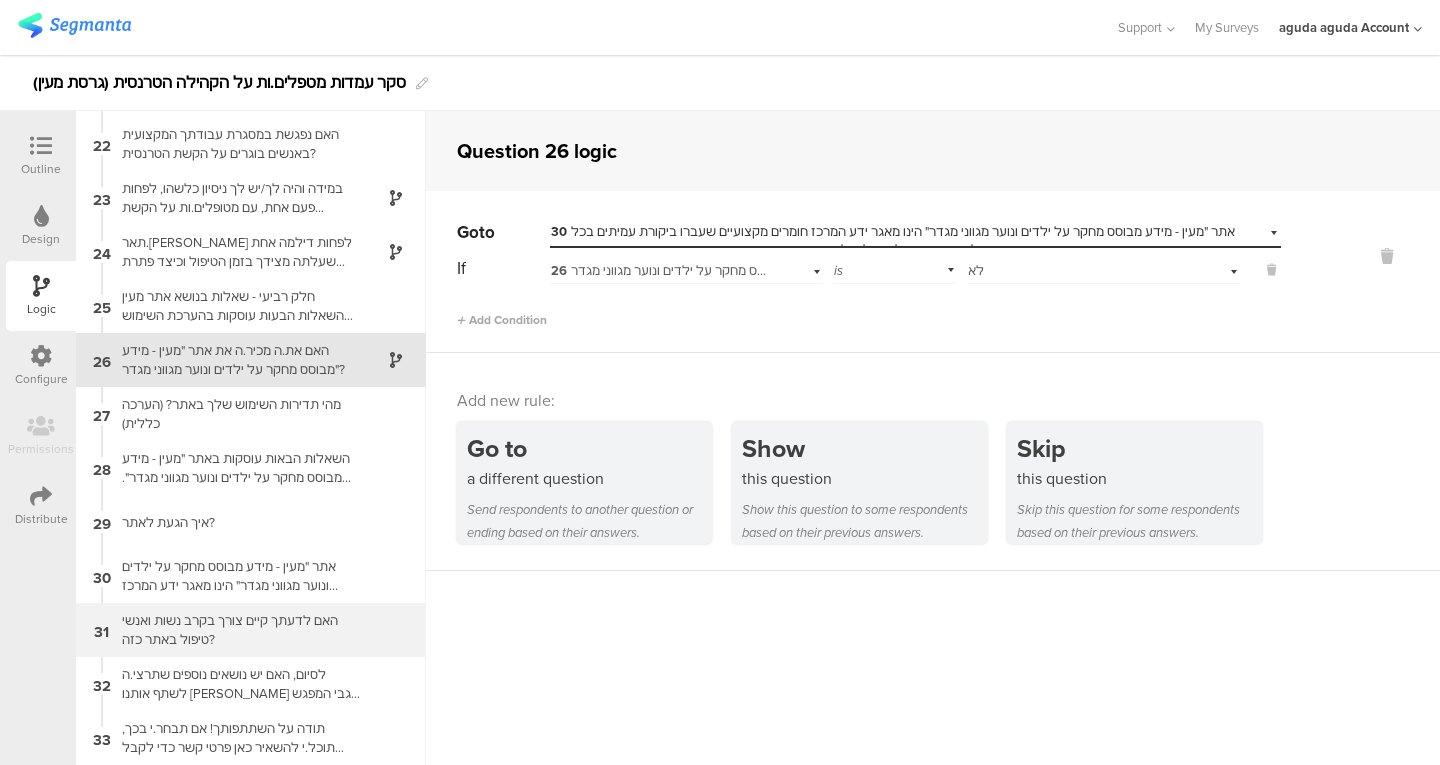 click on "האם לדעתך קיים צורך בקרב נשות ואנשי טיפול באתר כזה?" at bounding box center [235, 630] 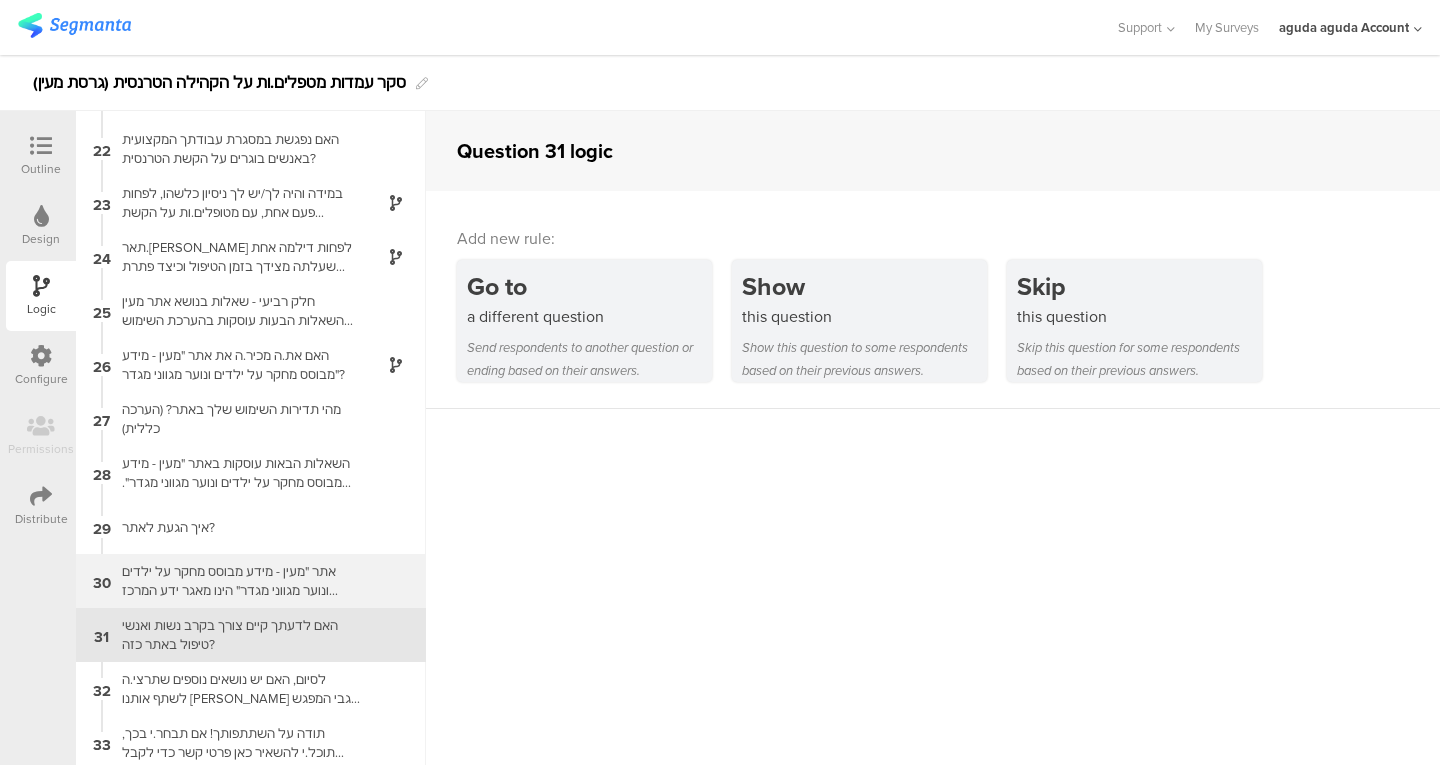 scroll, scrollTop: 1128, scrollLeft: 0, axis: vertical 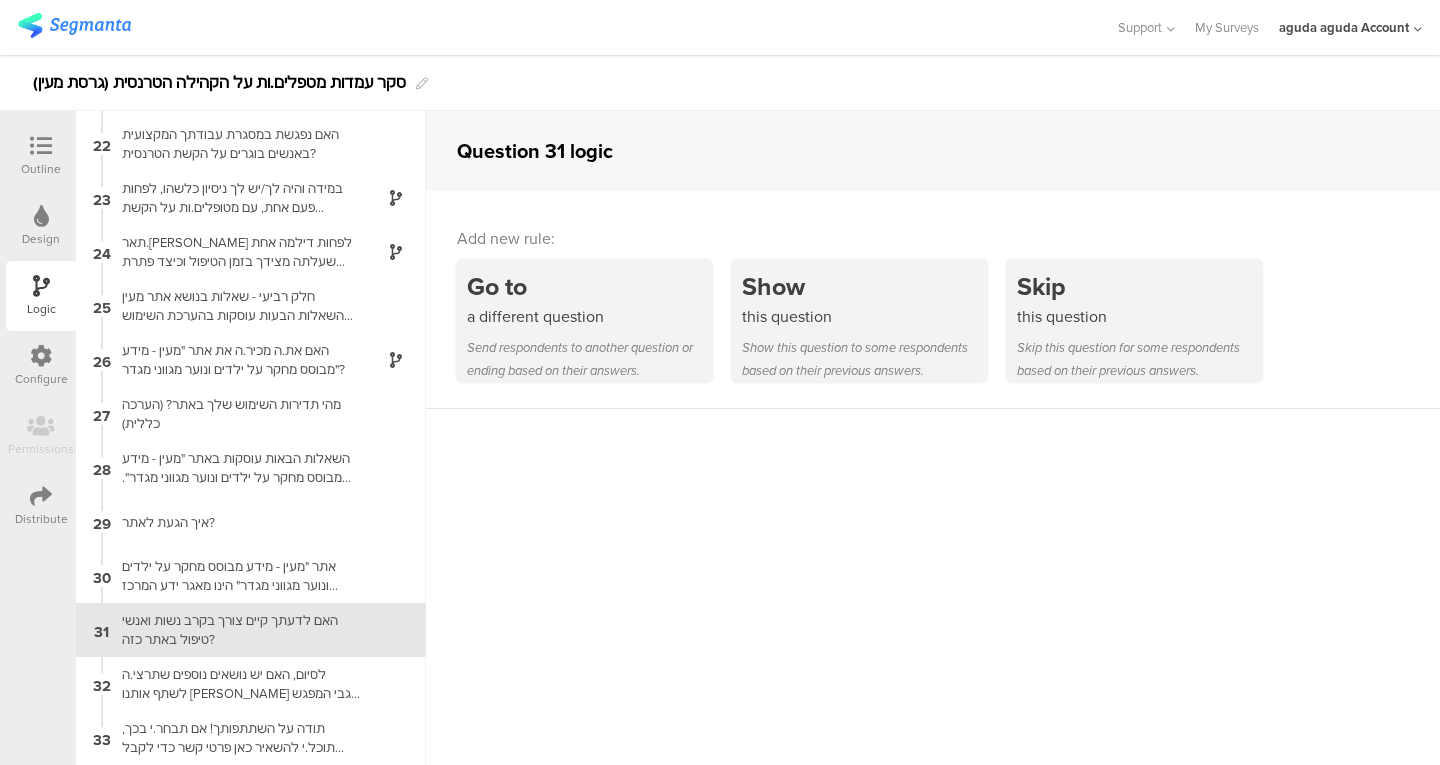 click on "31
האם לדעתך קיים צורך בקרב נשות ואנשי טיפול באתר כזה?" at bounding box center (251, 630) 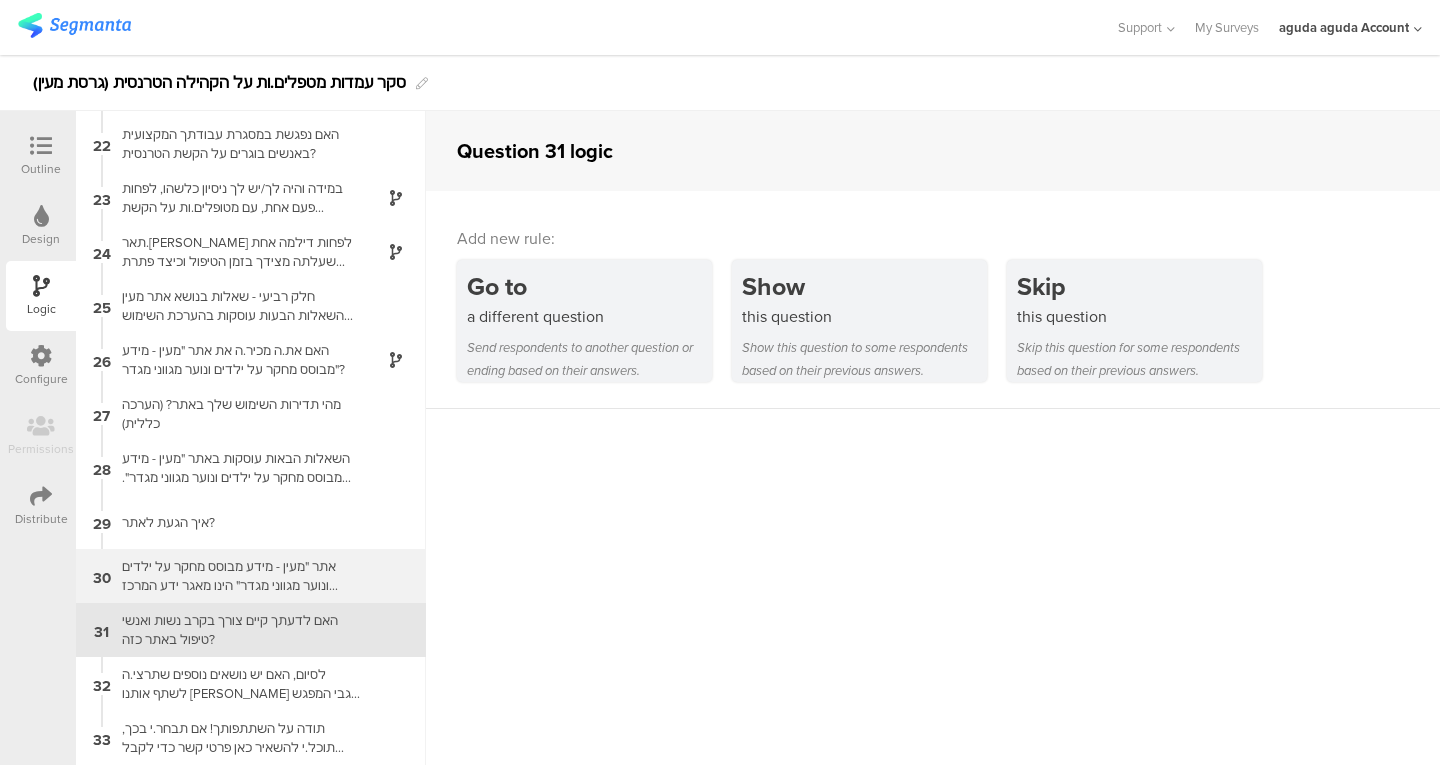click on "אתר "מעין - מידע מבוסס מחקר על ילדים ונוער מגווני מגדר" הינו מאגר ידע המרכז חומרים מקצועיים שעברו ביקורת עמיתים בכל הנוגע לסטנדרטים של טיפול בילדים ונוער מגווני מגדר. החומרים מנוגשים בשפה העברית." at bounding box center [235, 576] 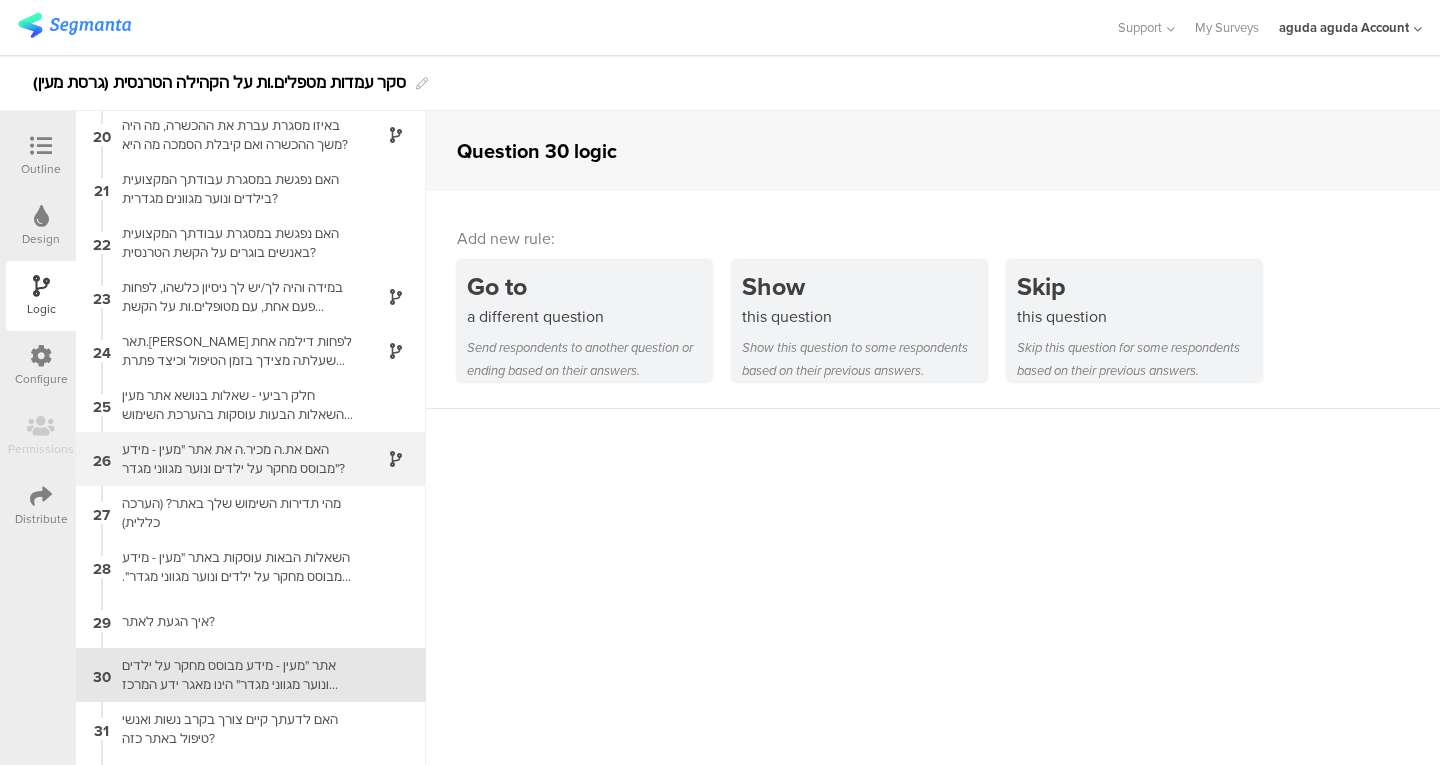 scroll, scrollTop: 1128, scrollLeft: 0, axis: vertical 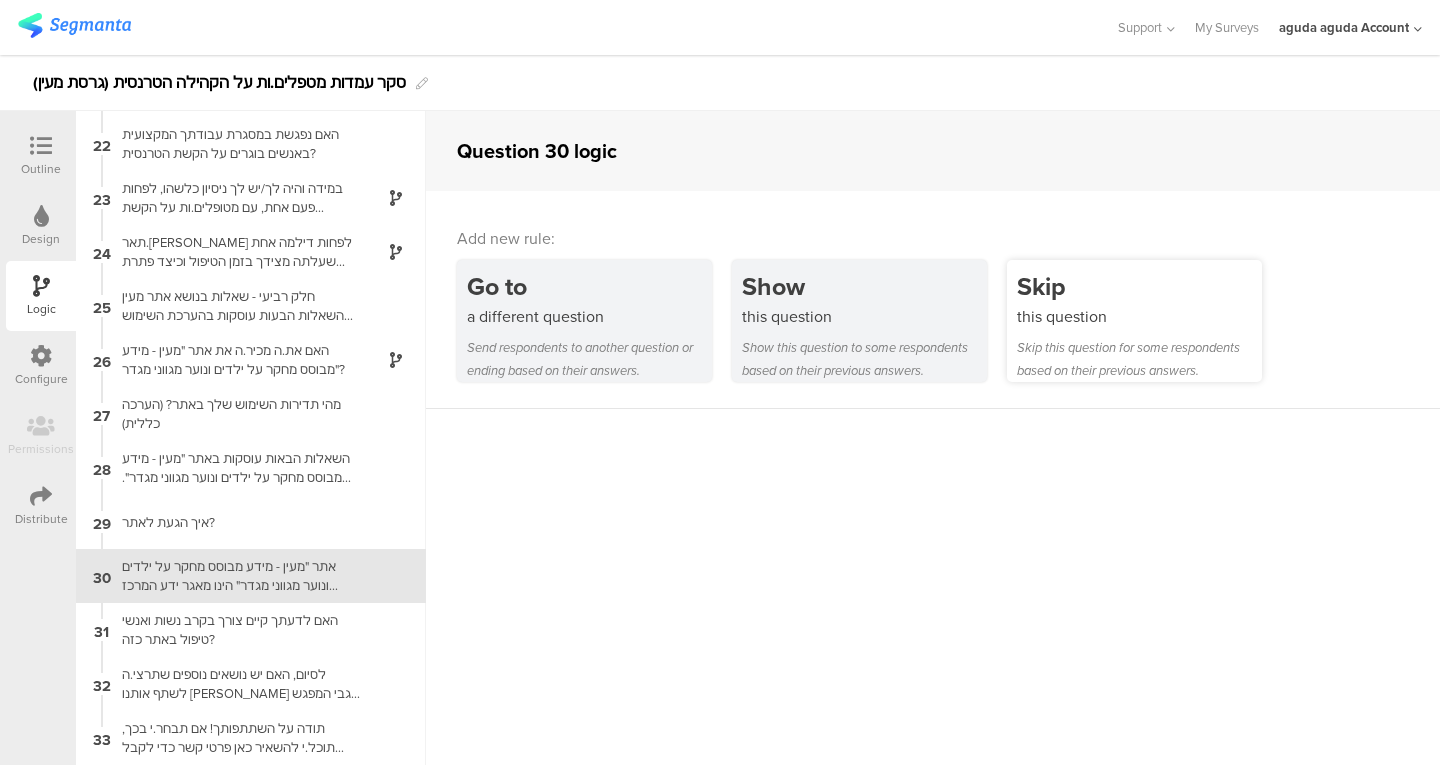 click on "this question" at bounding box center [1139, 316] 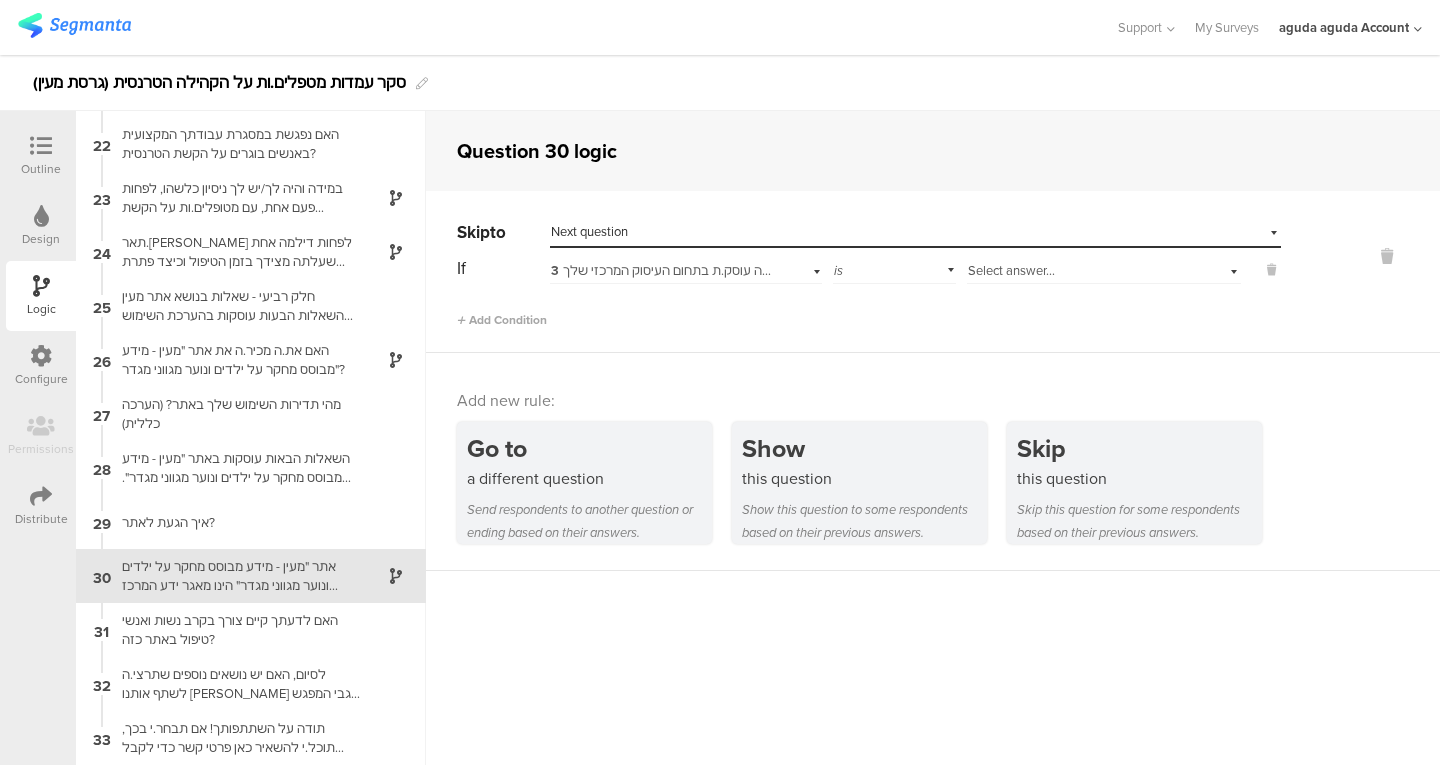 click on "Select destination...   Next question" at bounding box center (903, 232) 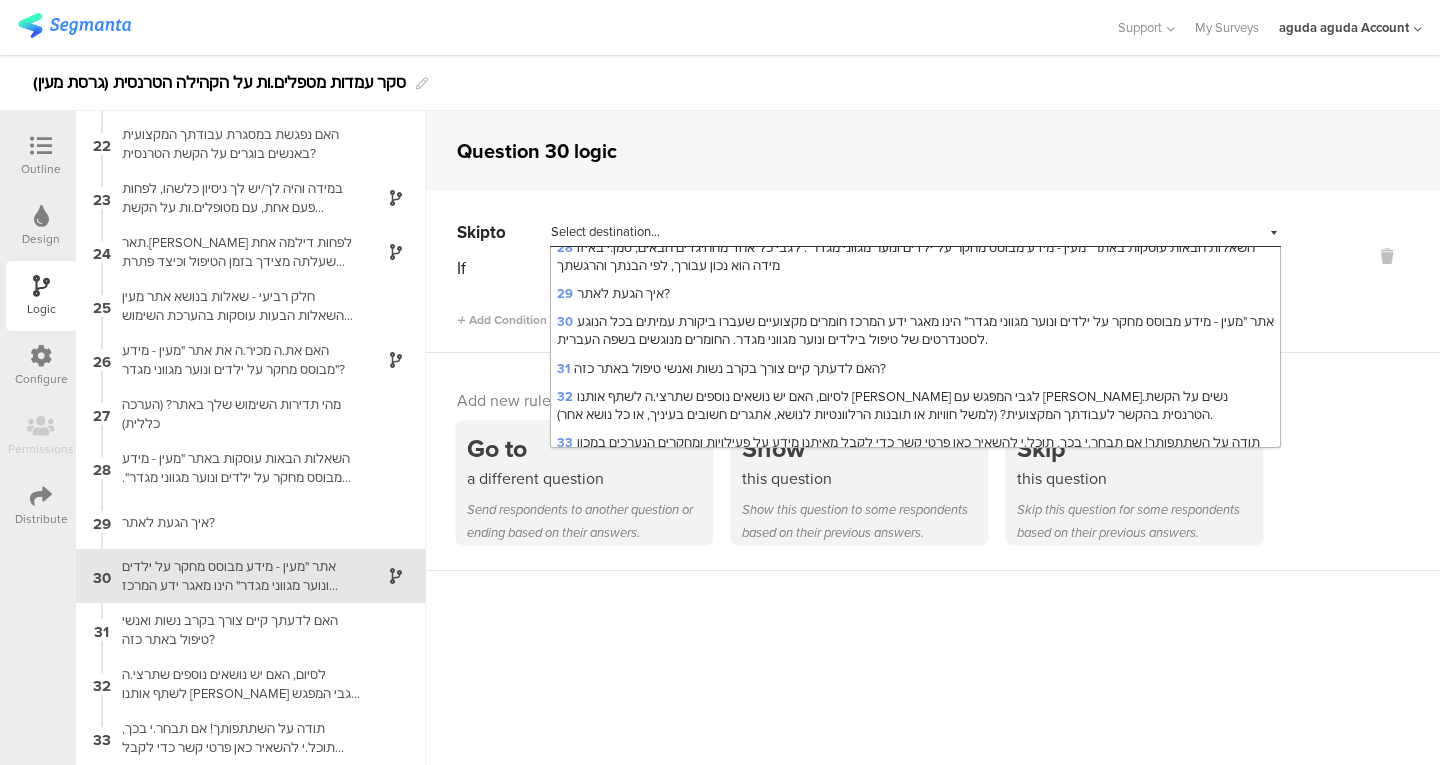 scroll, scrollTop: 1021, scrollLeft: 0, axis: vertical 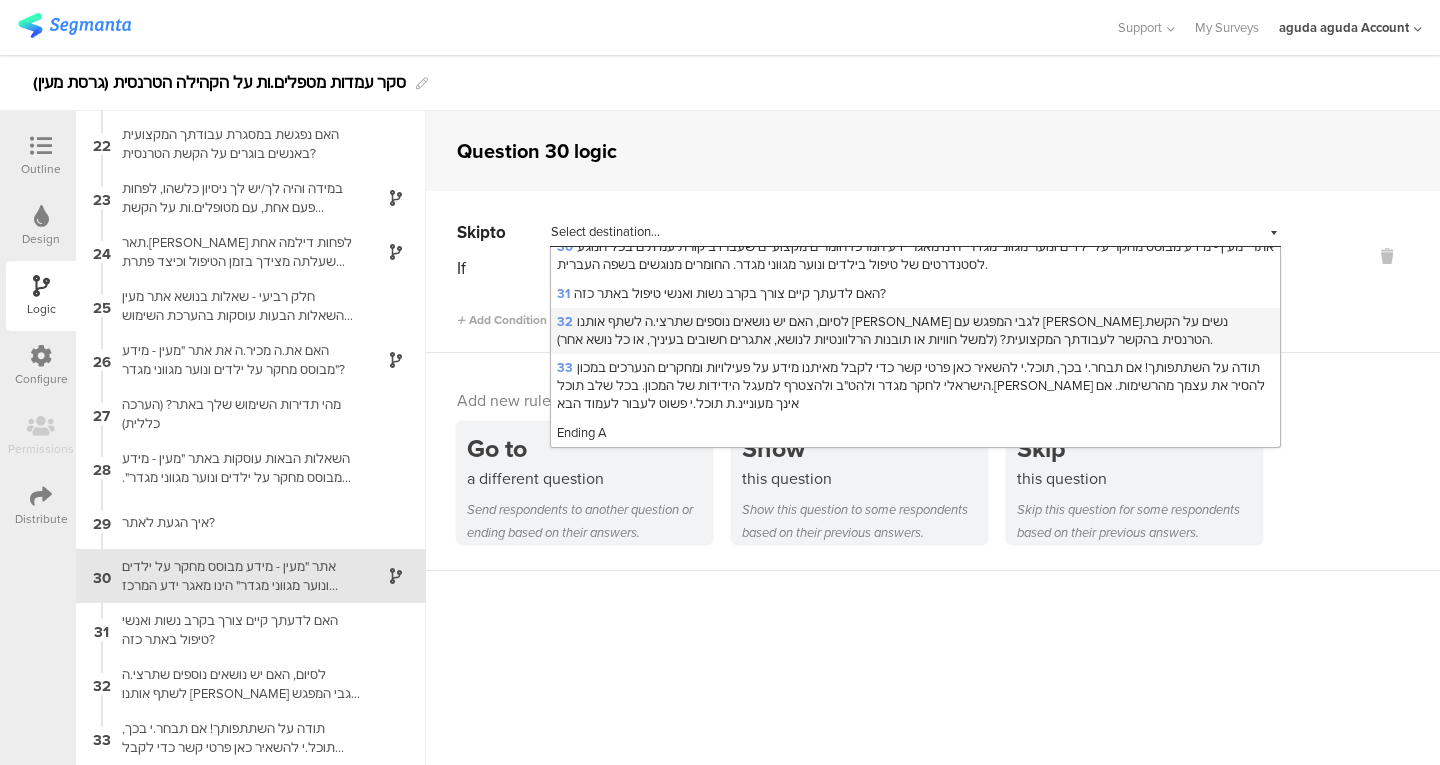 click on "32  לסיום, האם יש נושאים נוספים שתרצי.ה לשתף אותנו [PERSON_NAME] לגבי המפגש עם [PERSON_NAME].נשים על הקשת הטרנסית בהקשר לעבודתך המקצועית? (למשל חוויות או תובנות הרלוונטיות לנושא, אתגרים חשובים בעיניך, או כל נושא אחר)." at bounding box center [892, 330] 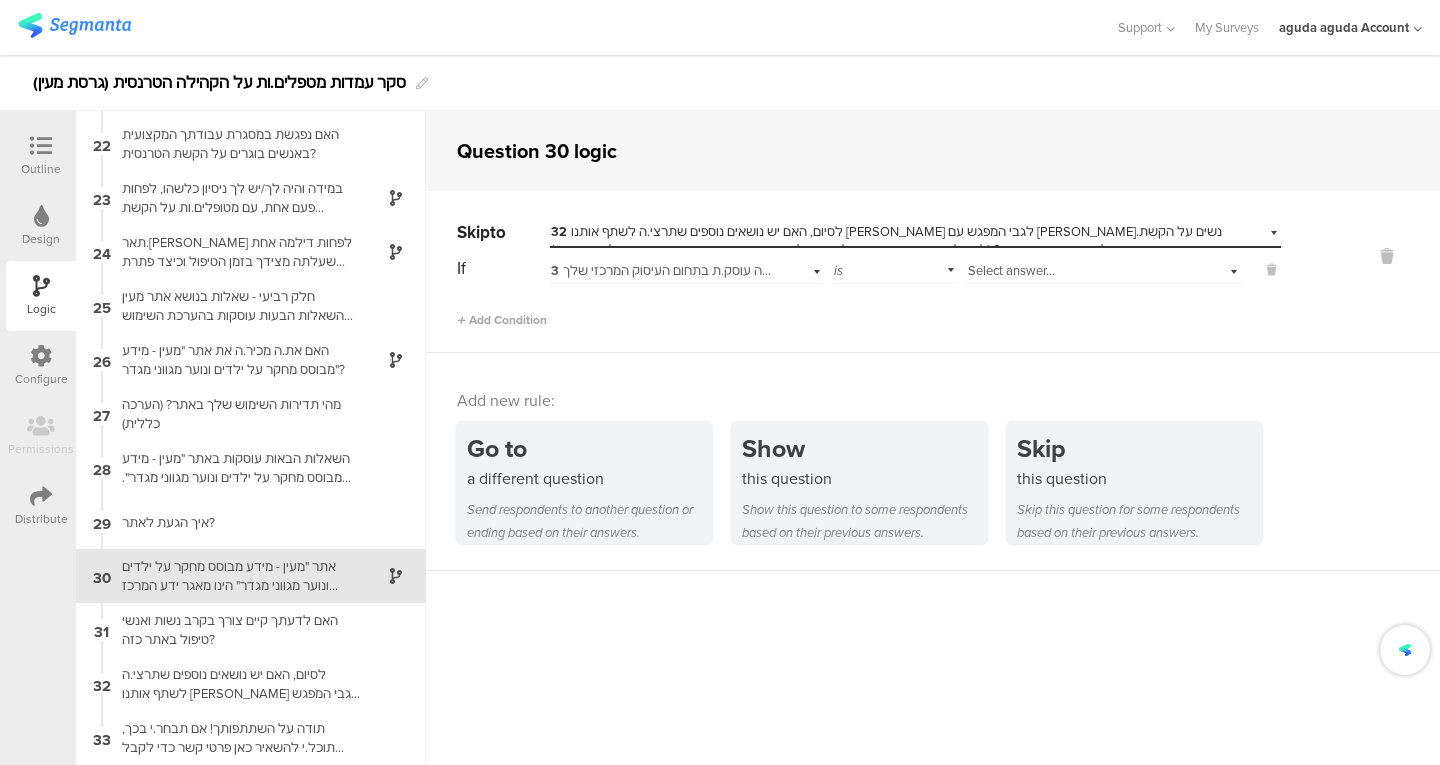 click on "3  מזה כמה זמן את.ה עוסק.ת בתחום העיסוק המרכזי שלך?" at bounding box center [704, 270] 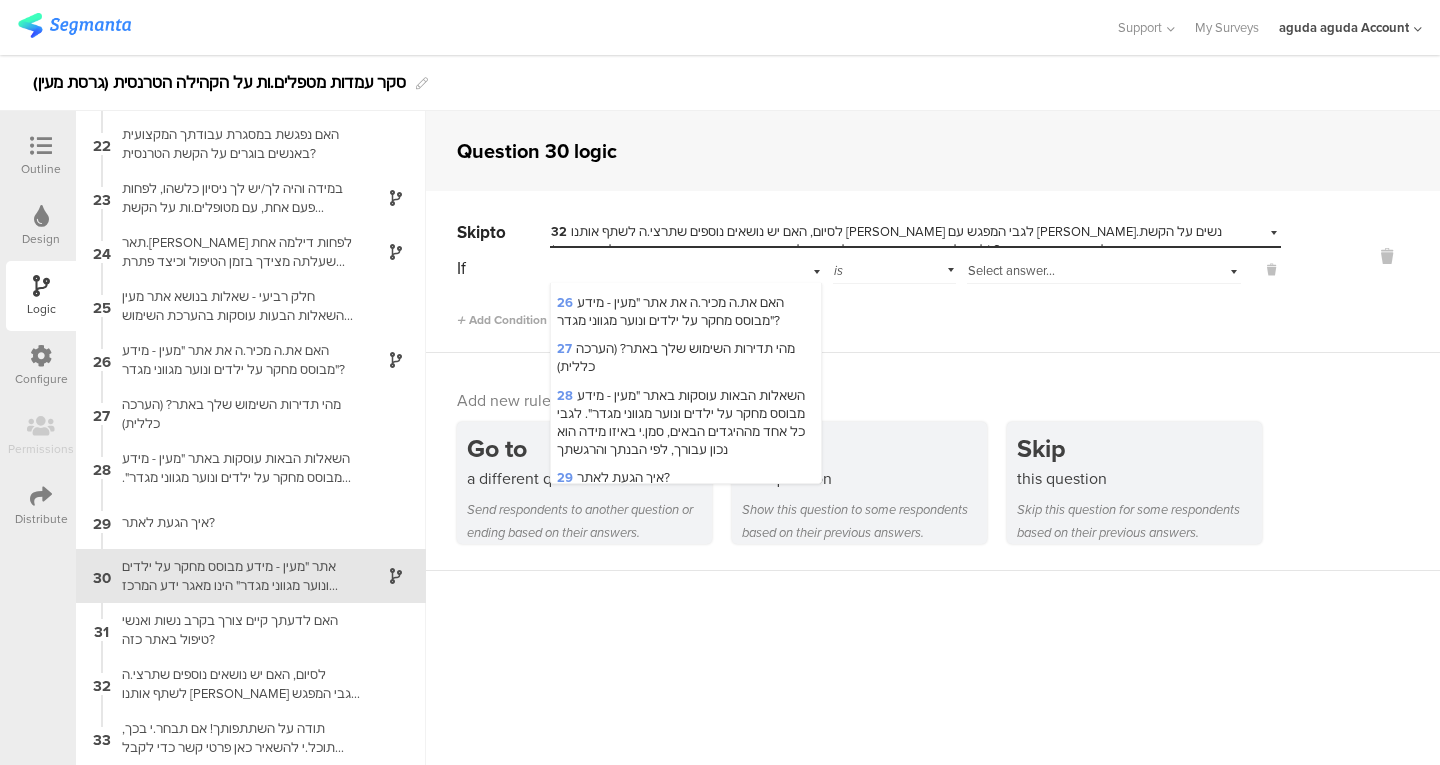 scroll, scrollTop: 967, scrollLeft: 0, axis: vertical 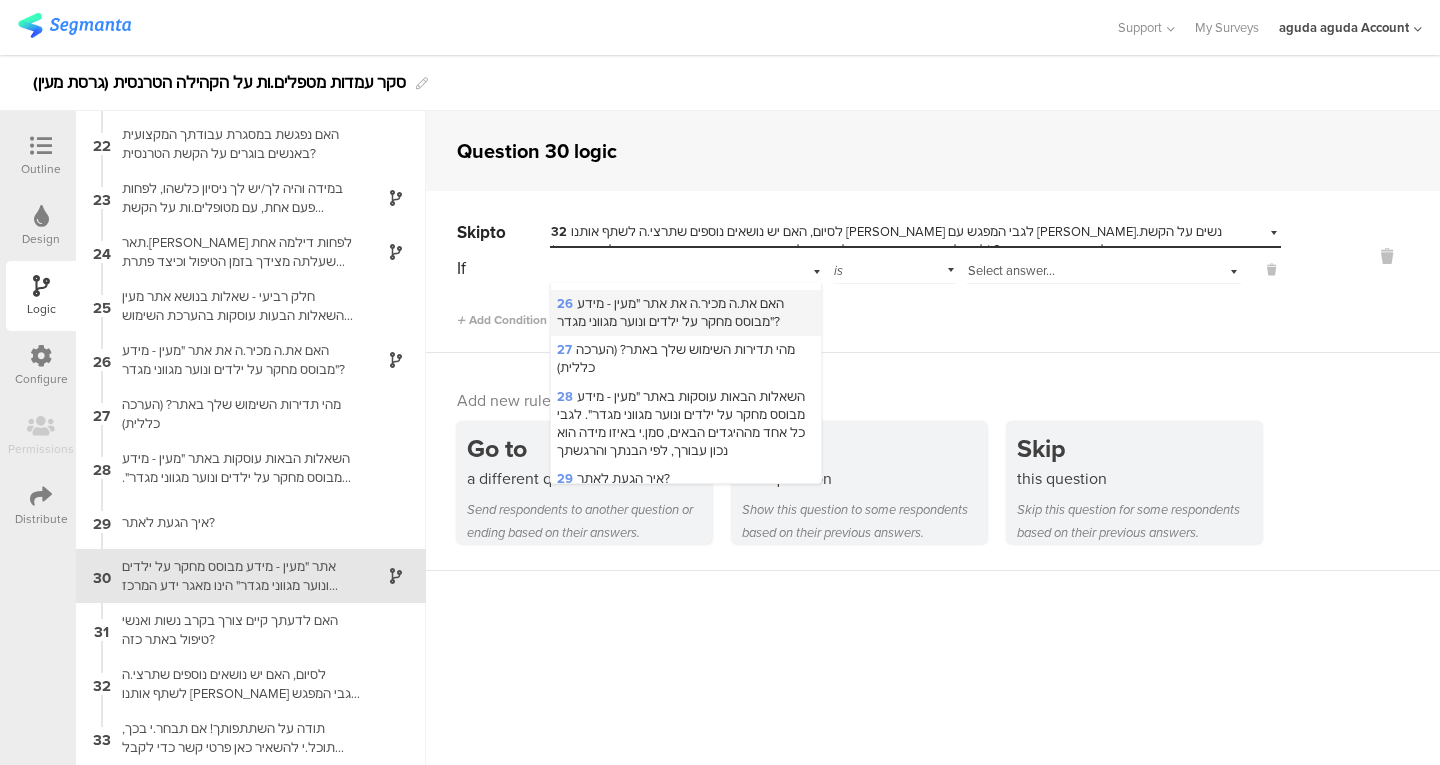 click on "26  האם את.ה מכיר.ה את אתר "מעין - מידע מבוסס מחקר על ילדים ונוער מגווני מגדר"?" at bounding box center [670, 312] 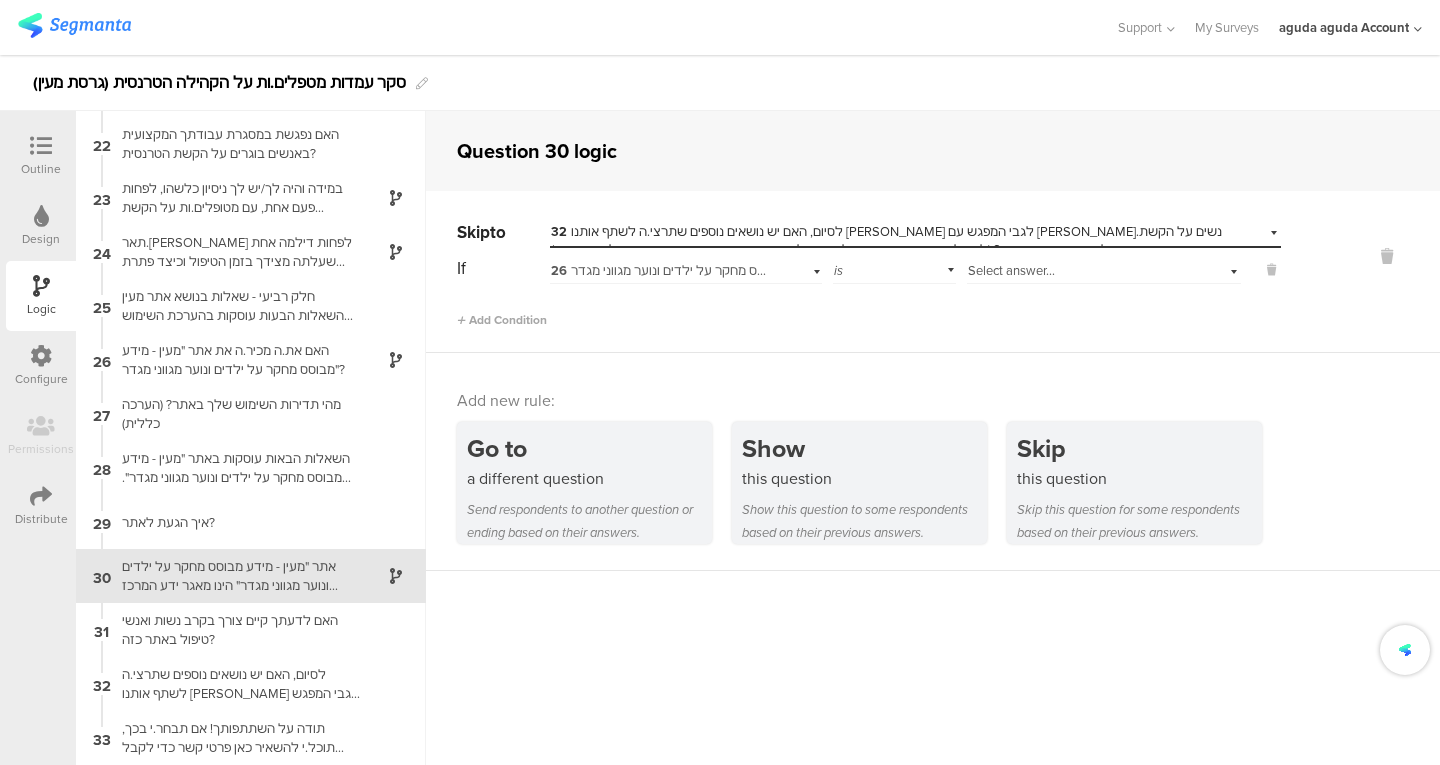 click on "Select answer..." at bounding box center [1011, 270] 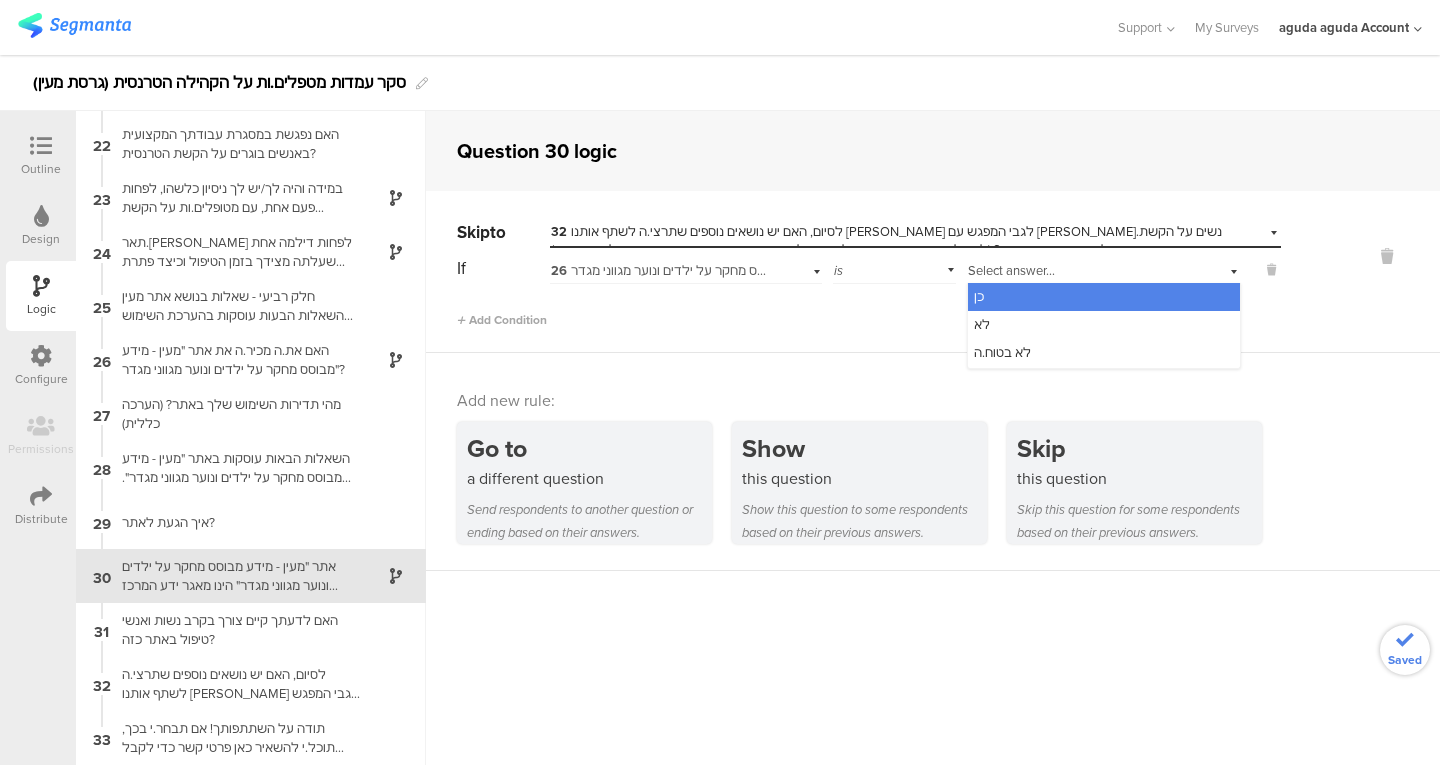 click on "כן" at bounding box center [1104, 297] 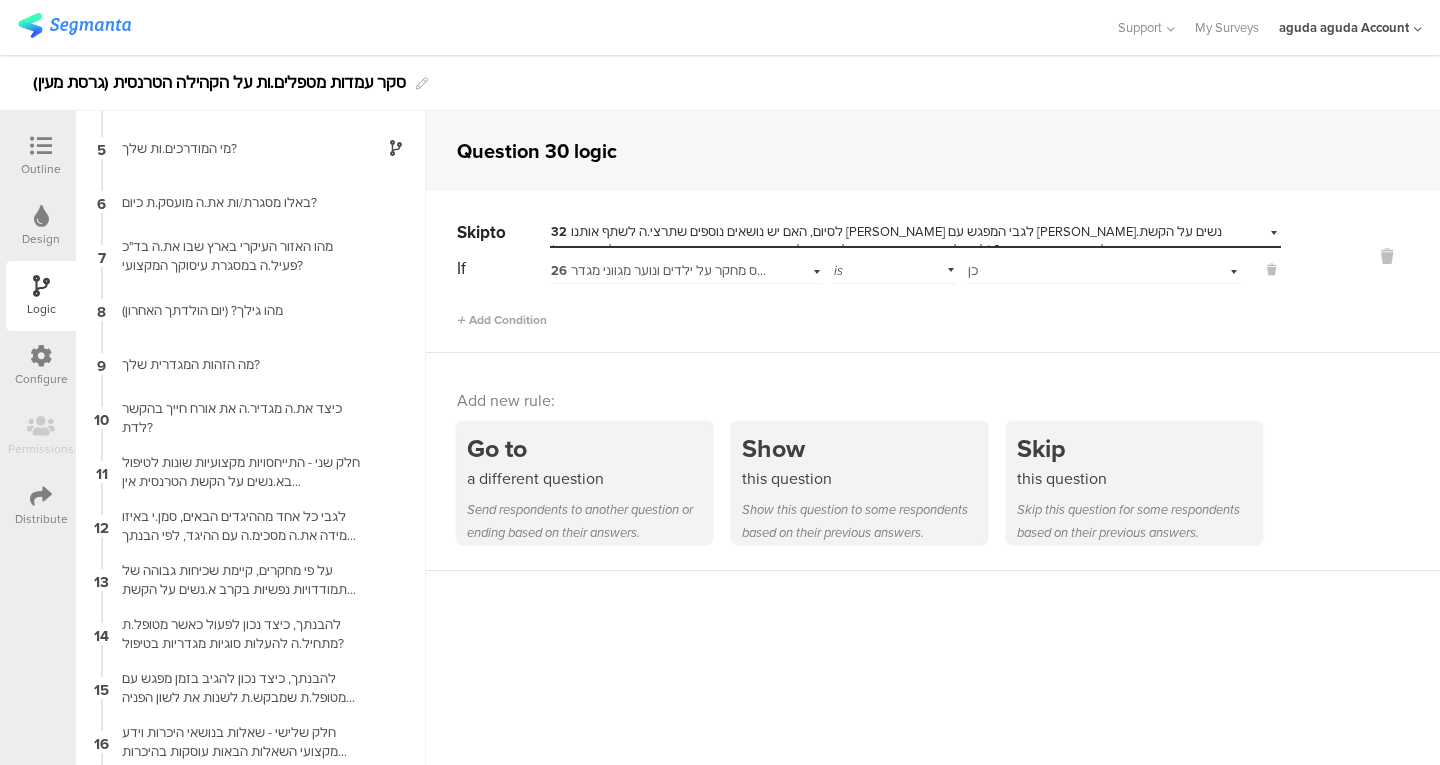 scroll, scrollTop: 0, scrollLeft: 0, axis: both 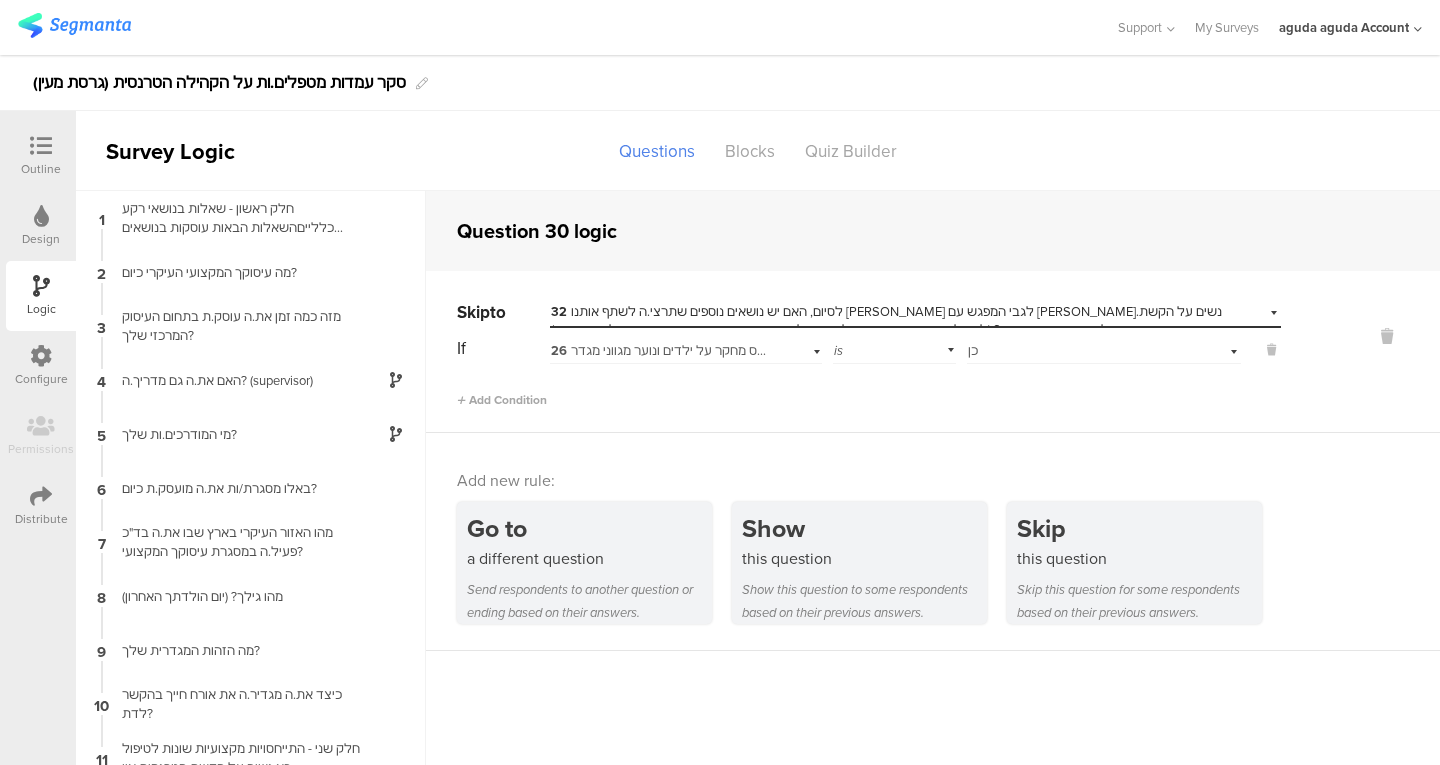 click at bounding box center (41, 146) 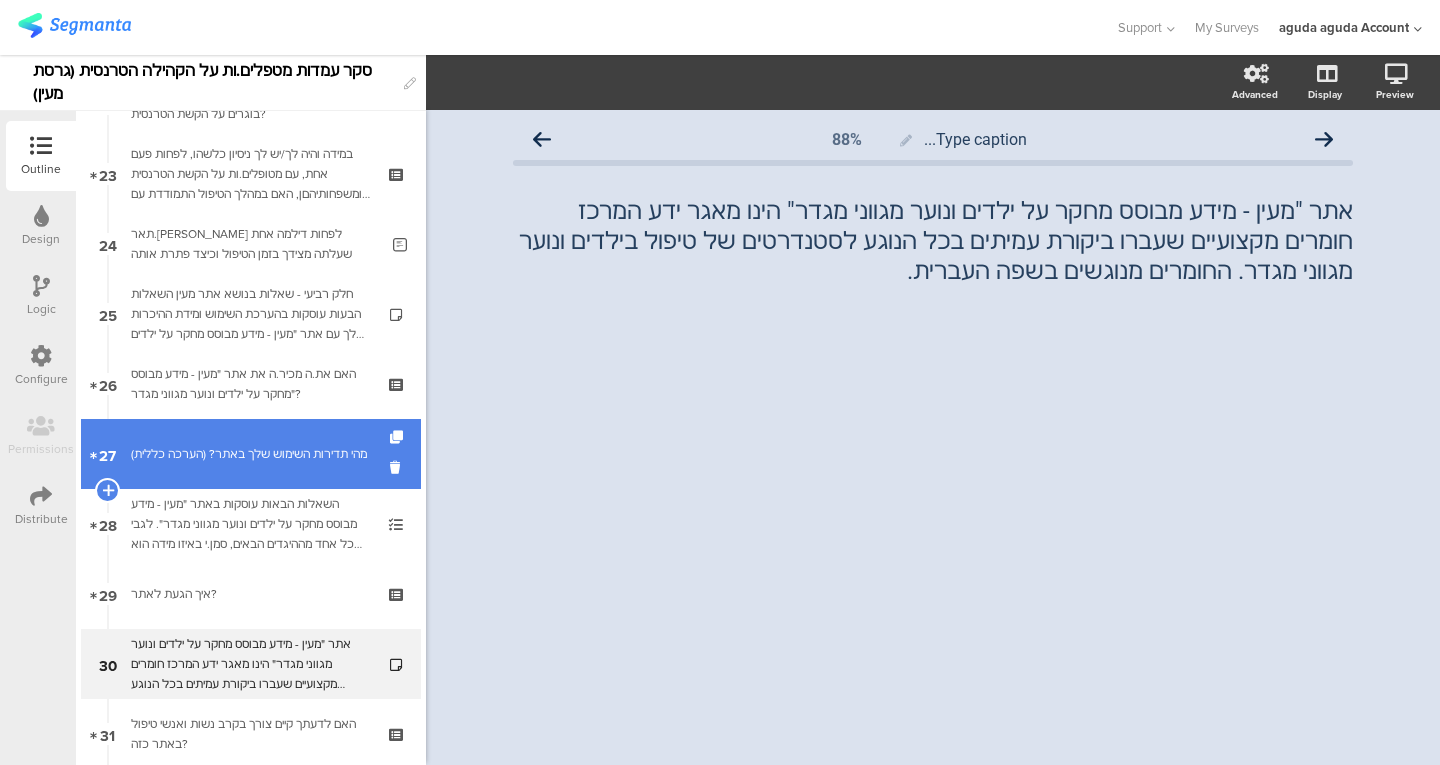 scroll, scrollTop: 1590, scrollLeft: 0, axis: vertical 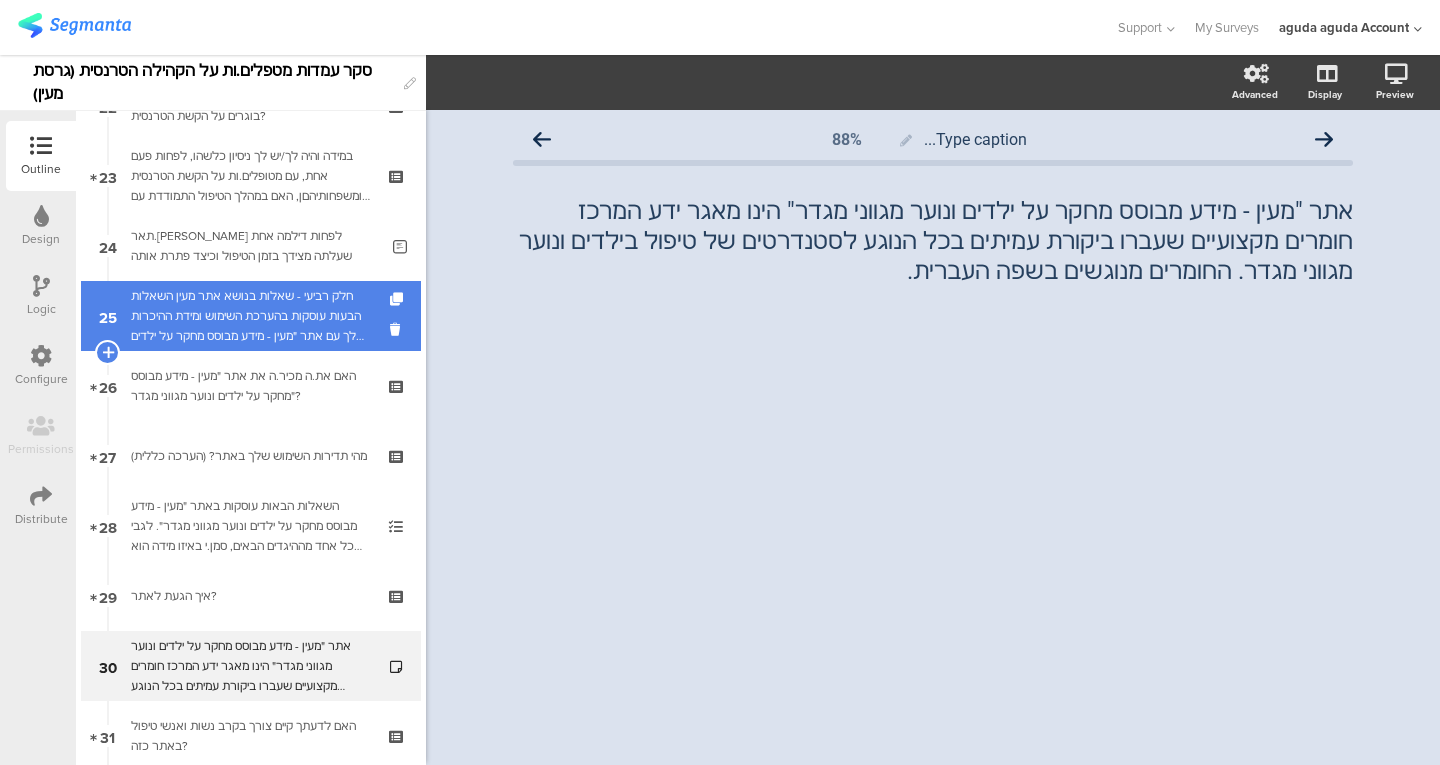 click on "חלק רביעי - שאלות בנושא אתר מעין השאלות הבעות עוסקות בהערכת השימוש ומידת ההיכרות שלך עם אתר "מעין - מידע מבוסס מחקר על ילדים ונוער מגווני מגדר". אין תשובות נכונות ולא נכונות, קראו היטב את השאלות והשתדלו לענות לפי מיטב הבנתכם.ן" at bounding box center [250, 316] 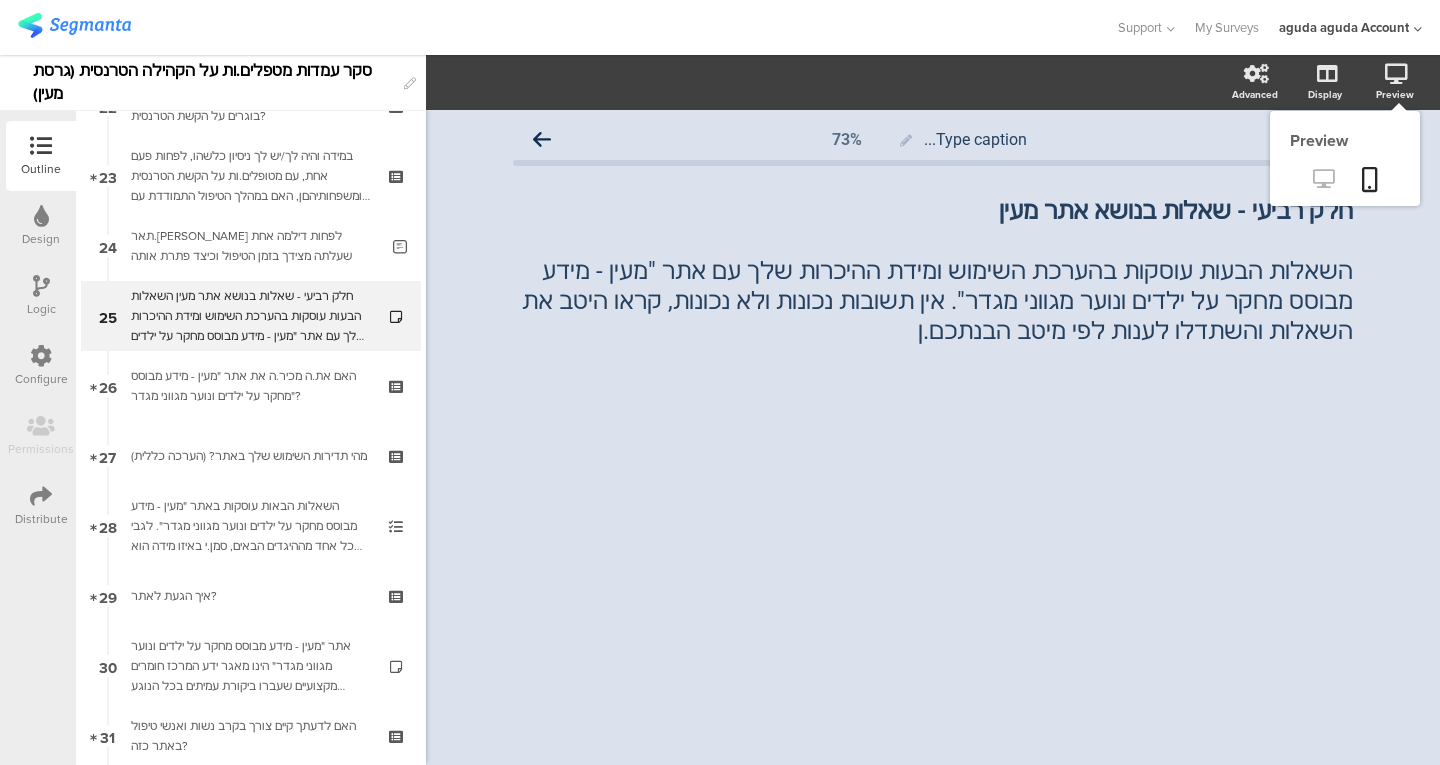click 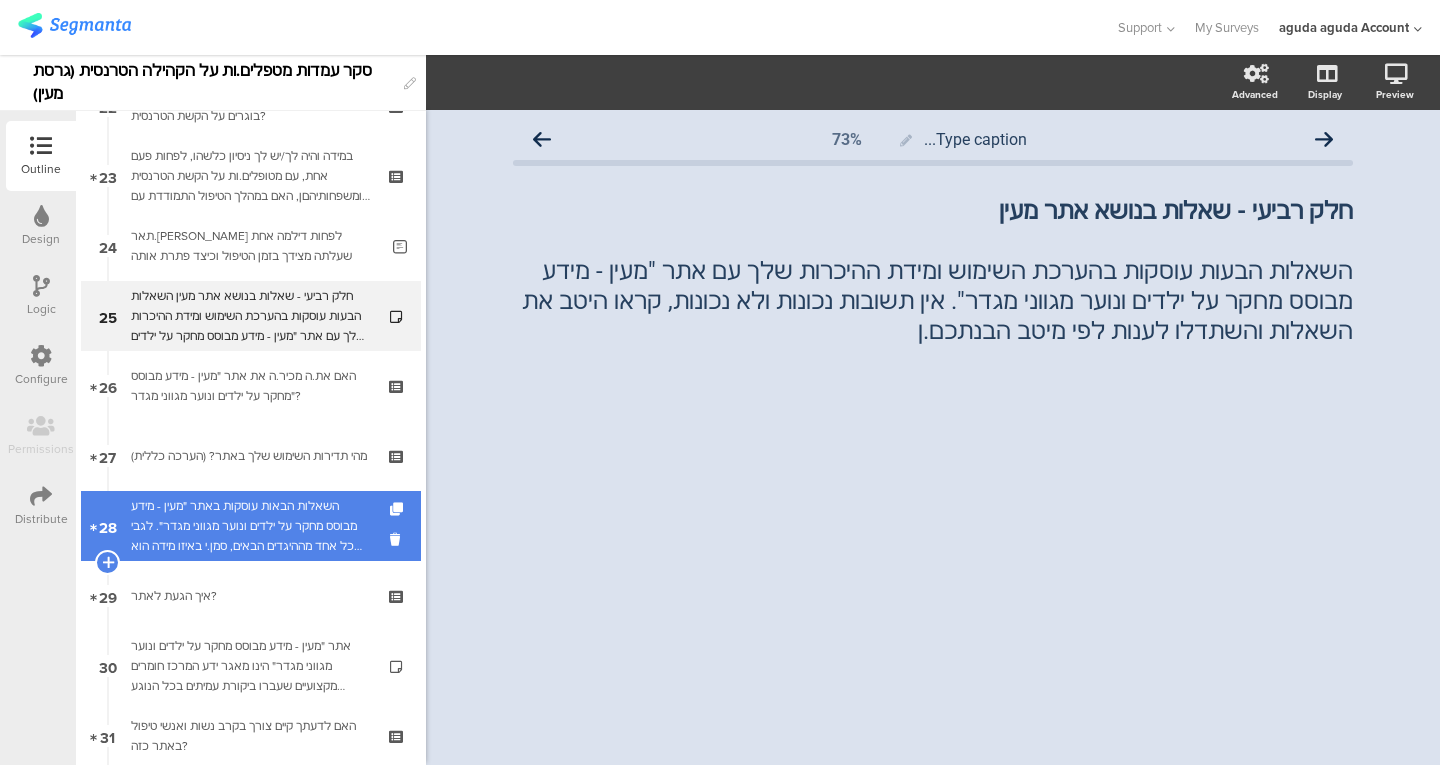 click on "השאלות הבאות עוסקות באתר "מעין - מידע מבוסס מחקר על ילדים ונוער מגווני מגדר".  לגבי כל אחד מההיגדים הבאים, סמן.י באיזו מידה הוא נכון עבורך, לפי הבנתך והרגשתך" at bounding box center [250, 526] 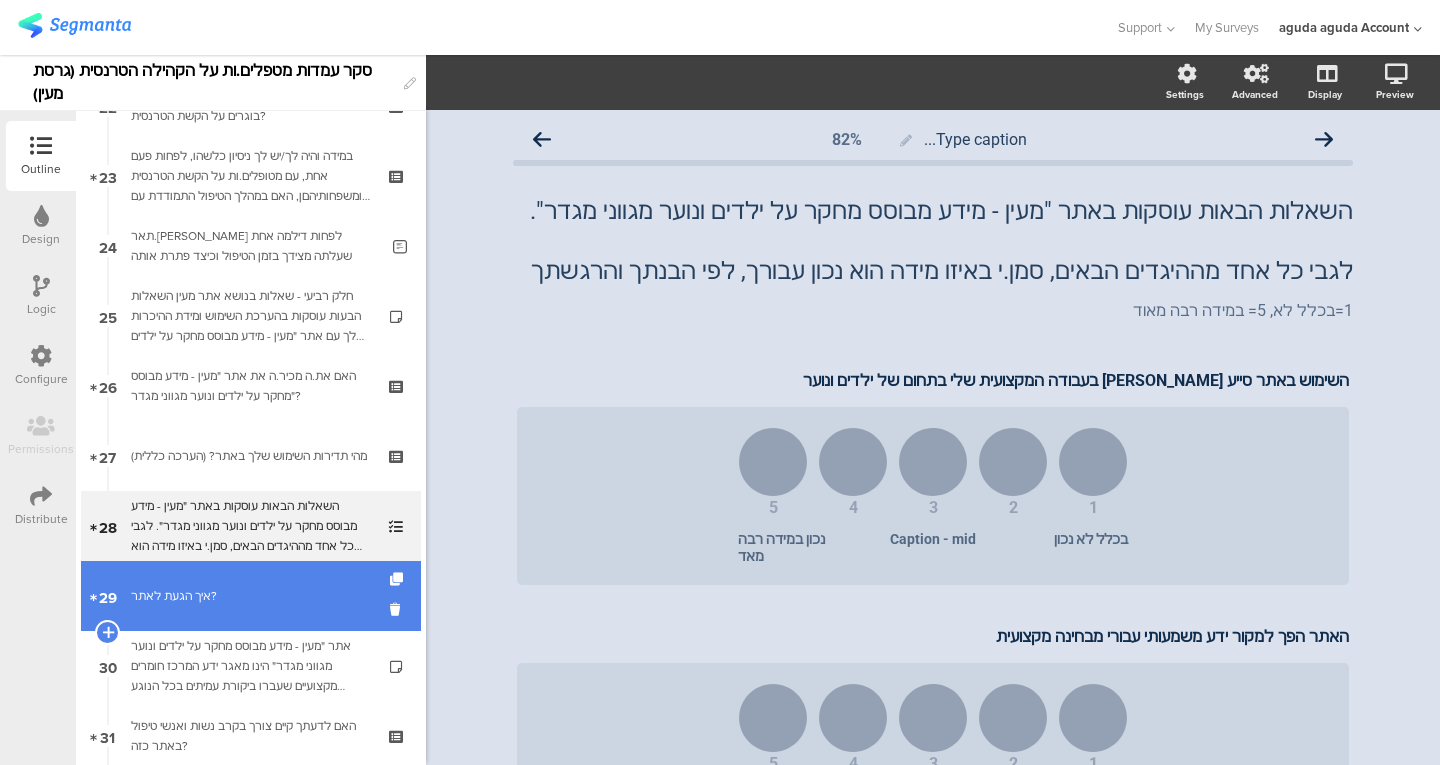 click on "29
איך הגעת לאתר?" at bounding box center [251, 596] 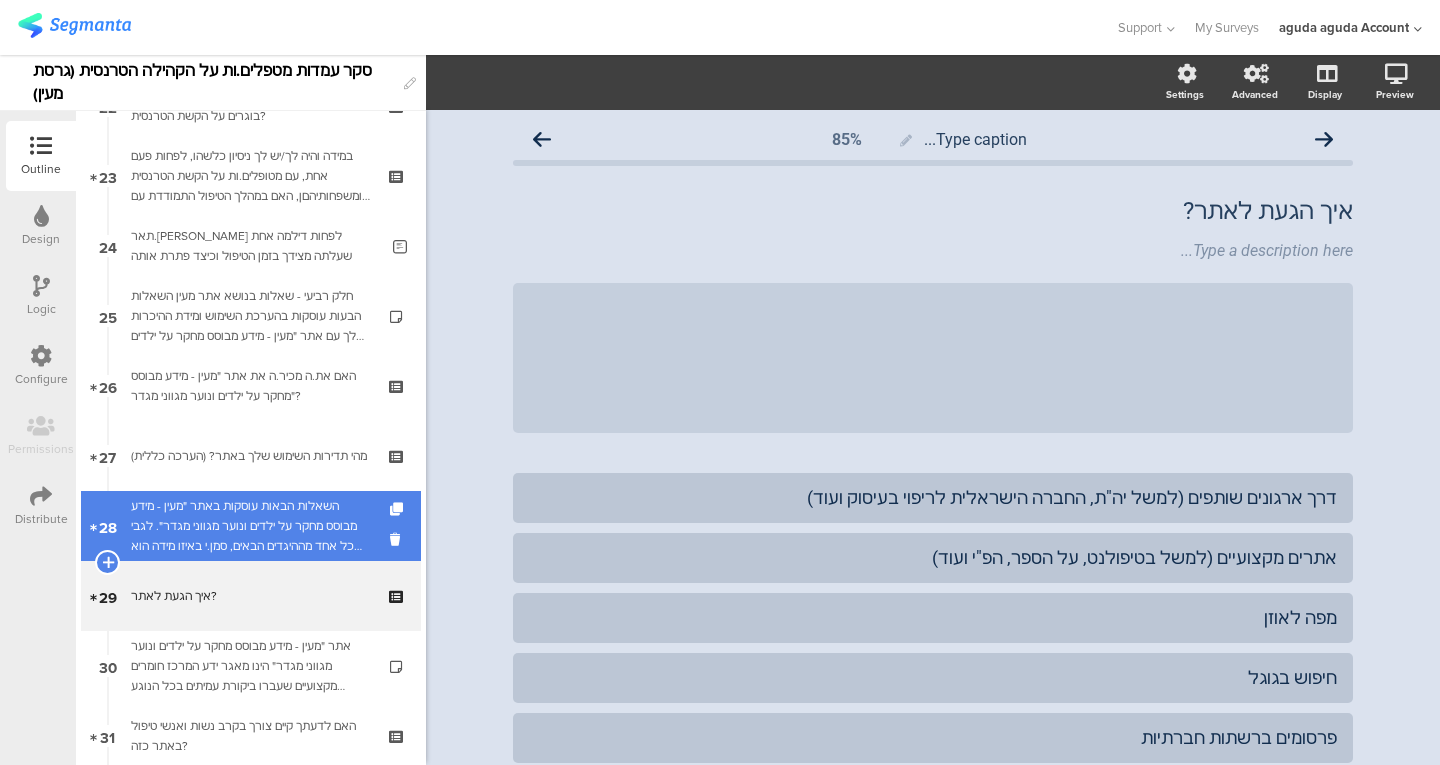 click on "השאלות הבאות עוסקות באתר "מעין - מידע מבוסס מחקר על ילדים ונוער מגווני מגדר".  לגבי כל אחד מההיגדים הבאים, סמן.י באיזו מידה הוא נכון עבורך, לפי הבנתך והרגשתך" at bounding box center (250, 526) 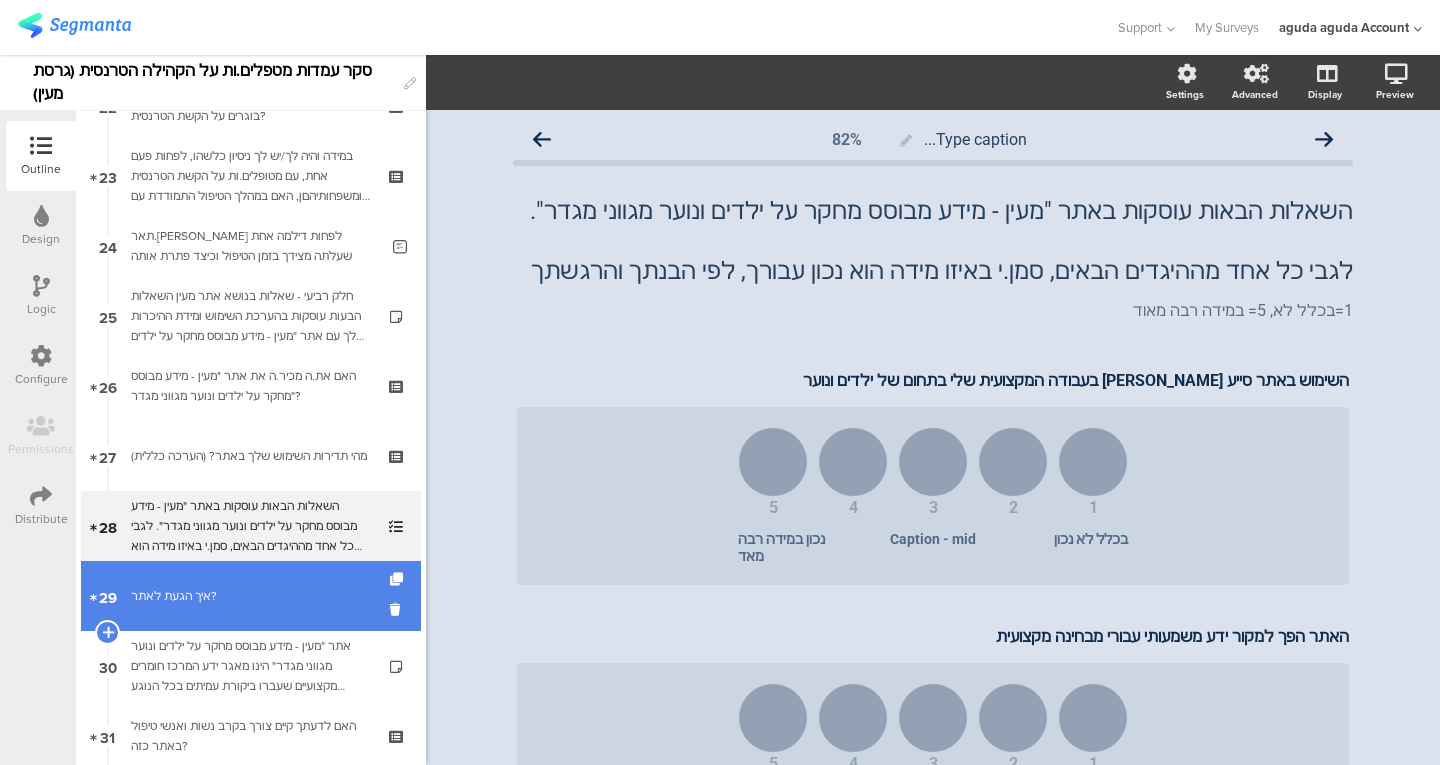 scroll, scrollTop: 1921, scrollLeft: 0, axis: vertical 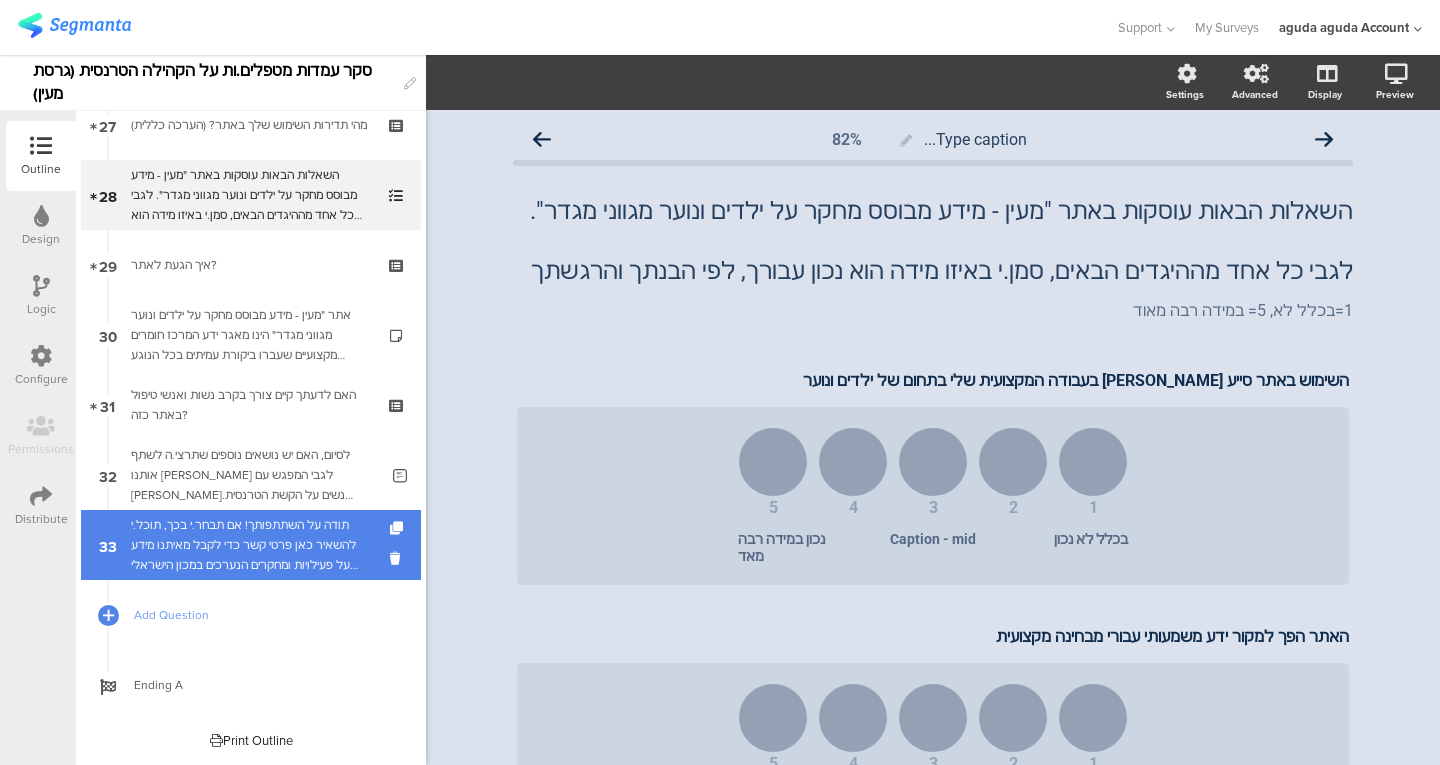 click on "תודה על השתתפותך! אם תבחר.י בכך, תוכל.י להשאיר כאן פרטי קשר כדי לקבל מאיתנו מידע על פעילויות ומחקרים הנערכים במכון הישראלי לחקר מגדר ולהט"ב ולהצטרף למעגל הידידות של המכון. בכל שלב תוכל.[PERSON_NAME] להסיר את עצמך מהרשימות. אם אינך מעוניינ.ת תוכל.י פשוט לעבור לעמוד הבא" at bounding box center [250, 545] 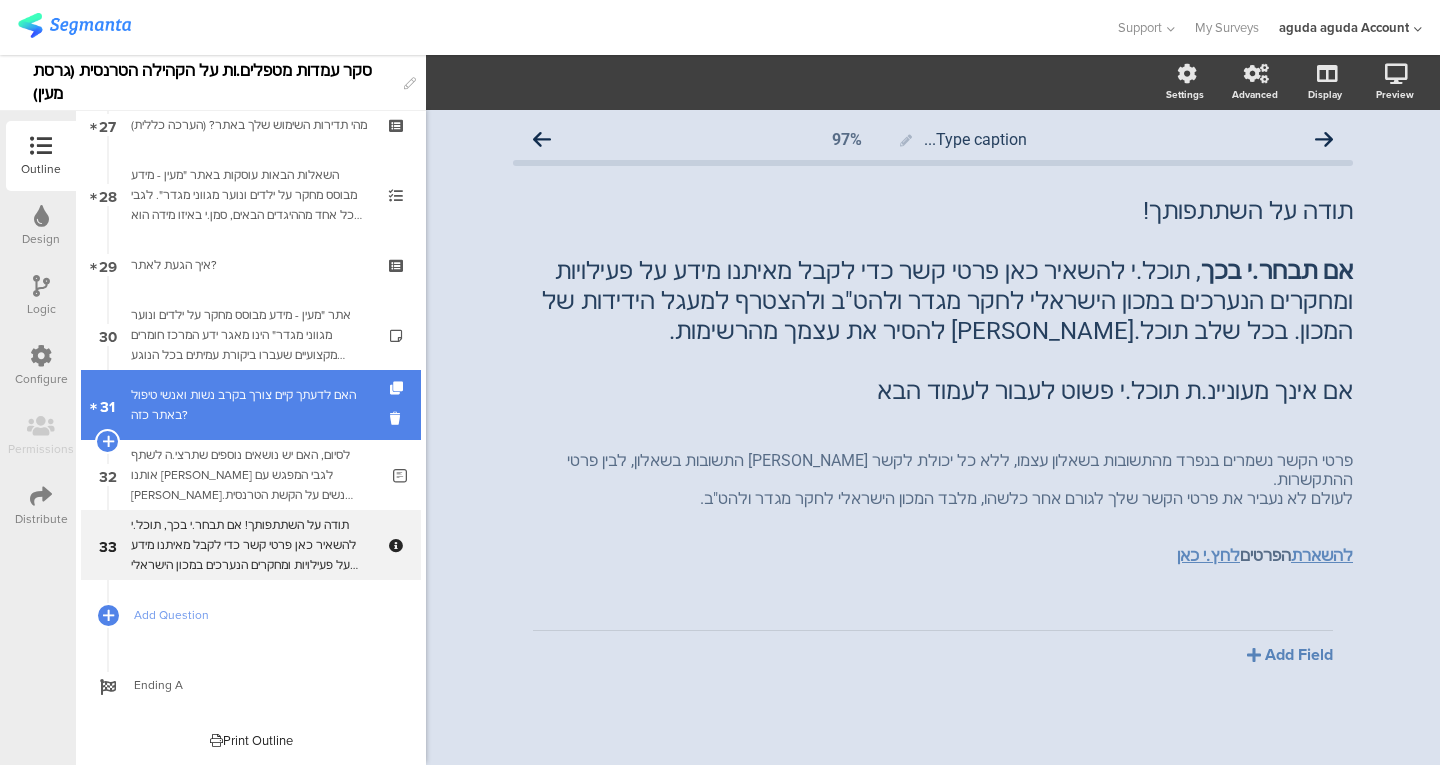 click on "האם לדעתך קיים צורך בקרב נשות ואנשי טיפול באתר כזה?" at bounding box center (250, 405) 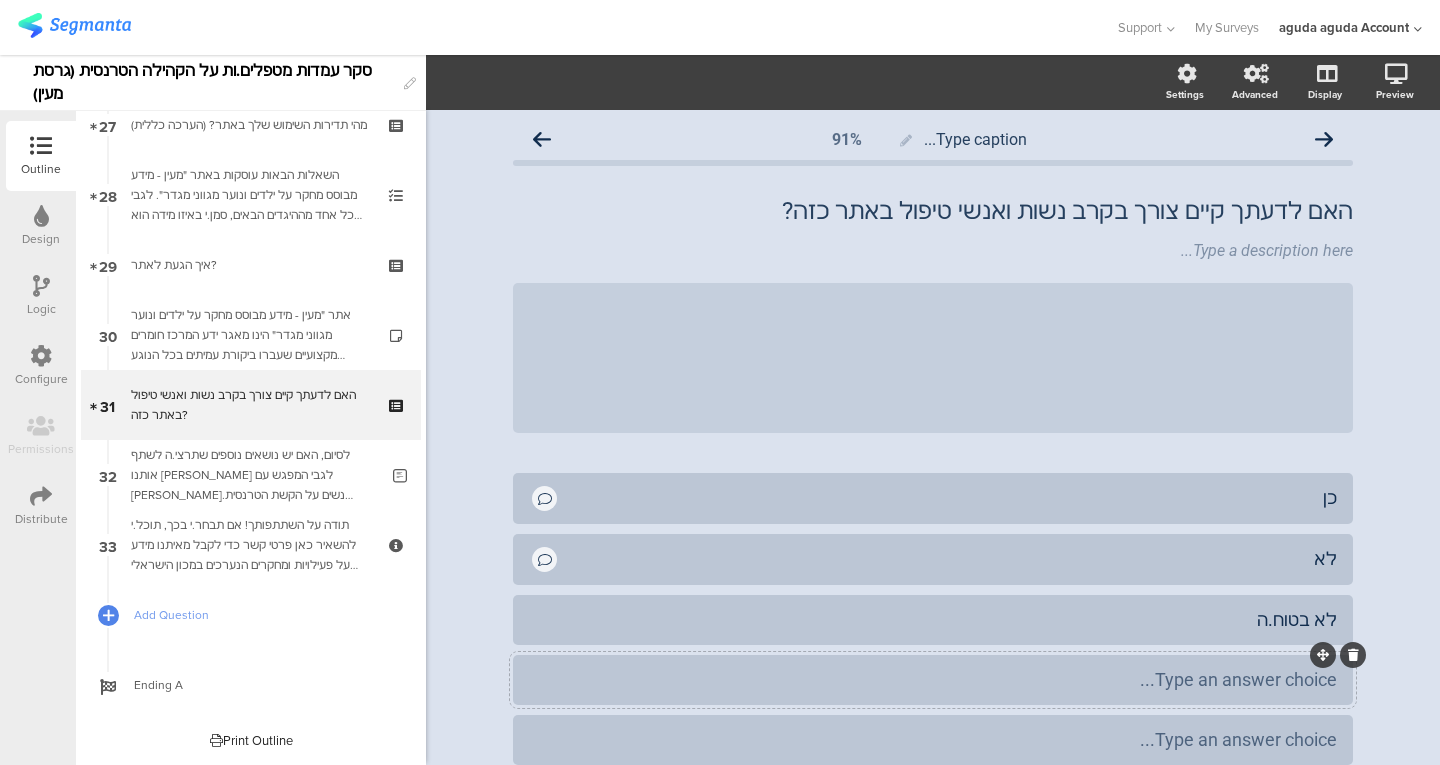 scroll, scrollTop: 140, scrollLeft: 0, axis: vertical 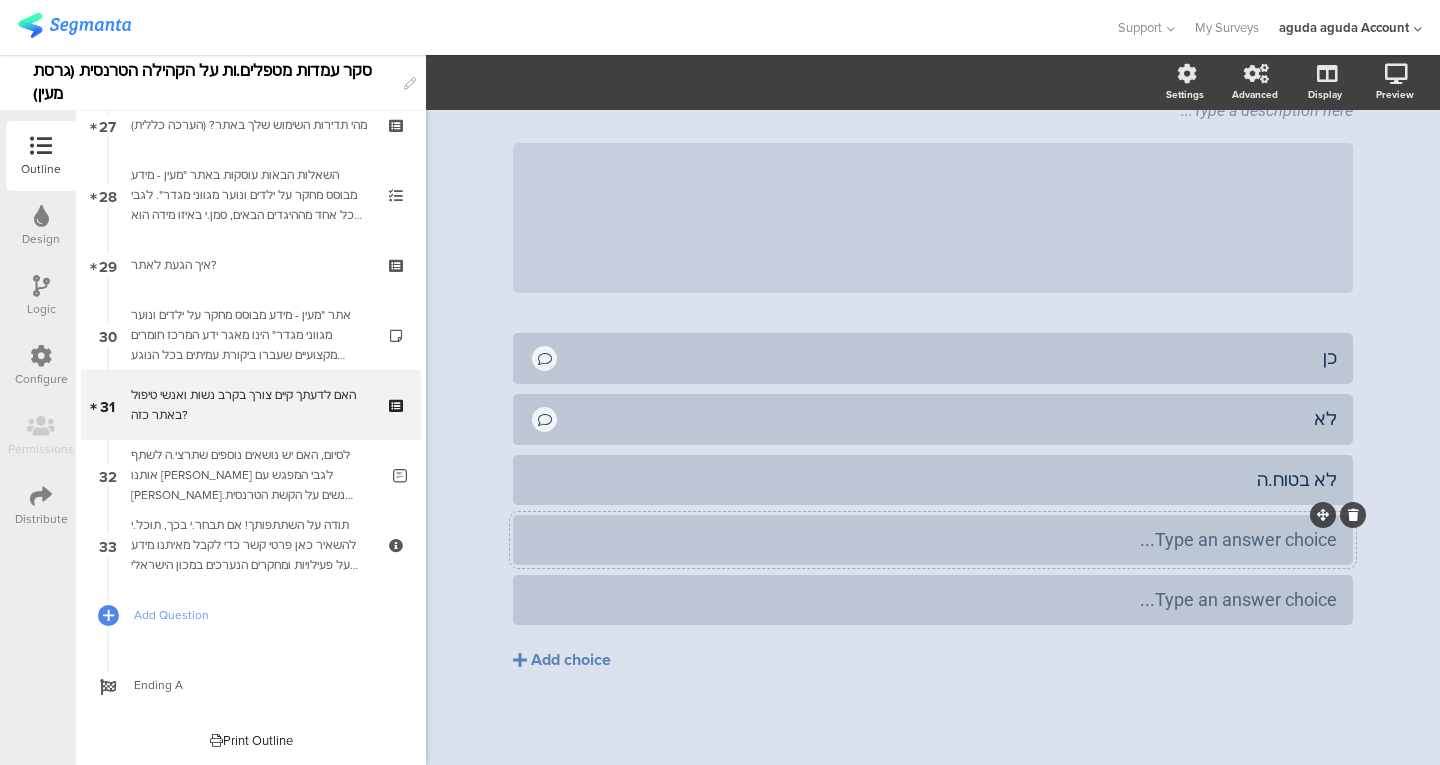 click 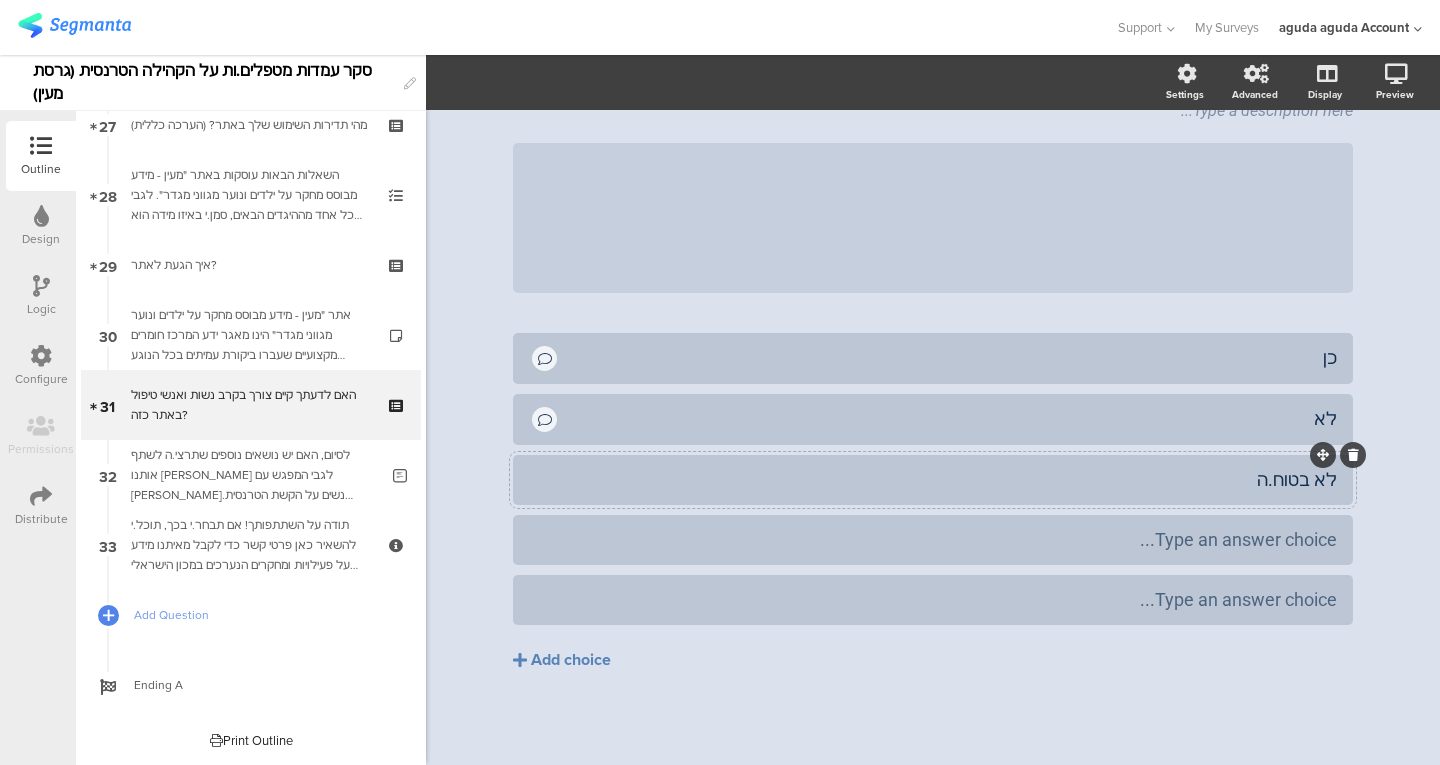 scroll, scrollTop: 80, scrollLeft: 0, axis: vertical 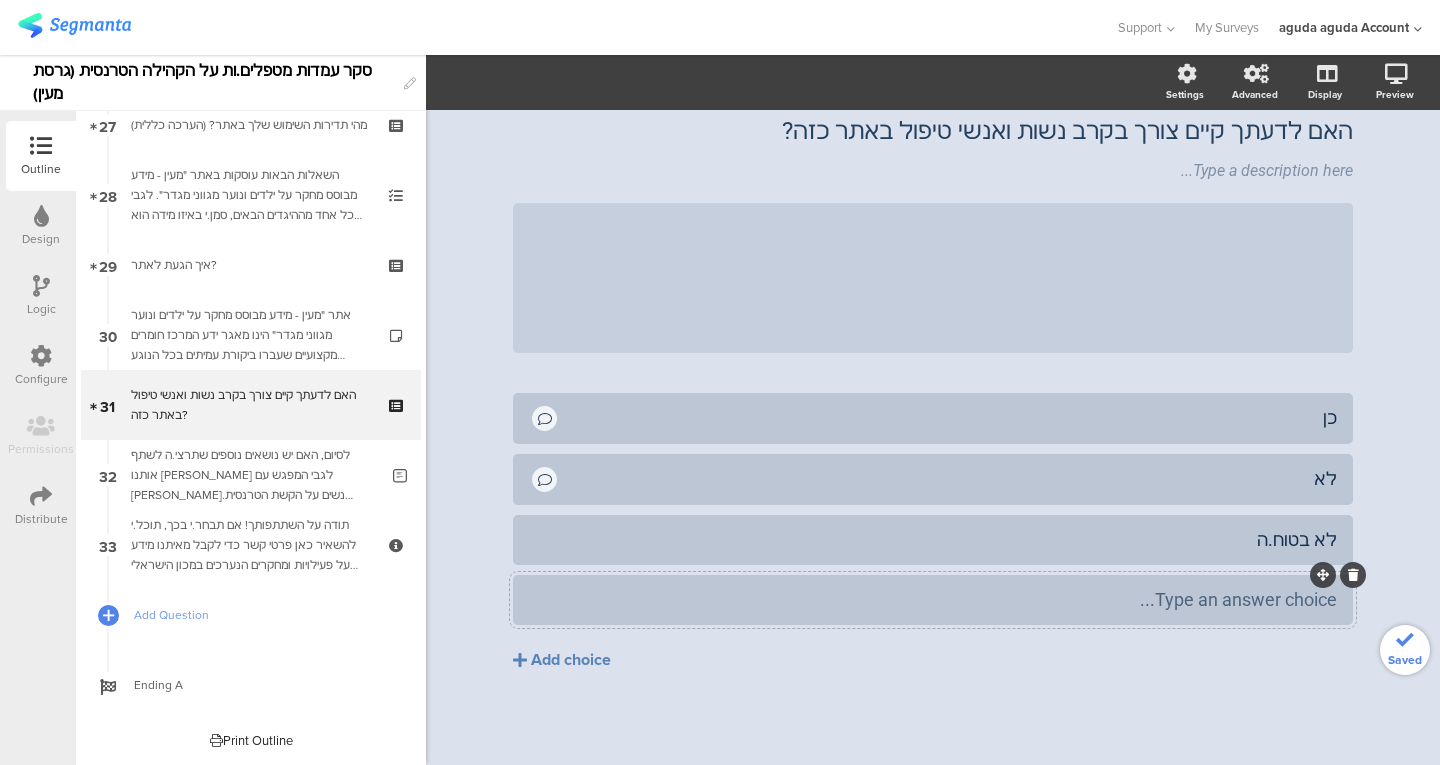 click 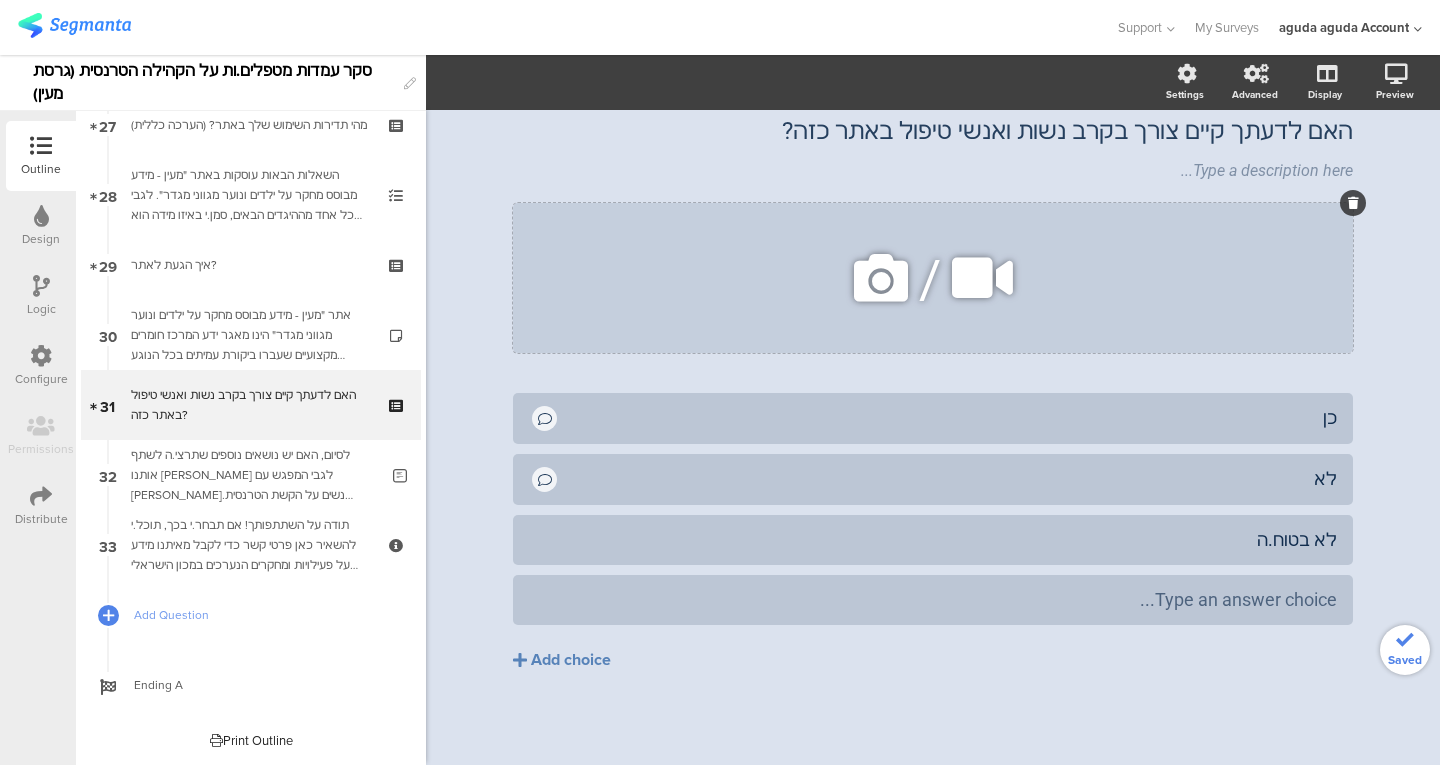 scroll, scrollTop: 20, scrollLeft: 0, axis: vertical 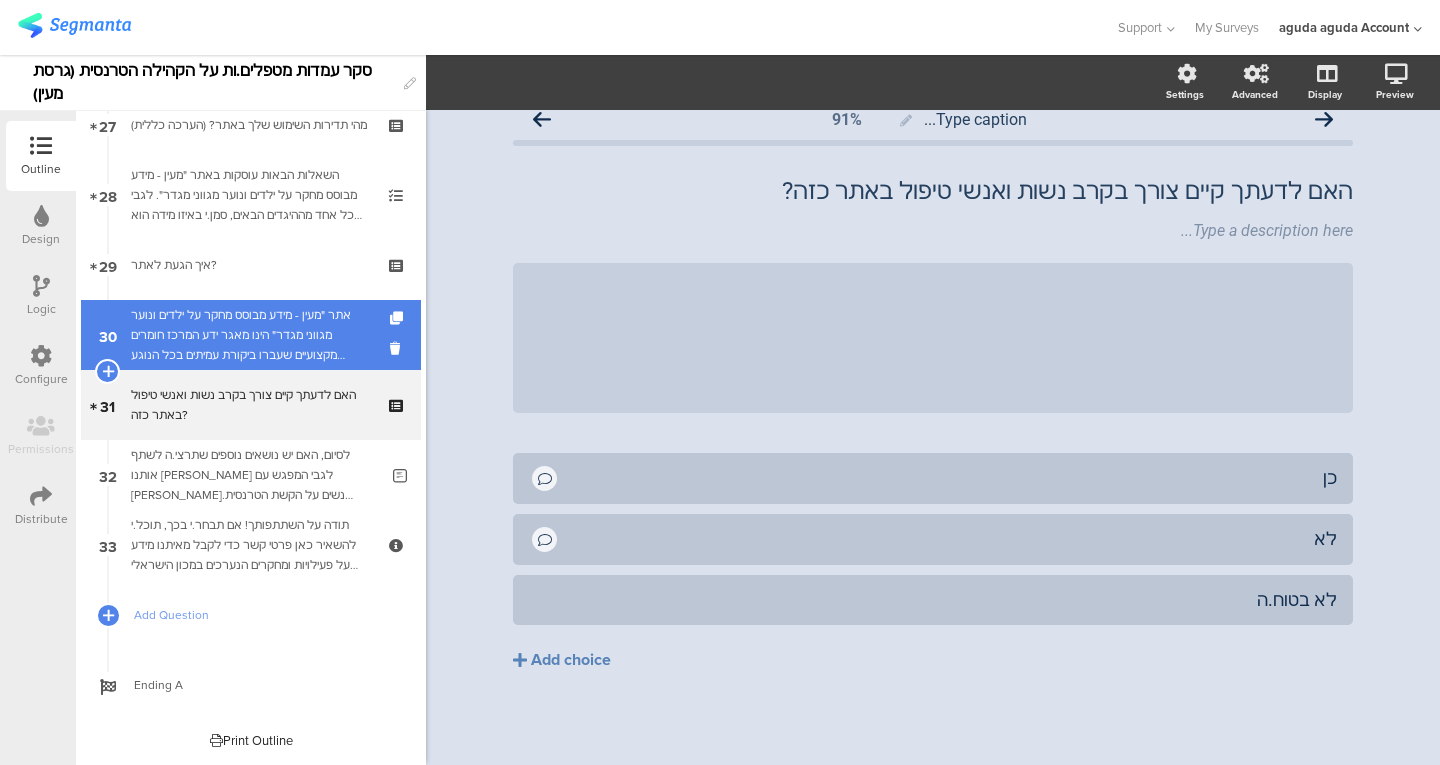 click on "אתר "מעין - מידע מבוסס מחקר על ילדים ונוער מגווני מגדר" הינו מאגר ידע המרכז חומרים מקצועיים שעברו ביקורת עמיתים בכל הנוגע לסטנדרטים של טיפול בילדים ונוער מגווני מגדר. החומרים מנוגשים בשפה העברית." at bounding box center (250, 335) 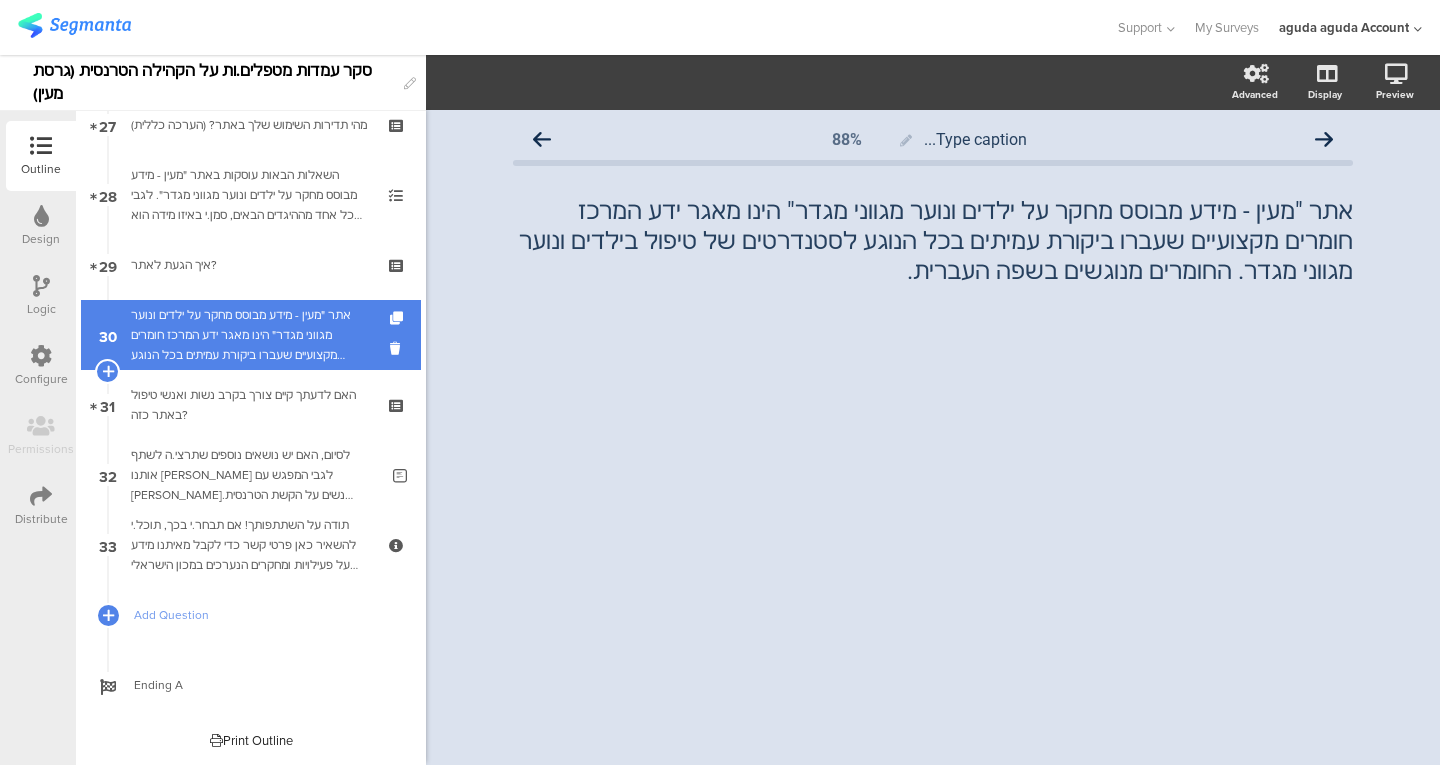 scroll, scrollTop: 0, scrollLeft: 0, axis: both 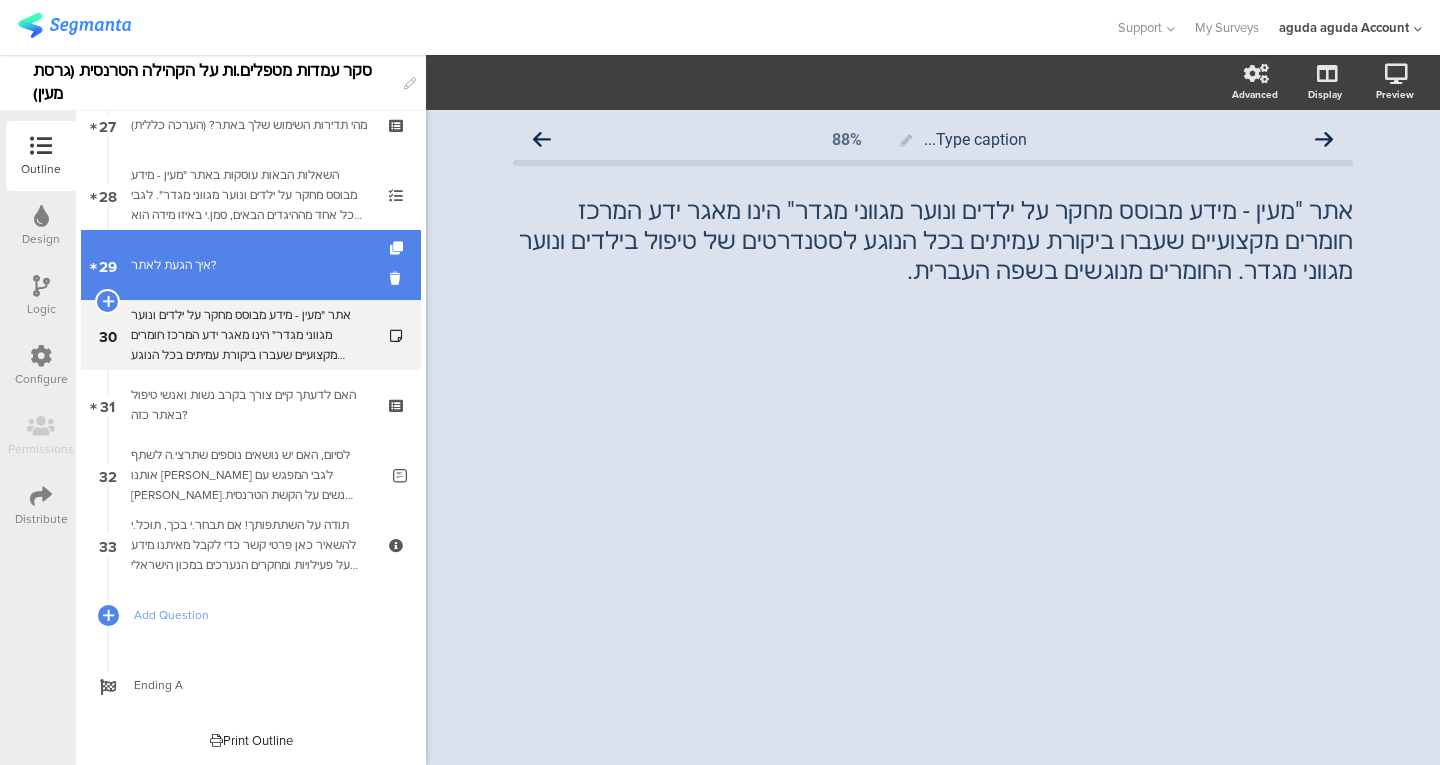 click on "29
איך הגעת לאתר?" at bounding box center [251, 265] 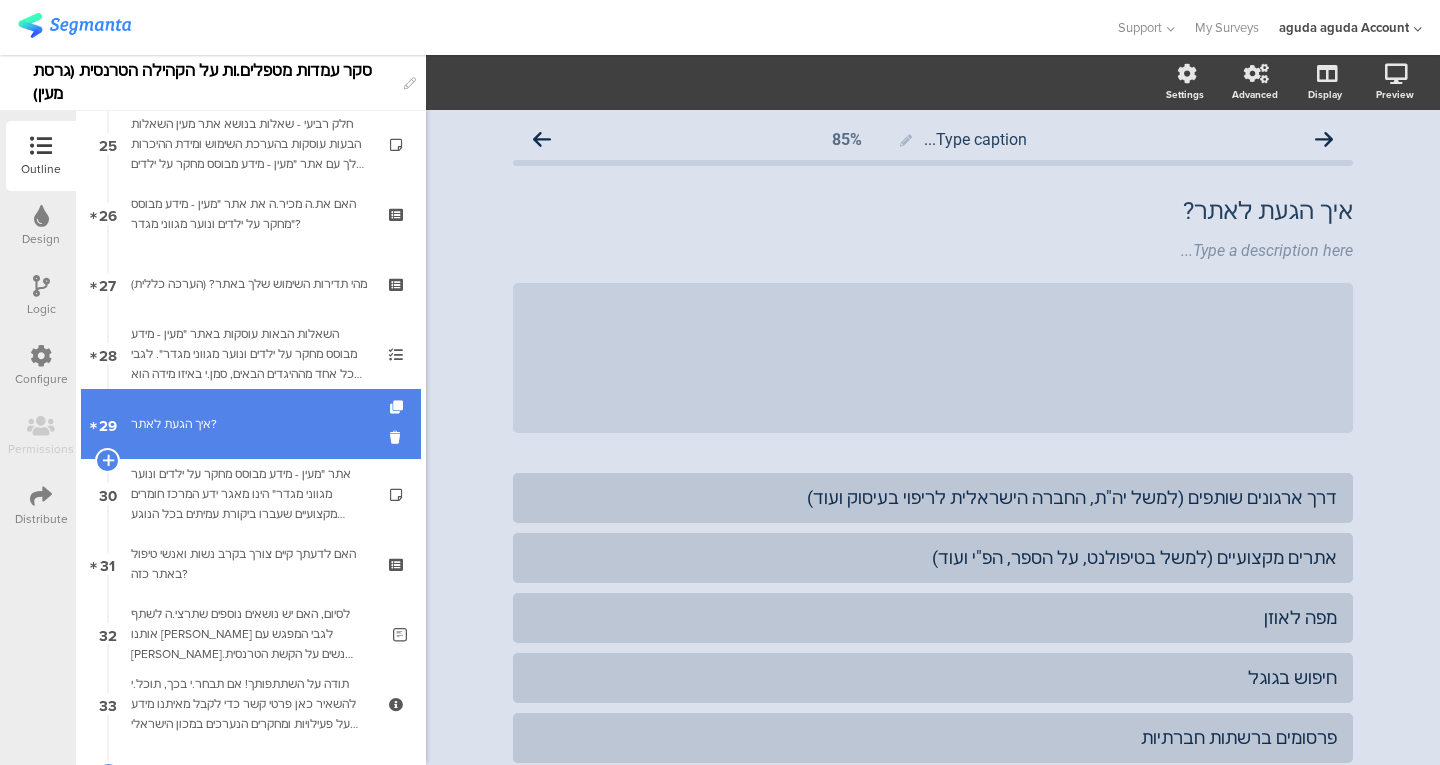 scroll, scrollTop: 1759, scrollLeft: 0, axis: vertical 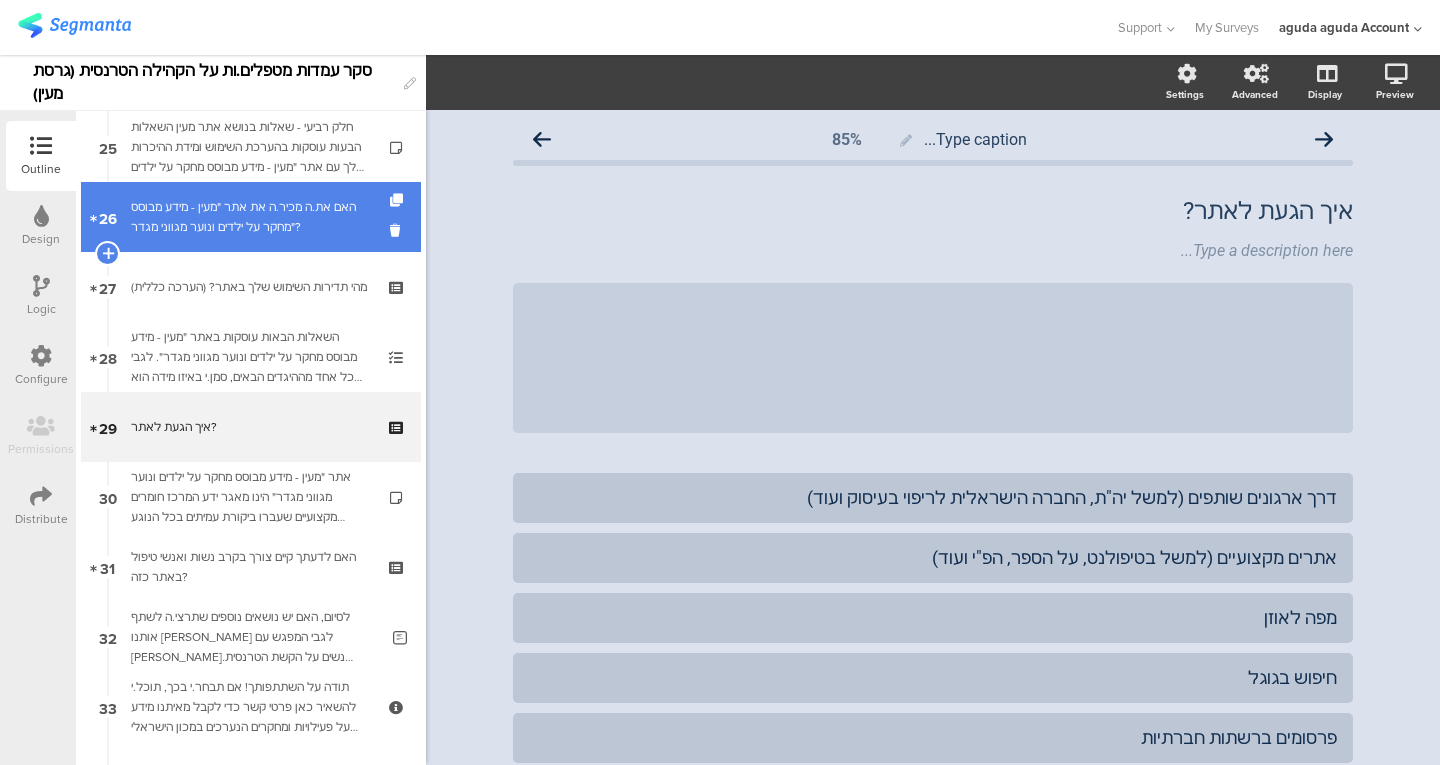 click on "26
האם את.ה מכיר.ה את אתר "מעין - מידע מבוסס מחקר על ילדים ונוער מגווני מגדר"?" at bounding box center [251, 217] 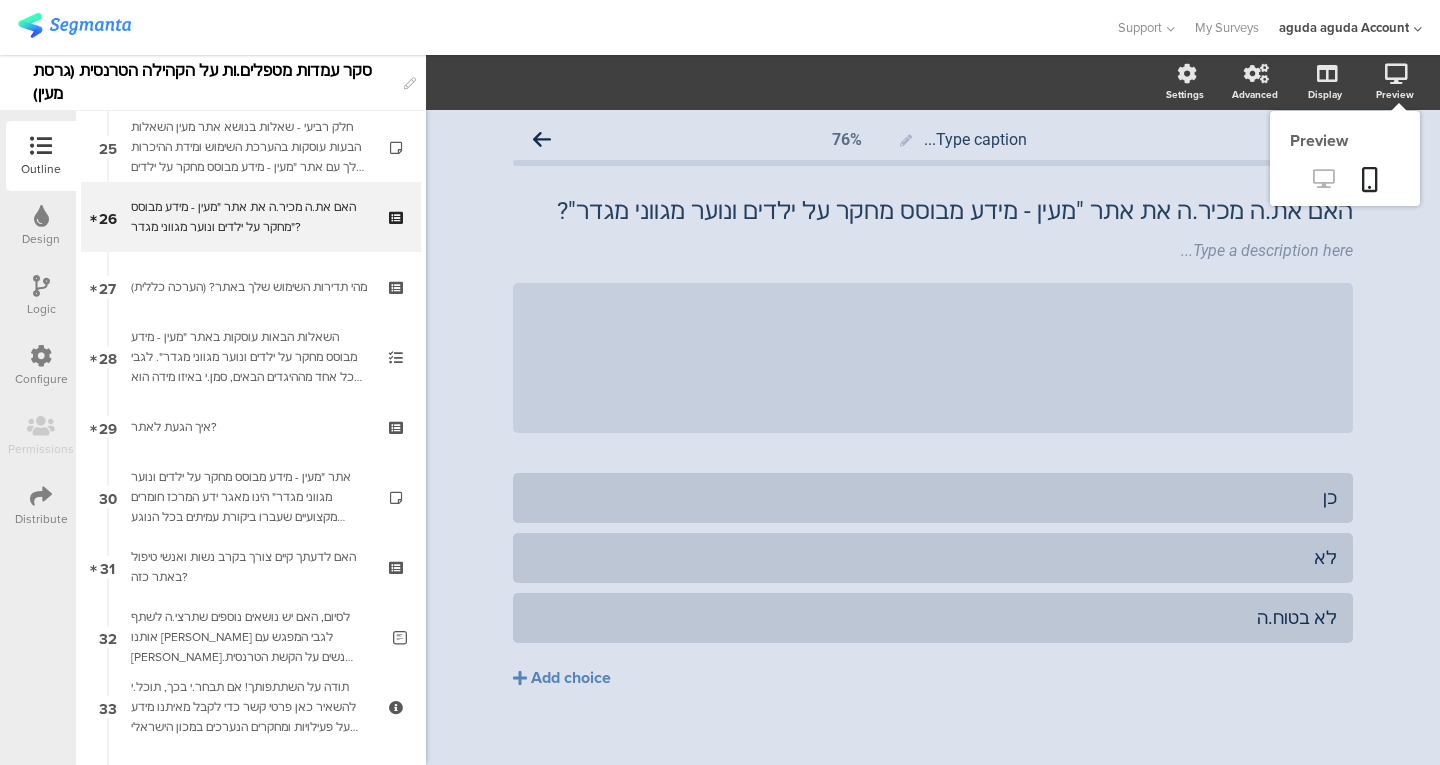 click 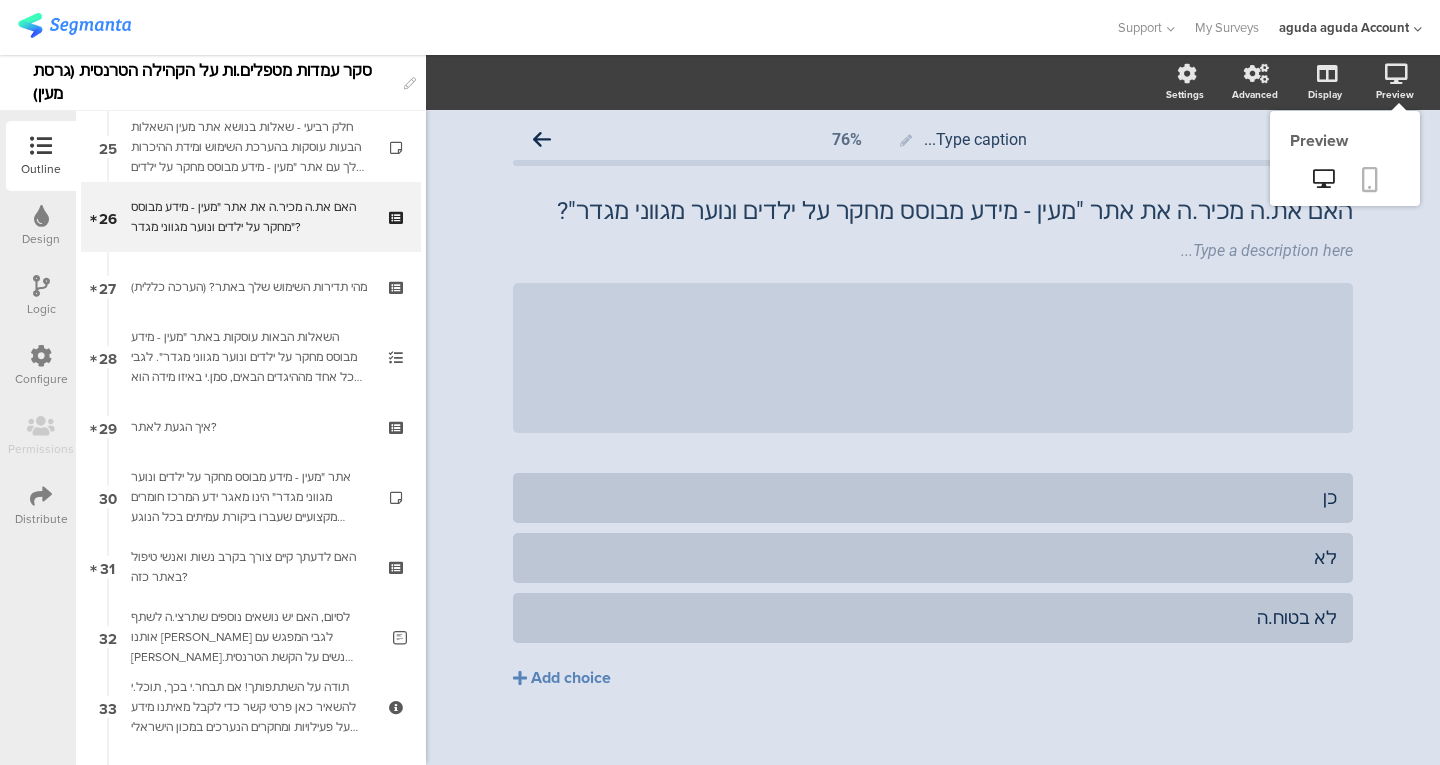 click 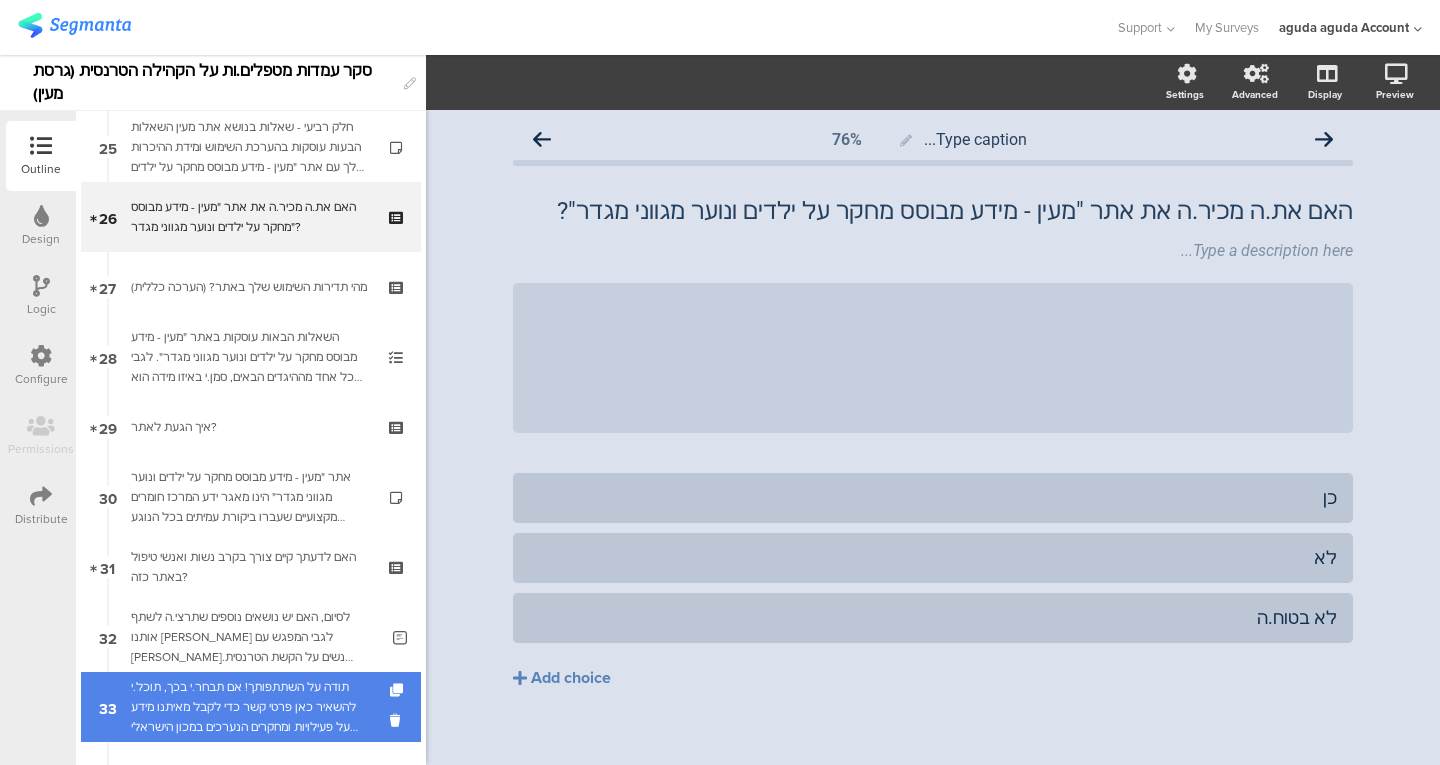 click on "תודה על השתתפותך! אם תבחר.י בכך, תוכל.י להשאיר כאן פרטי קשר כדי לקבל מאיתנו מידע על פעילויות ומחקרים הנערכים במכון הישראלי לחקר מגדר ולהט"ב ולהצטרף למעגל הידידות של המכון. בכל שלב תוכל.[PERSON_NAME] להסיר את עצמך מהרשימות. אם אינך מעוניינ.ת תוכל.י פשוט לעבור לעמוד הבא" at bounding box center (250, 707) 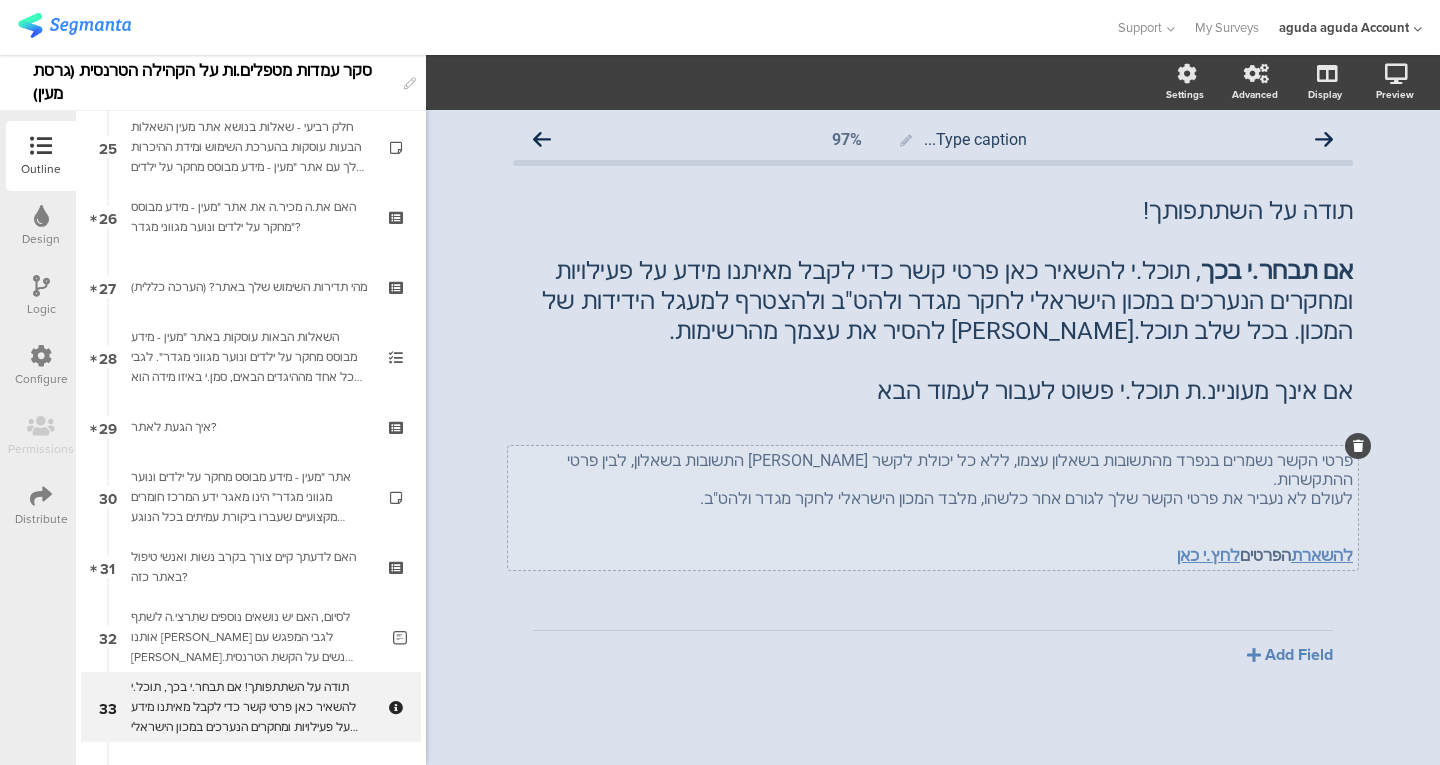 click on "פרטי הקשר נשמרים בנפרד מהתשובות בשאלון עצמו, ללא כל יכולת לקשר [PERSON_NAME] התשובות בשאלון, לבין פרטי ההתקשרות. לעולם לא נעביר את פרטי הקשר שלך לגורם אחר כלשהו, מלבד המכון הישראלי לחקר מגדר ולהט"ב. להשארת  הפרטים  לחץ.י כאן
פרטי הקשר נשמרים בנפרד מהתשובות בשאלון עצמו, ללא כל יכולת לקשר [PERSON_NAME] התשובות בשאלון, לבין פרטי ההתקשרות. לעולם לא נעביר את פרטי הקשר שלך לגורם אחר כלשהו, מלבד המכון הישראלי לחקר מגדר ולהט"ב. להשארת  הפרטים  לחץ.י כאן" 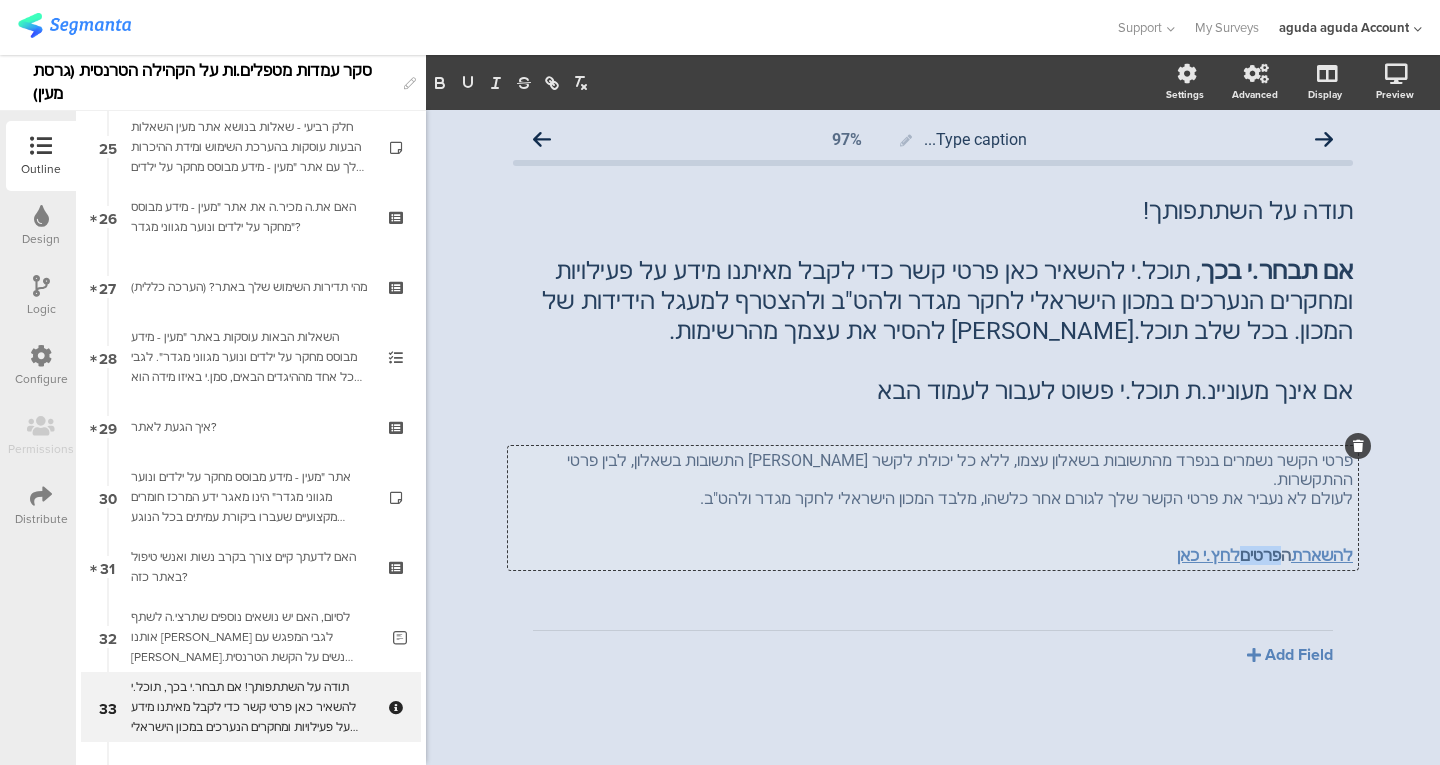 drag, startPoint x: 1255, startPoint y: 541, endPoint x: 1287, endPoint y: 539, distance: 32.06244 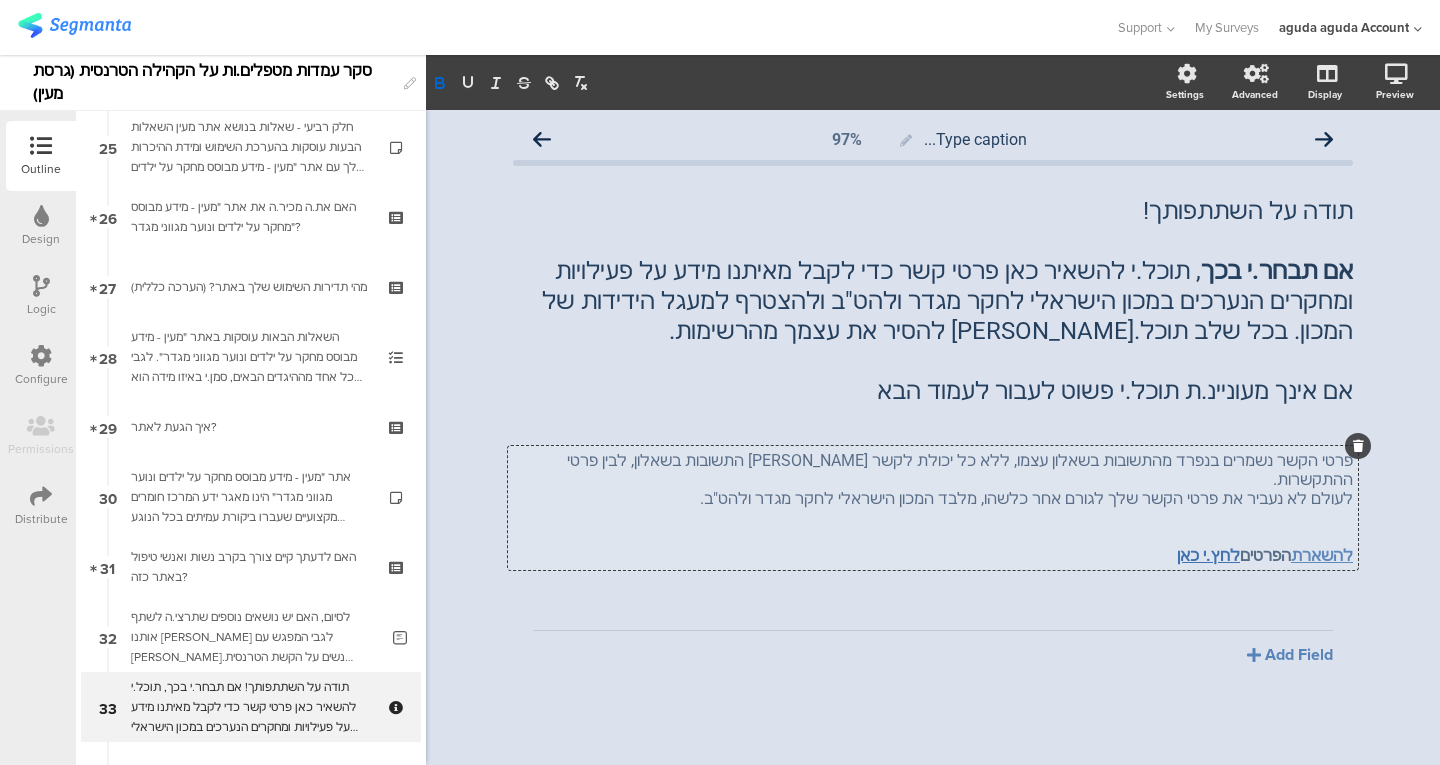 click on "לחץ.י כאן" 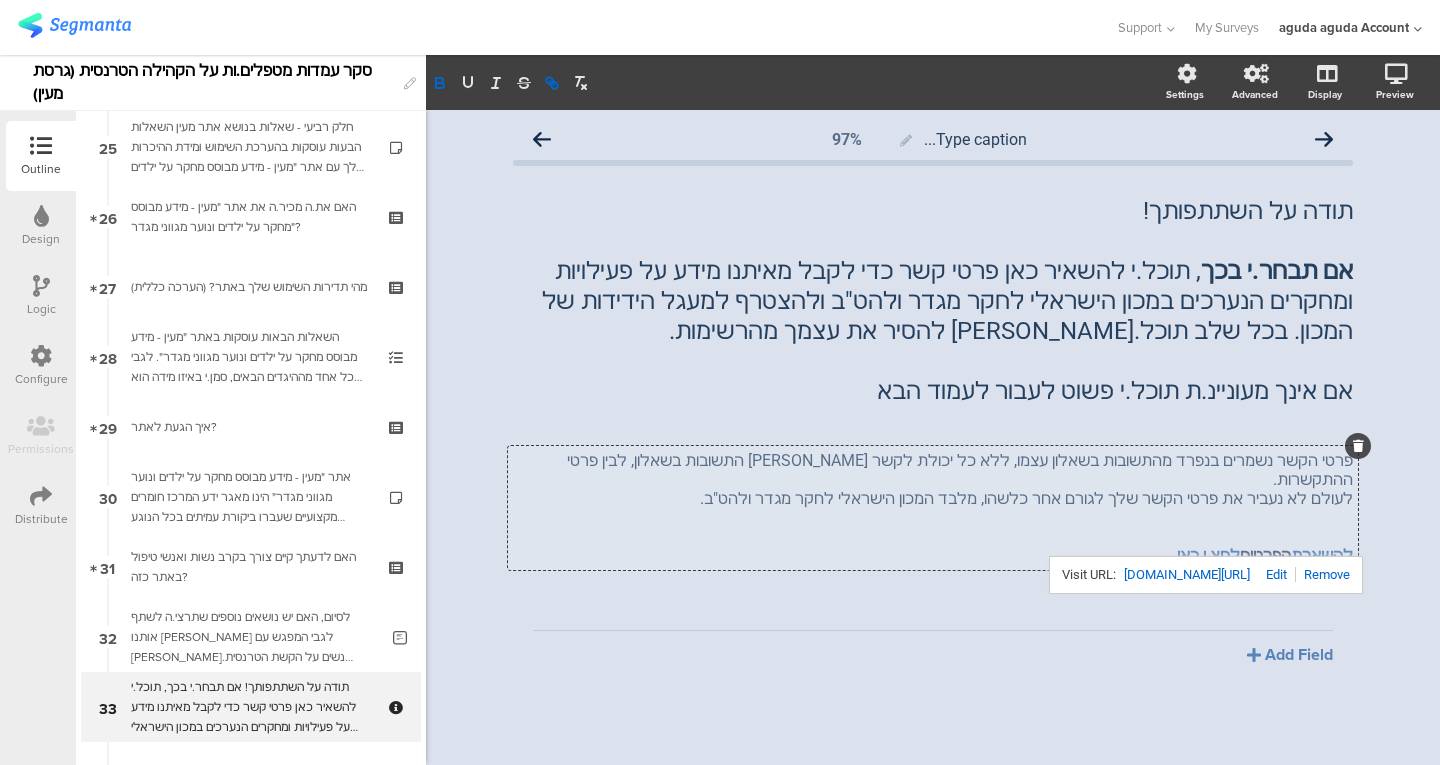 click on "[URL][DOMAIN_NAME]" 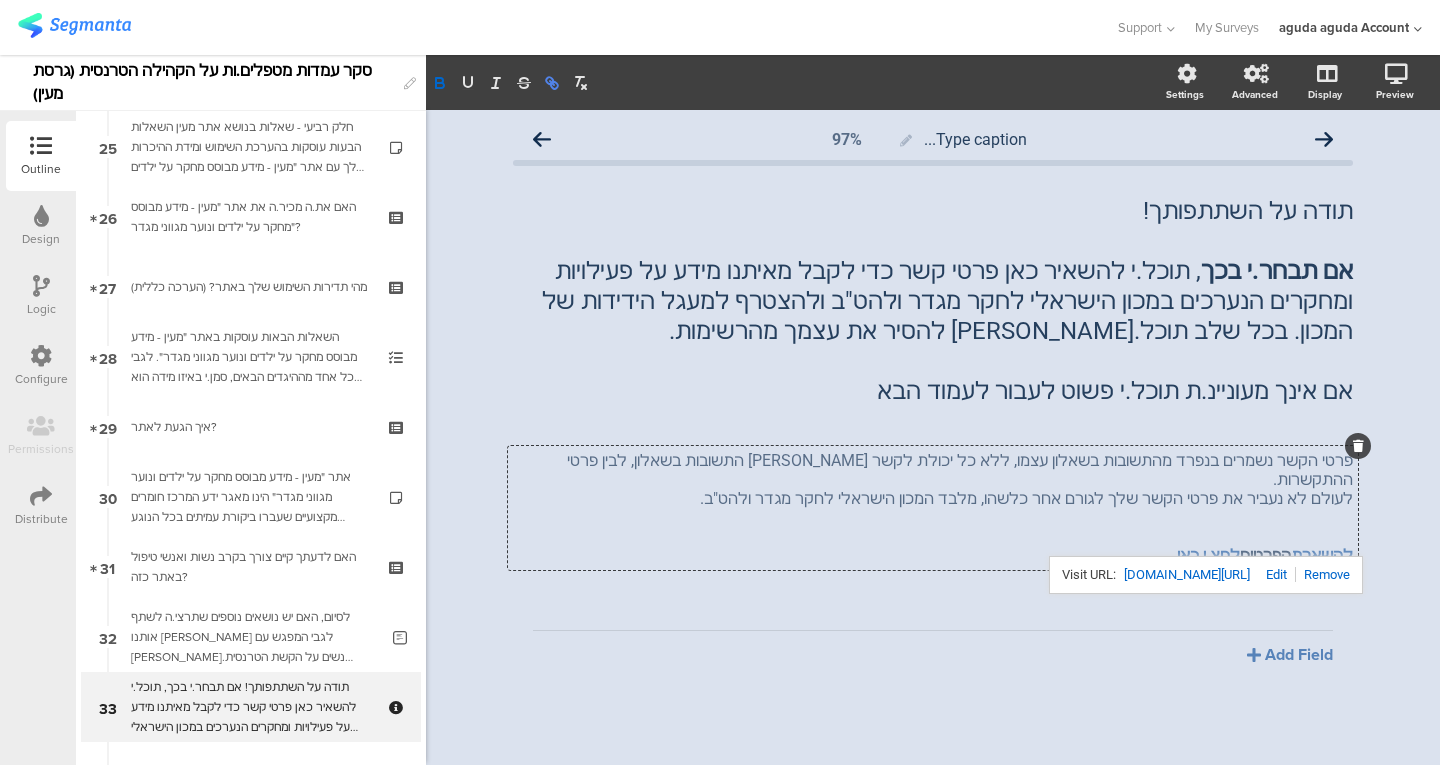 click 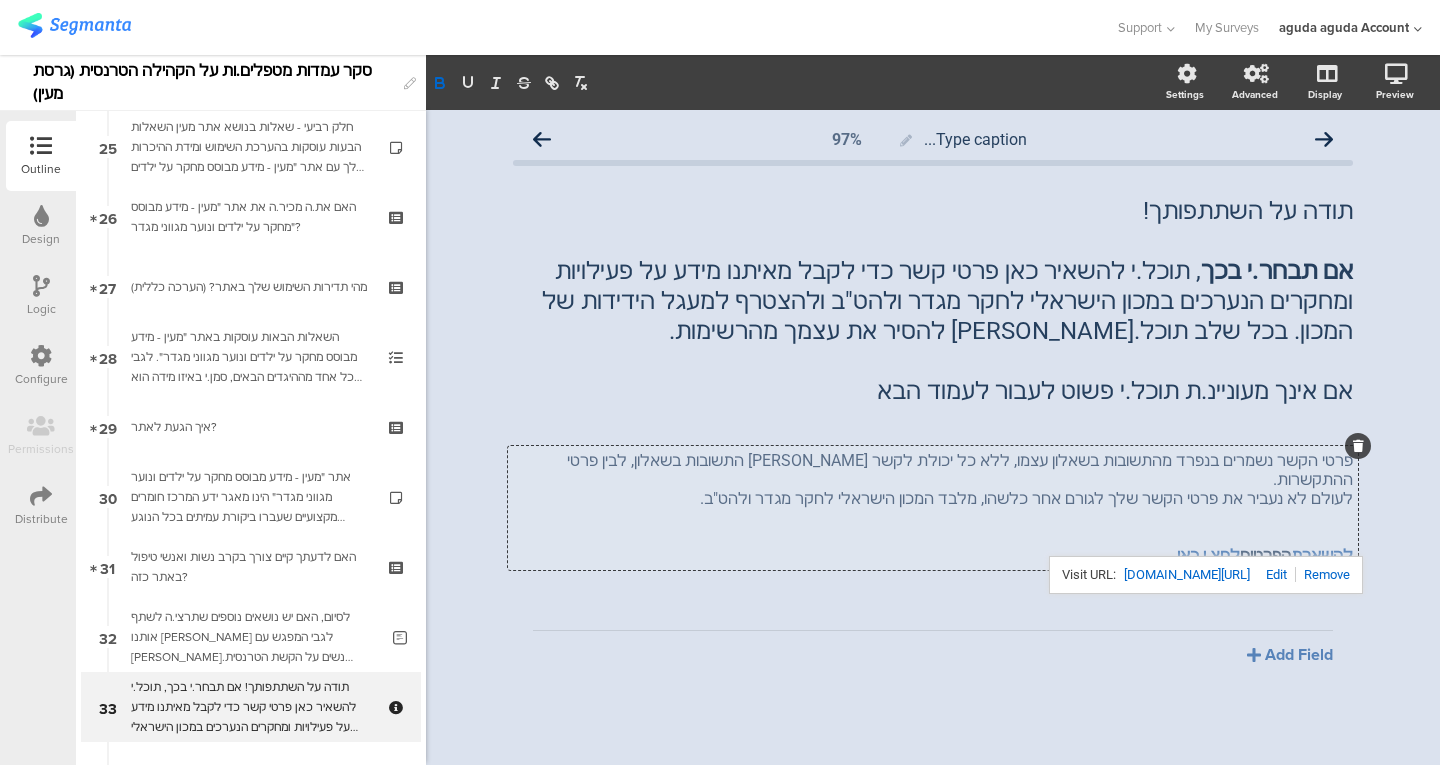 drag, startPoint x: 1252, startPoint y: 541, endPoint x: 1301, endPoint y: 546, distance: 49.25444 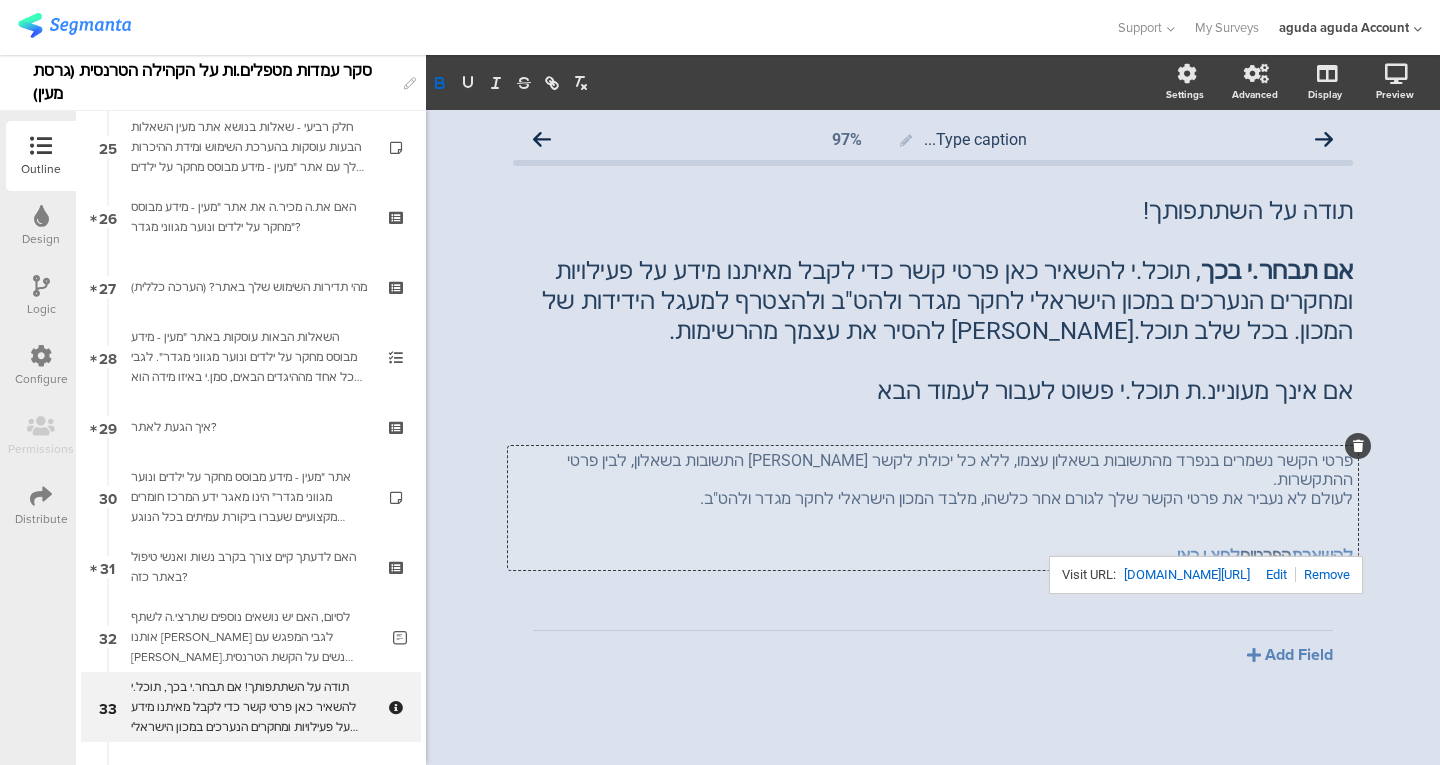 click on "פרטי הקשר נשמרים בנפרד מהתשובות בשאלון עצמו, ללא כל יכולת לקשר [PERSON_NAME] התשובות בשאלון, לבין פרטי ההתקשרות. לעולם לא נעביר את פרטי הקשר שלך לגורם אחר כלשהו, מלבד המכון הישראלי לחקר מגדר ולהט"ב. להשארת  הפרטים  לחץ.י כאן
פרטי הקשר נשמרים בנפרד מהתשובות בשאלון עצמו, ללא כל יכולת לקשר [PERSON_NAME] התשובות בשאלון, לבין פרטי ההתקשרות. לעולם לא נעביר את פרטי הקשר שלך לגורם אחר כלשהו, מלבד המכון הישראלי לחקר מגדר ולהט"ב. להשארת  הפרטים  לחץ.י כאן
פרטי הקשר נשמרים בנפרד מהתשובות בשאלון עצמו, ללא כל יכולת לקשר [PERSON_NAME] התשובות בשאלון, לבין פרטי ההתקשרות. להשארת  הפרטים  לחץ. ﻿ י כאן" 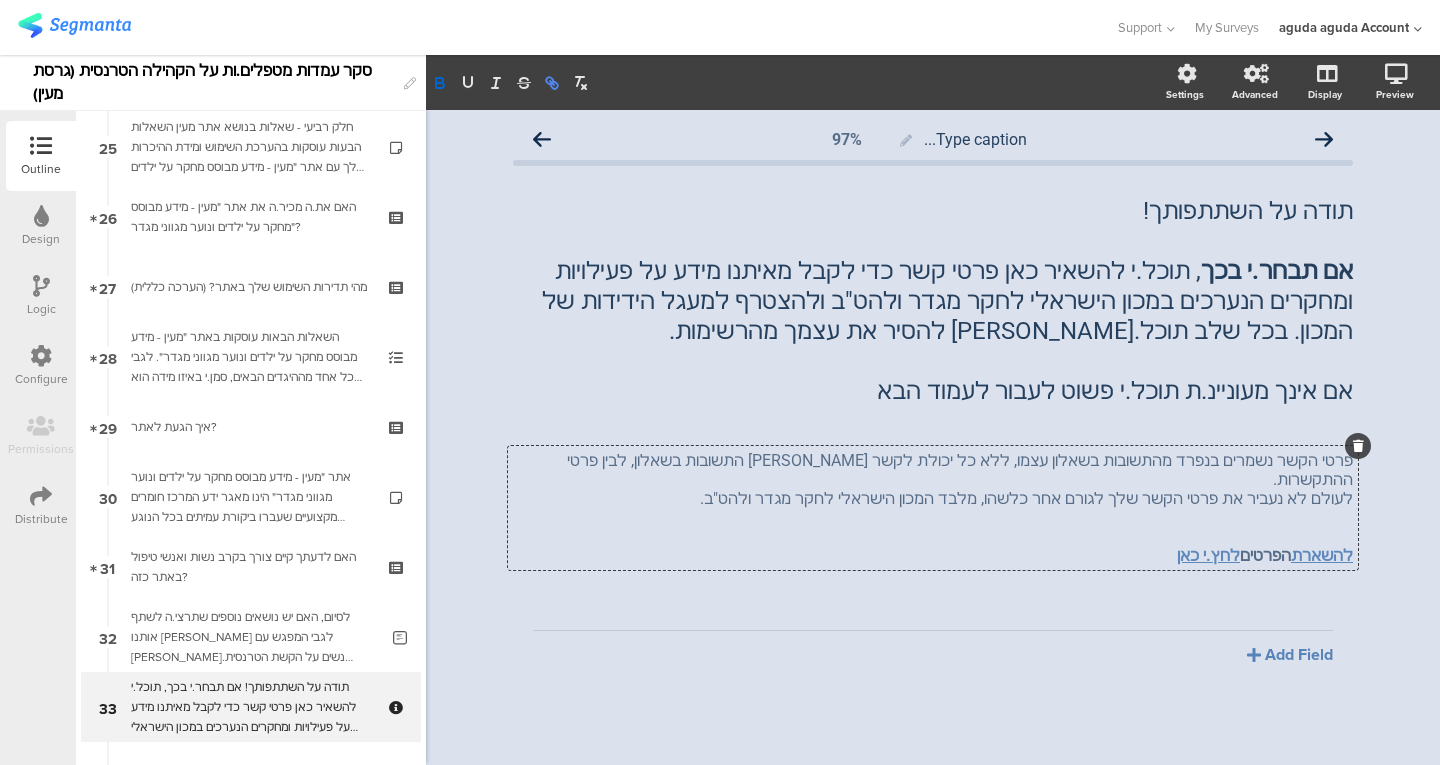 click 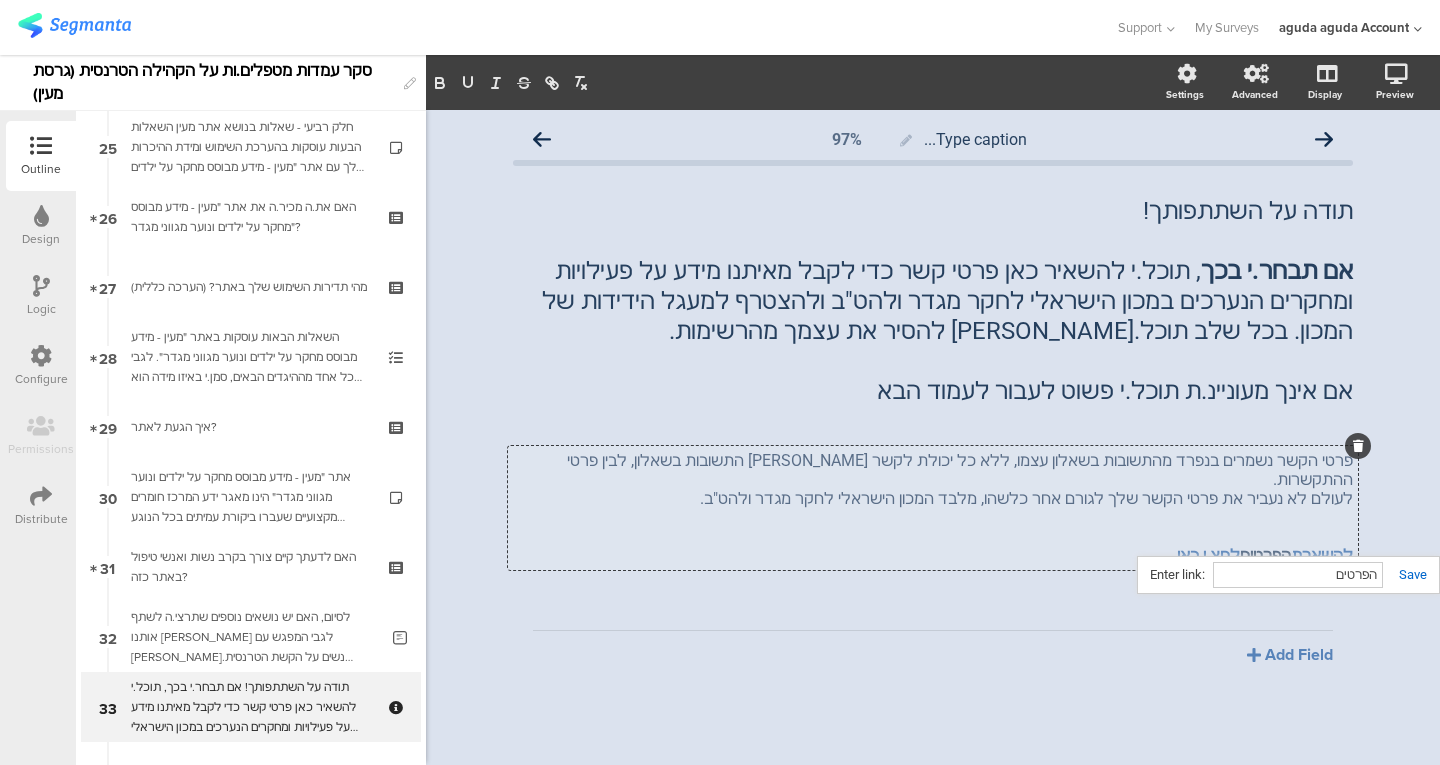 click on "הפרטים" 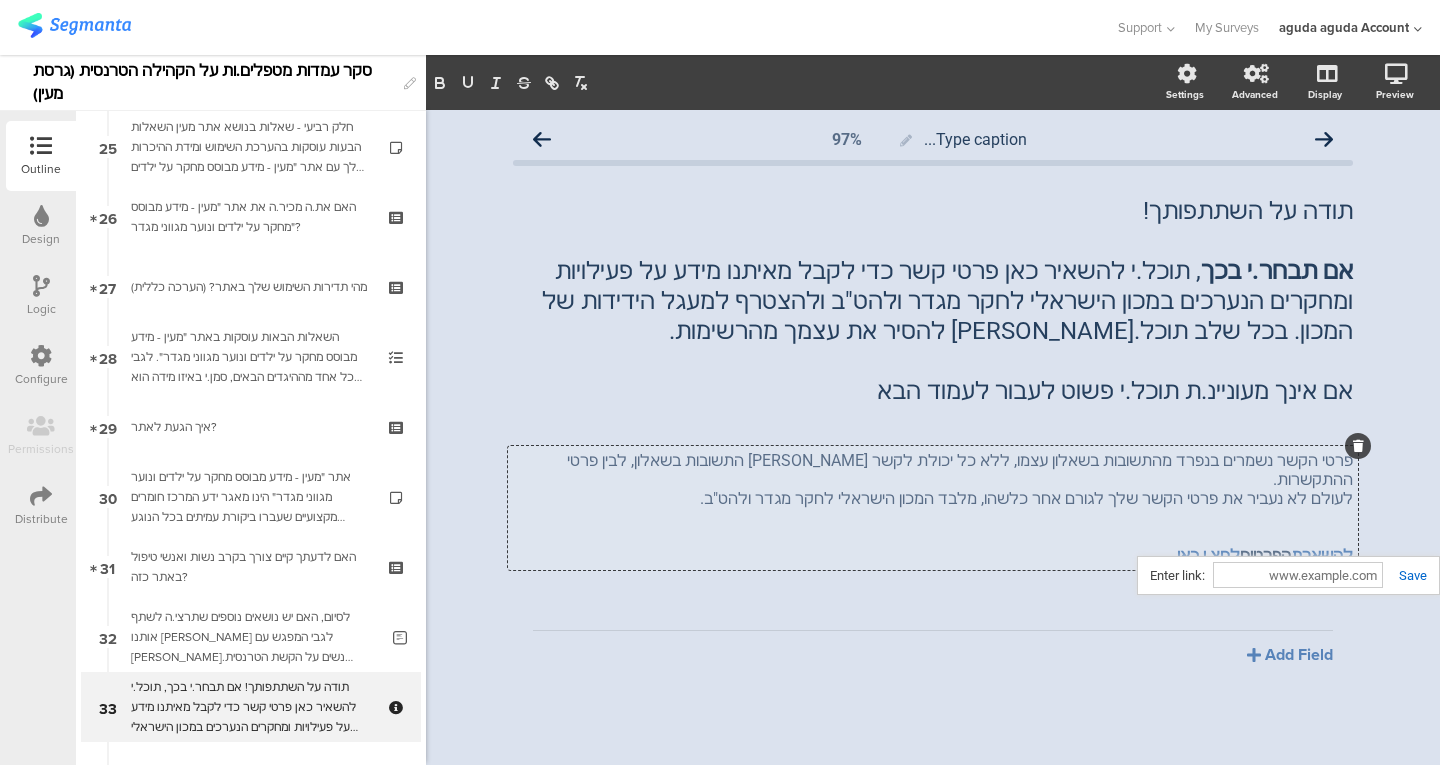 scroll, scrollTop: 0, scrollLeft: 0, axis: both 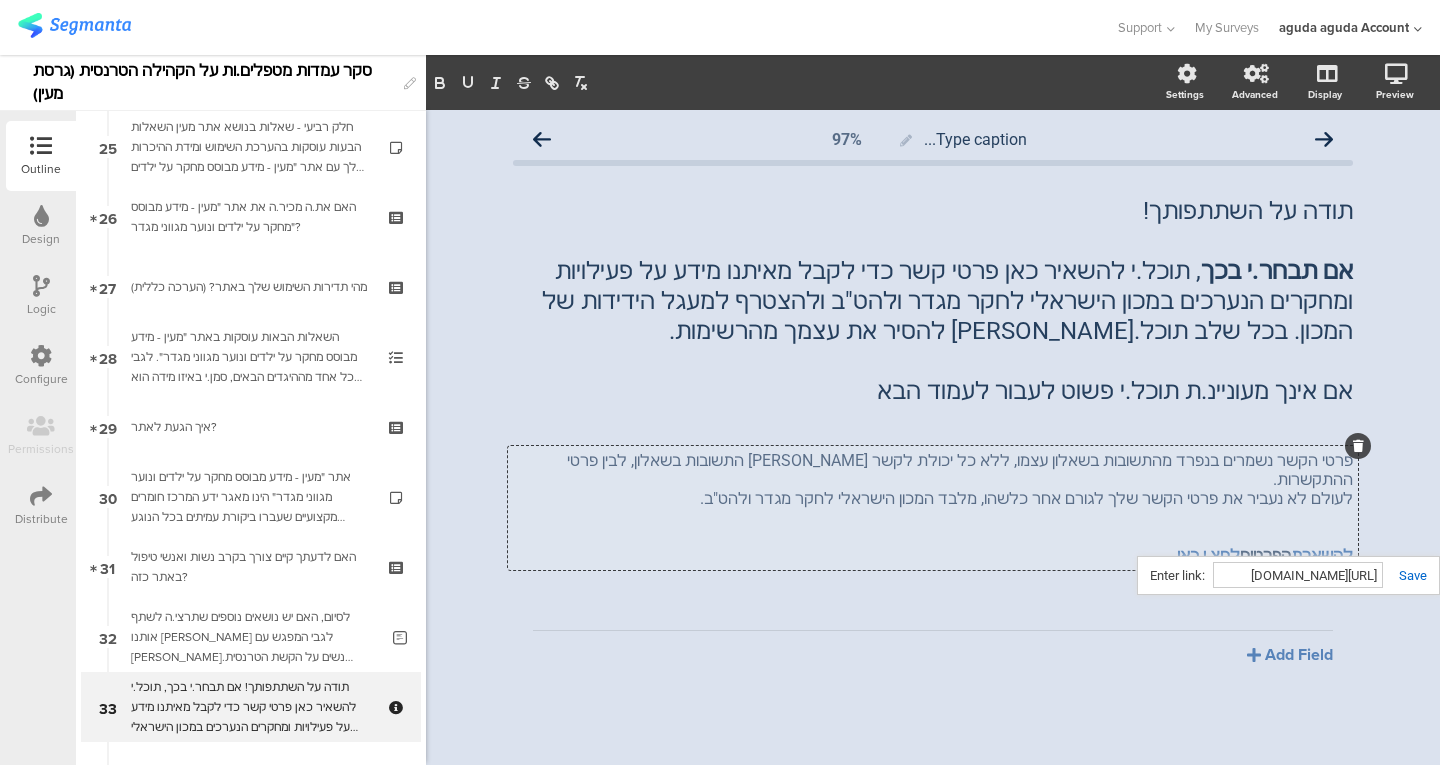 type on "[URL][DOMAIN_NAME]" 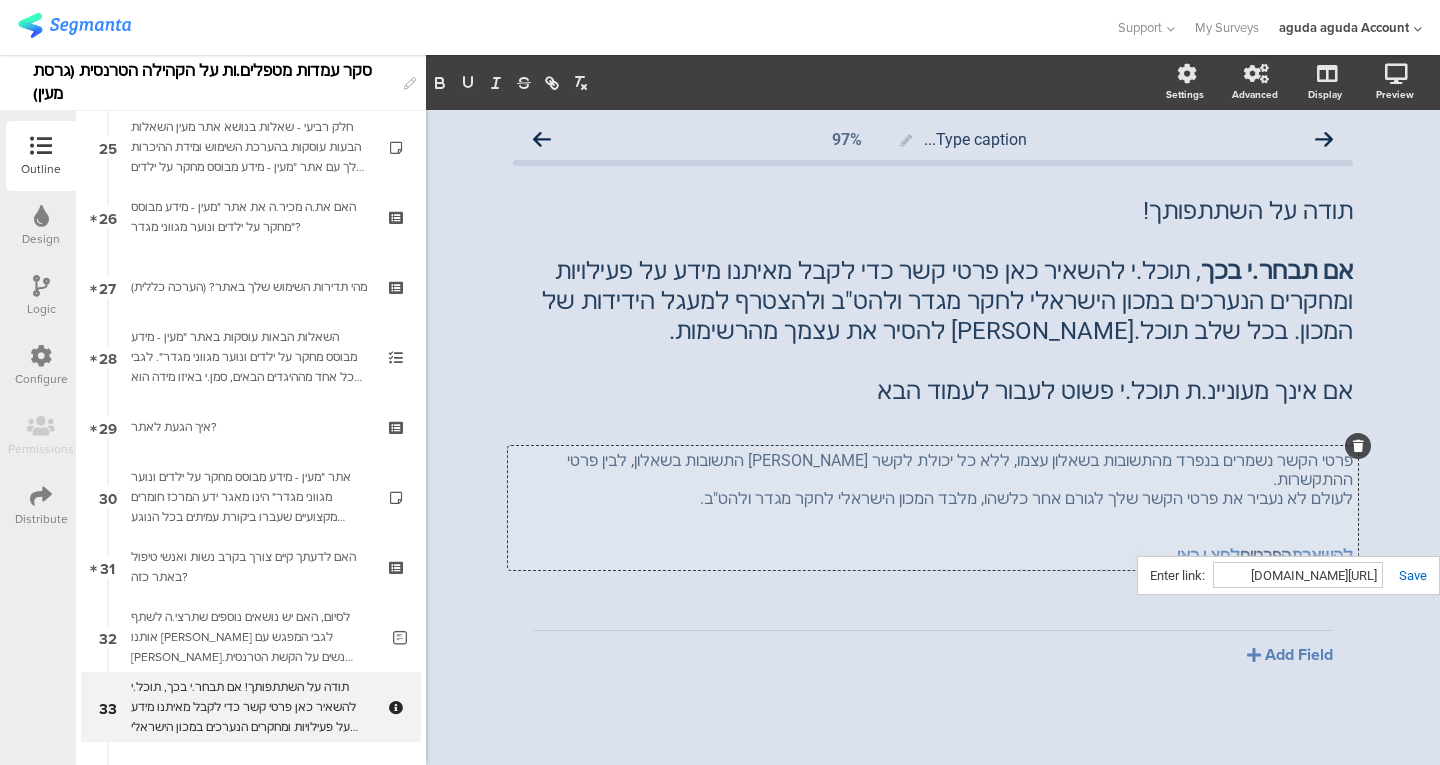 scroll, scrollTop: 0, scrollLeft: 0, axis: both 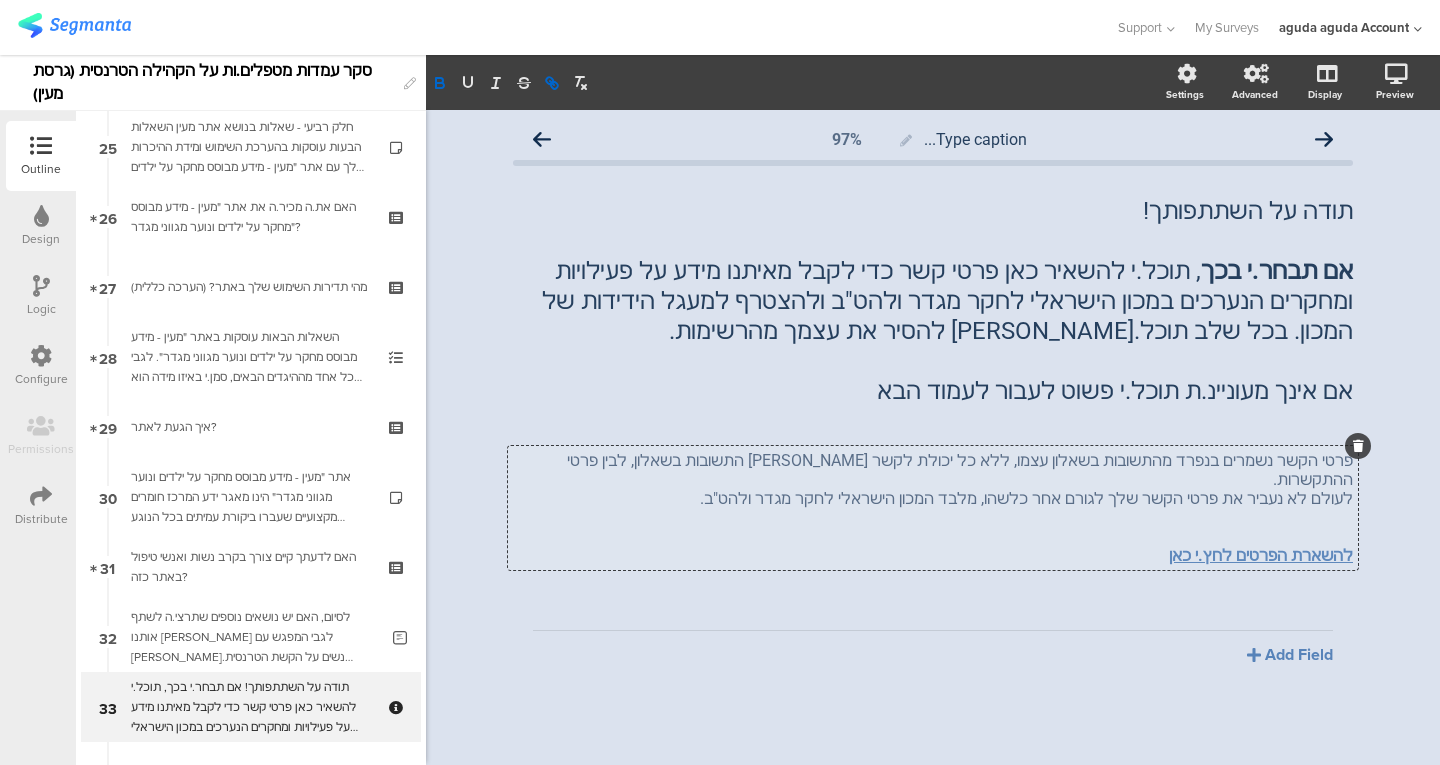 click 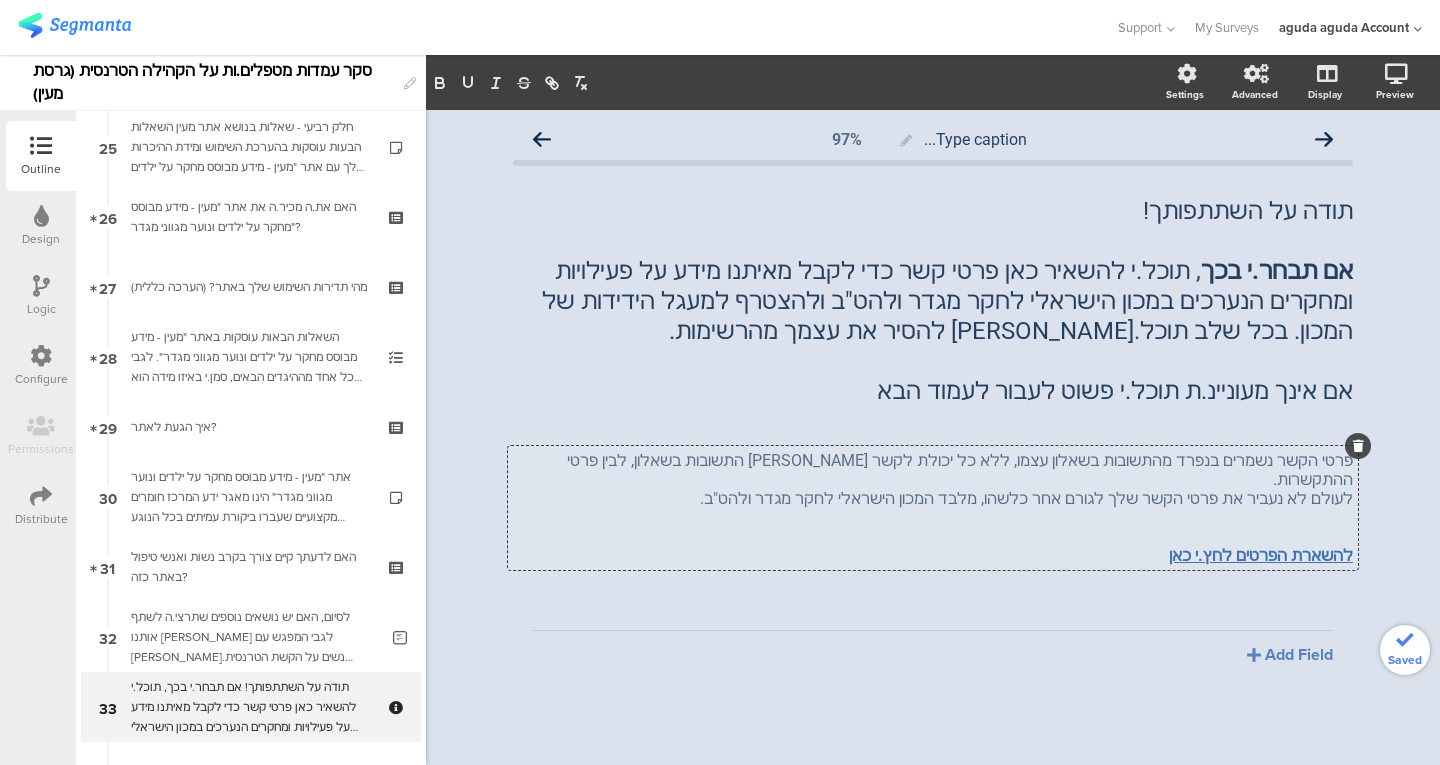 click on "להשארת הפרטים לחץ.י כאן" 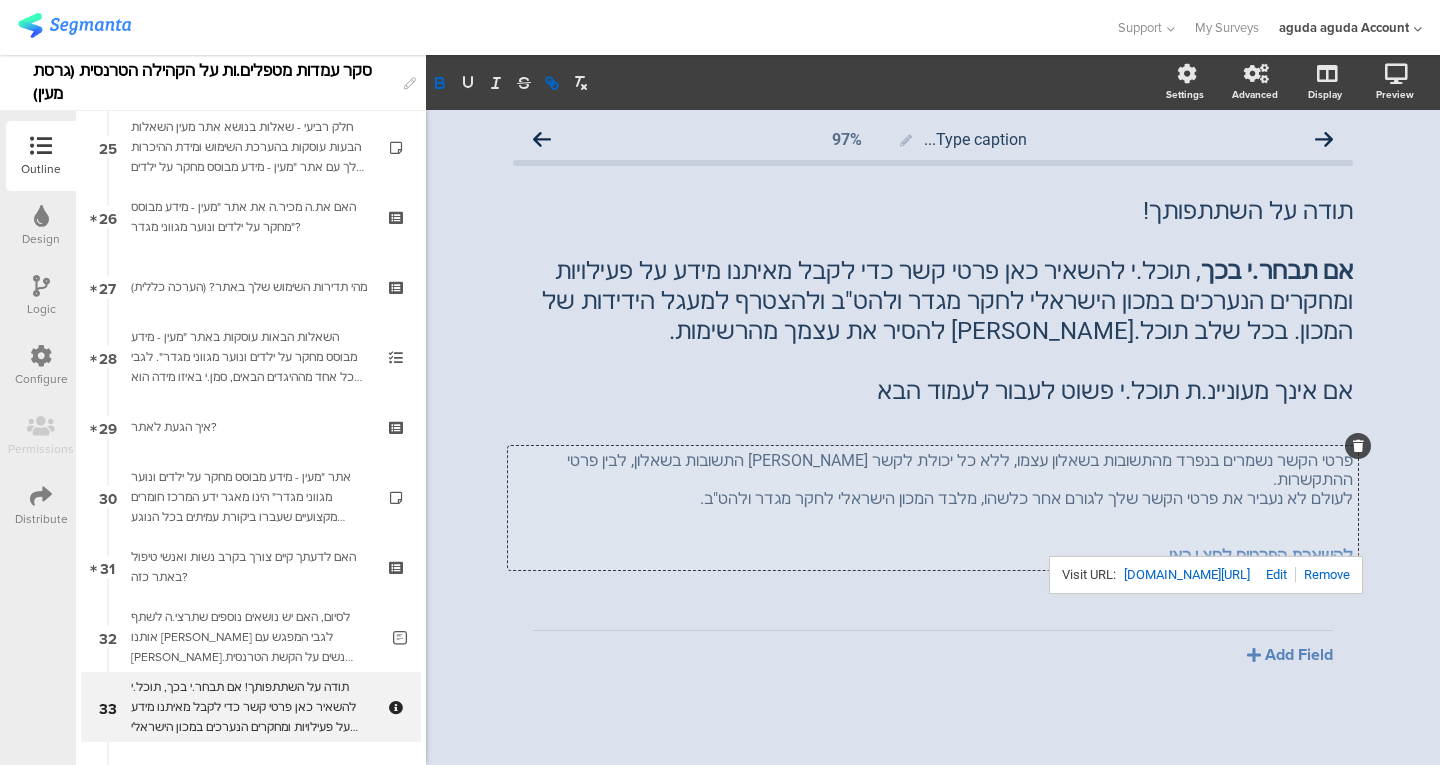 click on "[URL][DOMAIN_NAME]" 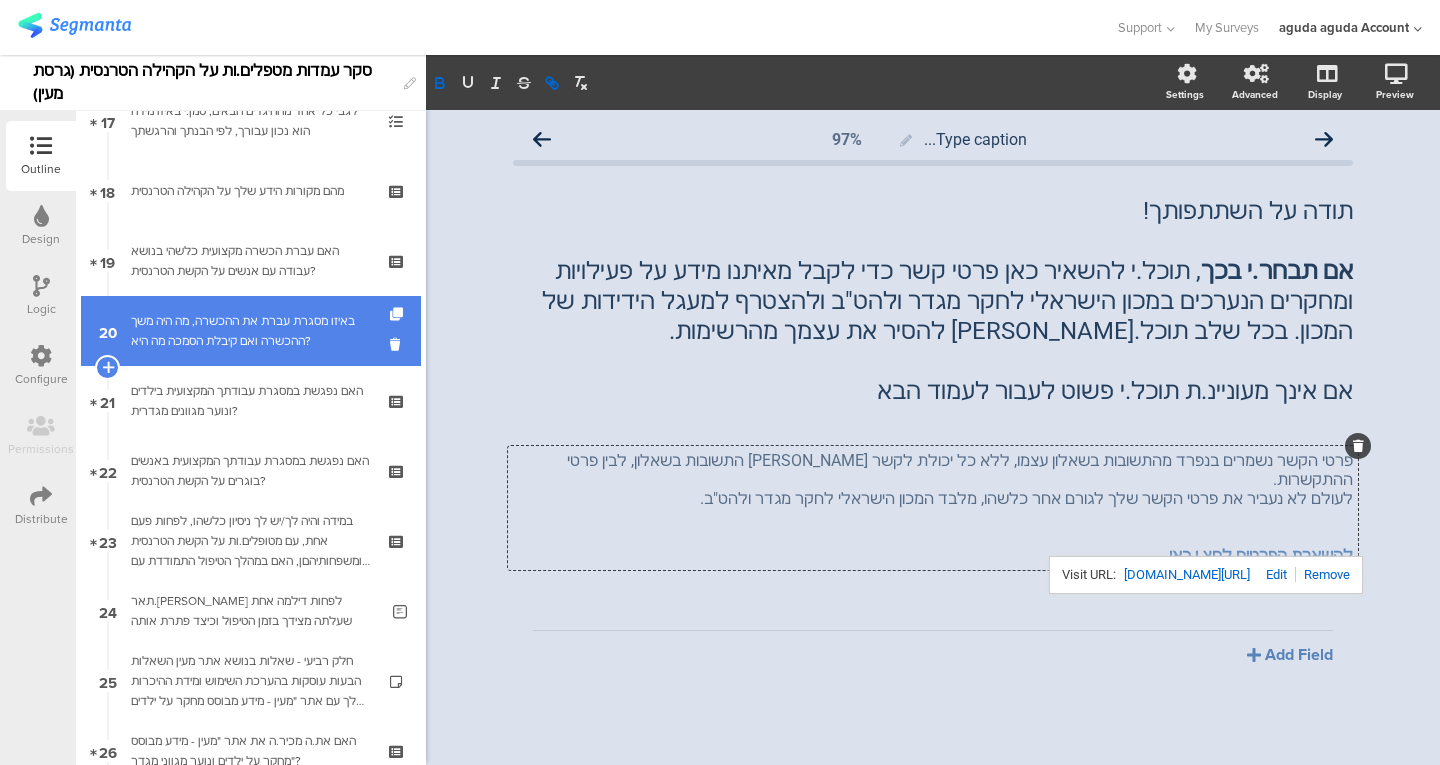 scroll, scrollTop: 1224, scrollLeft: 0, axis: vertical 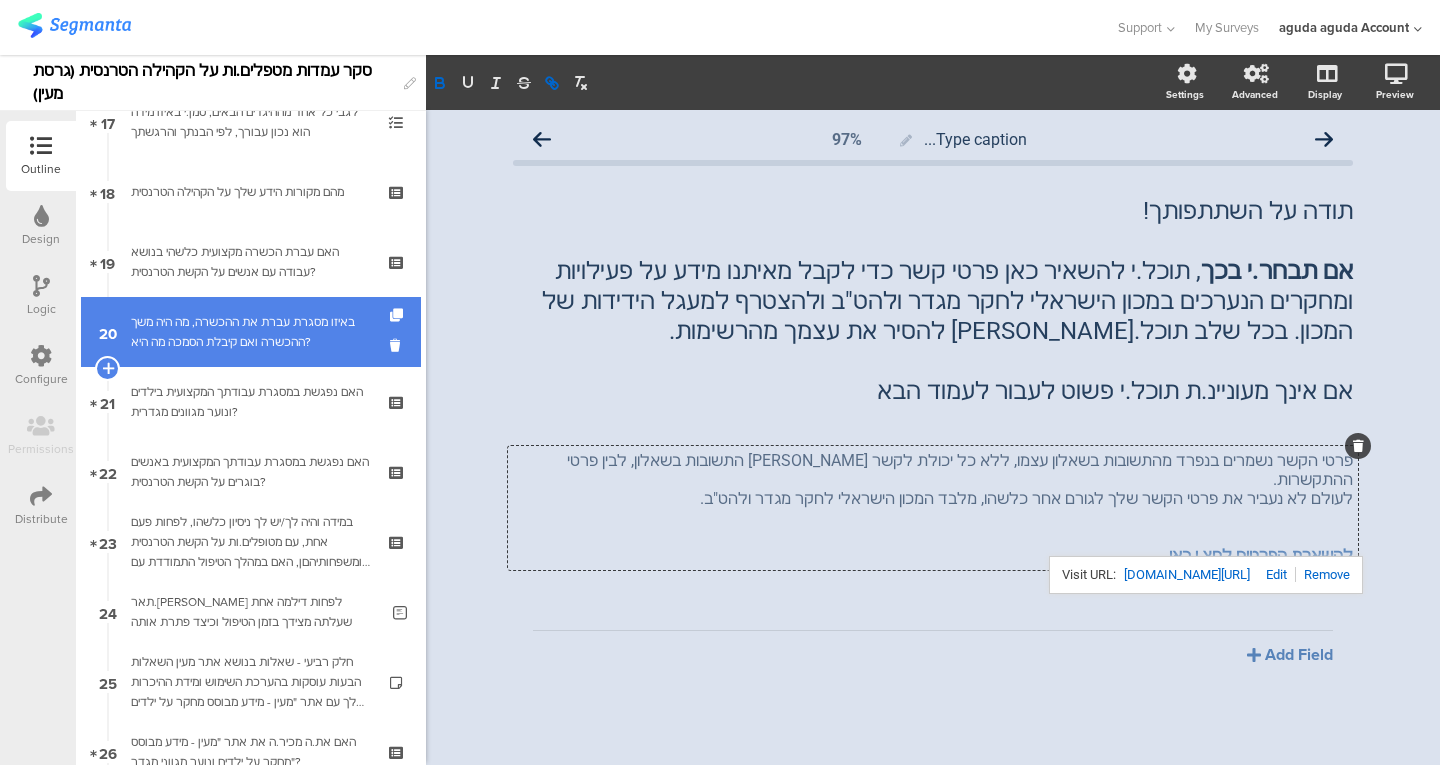 click on "באיזו מסגרת עברת את ההכשרה, מה היה משך ההכשרה ואם קיבלת הסמכה מה היא?" at bounding box center [254, 332] 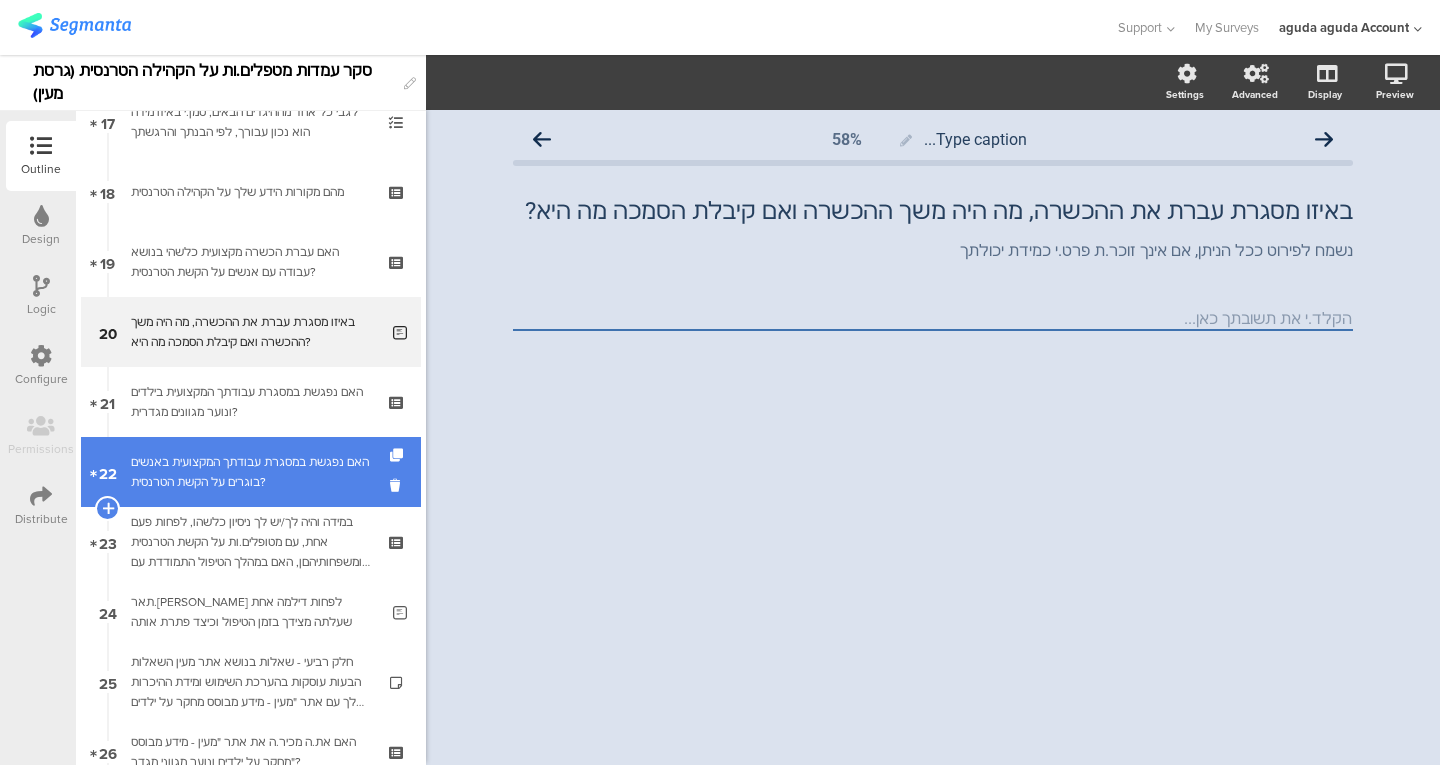 scroll, scrollTop: 1921, scrollLeft: 0, axis: vertical 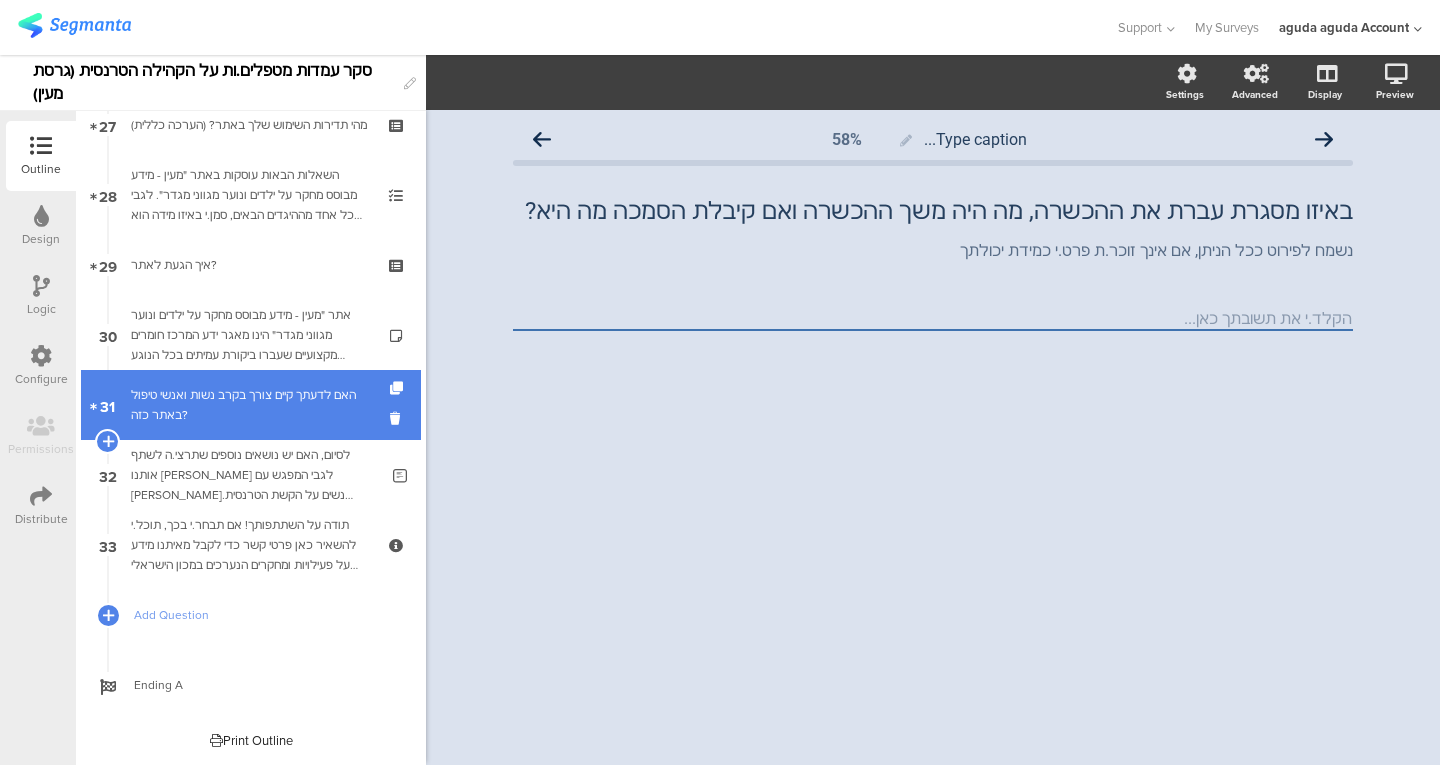 click on "האם לדעתך קיים צורך בקרב נשות ואנשי טיפול באתר כזה?" at bounding box center [250, 405] 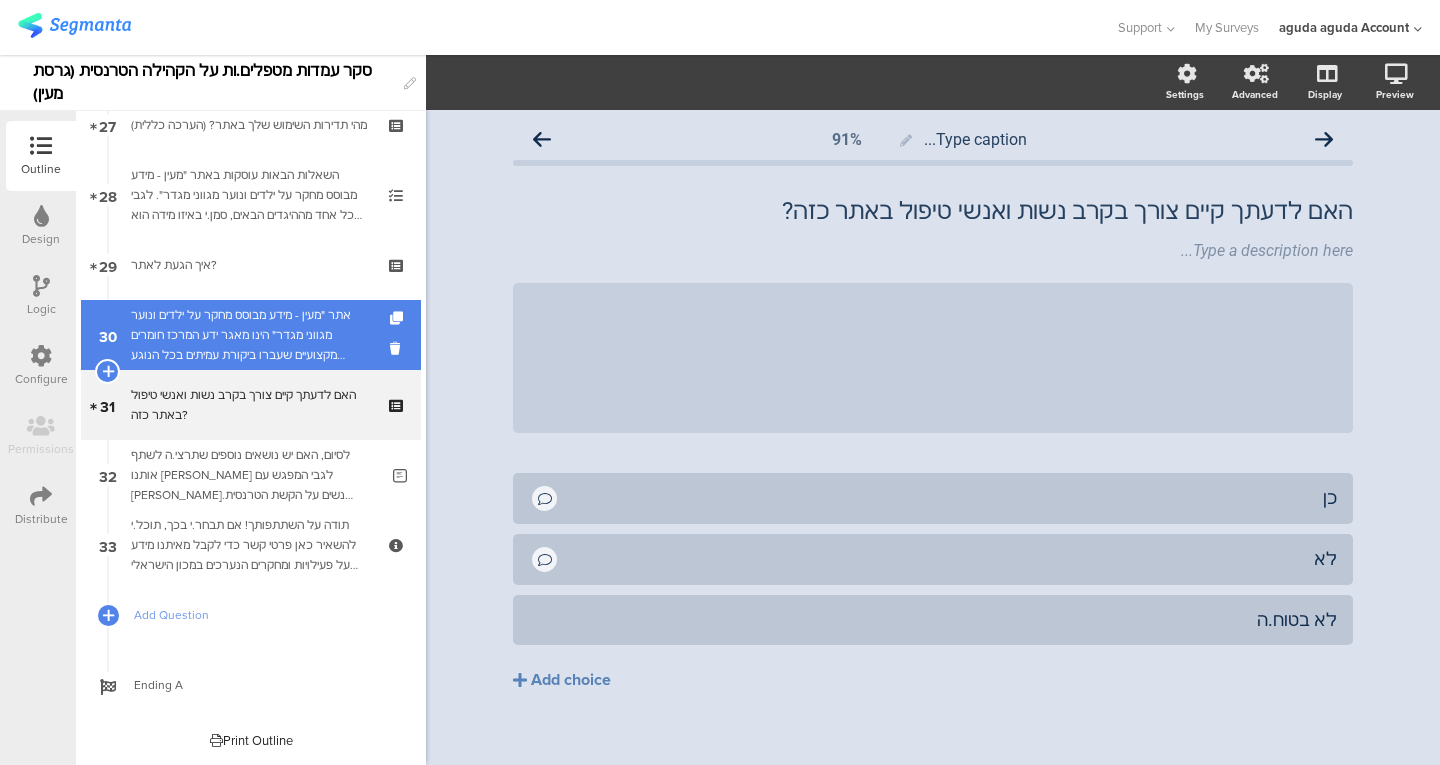 click on "אתר "מעין - מידע מבוסס מחקר על ילדים ונוער מגווני מגדר" הינו מאגר ידע המרכז חומרים מקצועיים שעברו ביקורת עמיתים בכל הנוגע לסטנדרטים של טיפול בילדים ונוער מגווני מגדר. החומרים מנוגשים בשפה העברית." at bounding box center (250, 335) 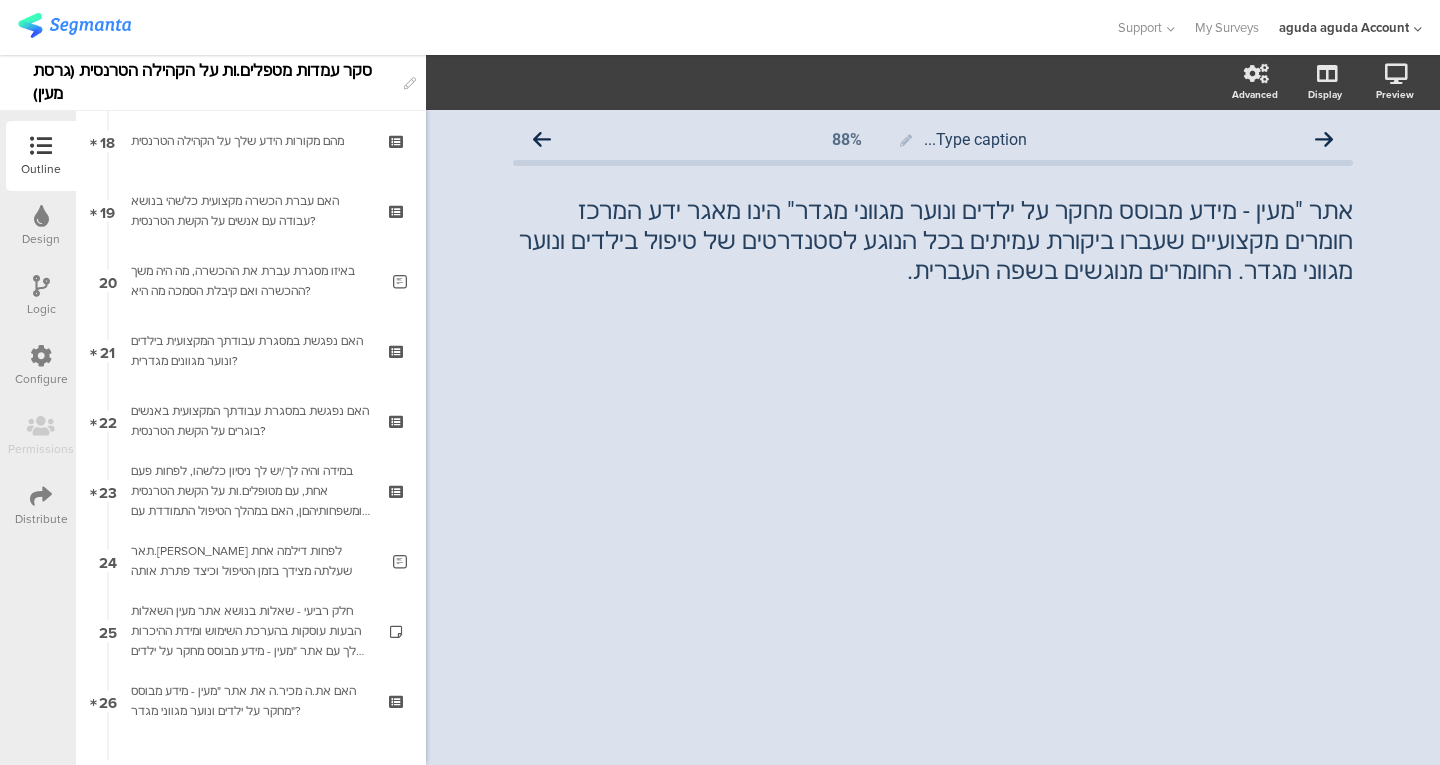 scroll, scrollTop: 1921, scrollLeft: 0, axis: vertical 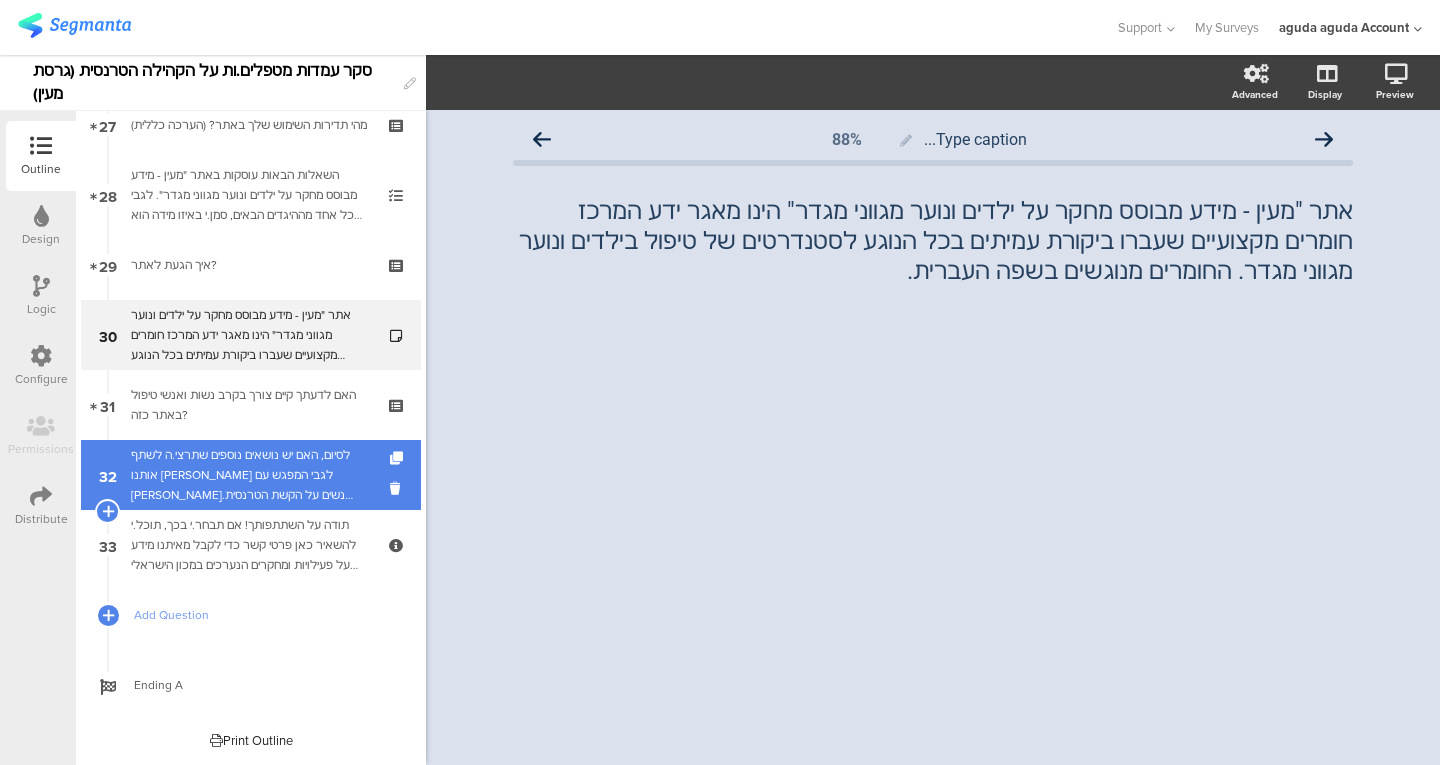 click on "לסיום, האם יש נושאים נוספים שתרצי.ה לשתף אותנו [PERSON_NAME] לגבי המפגש עם [PERSON_NAME].נשים על הקשת הטרנסית בהקשר לעבודתך המקצועית? (למשל חוויות או תובנות הרלוונטיות לנושא, אתגרים חשובים בעיניך, או כל נושא אחר)." at bounding box center (254, 475) 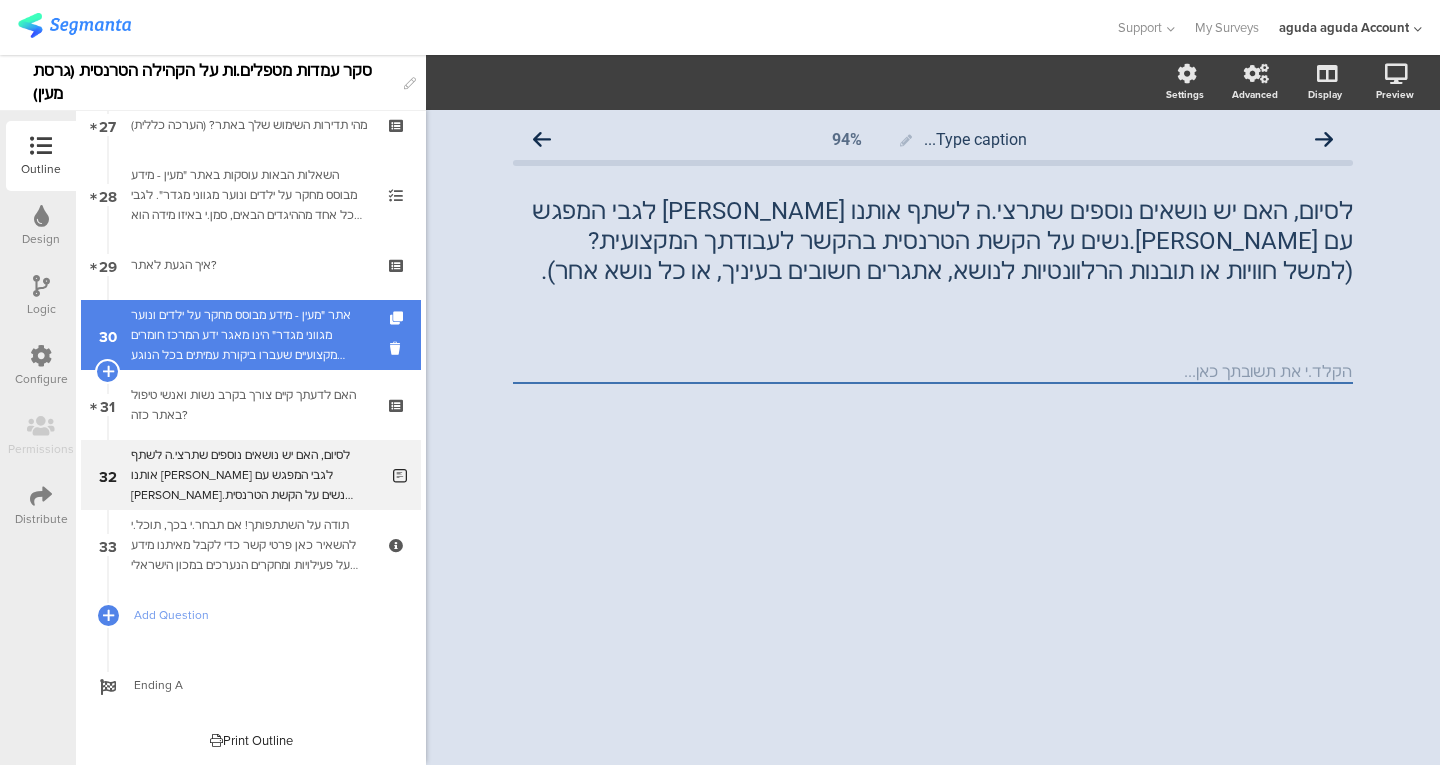 click on "אתר "מעין - מידע מבוסס מחקר על ילדים ונוער מגווני מגדר" הינו מאגר ידע המרכז חומרים מקצועיים שעברו ביקורת עמיתים בכל הנוגע לסטנדרטים של טיפול בילדים ונוער מגווני מגדר. החומרים מנוגשים בשפה העברית." at bounding box center (250, 335) 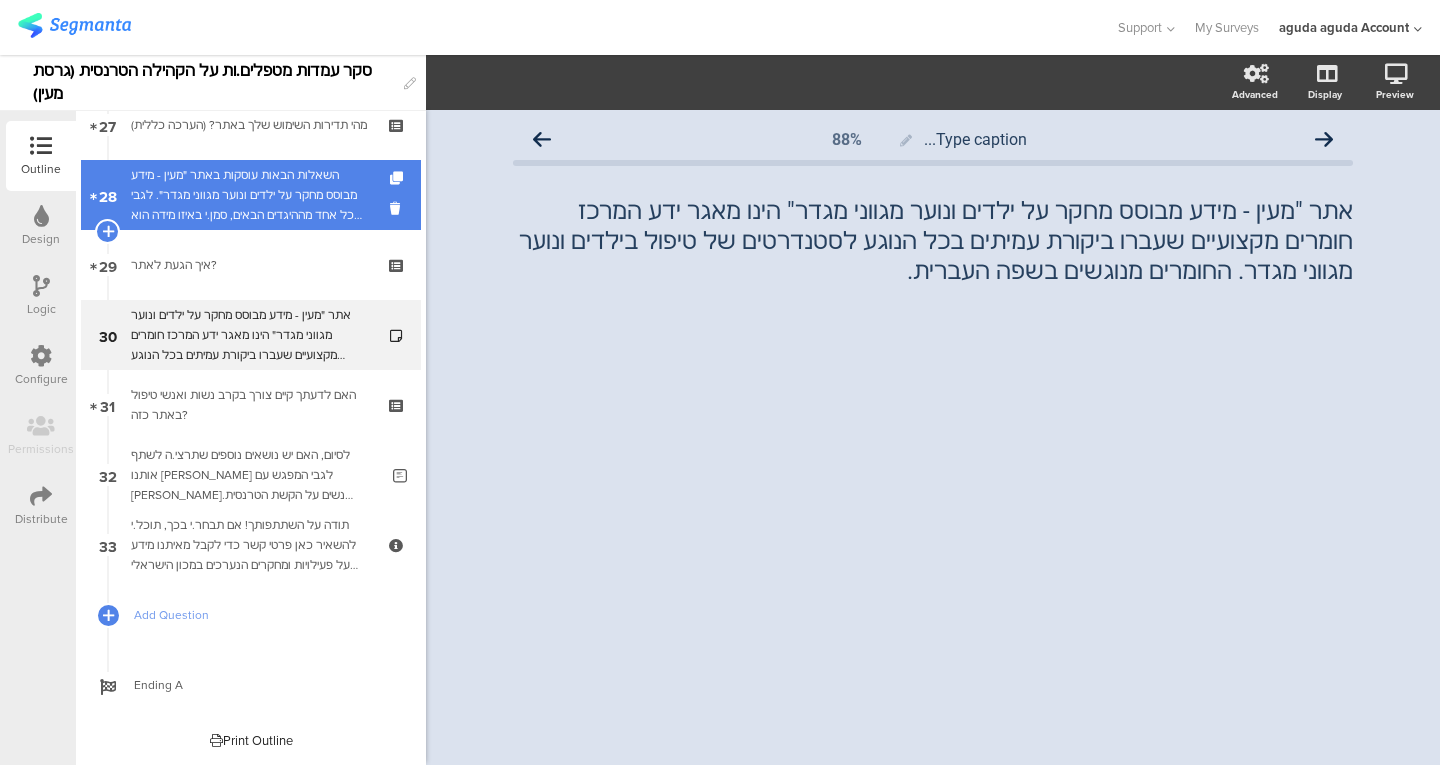 click on "השאלות הבאות עוסקות באתר "מעין - מידע מבוסס מחקר על ילדים ונוער מגווני מגדר".  לגבי כל אחד מההיגדים הבאים, סמן.י באיזו מידה הוא נכון עבורך, לפי הבנתך והרגשתך" at bounding box center [250, 195] 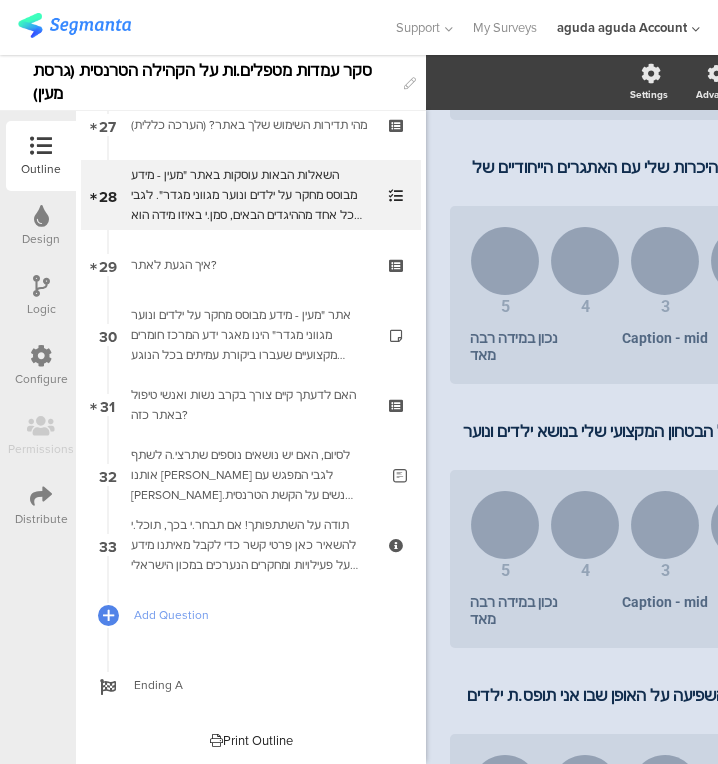 scroll, scrollTop: 849, scrollLeft: 0, axis: vertical 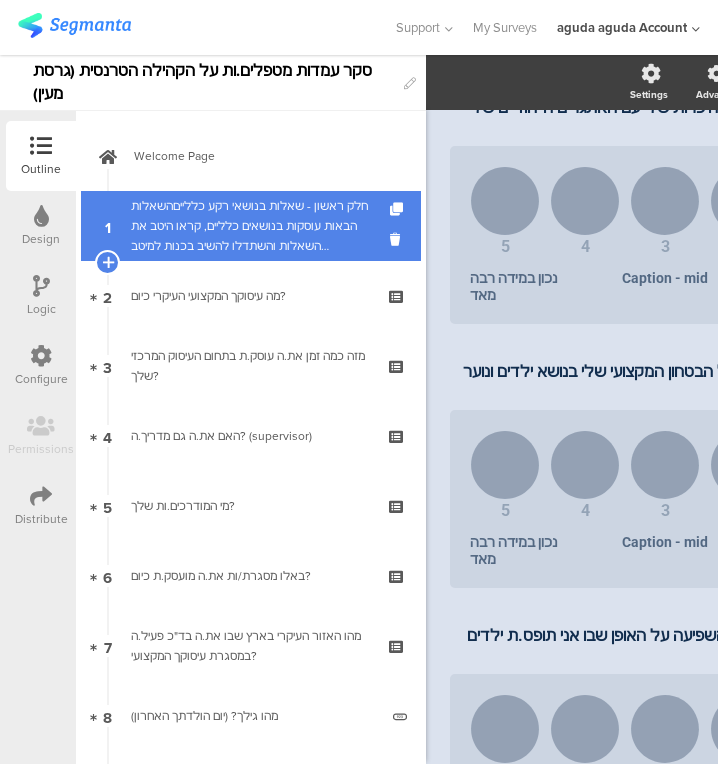 click on "חלק ראשון - שאלות בנושאי רקע כללייםהשאלות הבאות עוסקות בנושאים כלליים, קראו היטב את השאלות והשתדלו להשיב בכנות למיטב הבנתכם.ן" at bounding box center (250, 226) 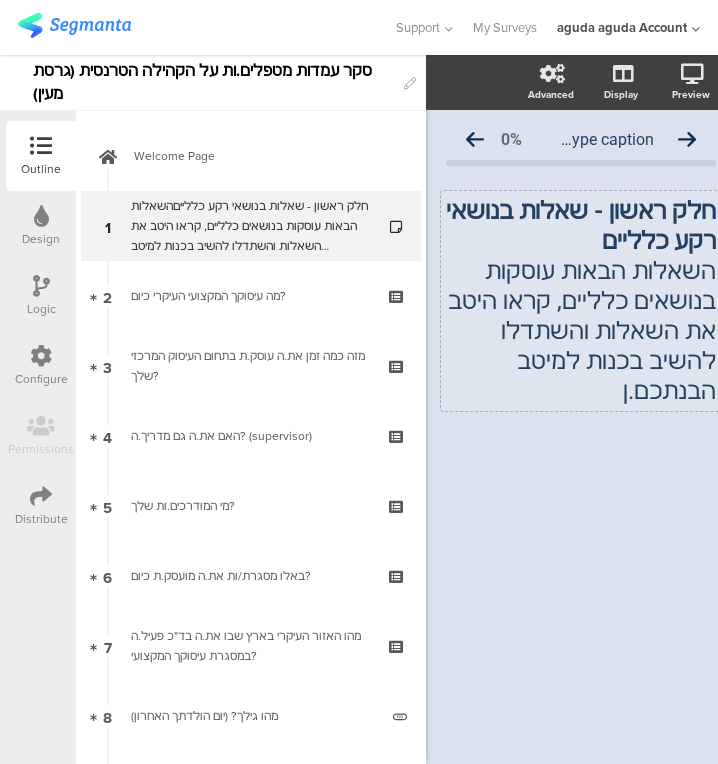 scroll, scrollTop: 0, scrollLeft: 19, axis: horizontal 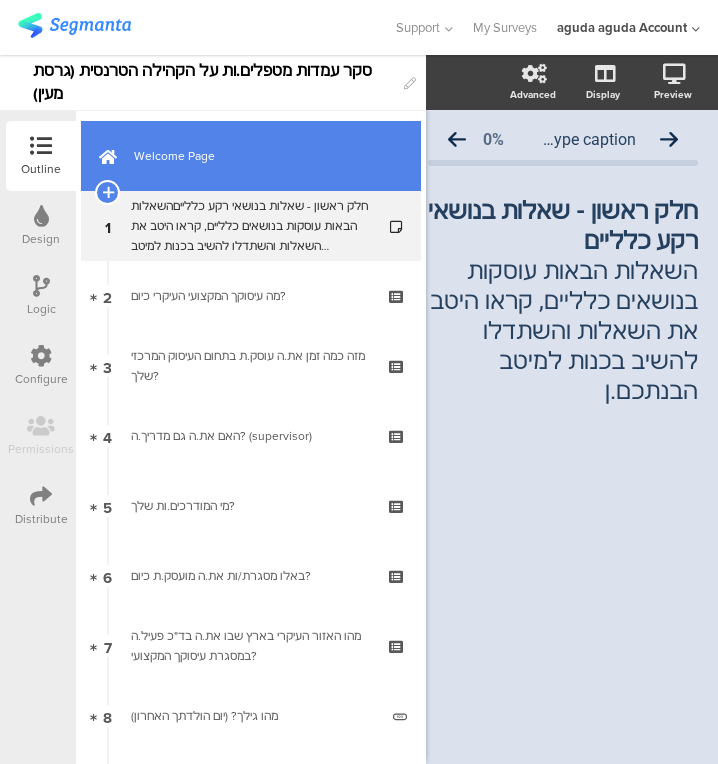 click on "Welcome Page" at bounding box center [262, 156] 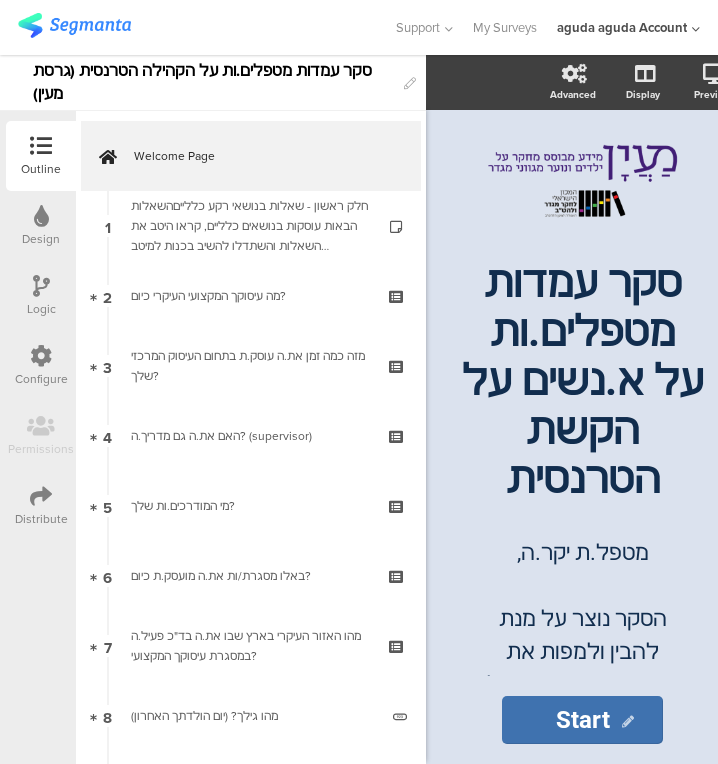 scroll, scrollTop: 0, scrollLeft: 191, axis: horizontal 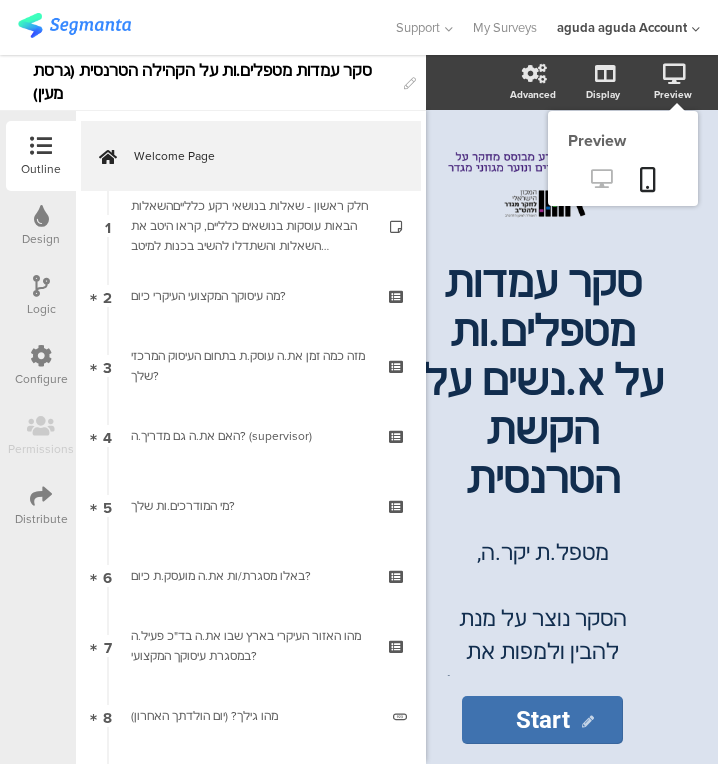 click 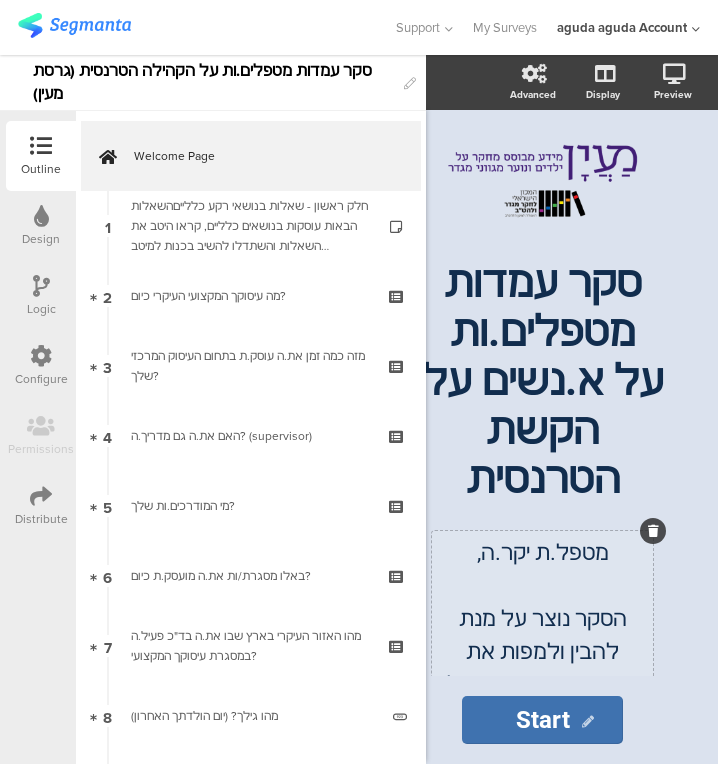 scroll, scrollTop: 0, scrollLeft: 0, axis: both 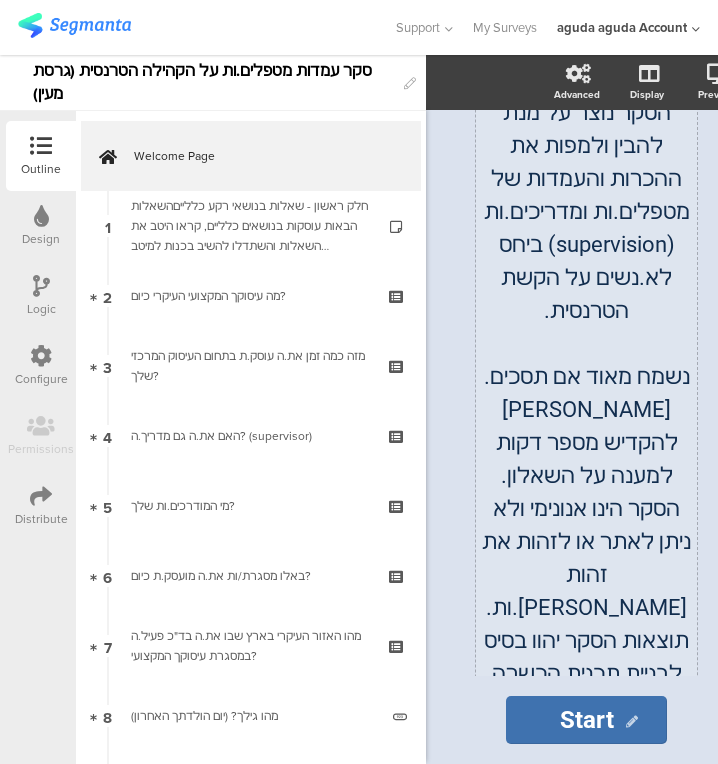 click on "מטפל.ת יקר.ה, הסקר נוצר על מנת להבין ולמפות את ההכרות והעמדות של מטפלים.ות ומדריכים.ות (supervision) ביחס לא.נשים על הקשת הטרנסית. נשמח מאוד אם תסכים.[PERSON_NAME] להקדיש מספר דקות למענה על השאלון. הסקר הינו אנונימי ולא ניתן לאתר או לזהות את זהות [PERSON_NAME].ות. תוצאות הסקר יהוו בסיס לבניית תכנית הכשרה למטפלים.ות ומדריכים.ות בנושא הטיפול בילדים ונוער מגווני מגדר. לשאלות ויצירת קשר ניתן לפנות במייל אל [DOMAIN_NAME][EMAIL_ADDRESS][DOMAIN_NAME] תודה, פרויקט [PERSON_NAME] להעצמה טרנסית | האגודה למען הלהט"ב בישראל
מטפל.ת יקר.ה, לשאלות ויצירת קשר ניתן לפנות במייל אל [DOMAIN_NAME][EMAIL_ADDRESS][DOMAIN_NAME] תודה," 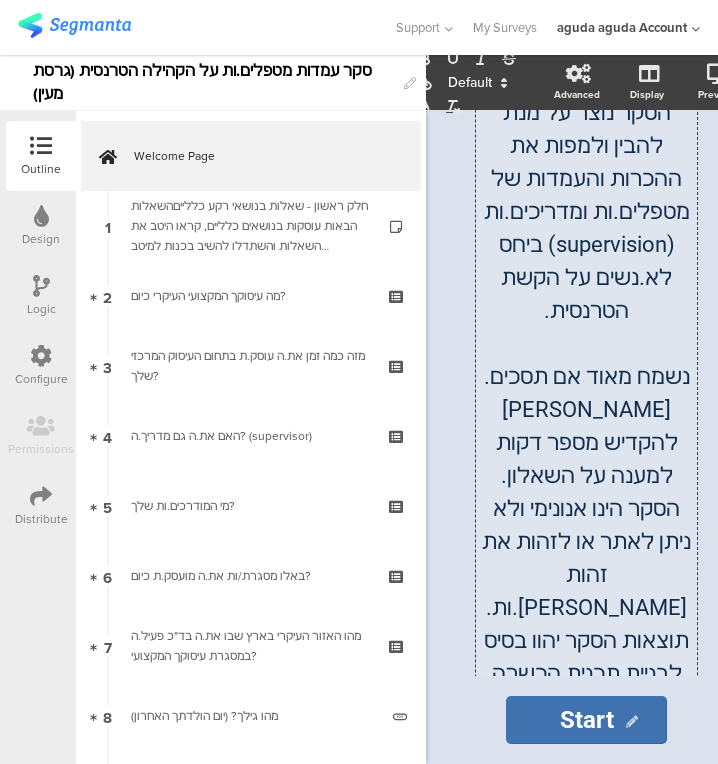 scroll, scrollTop: 609, scrollLeft: 0, axis: vertical 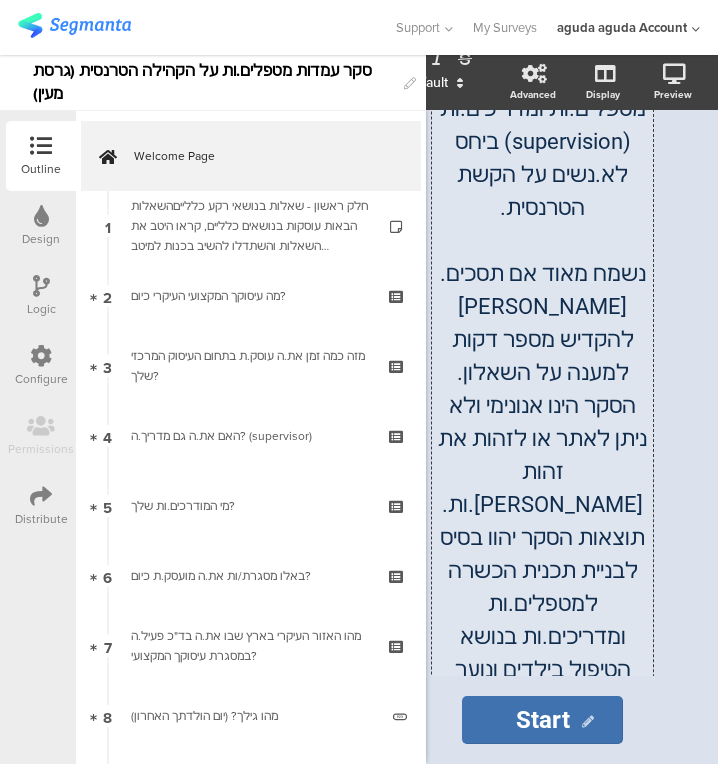 click on "לשאלות ויצירת קשר ניתן לפנות במייל אל [DOMAIN_NAME][EMAIL_ADDRESS][DOMAIN_NAME]" 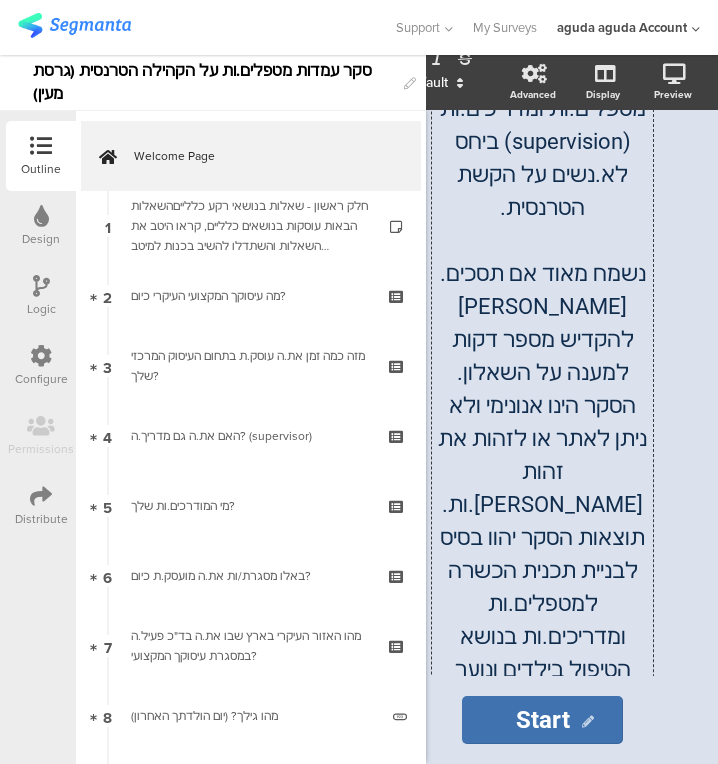 scroll, scrollTop: 0, scrollLeft: 191, axis: horizontal 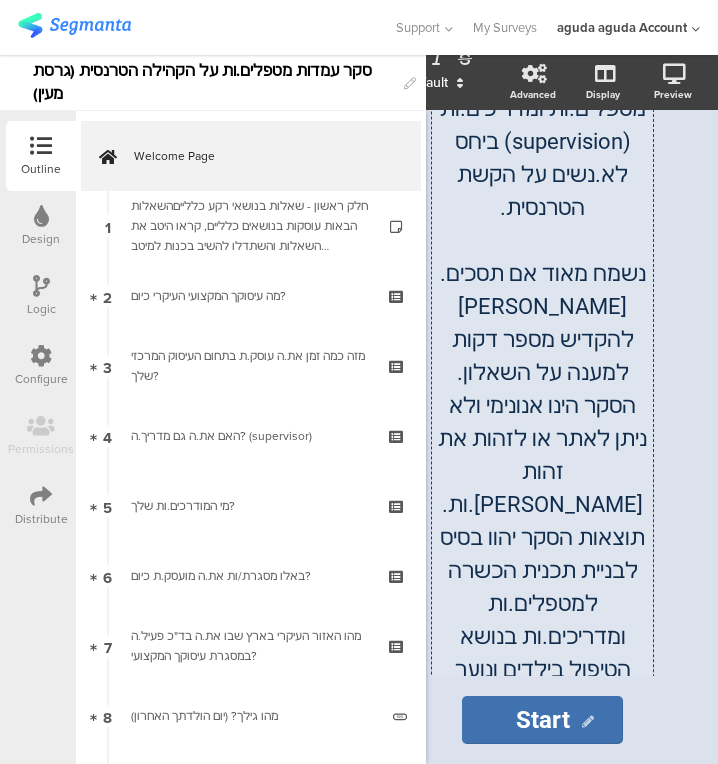 drag, startPoint x: 513, startPoint y: 416, endPoint x: 629, endPoint y: 425, distance: 116.34862 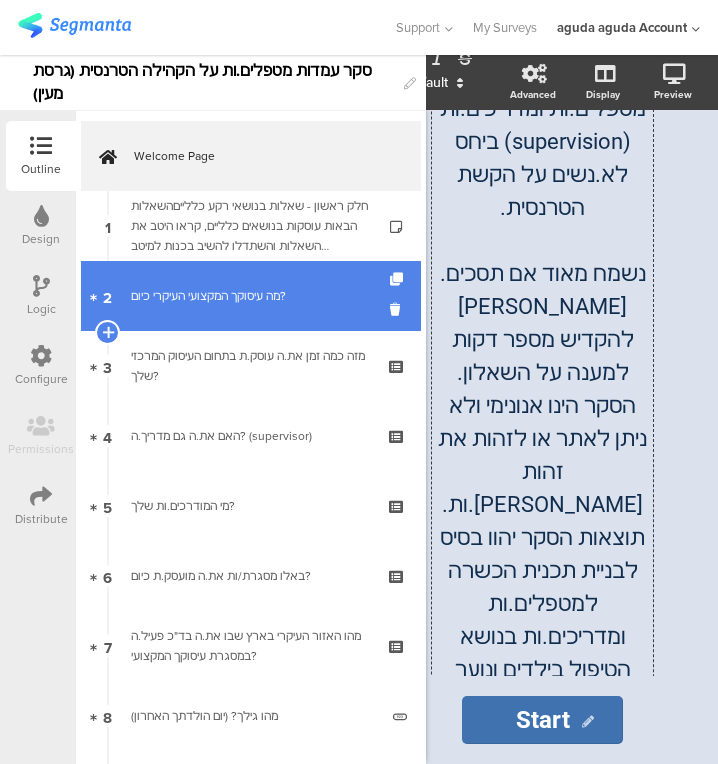 type 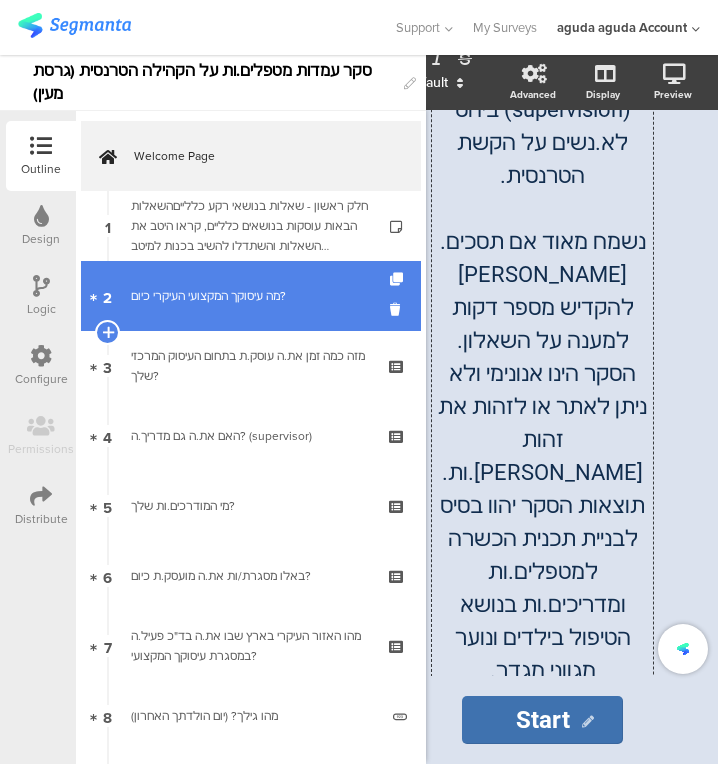 scroll, scrollTop: 647, scrollLeft: 0, axis: vertical 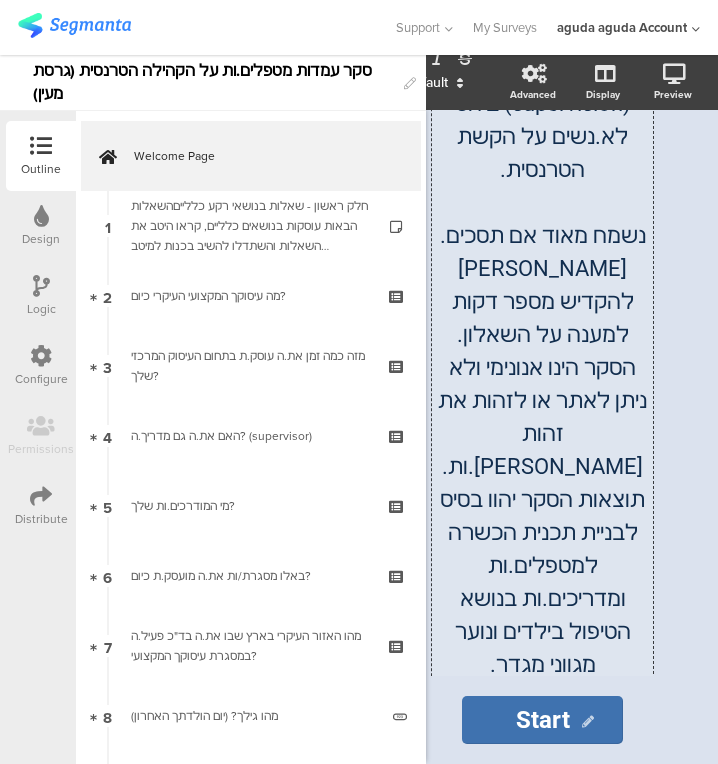 click 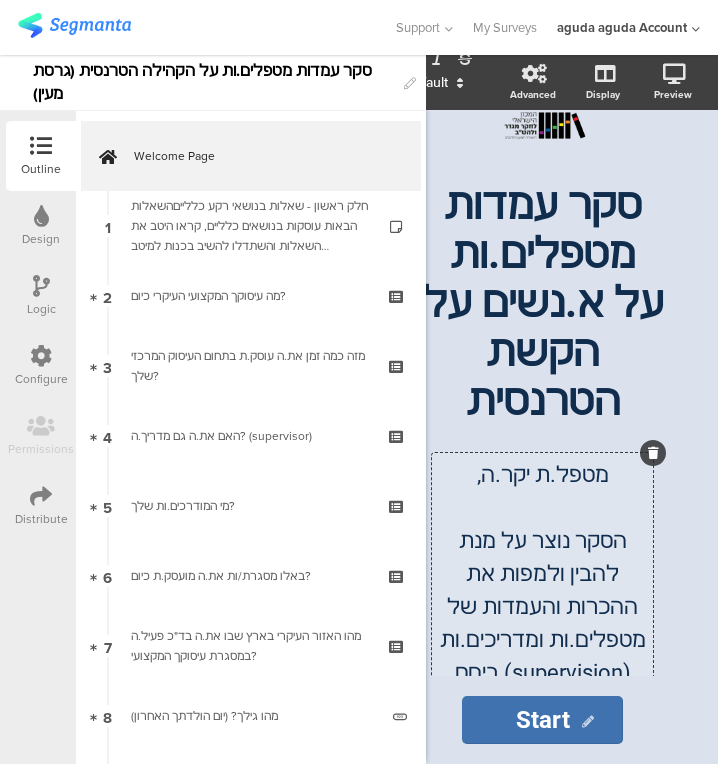 scroll, scrollTop: 0, scrollLeft: 0, axis: both 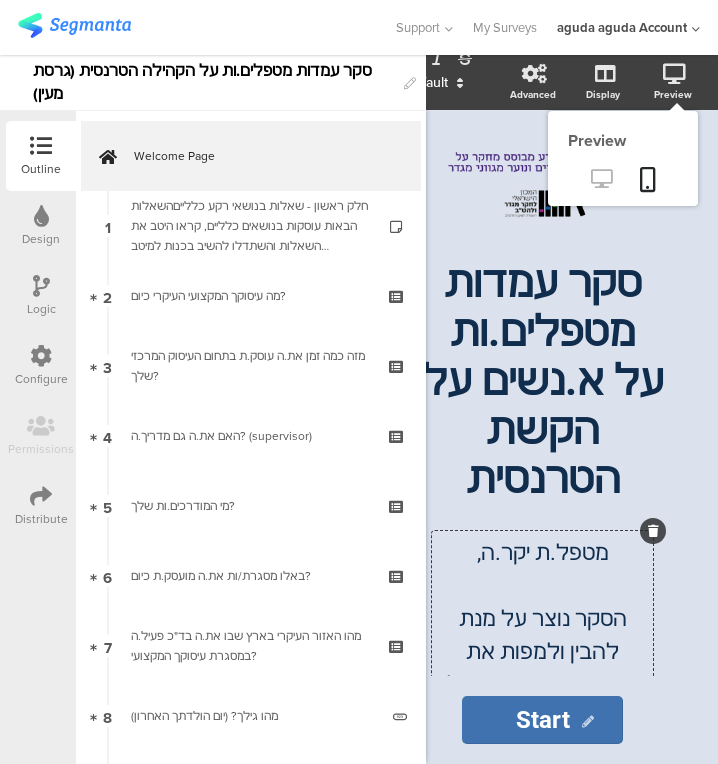 click 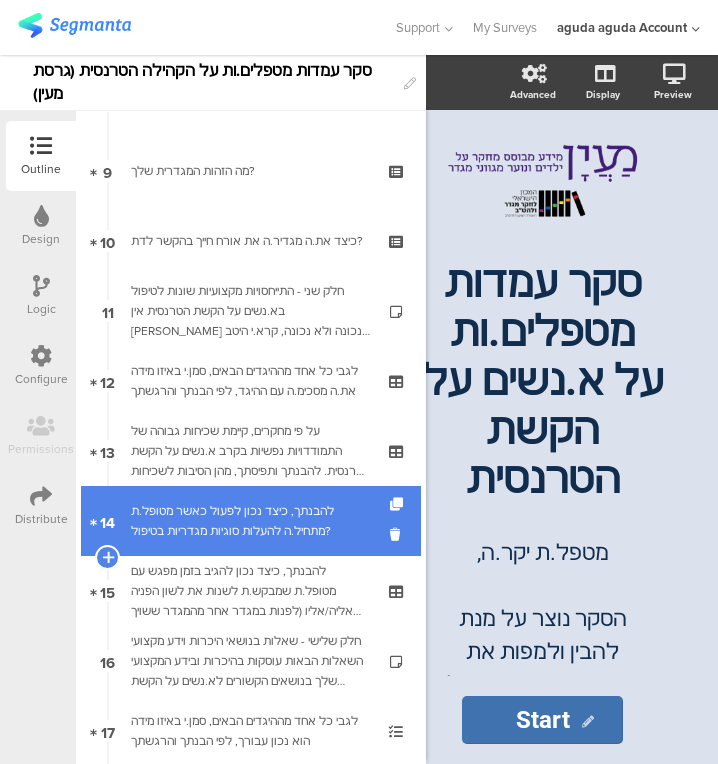 scroll, scrollTop: 614, scrollLeft: 0, axis: vertical 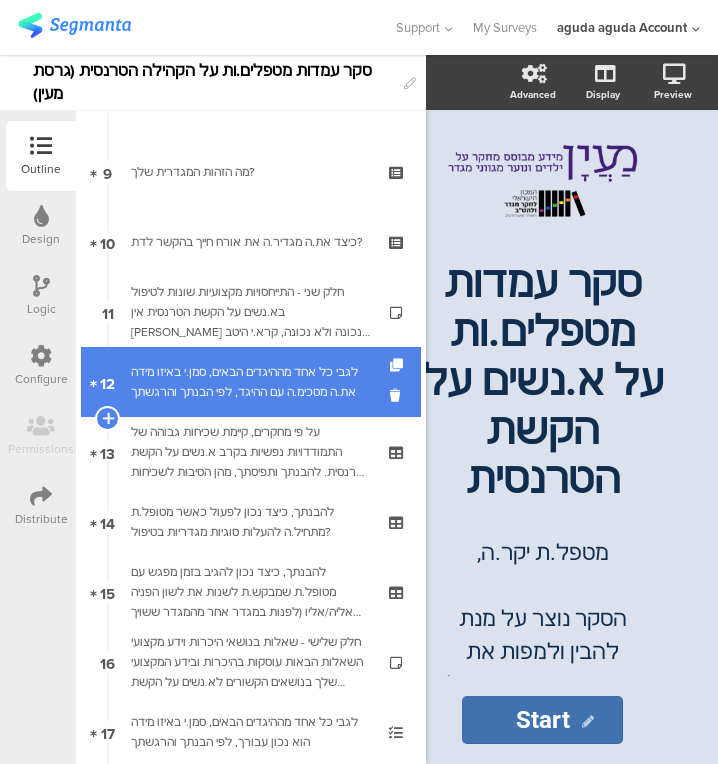 click on "12
לגבי כל אחד מההיגדים הבאים, סמן.י באיזו מידה את.ה מסכימ.ה עם ההיגד, לפי הבנתך והרגשתך" at bounding box center [251, 382] 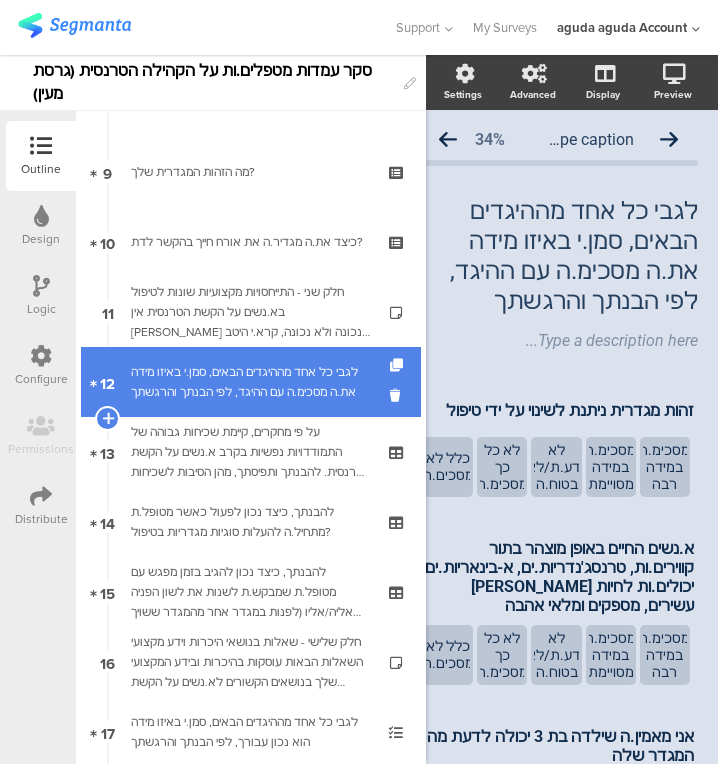 scroll, scrollTop: 0, scrollLeft: 43, axis: horizontal 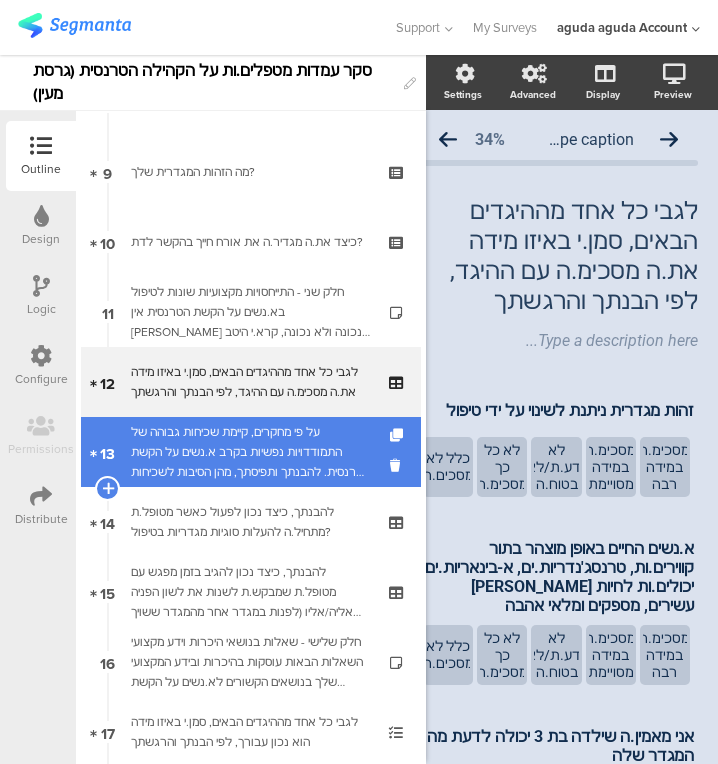 click on "על פי מחקרים, קיימת שכיחות גבוהה של התמודדויות נפשיות בקרב א.נשים על הקשת הטרנסית. להבנתך ותפיסתך, מהן הסיבות לשכיחות גבוהה זו?" at bounding box center (250, 452) 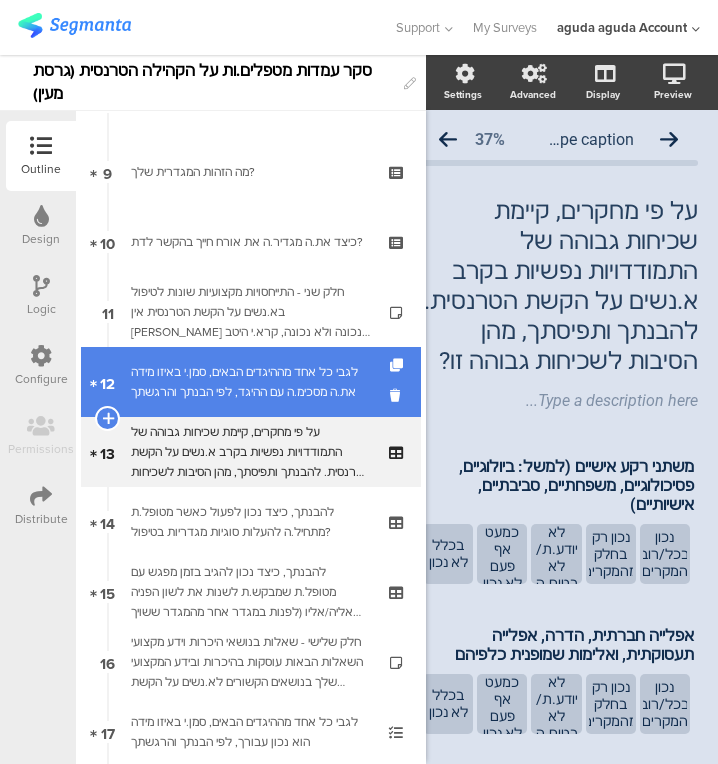 click on "12
לגבי כל אחד מההיגדים הבאים, סמן.י באיזו מידה את.ה מסכימ.ה עם ההיגד, לפי הבנתך והרגשתך" at bounding box center (251, 382) 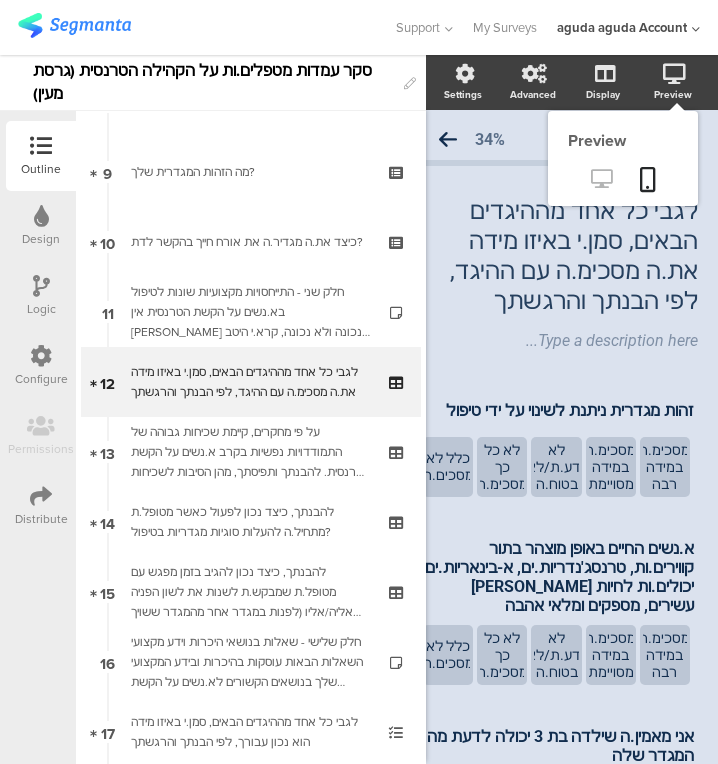 click 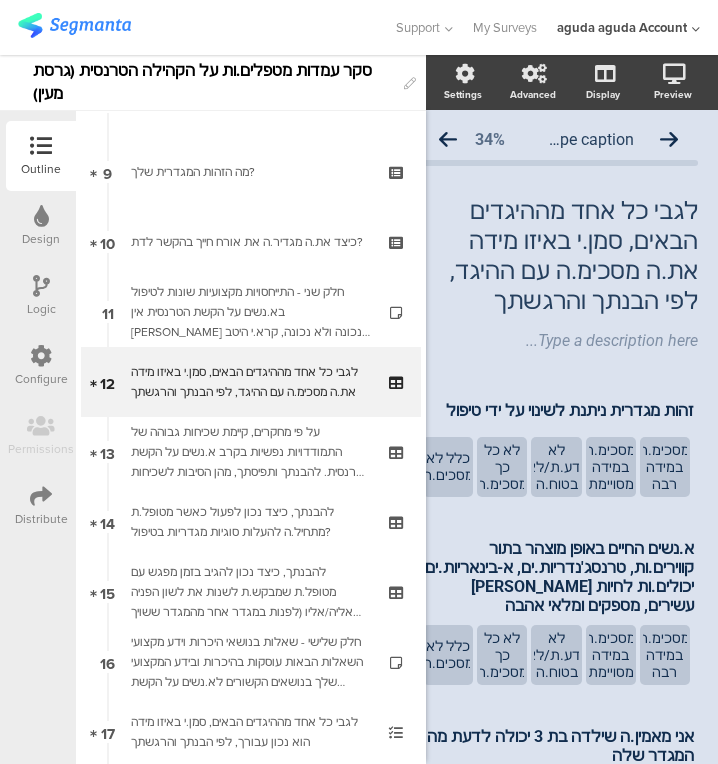 scroll, scrollTop: 0, scrollLeft: 0, axis: both 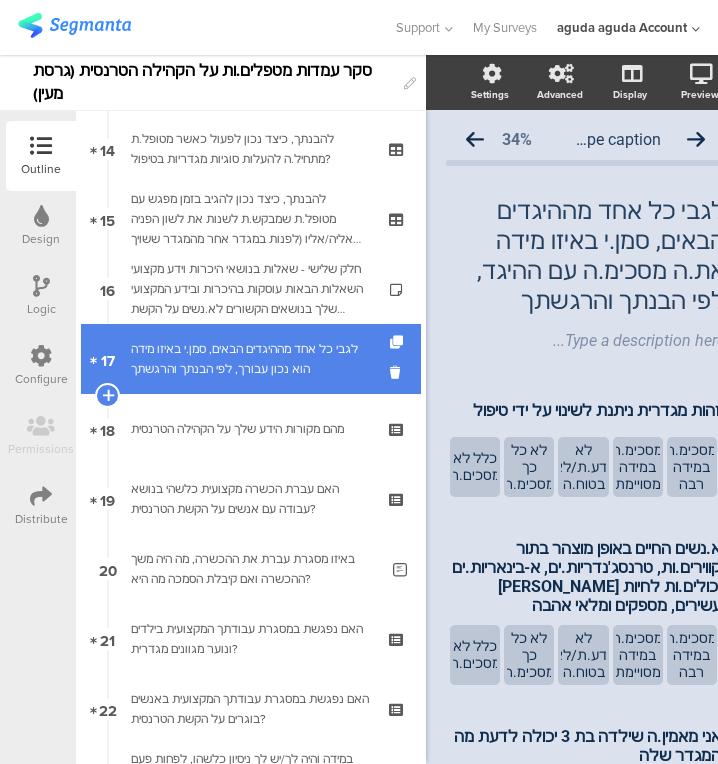 click on "לגבי כל אחד מההיגדים הבאים, סמן.י באיזו מידה הוא נכון עבורך, לפי הבנתך והרגשתך" at bounding box center (250, 359) 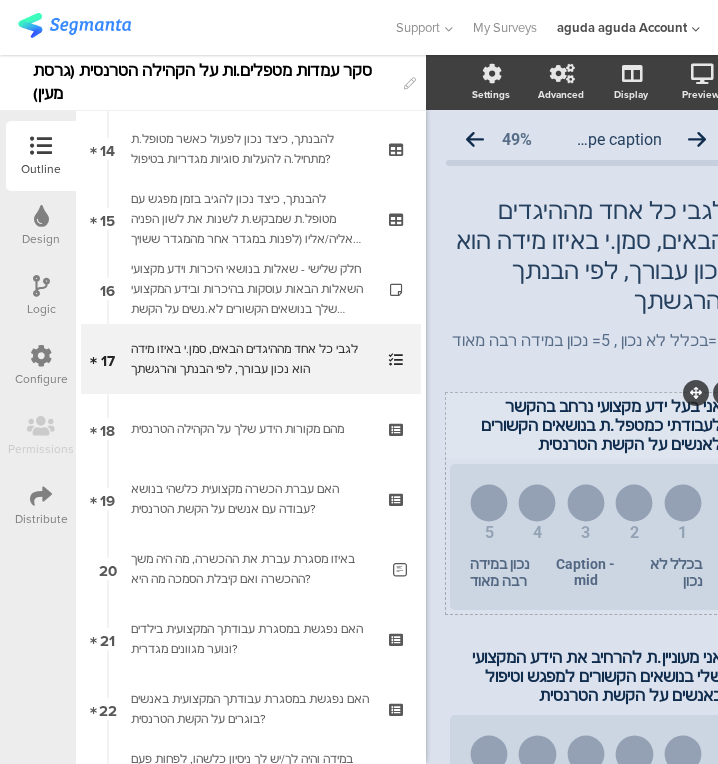 click on "אני בעל ידע מקצועי נרחב בהקשר לעבודתי כמטפל.ת בנושאים הקשורים לאנשים על הקשת הטרנסית
אני בעל ידע מקצועי נרחב בהקשר לעבודתי כמטפל.ת בנושאים הקשורים לאנשים על הקשת הטרנסית" at bounding box center [586, 425] 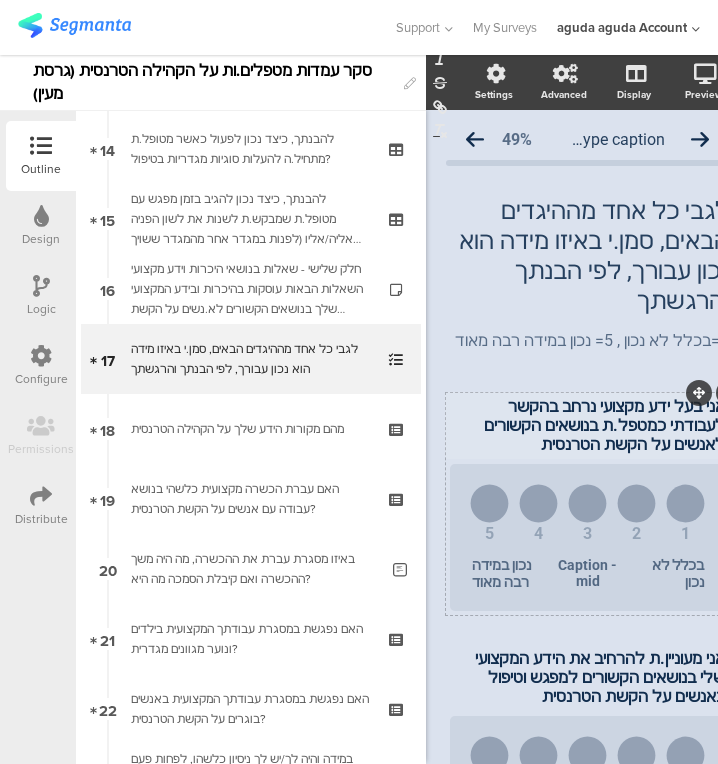 scroll, scrollTop: 0, scrollLeft: 46, axis: horizontal 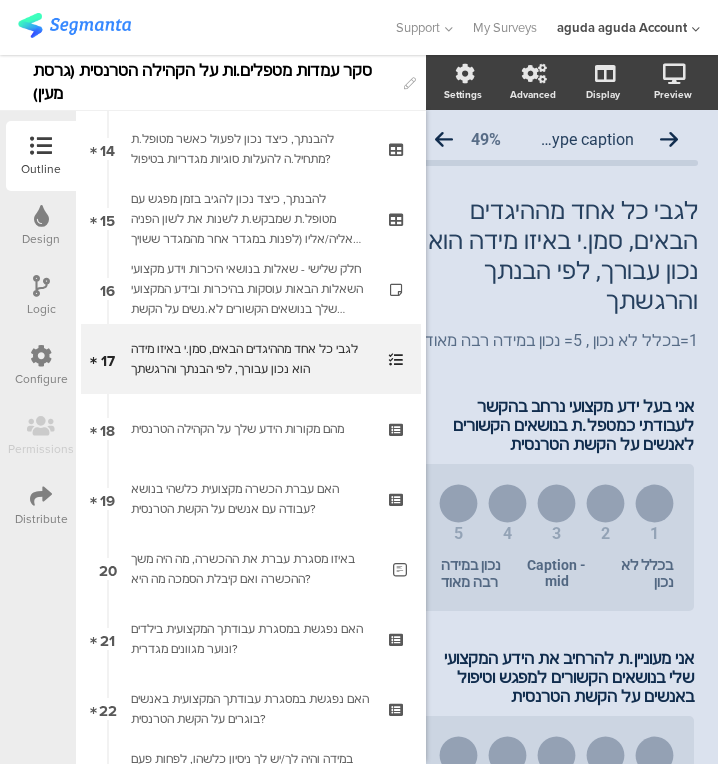 type 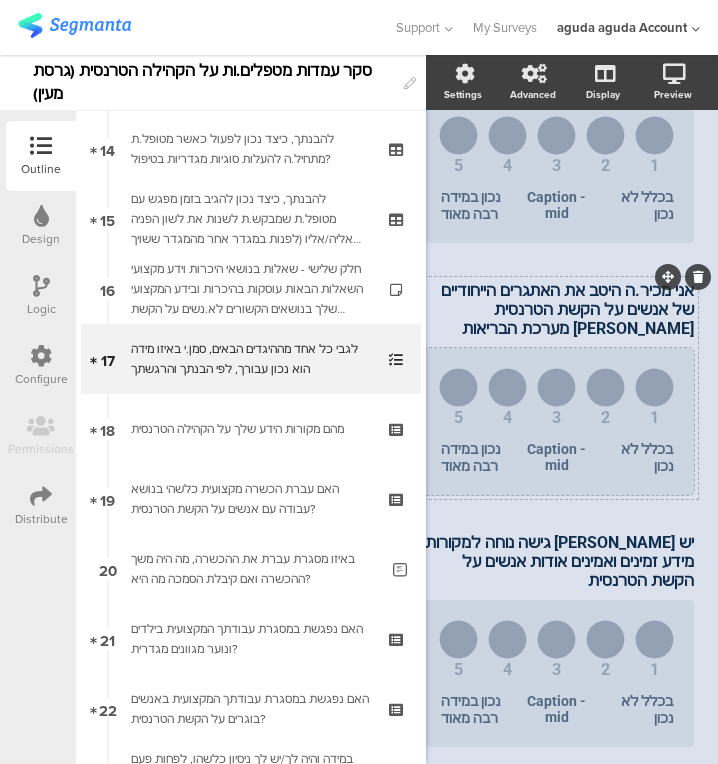 scroll, scrollTop: 873, scrollLeft: 32, axis: both 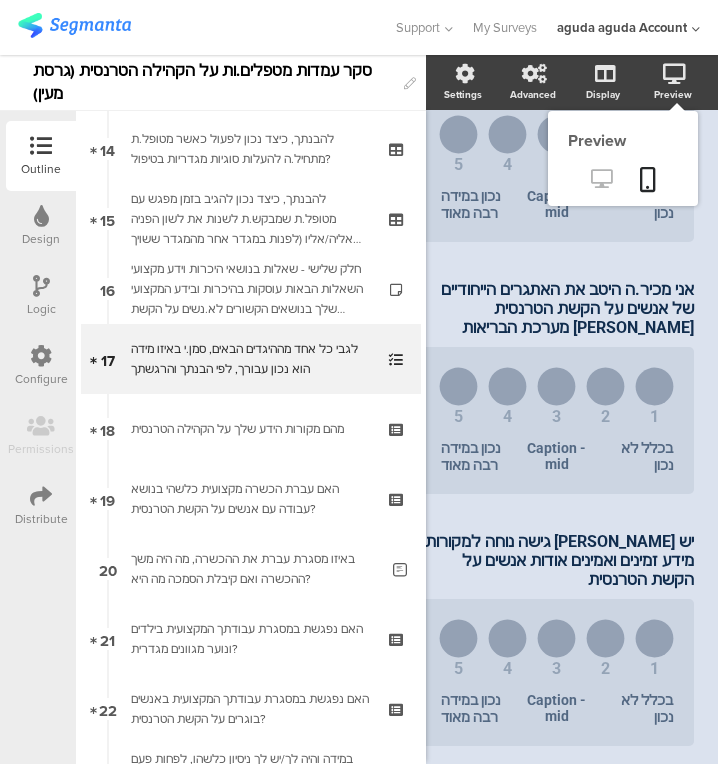 click 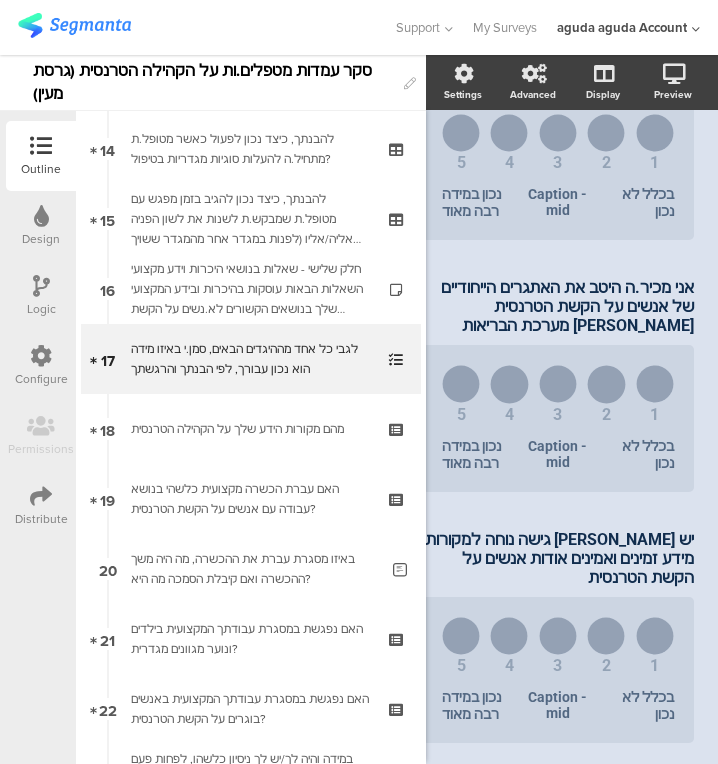 scroll, scrollTop: 872, scrollLeft: 32, axis: both 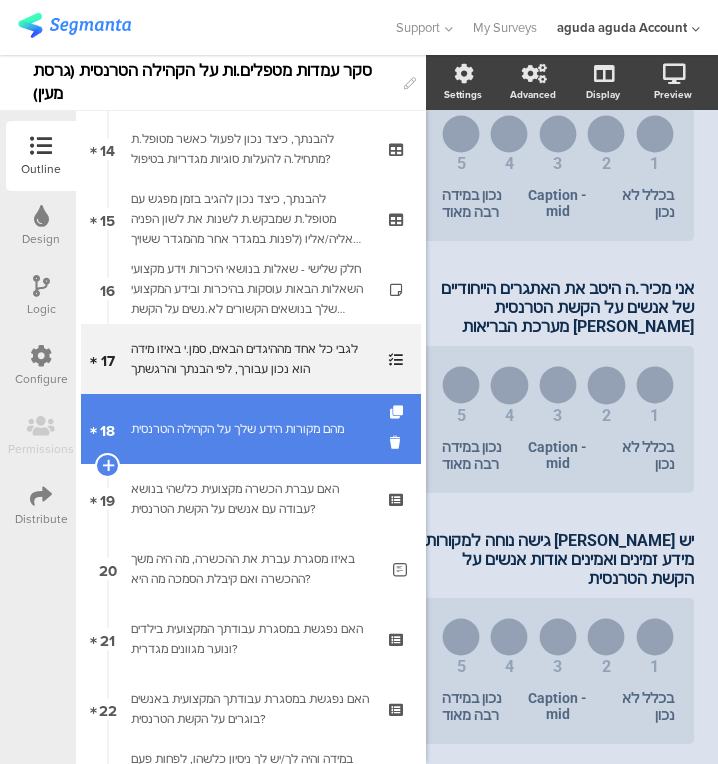 click on "18
מהם מקורות הידע שלך על הקהילה הטרנסית" at bounding box center (251, 429) 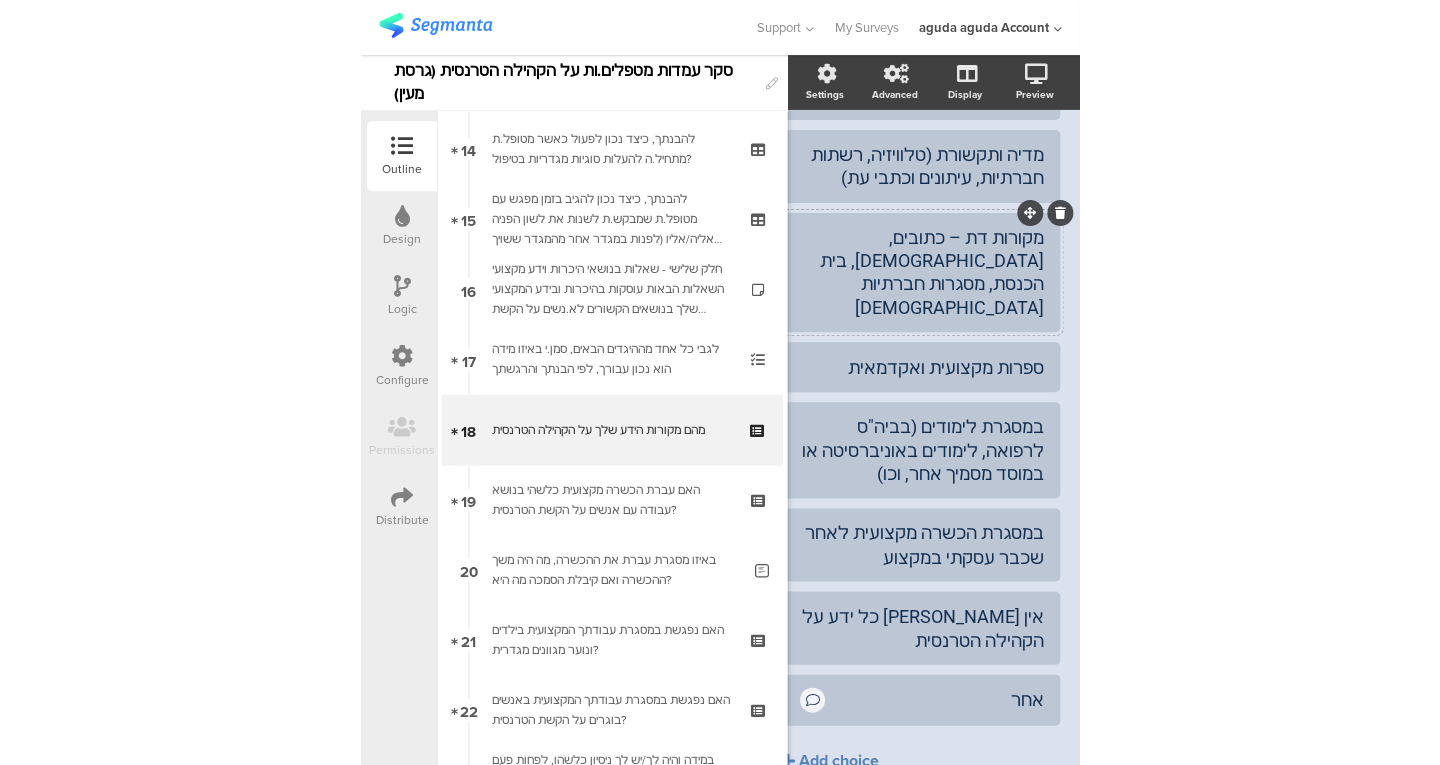 scroll, scrollTop: 0, scrollLeft: 32, axis: horizontal 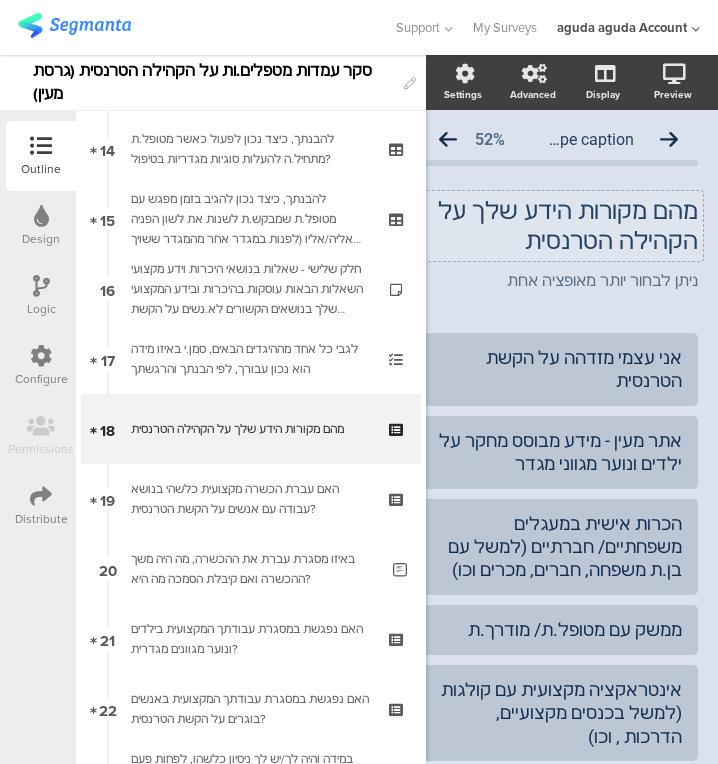 click on "מהם מקורות הידע שלך על הקהילה הטרנסית
מהם מקורות הידע שלך על הקהילה הטרנסית" 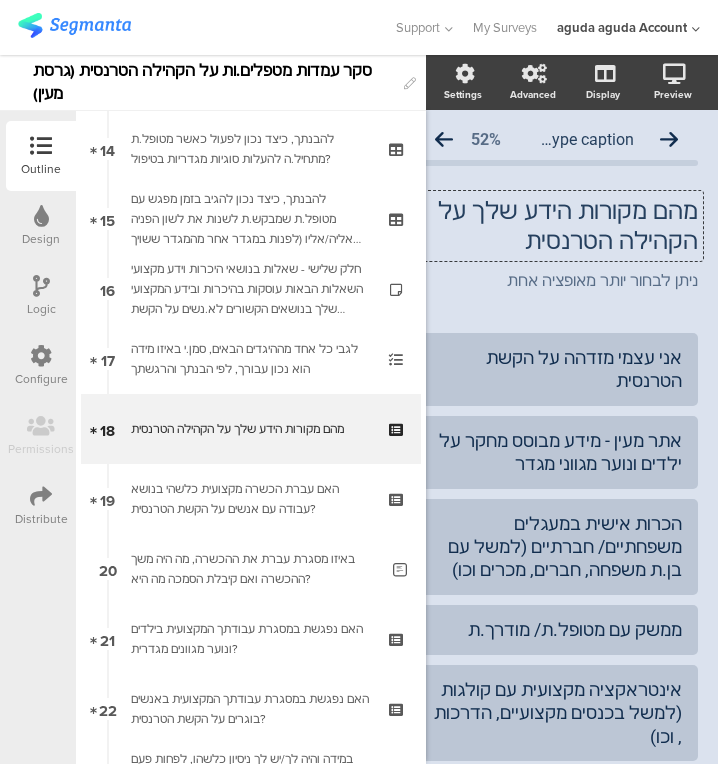 type 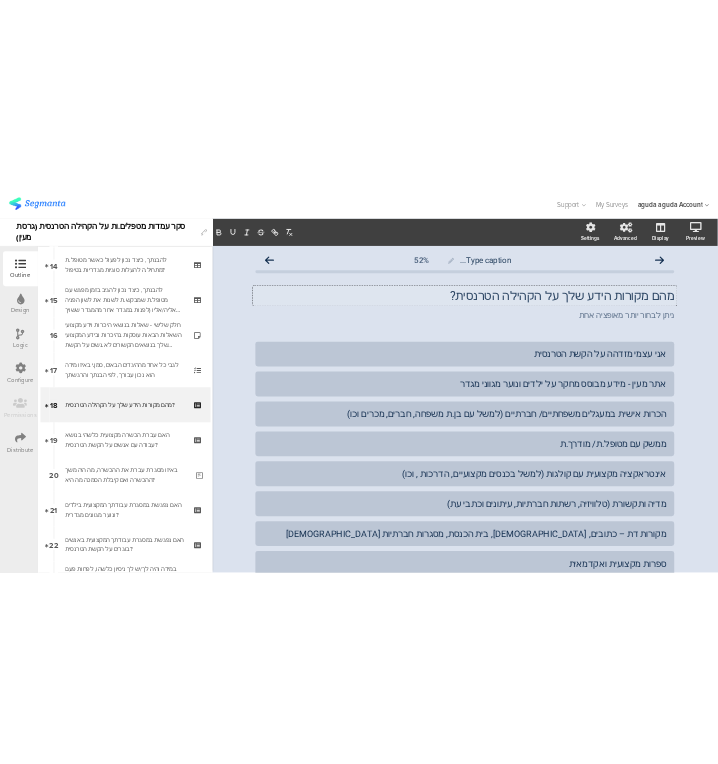 scroll, scrollTop: 0, scrollLeft: 0, axis: both 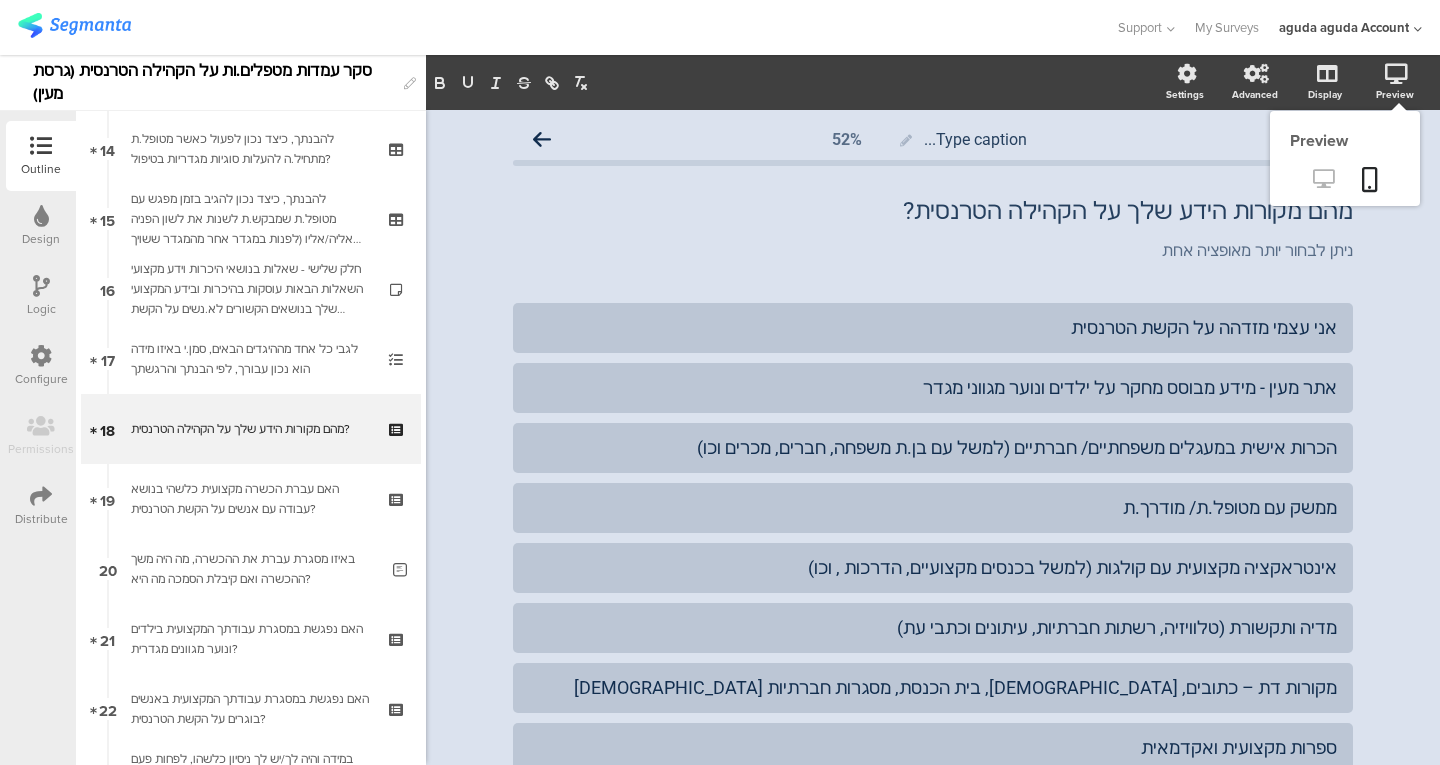 click 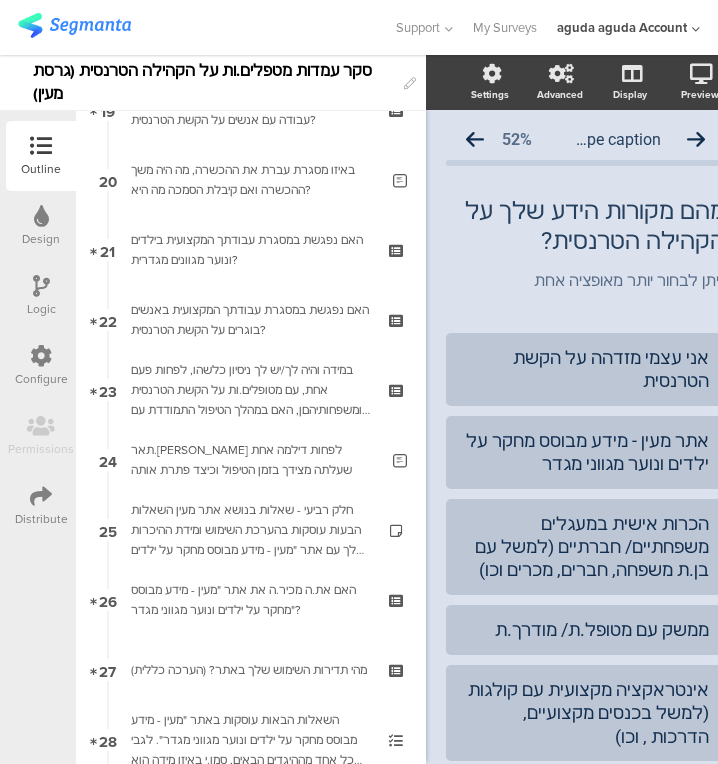 scroll, scrollTop: 1405, scrollLeft: 0, axis: vertical 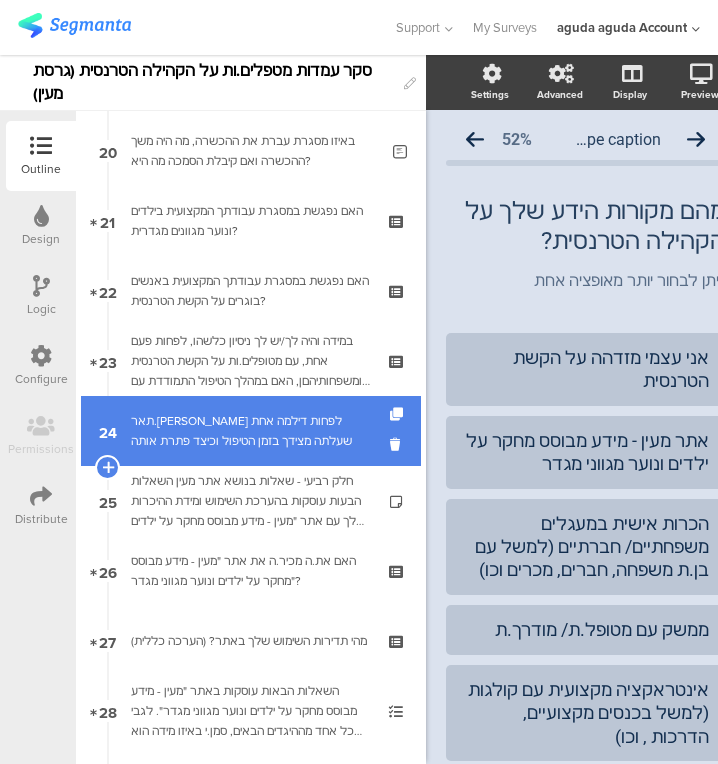 click on "תאר.[PERSON_NAME] לפחות דילמה אחת שעלתה מצידך בזמן הטיפול וכיצד פתרת אותה" at bounding box center [254, 431] 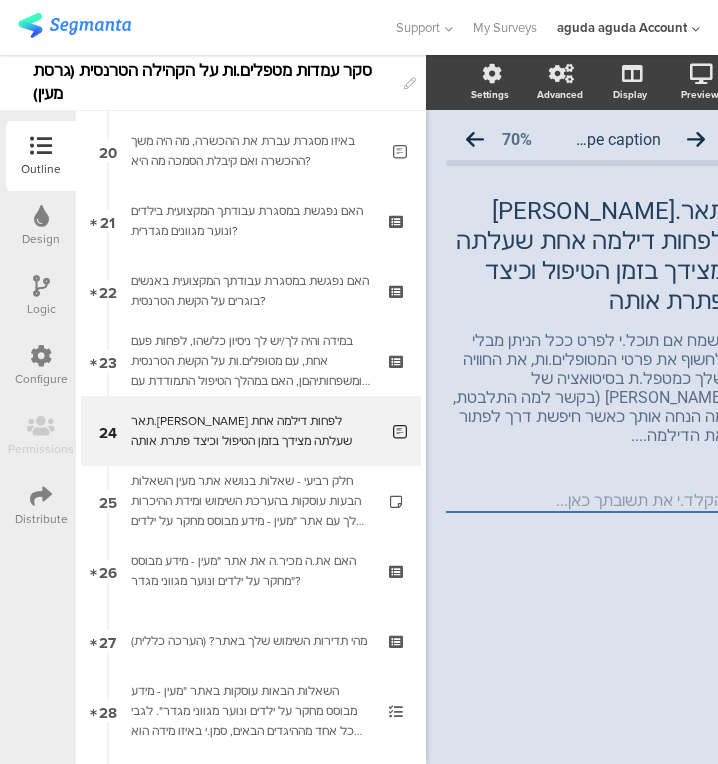 scroll, scrollTop: 0, scrollLeft: 28, axis: horizontal 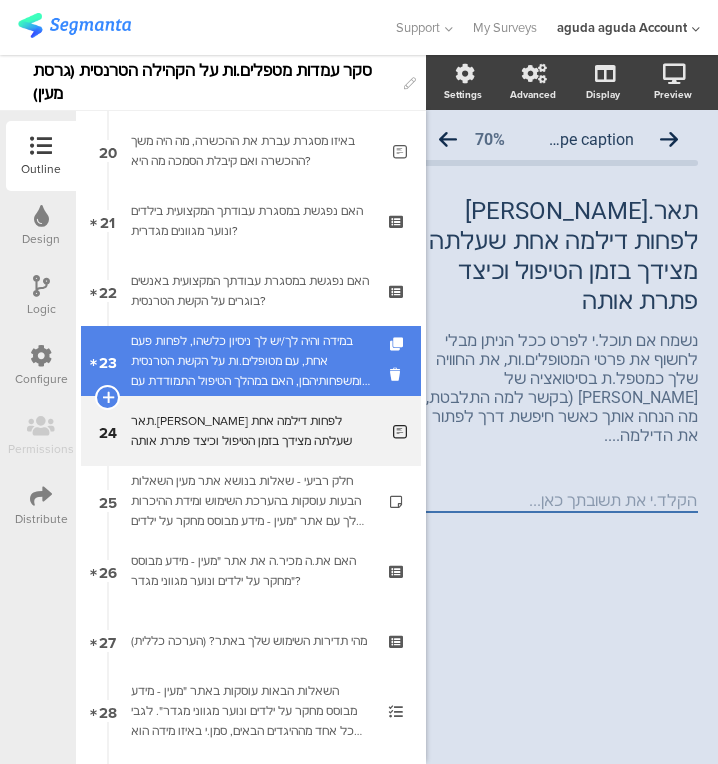 click on "במידה והיה לך/יש לך ניסיון כלשהו, לפחות פעם אחת, עם מטופלים.ות על הקשת הטרנסית ומשפחותיהםן, האם במהלך הטיפול התמודדת עם דילמה כלשהי?" at bounding box center [250, 361] 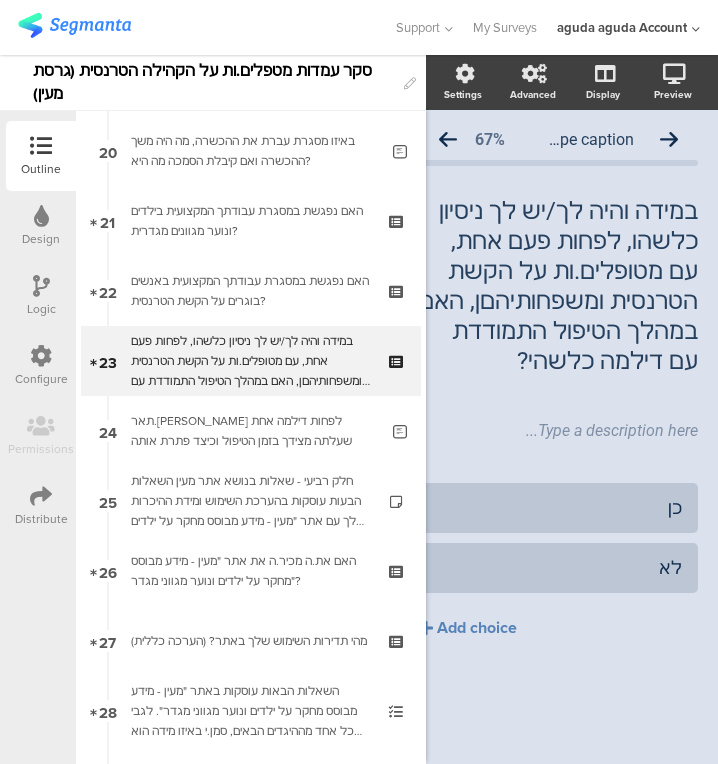 click at bounding box center [41, 286] 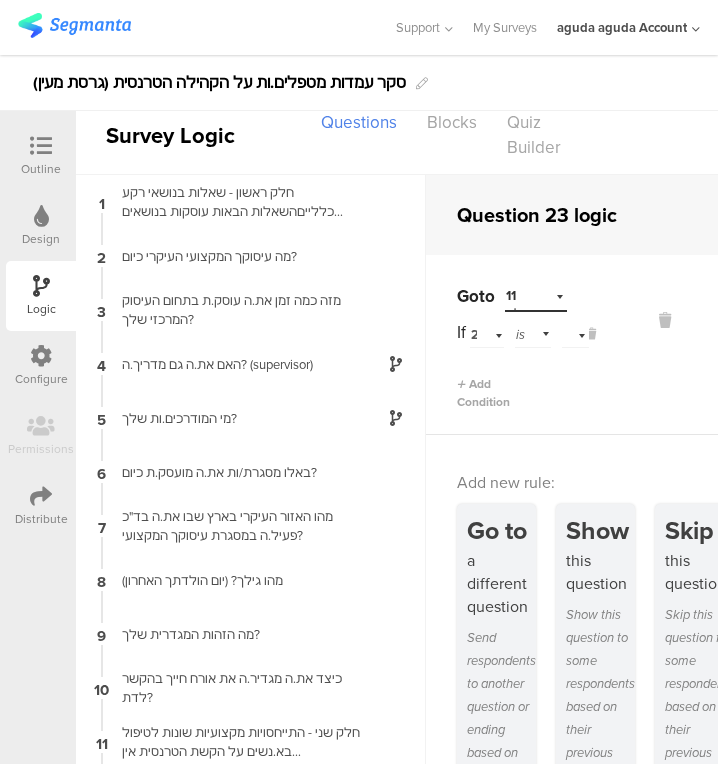 scroll, scrollTop: 76, scrollLeft: 0, axis: vertical 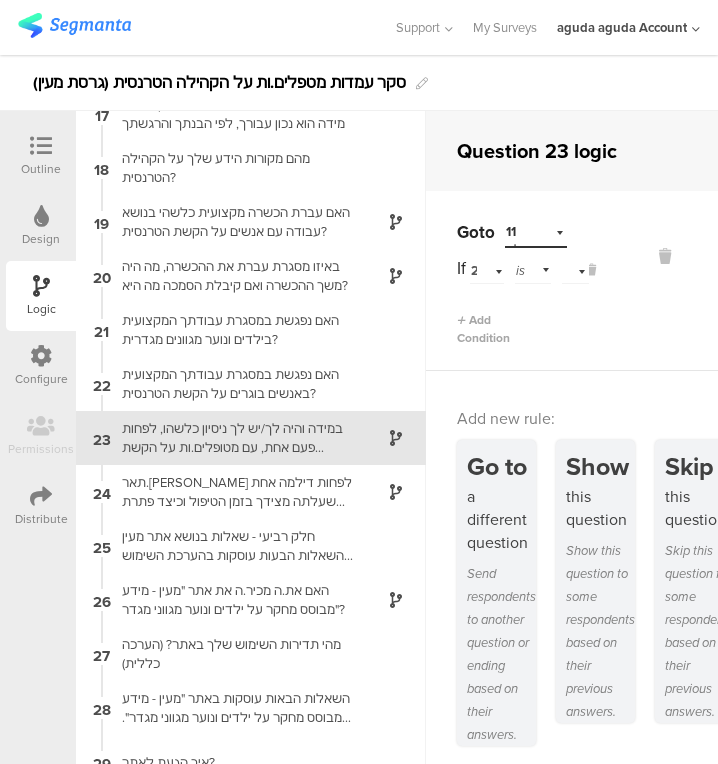 click on "Select destination...   11  חלק שני - התייחסויות מקצועיות שונות לטיפול בא.נשים על הקשת הטרנסית אין [PERSON_NAME] נכונה ולא נכונה, קרא.י היטב את השאלות והשתדל.[PERSON_NAME] להשיב בכנות, באופן שמשקף בצורה הטובה היותר את תפיסתך." at bounding box center (536, 232) 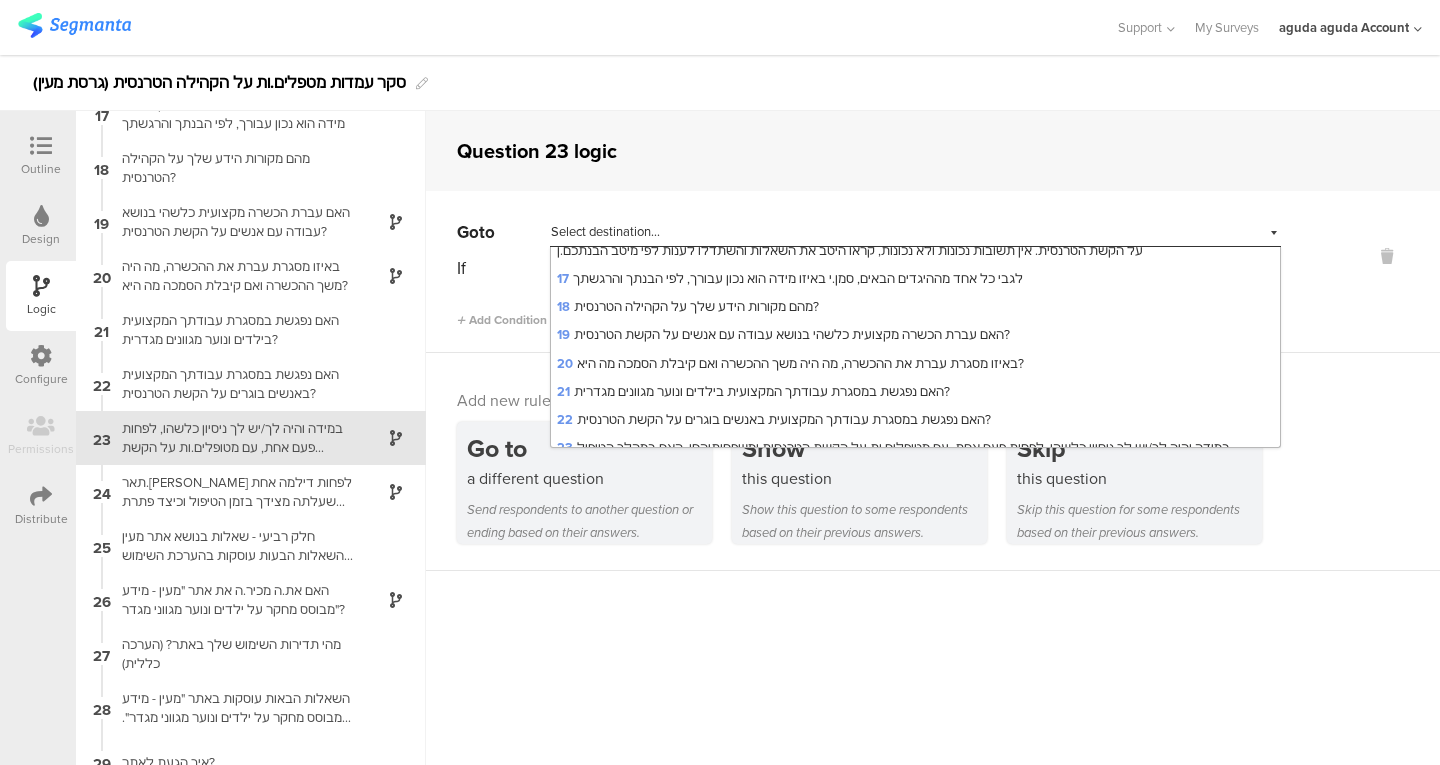scroll, scrollTop: 704, scrollLeft: 0, axis: vertical 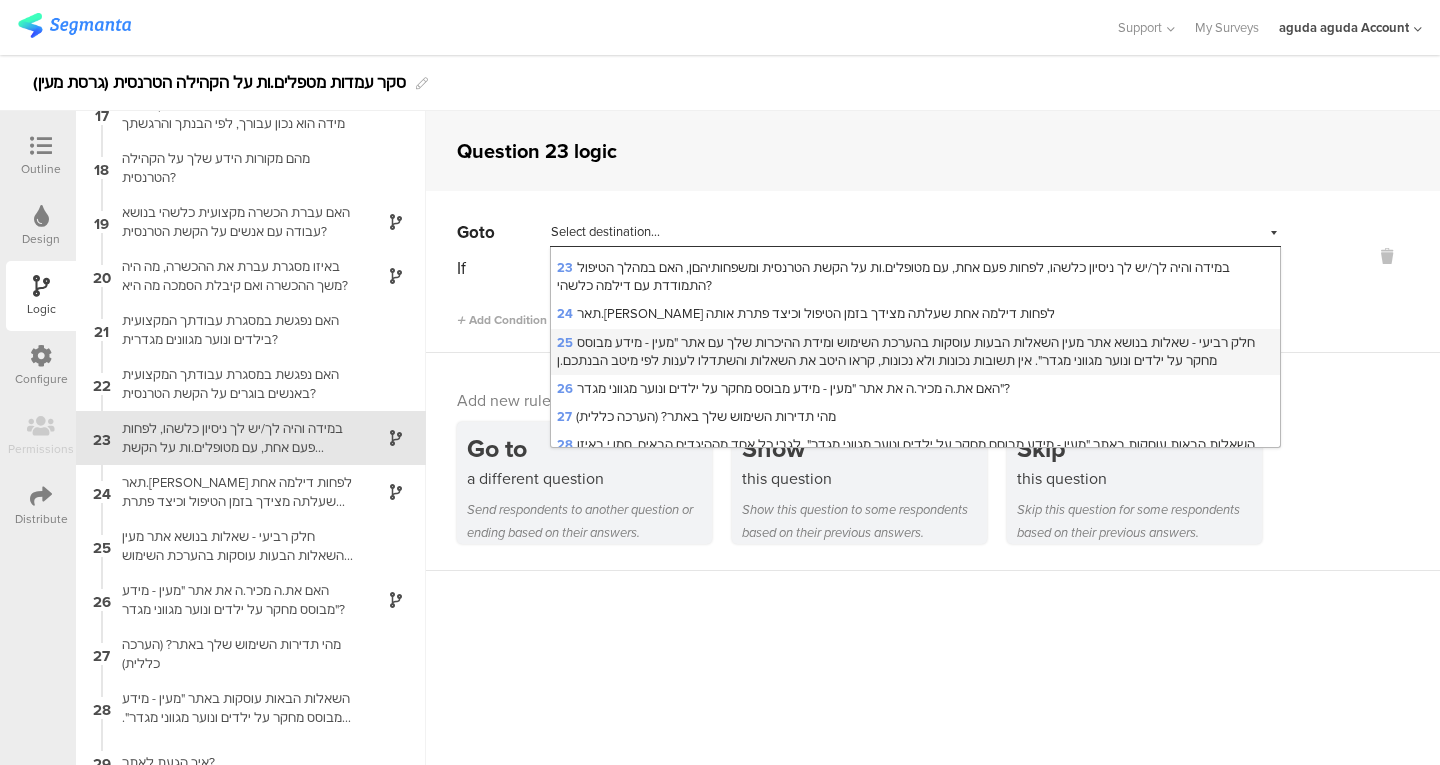 click on "25  חלק רביעי - שאלות בנושא אתר מעין השאלות הבעות עוסקות בהערכת השימוש ומידת ההיכרות שלך עם אתר "מעין - מידע מבוסס מחקר על ילדים ונוער מגווני מגדר". אין תשובות נכונות ולא נכונות, קראו היטב את השאלות והשתדלו לענות לפי מיטב הבנתכם.ן" at bounding box center [915, 352] 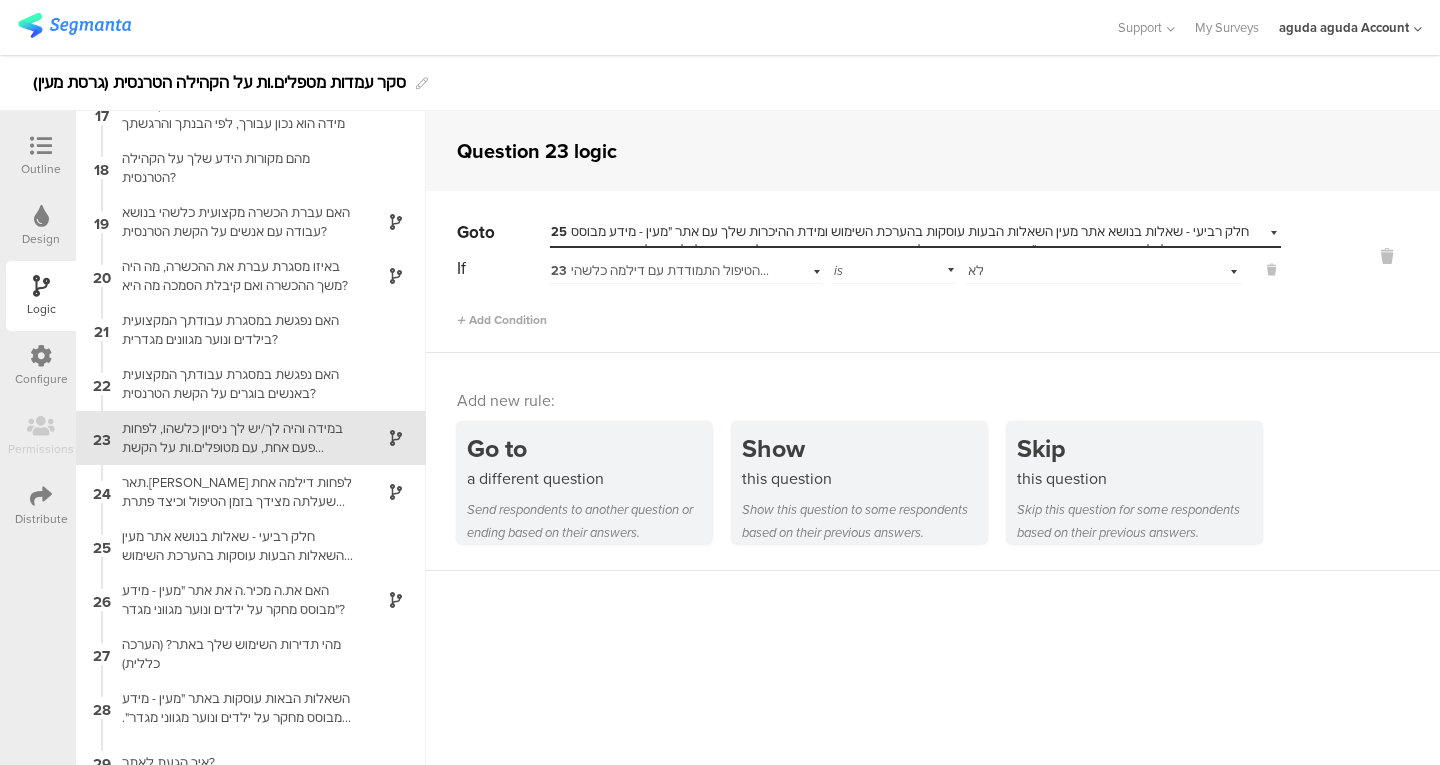 click on "Outline" at bounding box center (41, 169) 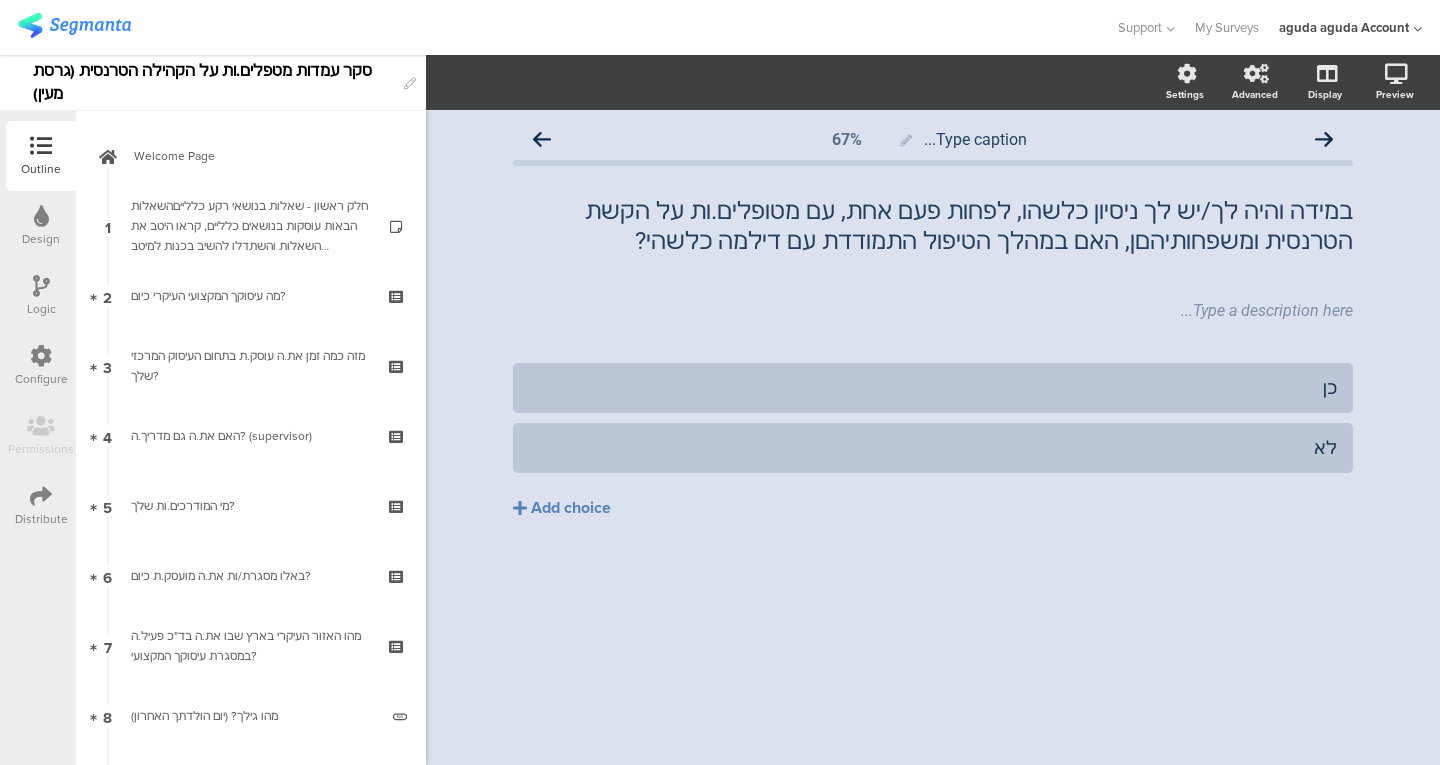 scroll, scrollTop: 0, scrollLeft: 0, axis: both 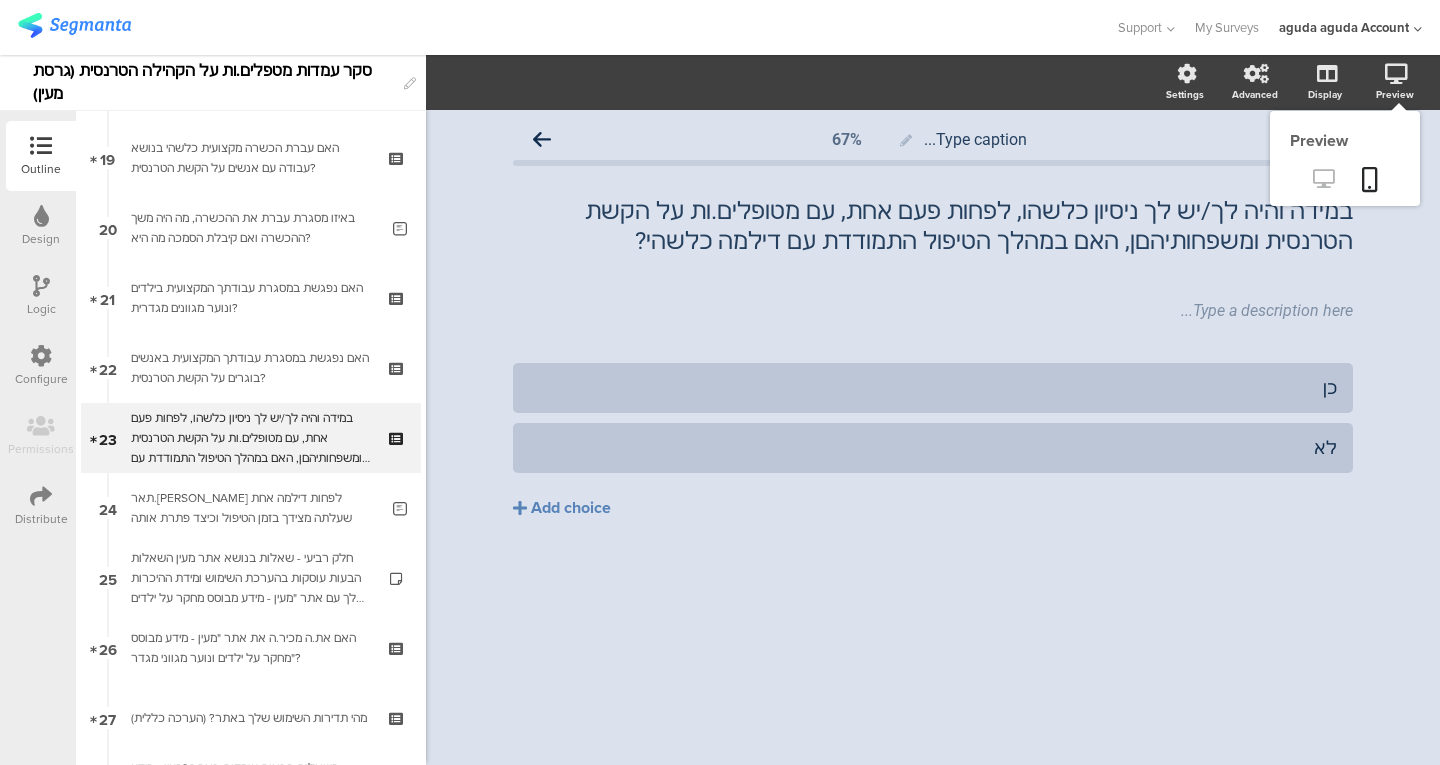click 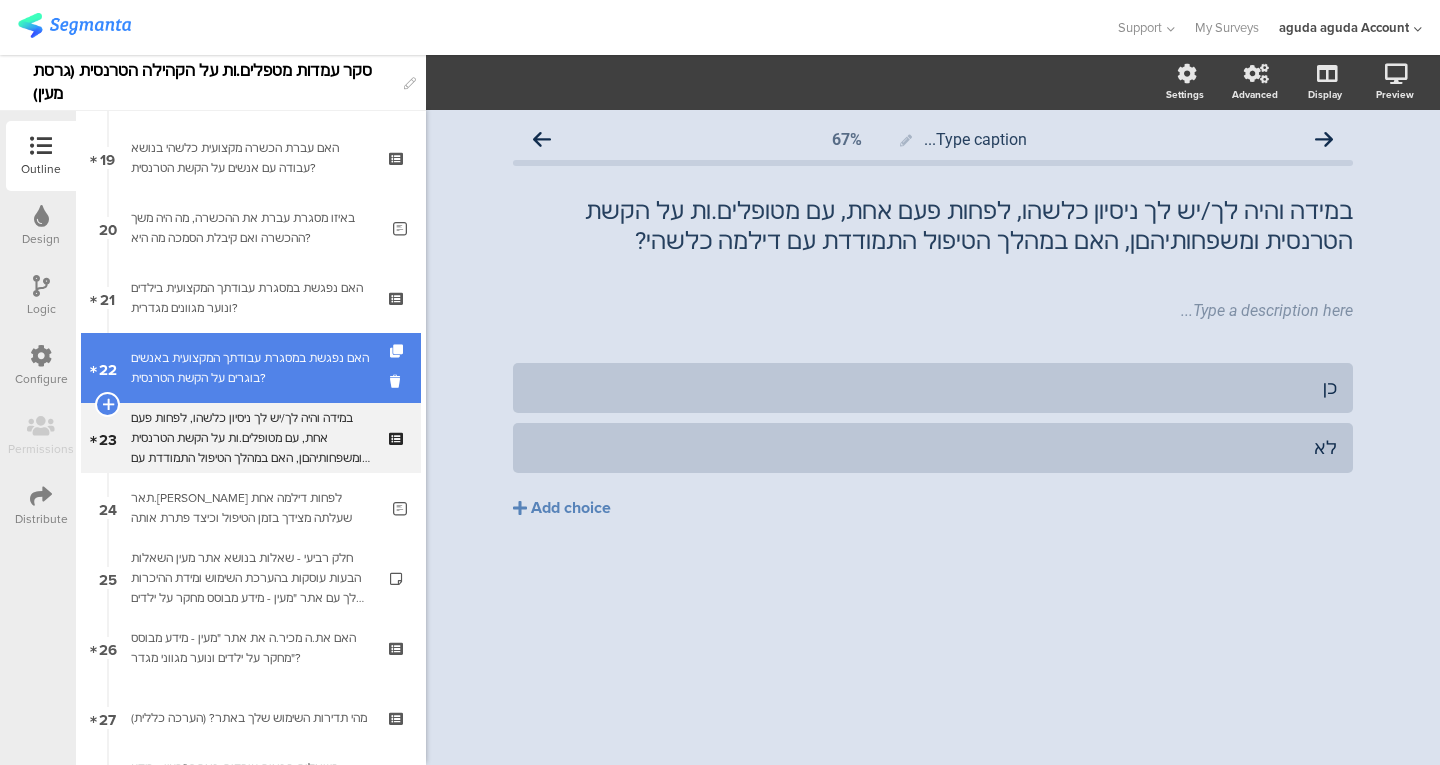 click on "האם נפגשת במסגרת עבודתך המקצועית באנשים בוגרים על הקשת הטרנסית?" at bounding box center [250, 368] 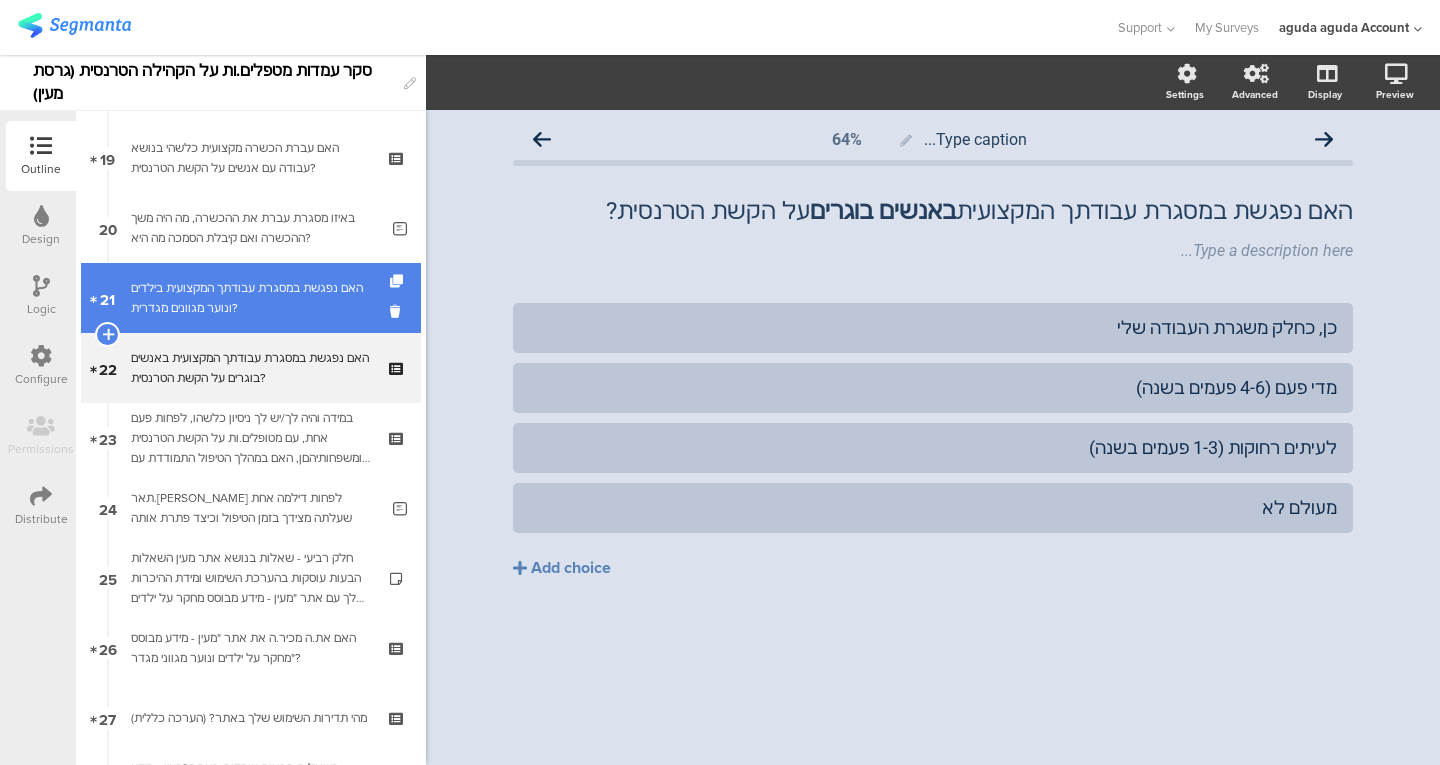 click on "האם נפגשת במסגרת עבודתך המקצועית בילדים ונוער מגוונים מגדרית?" at bounding box center [250, 298] 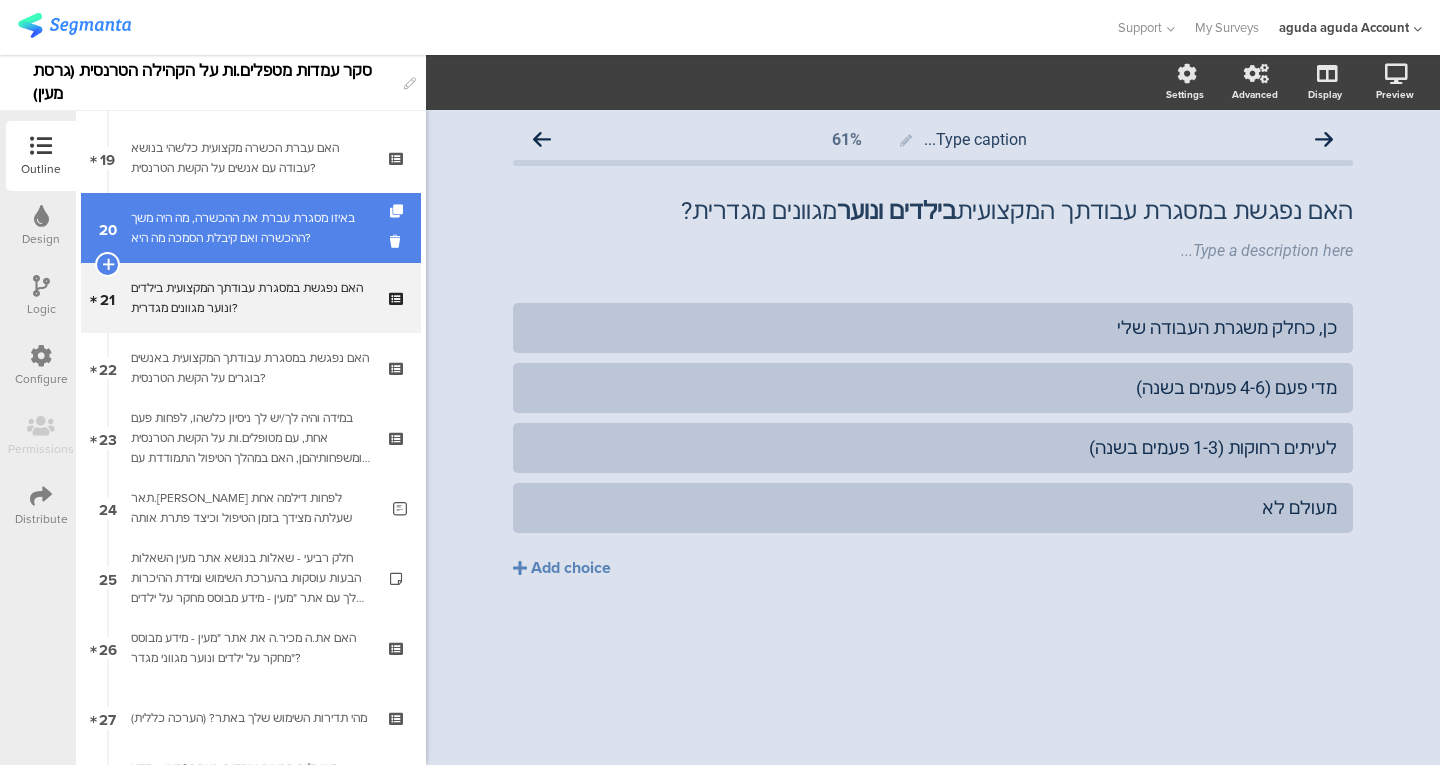 click on "באיזו מסגרת עברת את ההכשרה, מה היה משך ההכשרה ואם קיבלת הסמכה מה היא?" at bounding box center [254, 228] 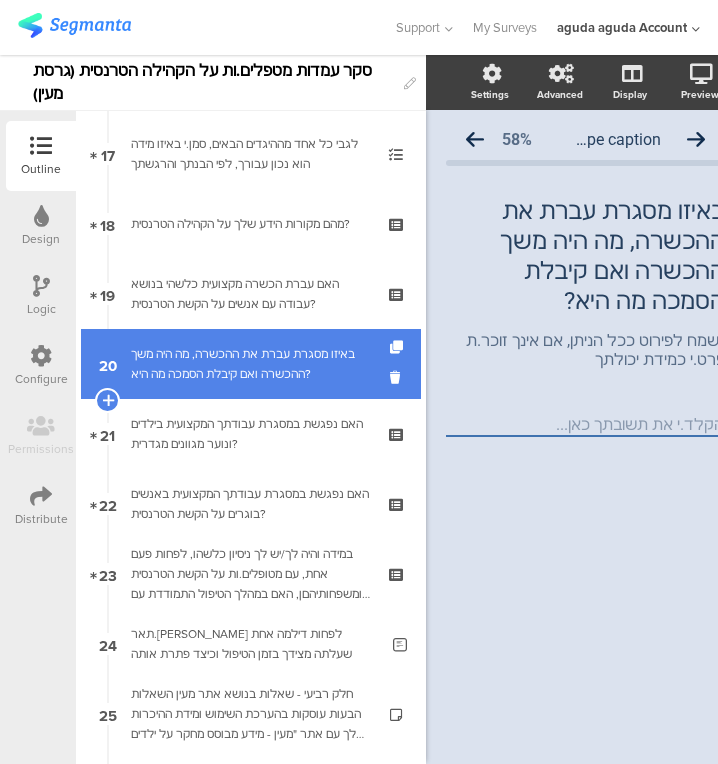 scroll, scrollTop: 1191, scrollLeft: 0, axis: vertical 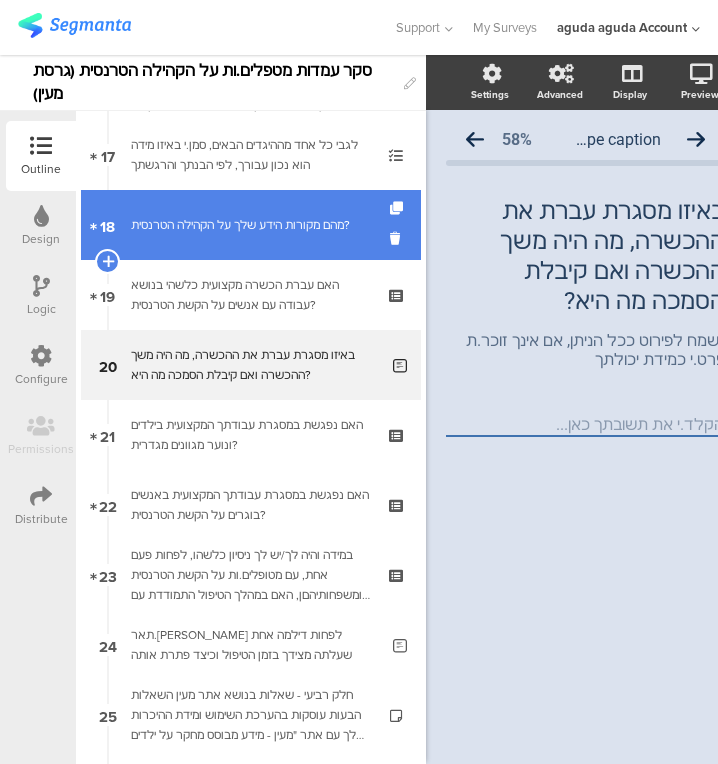 click on "מהם מקורות הידע שלך על הקהילה הטרנסית?" at bounding box center (250, 225) 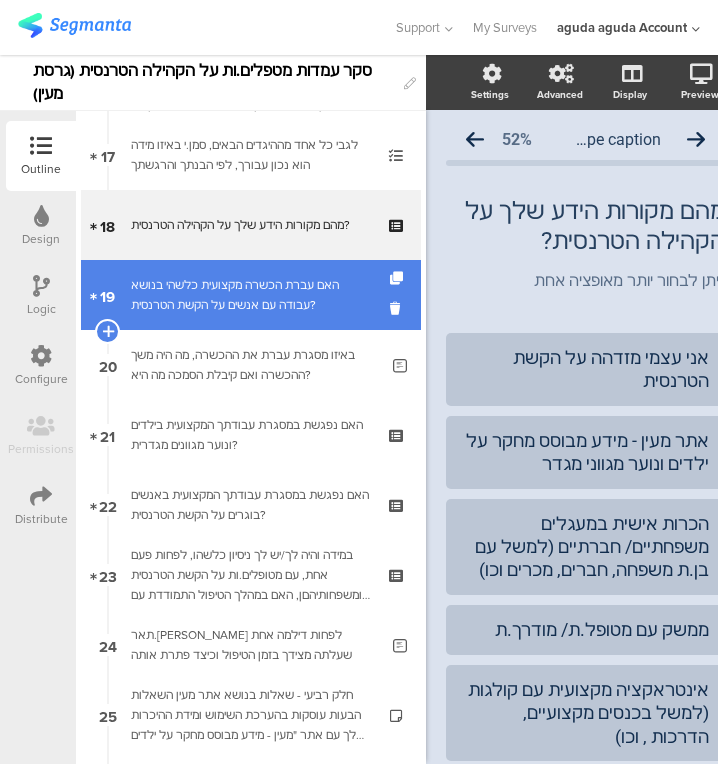 click on "האם עברת הכשרה מקצועית כלשהי בנושא עבודה עם אנשים על הקשת הטרנסית?" at bounding box center (250, 295) 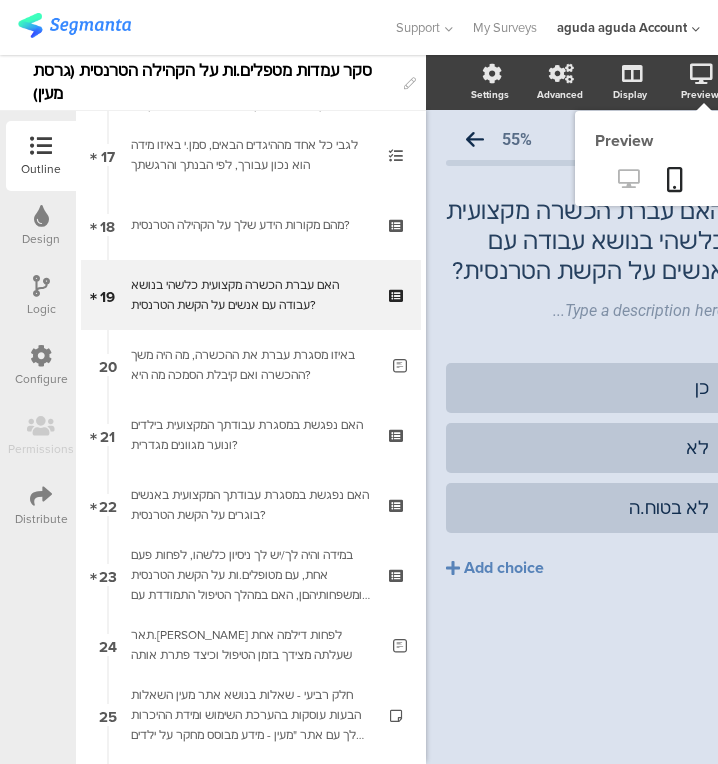 click 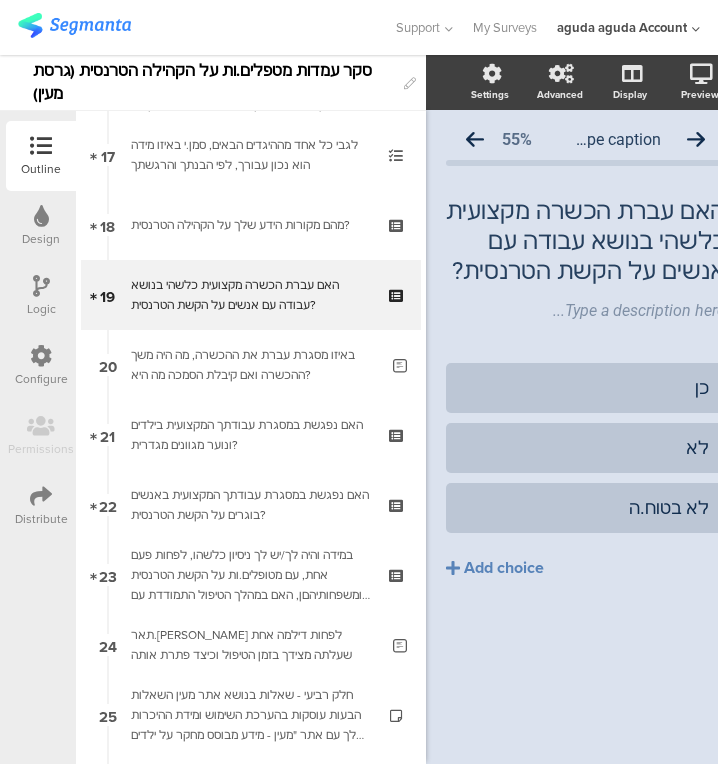 click on "Logic" at bounding box center [41, 309] 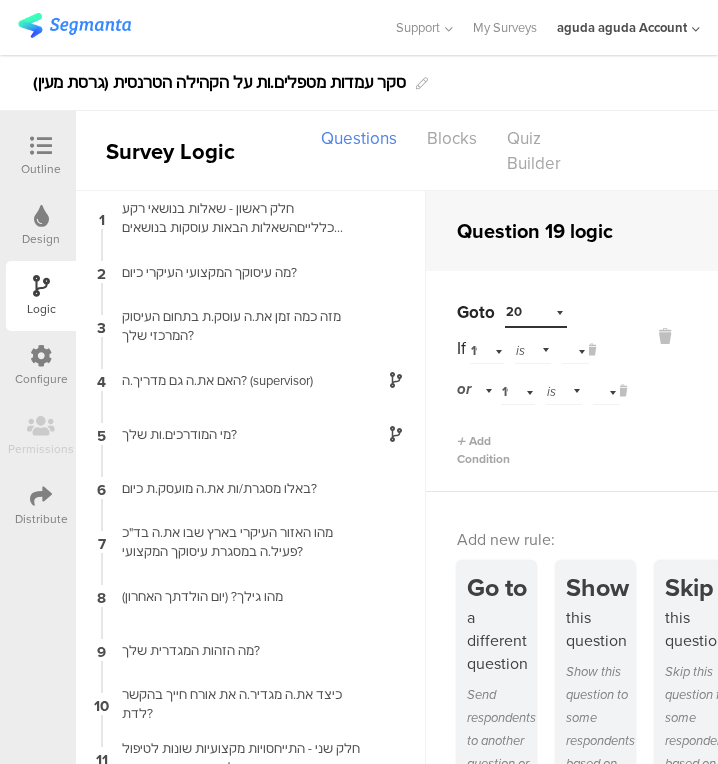 scroll, scrollTop: 79, scrollLeft: 0, axis: vertical 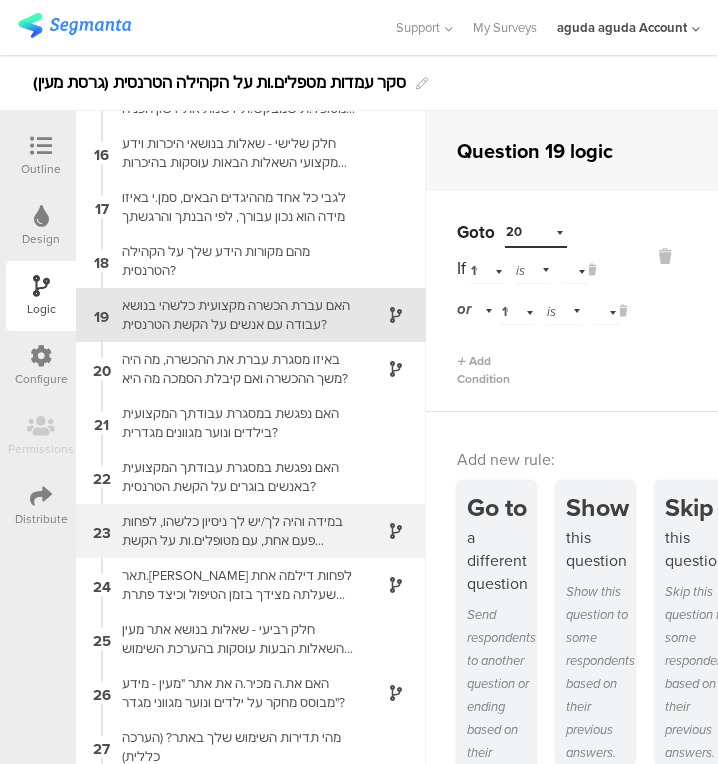 click on "במידה והיה לך/יש לך ניסיון כלשהו, לפחות פעם אחת, עם מטופלים.ות על הקשת הטרנסית ומשפחותיהםן, האם במהלך הטיפול התמודדת עם דילמה כלשהי?" at bounding box center (235, 531) 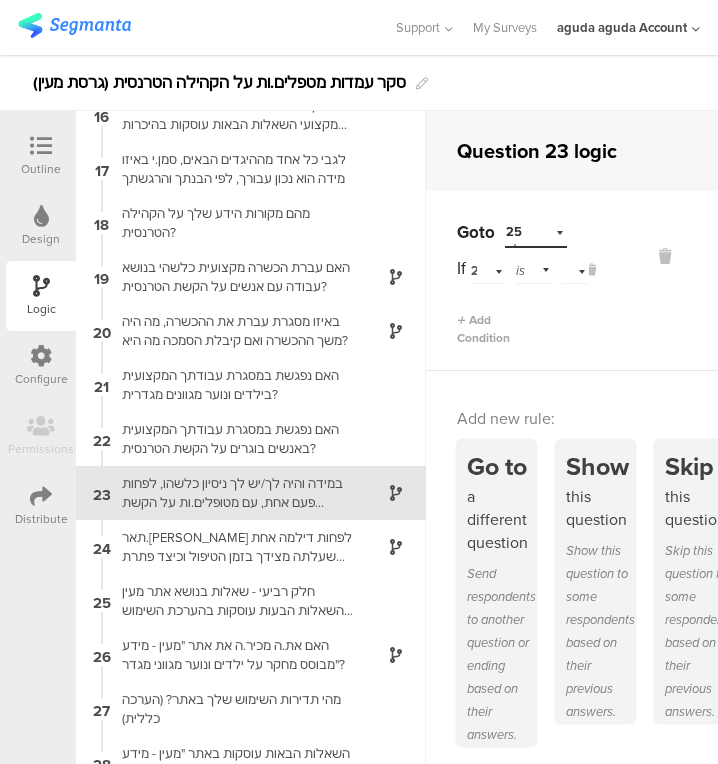 scroll, scrollTop: 888, scrollLeft: 0, axis: vertical 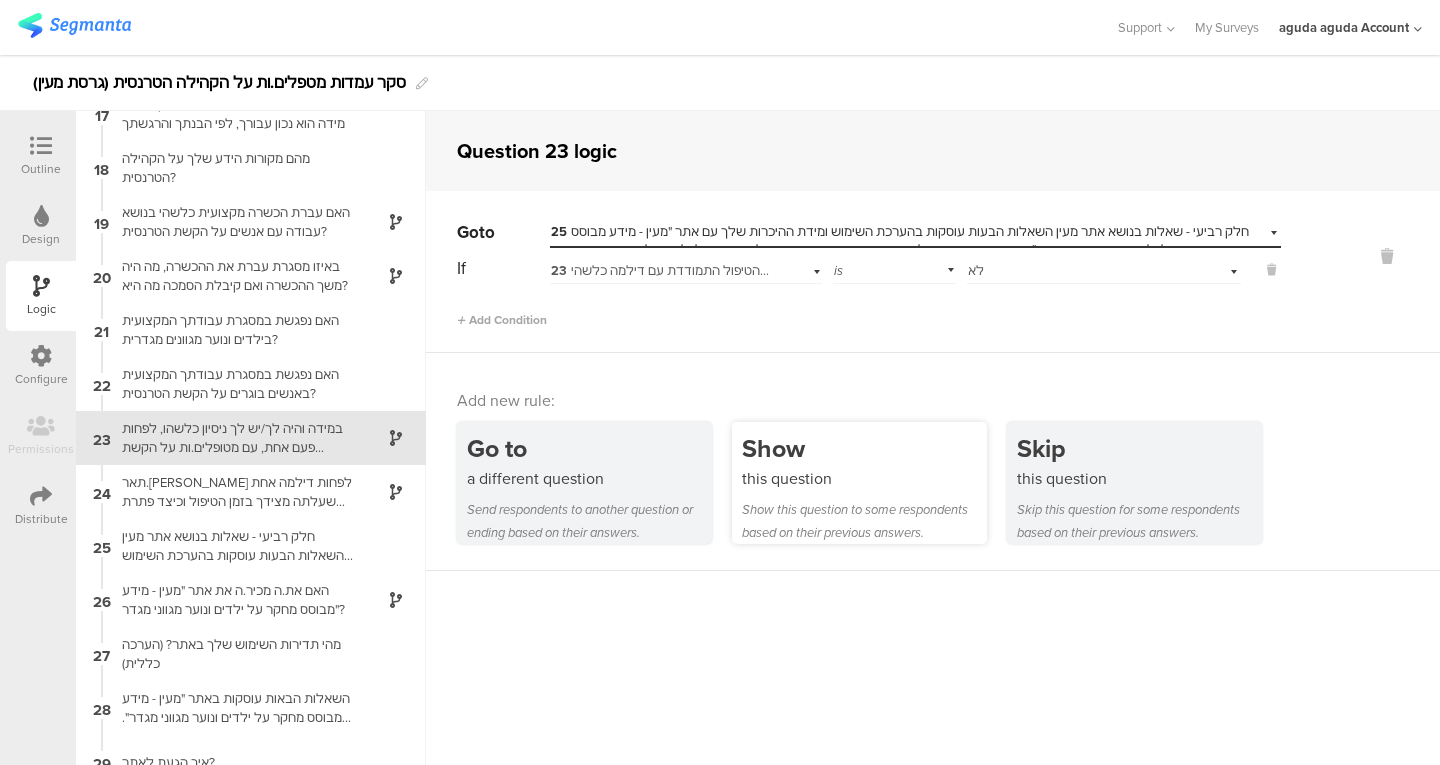 click on "Show this question to some respondents based on their previous answers." at bounding box center (864, 521) 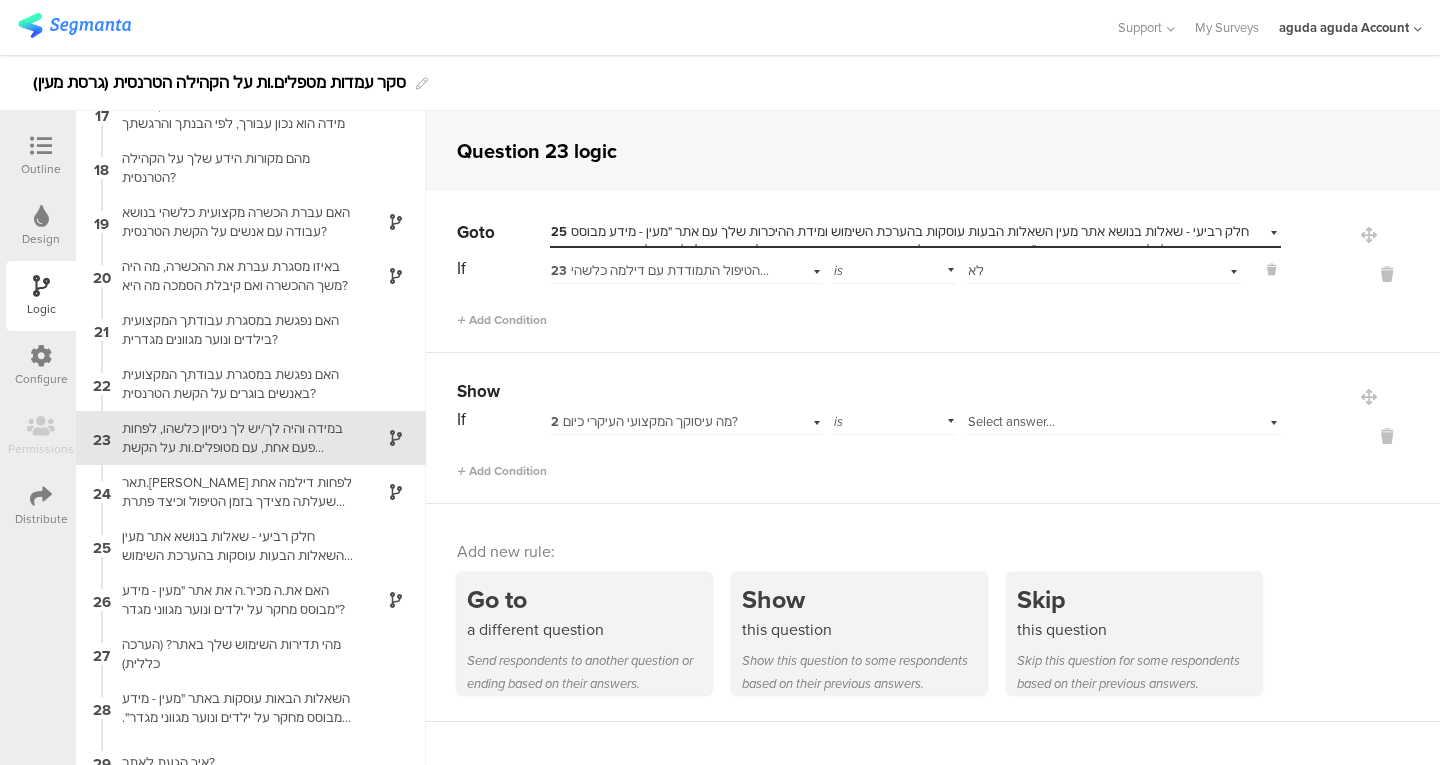 click on "2  מה עיסוקך המקצועי העיקרי כיום?" at bounding box center [661, 422] 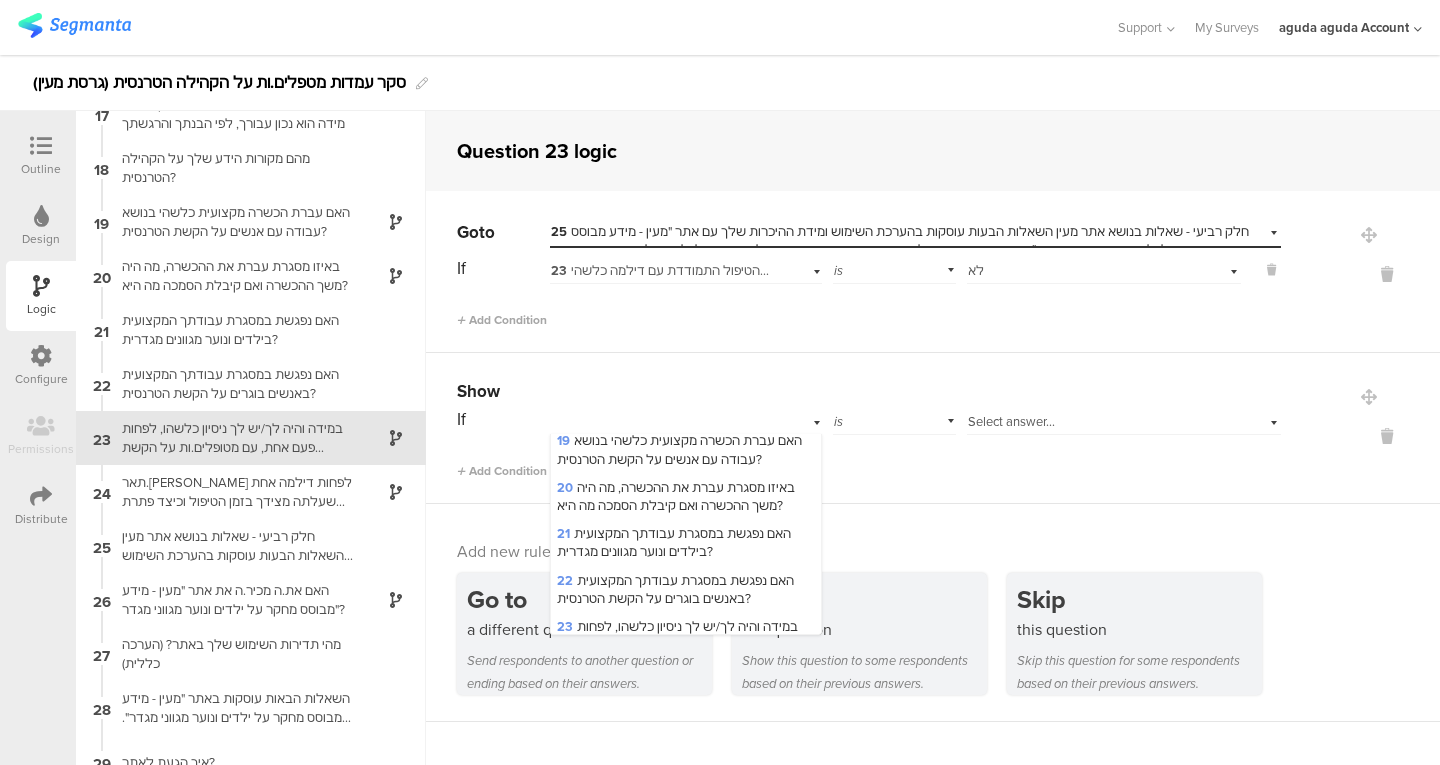 scroll, scrollTop: 783, scrollLeft: 0, axis: vertical 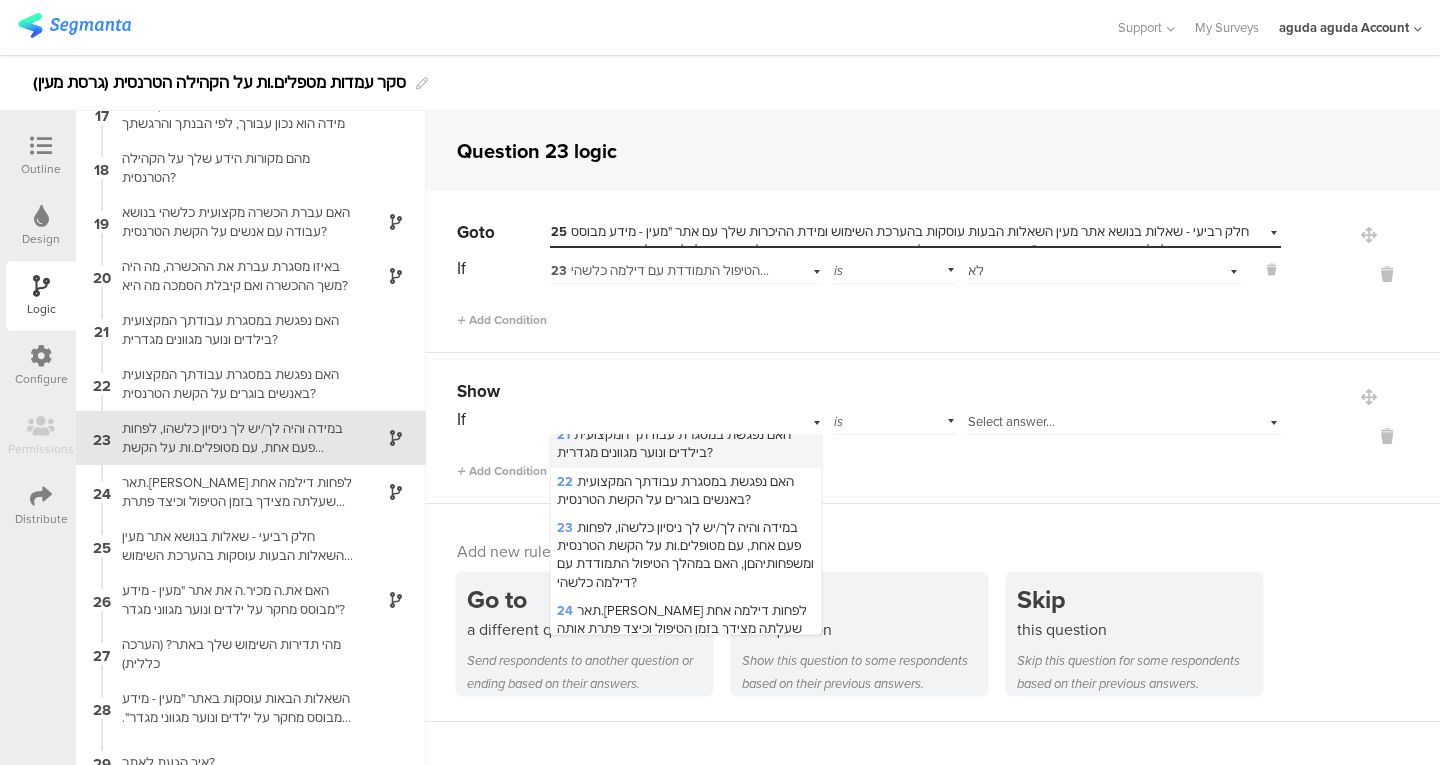 click on "21  האם נפגשת במסגרת עבודתך המקצועית בילדים ונוער מגוונים מגדרית?" at bounding box center [674, 443] 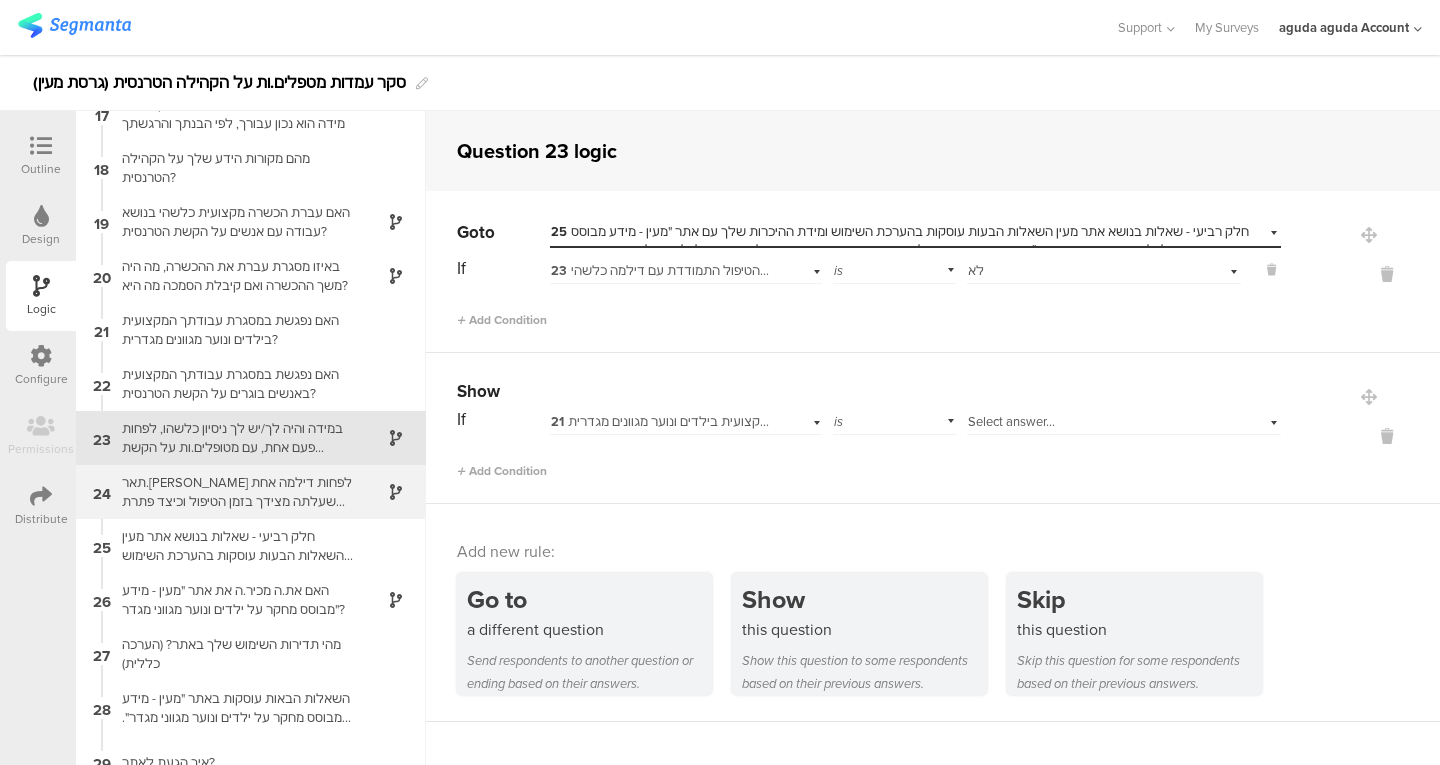 click on "תאר.[PERSON_NAME] לפחות דילמה אחת שעלתה מצידך בזמן הטיפול וכיצד פתרת אותה" at bounding box center (235, 492) 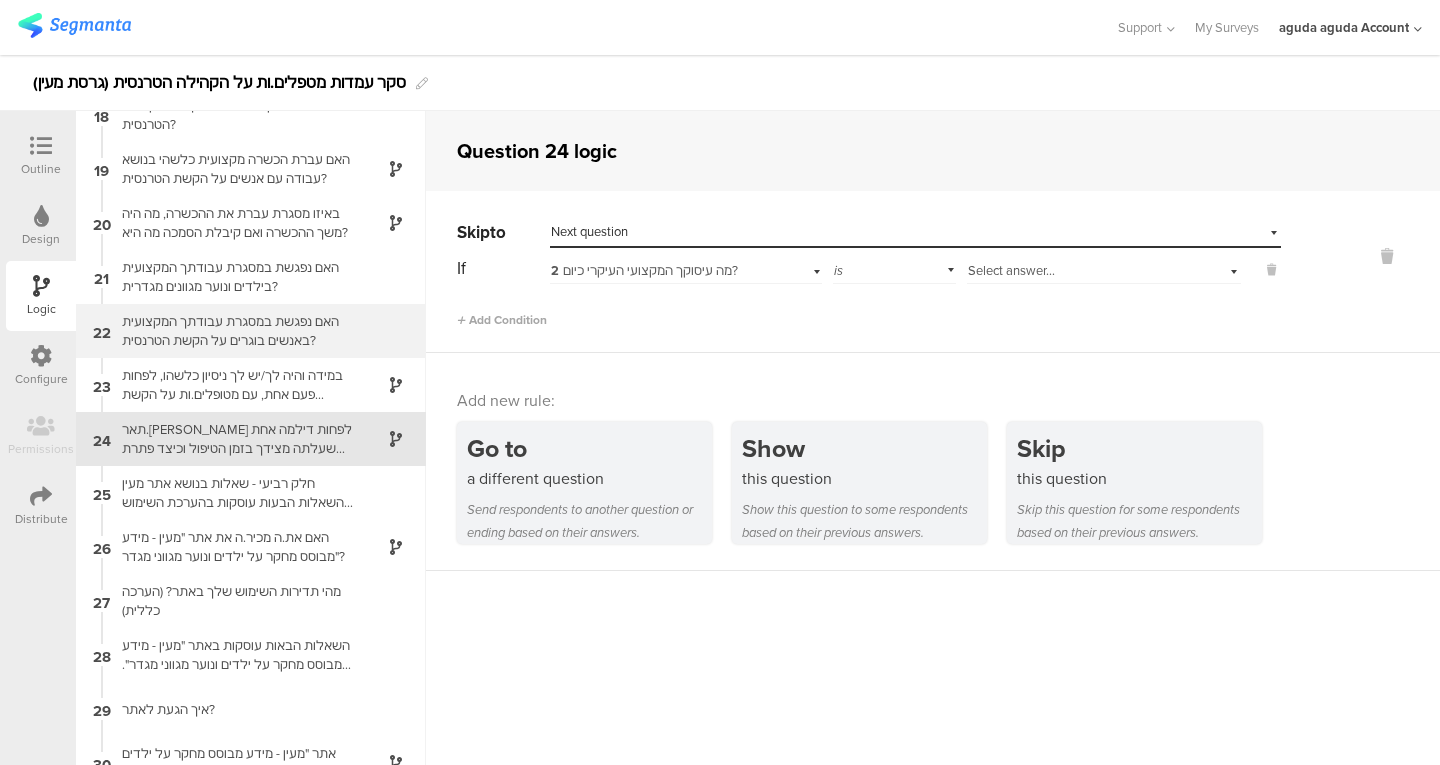 scroll, scrollTop: 942, scrollLeft: 0, axis: vertical 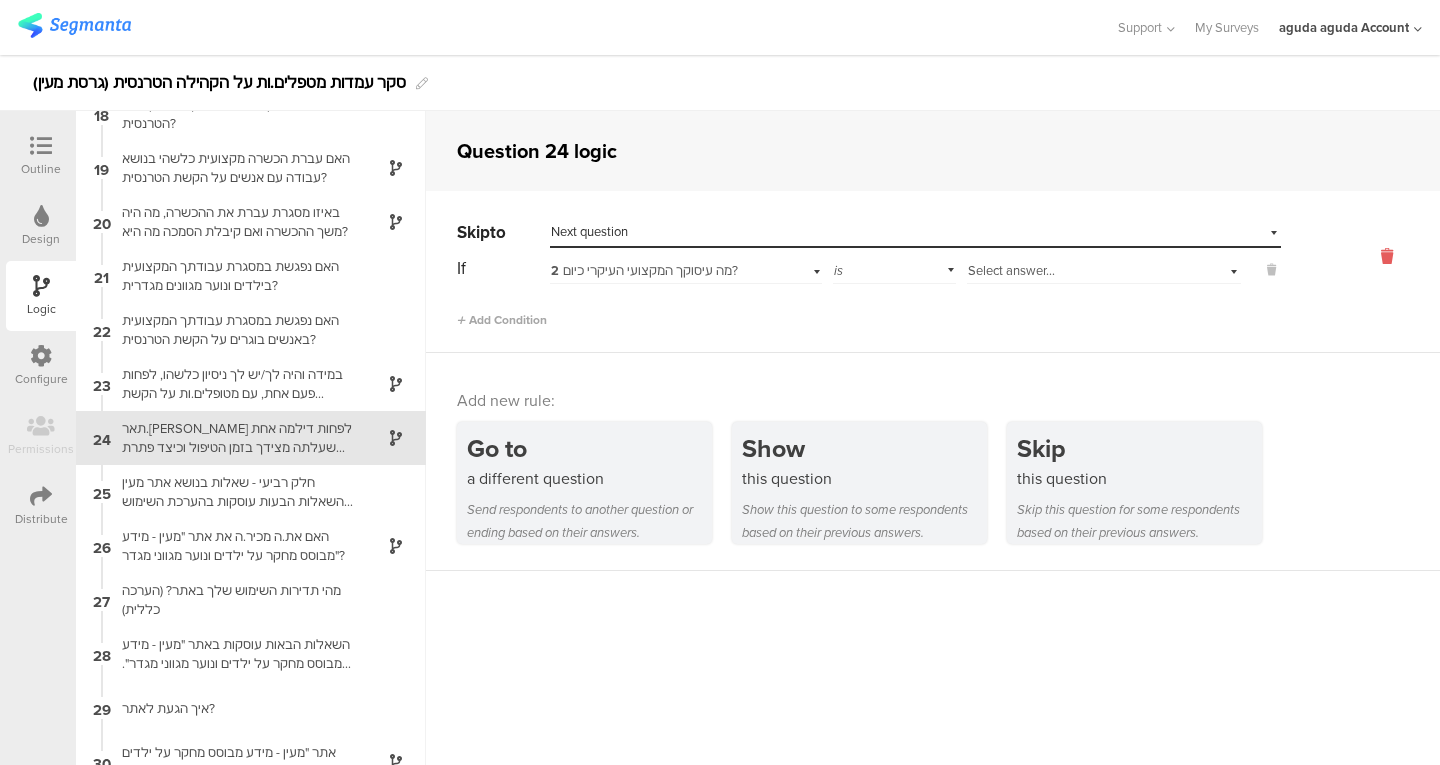 click at bounding box center (1387, 256) 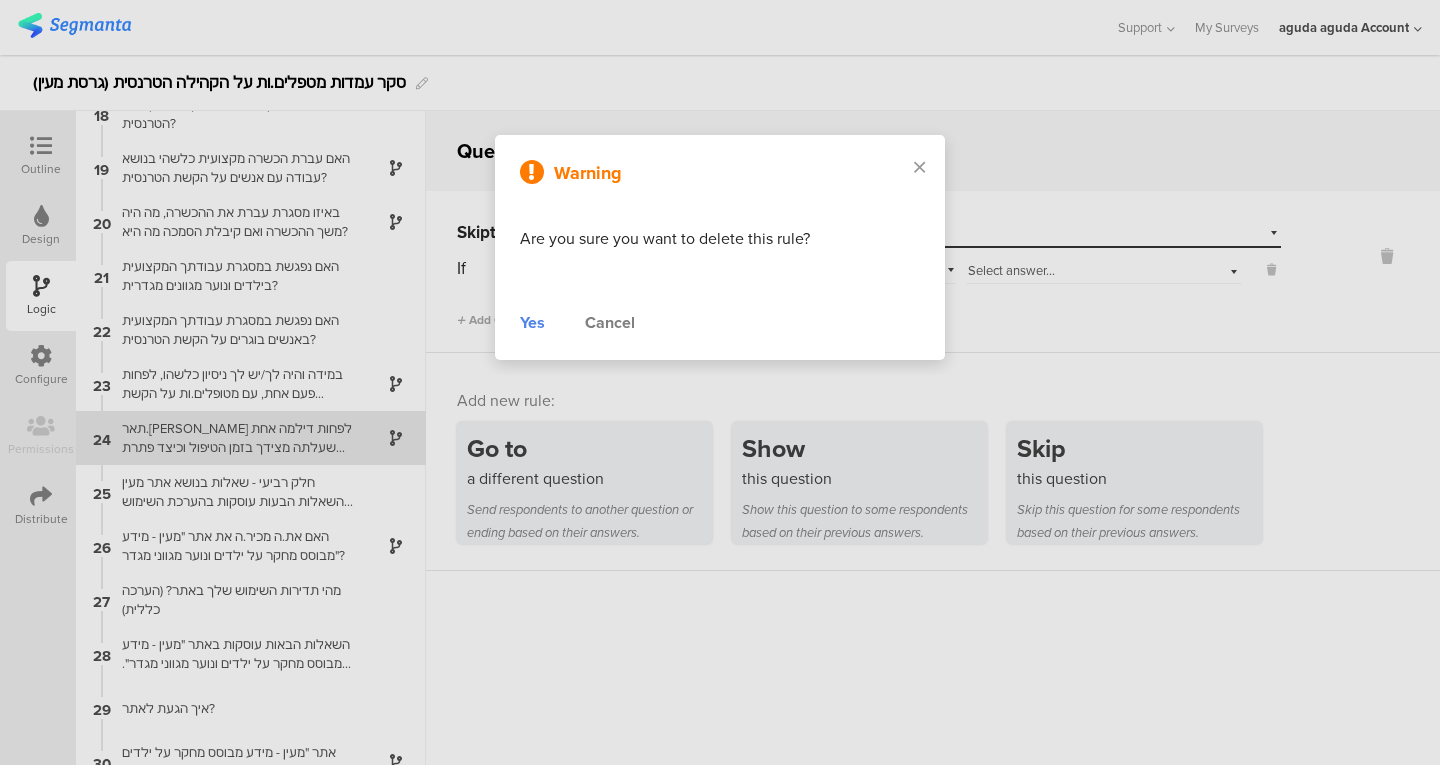 click on "Yes" at bounding box center (532, 323) 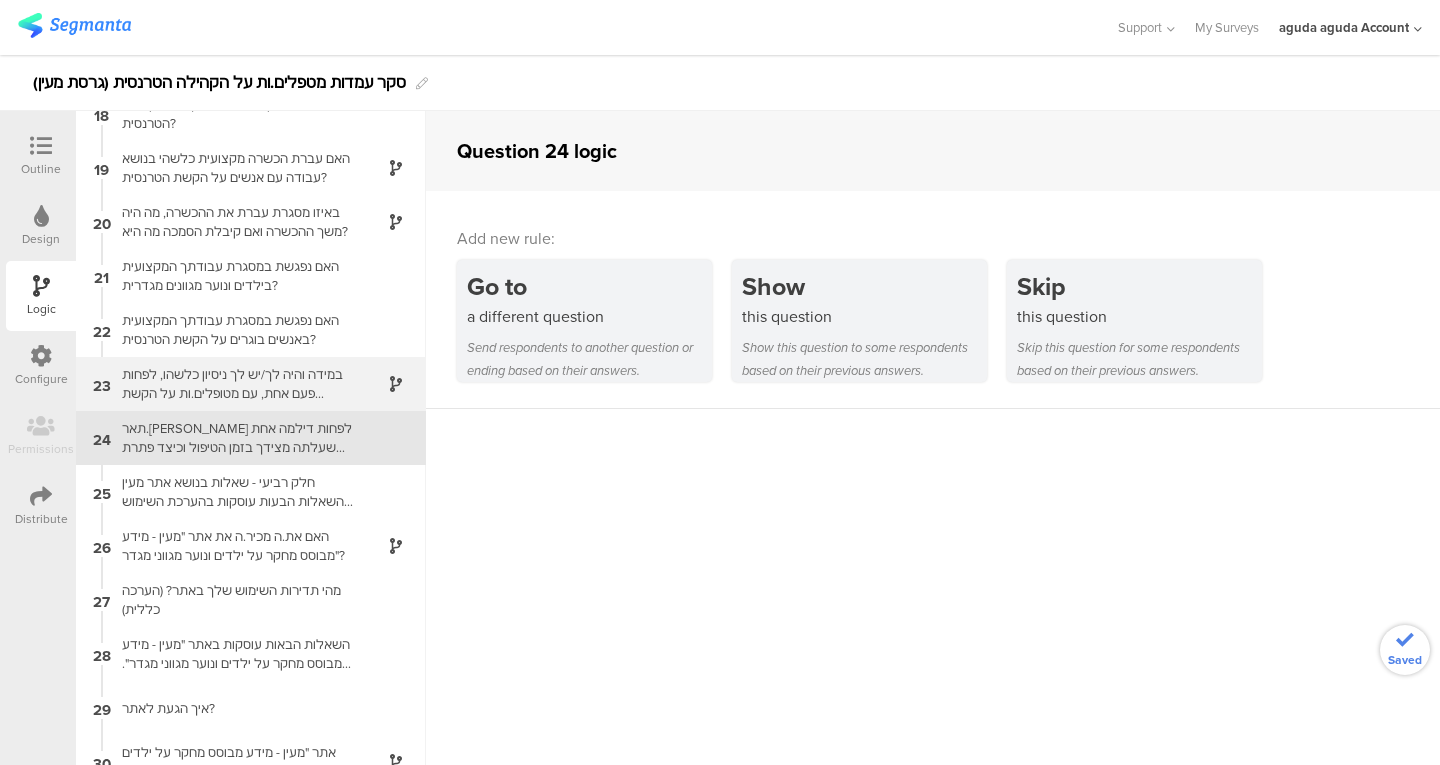click on "במידה והיה לך/יש לך ניסיון כלשהו, לפחות פעם אחת, עם מטופלים.ות על הקשת הטרנסית ומשפחותיהםן, האם במהלך הטיפול התמודדת עם דילמה כלשהי?" at bounding box center [235, 384] 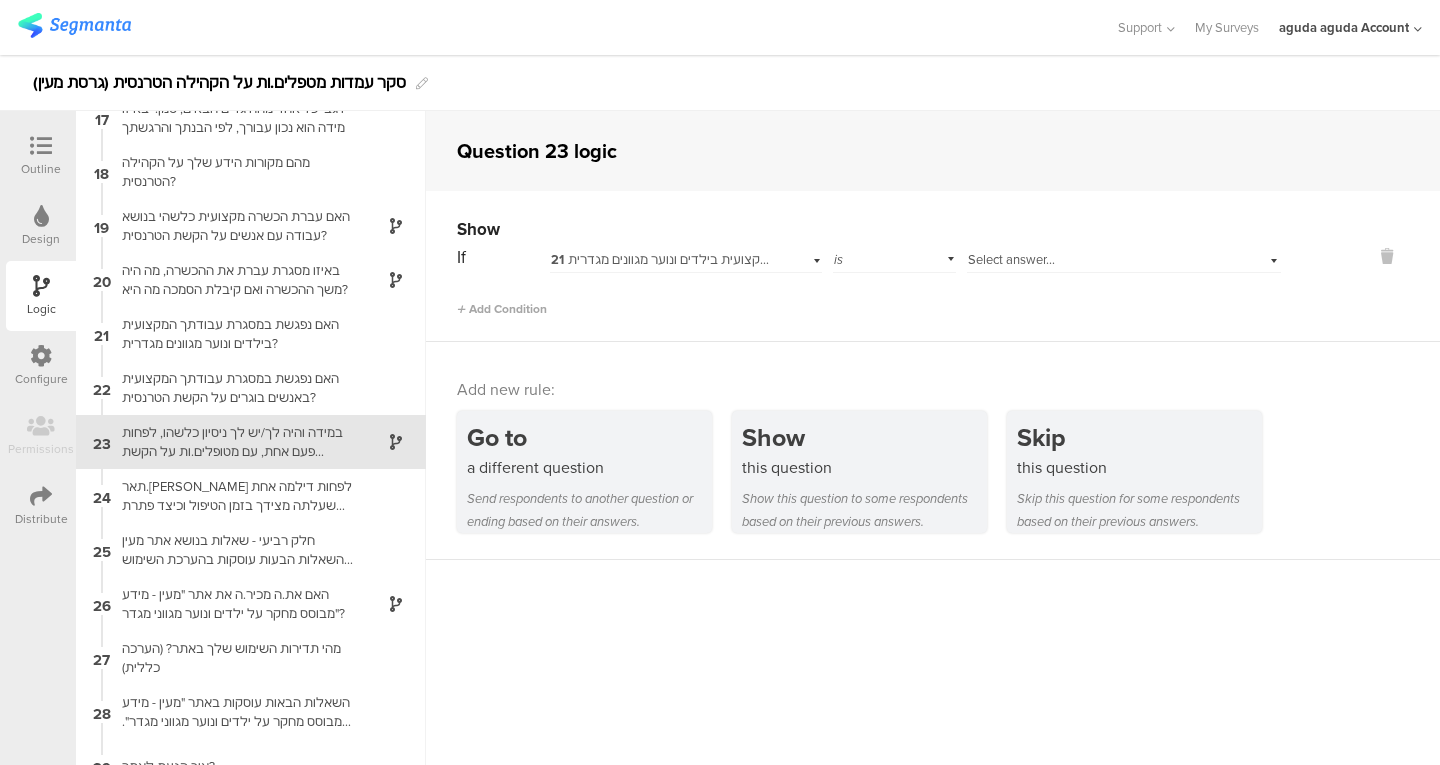 scroll, scrollTop: 888, scrollLeft: 0, axis: vertical 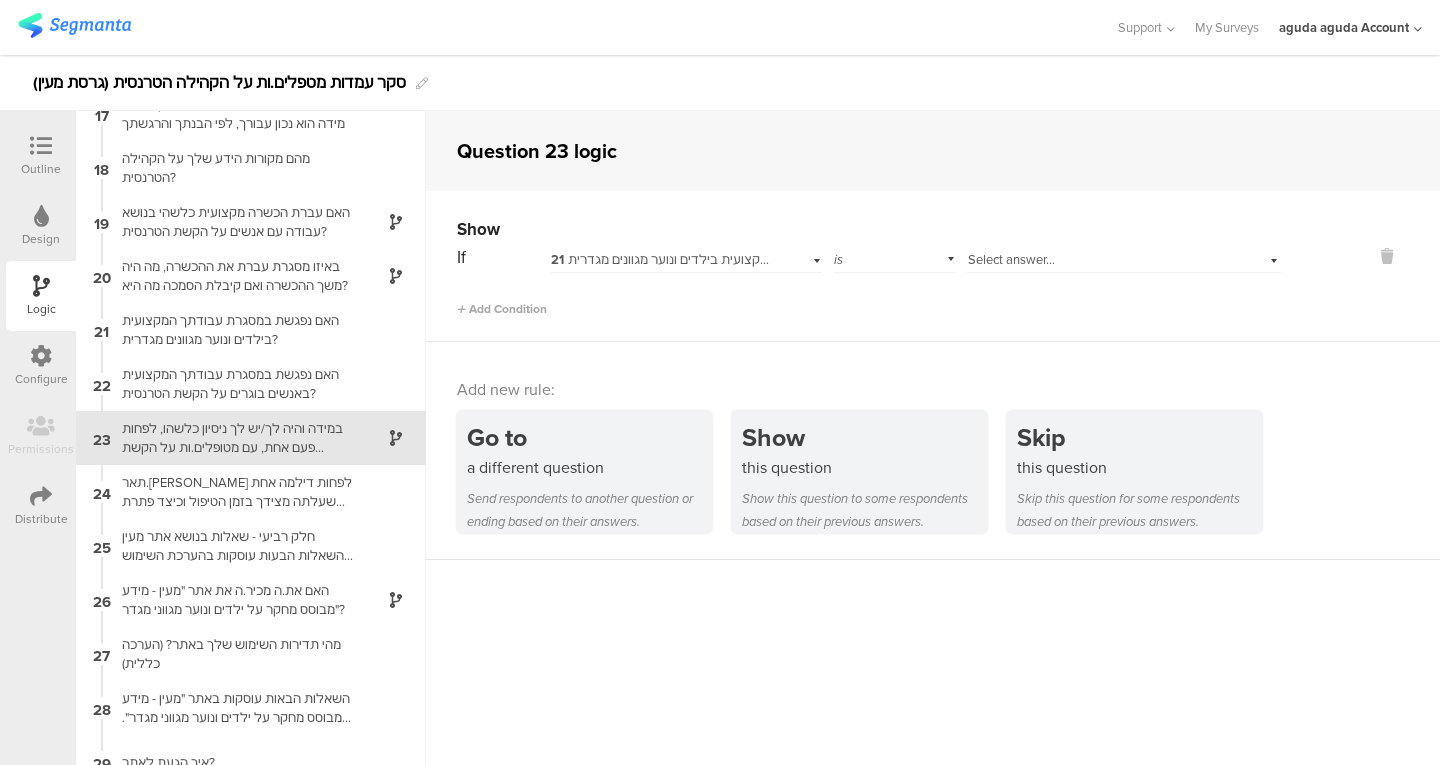 click on "is" at bounding box center [895, 257] 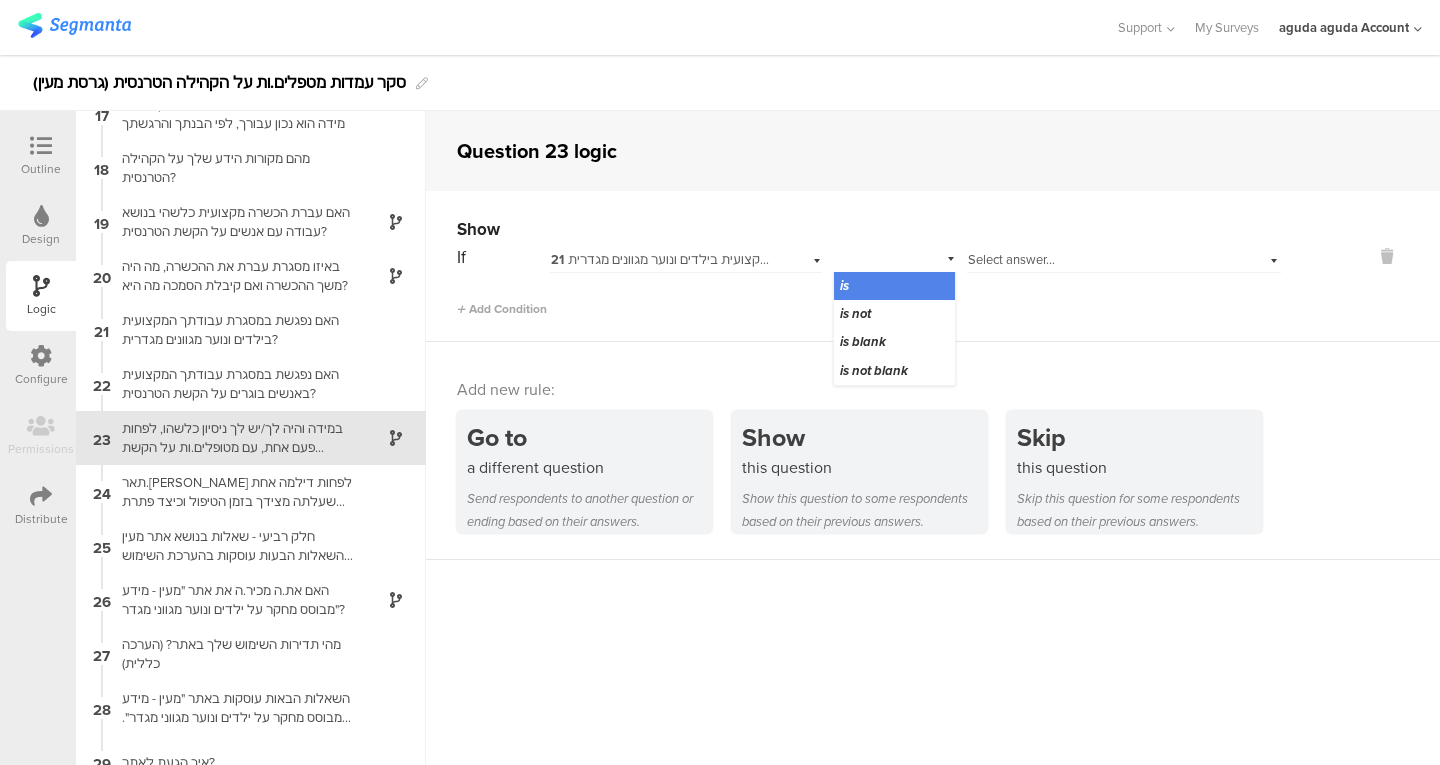 click on "21  האם נפגשת במסגרת עבודתך המקצועית בילדים ונוער מגוונים מגדרית?" at bounding box center (747, 259) 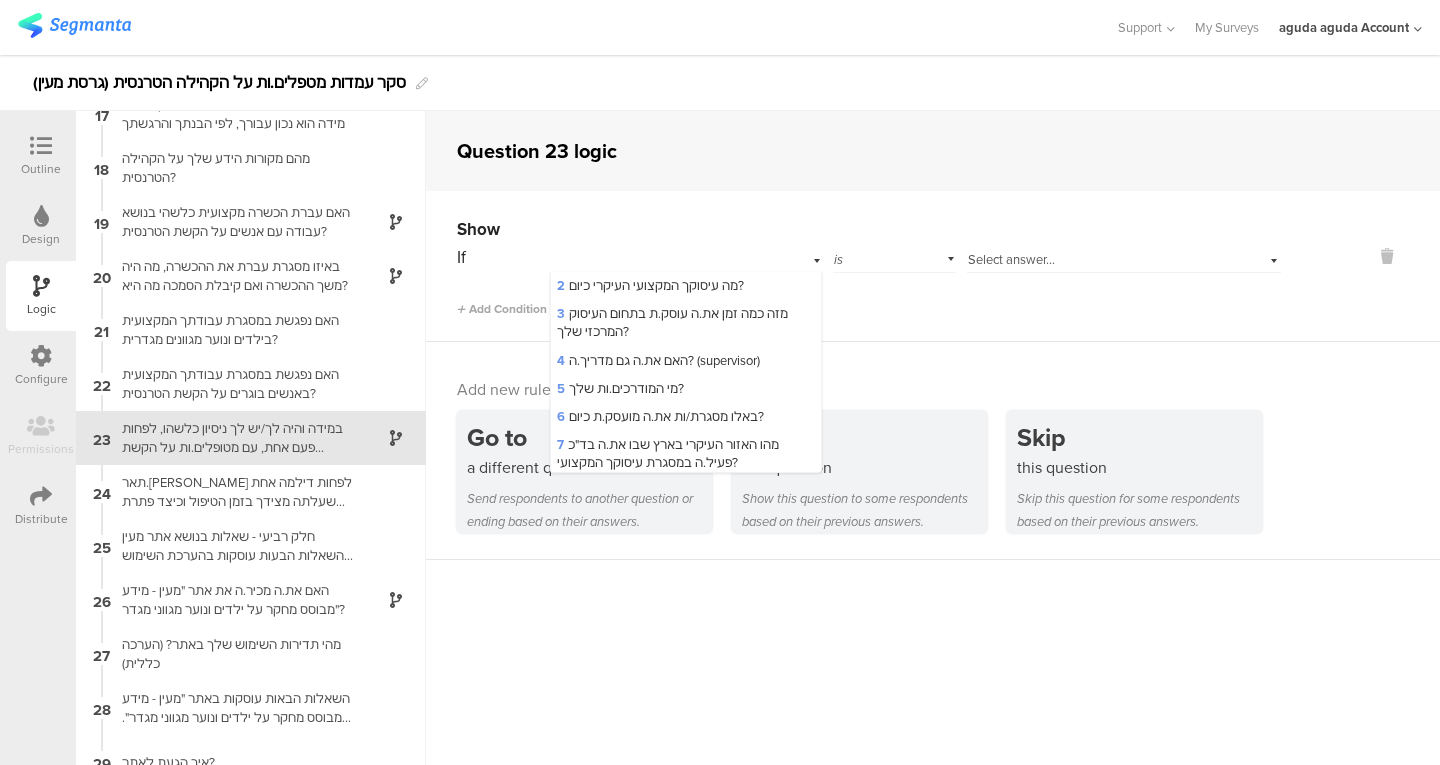click on "Select answer..." at bounding box center [1011, 259] 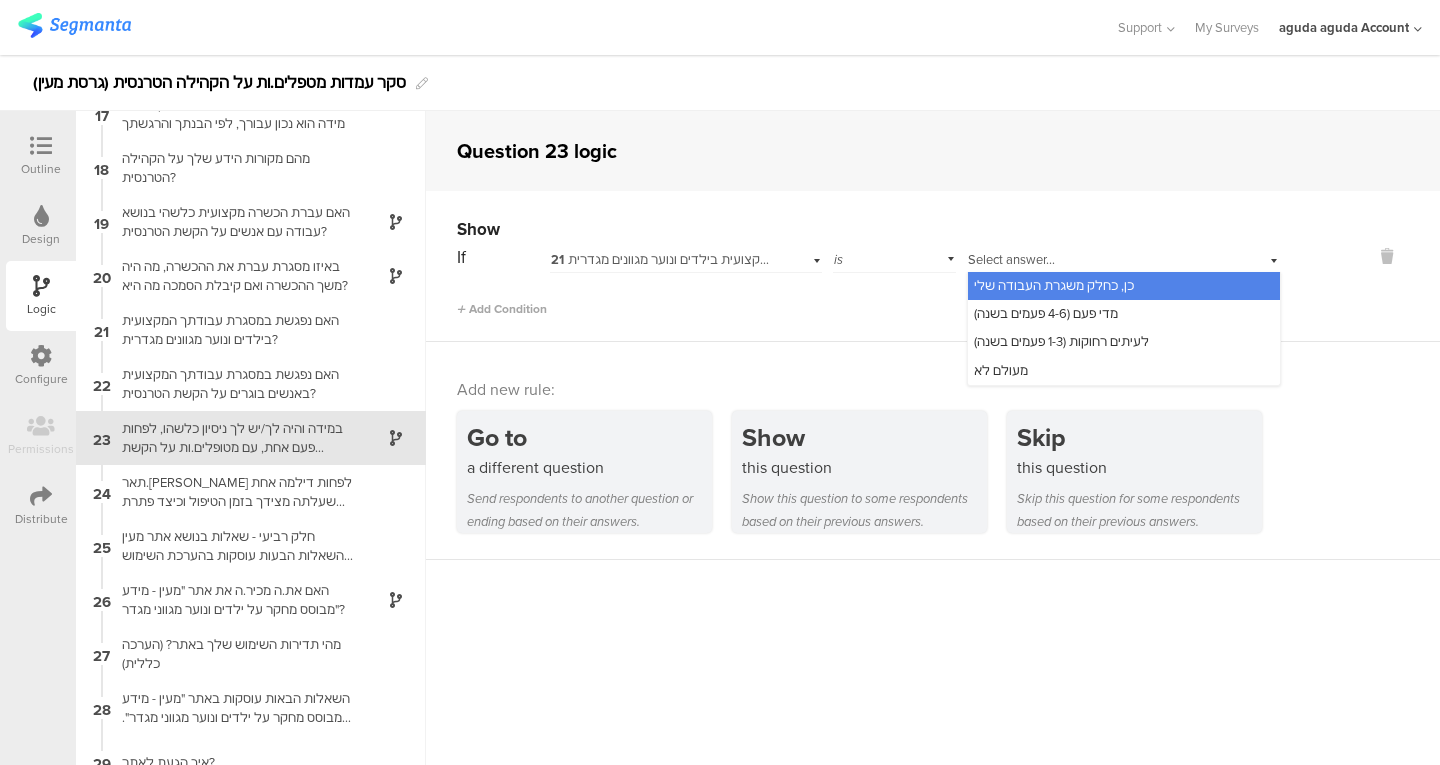 click on "is" at bounding box center (895, 257) 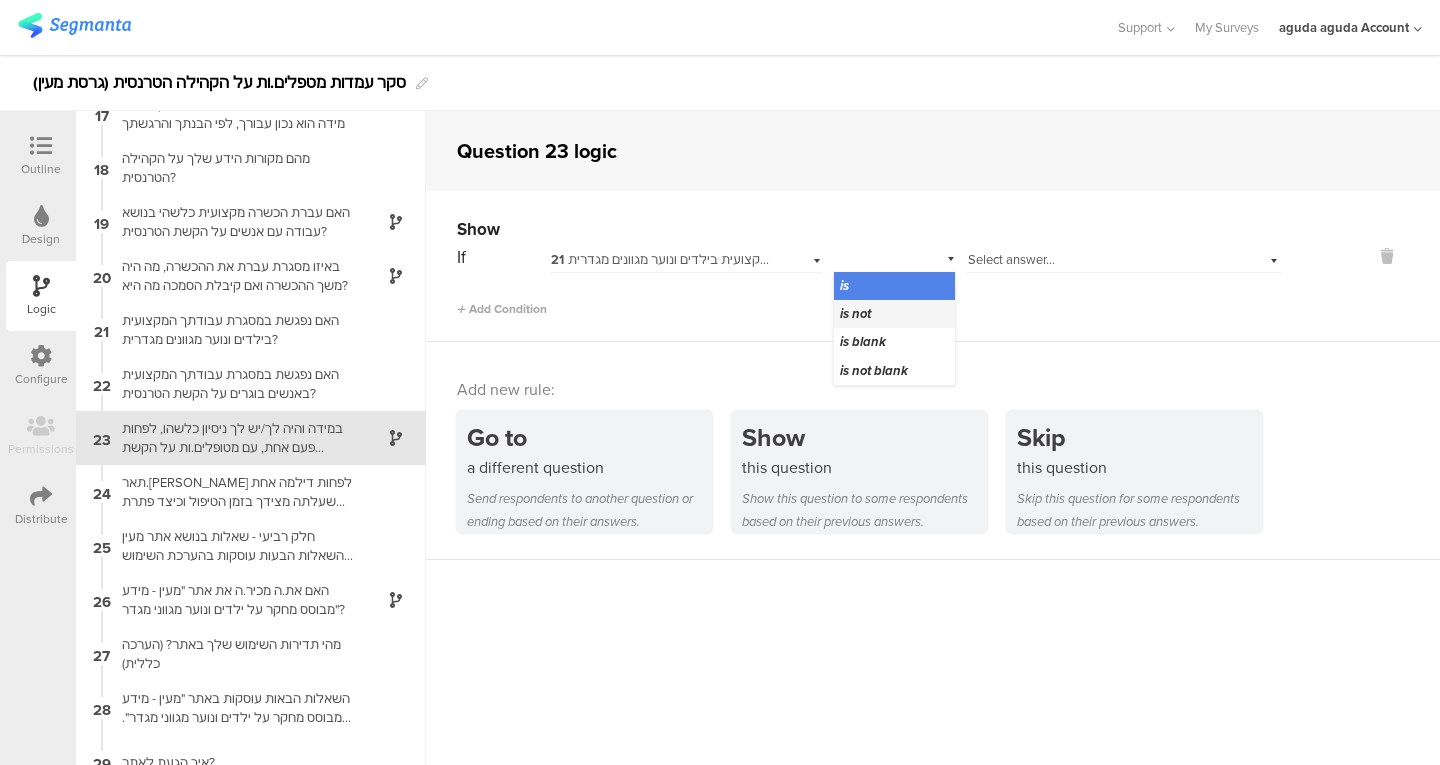 click on "is not" at bounding box center [855, 313] 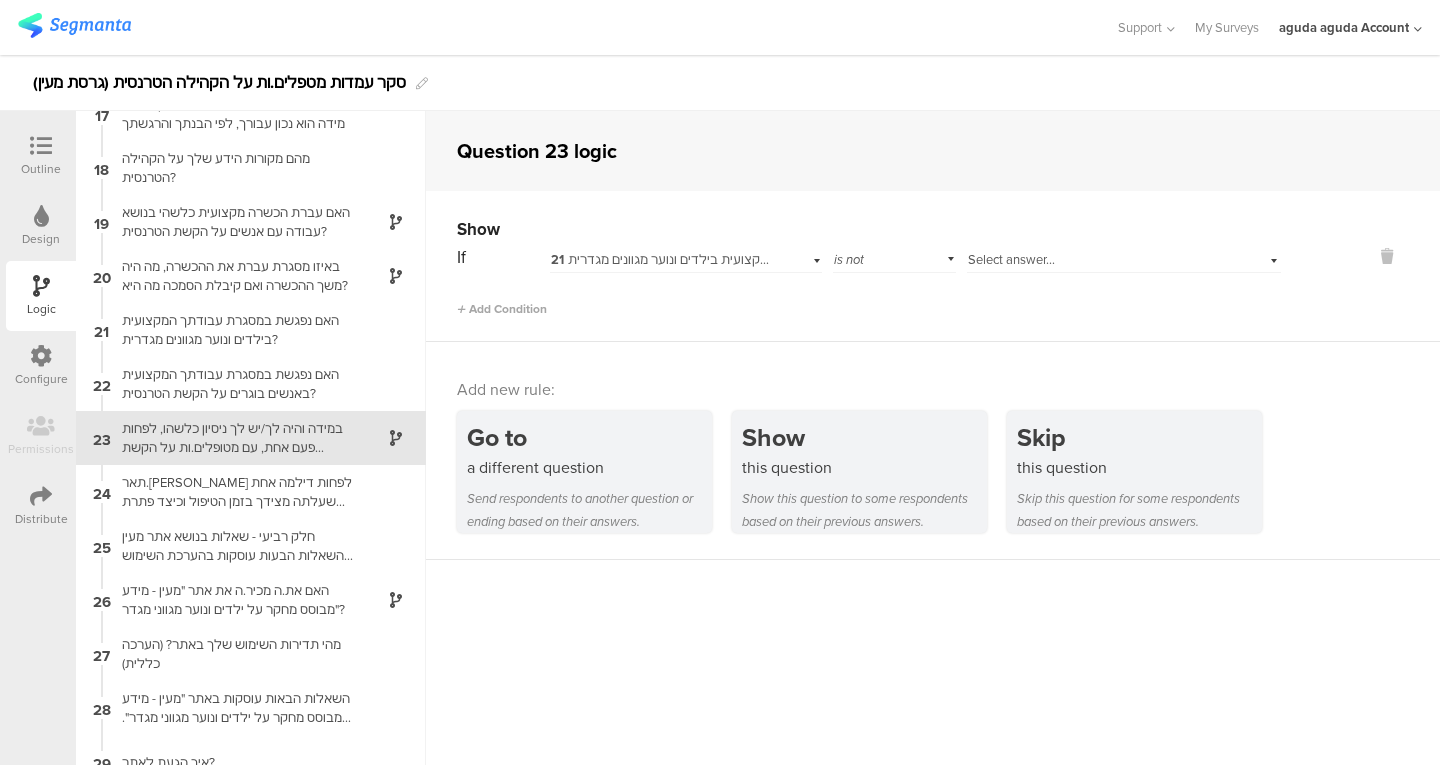 click on "Select answer..." at bounding box center (1011, 259) 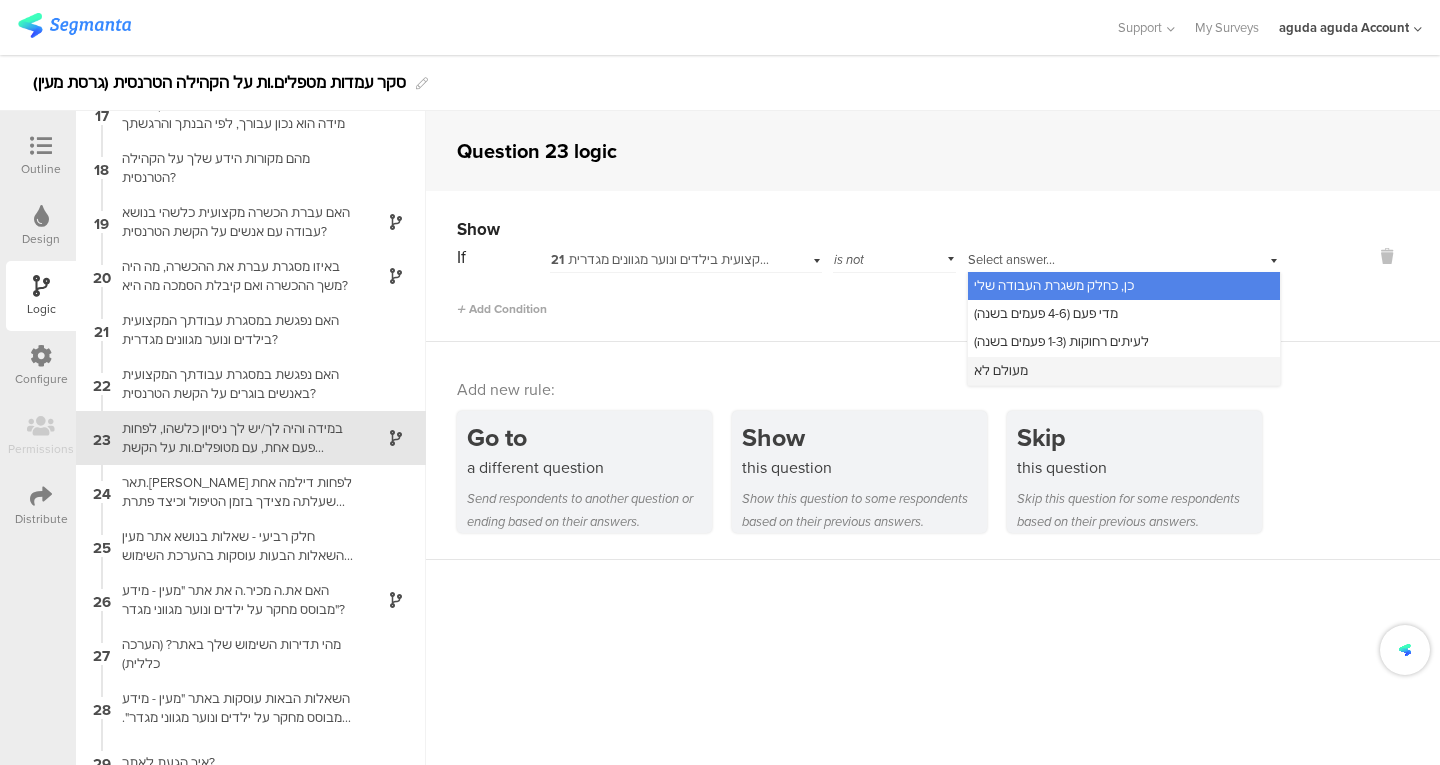 click on "מעולם לא" at bounding box center [1124, 371] 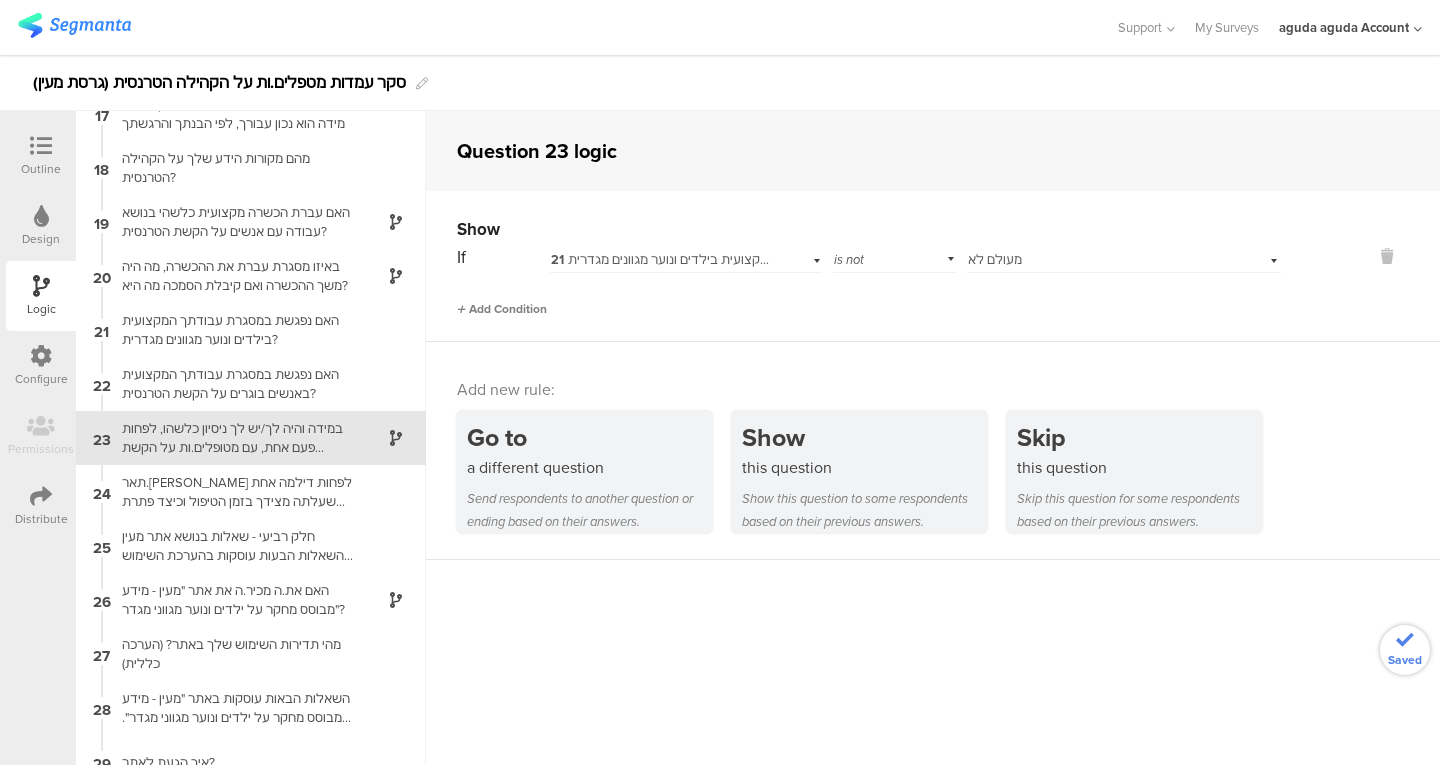 click on "Add Condition" at bounding box center (502, 309) 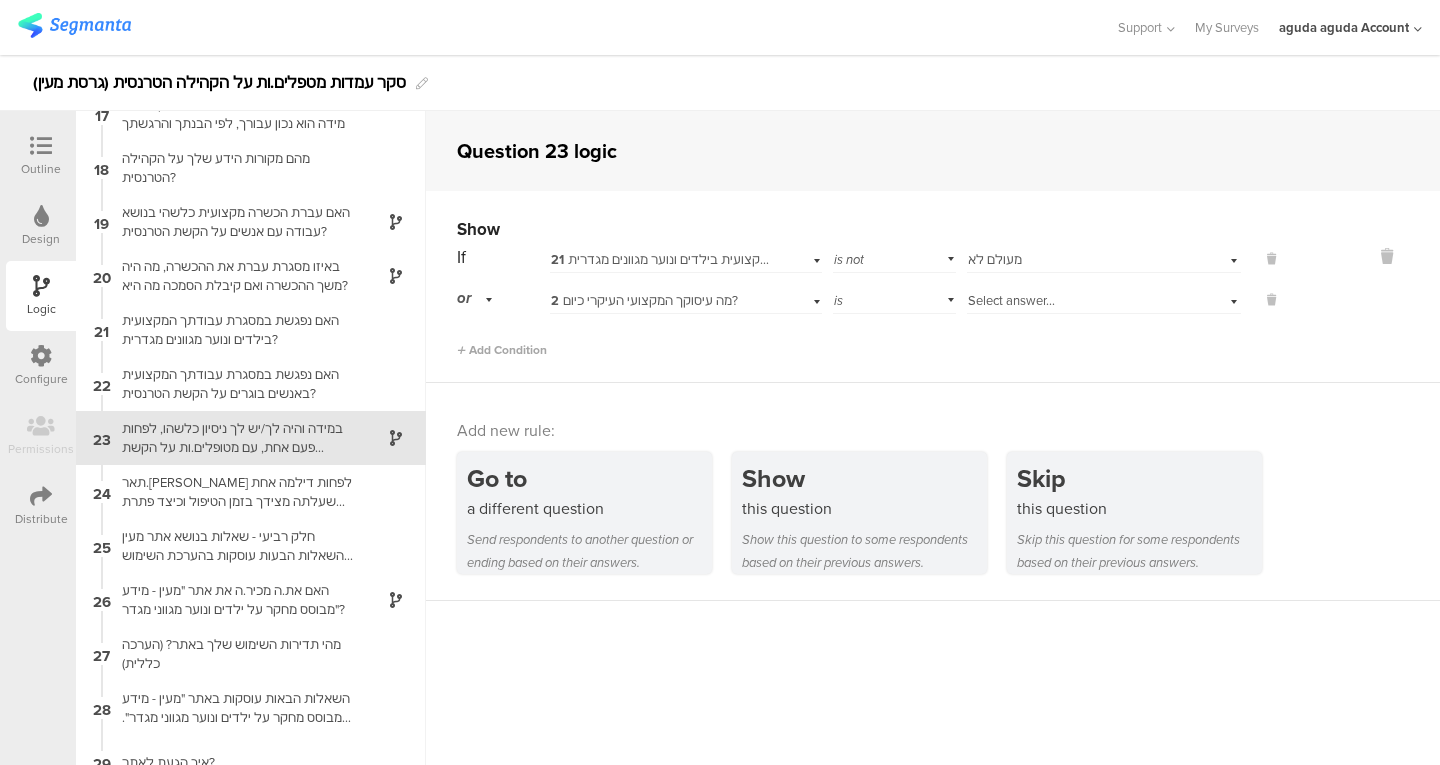 click on "2  מה עיסוקך המקצועי העיקרי כיום?" at bounding box center (644, 300) 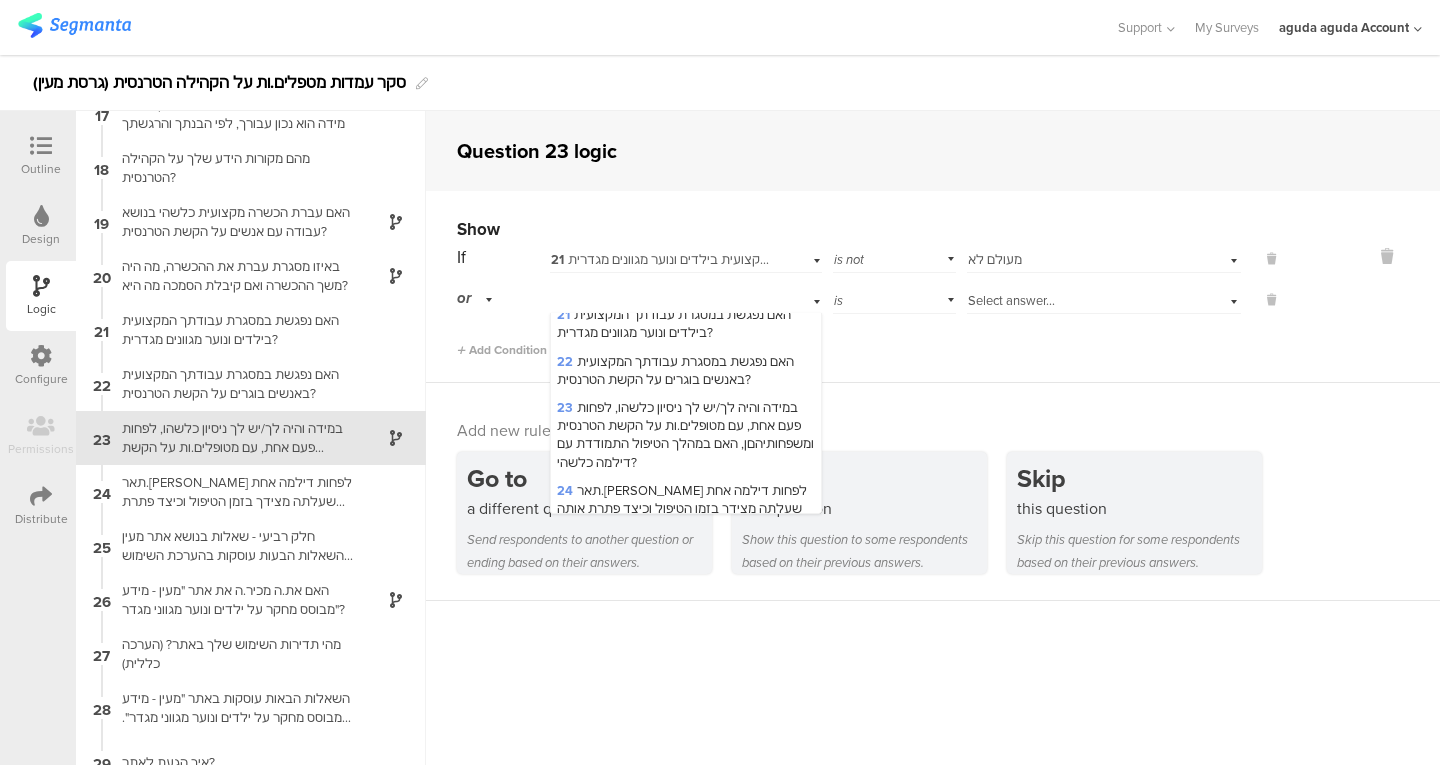 scroll, scrollTop: 781, scrollLeft: 0, axis: vertical 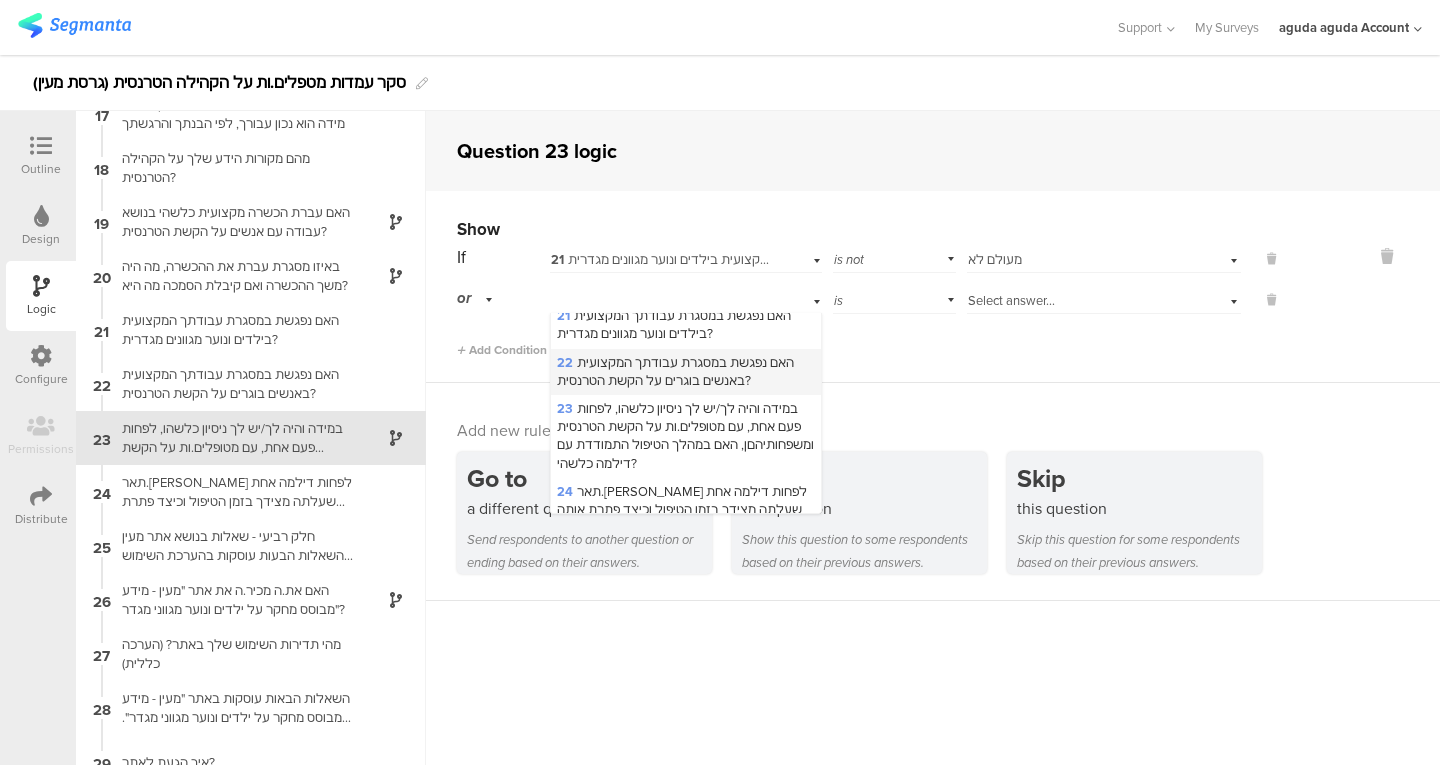 click on "22  האם נפגשת במסגרת עבודתך המקצועית באנשים בוגרים על הקשת הטרנסית?" at bounding box center (675, 371) 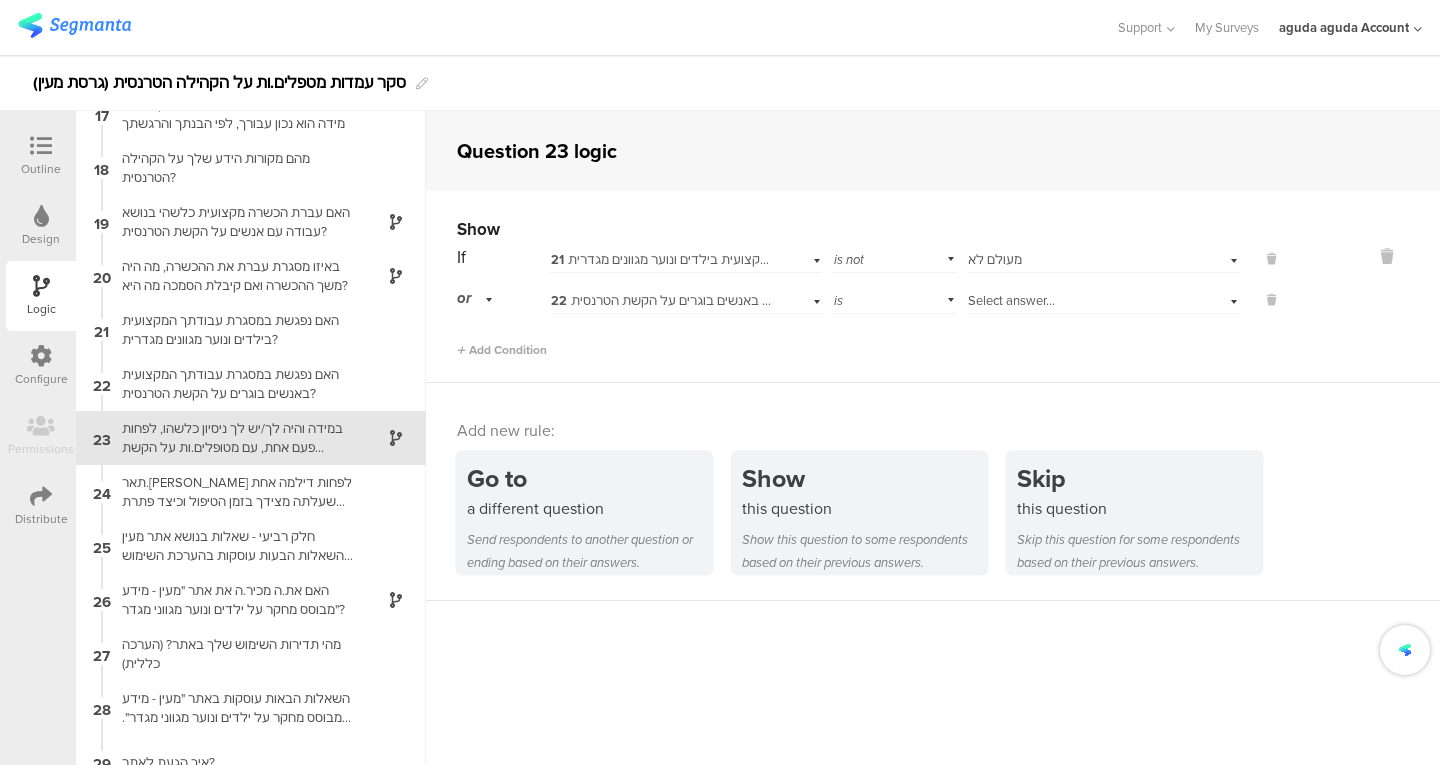 click on "22  האם נפגשת במסגרת עבודתך המקצועית באנשים בוגרים על הקשת הטרנסית?" at bounding box center (768, 300) 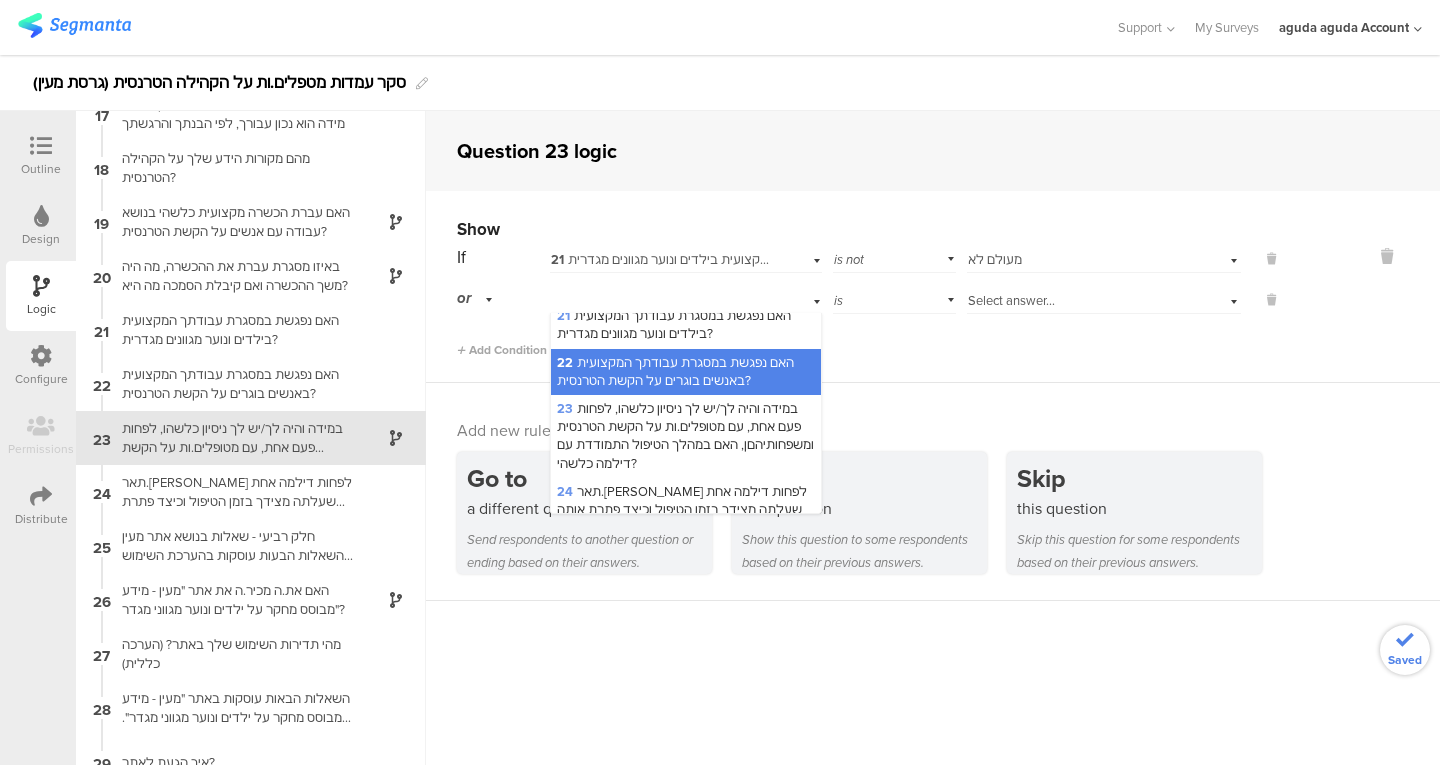 click on "is" at bounding box center (895, 298) 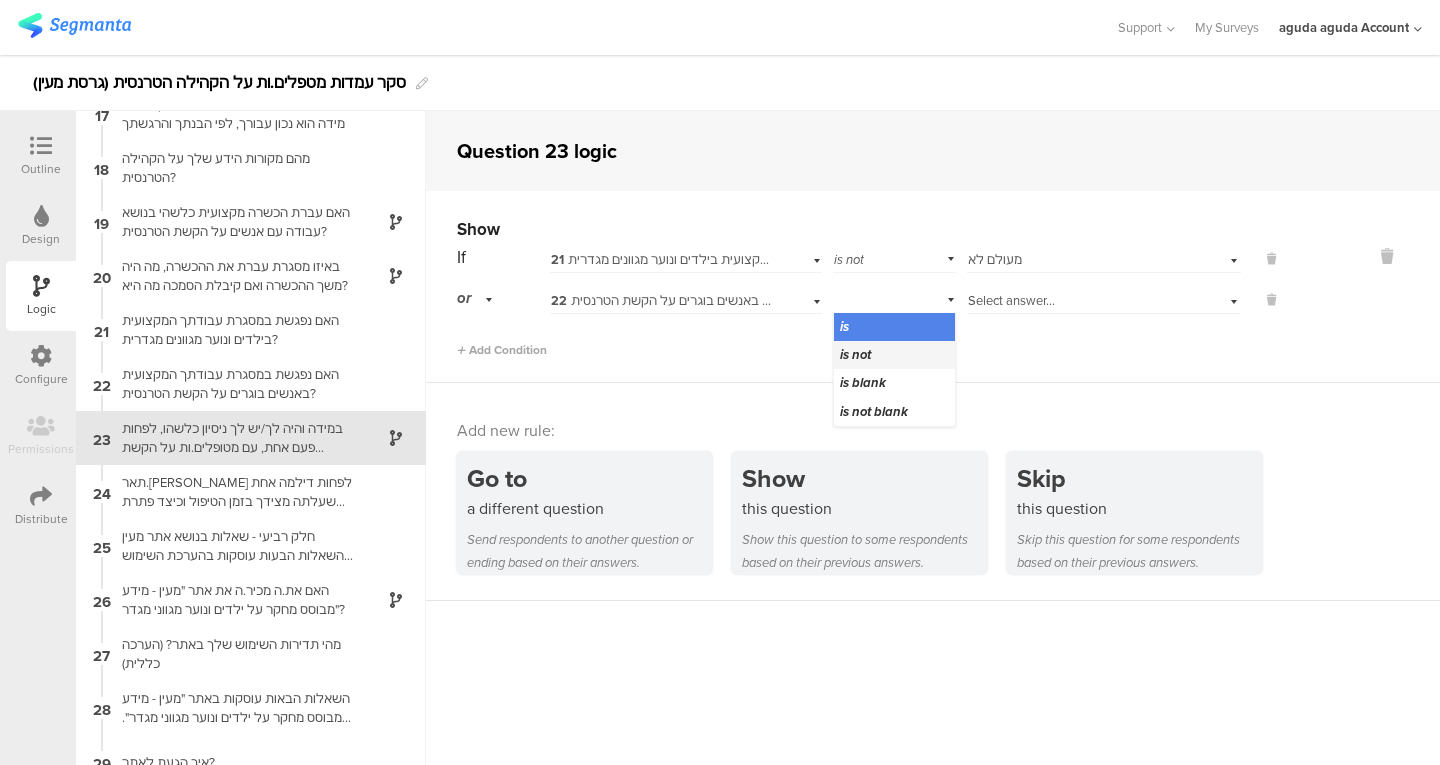 click on "is not" at bounding box center (855, 354) 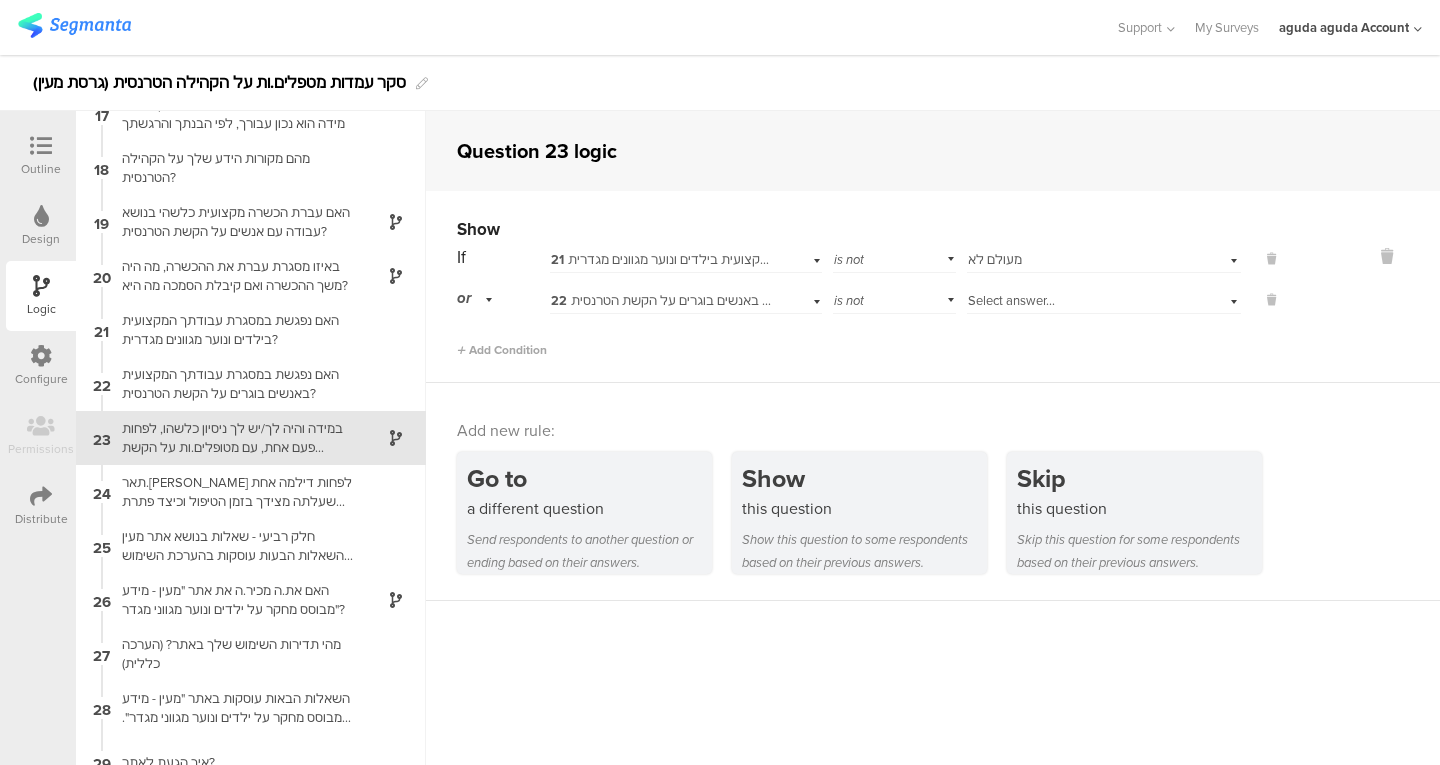 click on "Select answer..." at bounding box center [1011, 300] 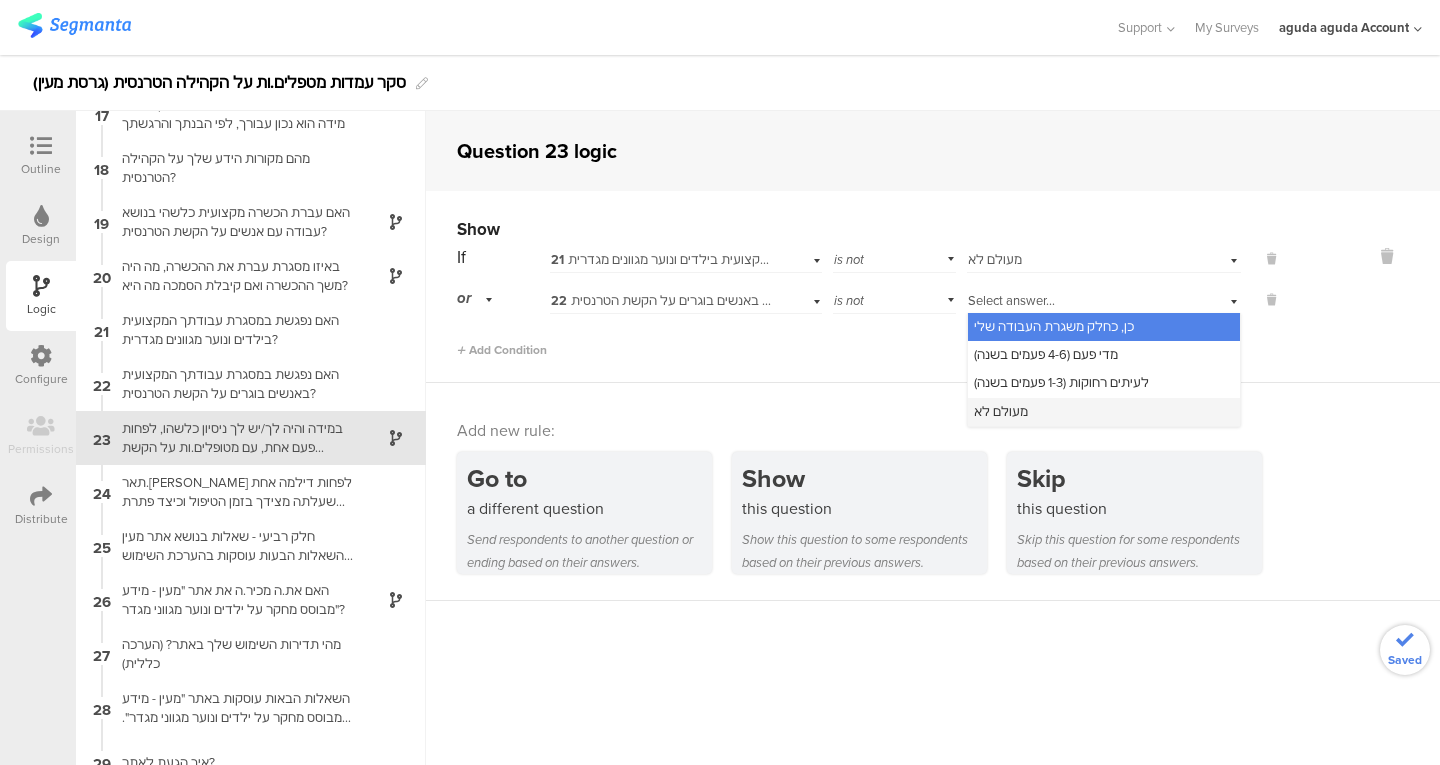 click on "מעולם לא" at bounding box center (1104, 412) 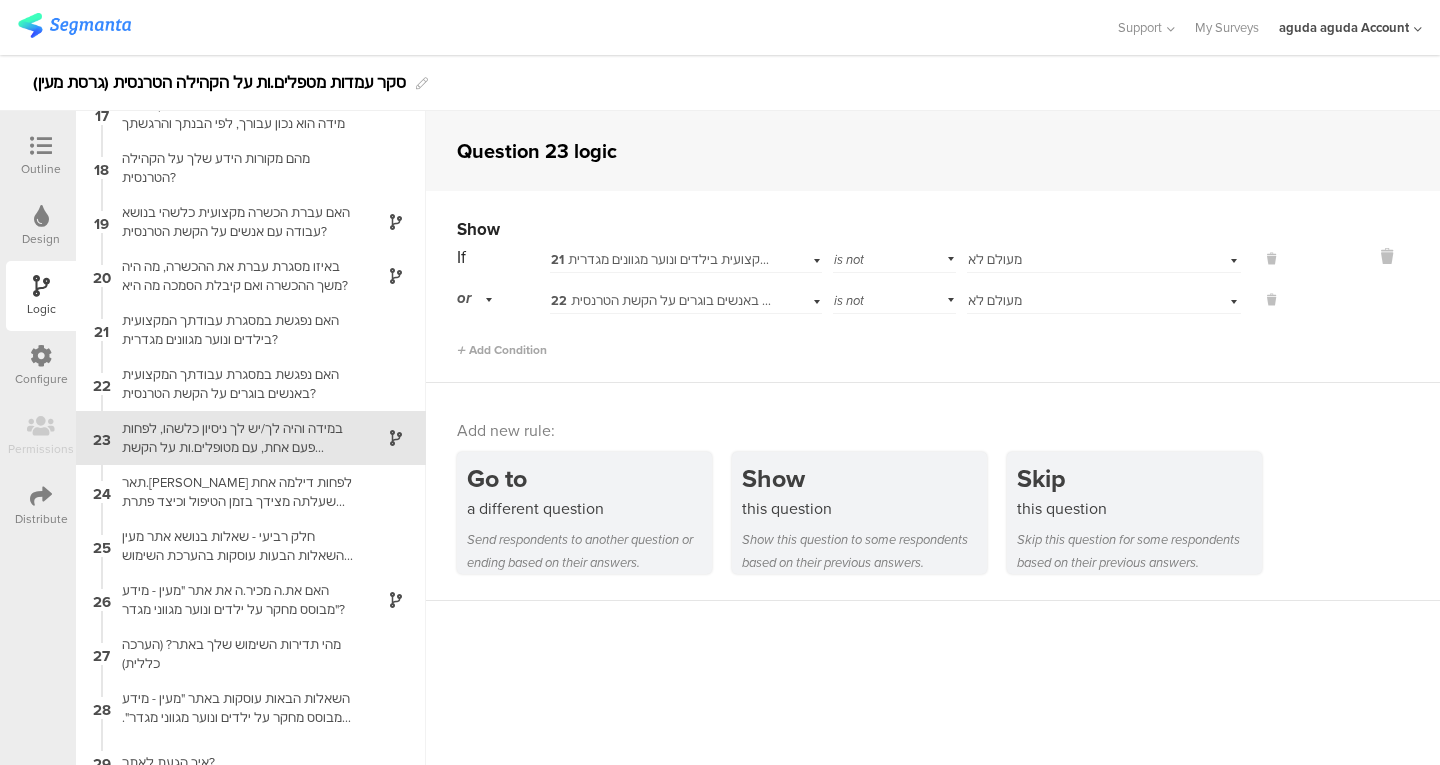 click at bounding box center [41, 147] 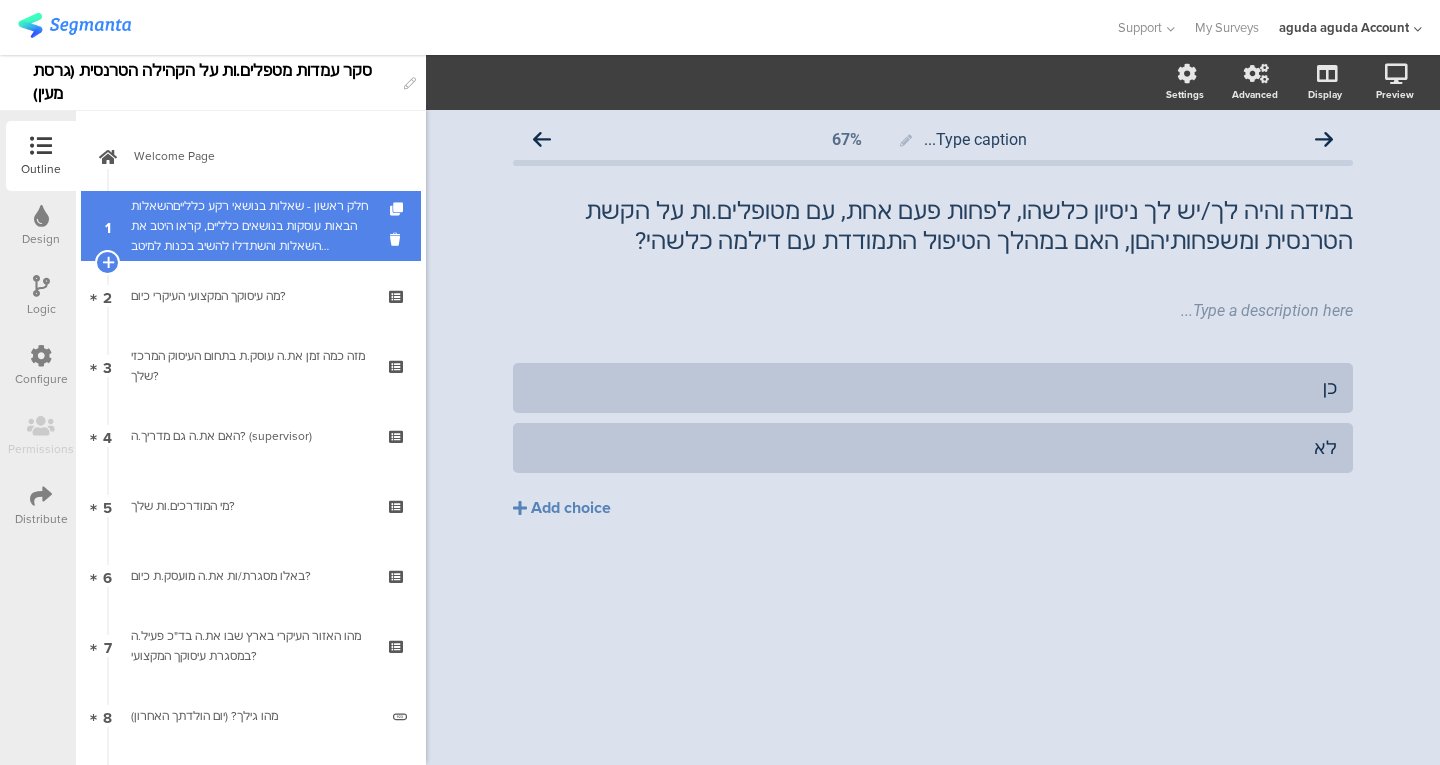 scroll, scrollTop: 0, scrollLeft: 0, axis: both 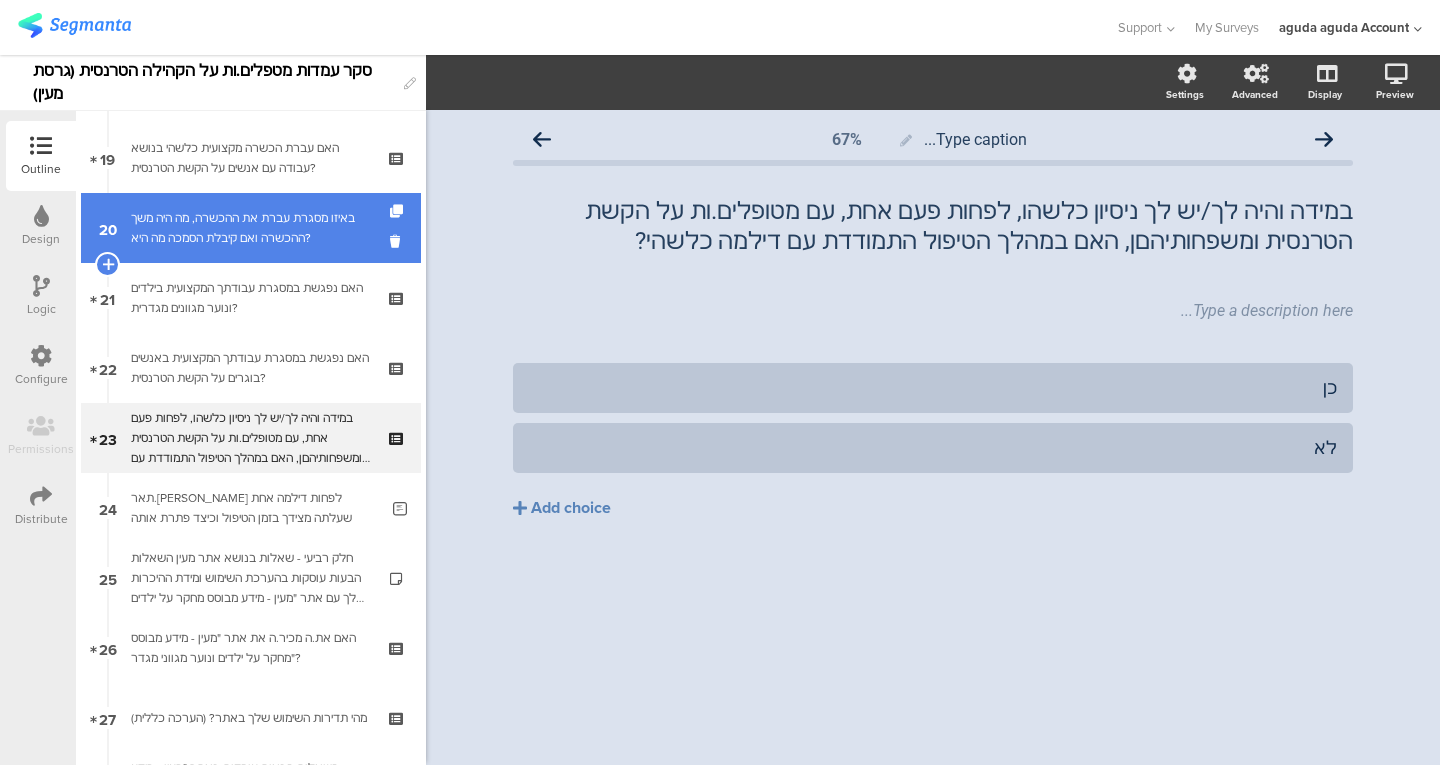 click on "באיזו מסגרת עברת את ההכשרה, מה היה משך ההכשרה ואם קיבלת הסמכה מה היא?" at bounding box center [254, 228] 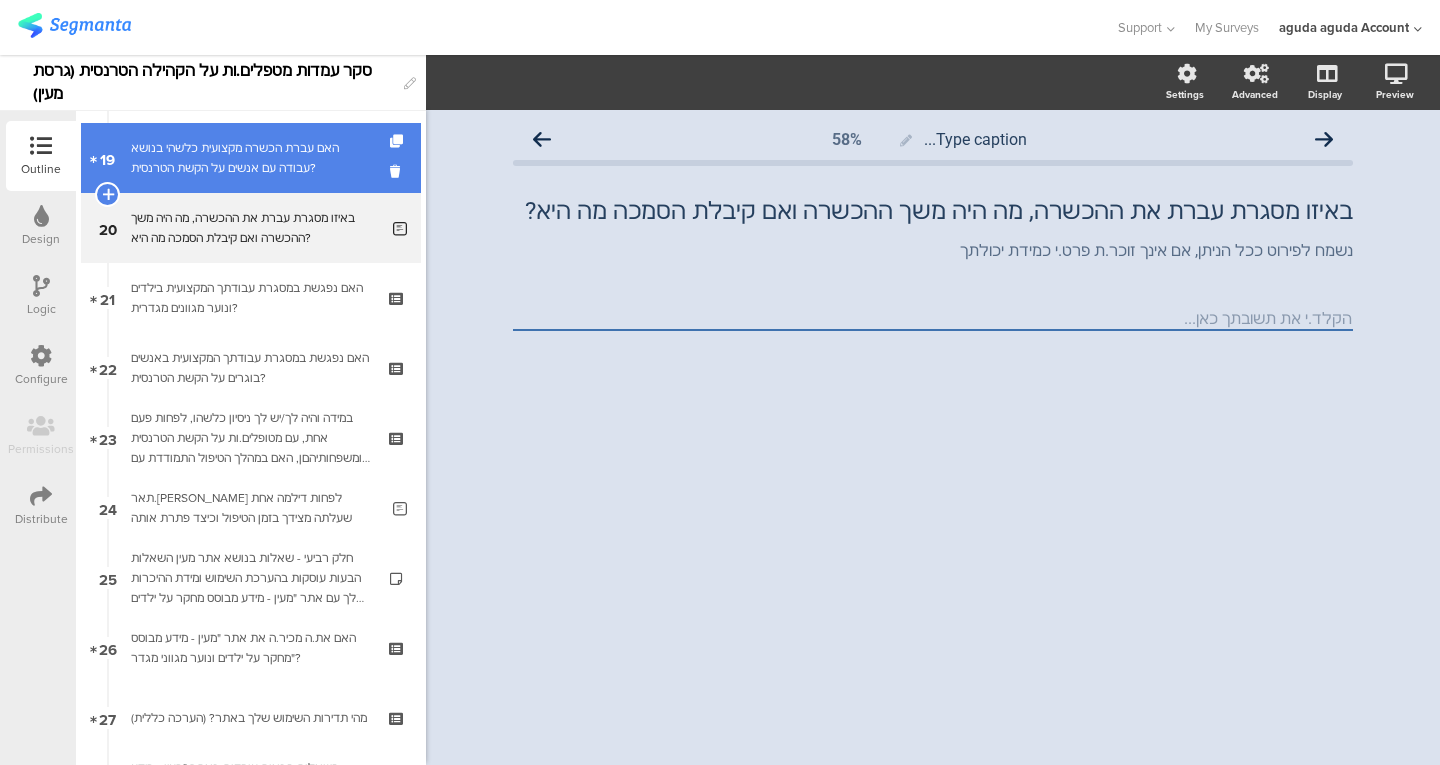 click on "האם עברת הכשרה מקצועית כלשהי בנושא עבודה עם אנשים על הקשת הטרנסית?" at bounding box center (250, 158) 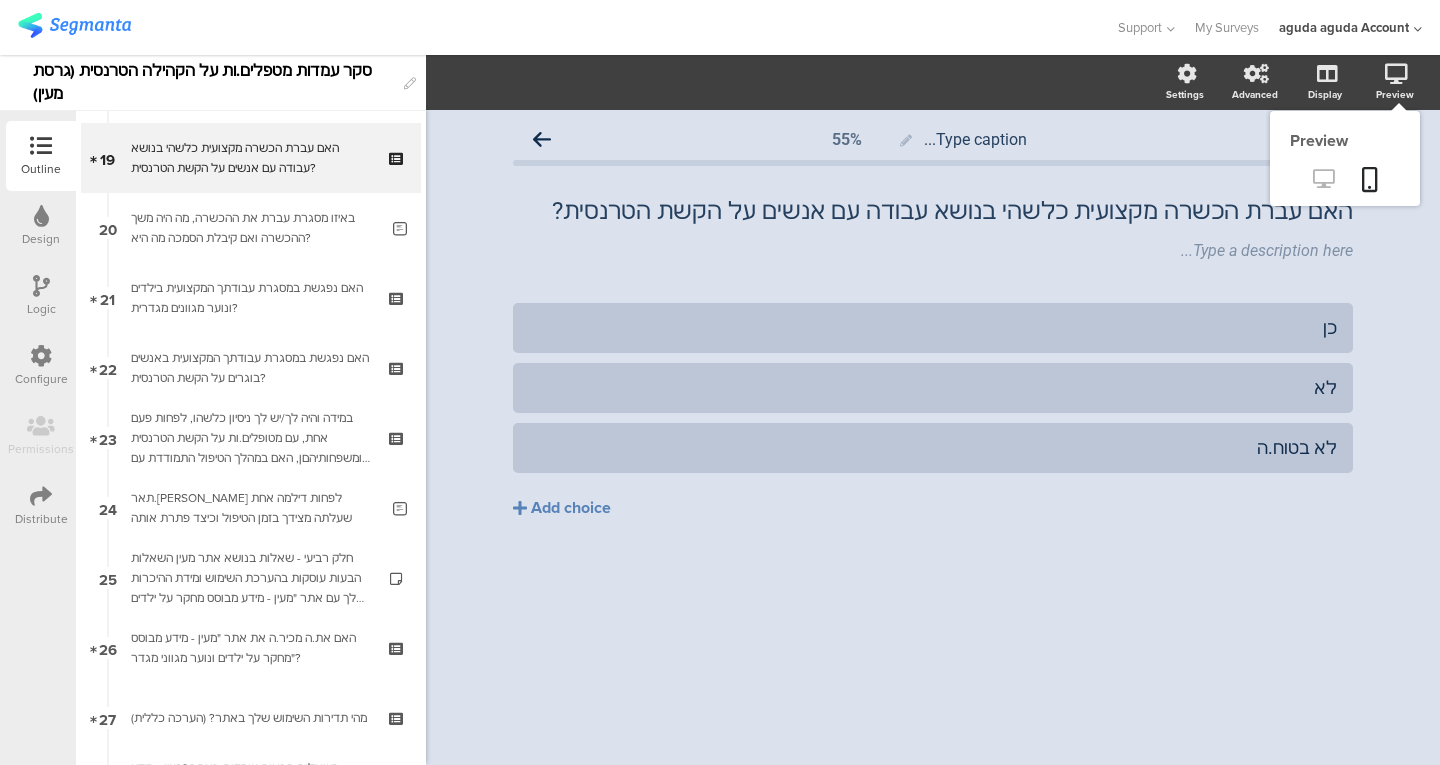 click 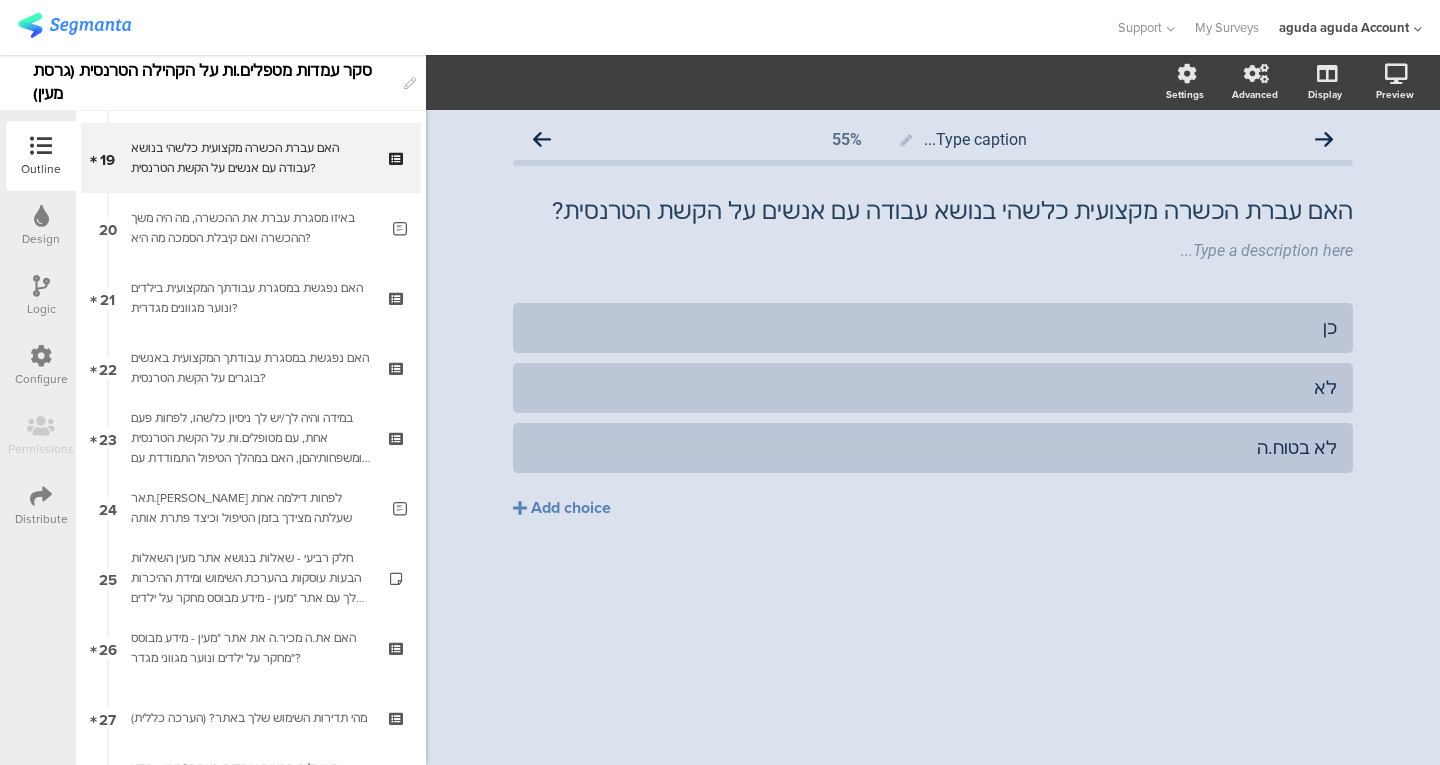 click on "Logic" at bounding box center (41, 296) 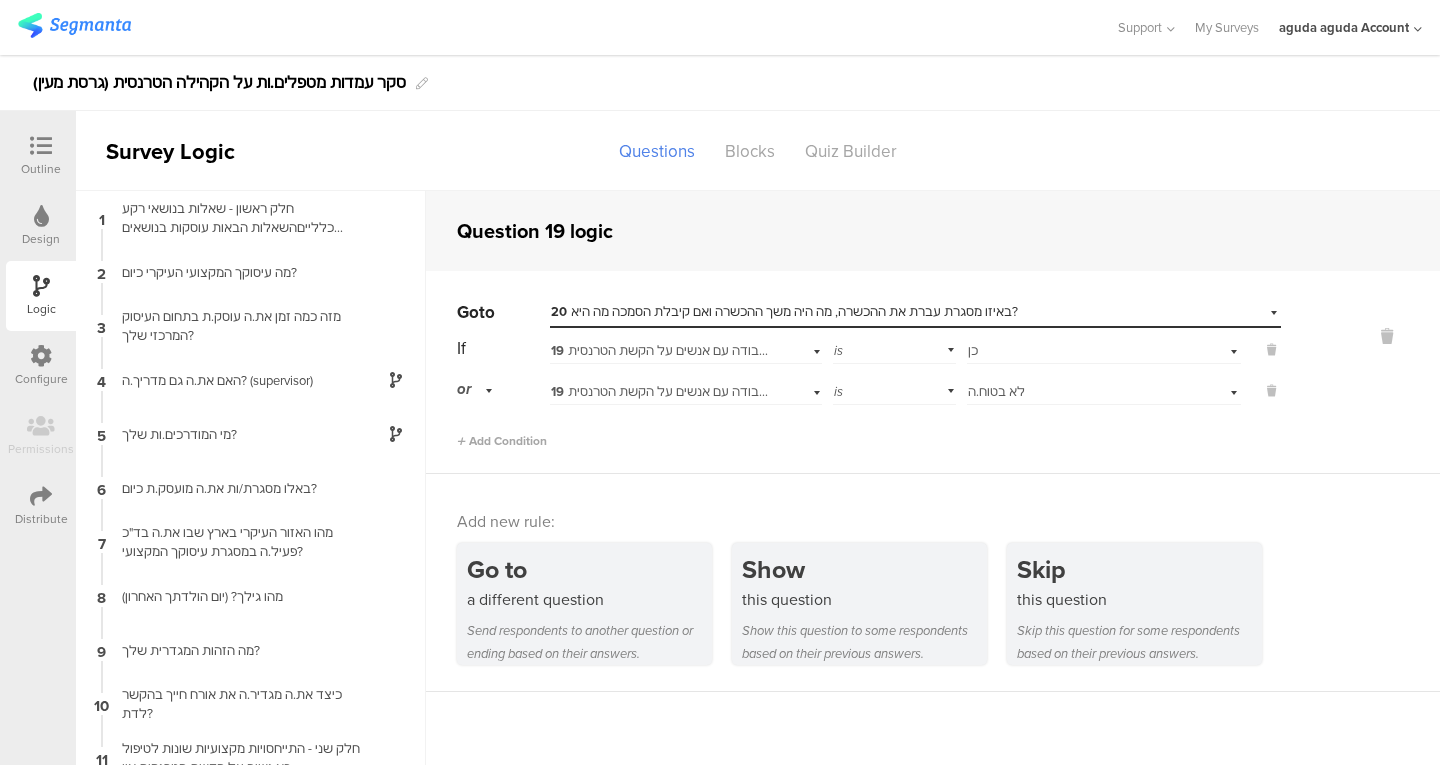 scroll, scrollTop: 78, scrollLeft: 0, axis: vertical 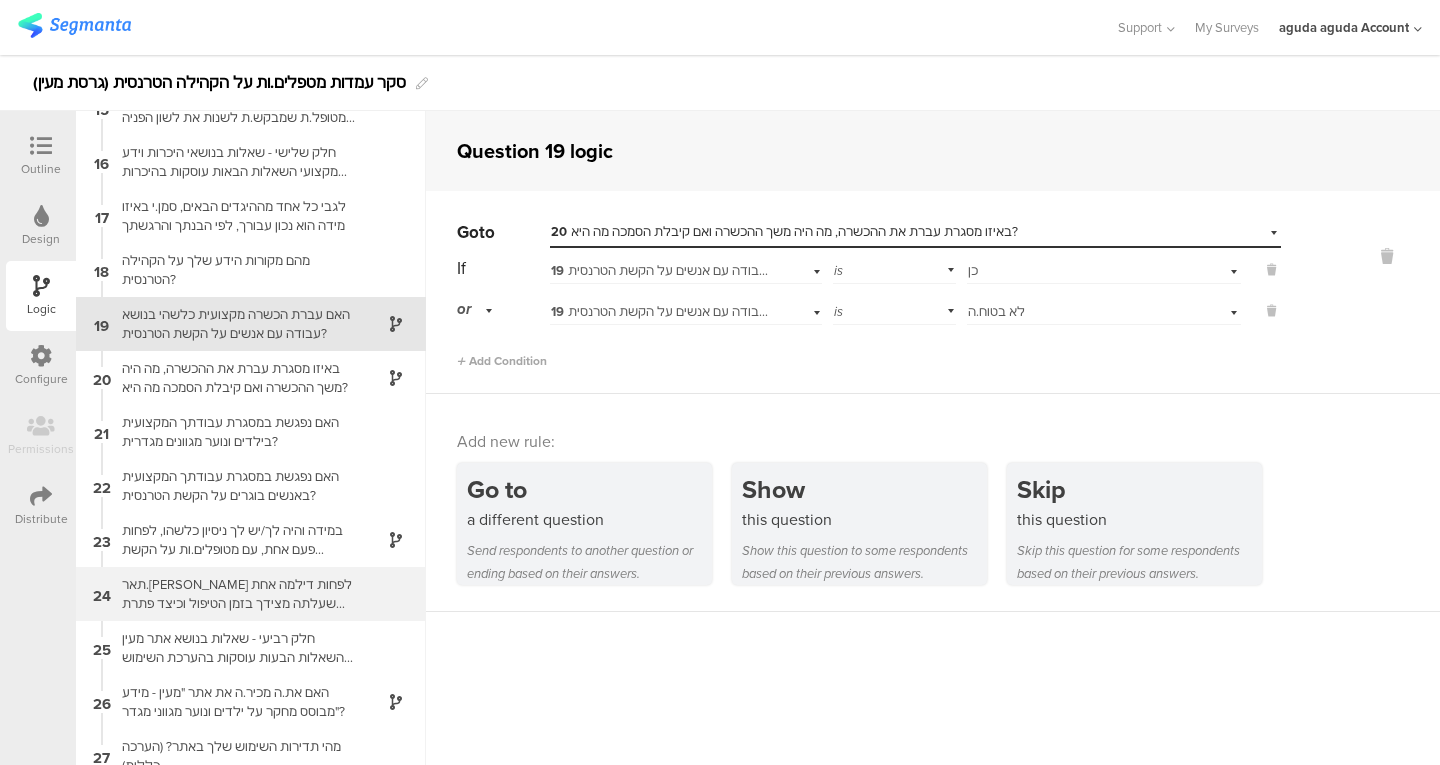click on "תאר.[PERSON_NAME] לפחות דילמה אחת שעלתה מצידך בזמן הטיפול וכיצד פתרת אותה" at bounding box center (235, 594) 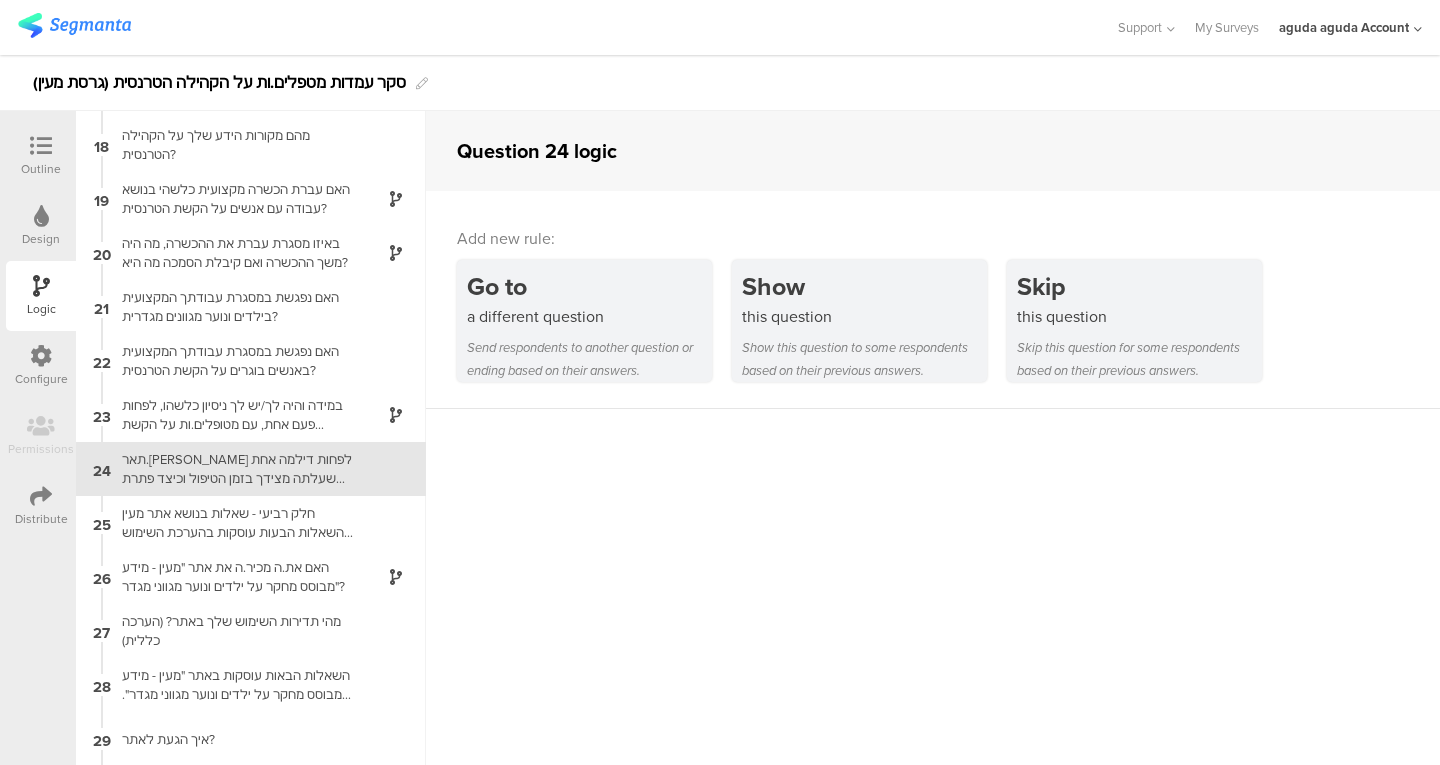 scroll, scrollTop: 942, scrollLeft: 0, axis: vertical 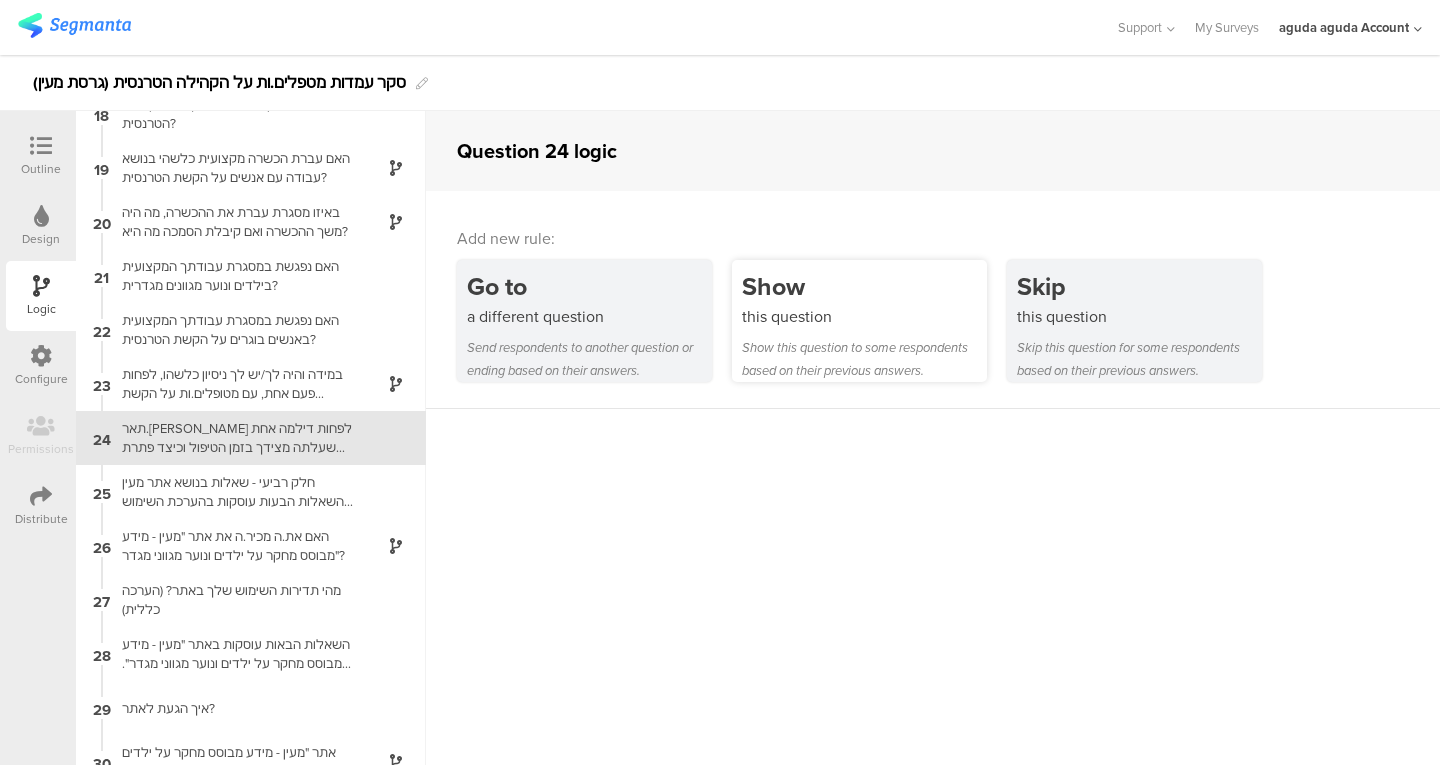click on "Show" at bounding box center [864, 286] 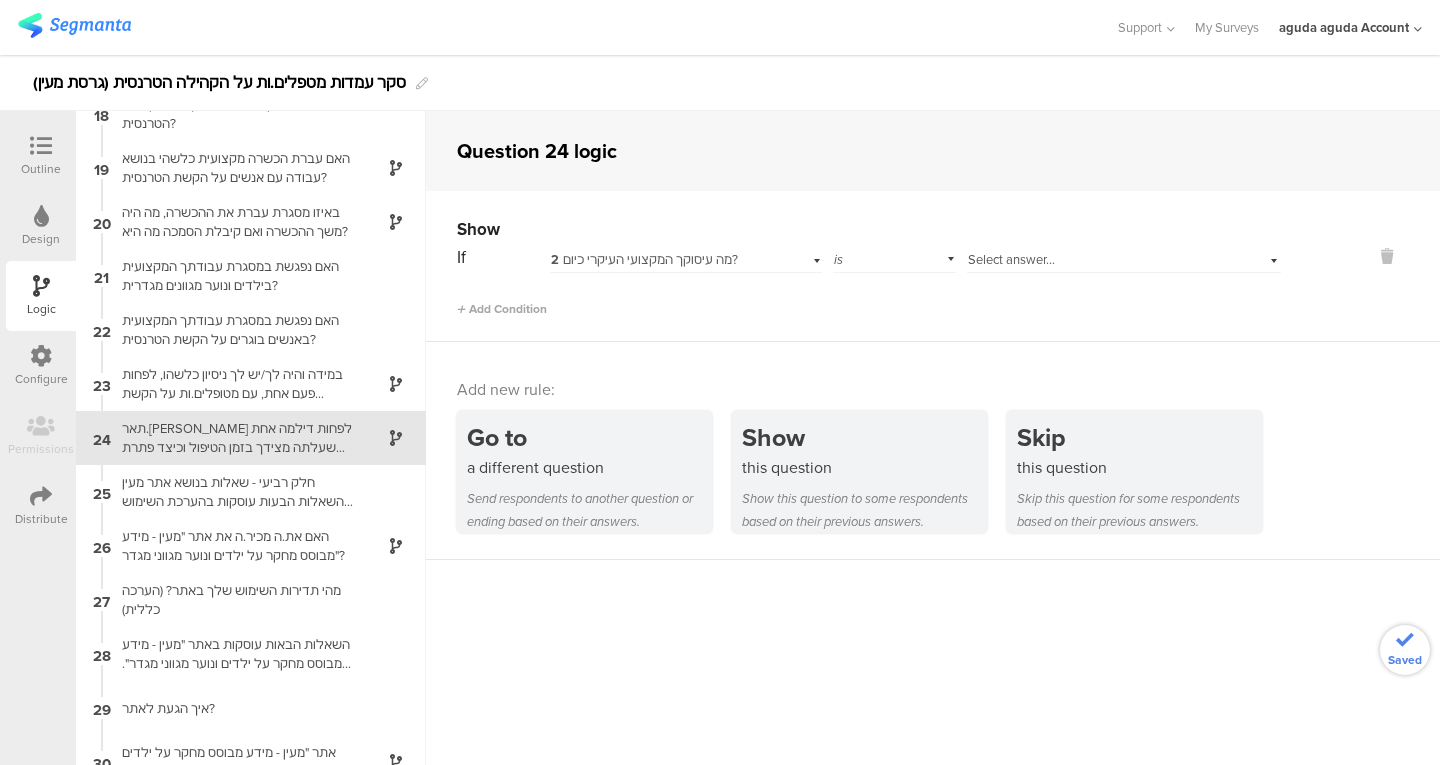 click on "2  מה עיסוקך המקצועי העיקרי כיום?" at bounding box center [644, 259] 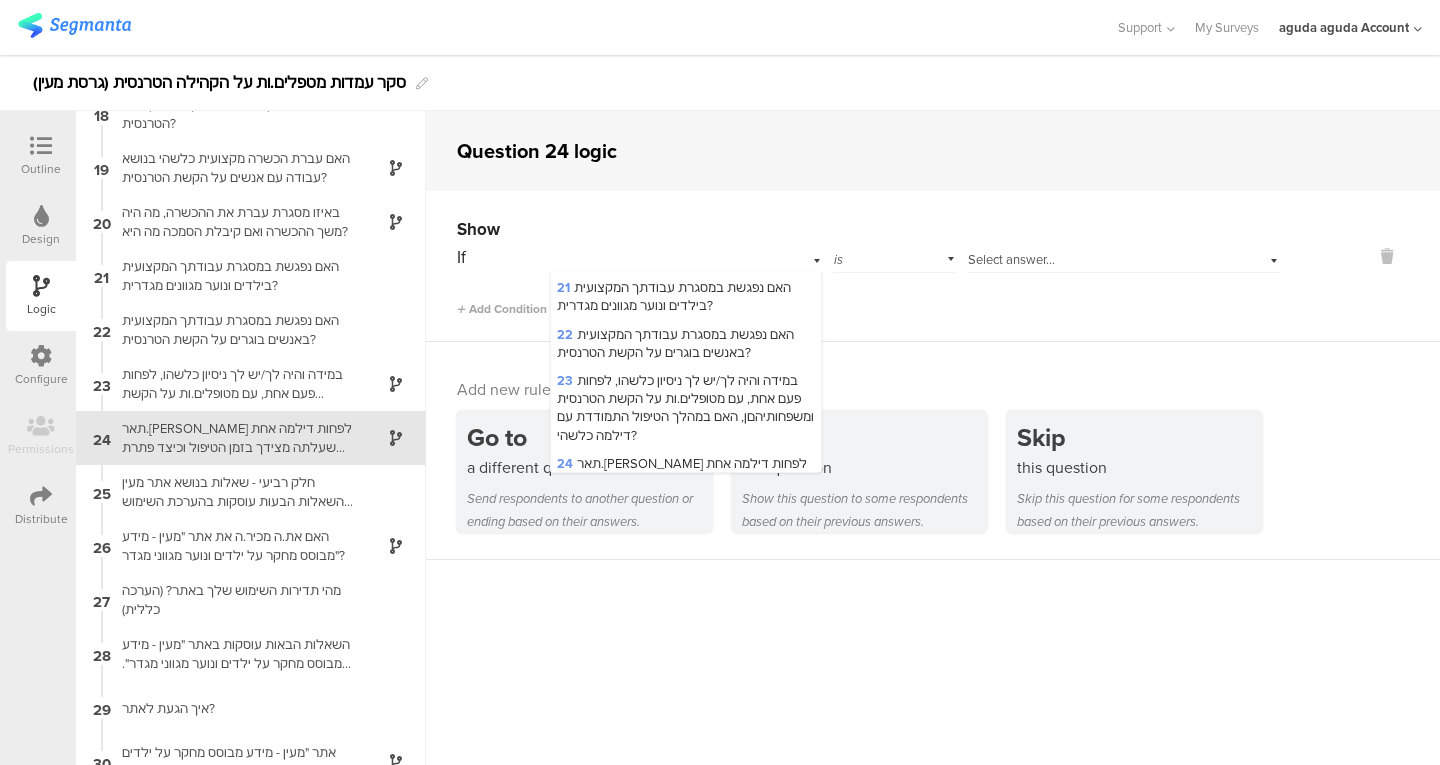 scroll, scrollTop: 773, scrollLeft: 0, axis: vertical 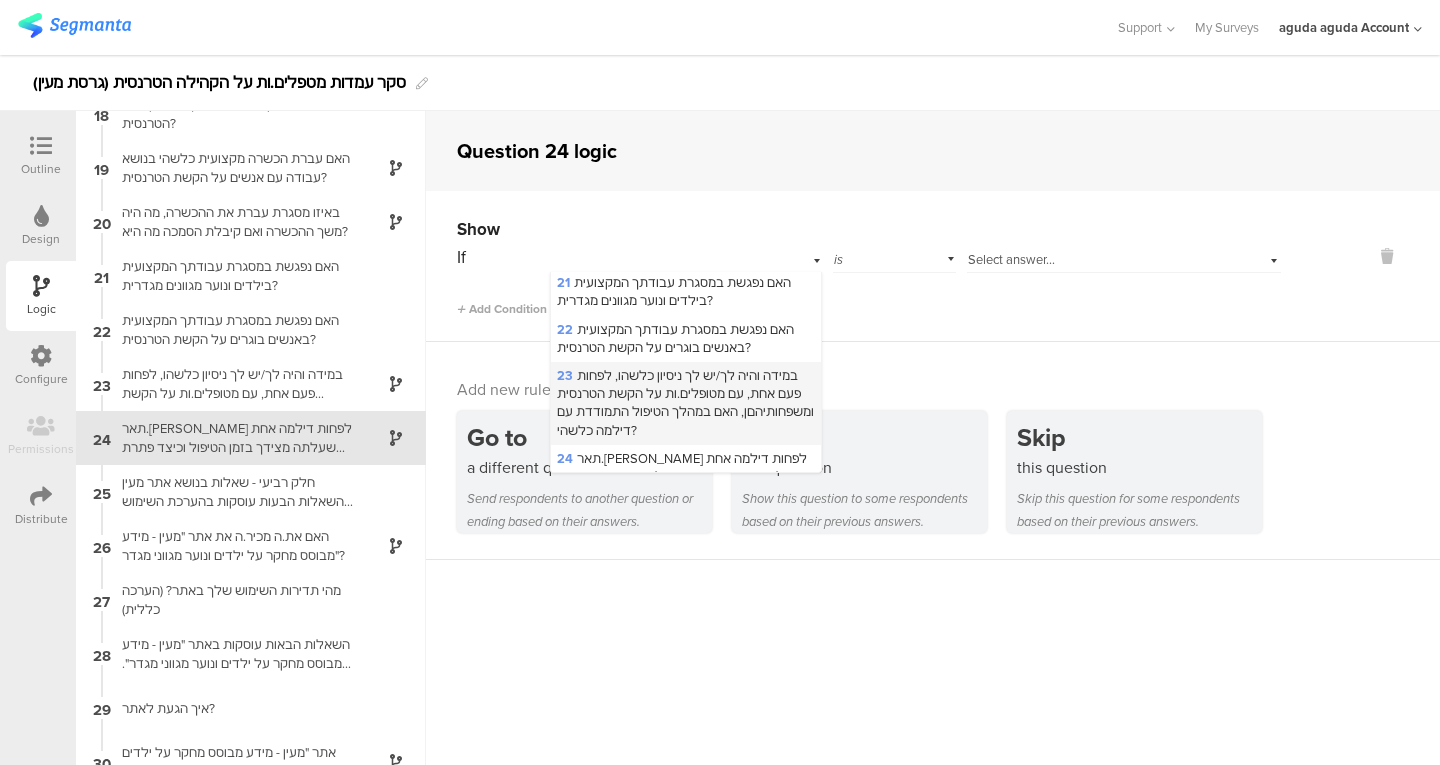 click on "23  במידה והיה לך/יש לך ניסיון כלשהו, לפחות פעם אחת, עם מטופלים.ות על הקשת הטרנסית ומשפחותיהםן, האם במהלך הטיפול התמודדת עם דילמה כלשהי?" at bounding box center [685, 403] 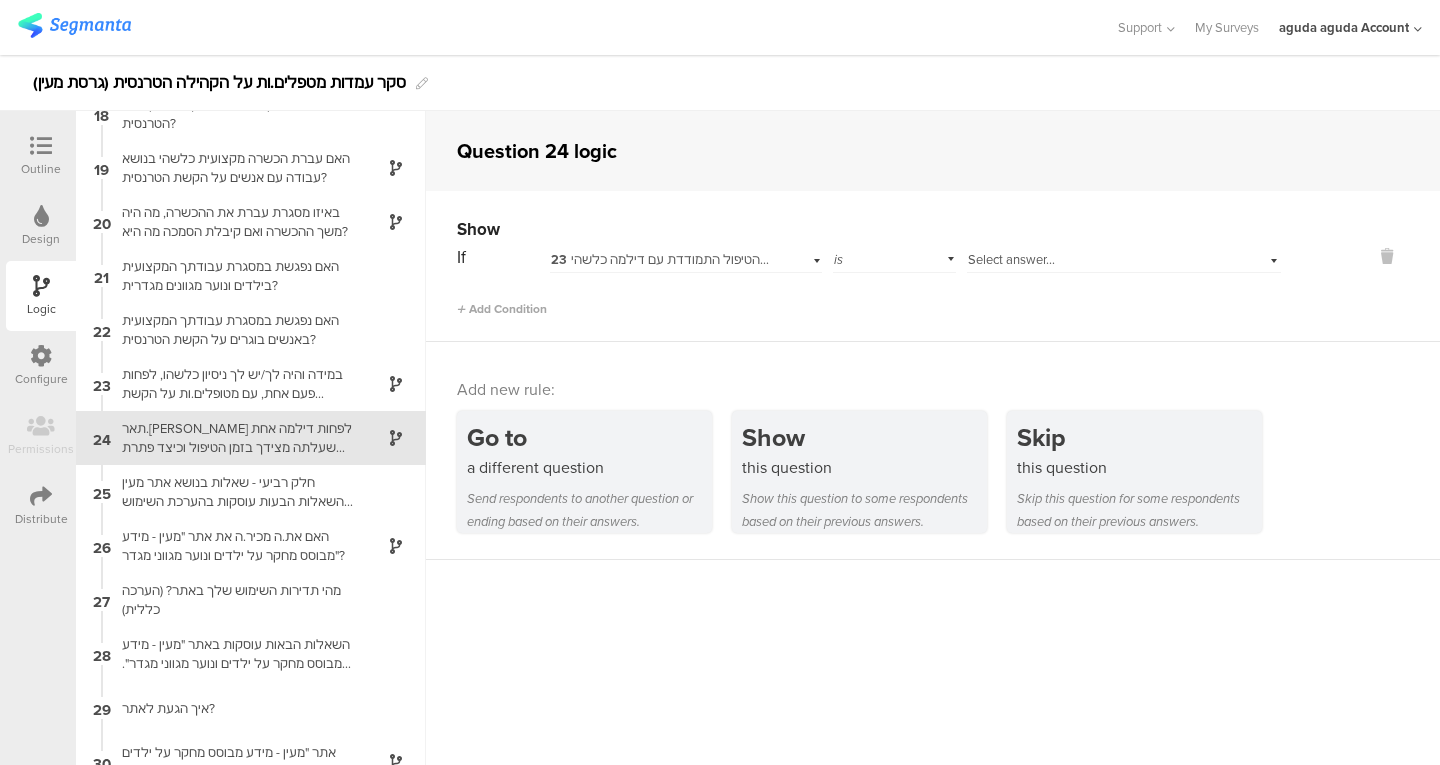 click on "If   23  במידה והיה לך/יש לך ניסיון כלשהו, לפחות פעם אחת, עם מטופלים.ות על הקשת הטרנסית ומשפחותיהםן, האם במהלך הטיפול התמודדת עם דילמה כלשהי?
is Select answer...
Add Condition" at bounding box center (869, 280) 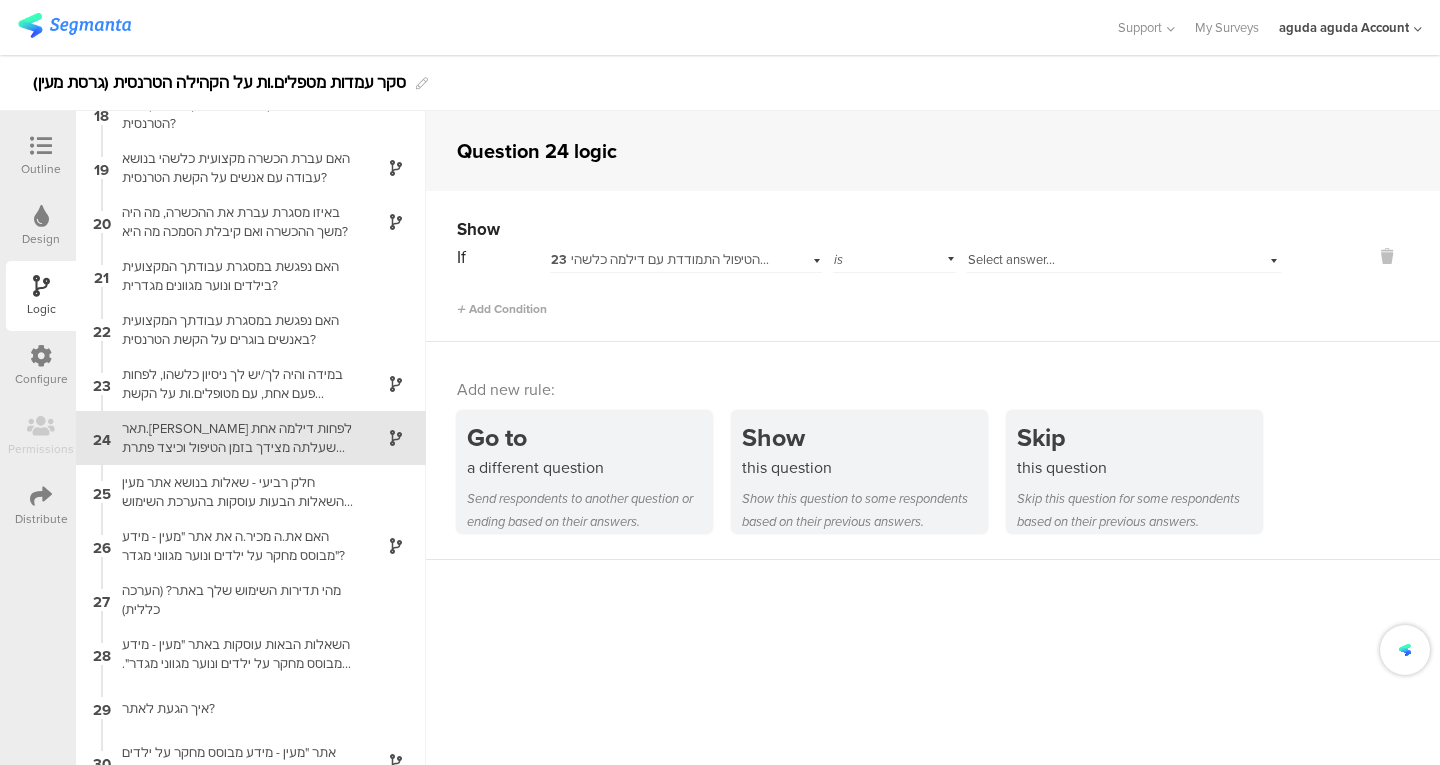 click on "is" at bounding box center (895, 257) 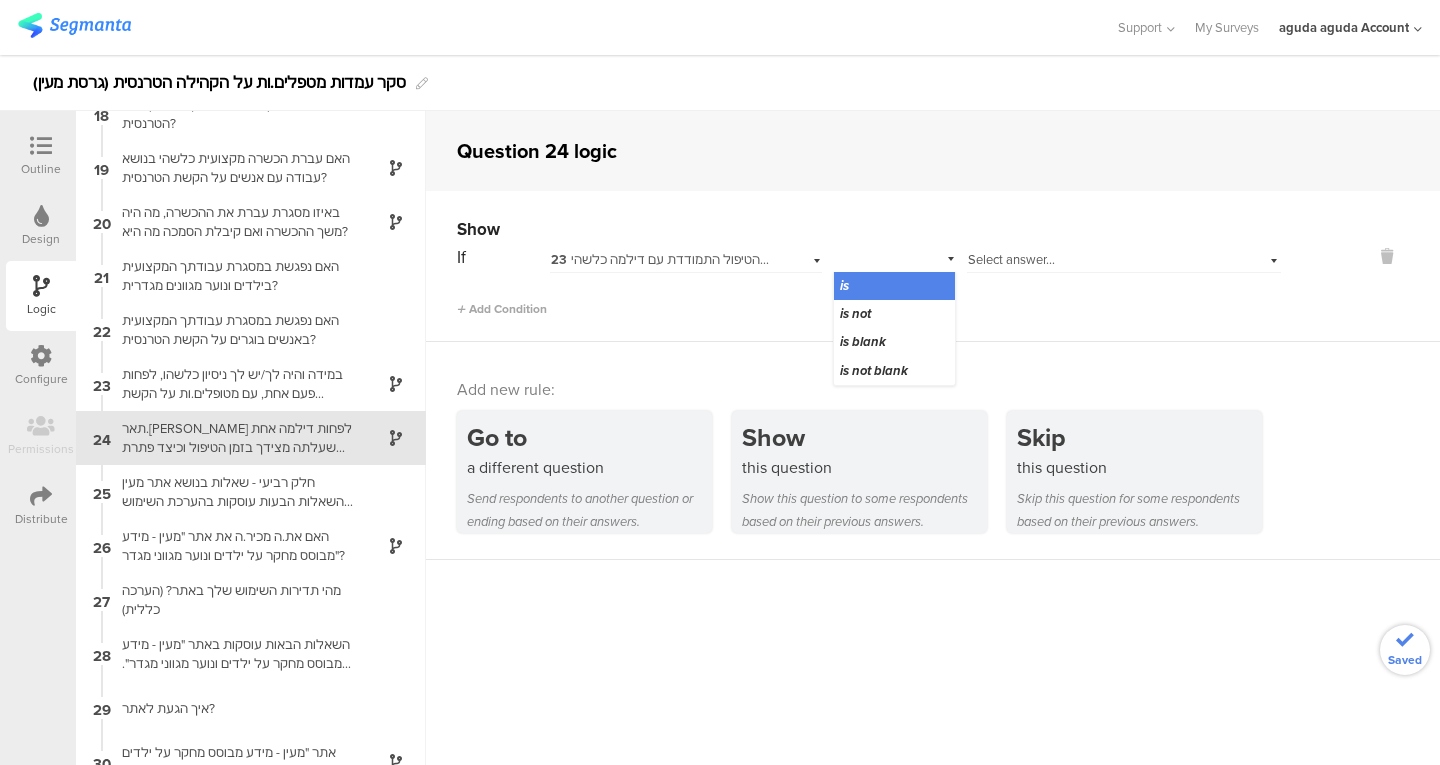 click on "23  במידה והיה לך/יש לך ניסיון כלשהו, לפחות פעם אחת, עם מטופלים.ות על הקשת הטרנסית ומשפחותיהםן, האם במהלך הטיפול התמודדת עם דילמה כלשהי?" at bounding box center (686, 257) 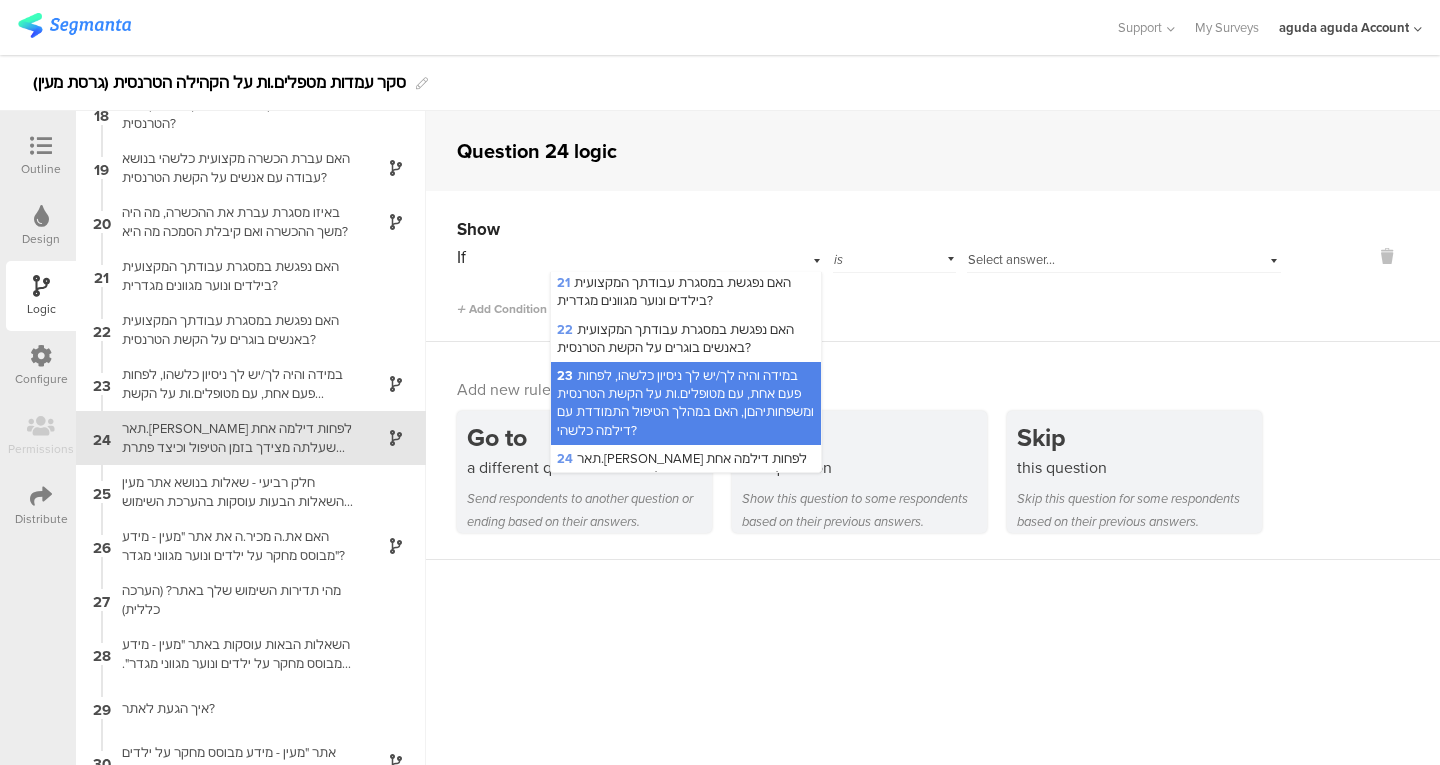 click on "Select answer..." at bounding box center [1011, 259] 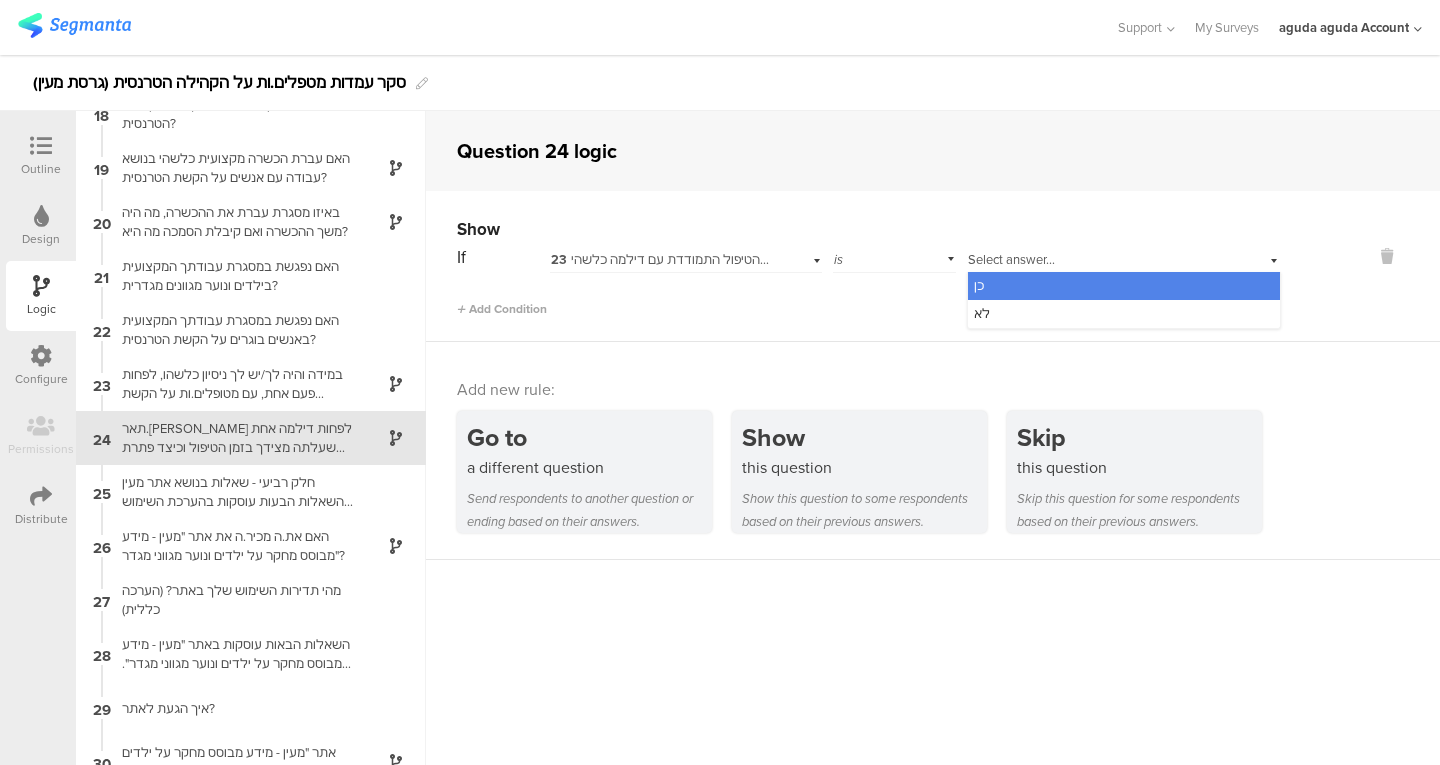 click on "כן" at bounding box center [1124, 286] 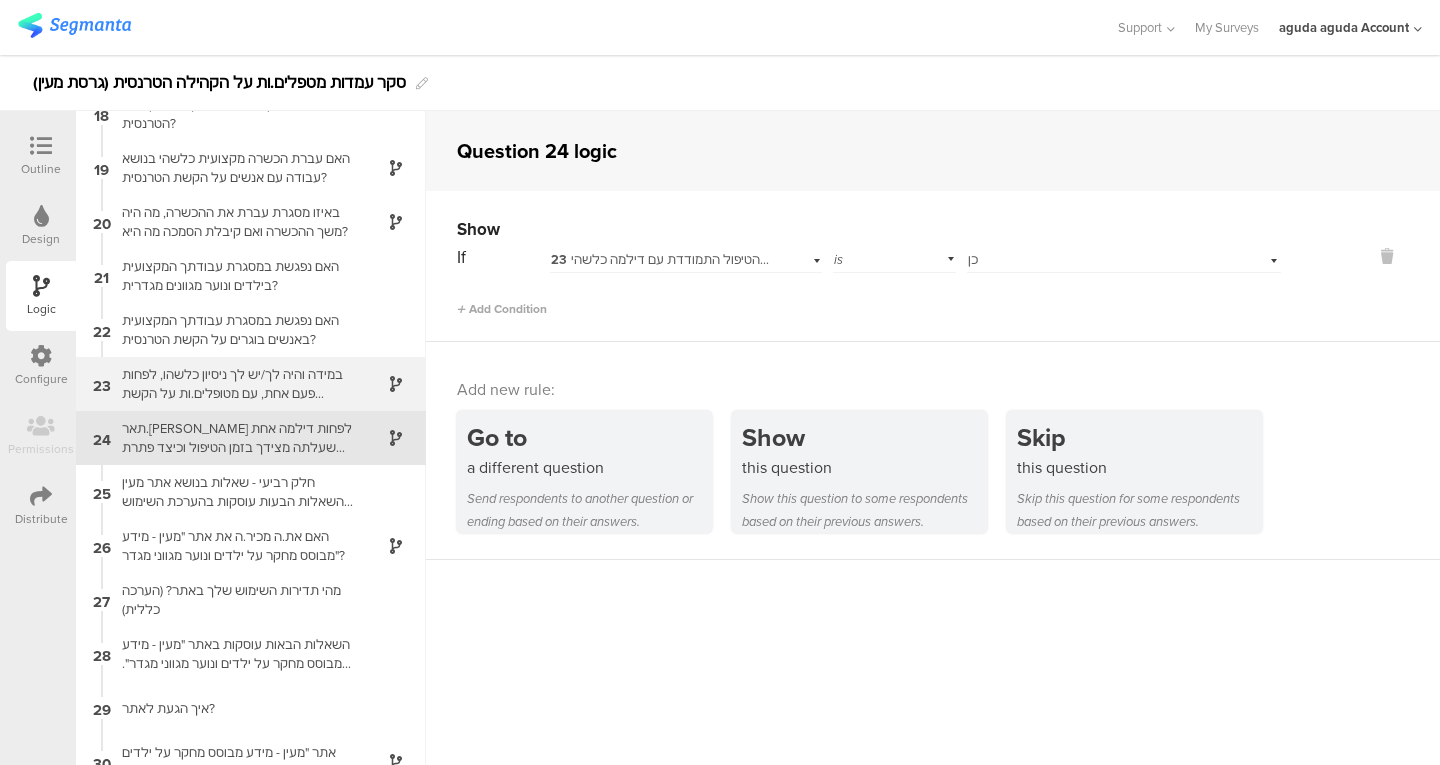 click on "במידה והיה לך/יש לך ניסיון כלשהו, לפחות פעם אחת, עם מטופלים.ות על הקשת הטרנסית ומשפחותיהםן, האם במהלך הטיפול התמודדת עם דילמה כלשהי?" at bounding box center [235, 384] 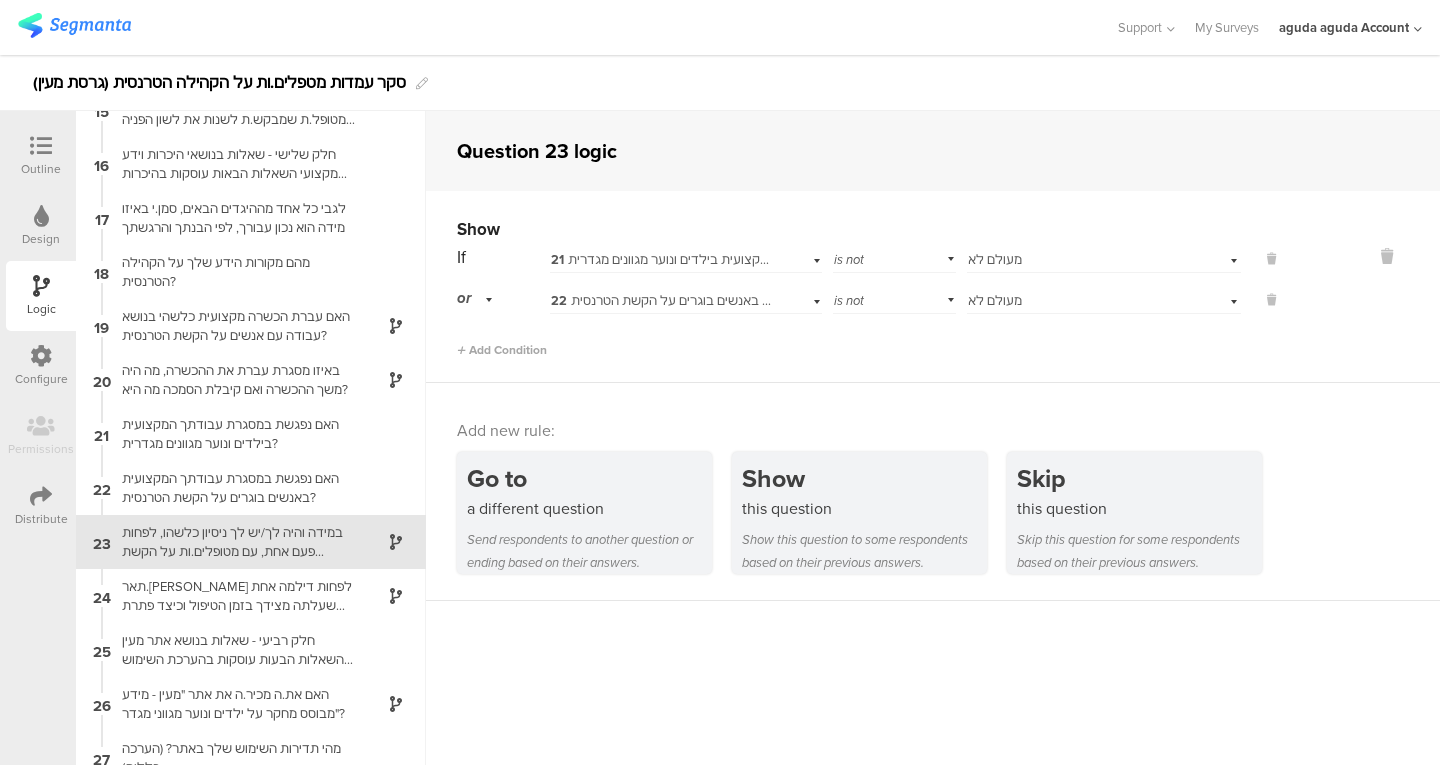 scroll, scrollTop: 888, scrollLeft: 0, axis: vertical 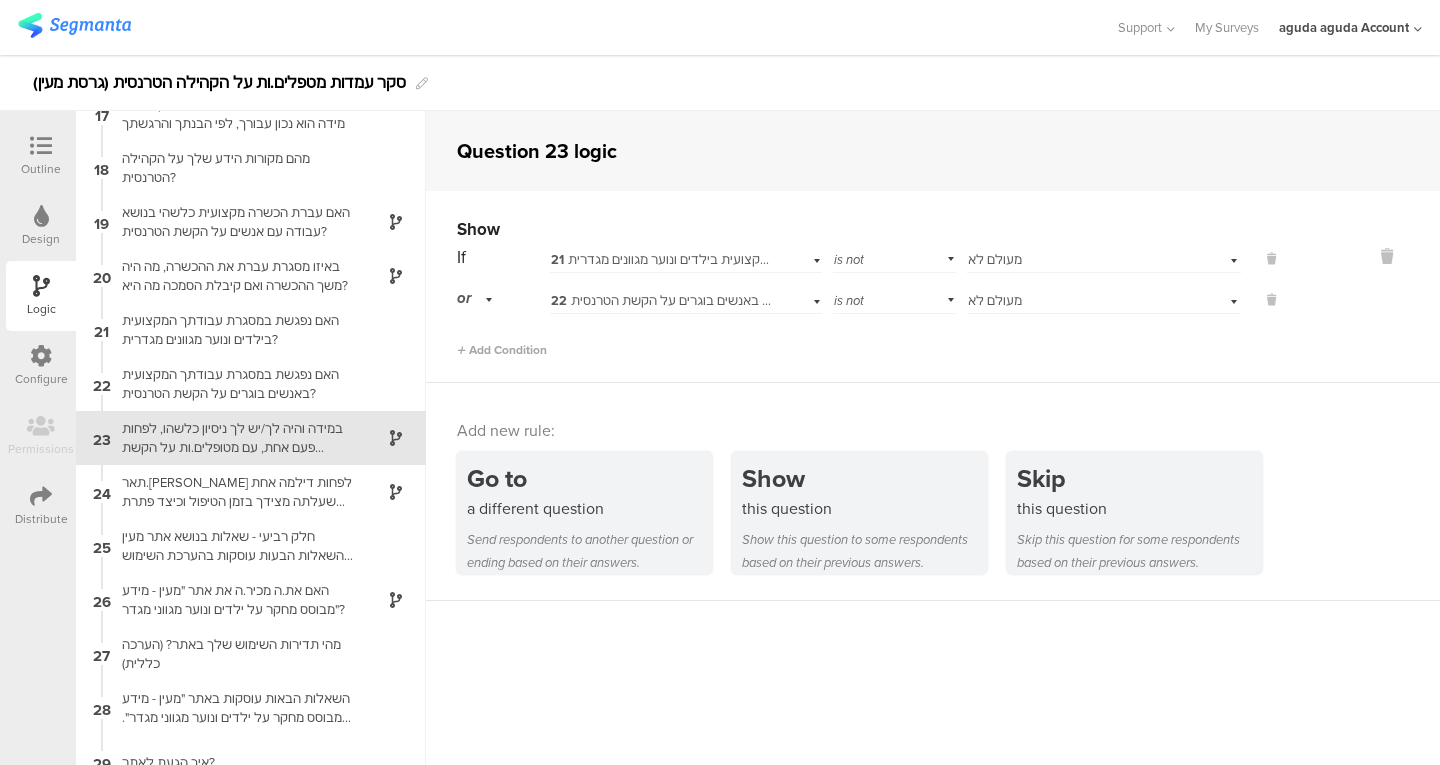click at bounding box center [41, 147] 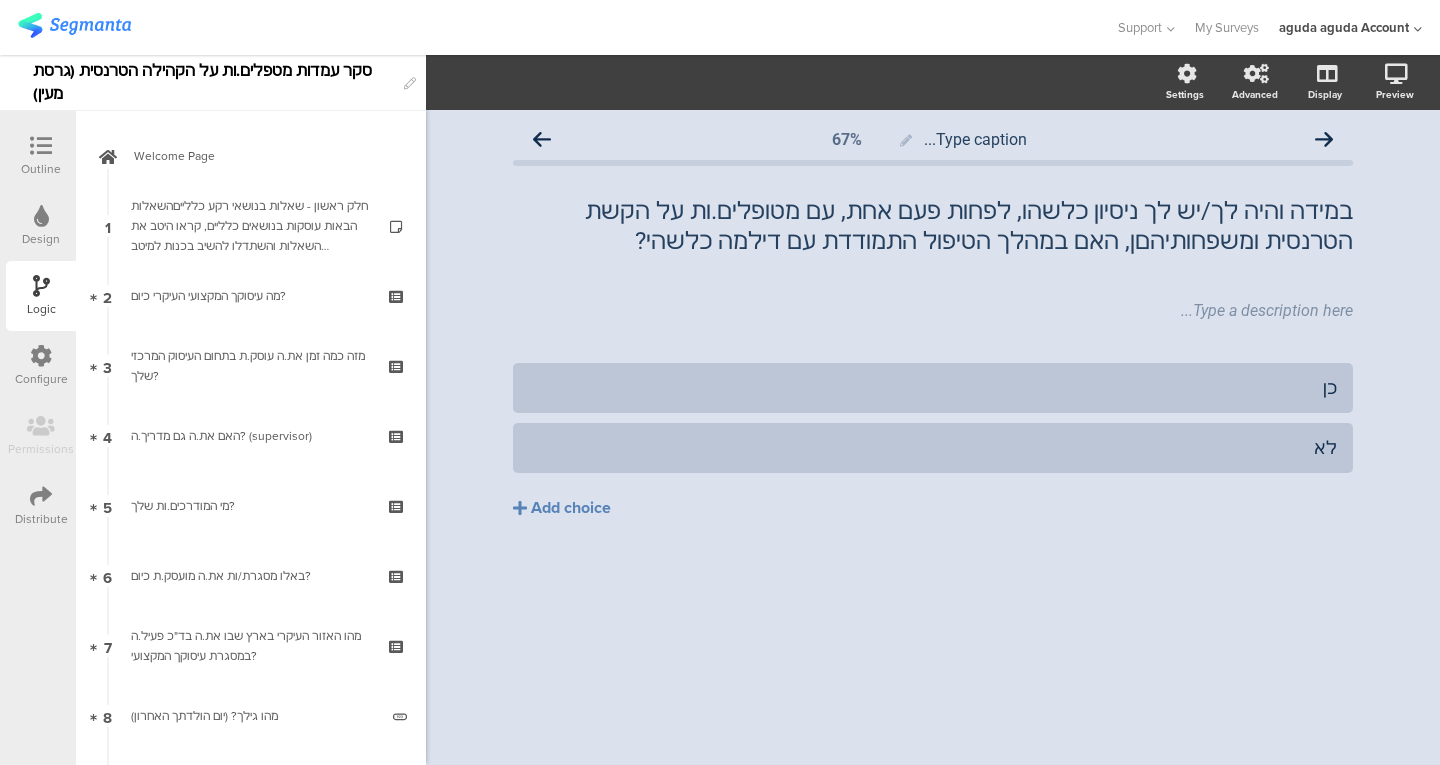 scroll, scrollTop: 0, scrollLeft: 0, axis: both 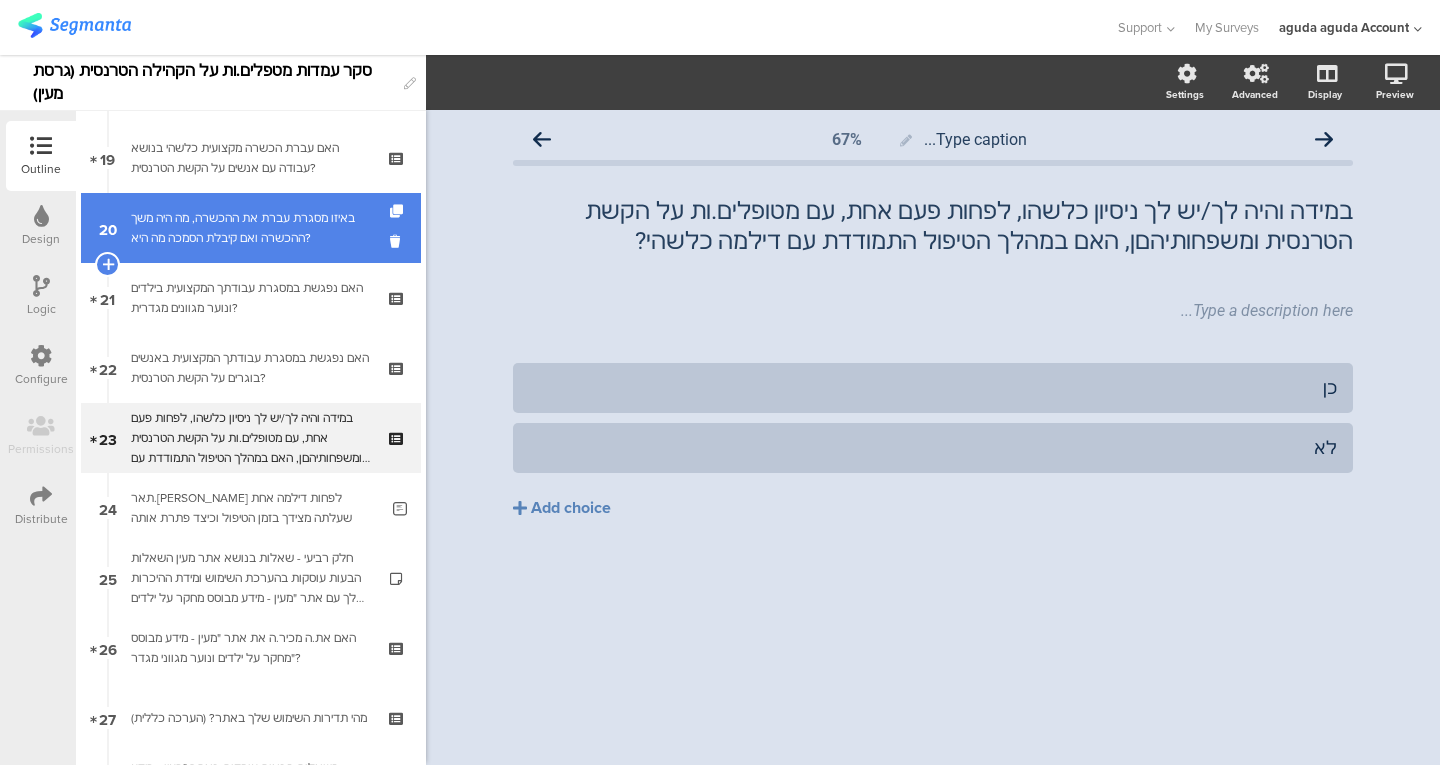 click on "20
[PERSON_NAME] מסגרת עברת את ההכשרה, מה היה משך ההכשרה ואם קיבלת הסמכה מה היא?" at bounding box center [251, 228] 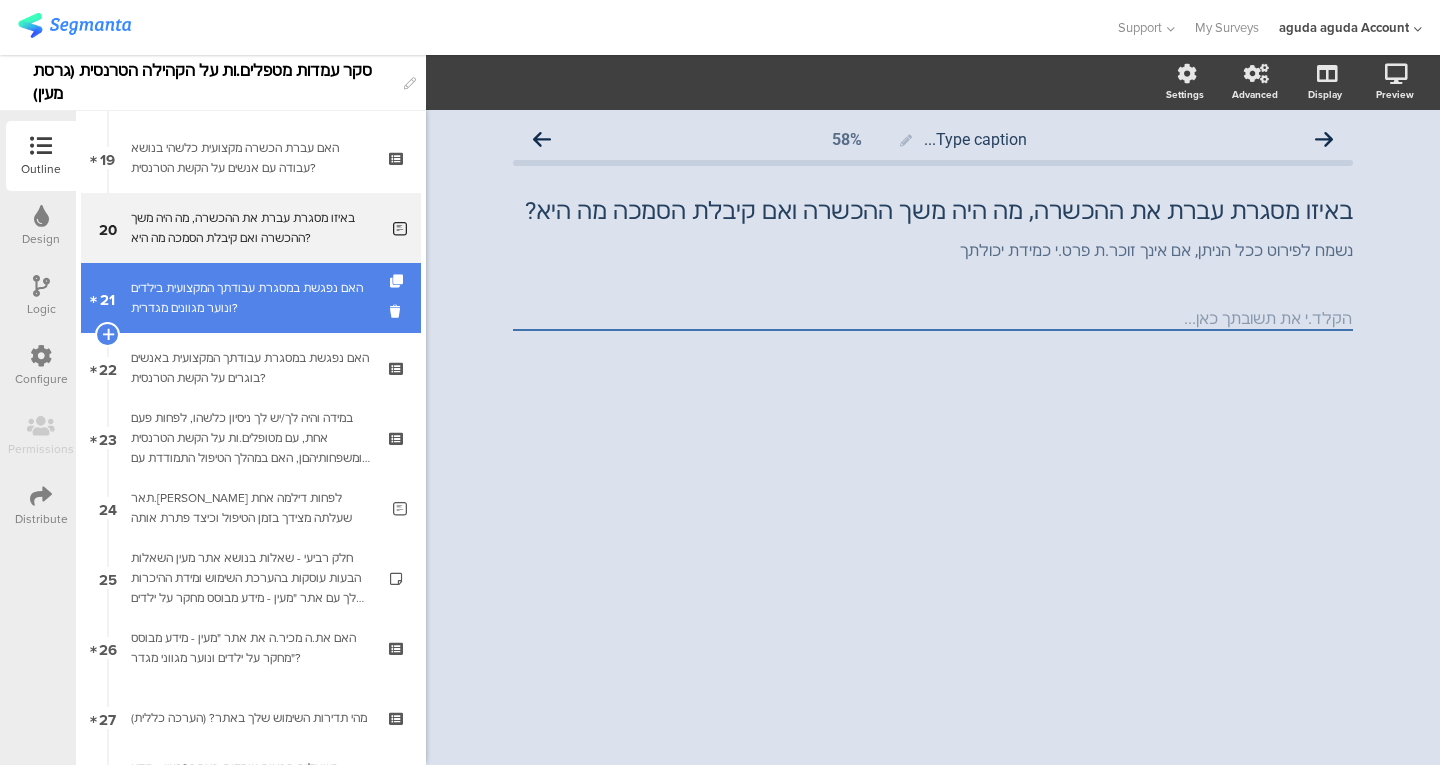 click on "האם נפגשת במסגרת עבודתך המקצועית בילדים ונוער מגוונים מגדרית?" at bounding box center [250, 298] 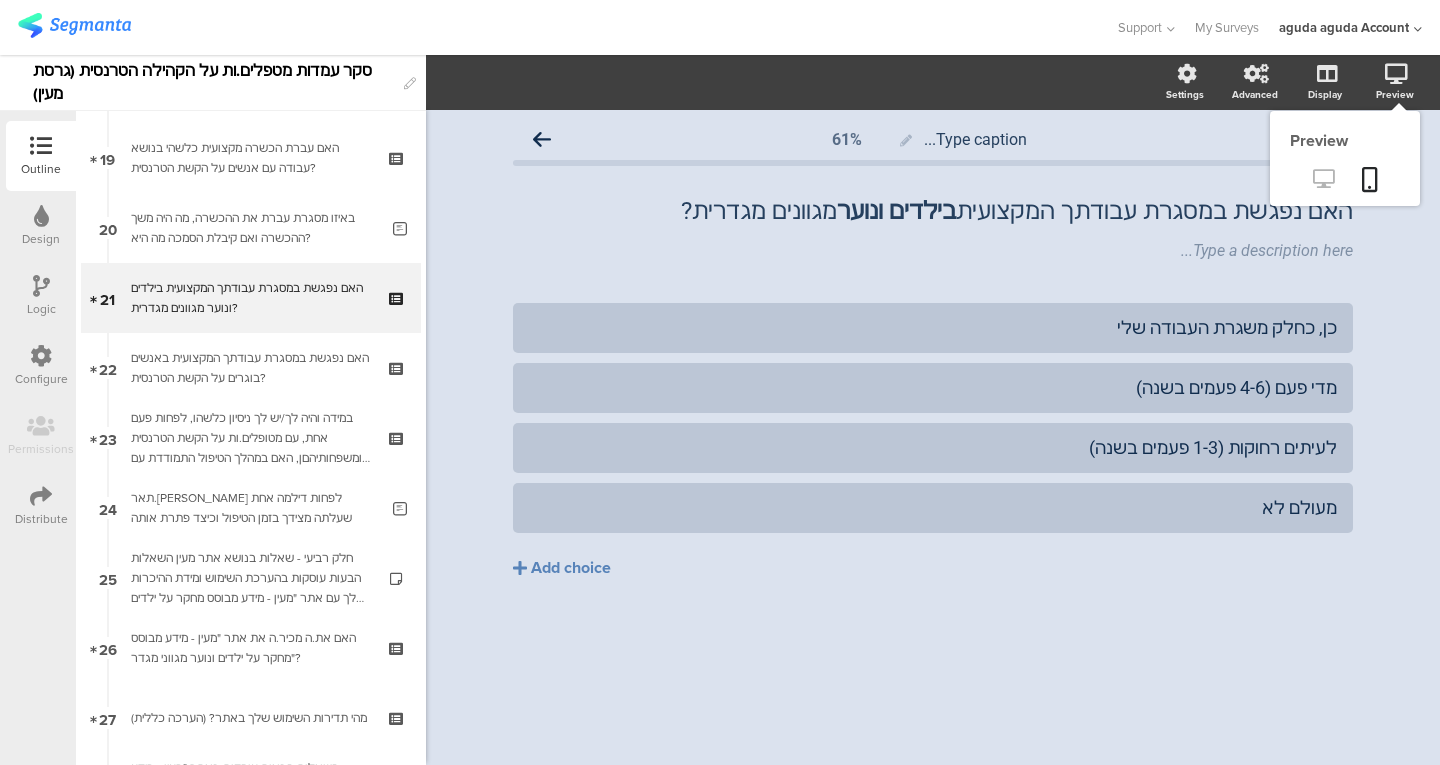 click 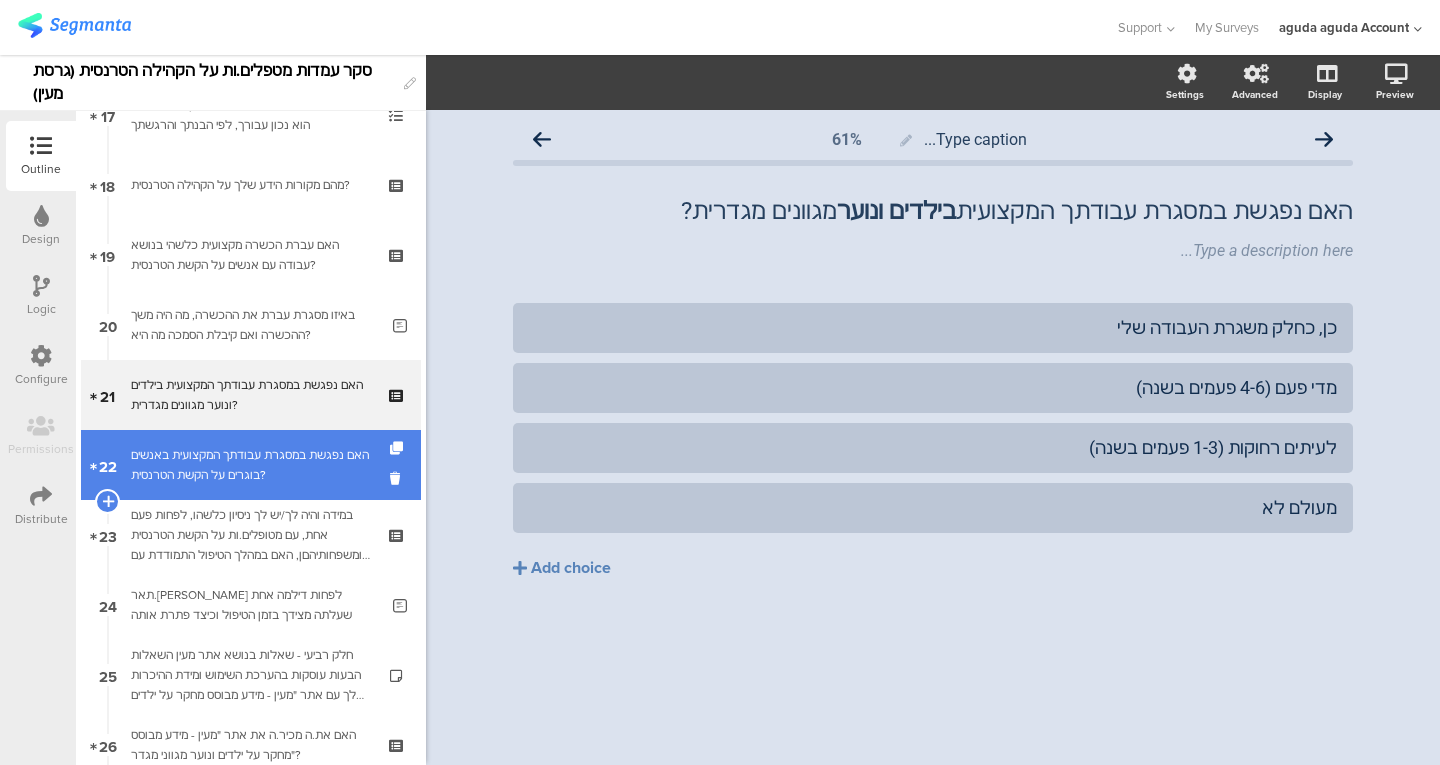 scroll, scrollTop: 1226, scrollLeft: 0, axis: vertical 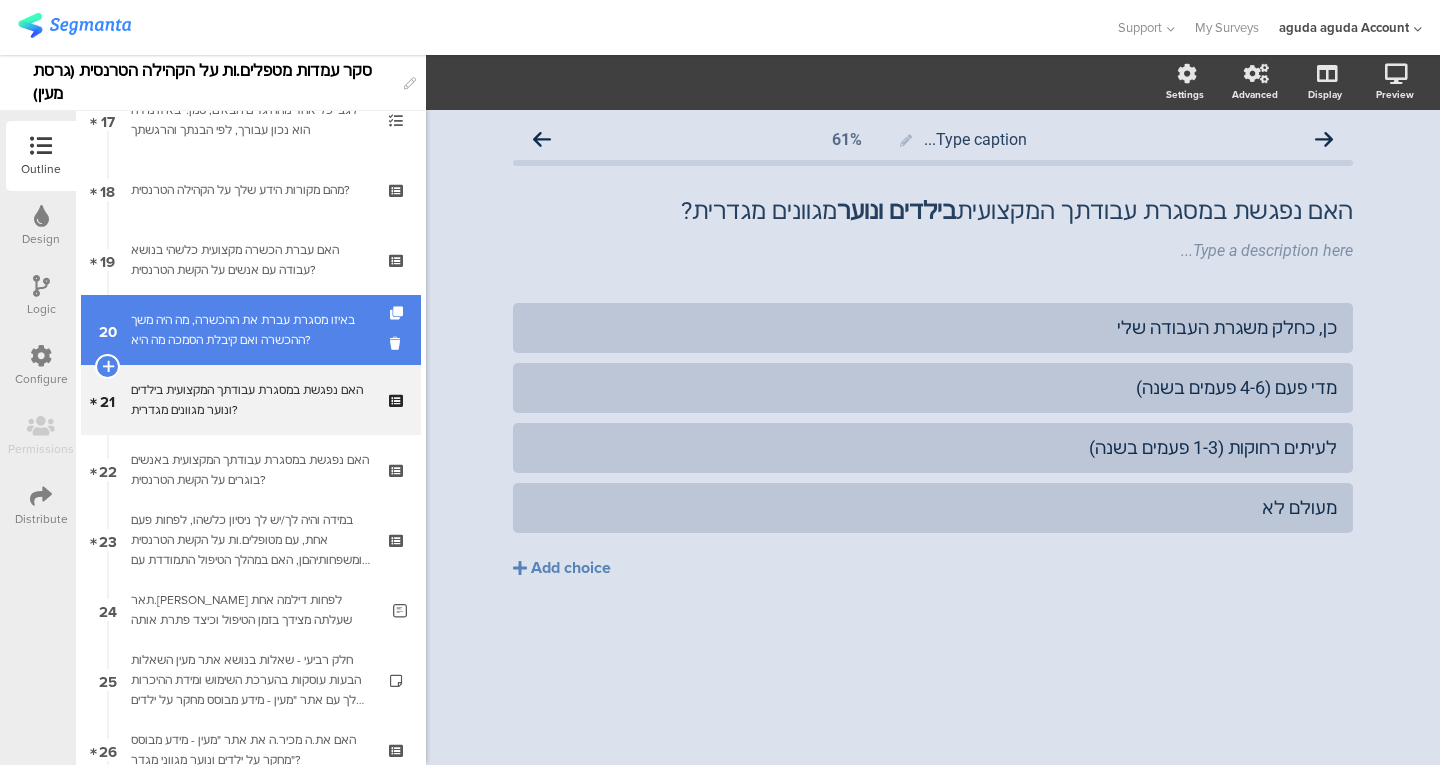 click on "באיזו מסגרת עברת את ההכשרה, מה היה משך ההכשרה ואם קיבלת הסמכה מה היא?" at bounding box center (254, 330) 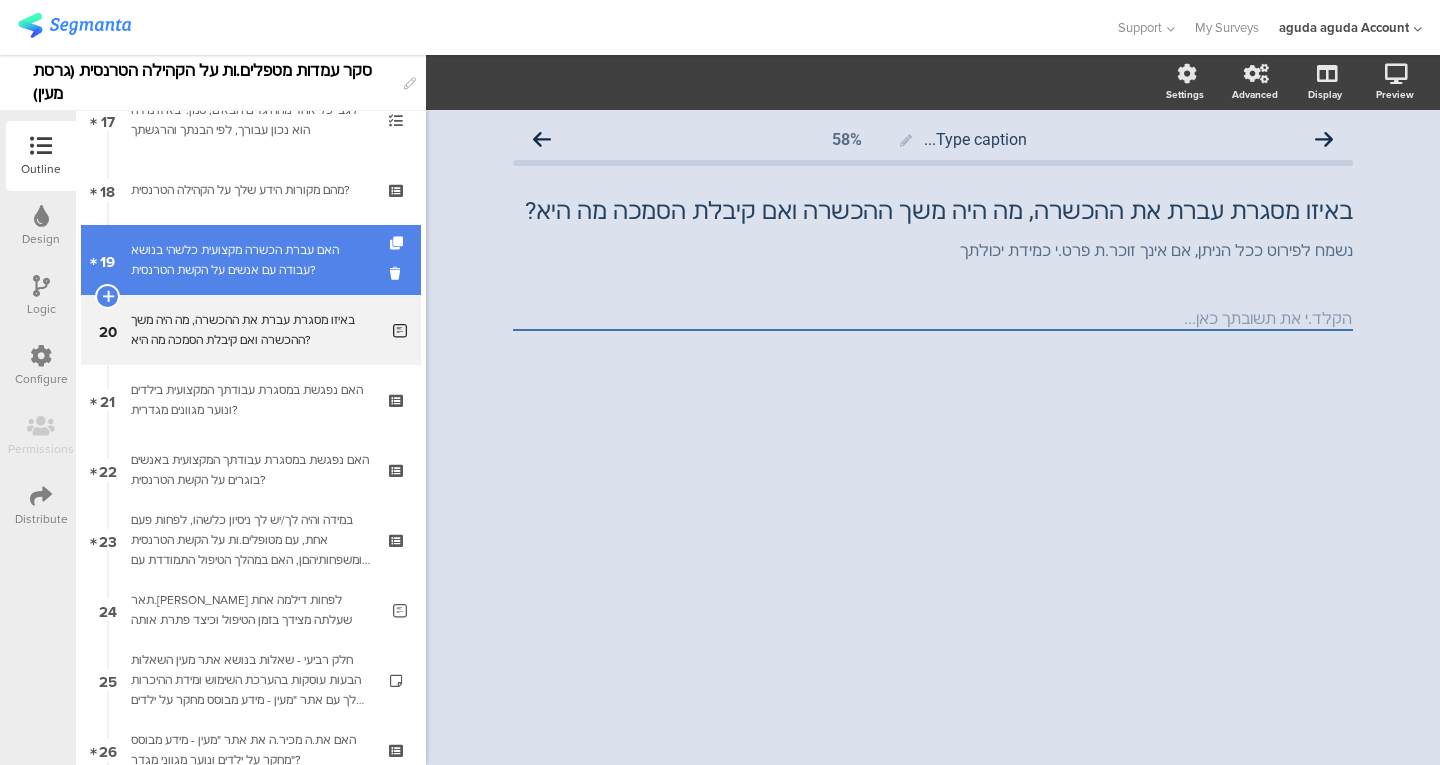 click on "האם עברת הכשרה מקצועית כלשהי בנושא עבודה עם אנשים על הקשת הטרנסית?" at bounding box center [250, 260] 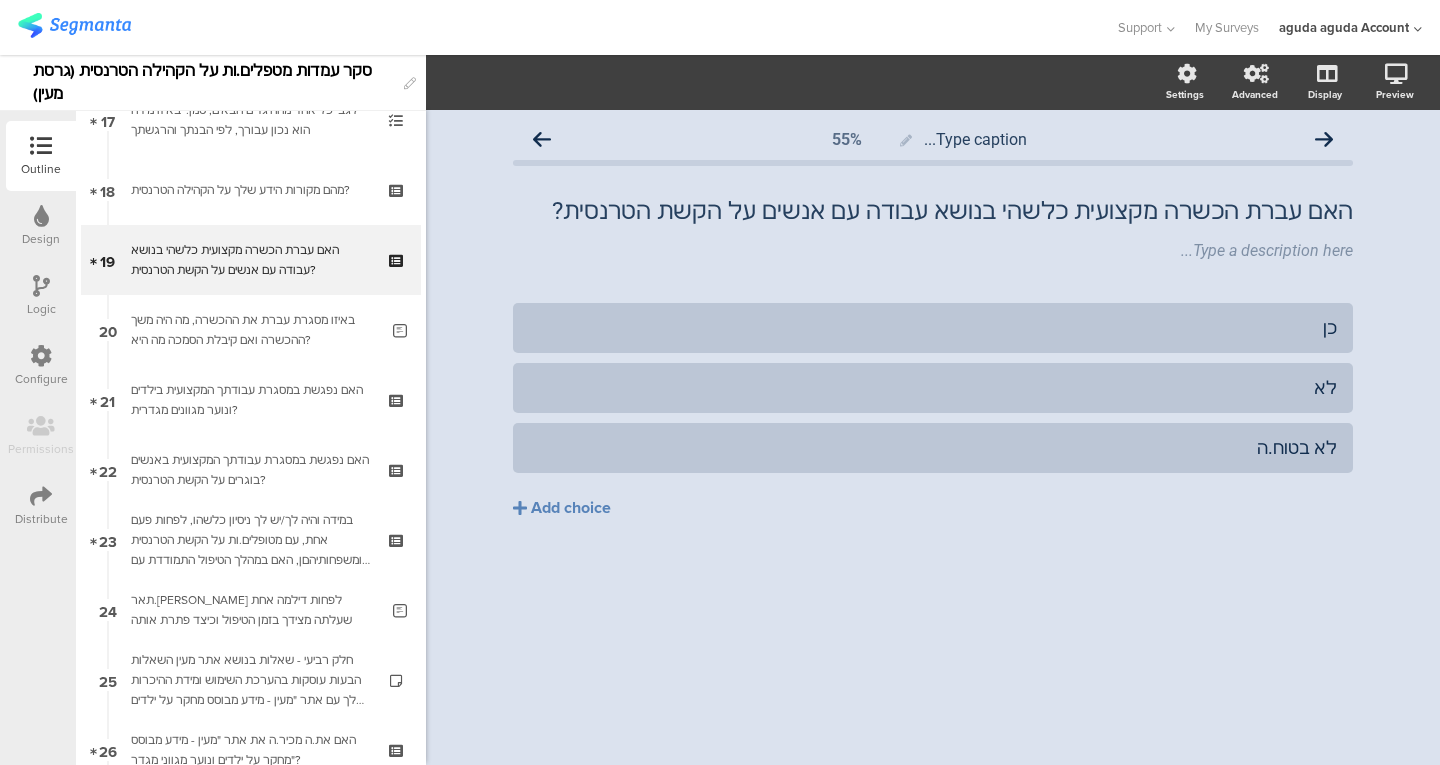 click on "Logic" at bounding box center (41, 296) 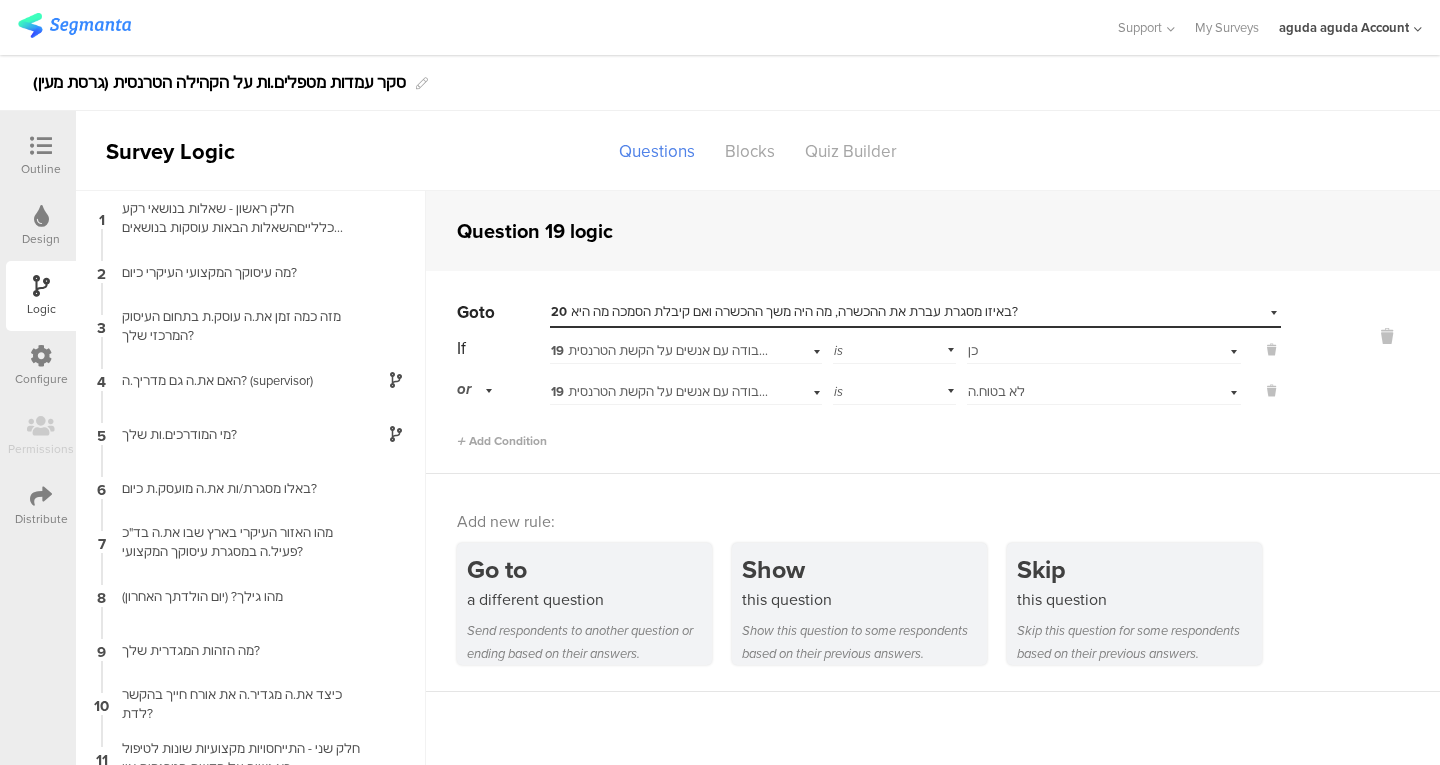 scroll, scrollTop: 79, scrollLeft: 0, axis: vertical 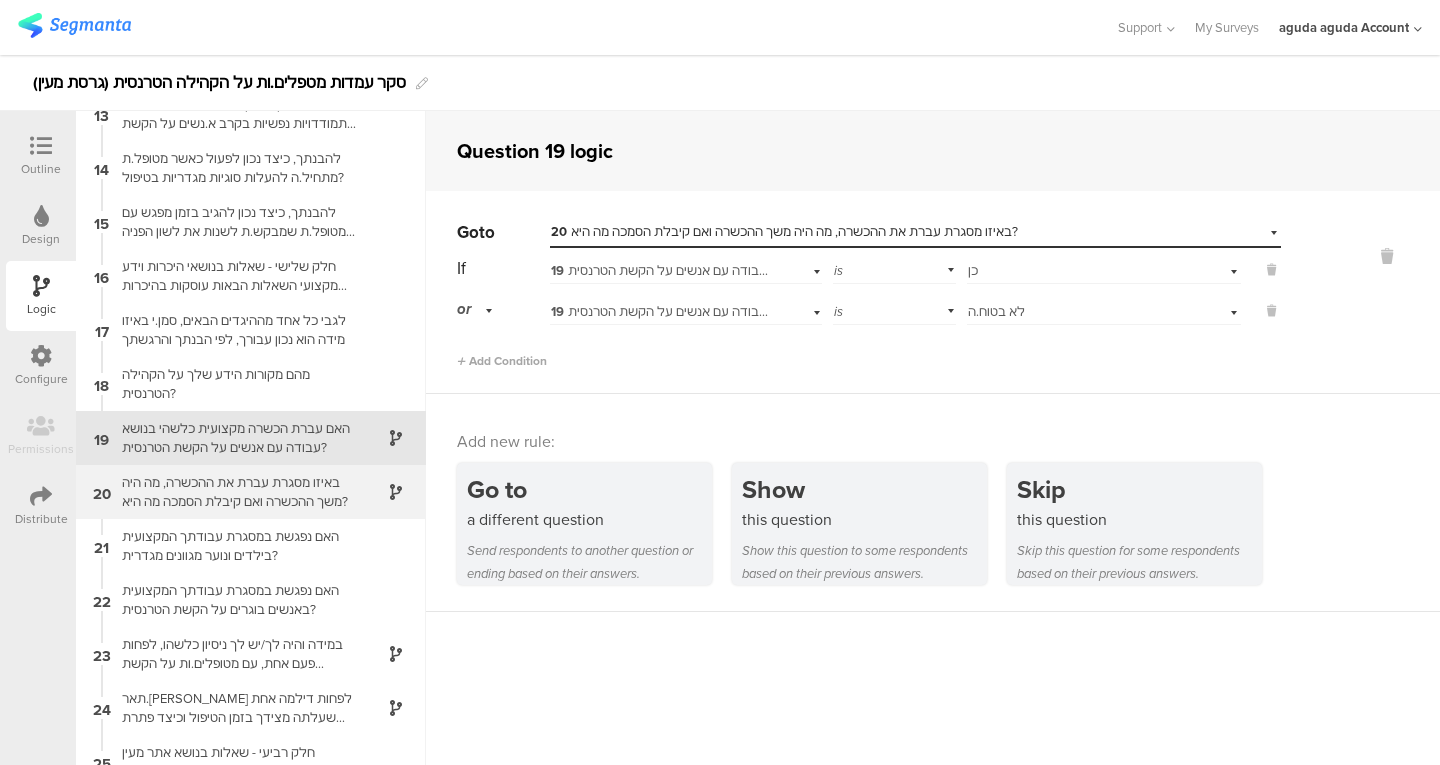 click on "20
[PERSON_NAME] מסגרת עברת את ההכשרה, מה היה משך ההכשרה ואם קיבלת הסמכה מה היא?" at bounding box center (251, 492) 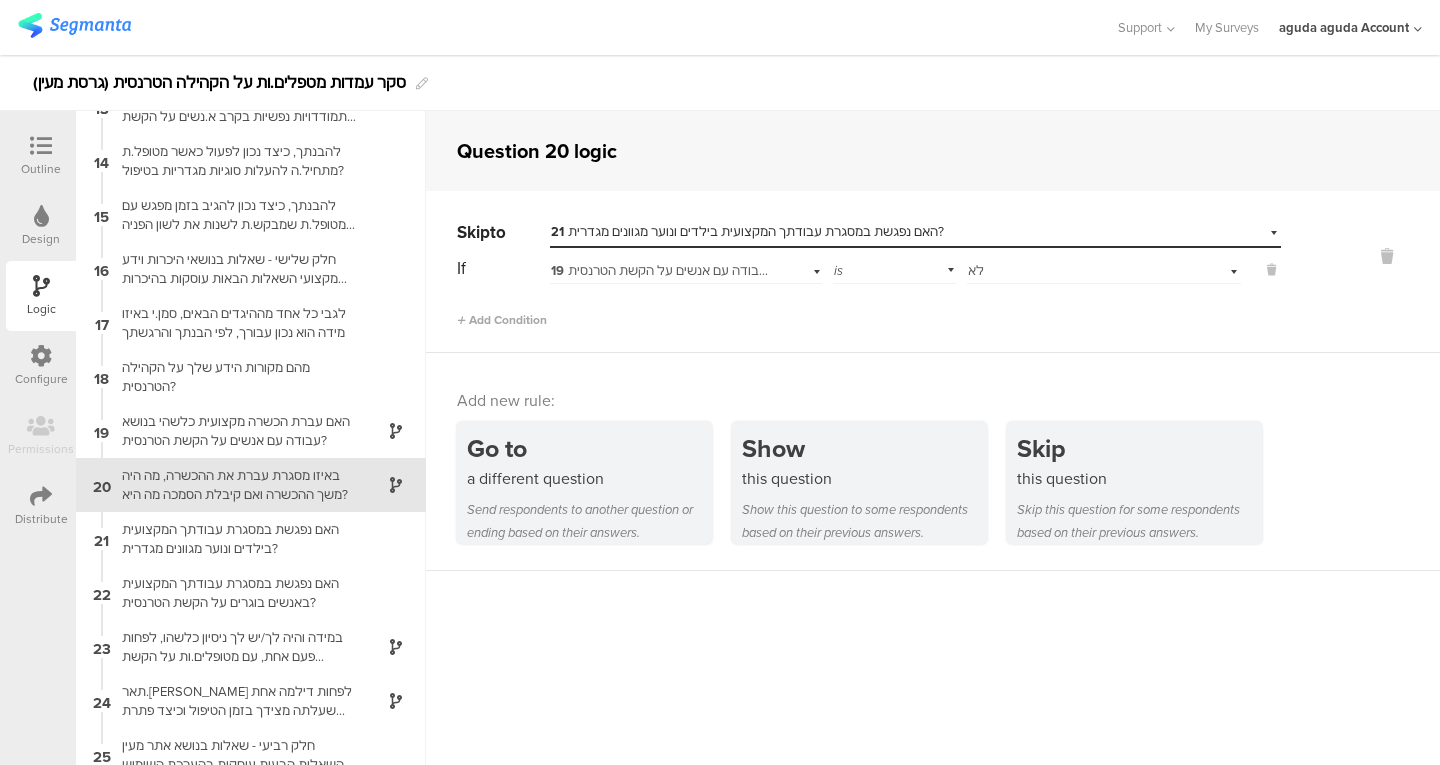 scroll, scrollTop: 726, scrollLeft: 0, axis: vertical 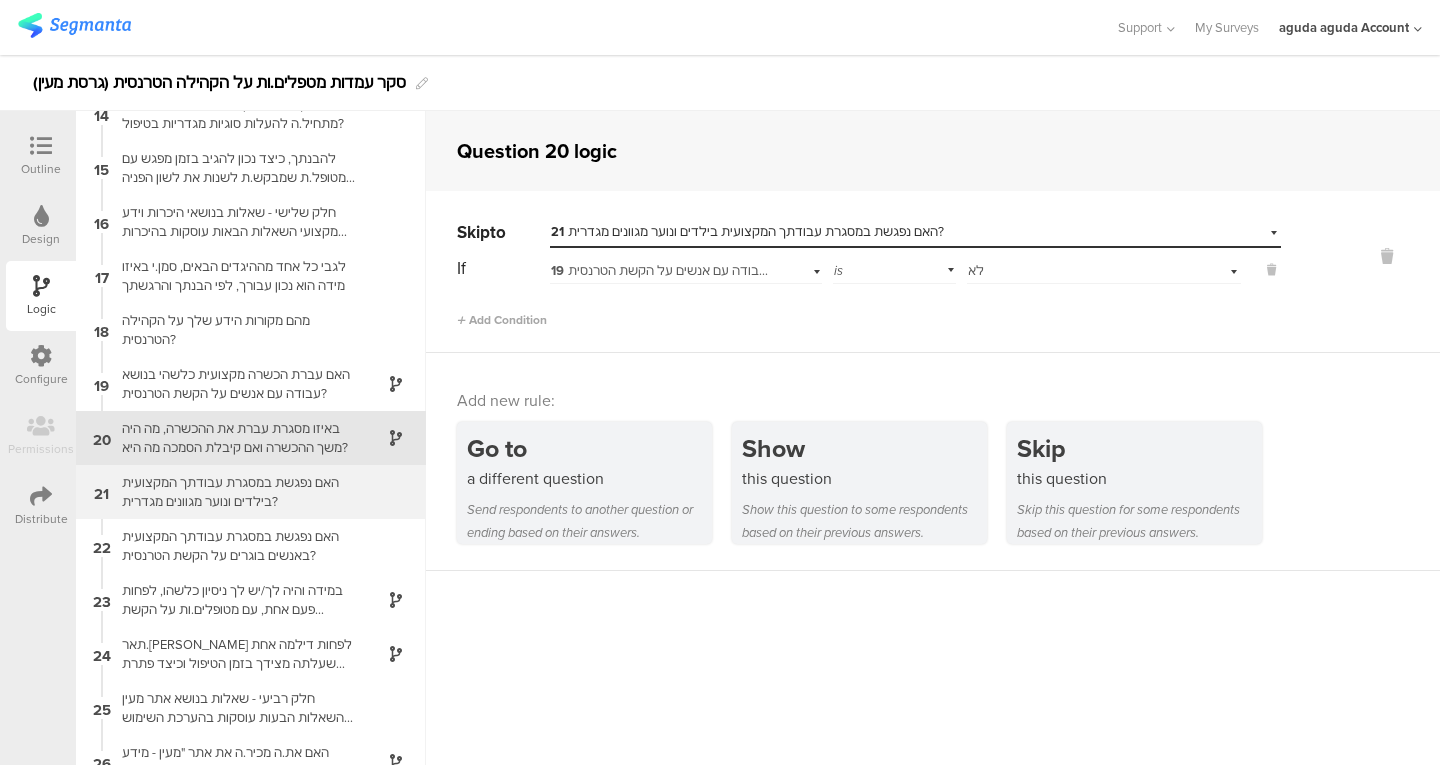 click on "האם נפגשת במסגרת עבודתך המקצועית בילדים ונוער מגוונים מגדרית?" at bounding box center [235, 492] 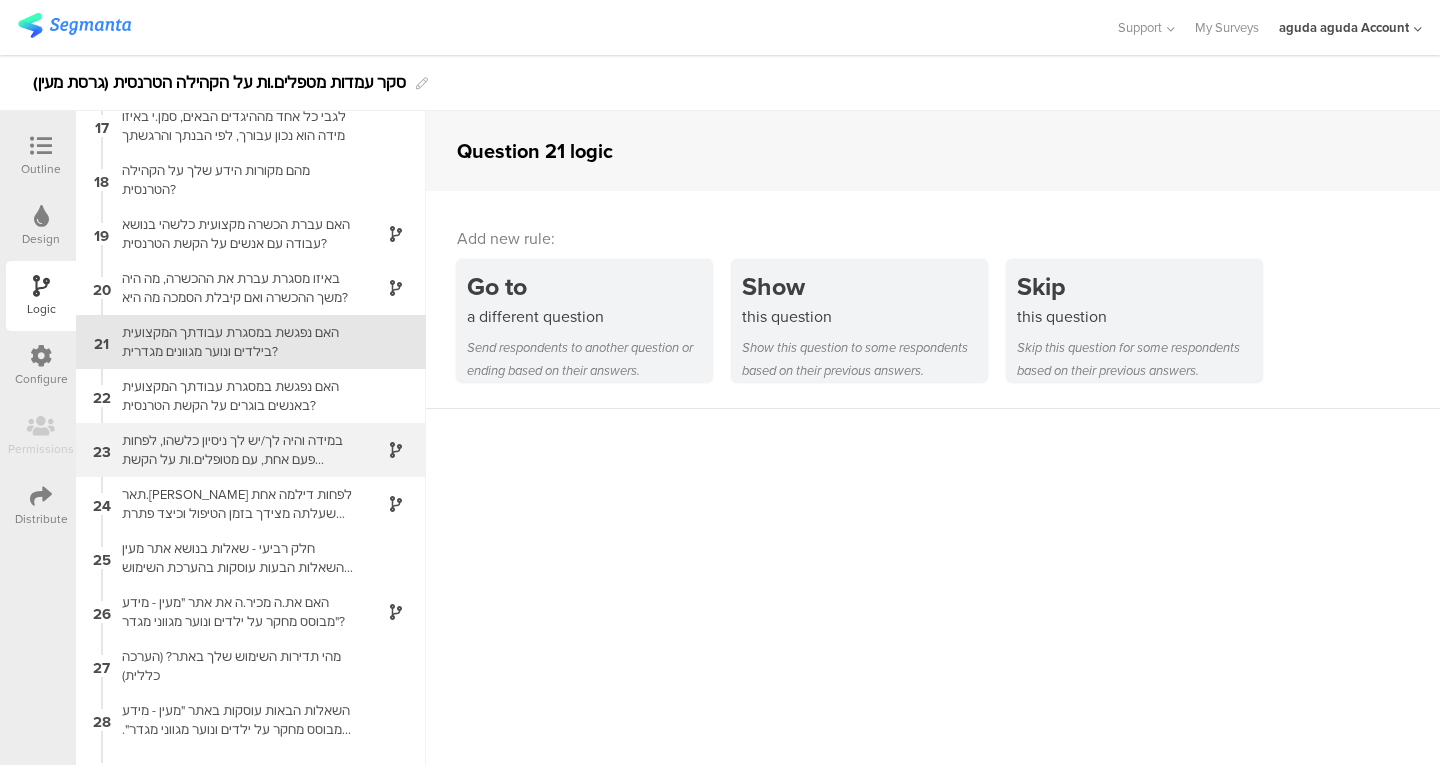 scroll, scrollTop: 880, scrollLeft: 0, axis: vertical 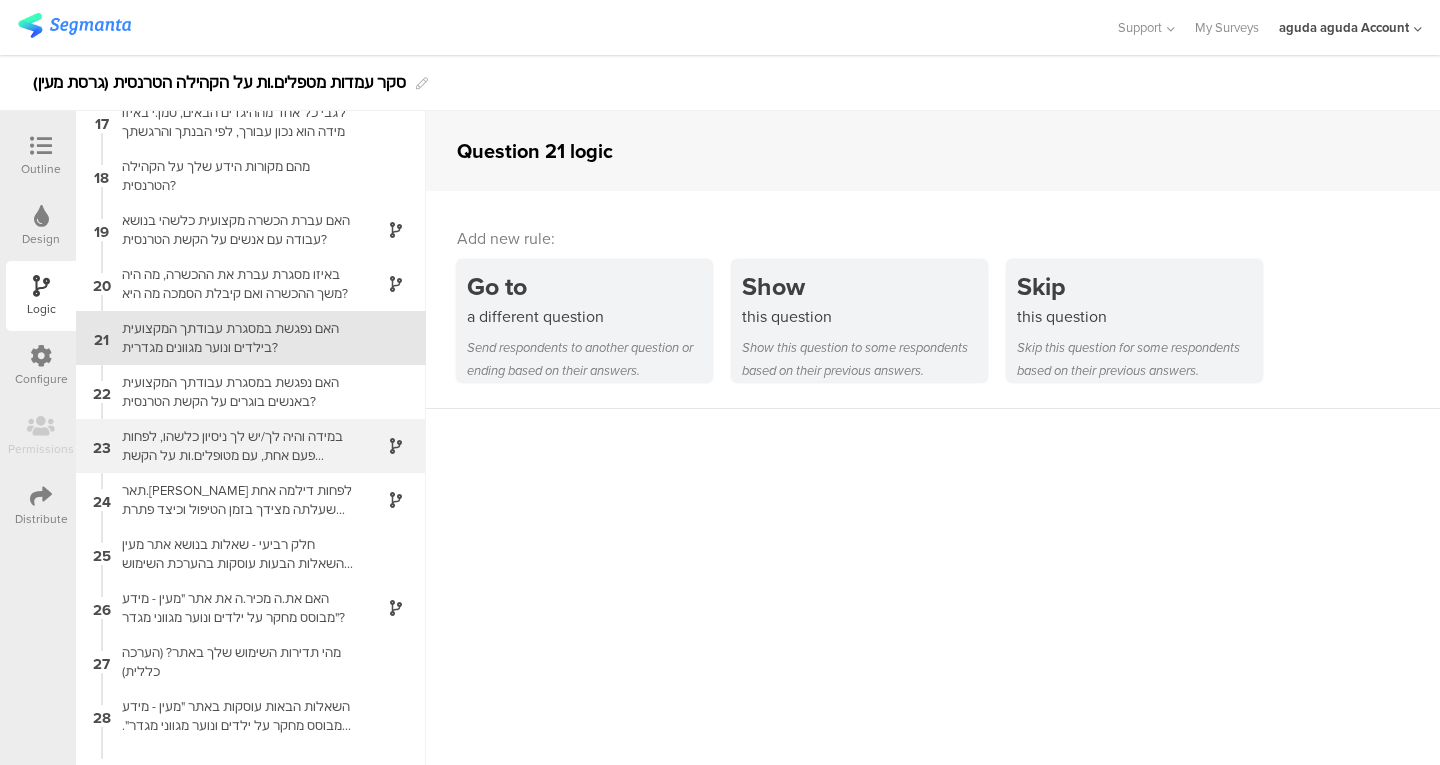 click on "במידה והיה לך/יש לך ניסיון כלשהו, לפחות פעם אחת, עם מטופלים.ות על הקשת הטרנסית ומשפחותיהםן, האם במהלך הטיפול התמודדת עם דילמה כלשהי?" at bounding box center (235, 446) 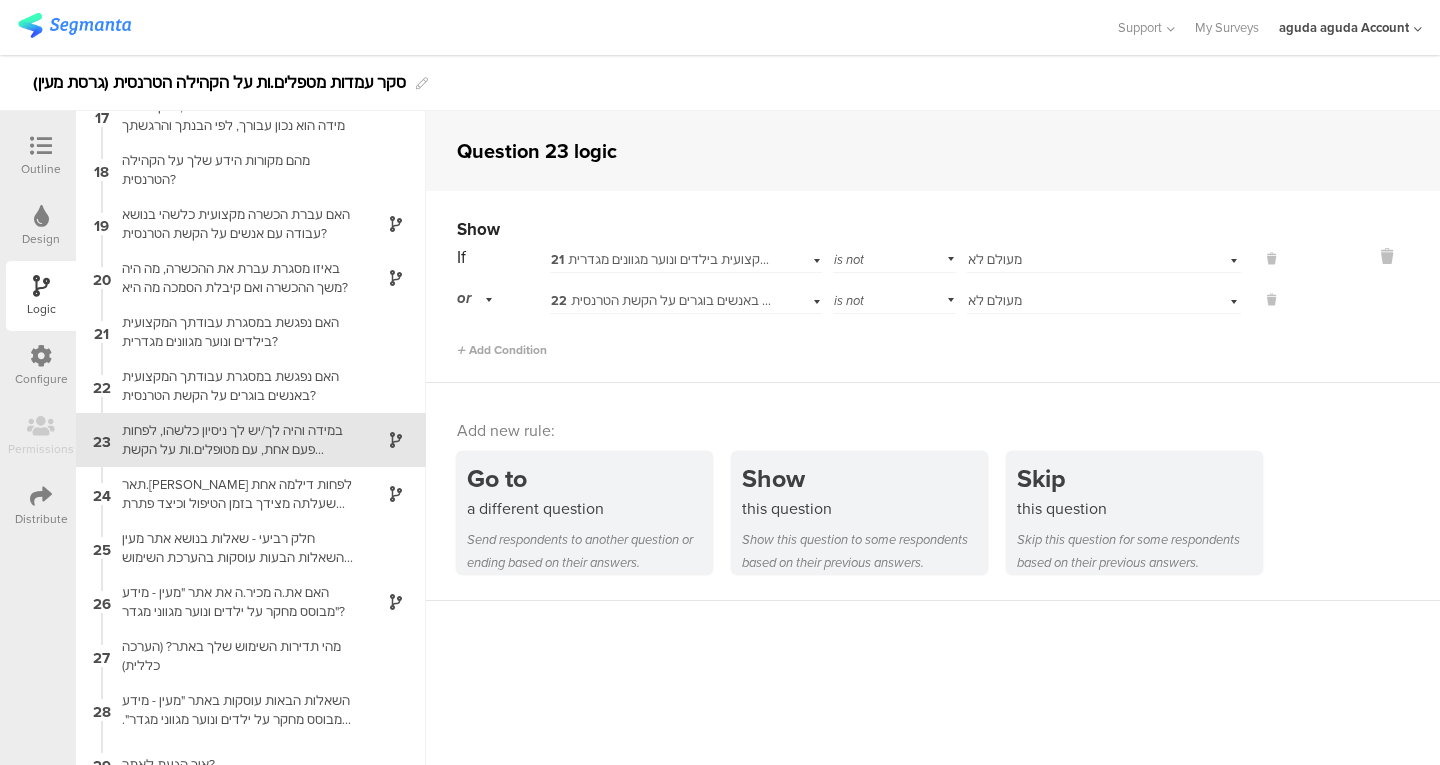 scroll, scrollTop: 888, scrollLeft: 0, axis: vertical 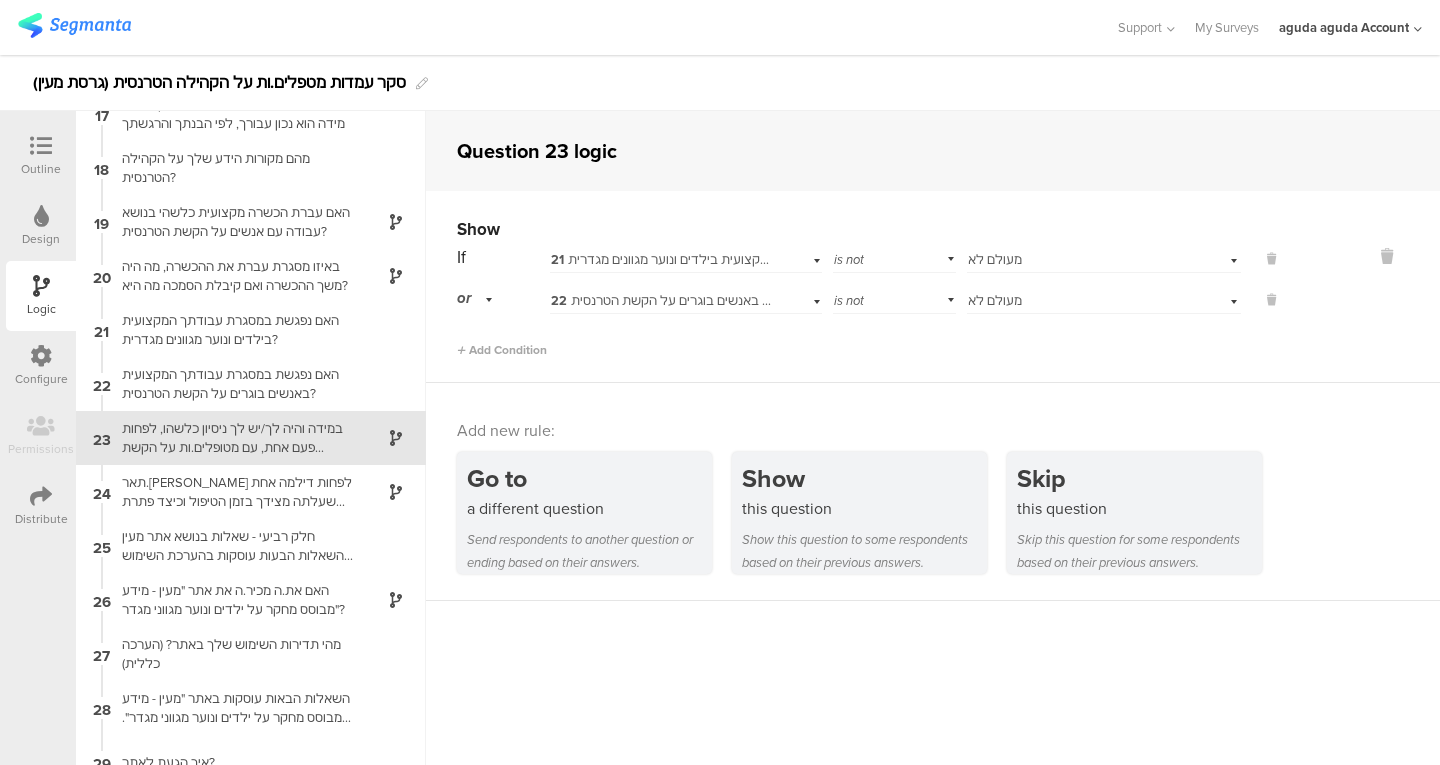 click on "במידה והיה לך/יש לך ניסיון כלשהו, לפחות פעם אחת, עם מטופלים.ות על הקשת הטרנסית ומשפחותיהםן, האם במהלך הטיפול התמודדת עם דילמה כלשהי?" at bounding box center (235, 438) 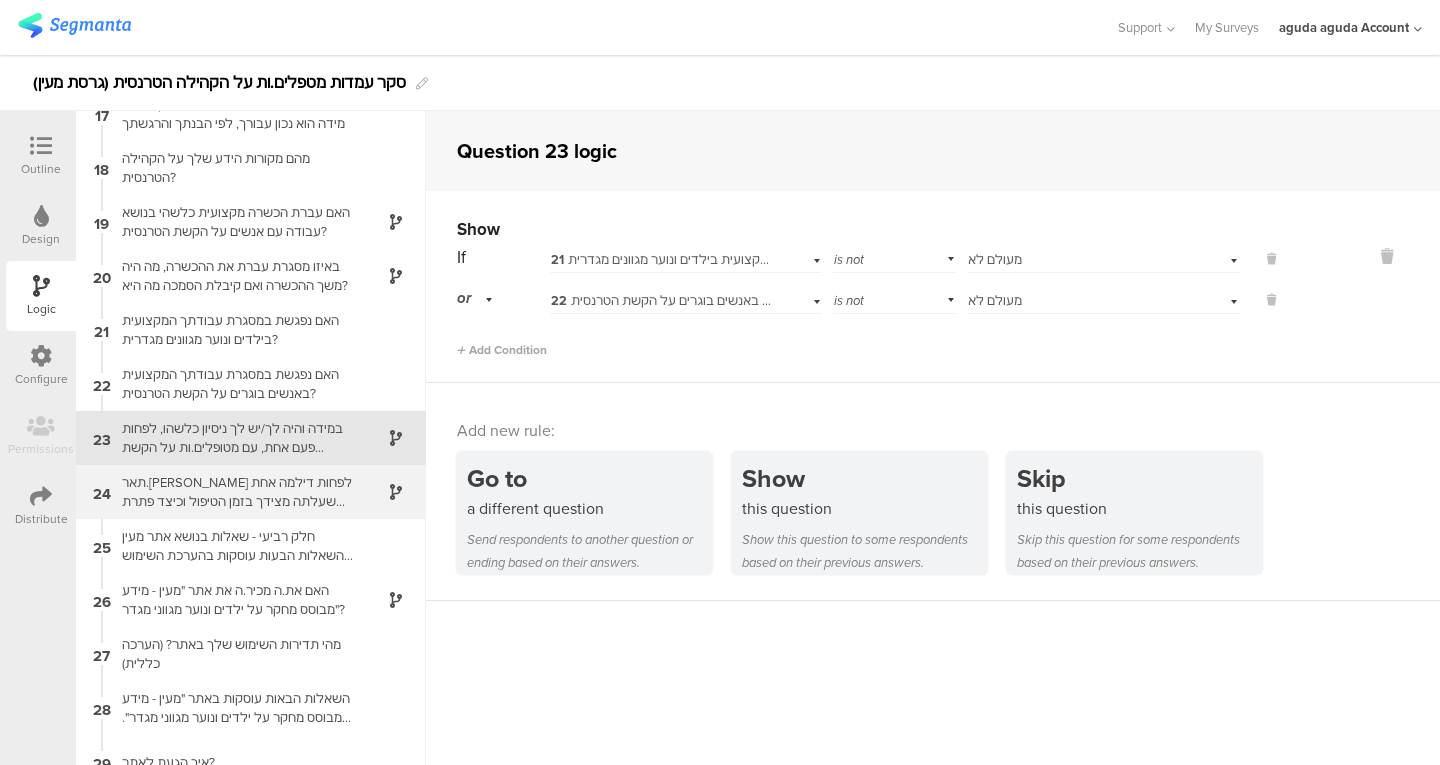 click on "תאר.[PERSON_NAME] לפחות דילמה אחת שעלתה מצידך בזמן הטיפול וכיצד פתרת אותה" at bounding box center [235, 492] 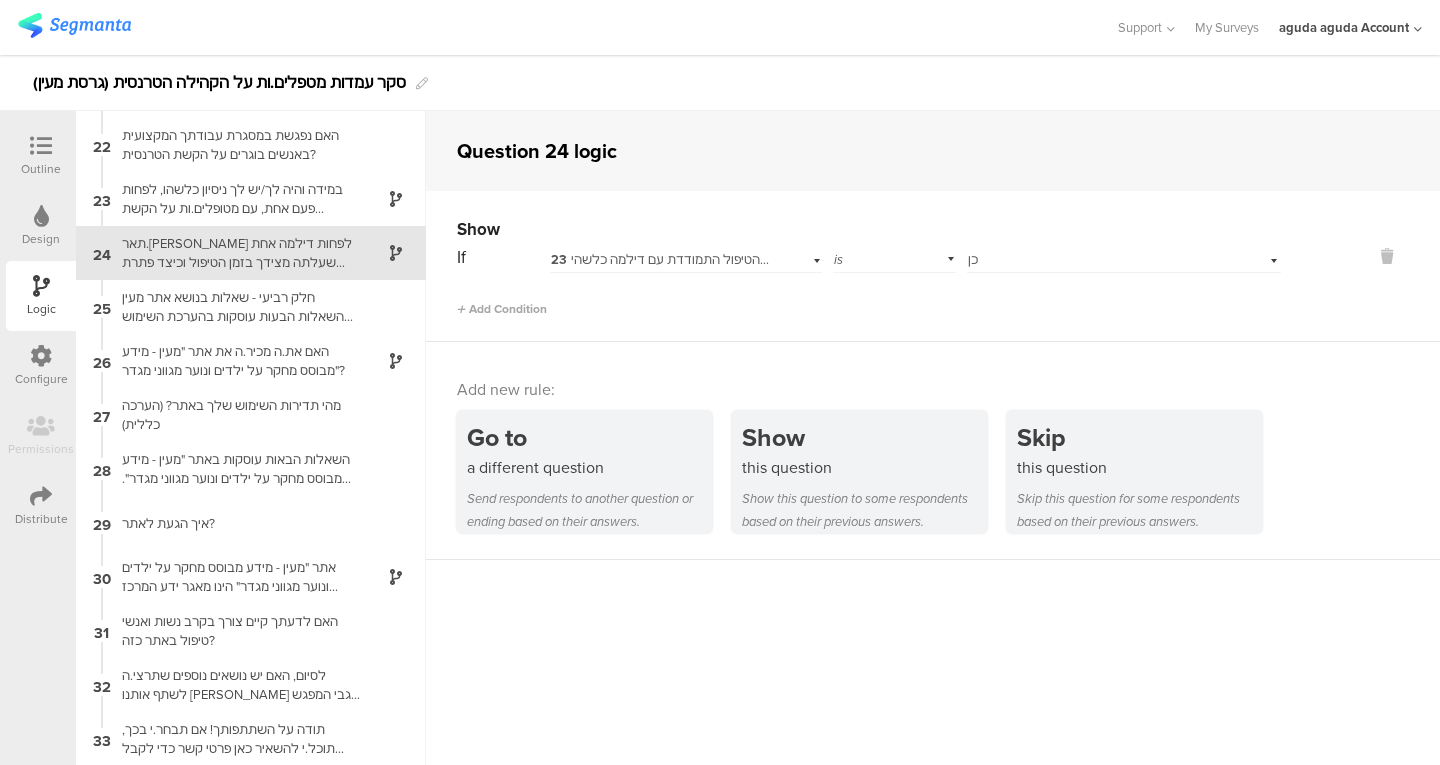 scroll, scrollTop: 1128, scrollLeft: 0, axis: vertical 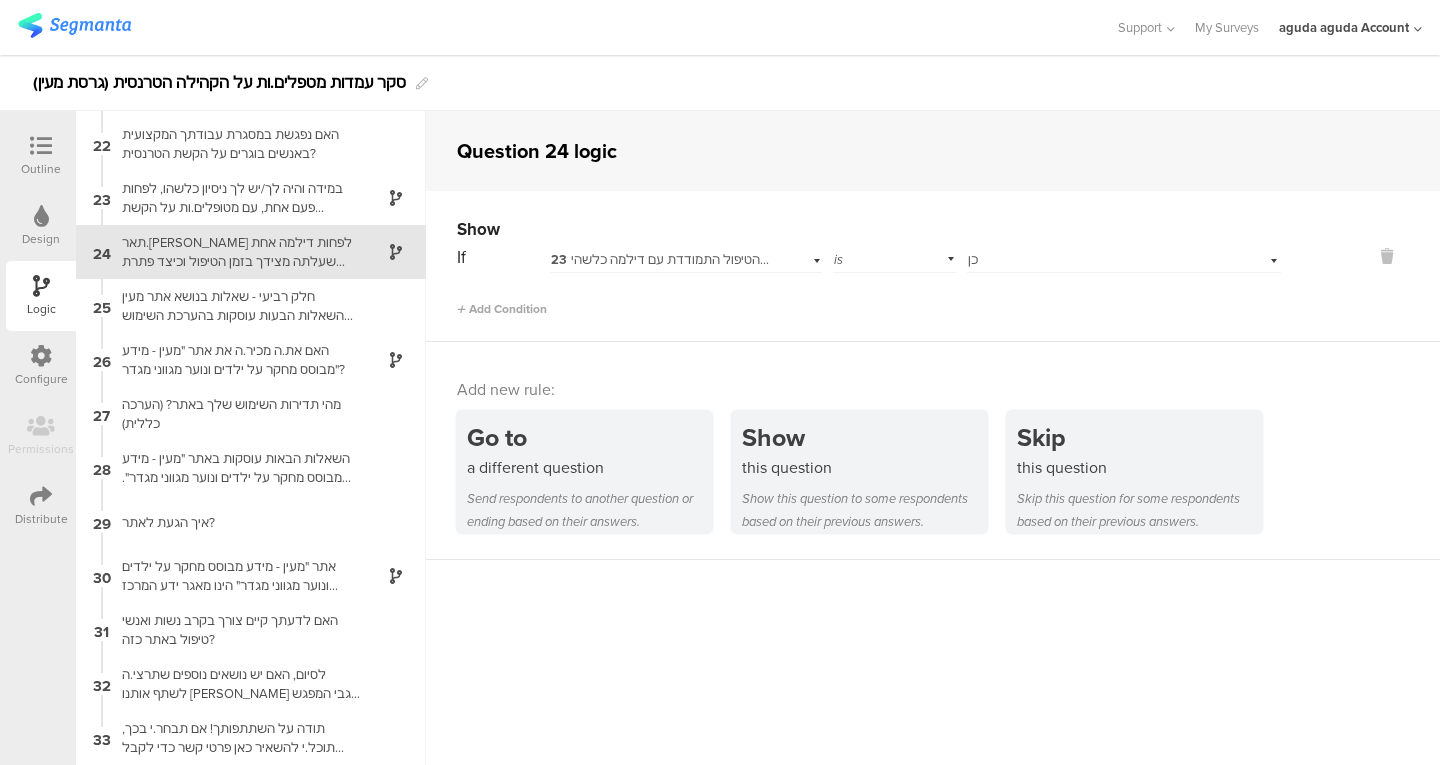click on "תאר.[PERSON_NAME] לפחות דילמה אחת שעלתה מצידך בזמן הטיפול וכיצד פתרת אותה" at bounding box center (235, 252) 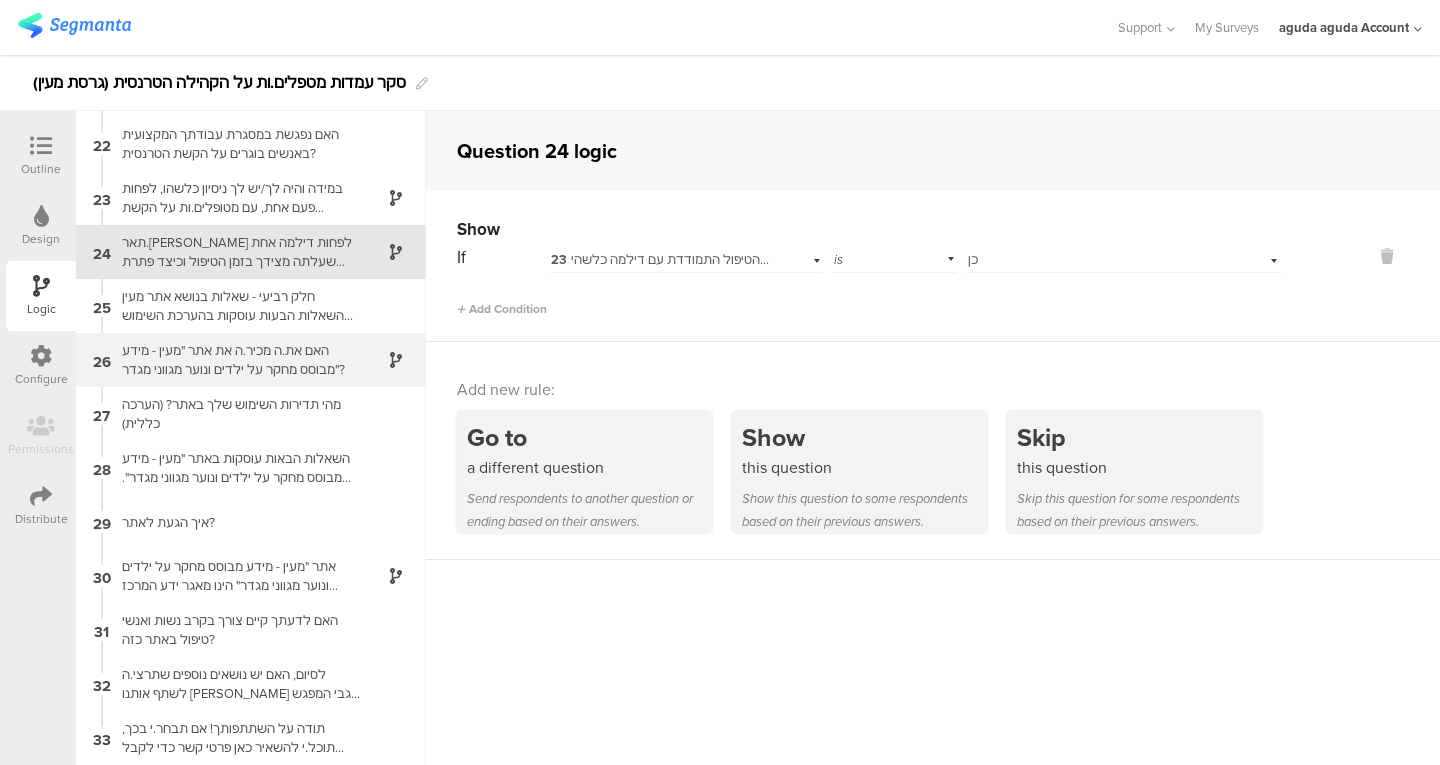 click on "האם את.ה מכיר.ה את אתר "מעין - מידע מבוסס מחקר על ילדים ונוער מגווני מגדר"?" at bounding box center (235, 360) 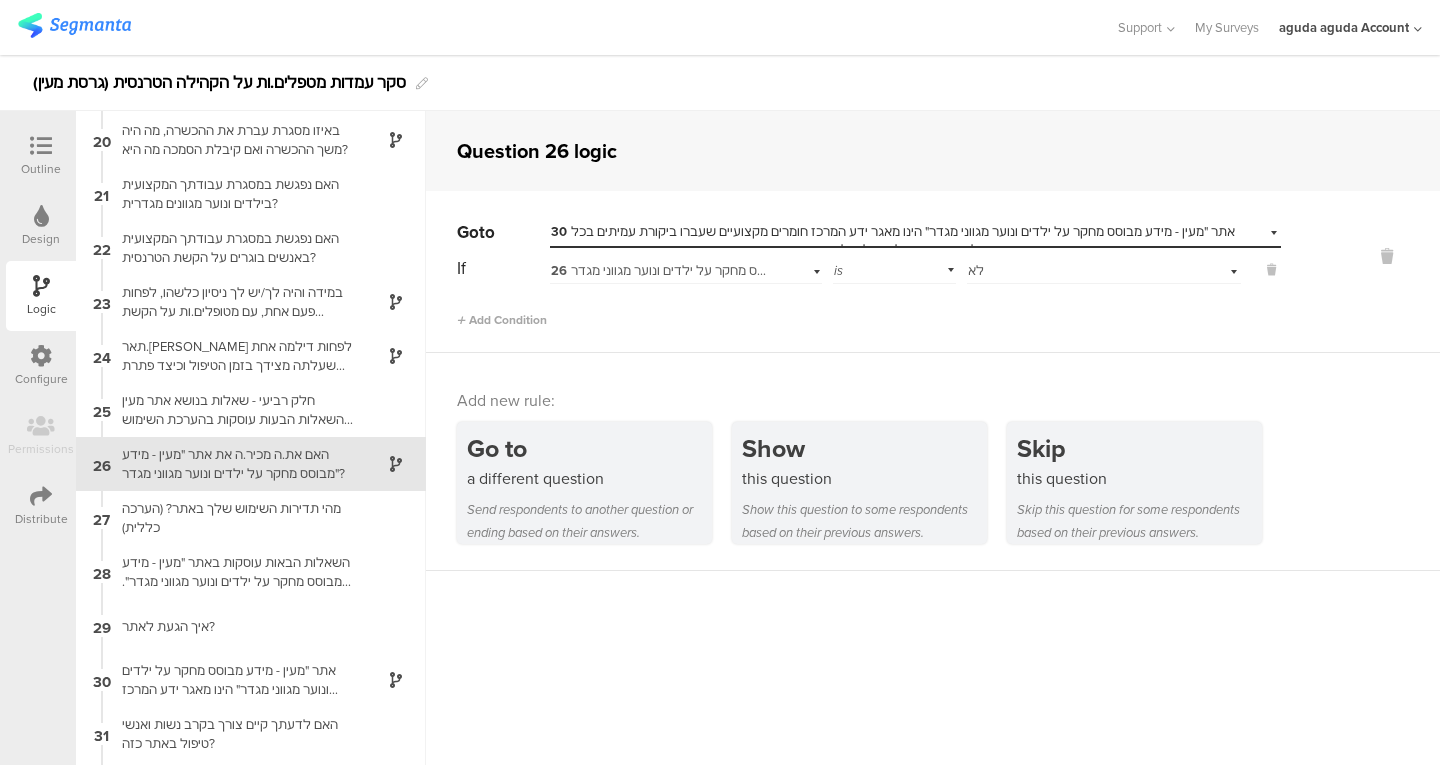 scroll, scrollTop: 1050, scrollLeft: 0, axis: vertical 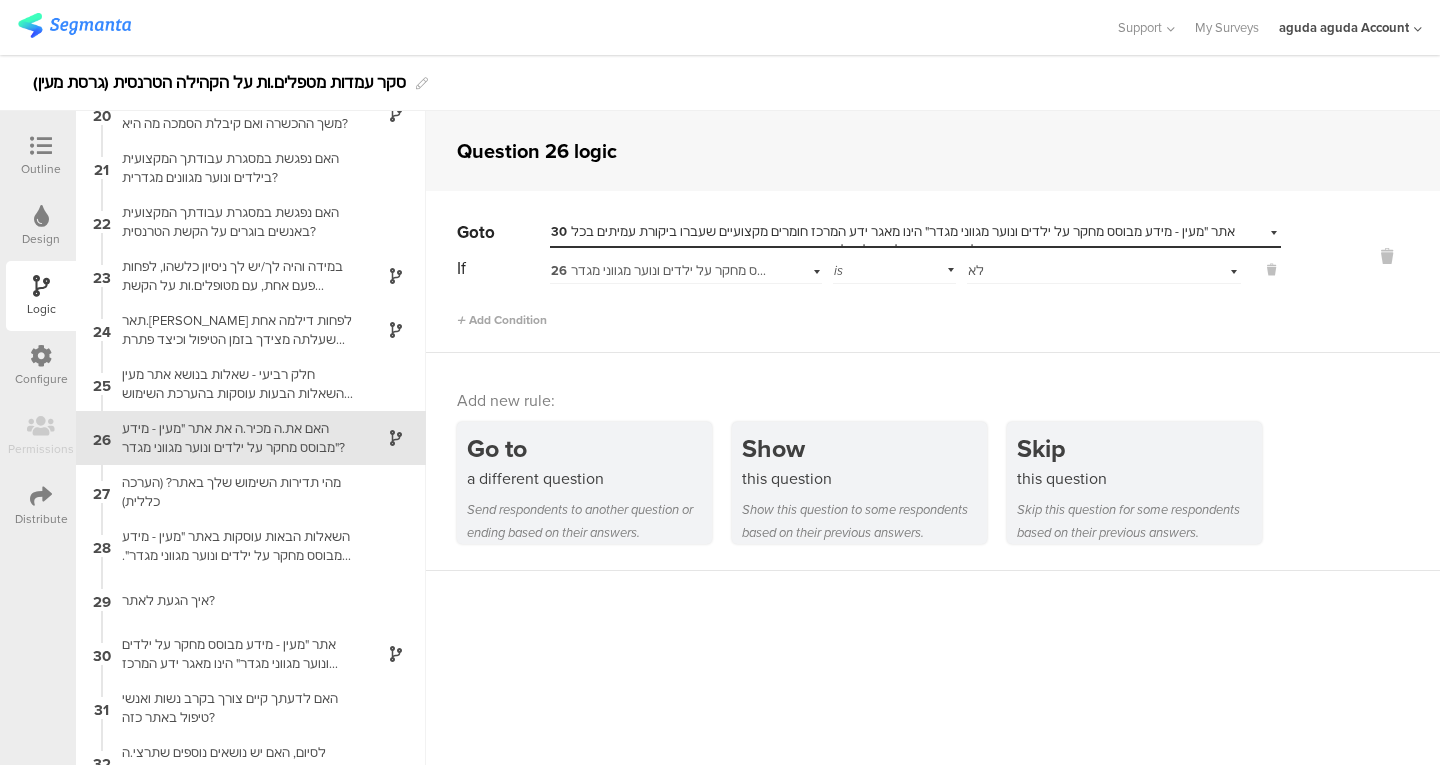 click on "Outline" at bounding box center [41, 169] 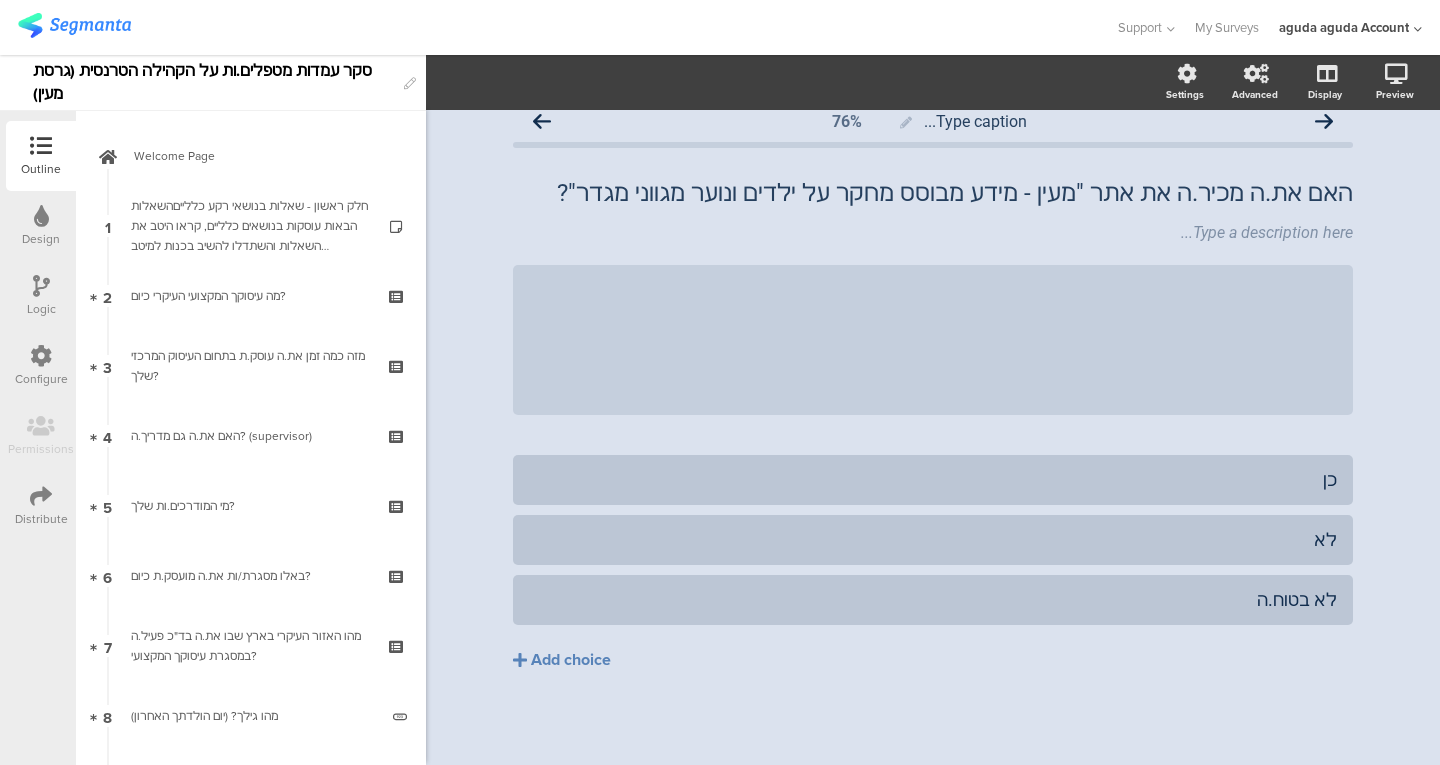 scroll, scrollTop: 18, scrollLeft: 0, axis: vertical 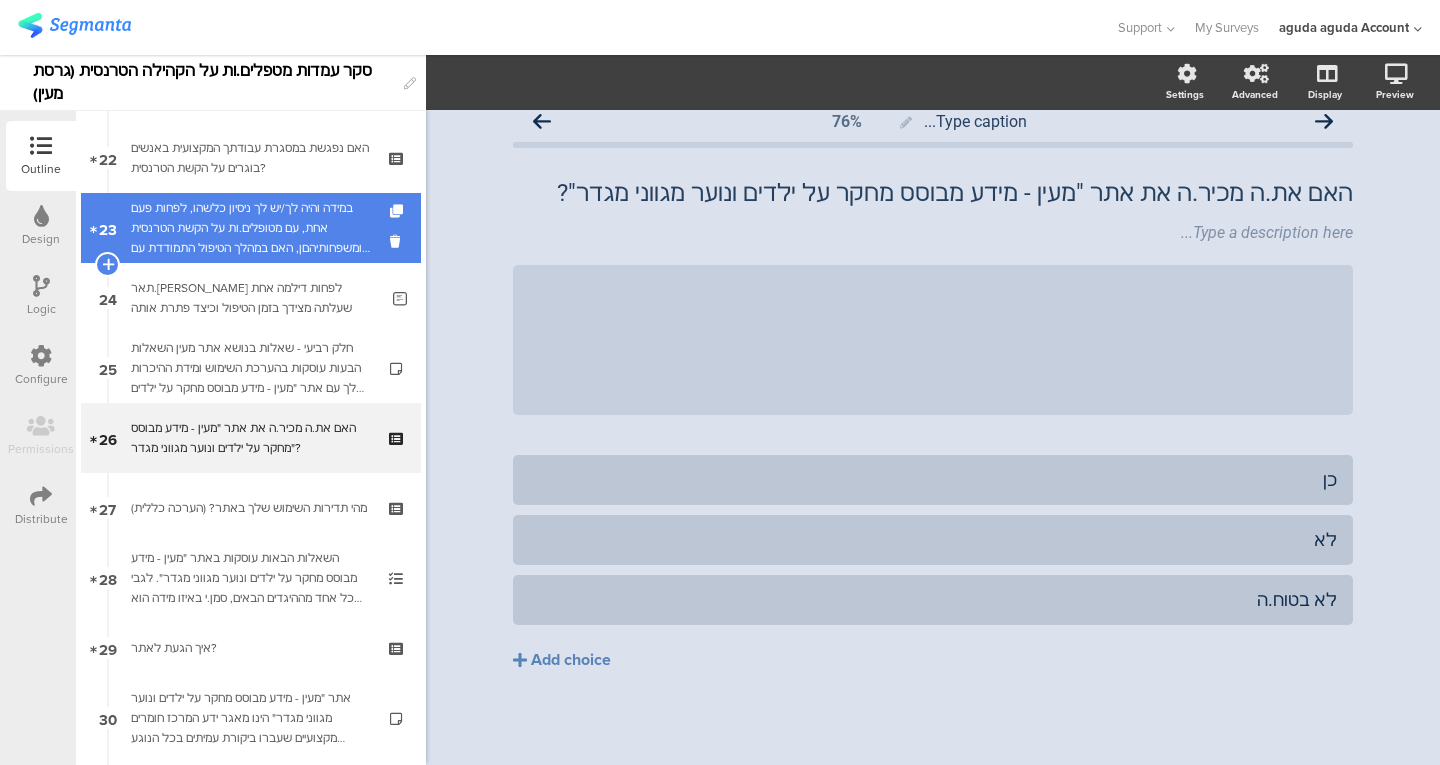 click on "במידה והיה לך/יש לך ניסיון כלשהו, לפחות פעם אחת, עם מטופלים.ות על הקשת הטרנסית ומשפחותיהםן, האם במהלך הטיפול התמודדת עם דילמה כלשהי?" at bounding box center [250, 228] 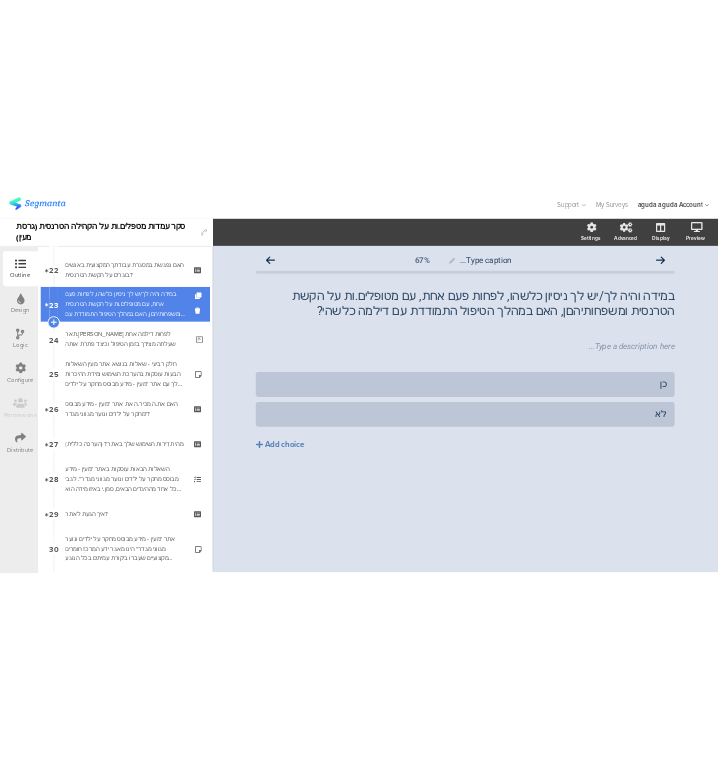 scroll, scrollTop: 0, scrollLeft: 0, axis: both 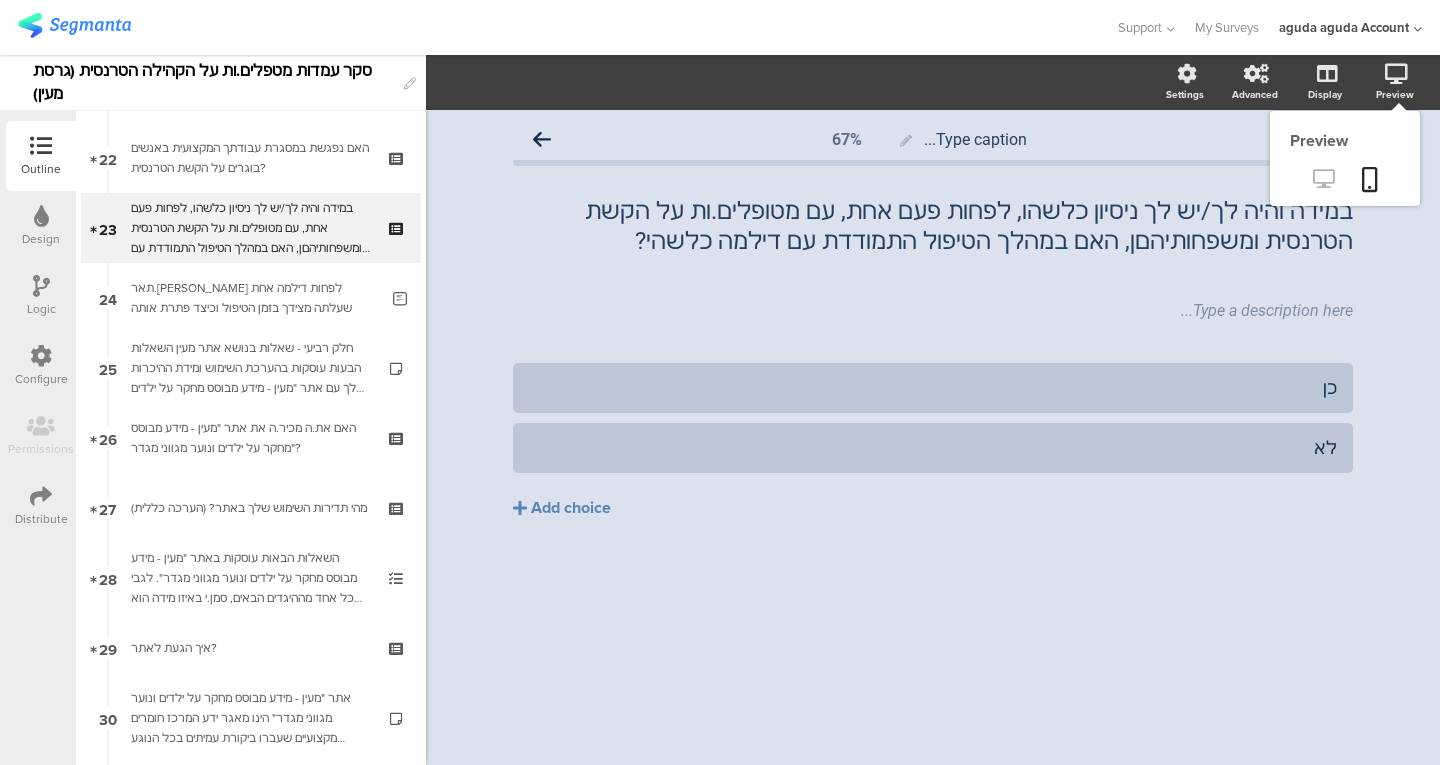 click 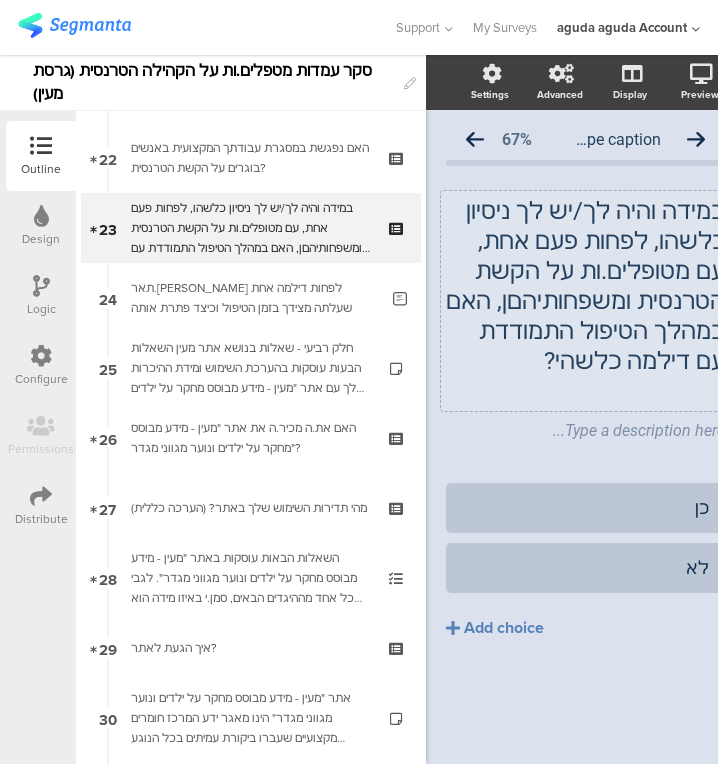 scroll, scrollTop: 0, scrollLeft: 28, axis: horizontal 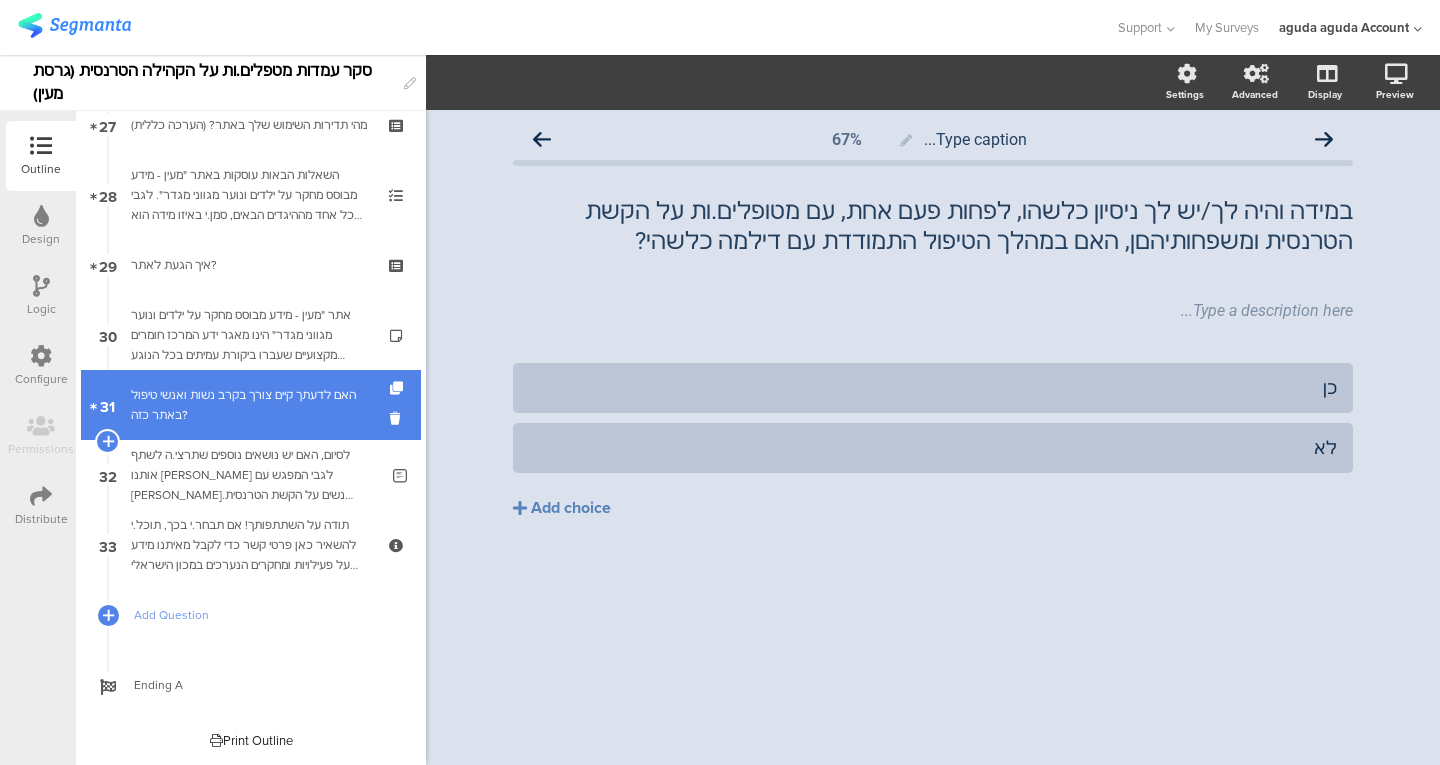 click on "31
האם לדעתך קיים צורך בקרב נשות ואנשי טיפול באתר כזה?" at bounding box center (251, 405) 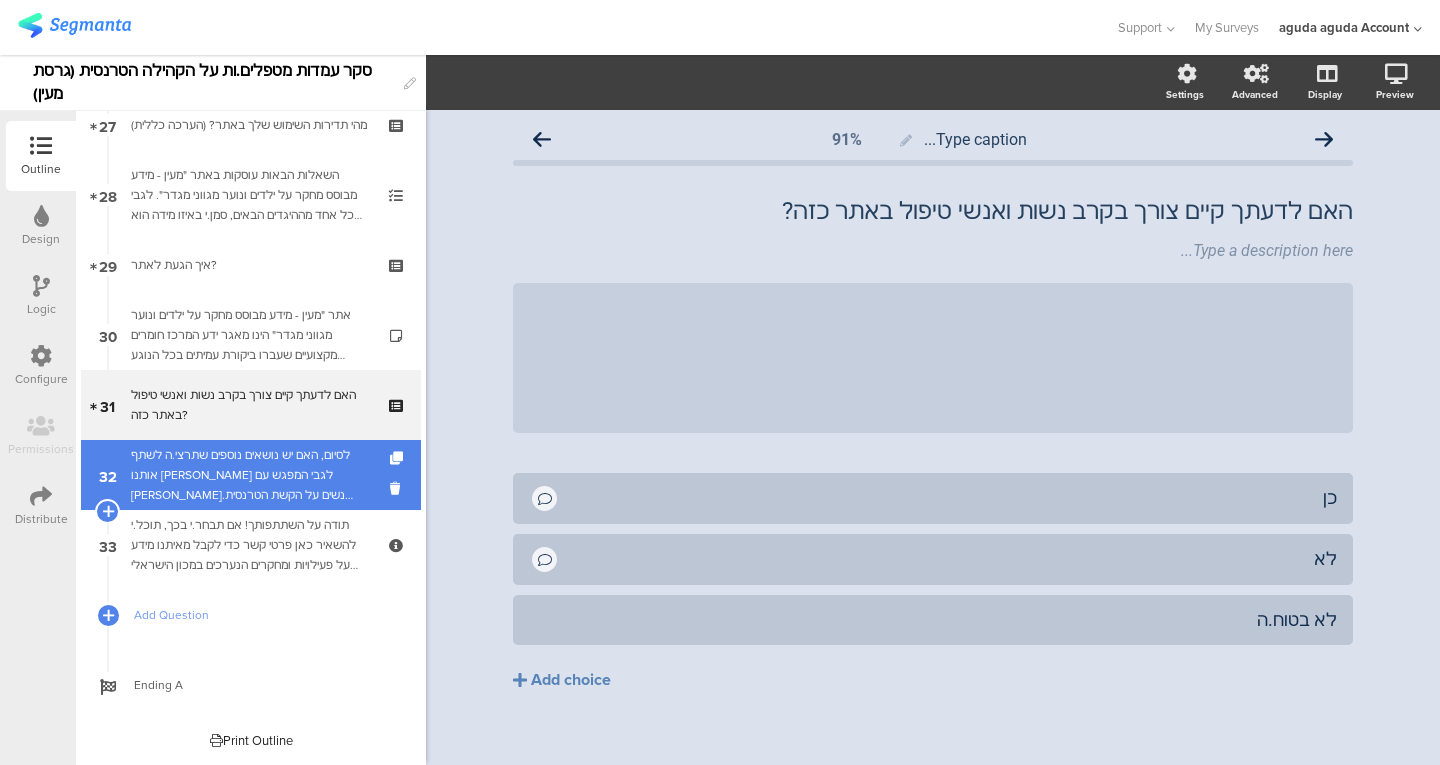 click on "לסיום, האם יש נושאים נוספים שתרצי.ה לשתף אותנו [PERSON_NAME] לגבי המפגש עם [PERSON_NAME].נשים על הקשת הטרנסית בהקשר לעבודתך המקצועית? (למשל חוויות או תובנות הרלוונטיות לנושא, אתגרים חשובים בעיניך, או כל נושא אחר)." at bounding box center (254, 475) 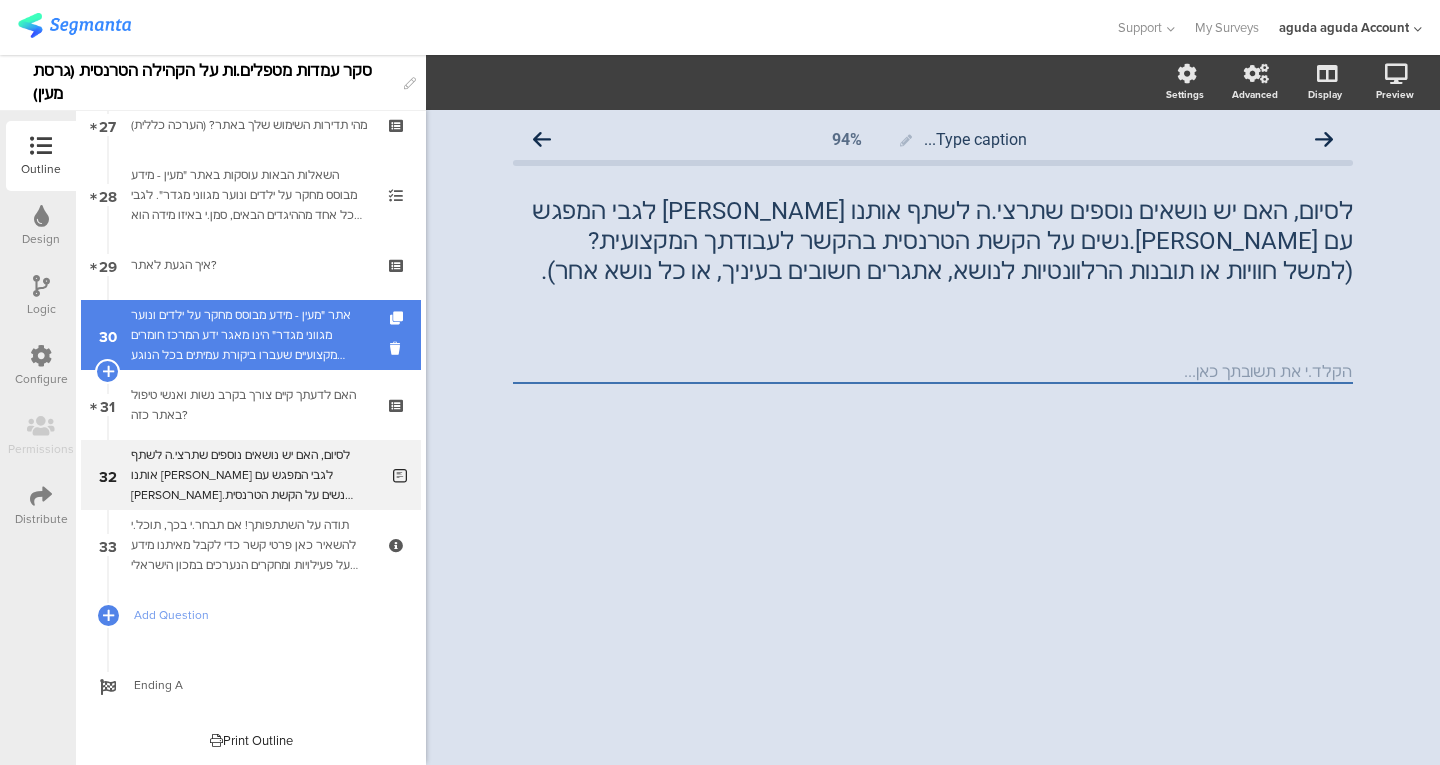 click on "אתר "מעין - מידע מבוסס מחקר על ילדים ונוער מגווני מגדר" הינו מאגר ידע המרכז חומרים מקצועיים שעברו ביקורת עמיתים בכל הנוגע לסטנדרטים של טיפול בילדים ונוער מגווני מגדר. החומרים מנוגשים בשפה העברית." at bounding box center [250, 335] 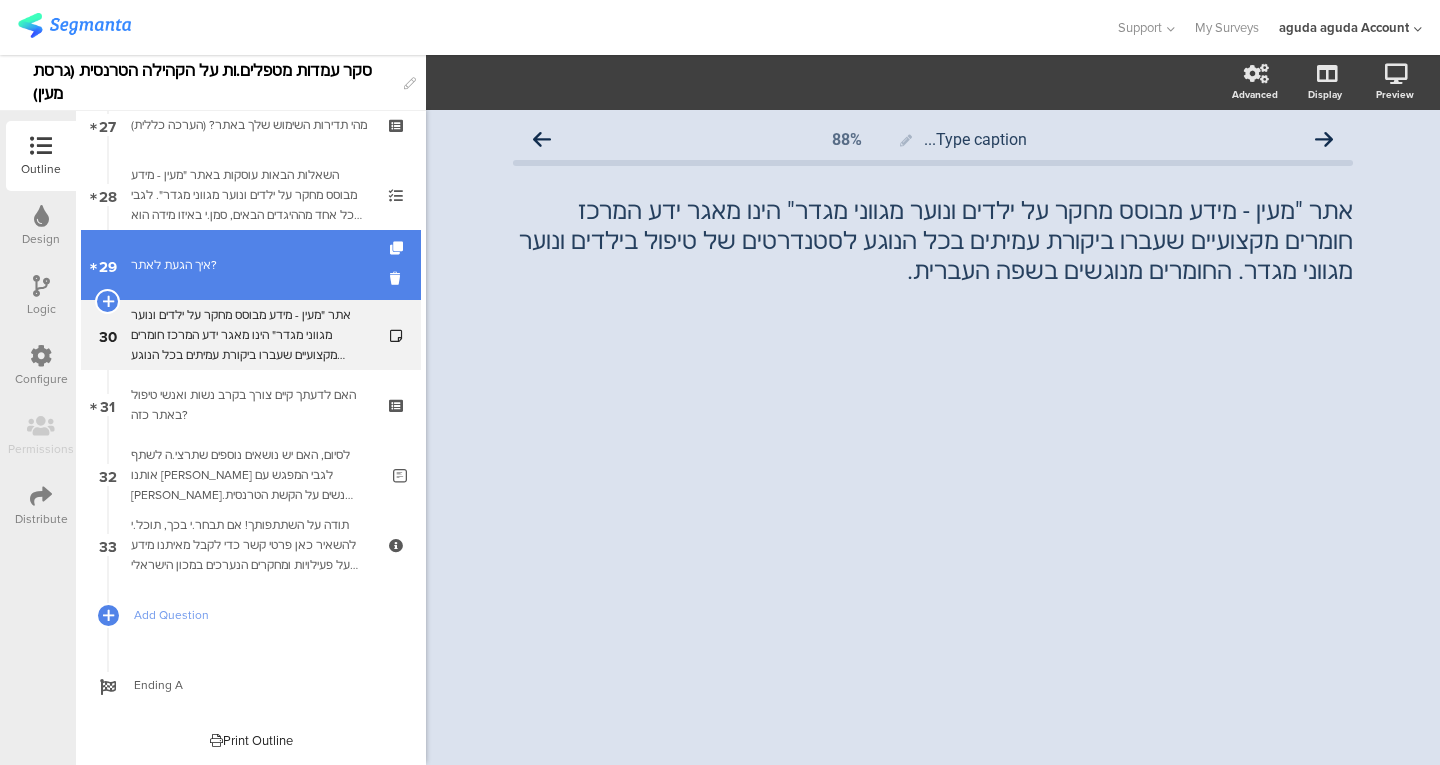 click on "29
איך הגעת לאתר?" at bounding box center (251, 265) 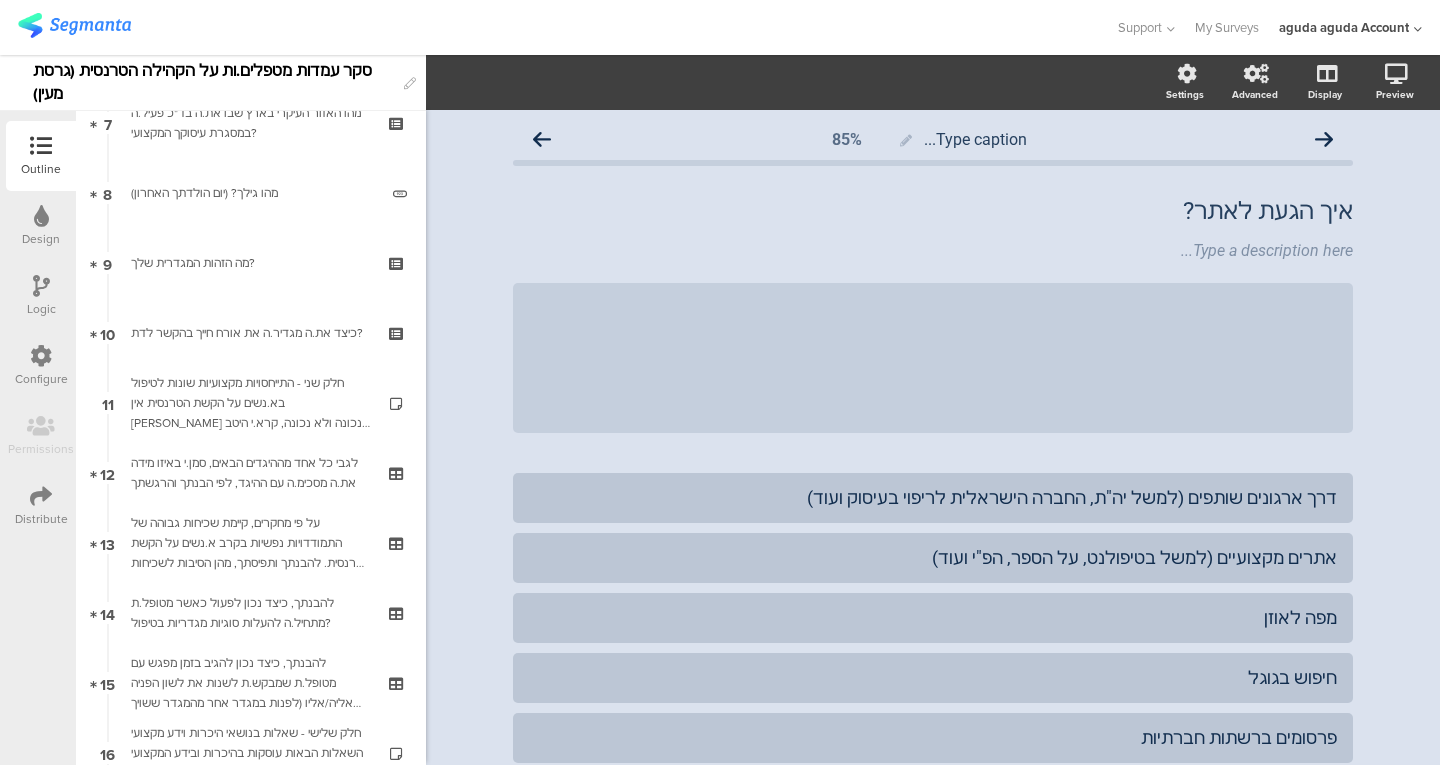 scroll, scrollTop: 522, scrollLeft: 0, axis: vertical 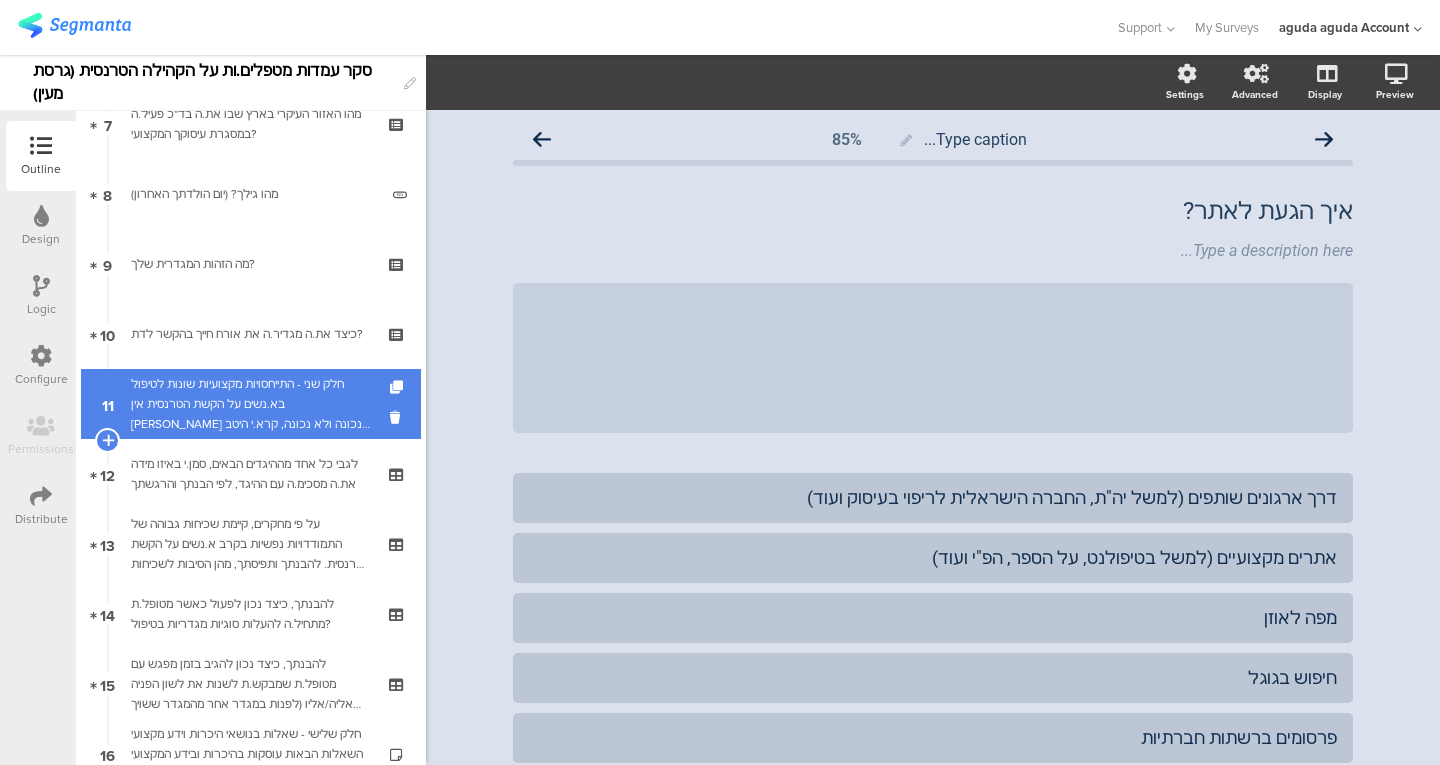 click on "חלק שני - התייחסויות מקצועיות שונות לטיפול בא.נשים על הקשת הטרנסית אין [PERSON_NAME] נכונה ולא נכונה, קרא.י היטב את השאלות והשתדל.[PERSON_NAME] להשיב בכנות, באופן שמשקף בצורה הטובה היותר את תפיסתך." at bounding box center (250, 404) 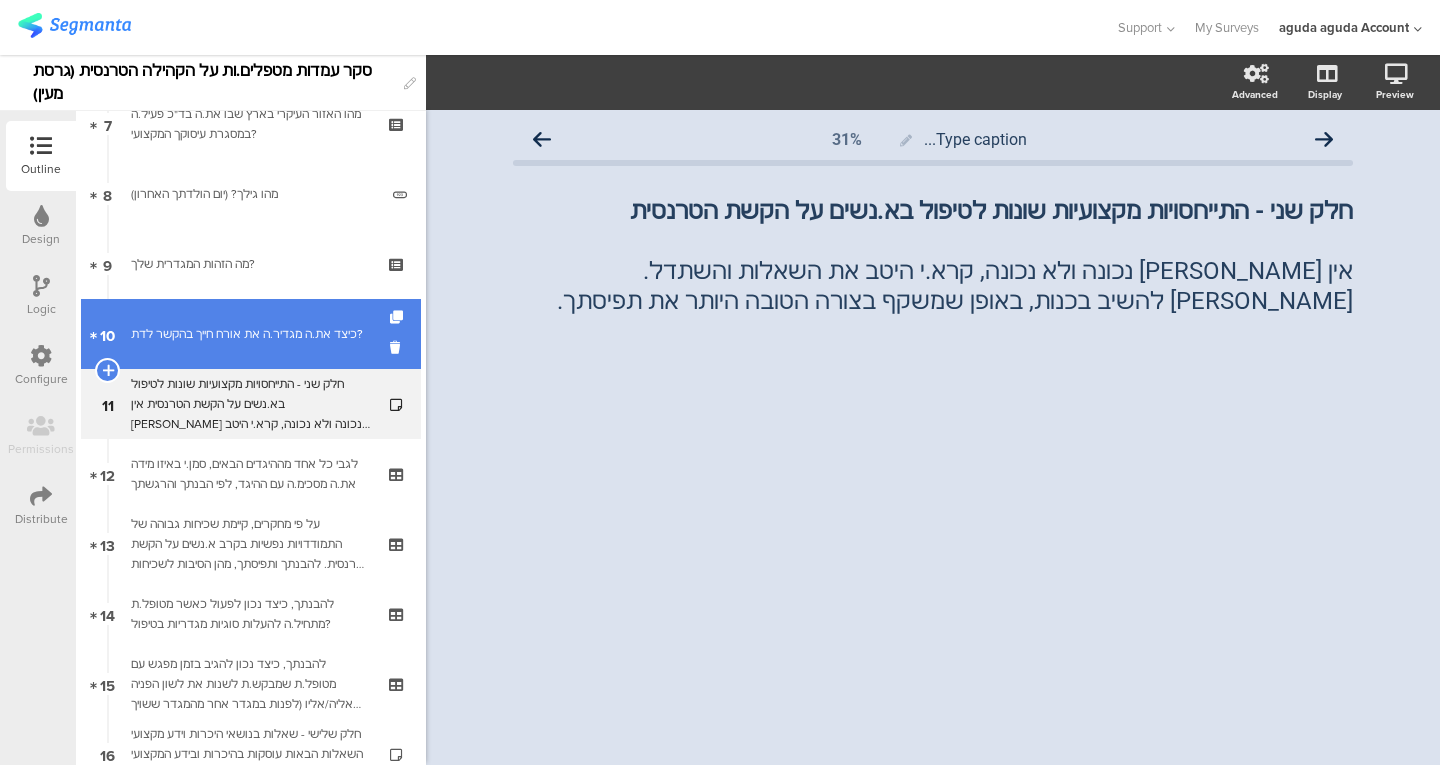 click on "כיצד את.ה מגדיר.ה את אורח חייך בהקשר לדת?" at bounding box center [250, 334] 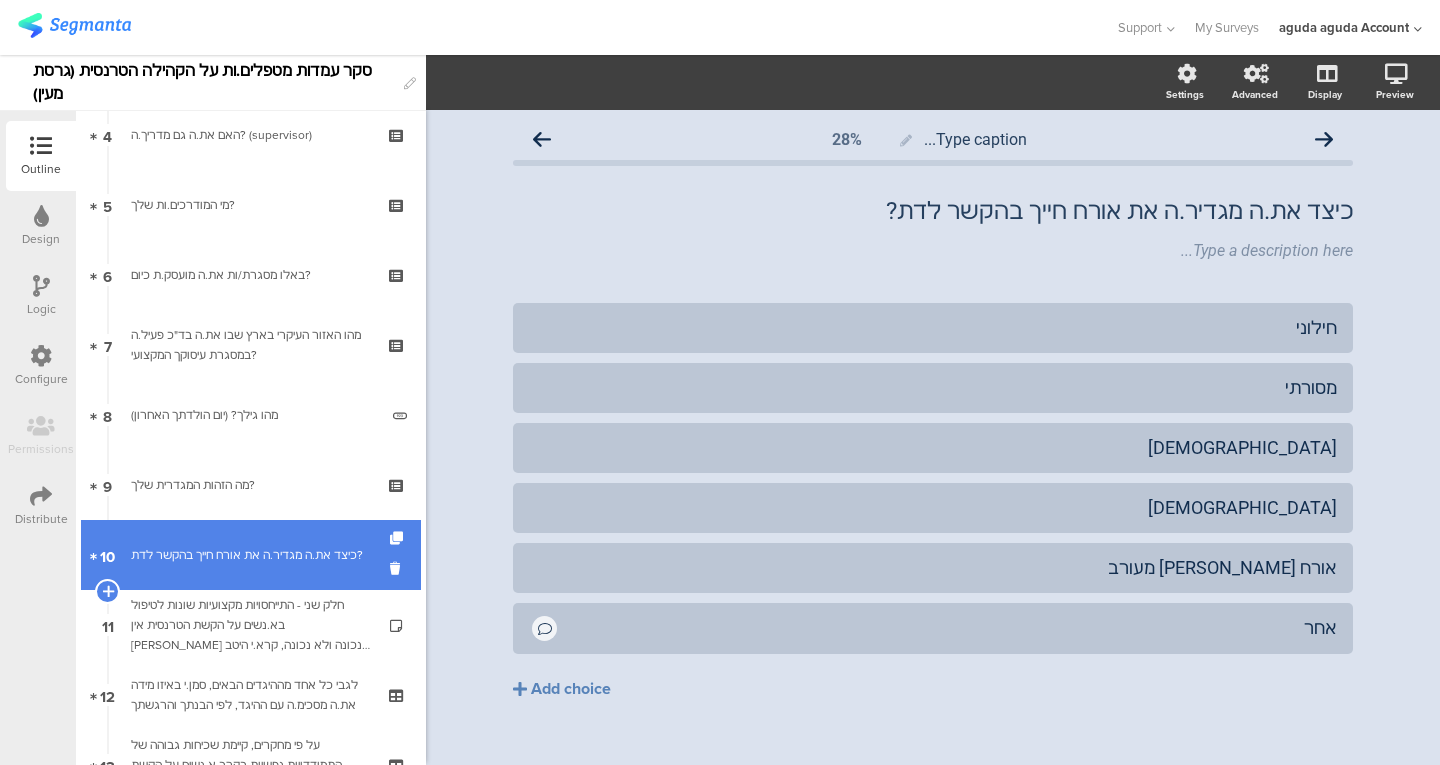 scroll, scrollTop: 300, scrollLeft: 0, axis: vertical 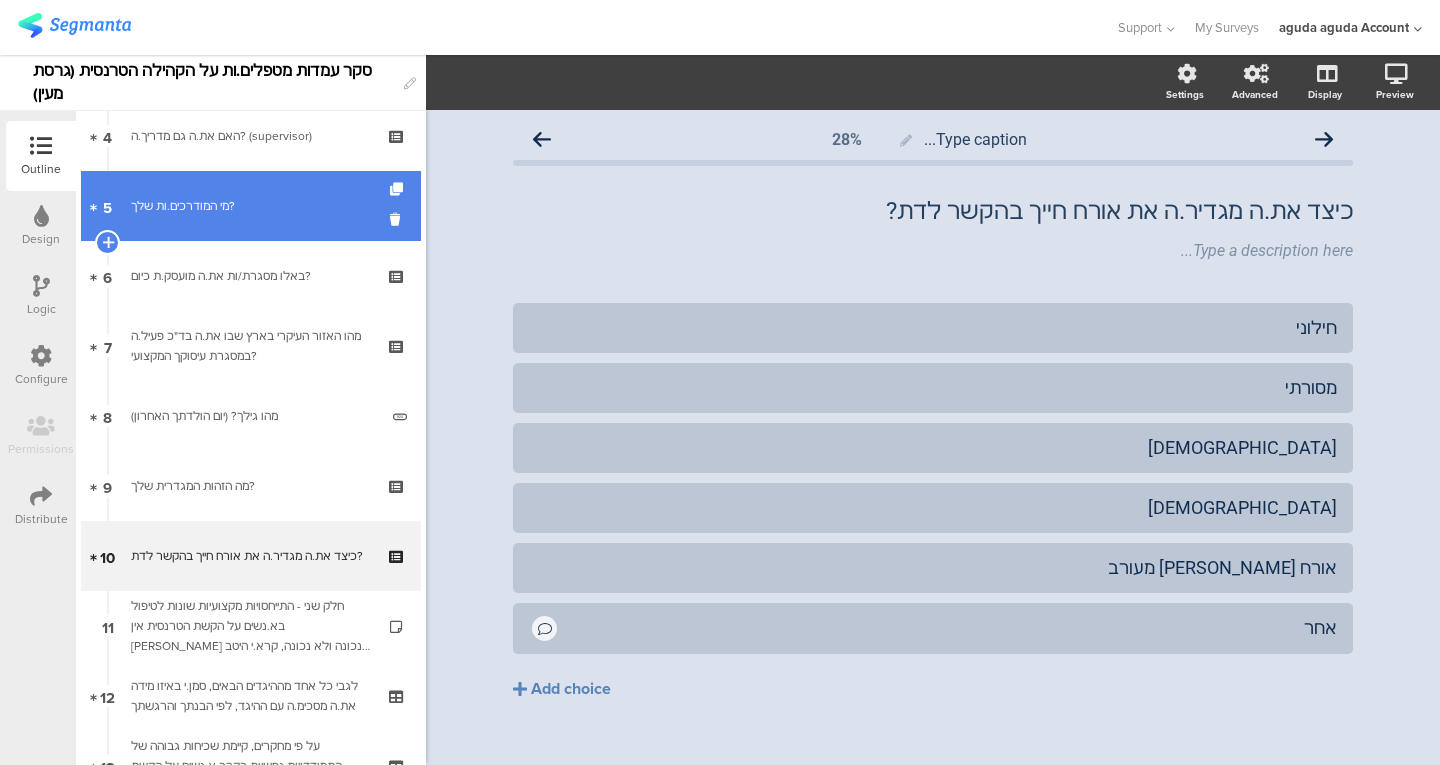 click on "5
מי המודרכים.ות שלך?" at bounding box center [251, 206] 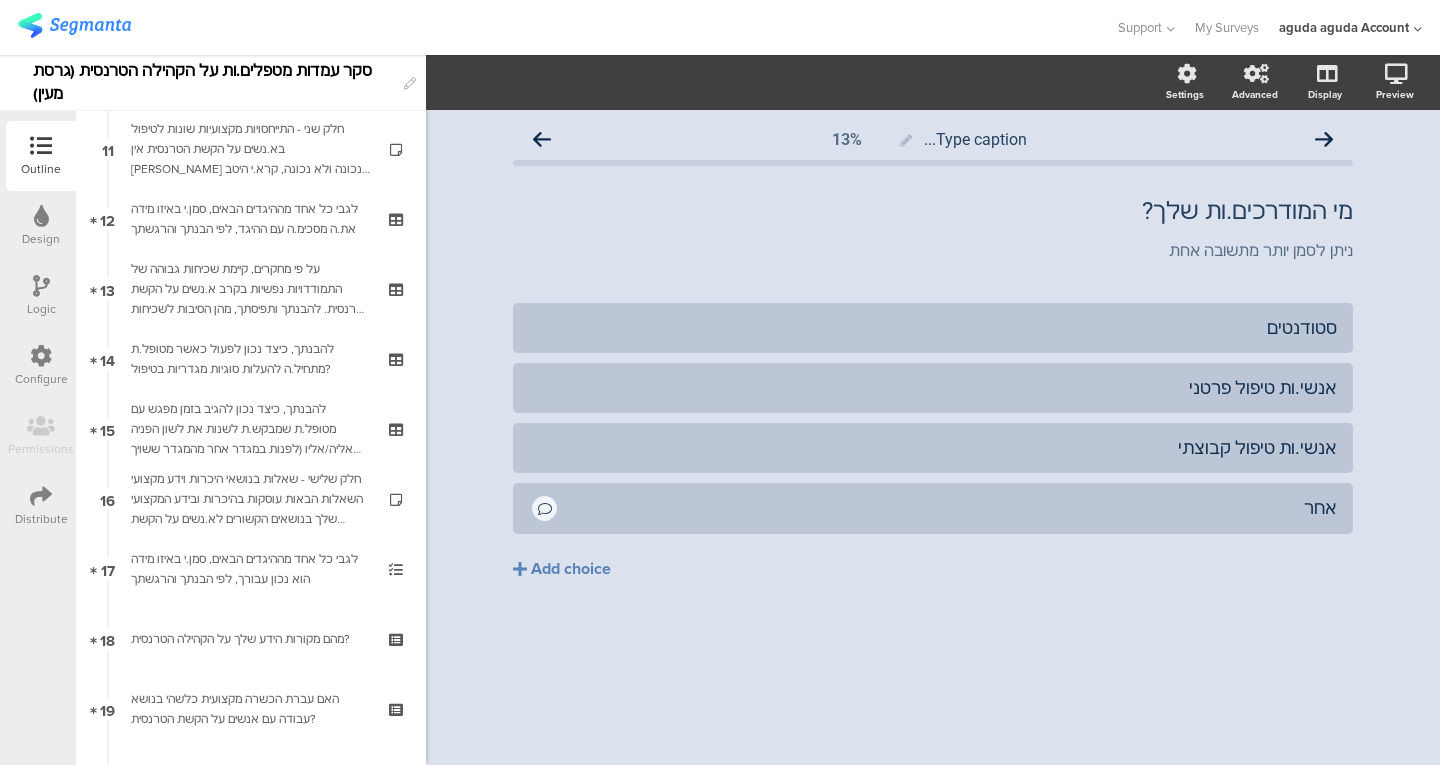 scroll, scrollTop: 786, scrollLeft: 0, axis: vertical 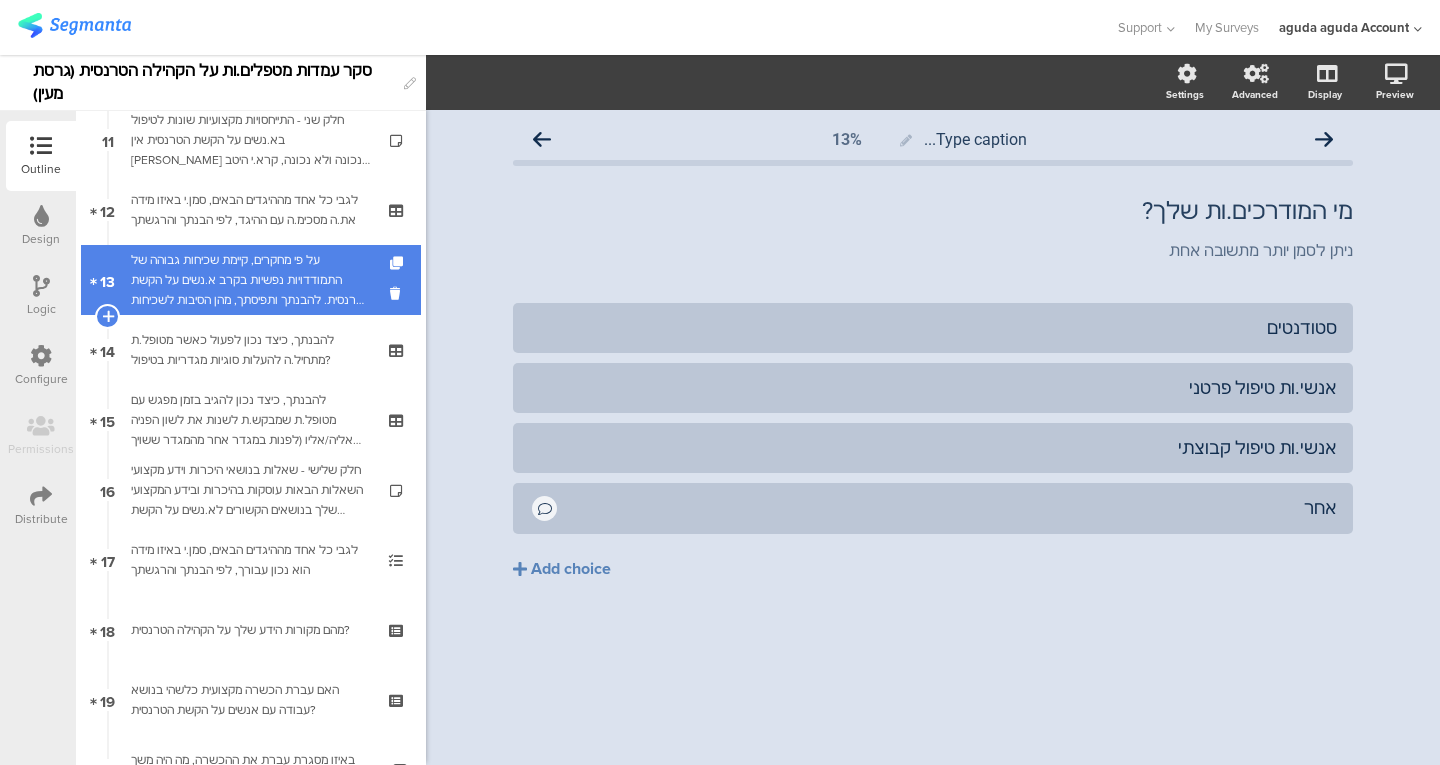 click on "על פי מחקרים, קיימת שכיחות גבוהה של התמודדויות נפשיות בקרב א.נשים על הקשת הטרנסית. להבנתך ותפיסתך, מהן הסיבות לשכיחות גבוהה זו?" at bounding box center [250, 280] 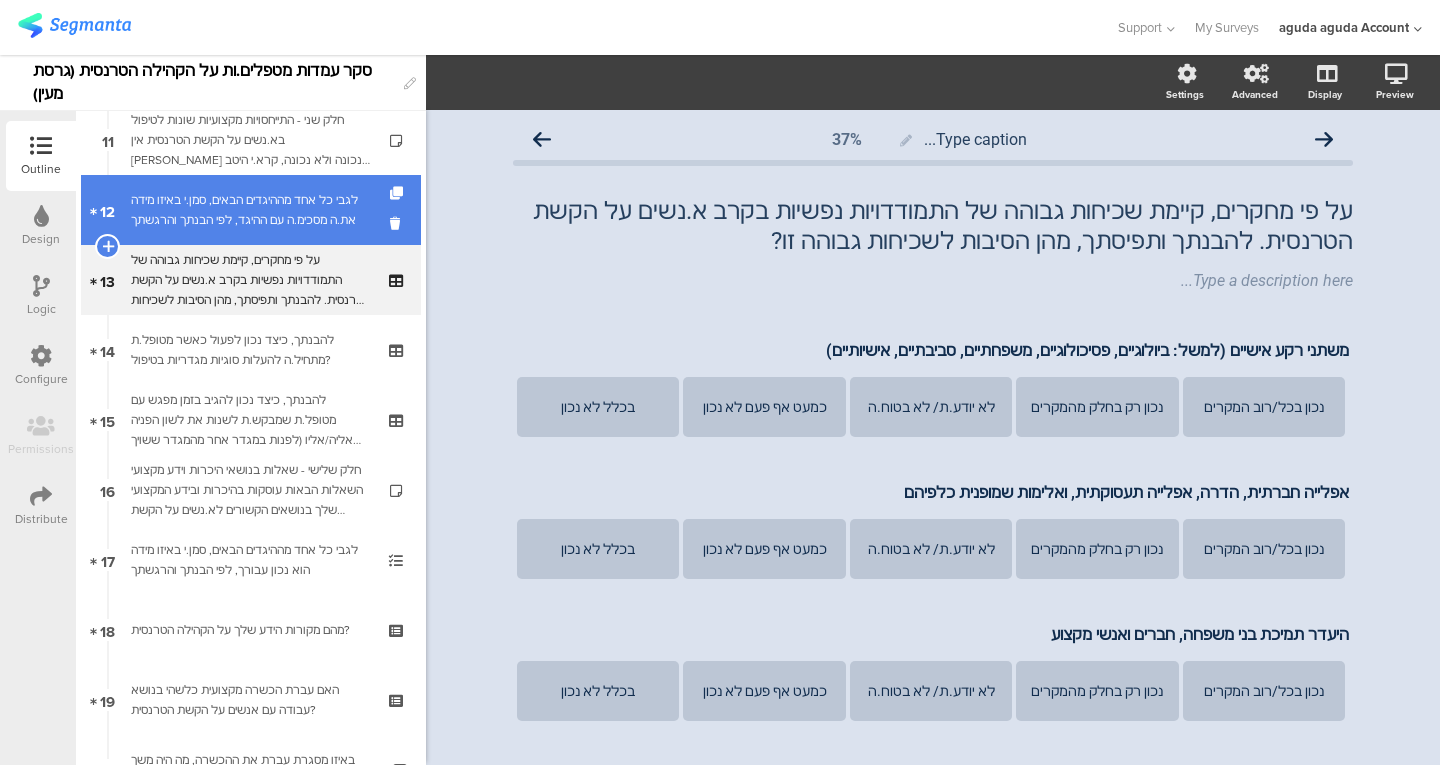click on "לגבי כל אחד מההיגדים הבאים, סמן.י באיזו מידה את.ה מסכימ.ה עם ההיגד, לפי הבנתך והרגשתך" at bounding box center [250, 210] 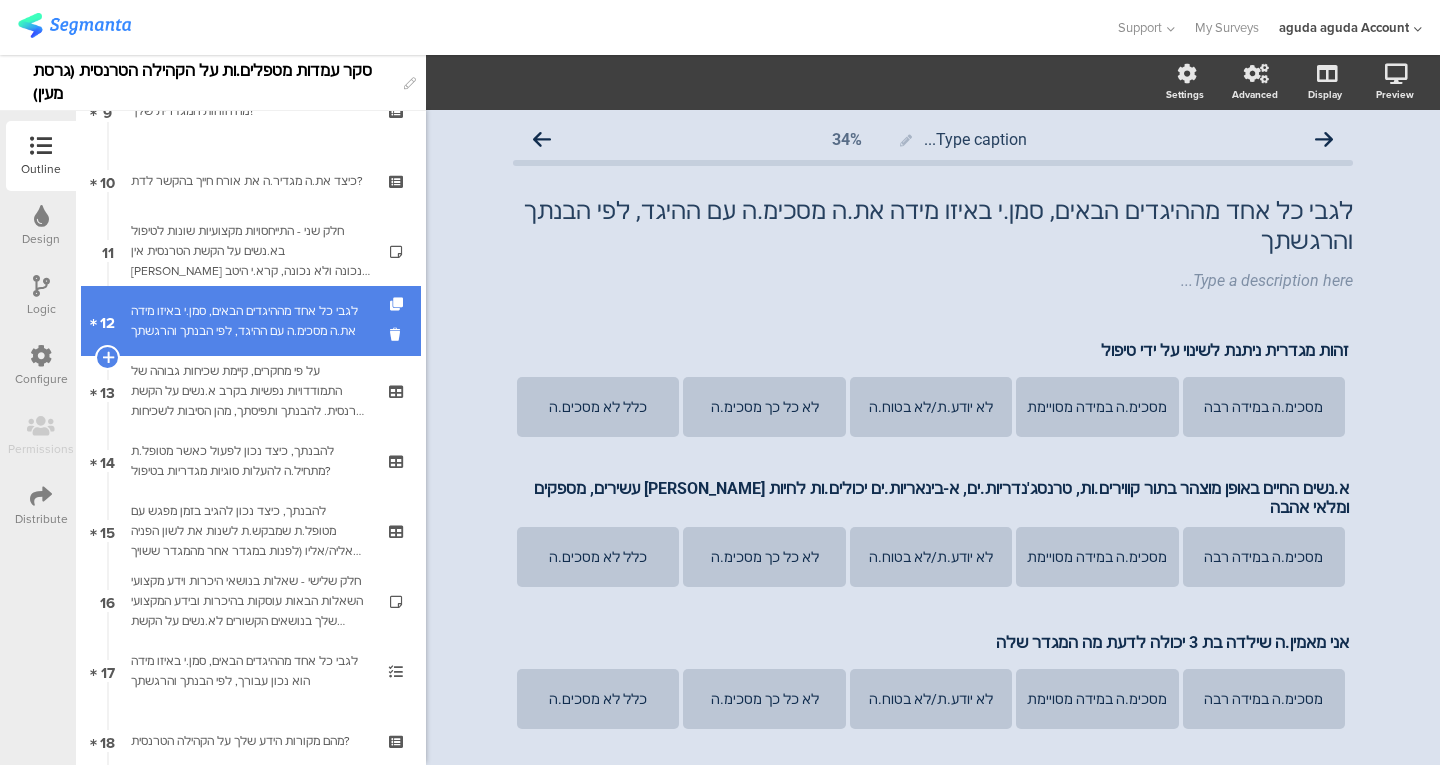scroll, scrollTop: 667, scrollLeft: 0, axis: vertical 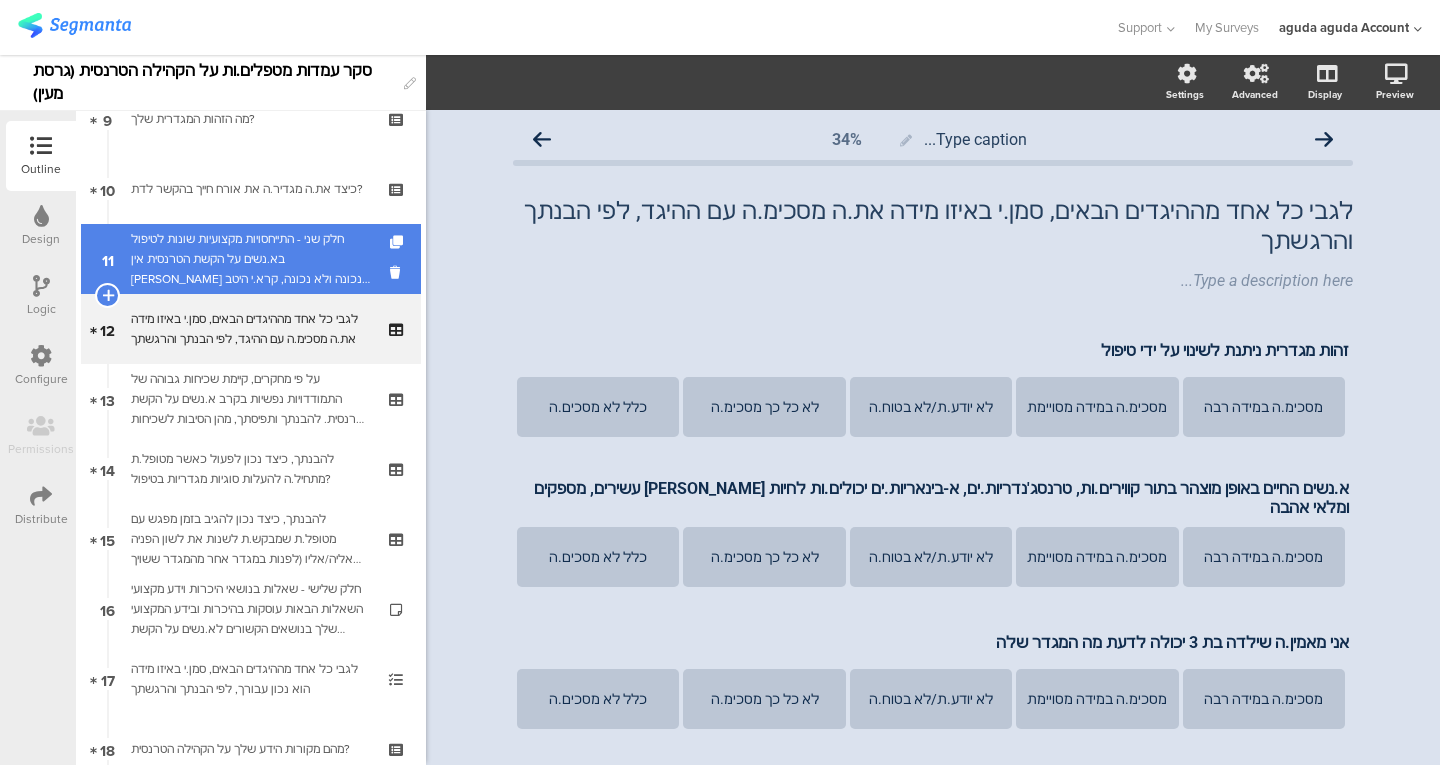 click on "חלק שני - התייחסויות מקצועיות שונות לטיפול בא.נשים על הקשת הטרנסית אין [PERSON_NAME] נכונה ולא נכונה, קרא.י היטב את השאלות והשתדל.[PERSON_NAME] להשיב בכנות, באופן שמשקף בצורה הטובה היותר את תפיסתך." at bounding box center (250, 259) 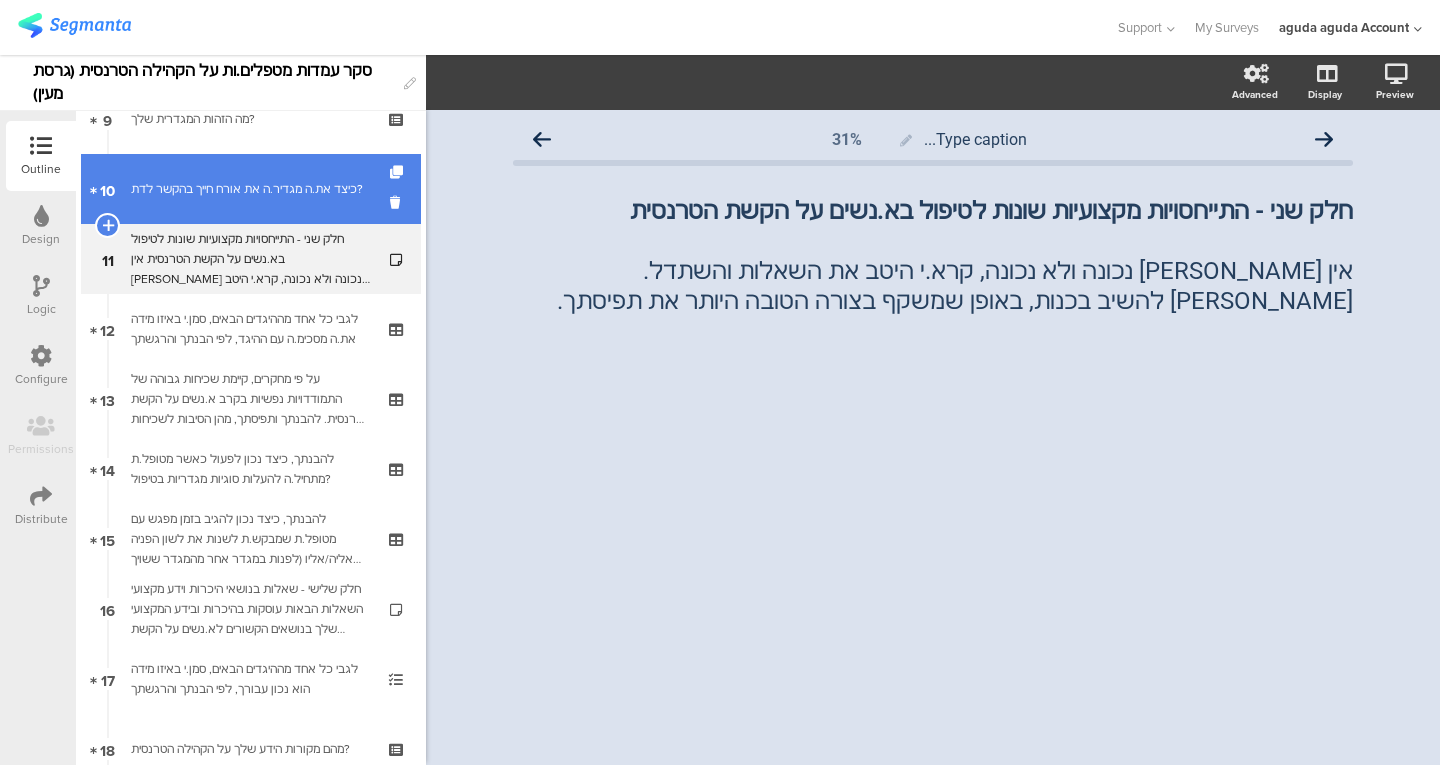 click on "כיצד את.ה מגדיר.ה את אורח חייך בהקשר לדת?" at bounding box center [250, 189] 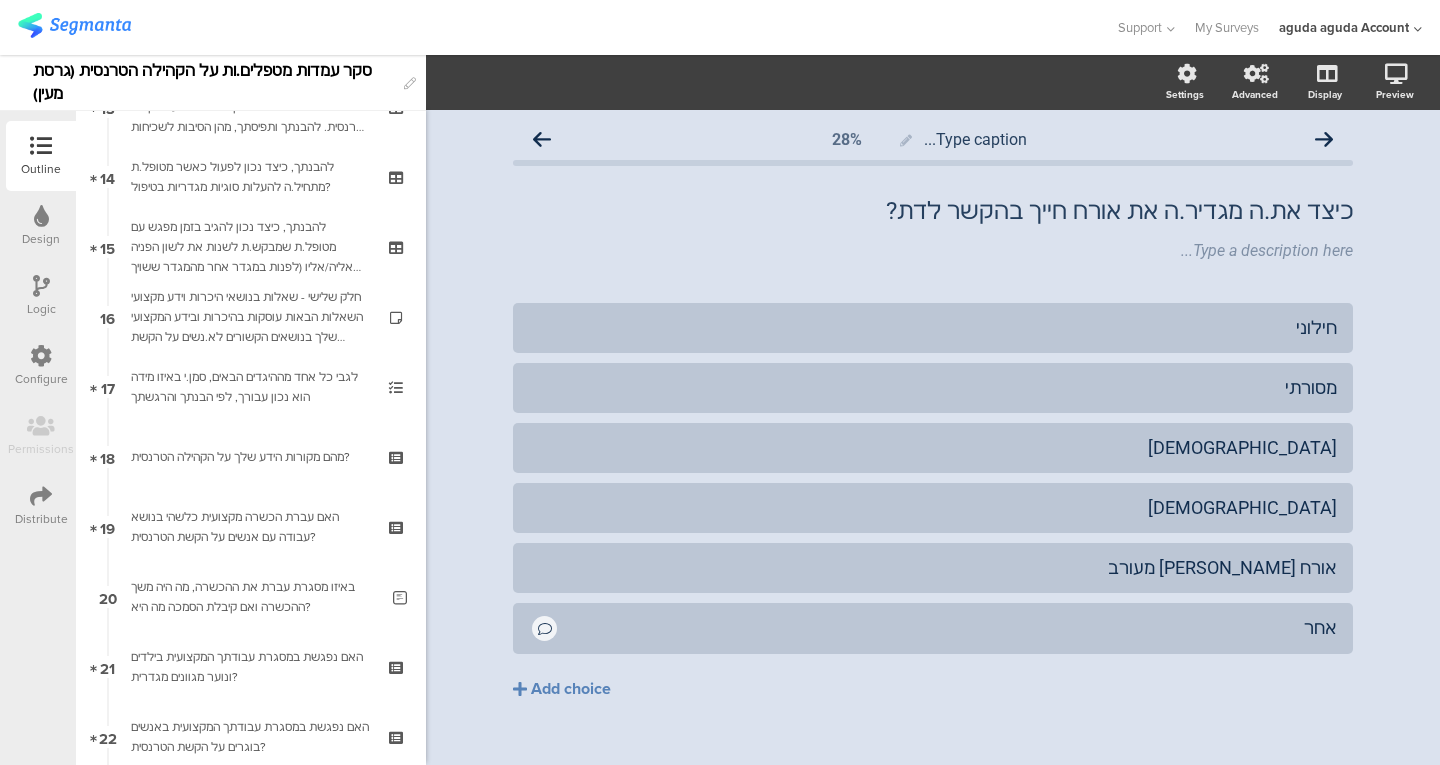 scroll, scrollTop: 958, scrollLeft: 0, axis: vertical 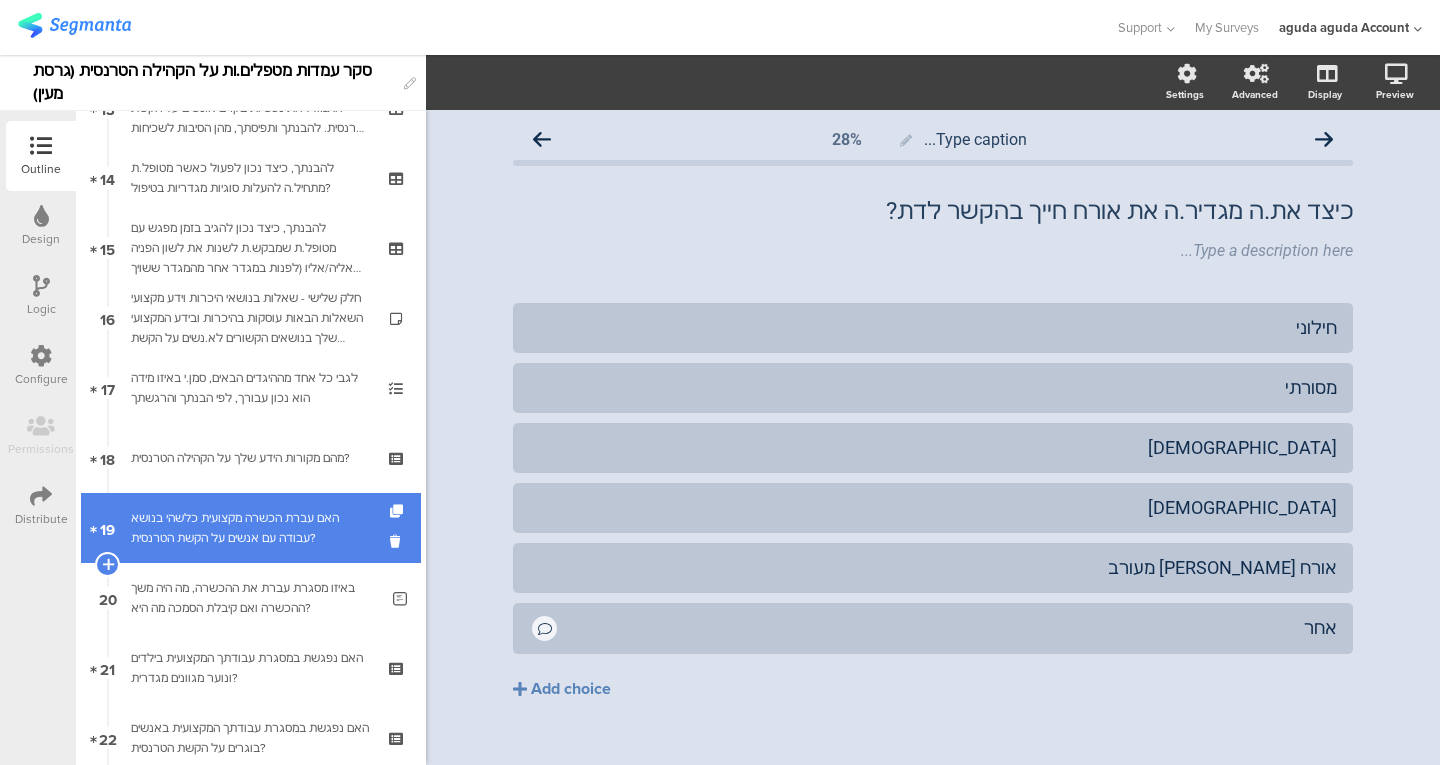 click on "האם עברת הכשרה מקצועית כלשהי בנושא עבודה עם אנשים על הקשת הטרנסית?" at bounding box center [250, 528] 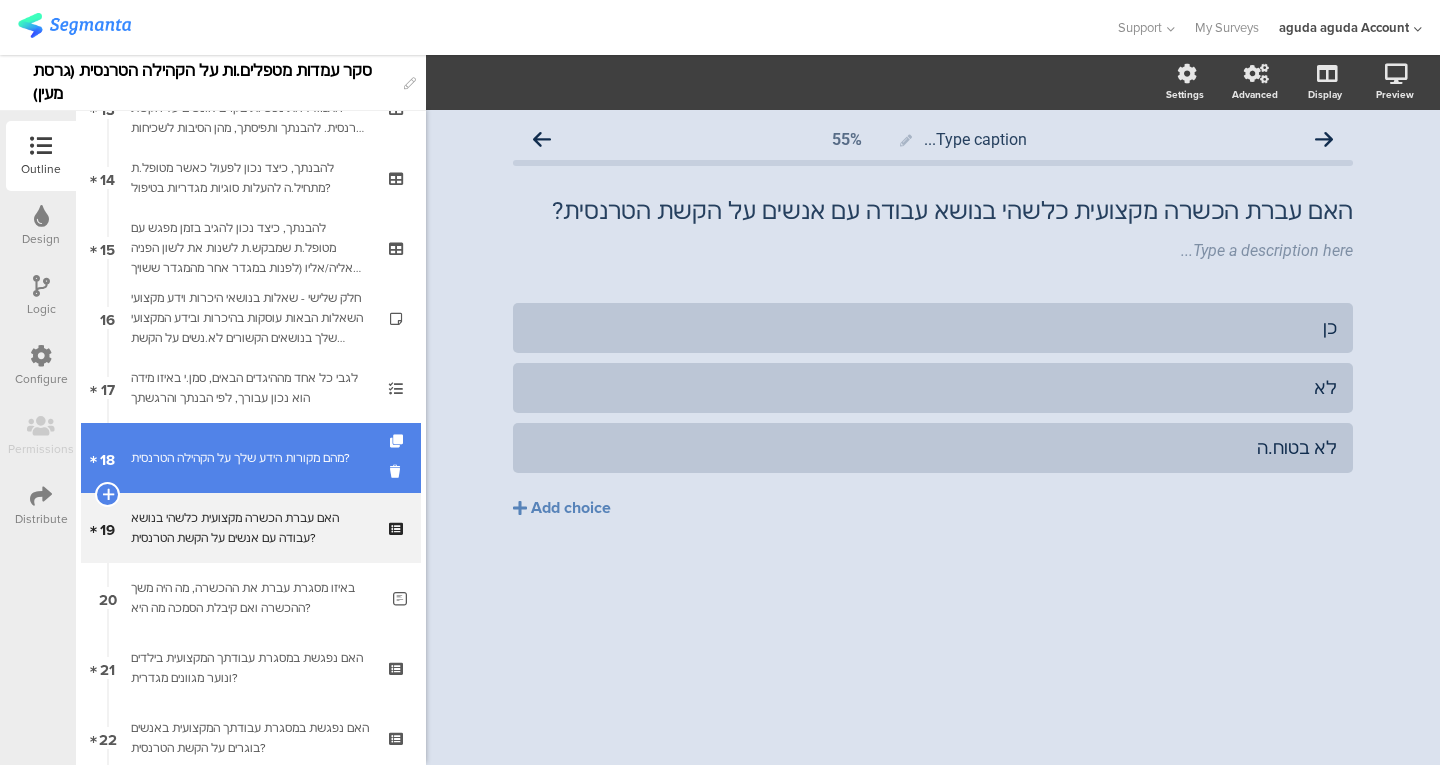 click on "18
מהם מקורות הידע שלך על הקהילה הטרנסית?" at bounding box center (251, 458) 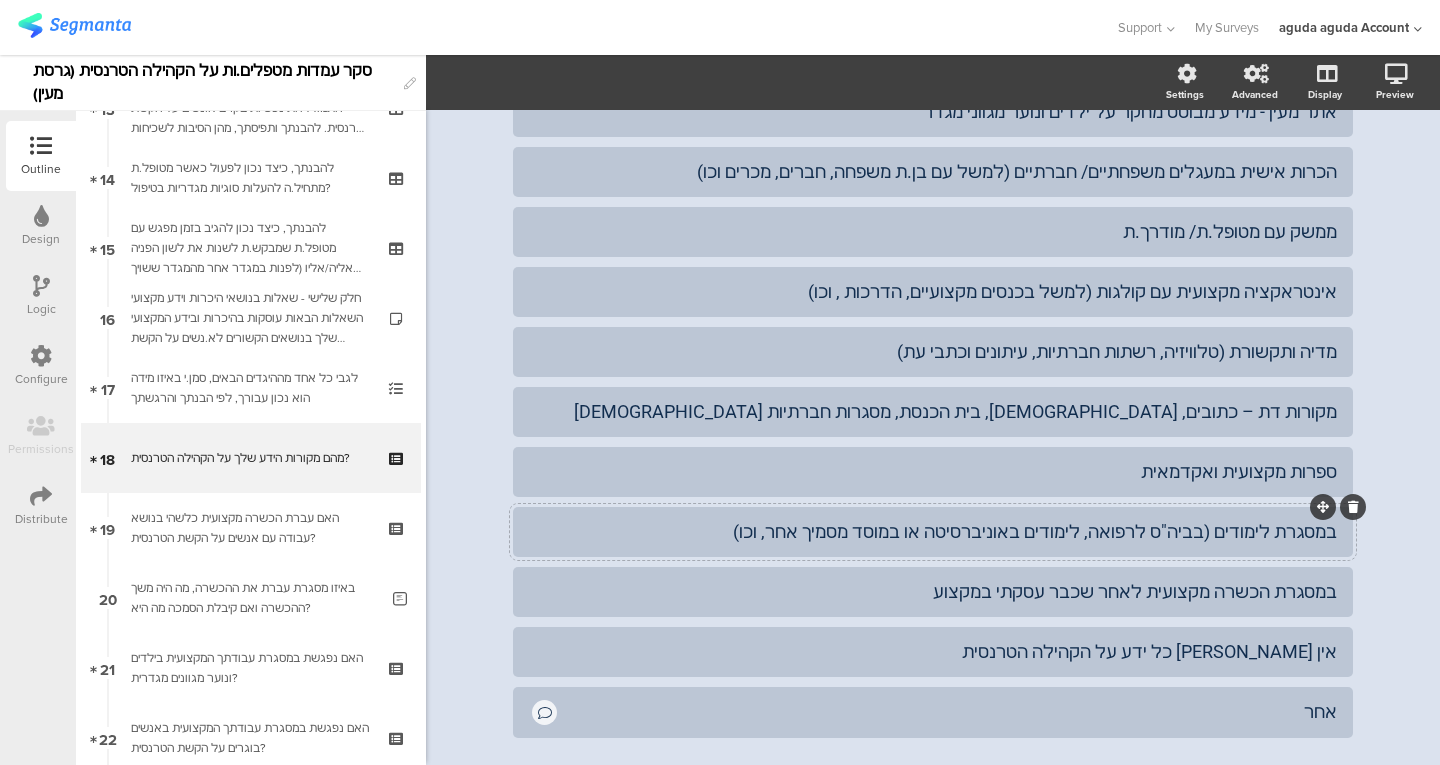 scroll, scrollTop: 277, scrollLeft: 0, axis: vertical 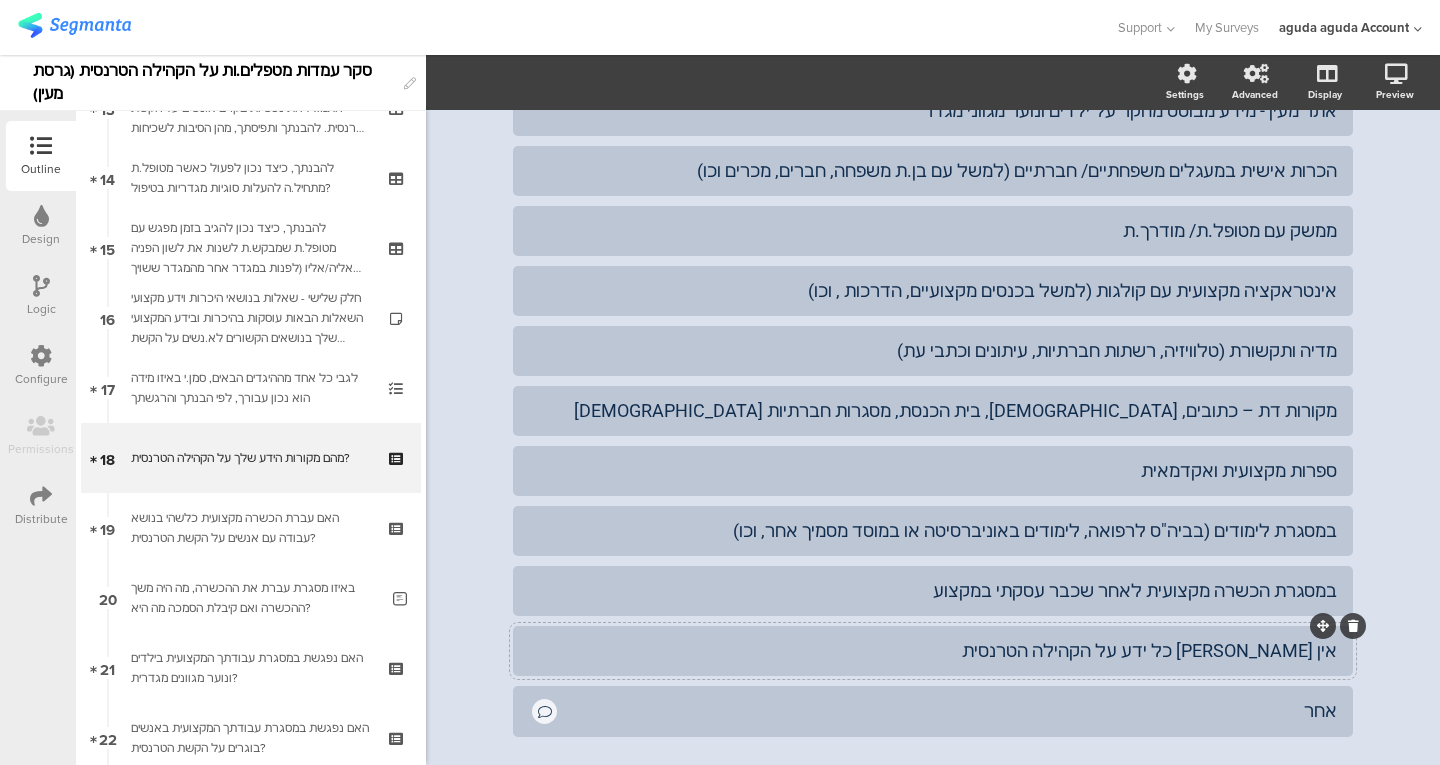click on "אין [PERSON_NAME] כל ידע על הקהילה הטרנסית" 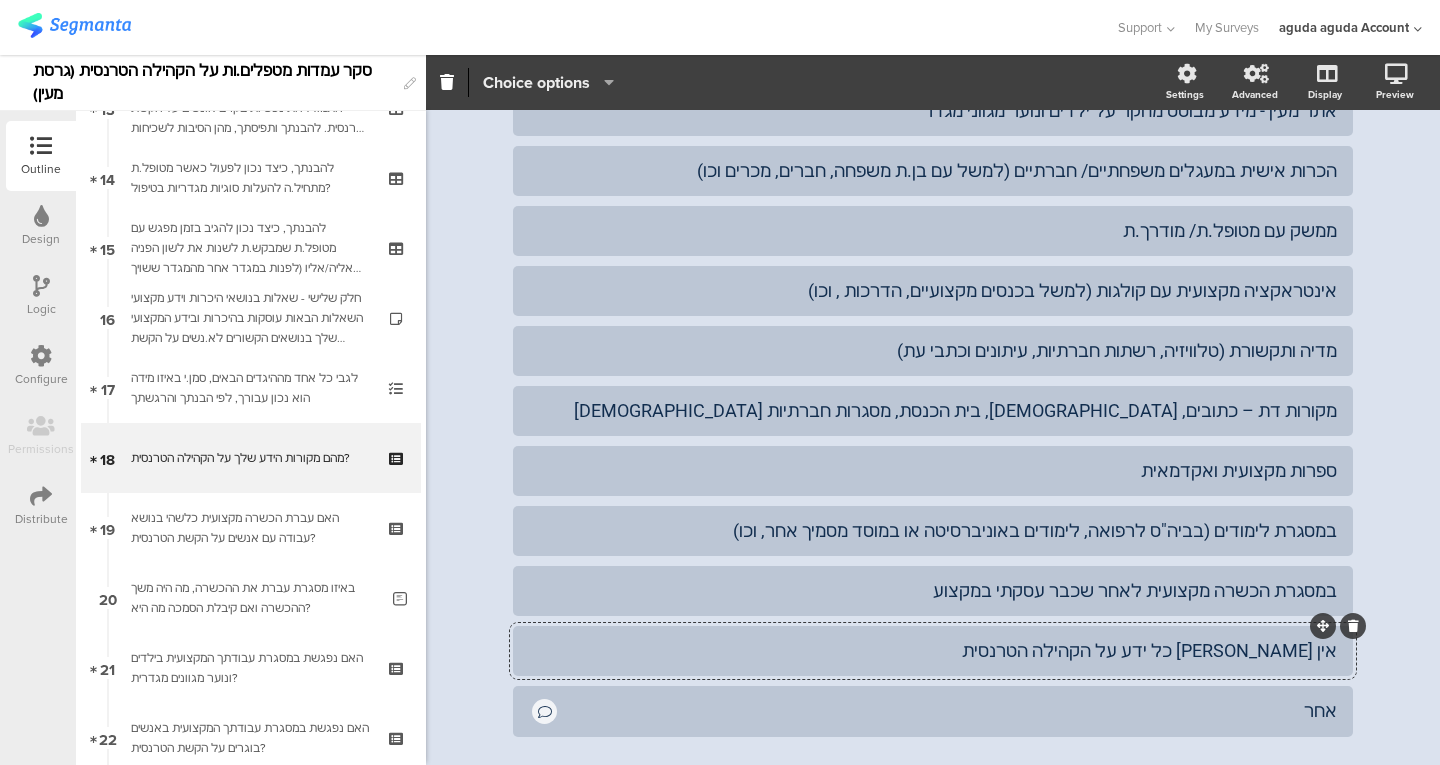 click on "Choice options" 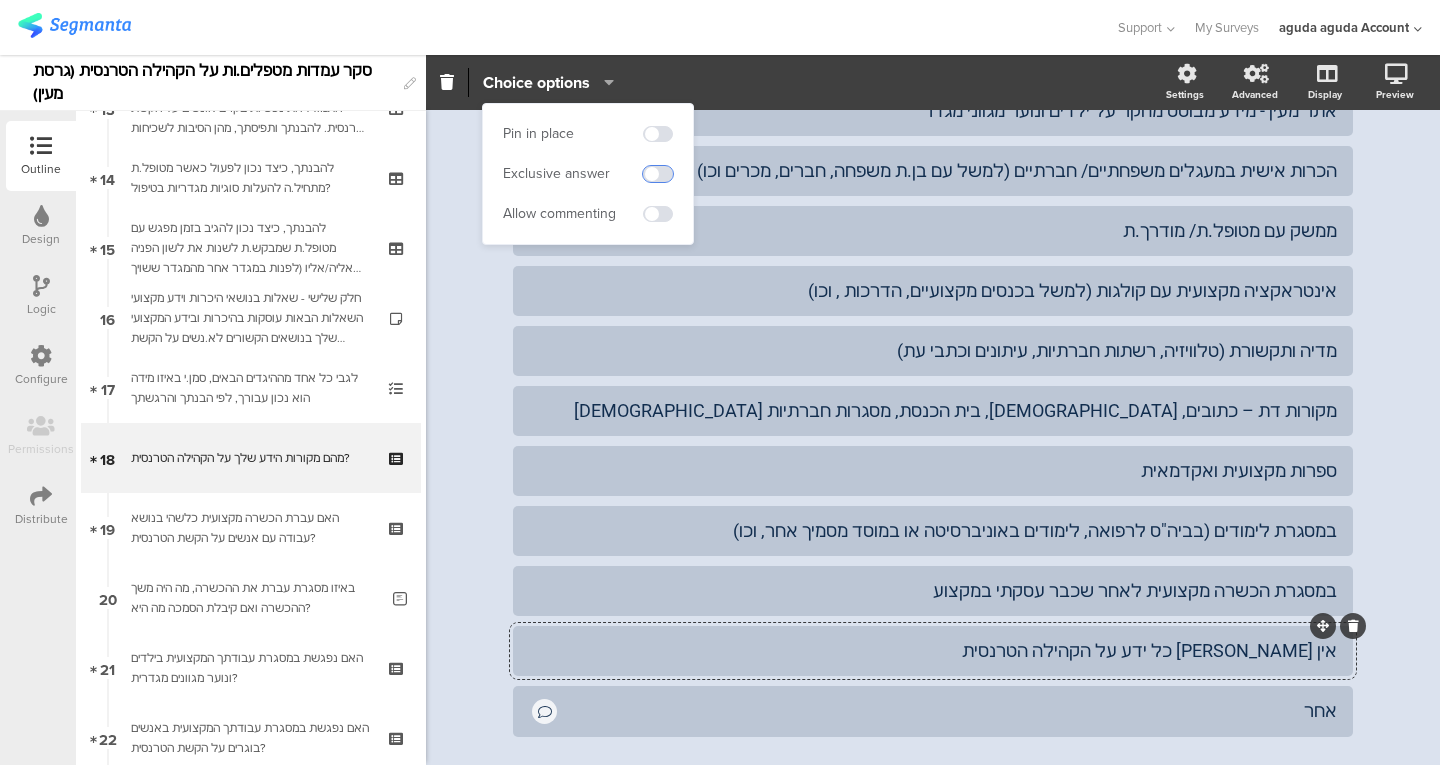 click at bounding box center (658, 174) 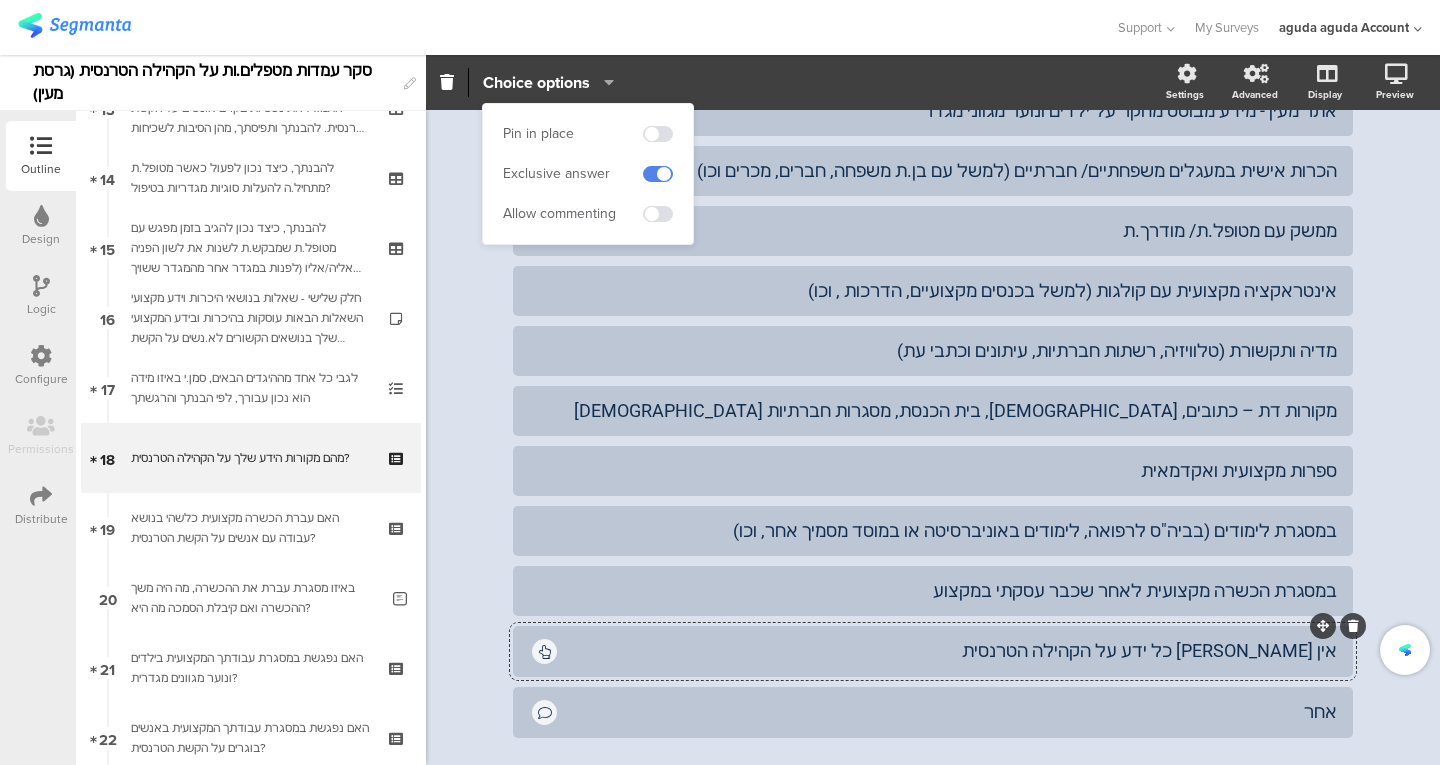 click on "Type caption...
52%
מהם מקורות הידע שלך על הקהילה הטרנסית?
מהם מקורות הידע שלך על הקהילה הטרנסית?
ניתן לבחור יותר מאופציה אחת
ניתן לבחור יותר מאופציה אחת" 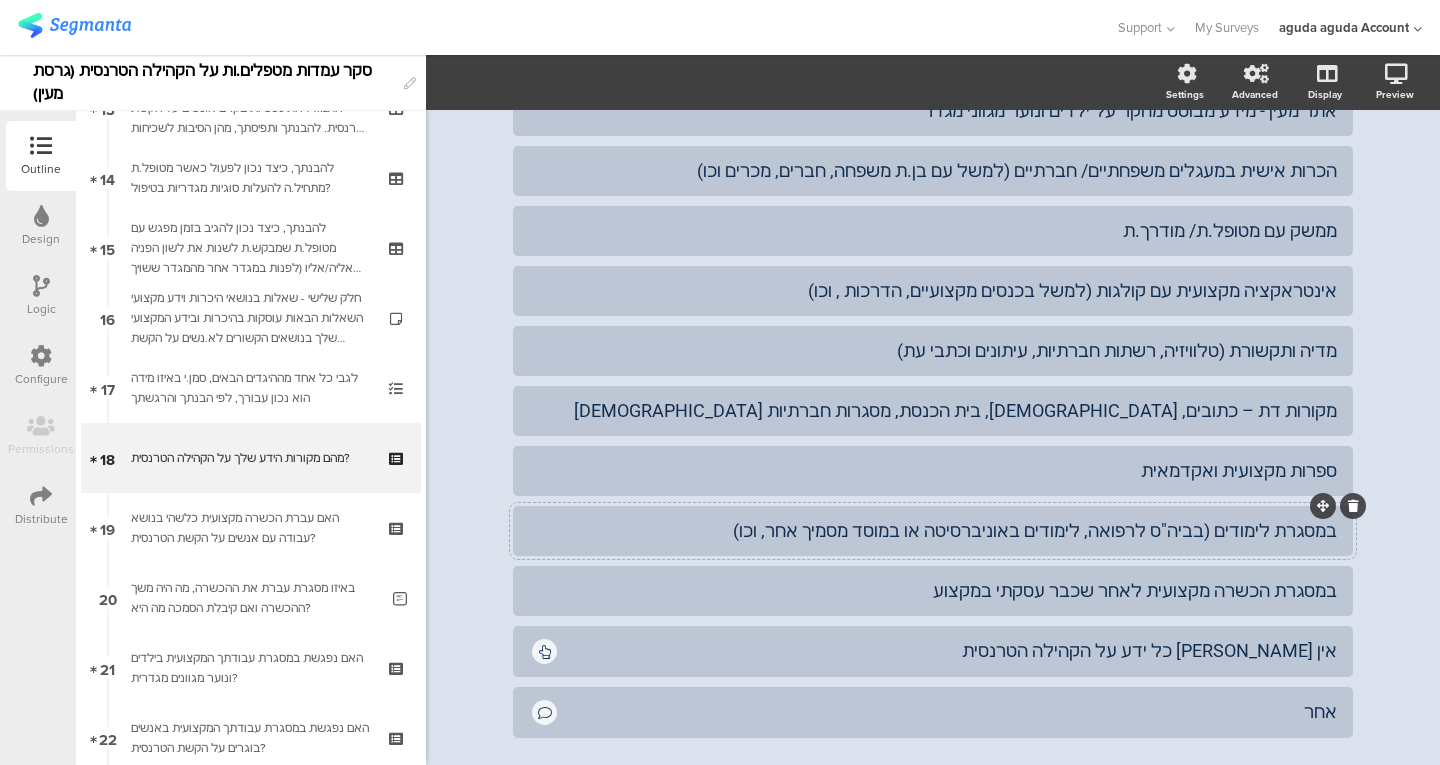 scroll, scrollTop: 213, scrollLeft: 0, axis: vertical 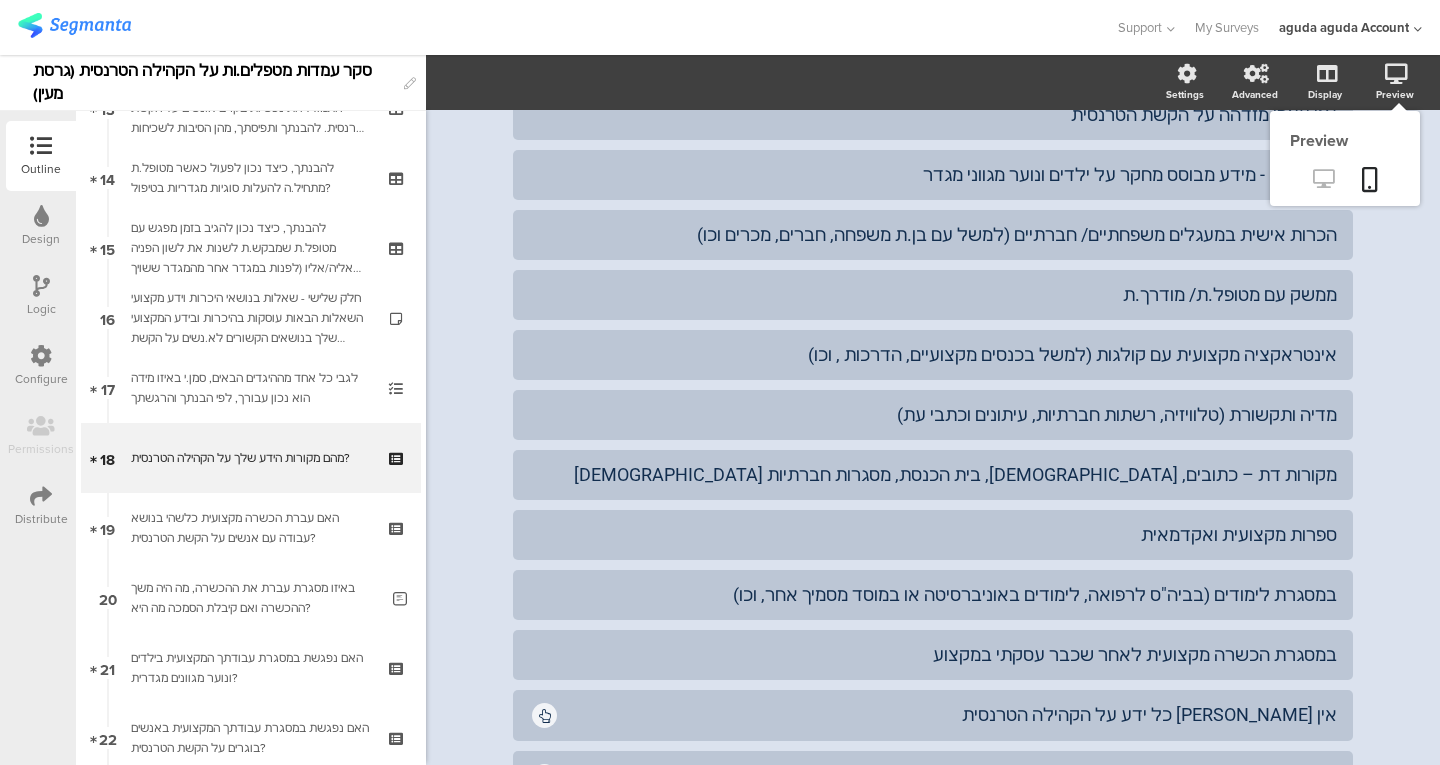 click 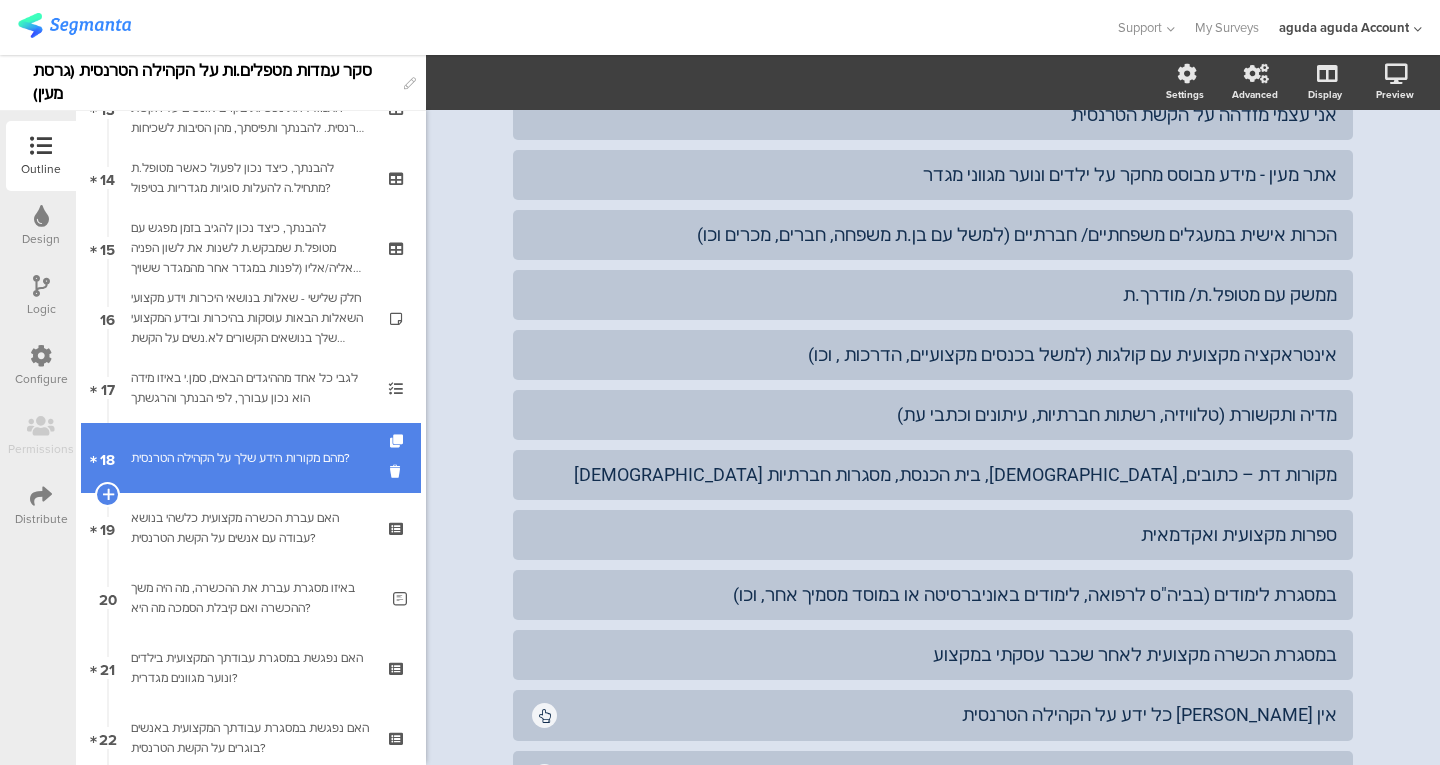 click on "18
מהם מקורות הידע שלך על הקהילה הטרנסית?" at bounding box center (251, 458) 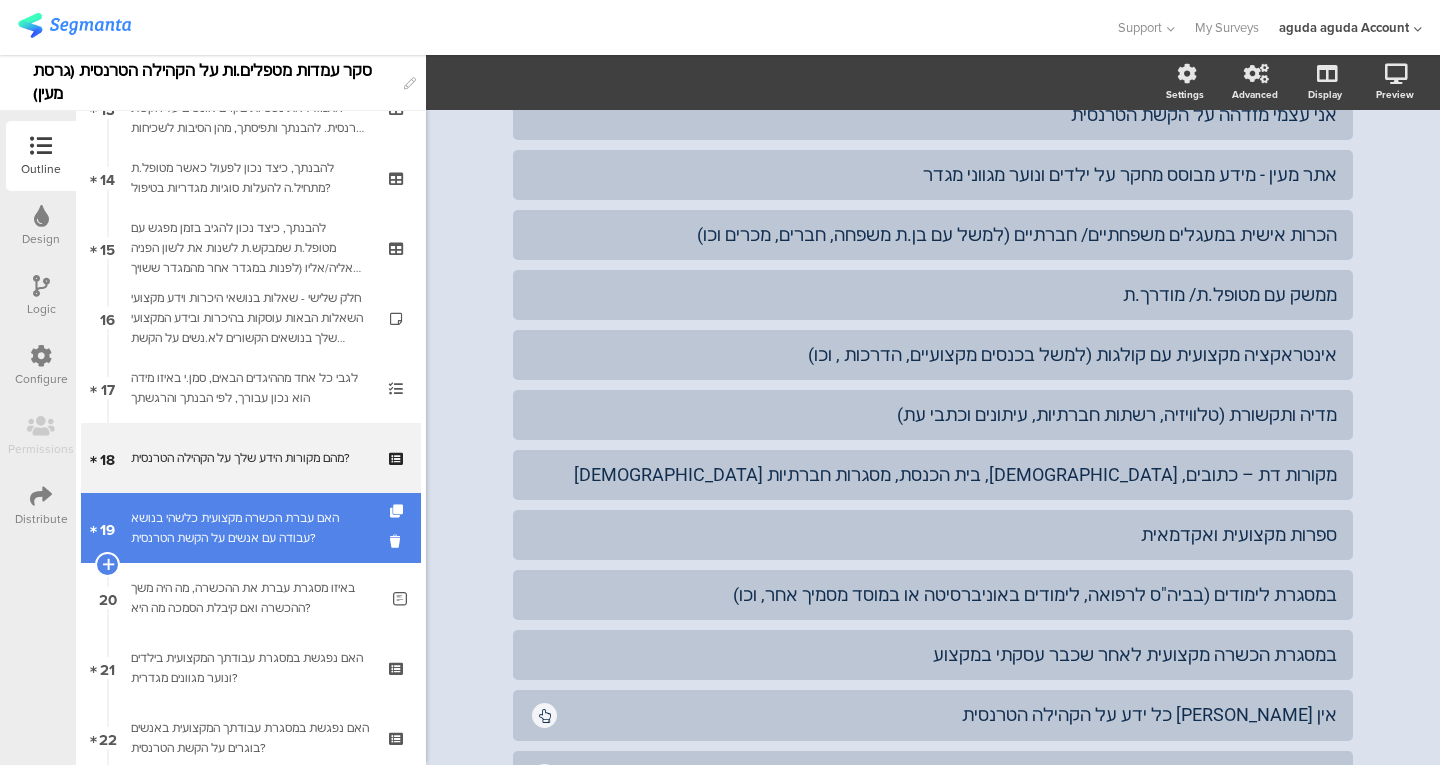 click on "האם עברת הכשרה מקצועית כלשהי בנושא עבודה עם אנשים על הקשת הטרנסית?" at bounding box center (250, 528) 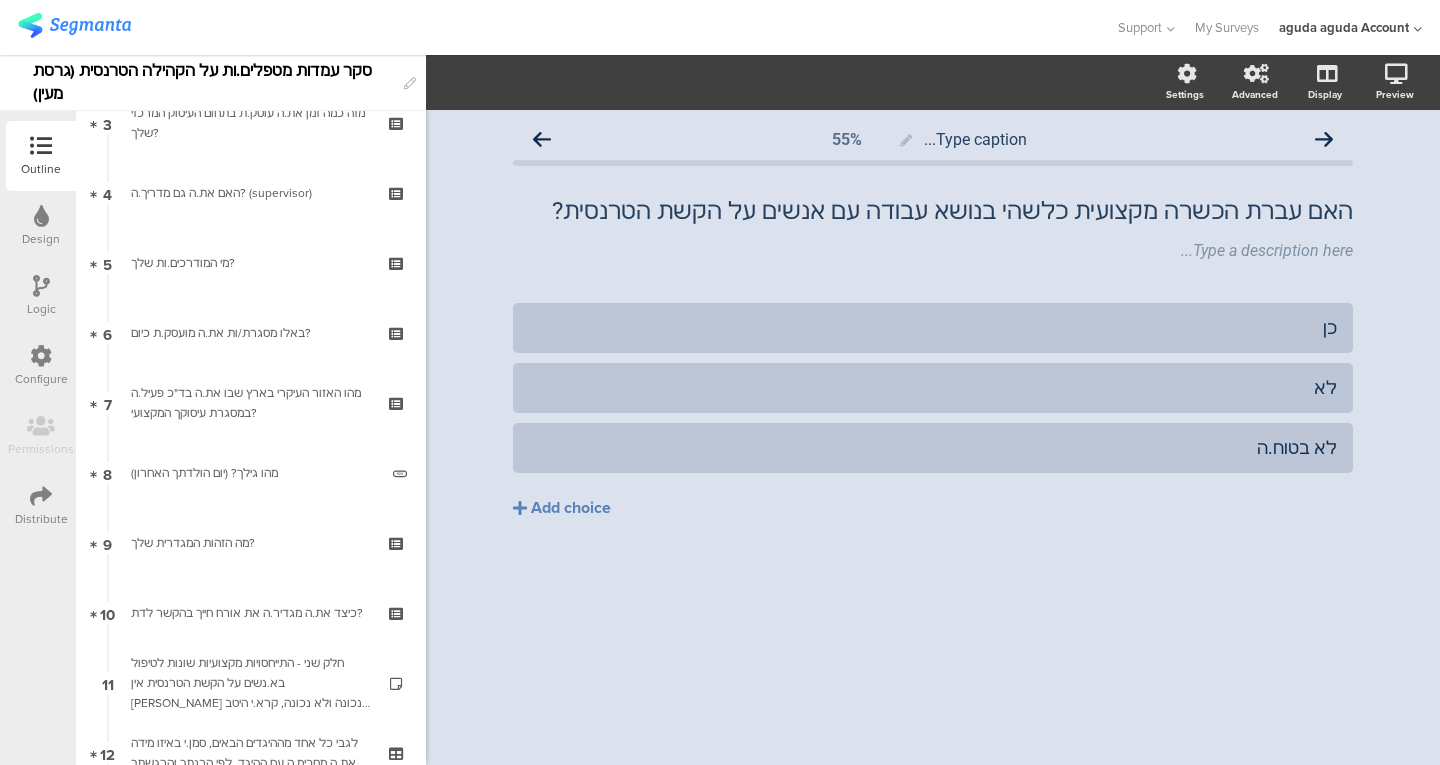 scroll, scrollTop: 0, scrollLeft: 0, axis: both 